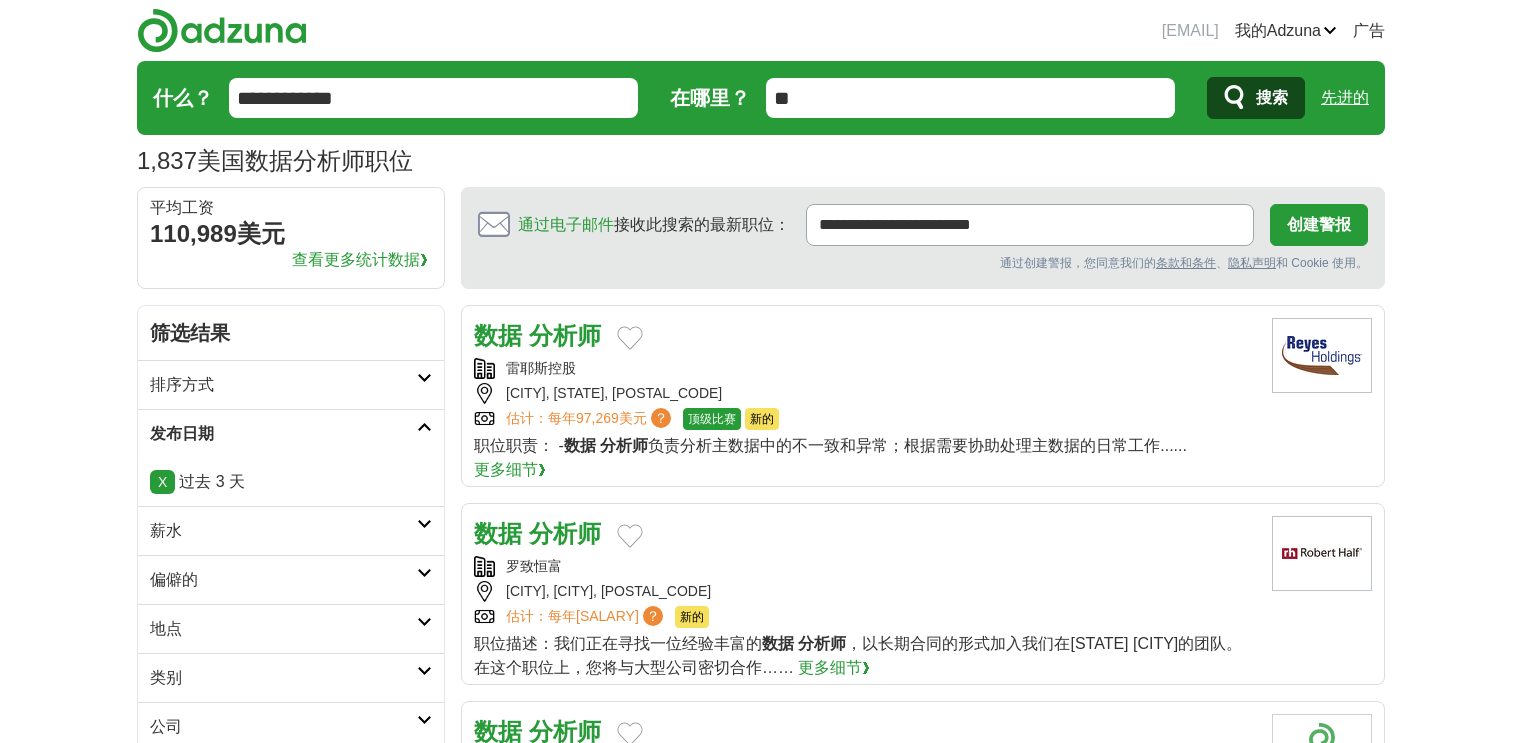 scroll, scrollTop: 960, scrollLeft: 0, axis: vertical 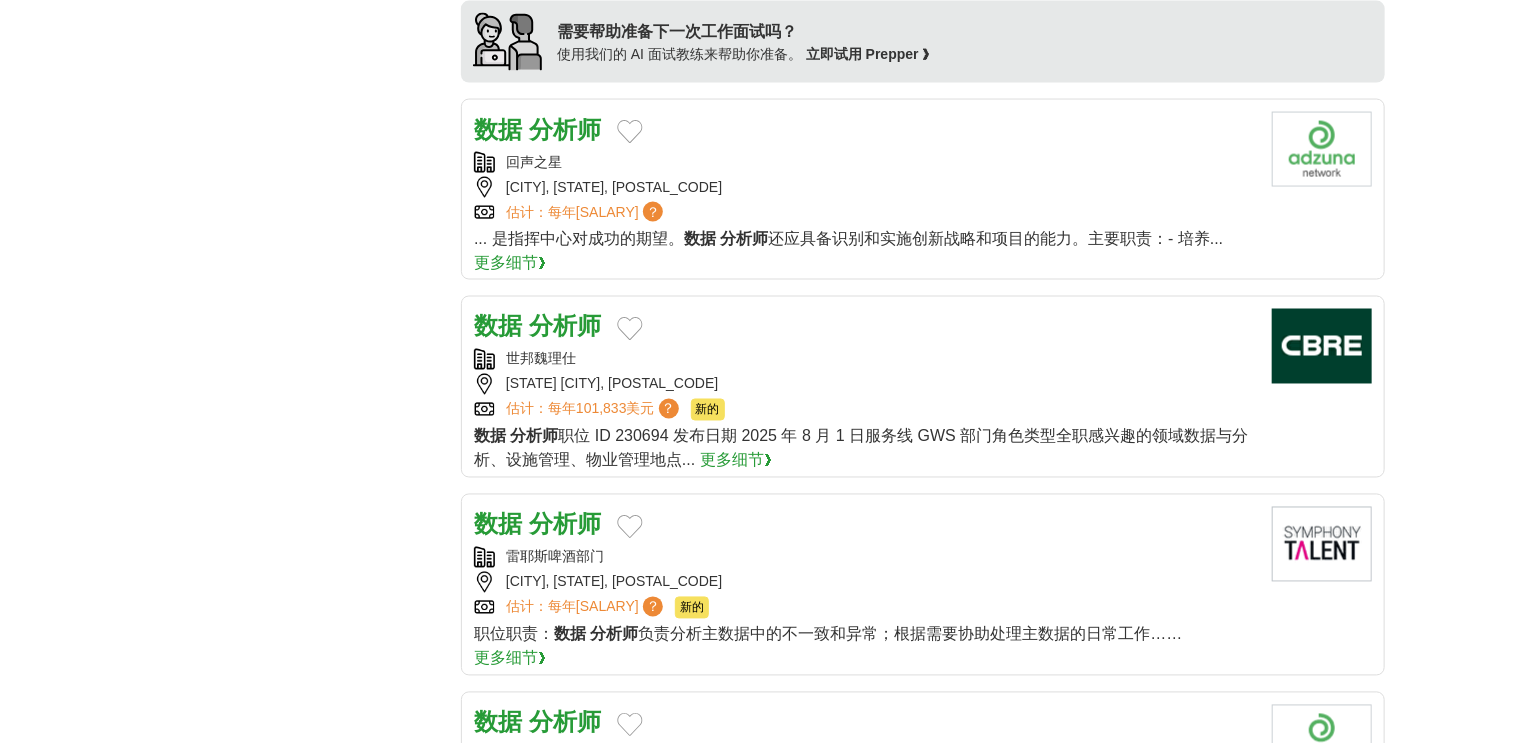 click on "分析师" at bounding box center (565, 129) 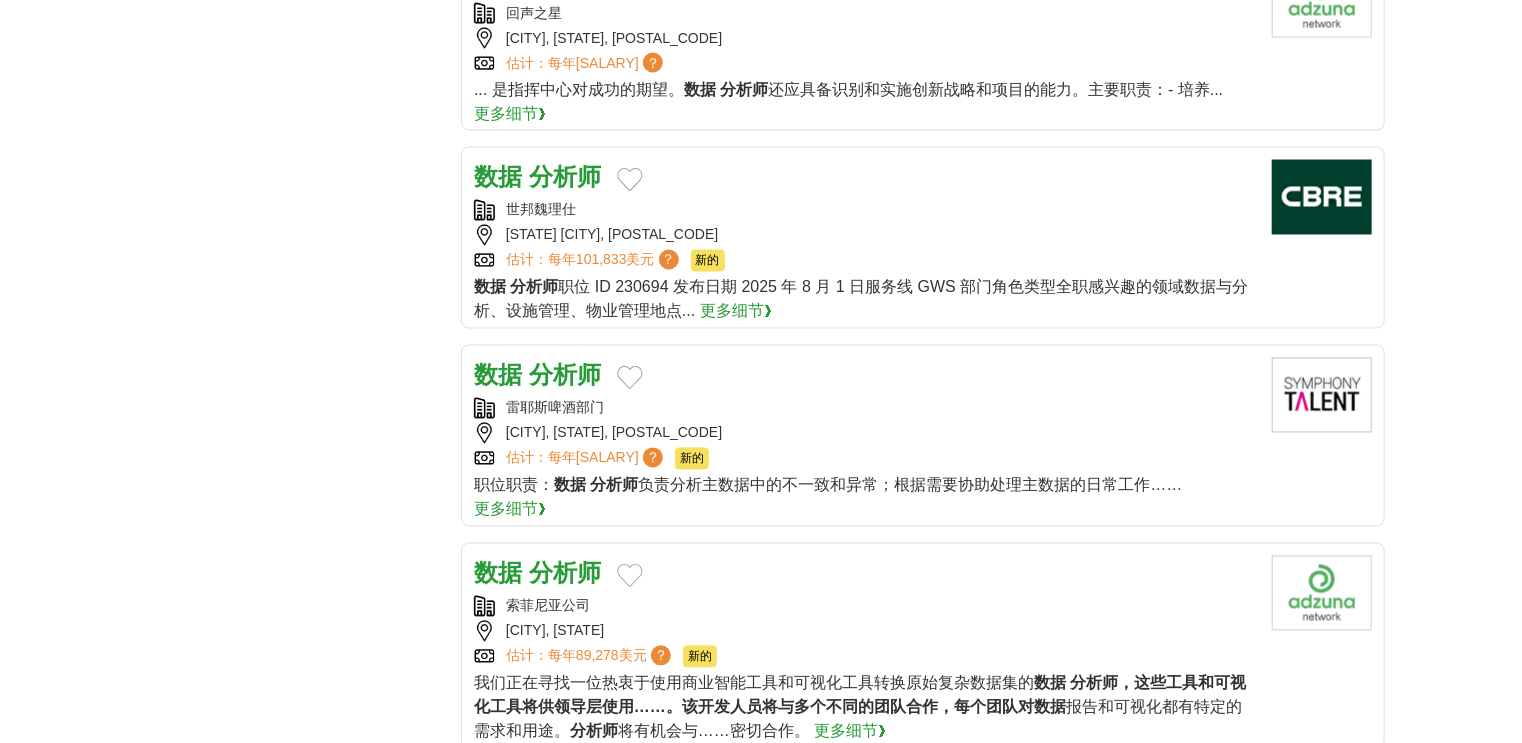 scroll, scrollTop: 1760, scrollLeft: 0, axis: vertical 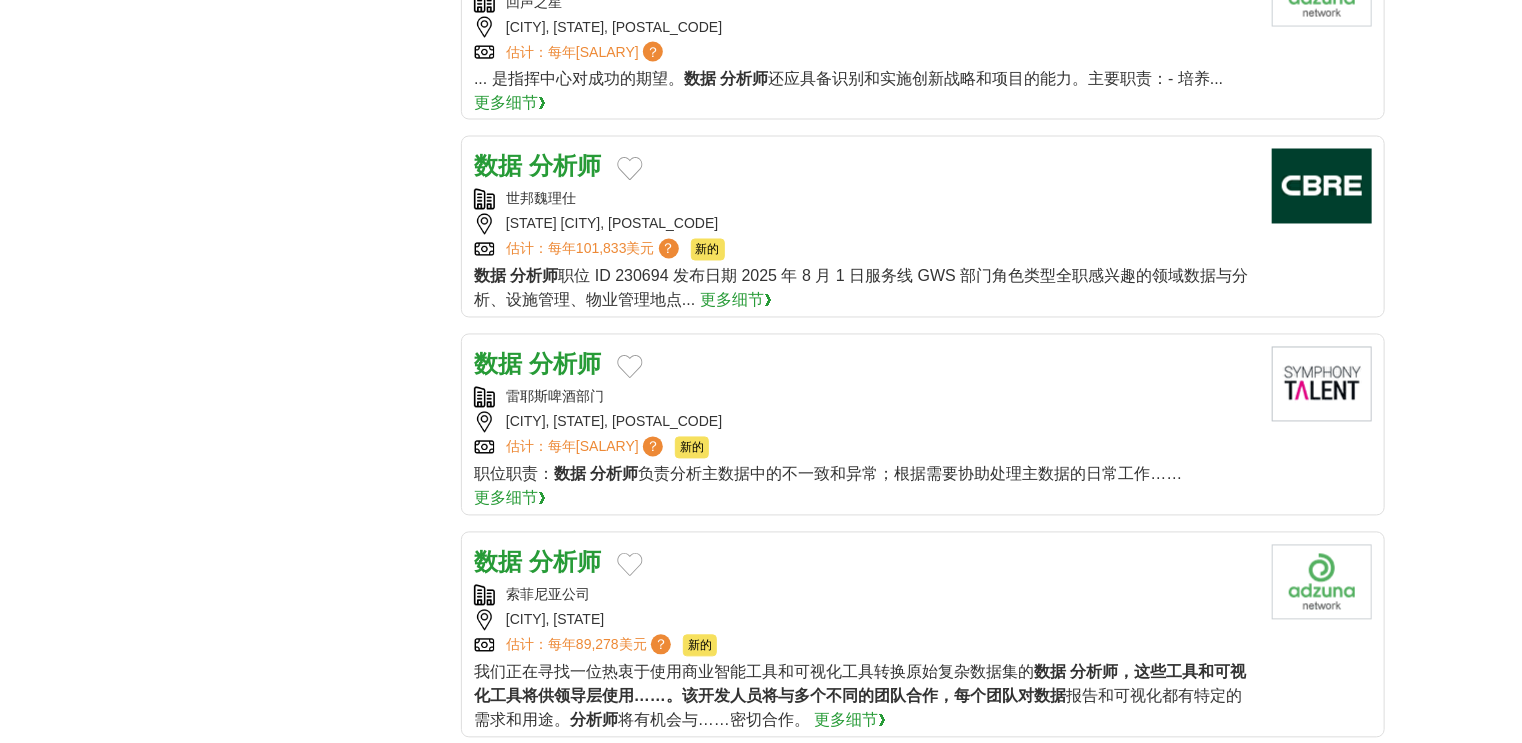 click on "数据   分析师
雷耶斯啤酒部门
伊利诺伊州罗斯蒙特，60018
估计：
每年
95,943美元
？
新的
新的
职位职责： 数据   分析师" at bounding box center (923, 425) 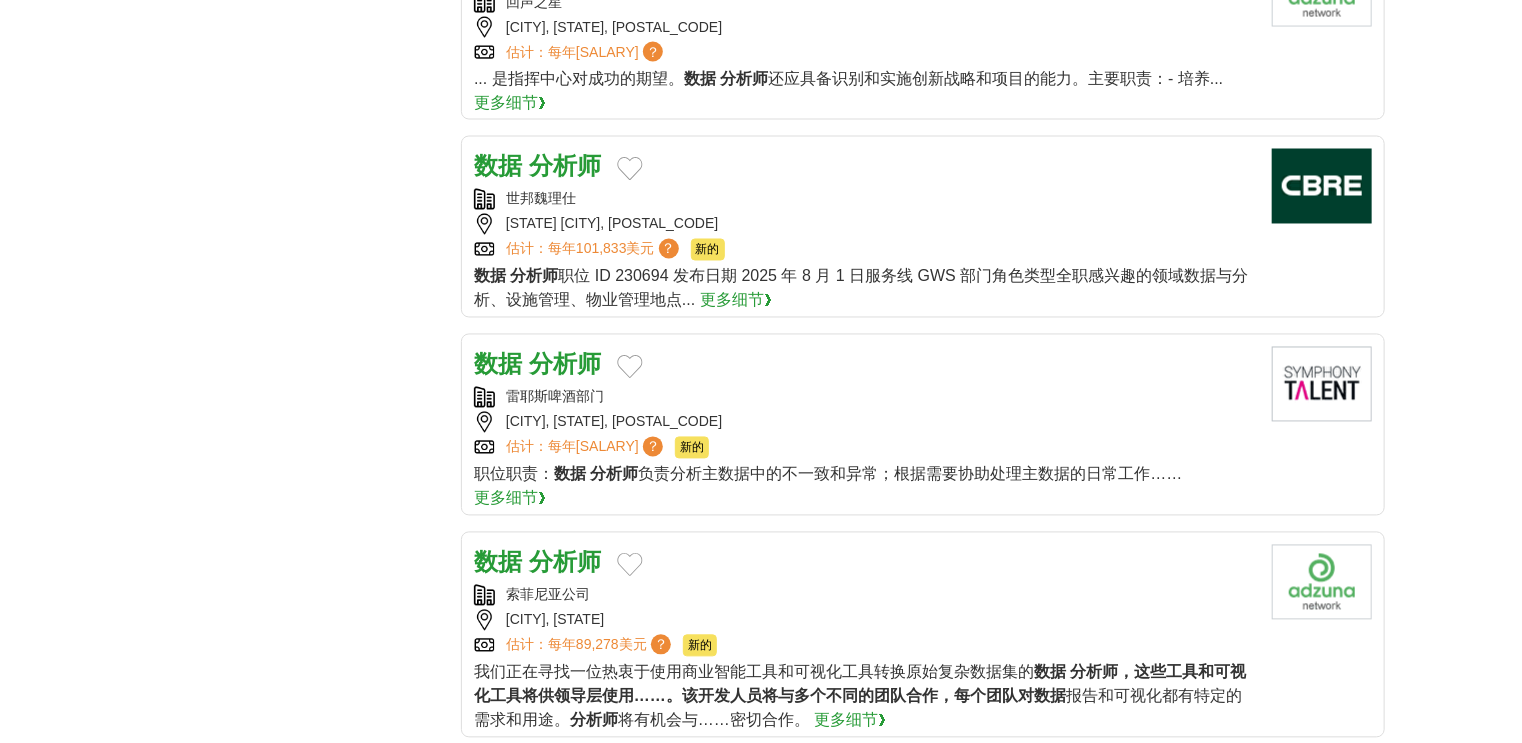click on "分析师" at bounding box center (565, 364) 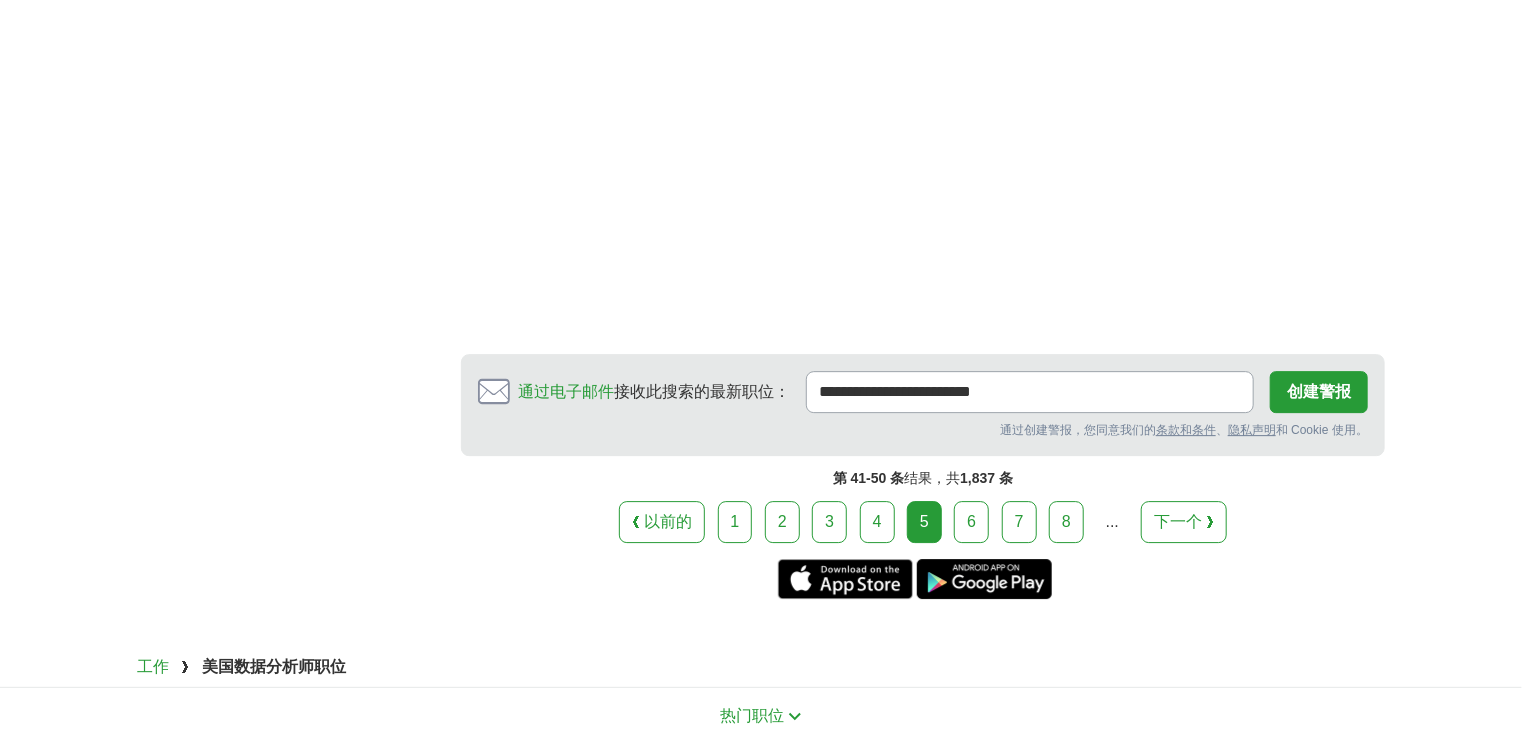 scroll, scrollTop: 3068, scrollLeft: 0, axis: vertical 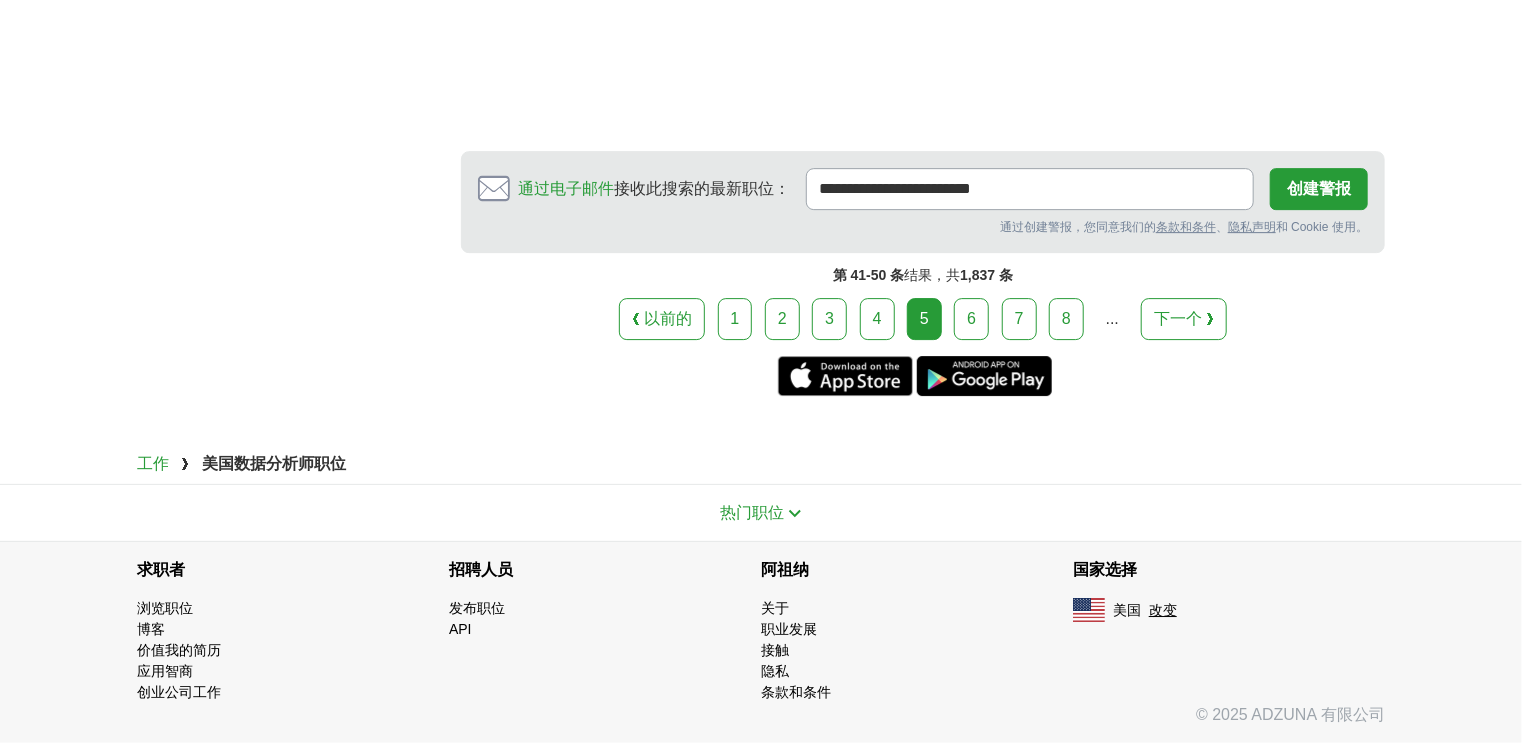 click on "6" at bounding box center [971, 318] 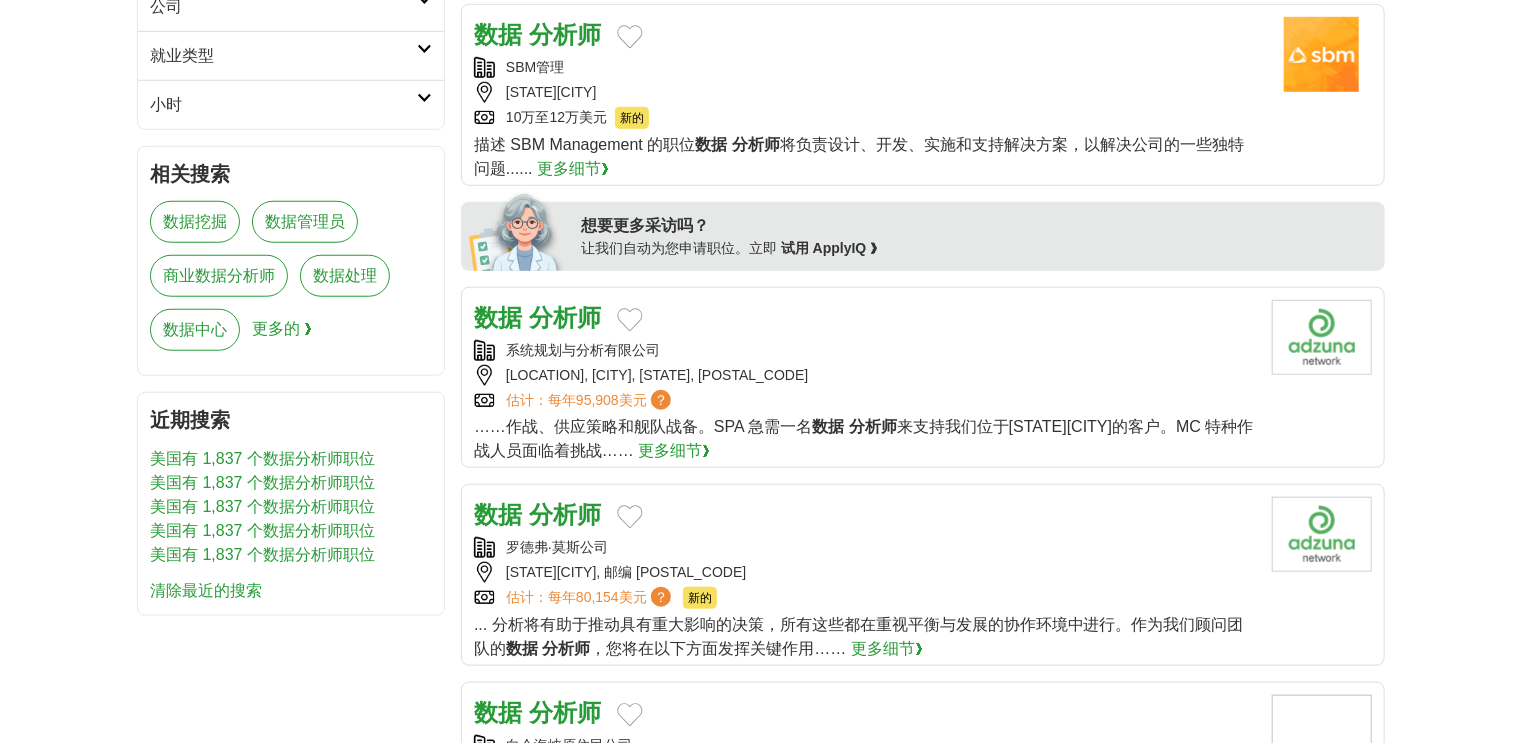 scroll, scrollTop: 1120, scrollLeft: 0, axis: vertical 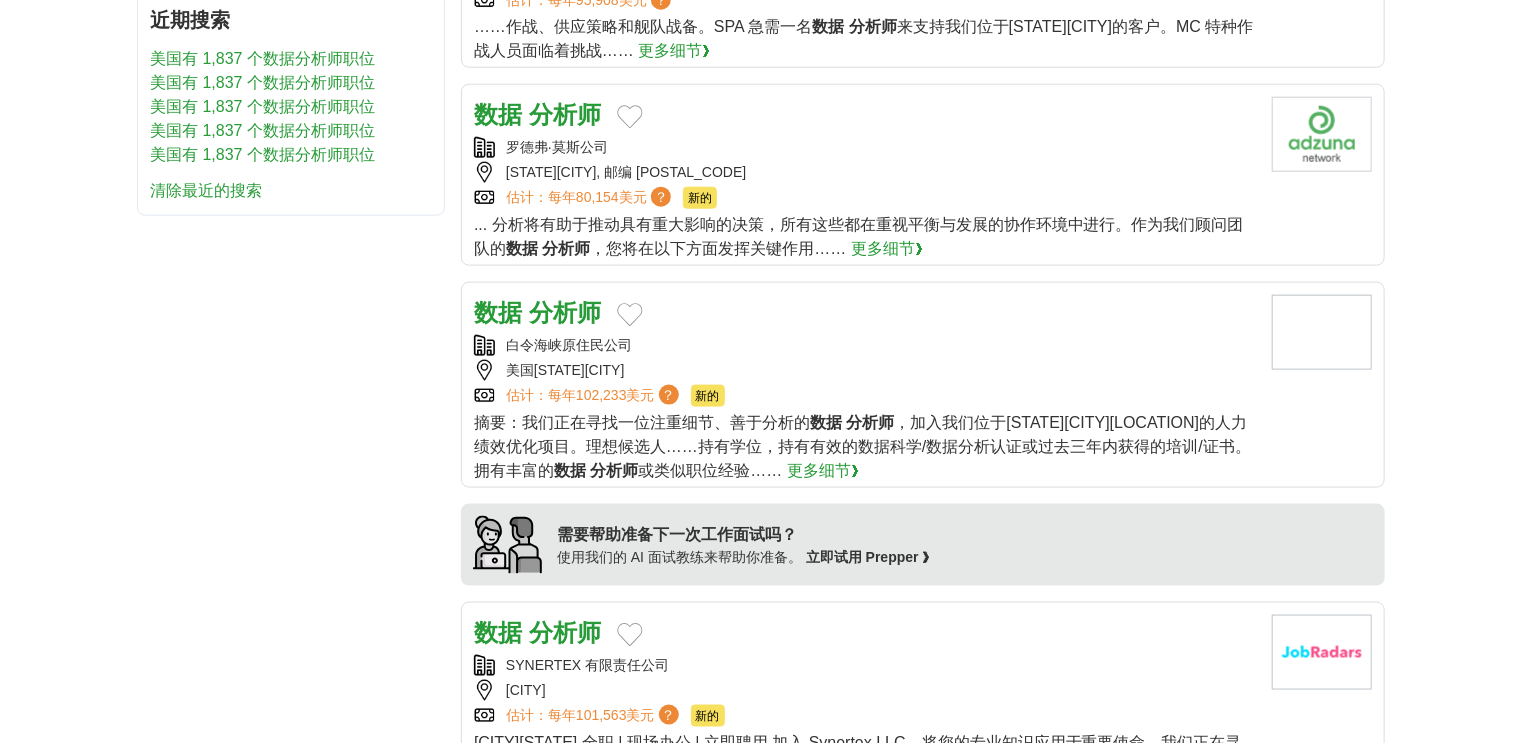 click on "分析师" at bounding box center [565, 312] 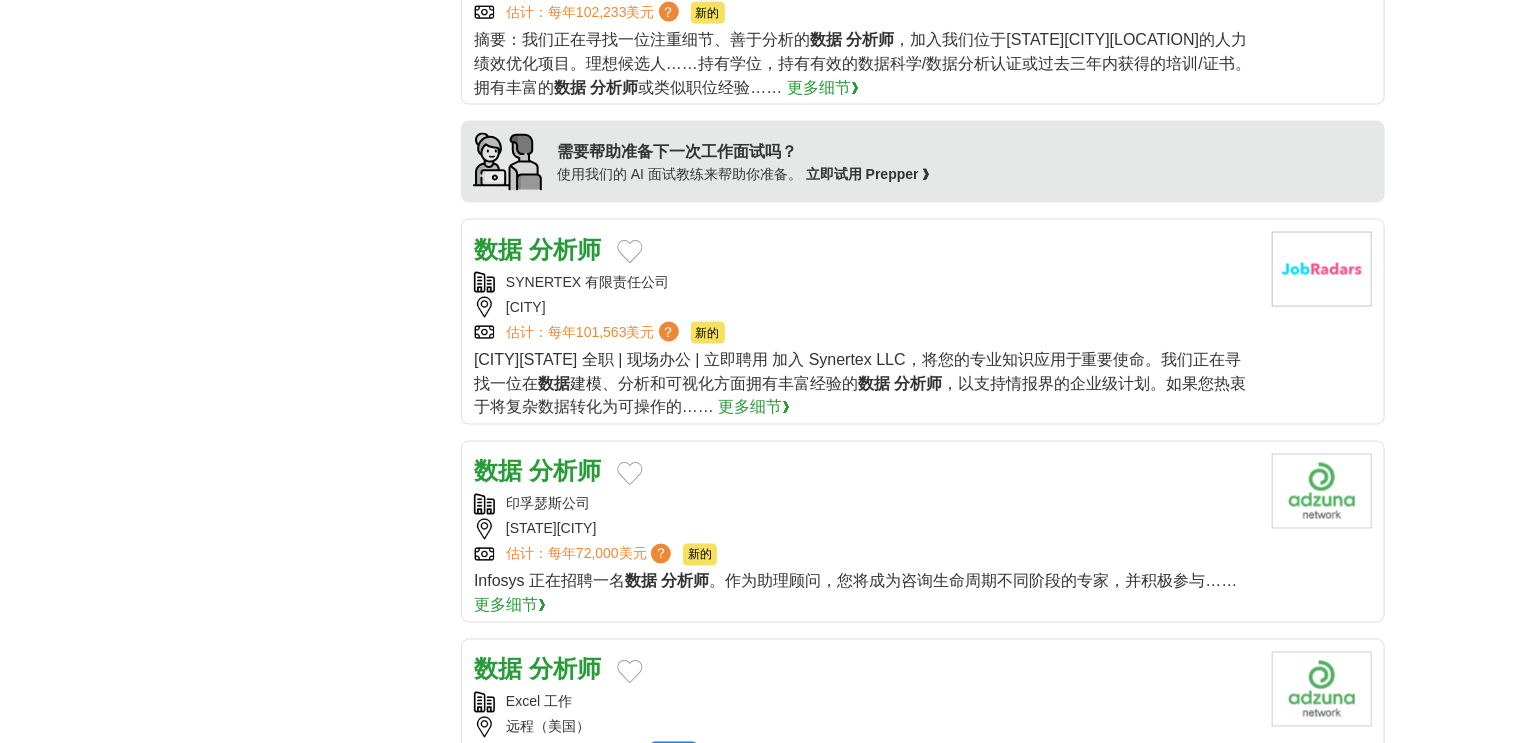 scroll, scrollTop: 1520, scrollLeft: 0, axis: vertical 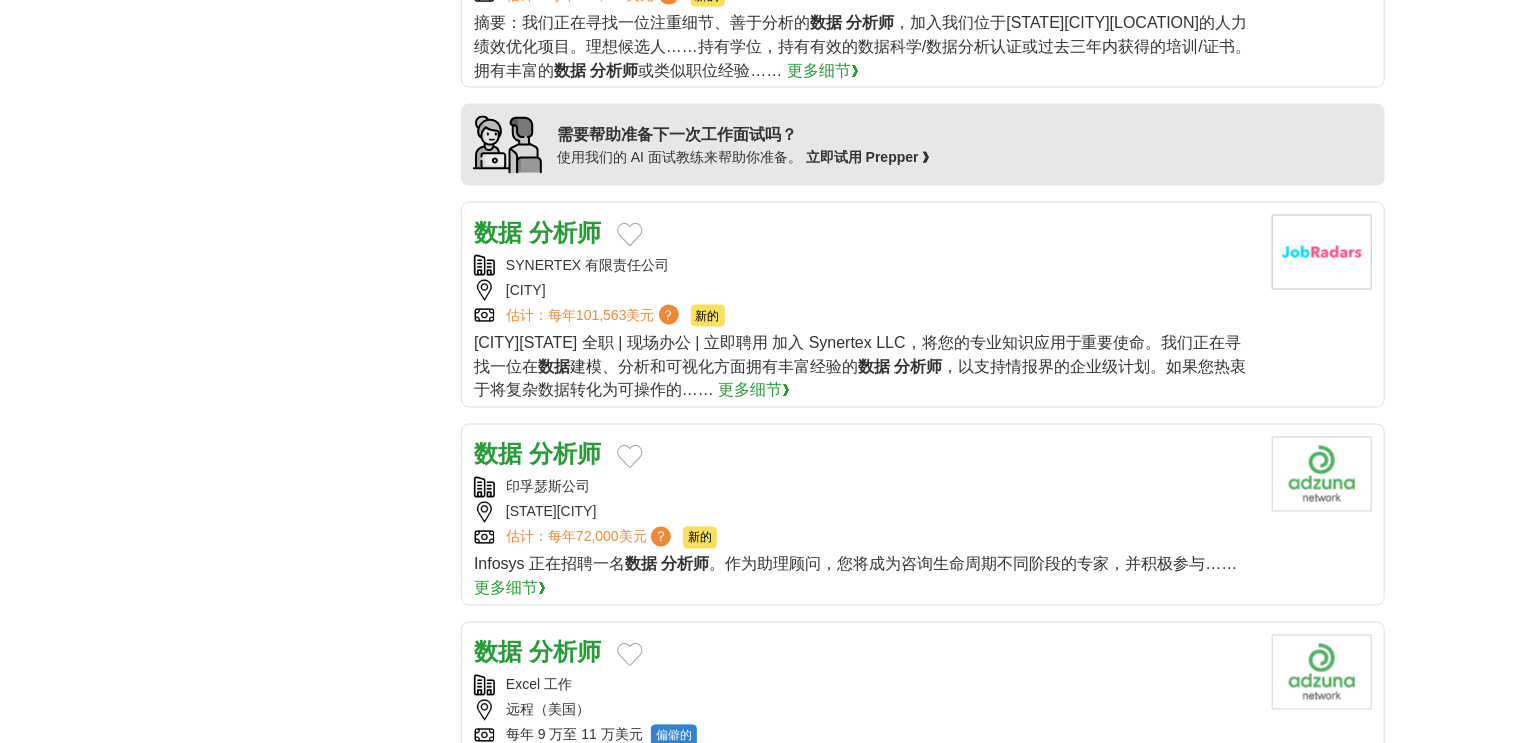 click on "分析师" at bounding box center (565, 232) 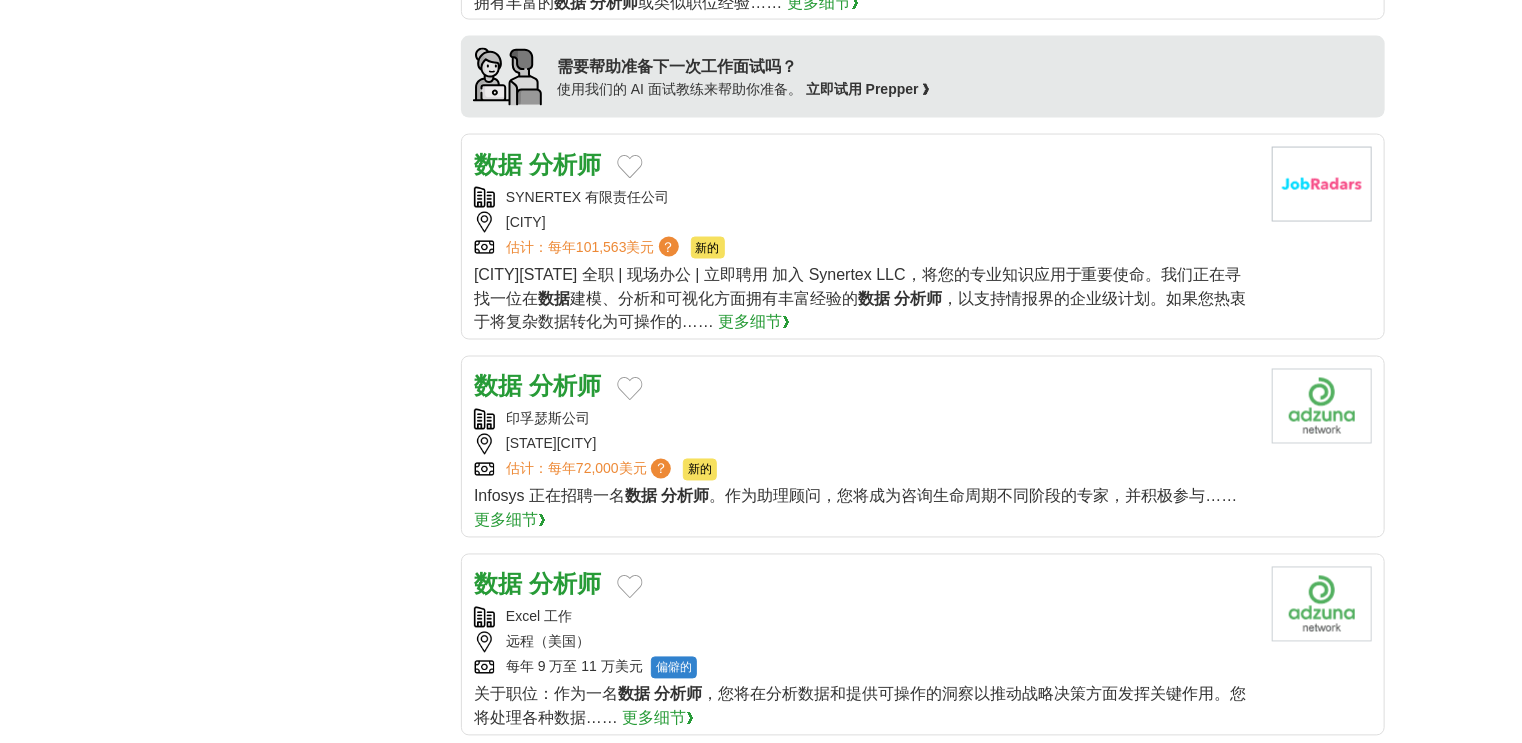 scroll, scrollTop: 1760, scrollLeft: 0, axis: vertical 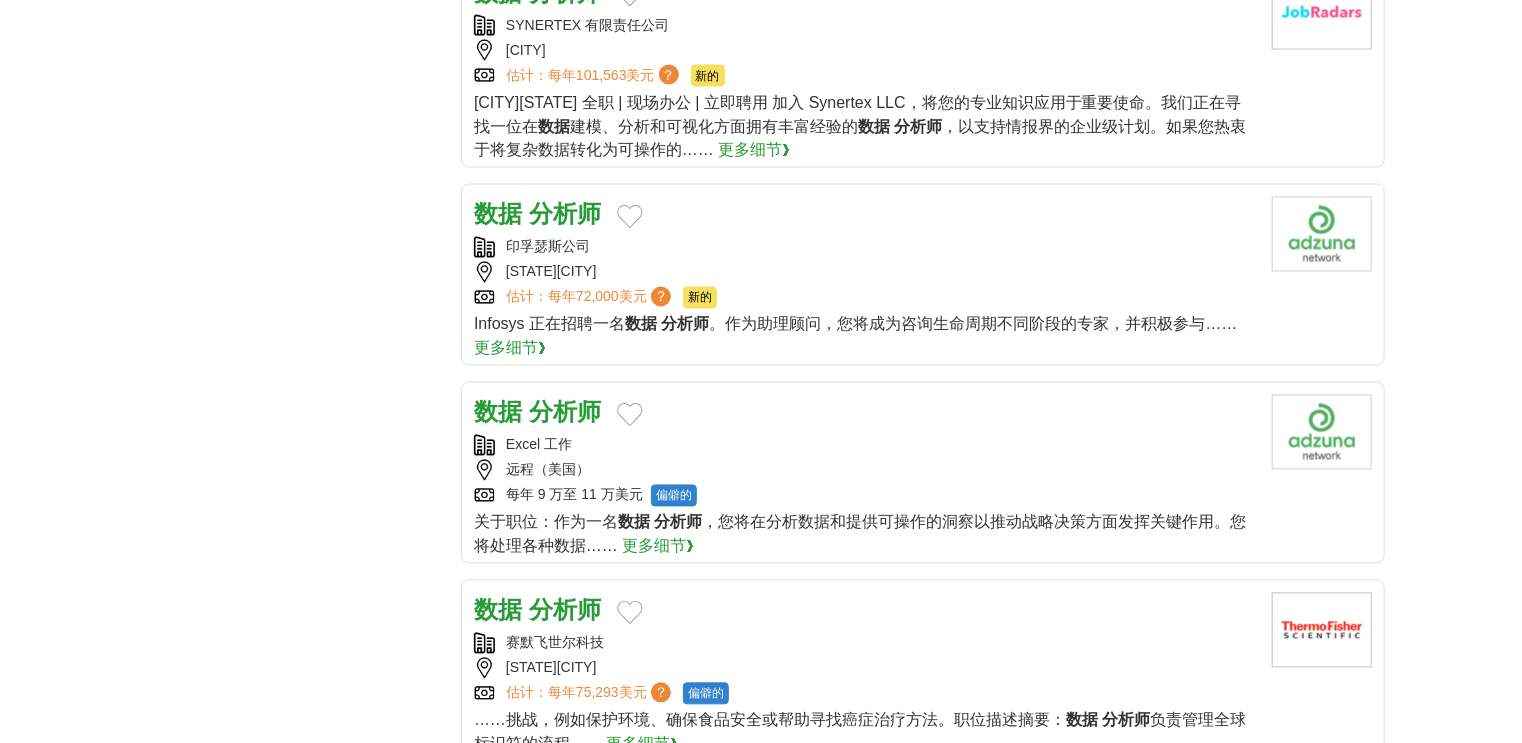 click on "分析师" at bounding box center [565, 412] 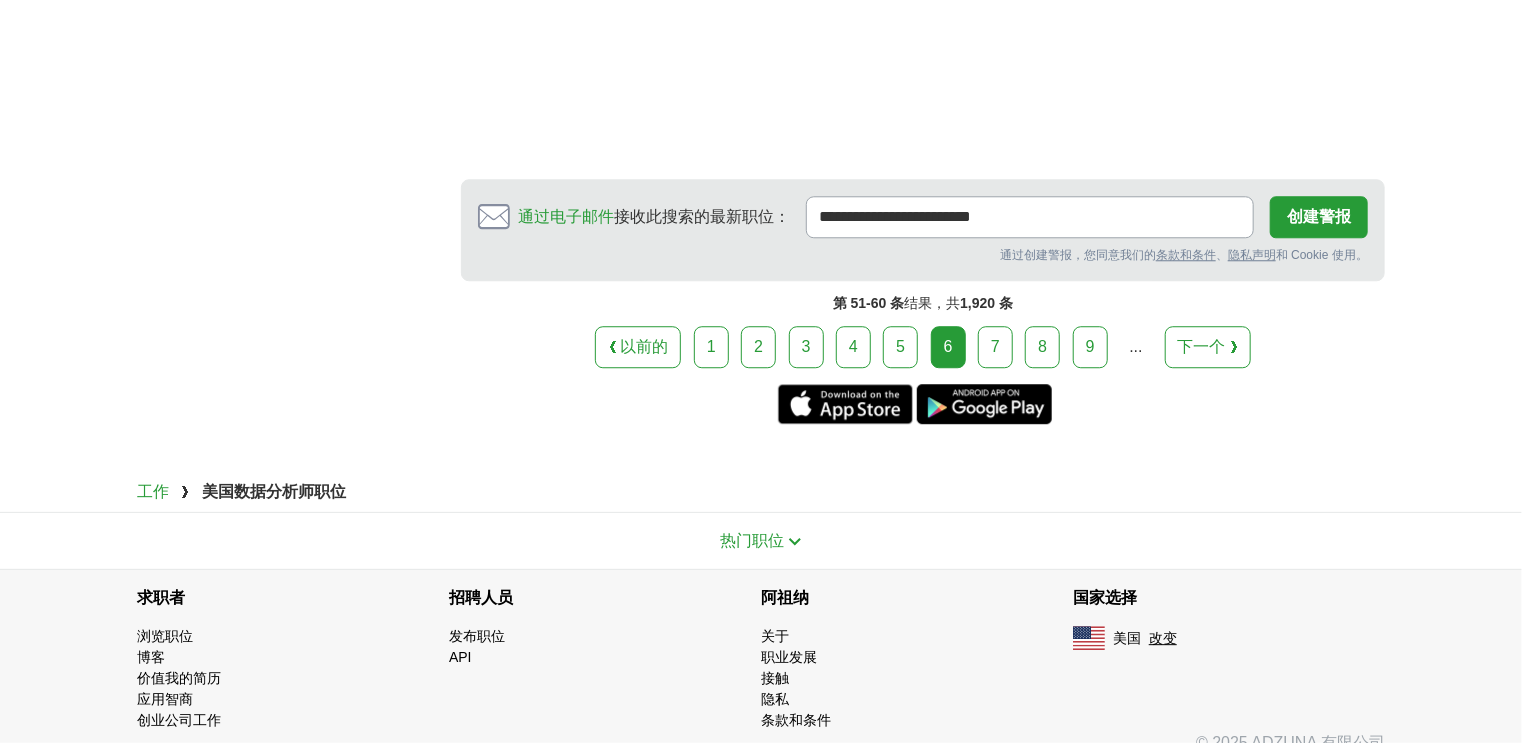 scroll, scrollTop: 2560, scrollLeft: 0, axis: vertical 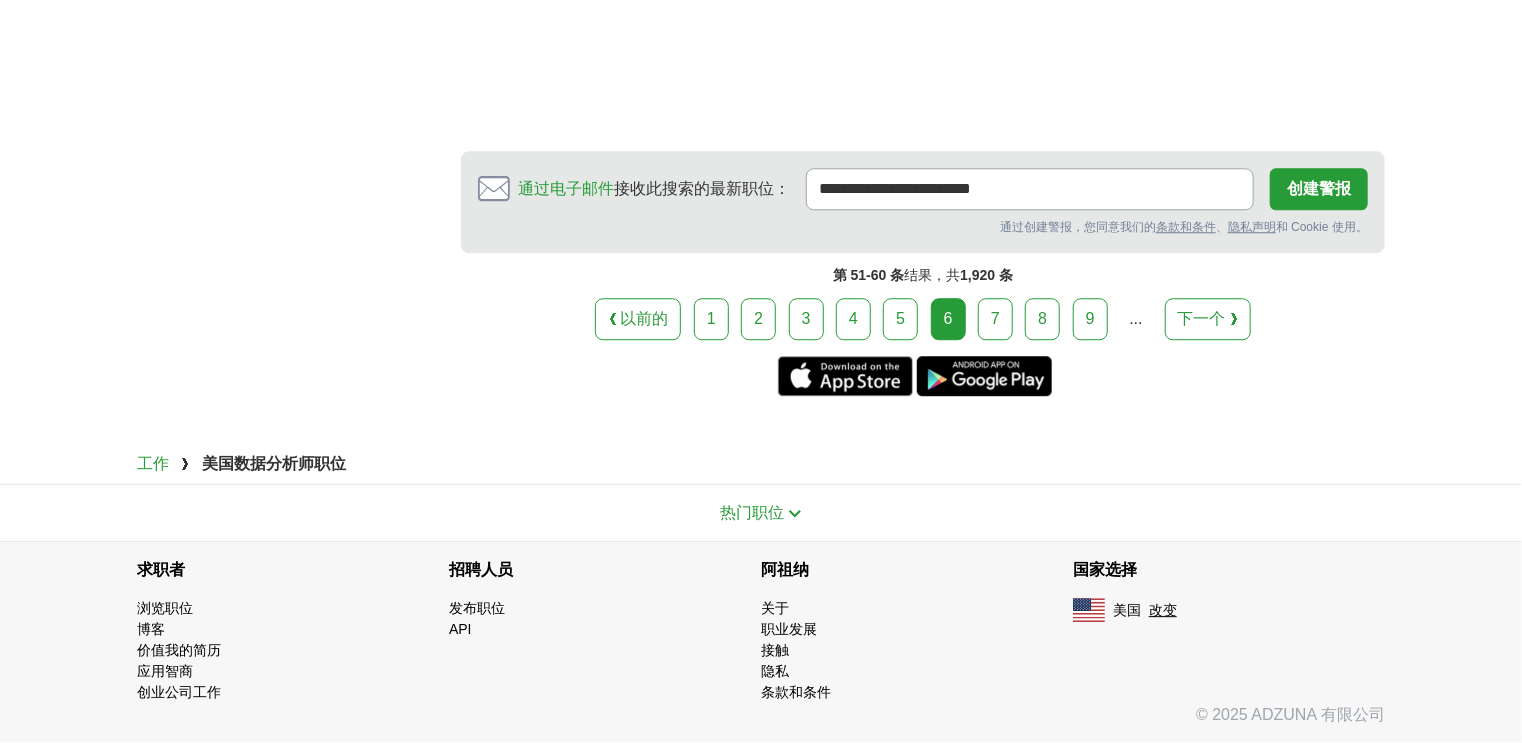 click on "7" at bounding box center (995, 319) 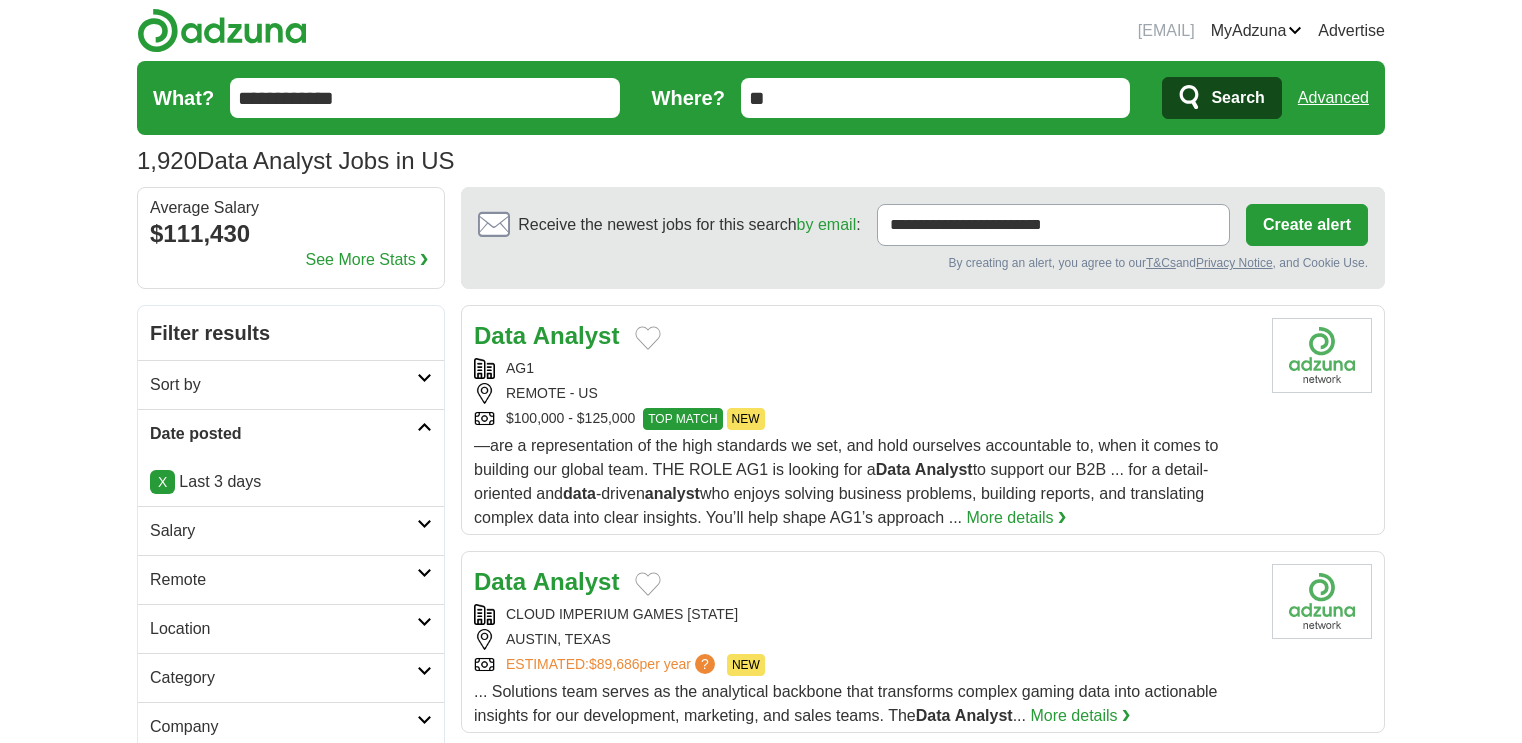 scroll, scrollTop: 0, scrollLeft: 0, axis: both 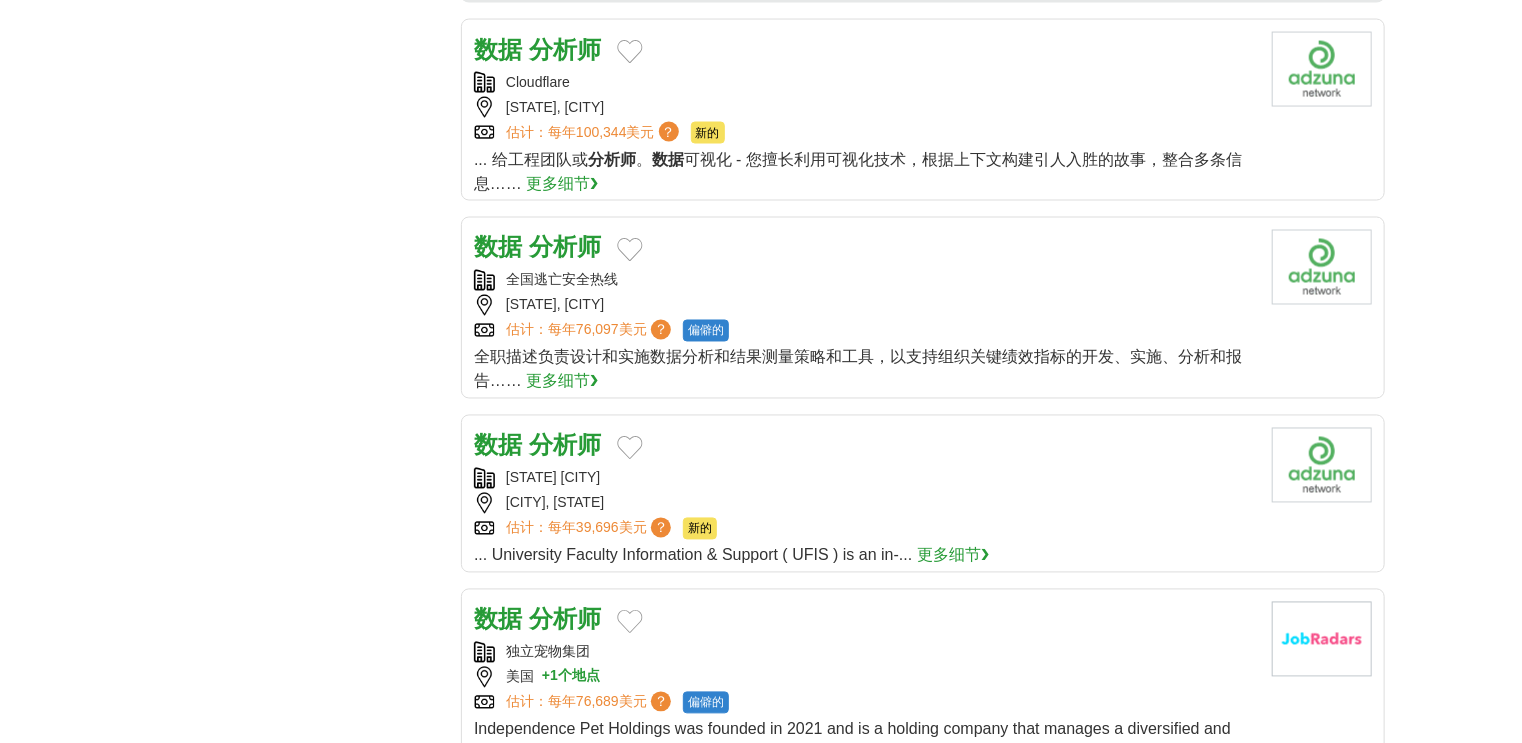 click on "分析师" at bounding box center (565, 49) 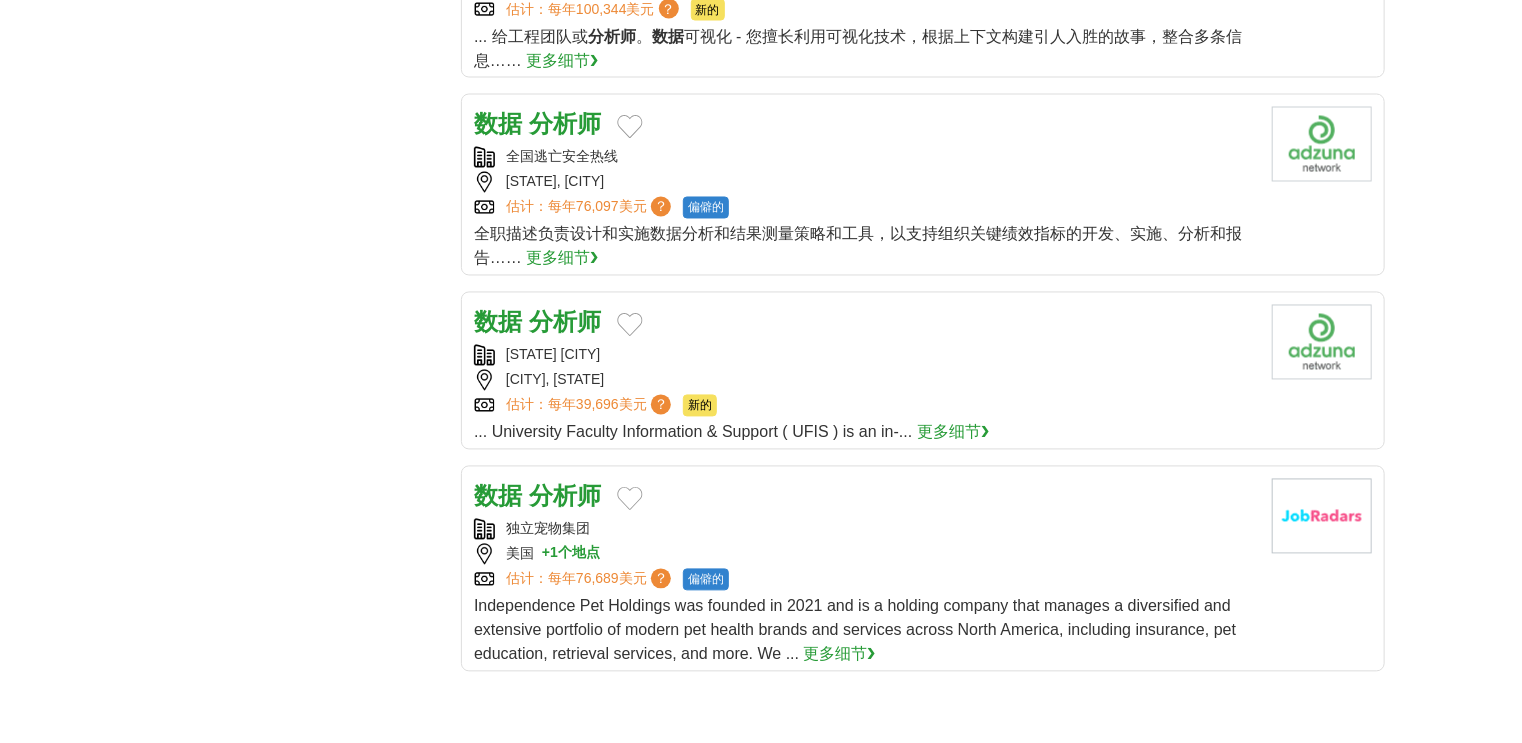 scroll, scrollTop: 1920, scrollLeft: 0, axis: vertical 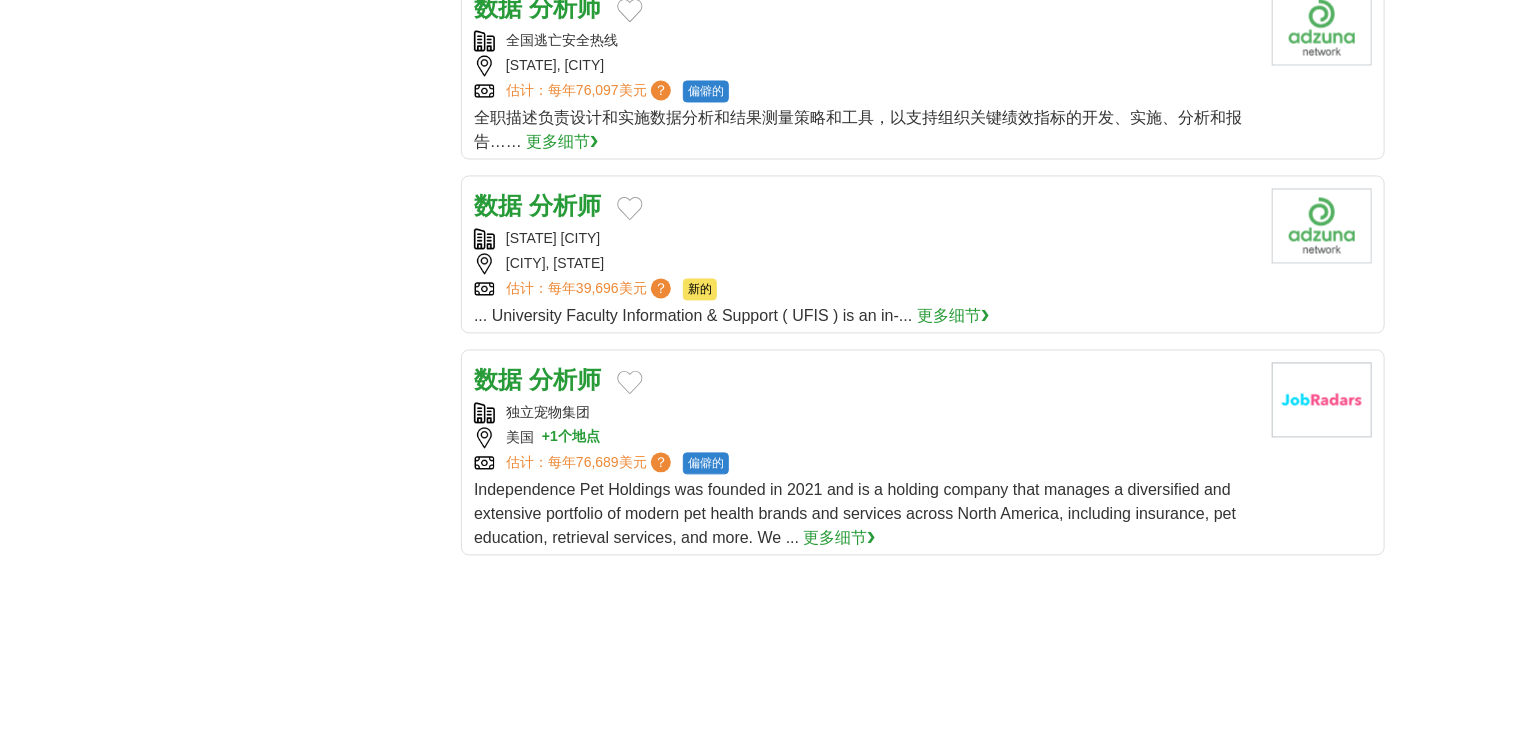 click on "独立宠物集团" at bounding box center (865, 412) 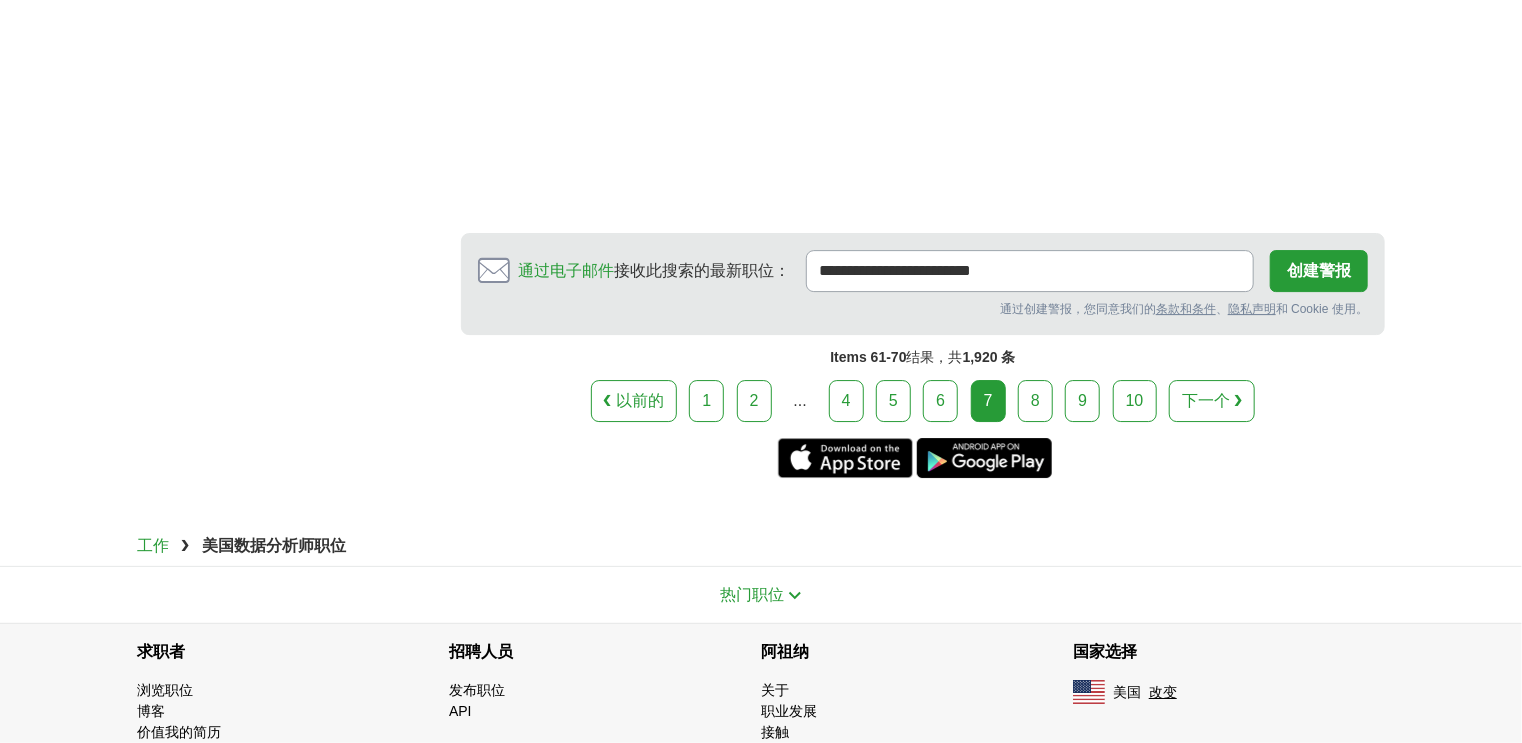 scroll, scrollTop: 3191, scrollLeft: 0, axis: vertical 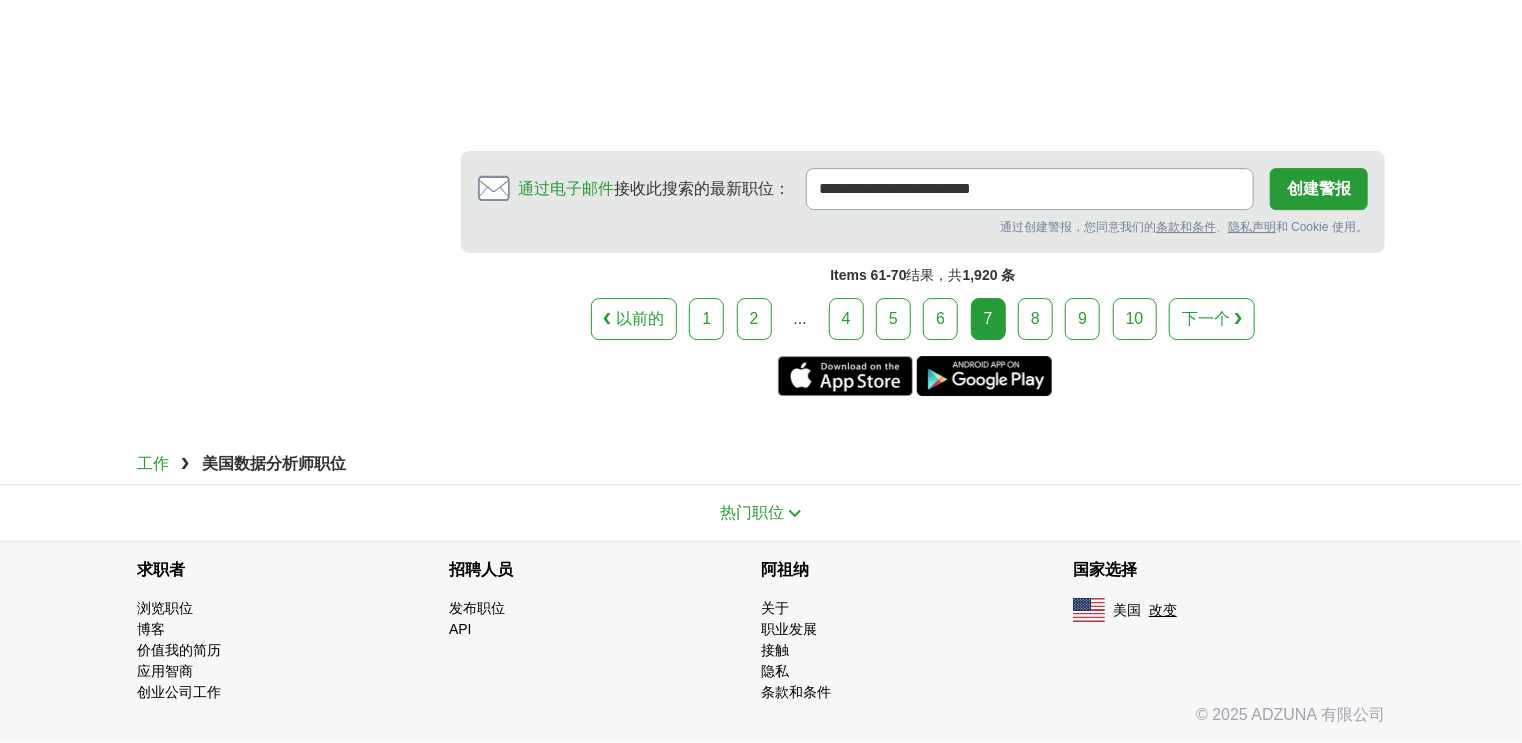 click on "8" at bounding box center [1035, 319] 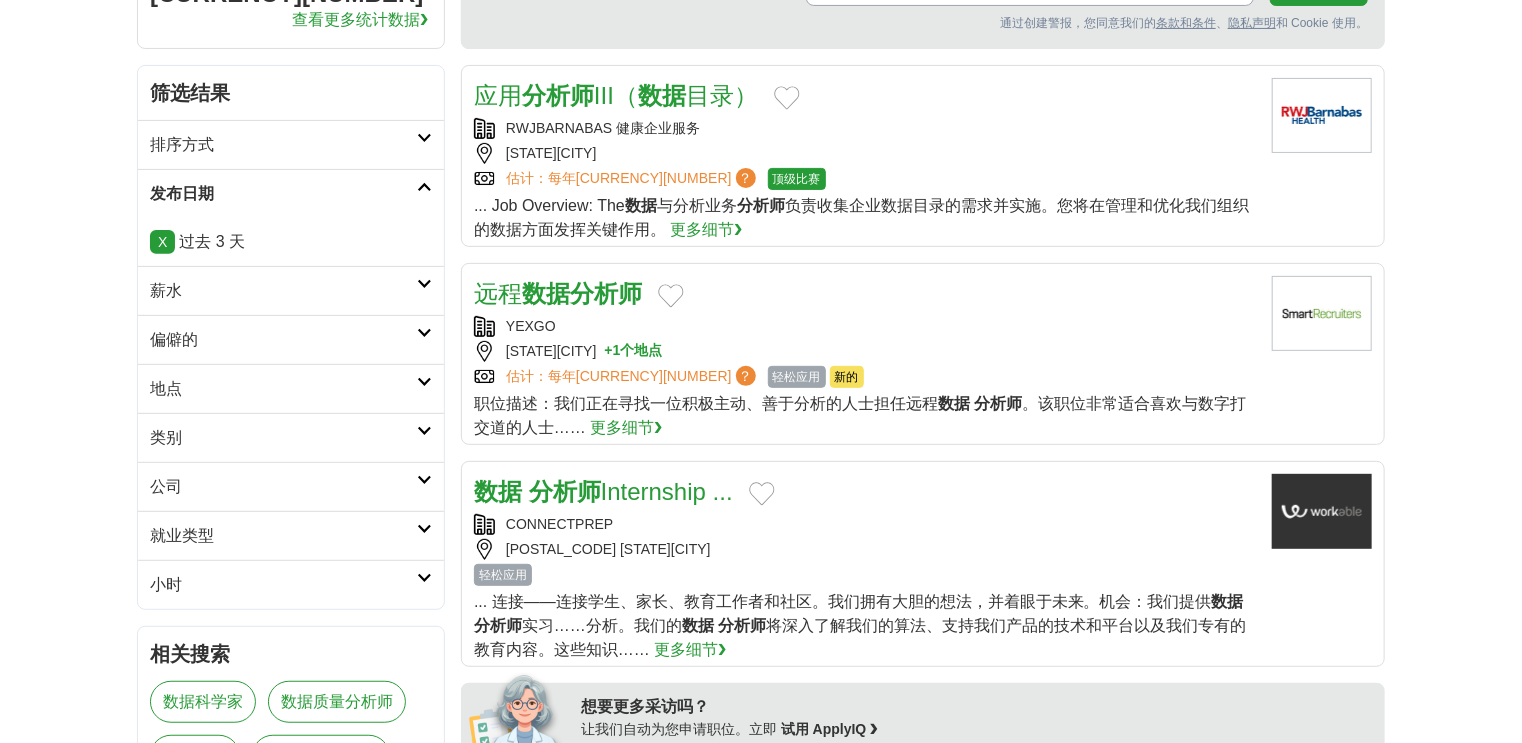 scroll, scrollTop: 480, scrollLeft: 0, axis: vertical 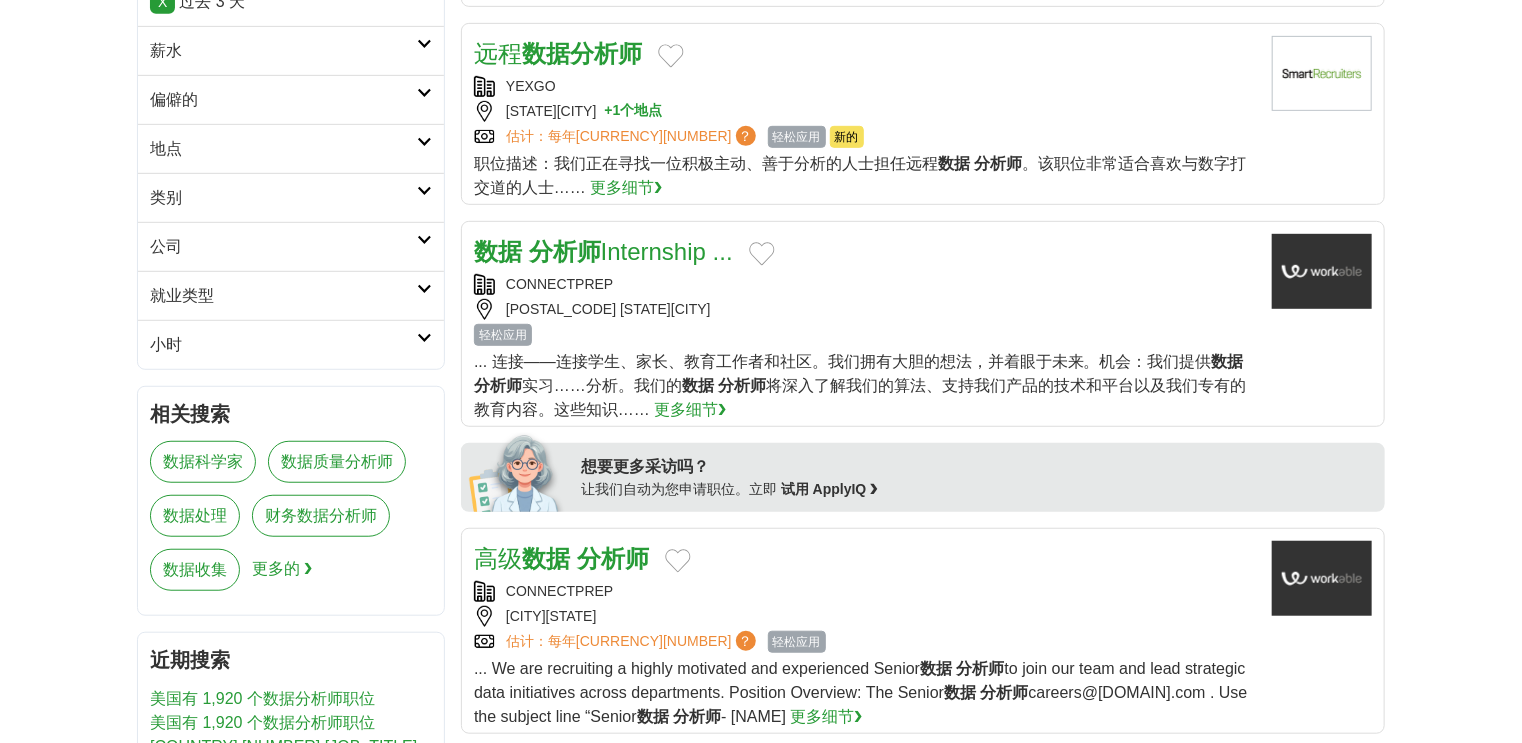 click on "数据" at bounding box center (546, 53) 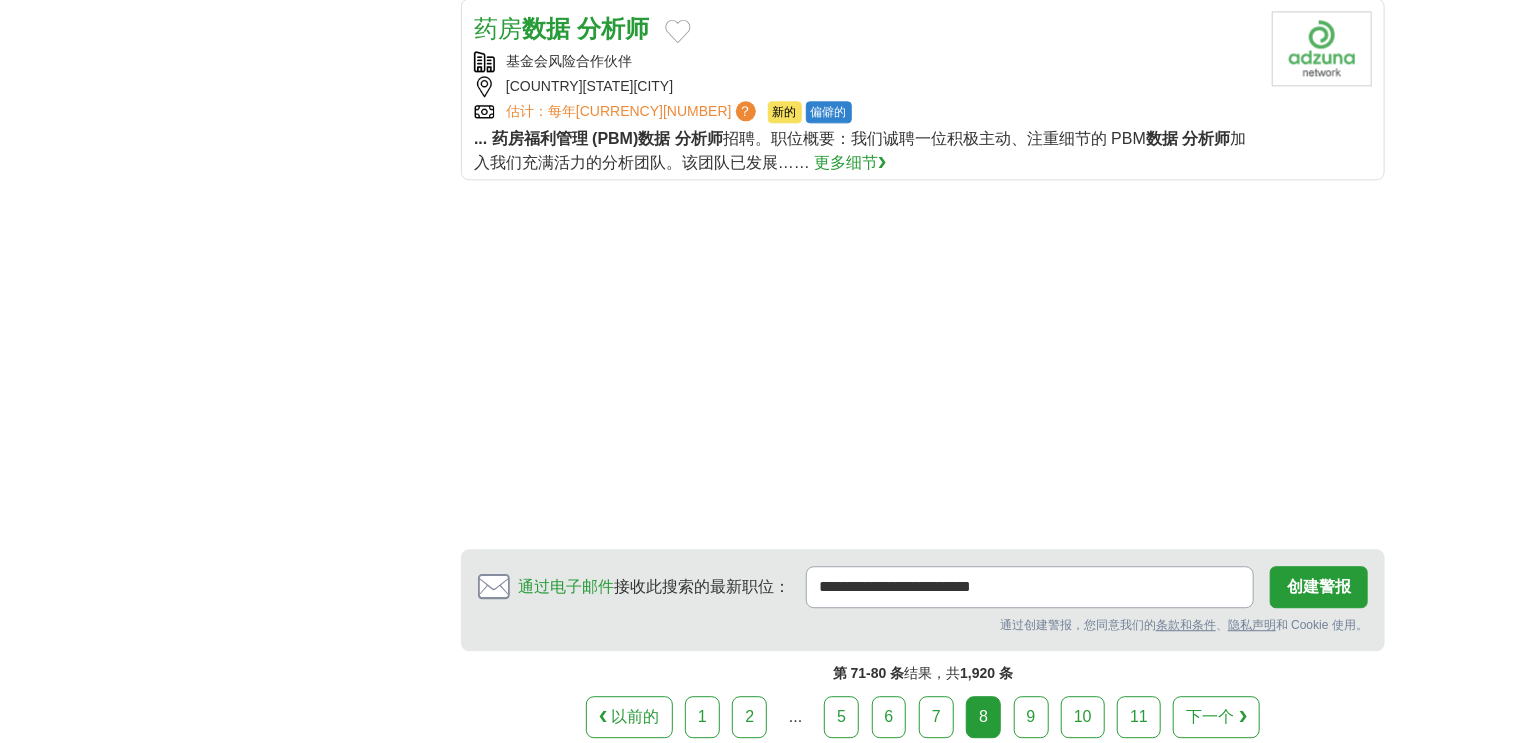 scroll, scrollTop: 2640, scrollLeft: 0, axis: vertical 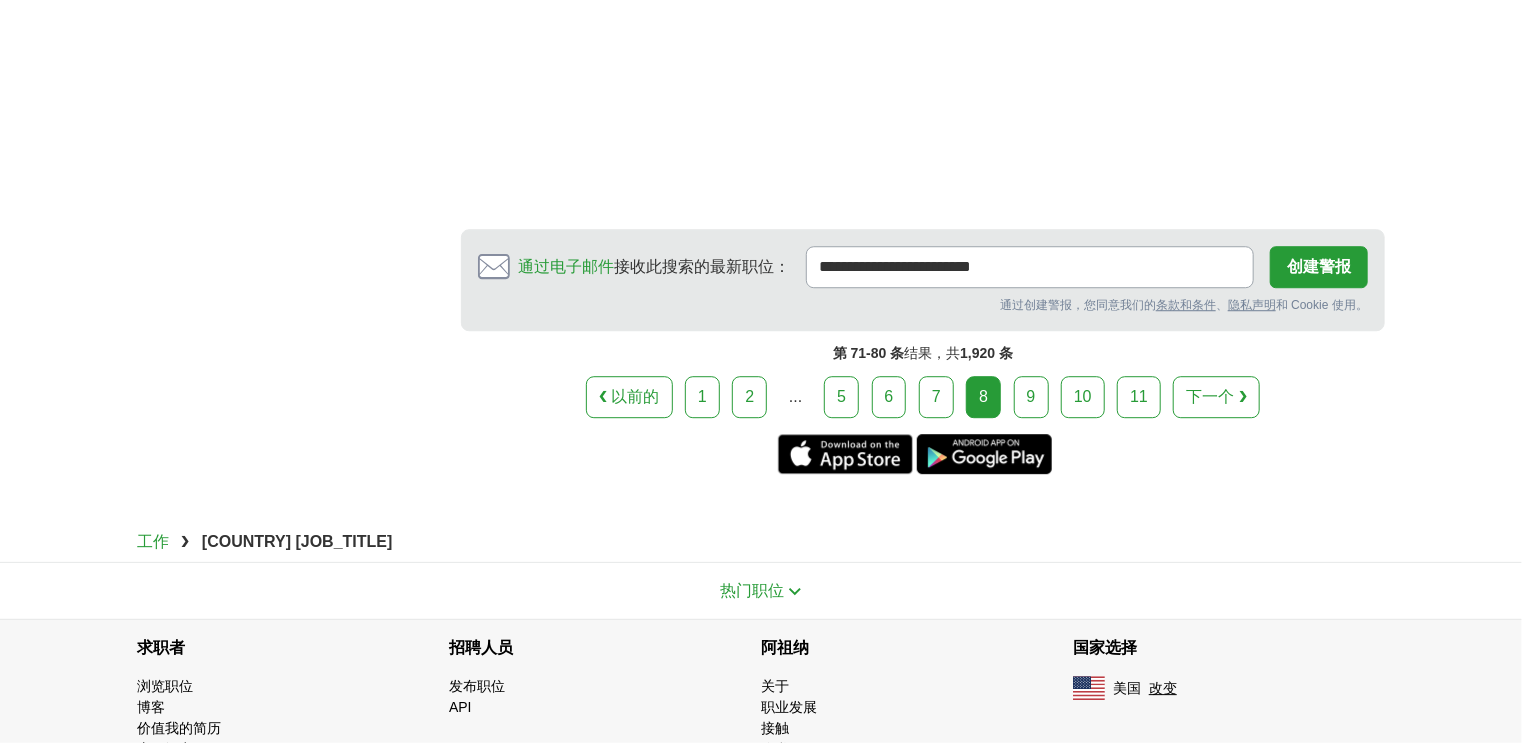 click on "9" at bounding box center [1031, 396] 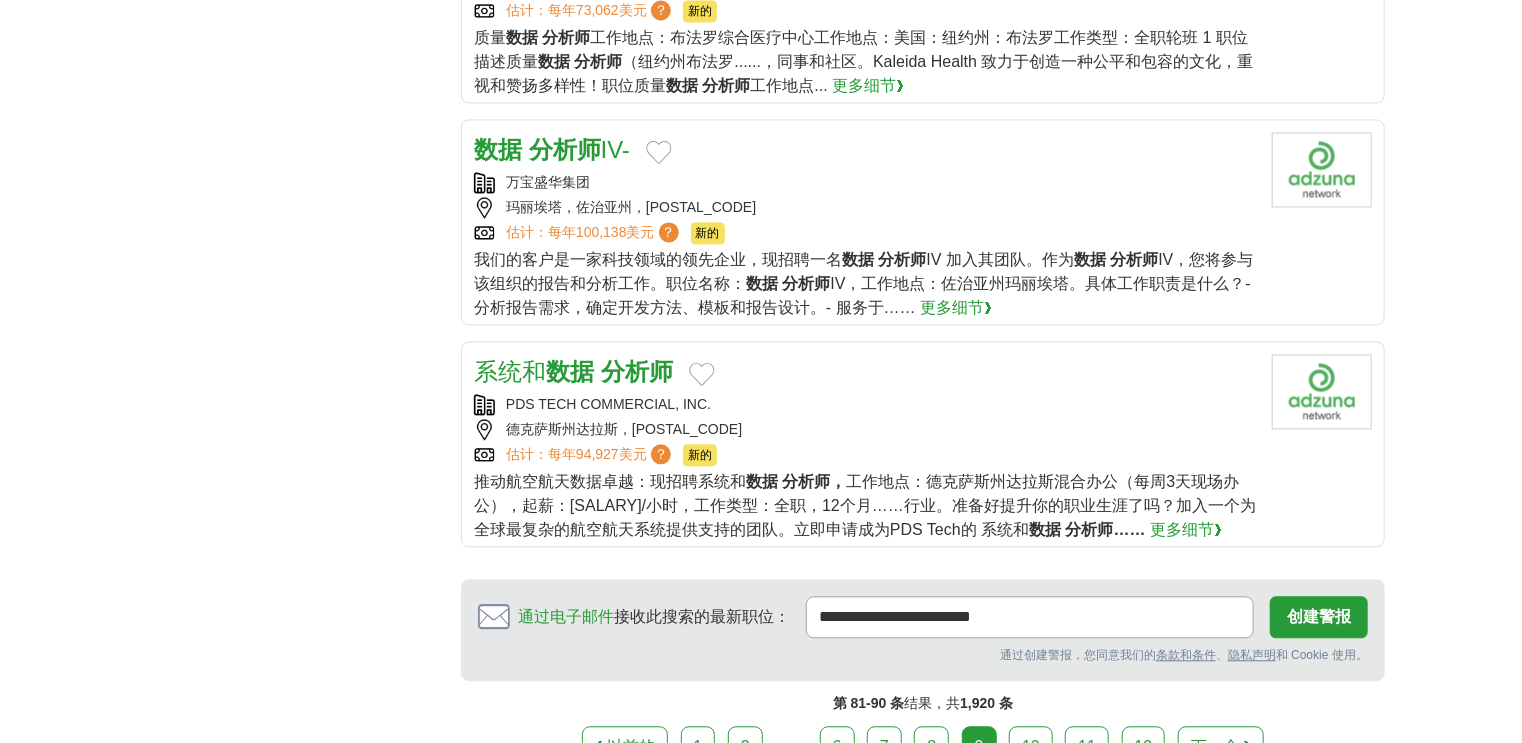 scroll, scrollTop: 2400, scrollLeft: 0, axis: vertical 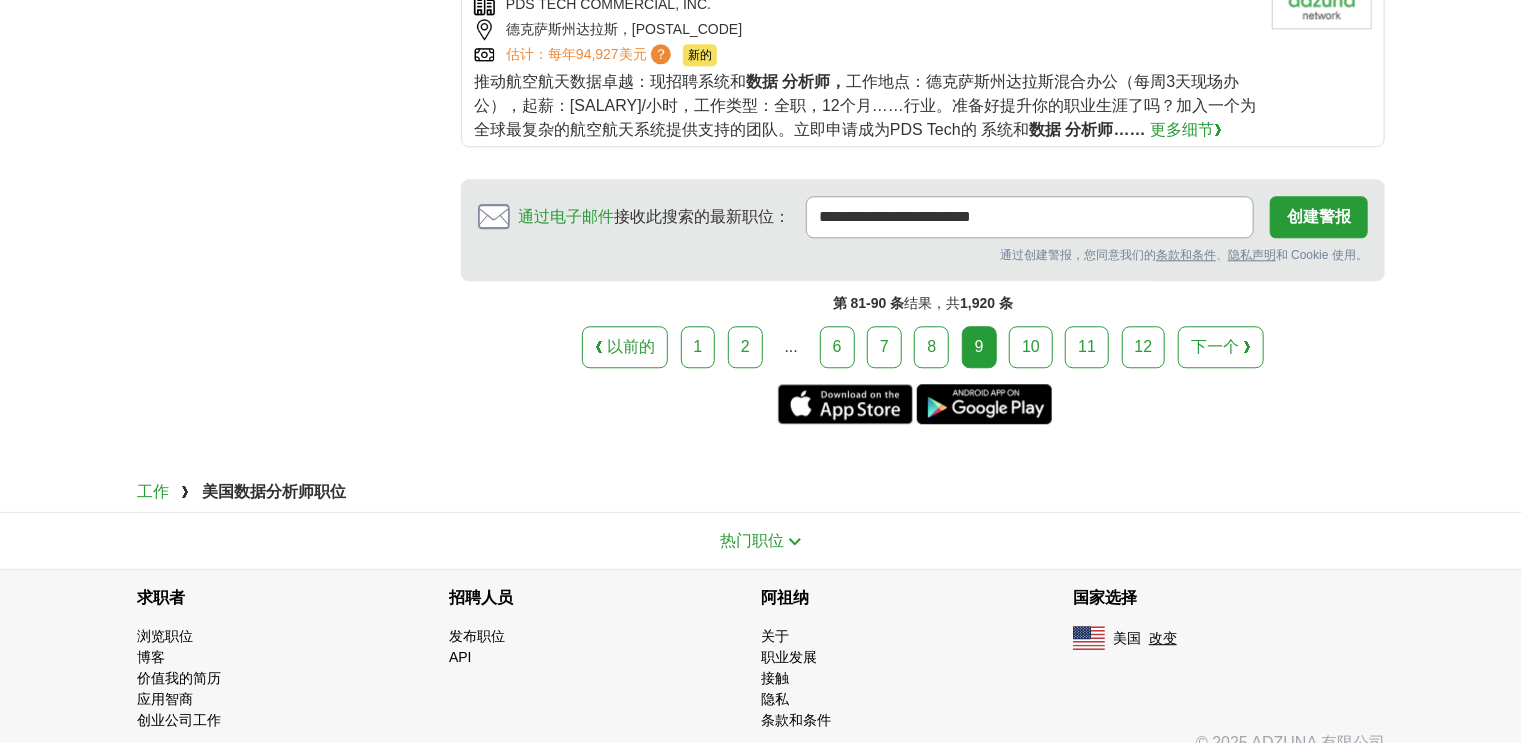 click on "10" at bounding box center [1031, 346] 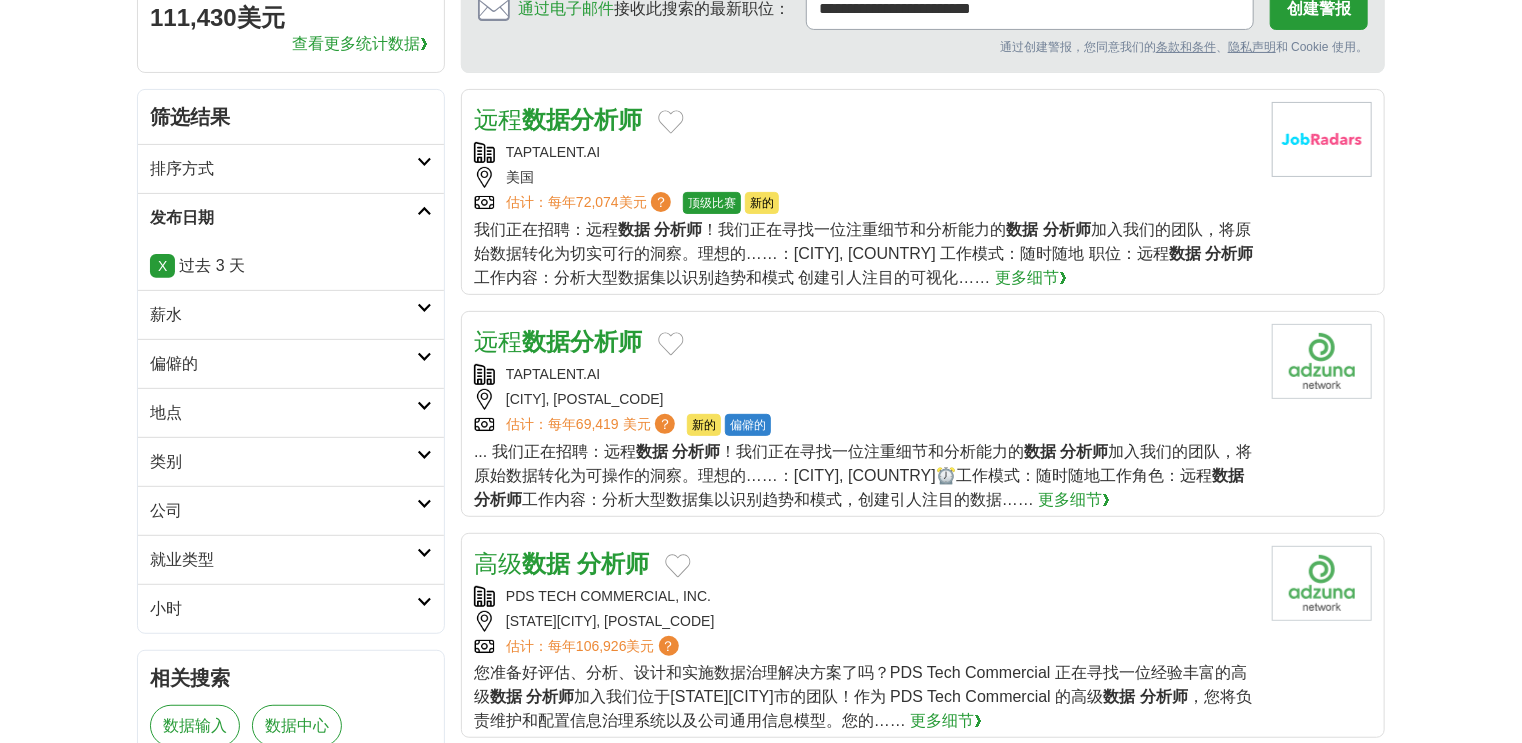 scroll, scrollTop: 240, scrollLeft: 0, axis: vertical 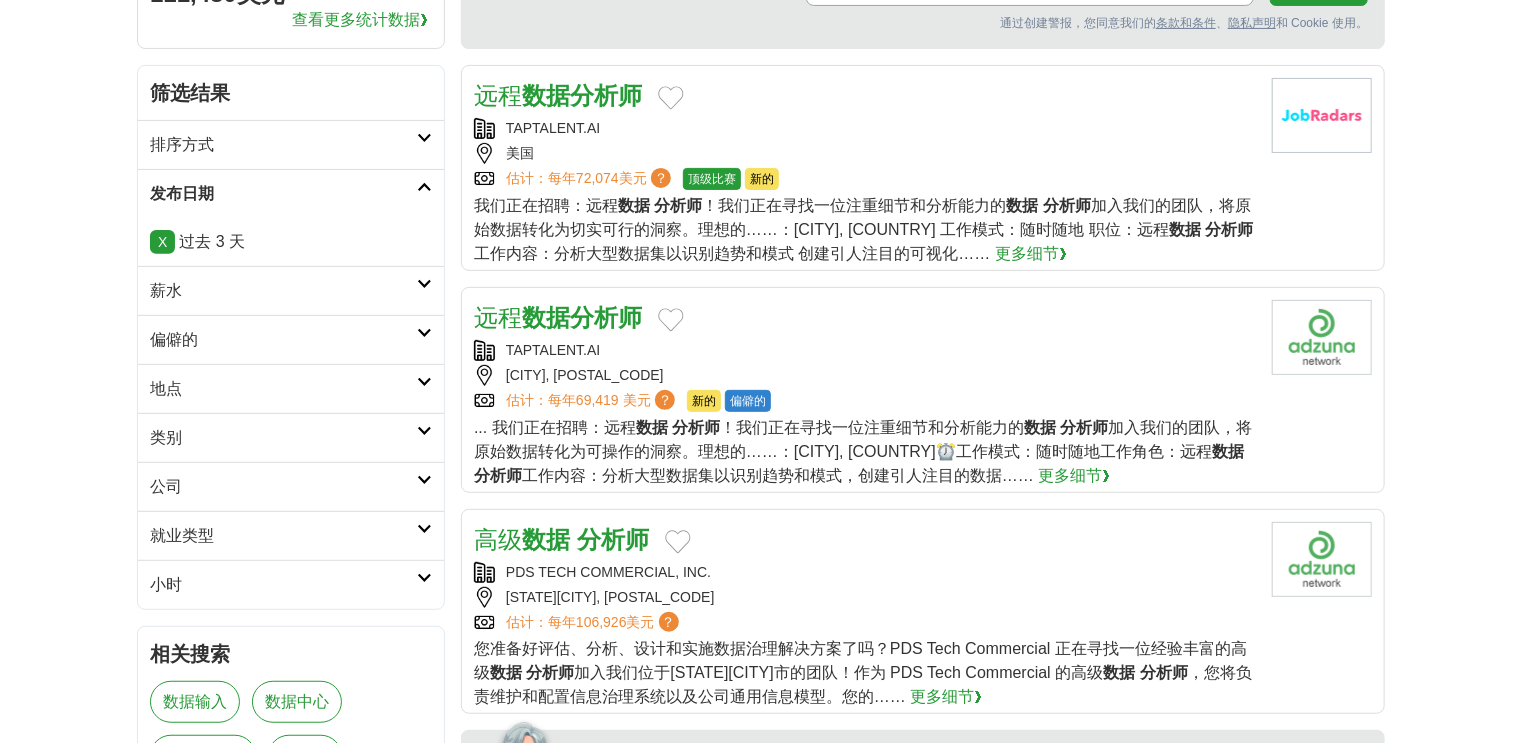click on "数据" at bounding box center [546, 317] 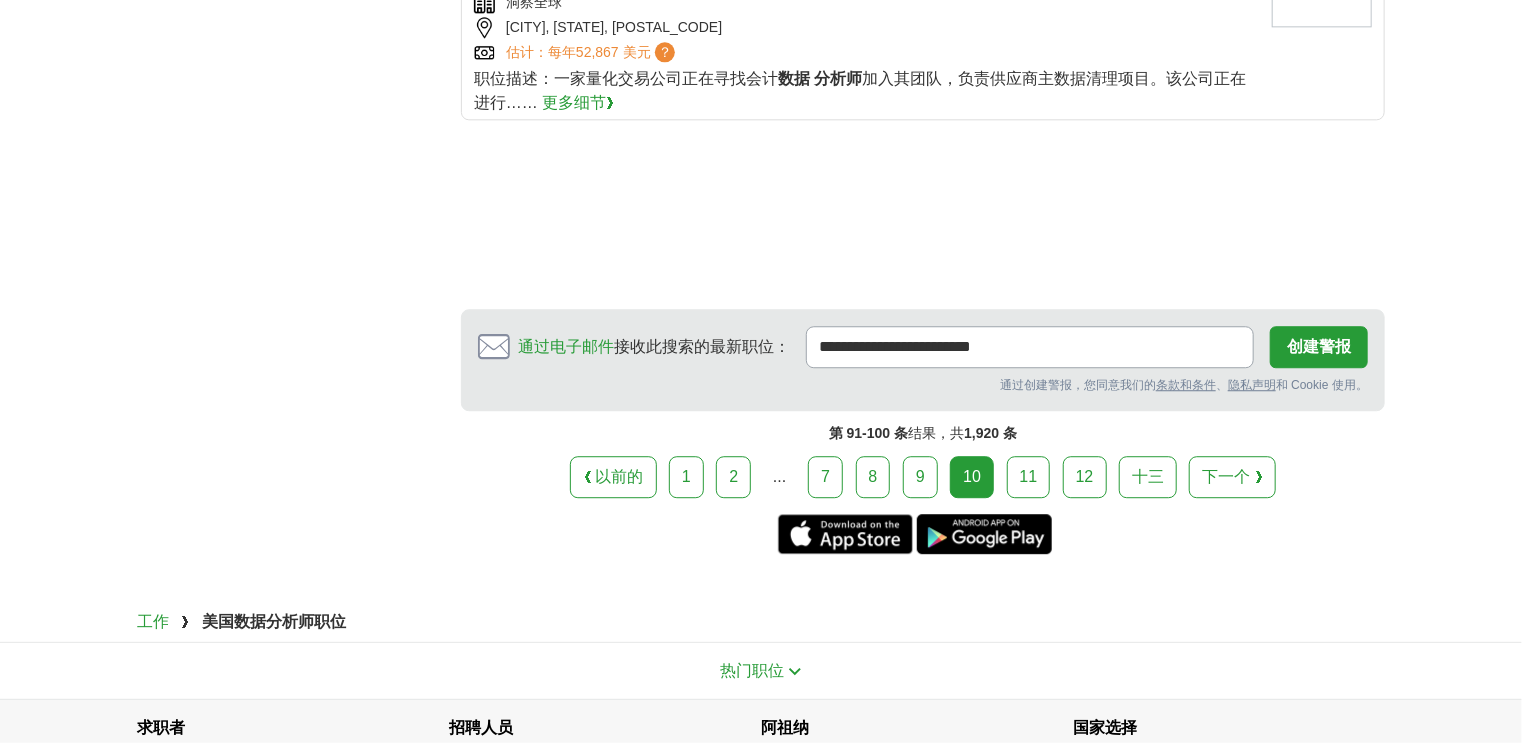 scroll, scrollTop: 2653, scrollLeft: 0, axis: vertical 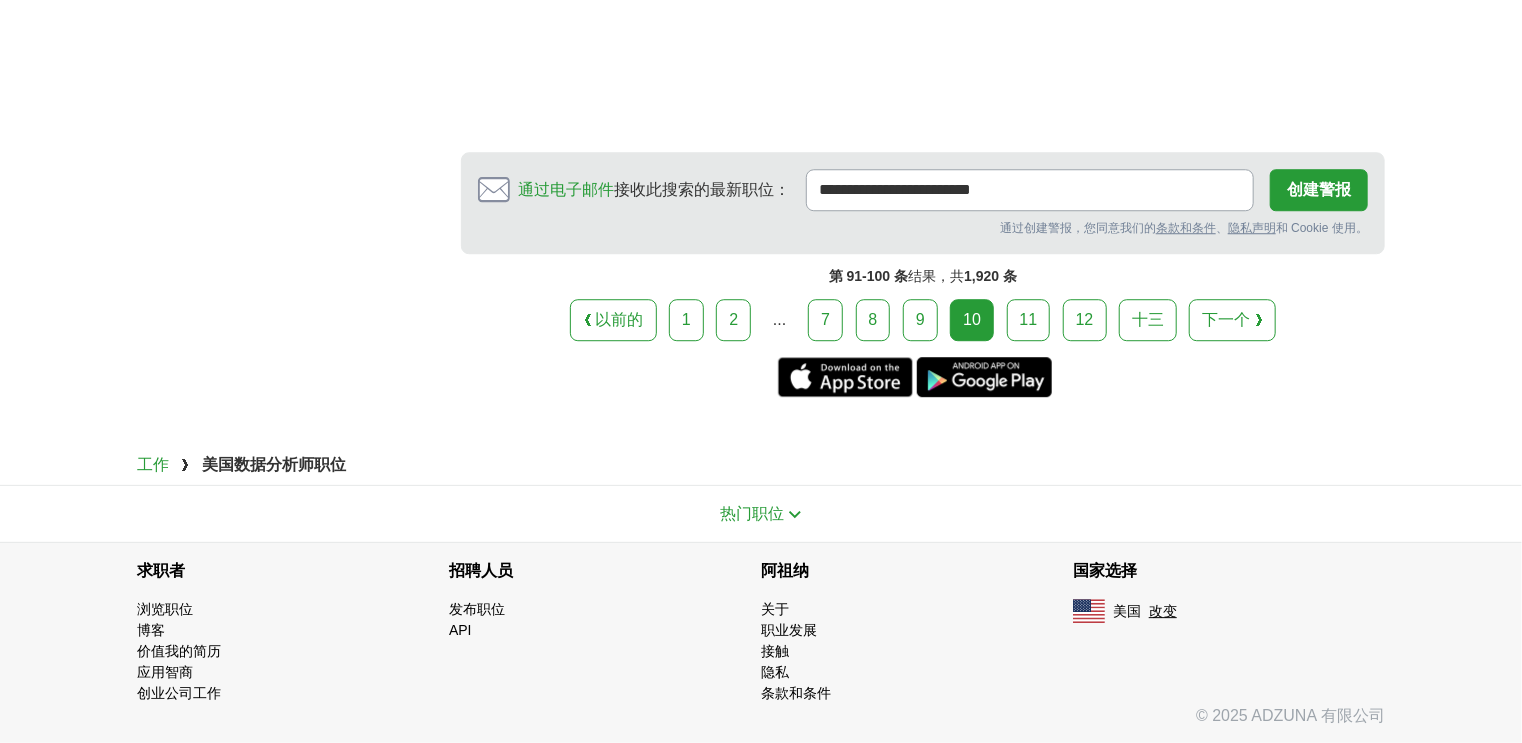 click on "11" at bounding box center (1029, 319) 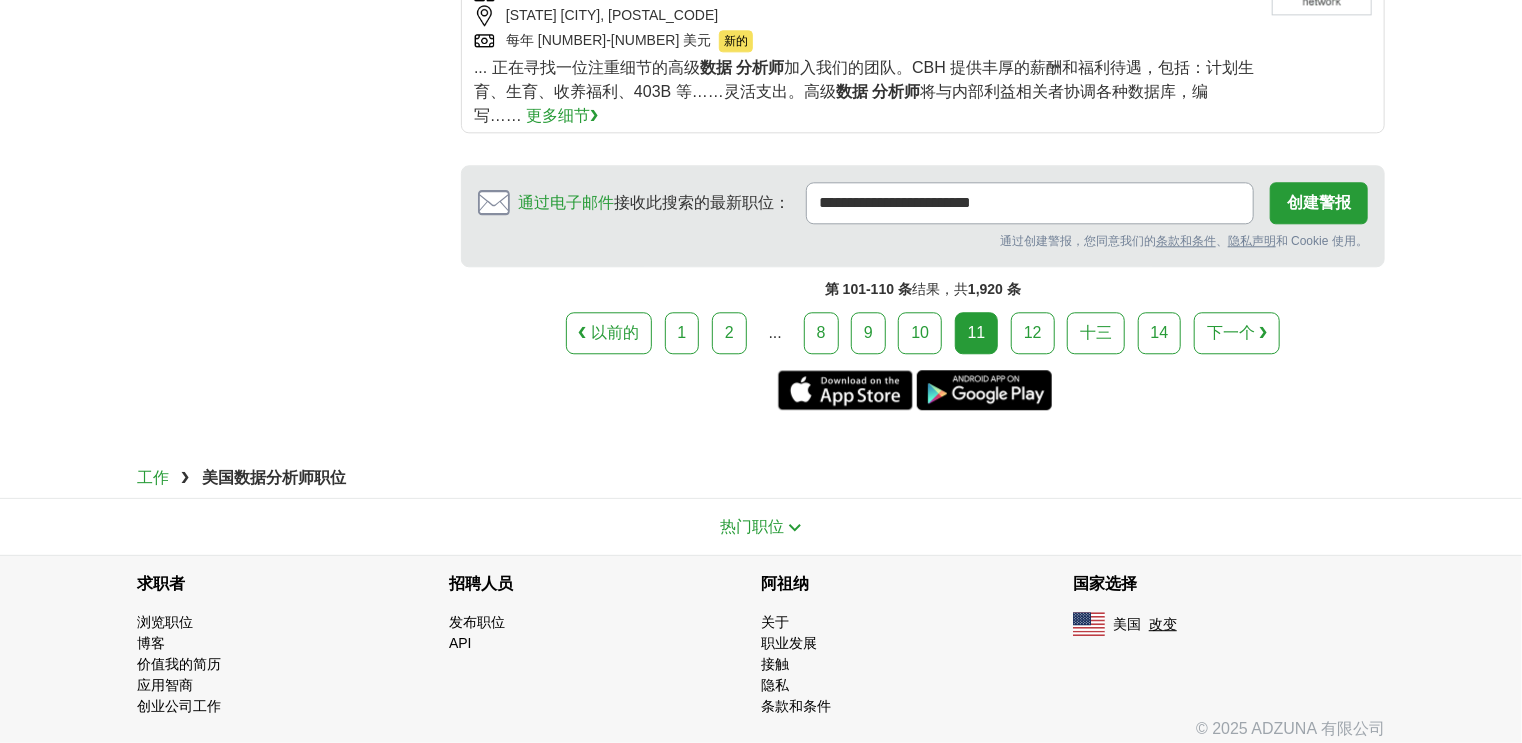 scroll, scrollTop: 2424, scrollLeft: 0, axis: vertical 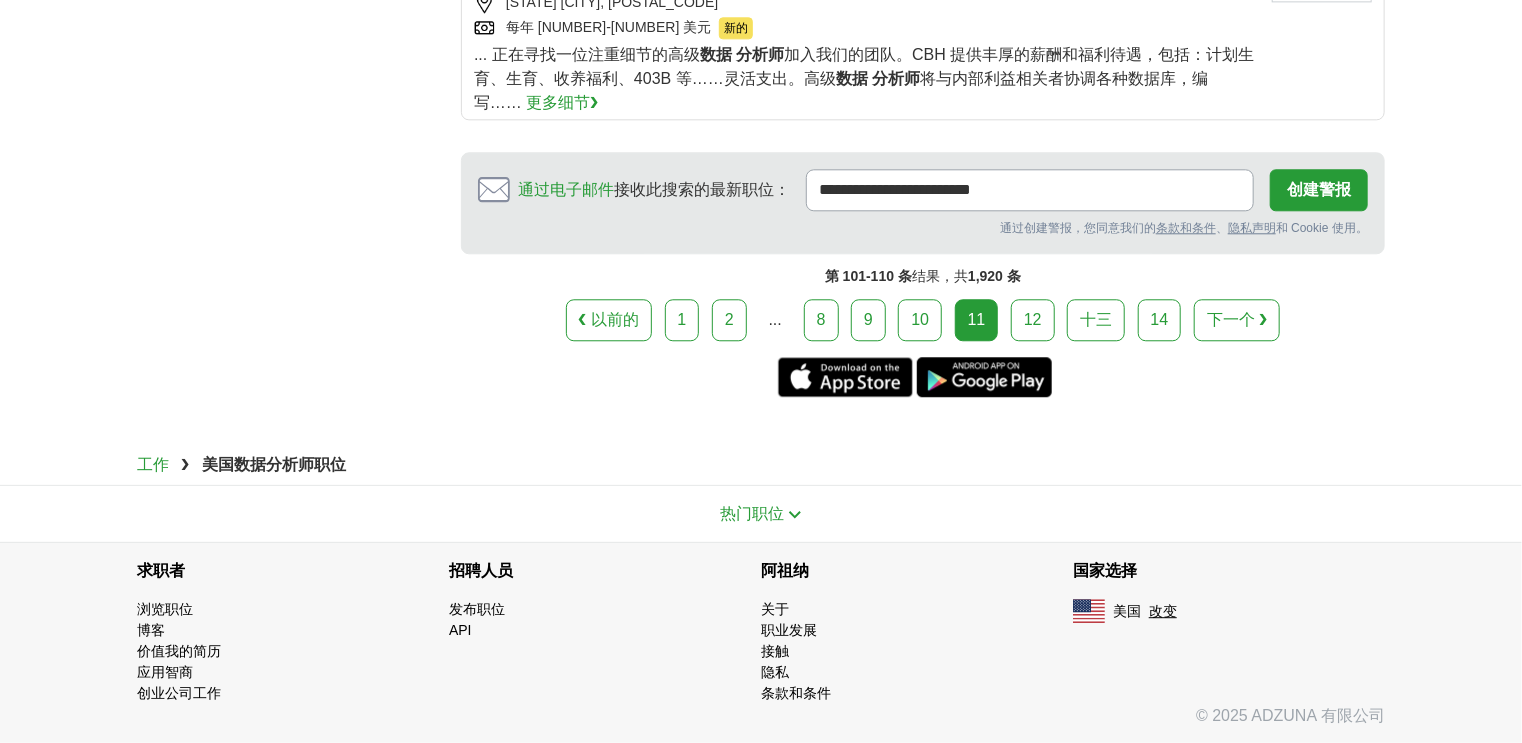 click on "12" at bounding box center [1033, 319] 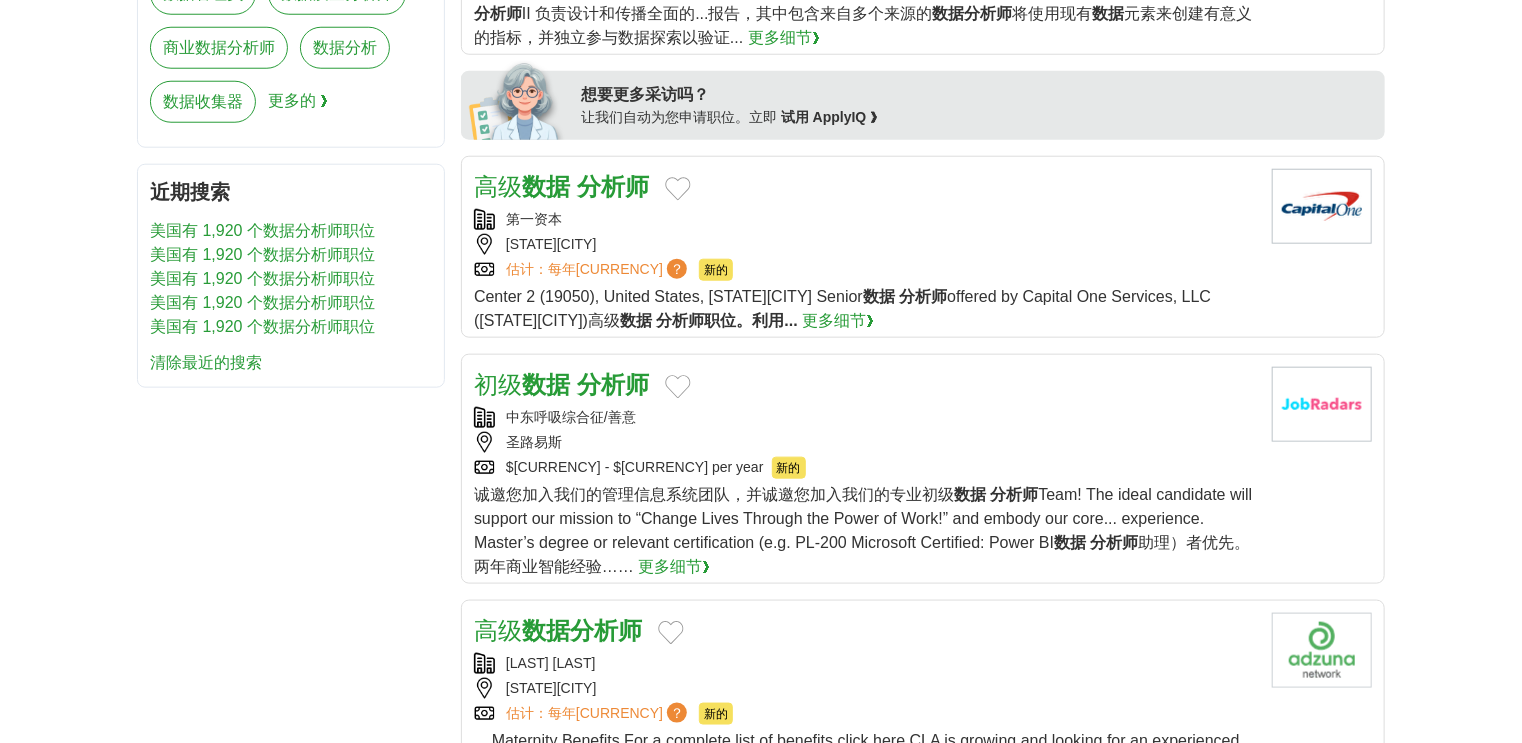scroll, scrollTop: 1200, scrollLeft: 0, axis: vertical 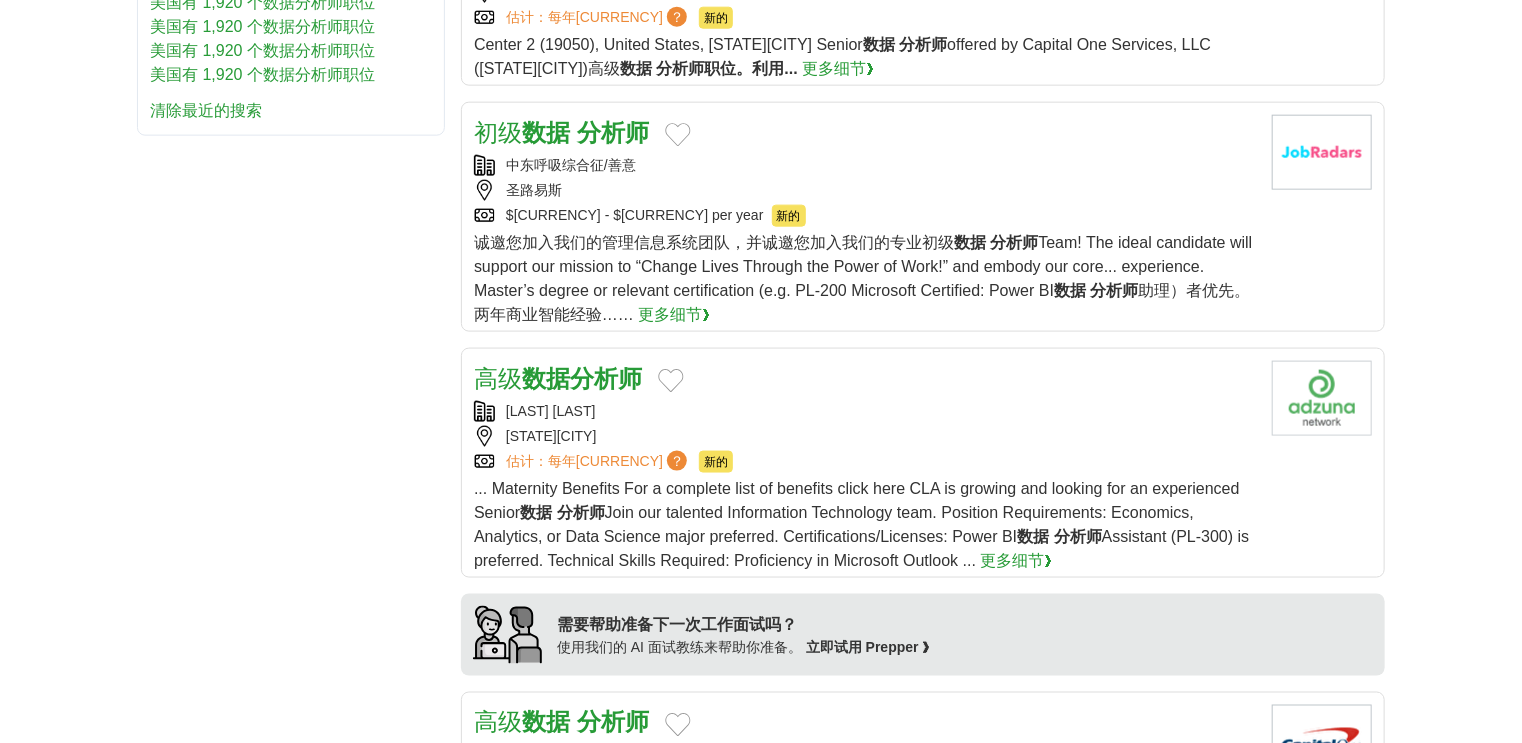 click on "数据" at bounding box center [546, 132] 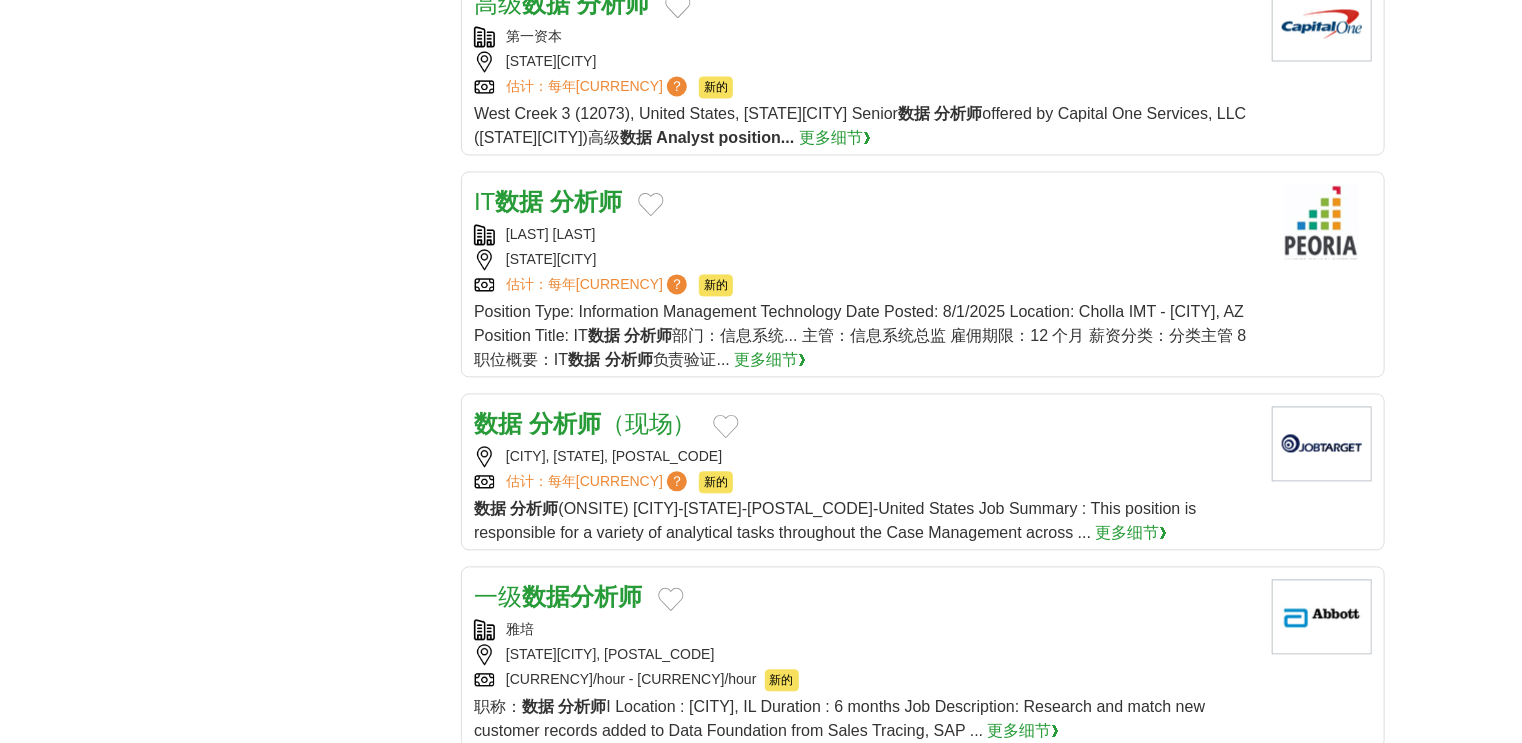 scroll, scrollTop: 1920, scrollLeft: 0, axis: vertical 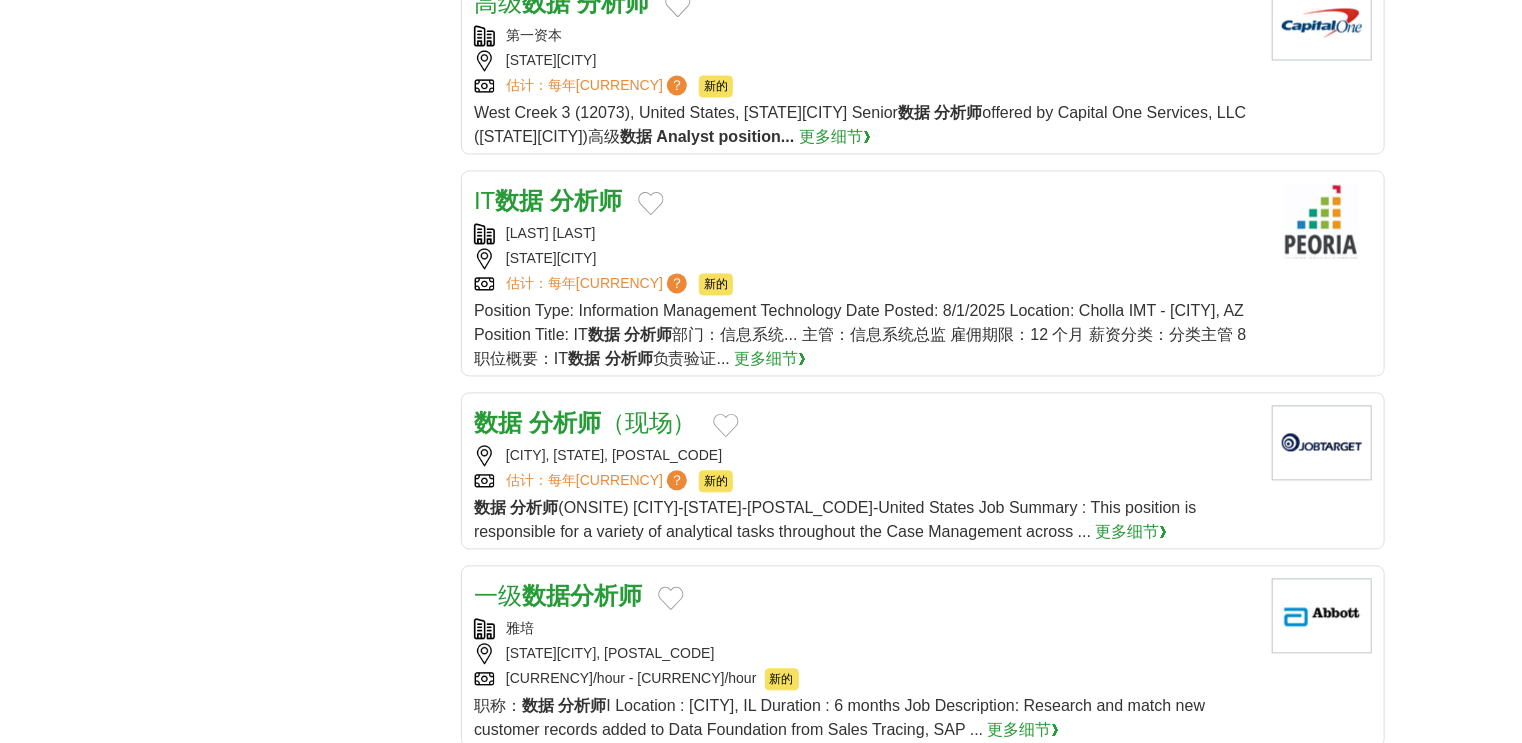 click on "（现场）" at bounding box center (649, 422) 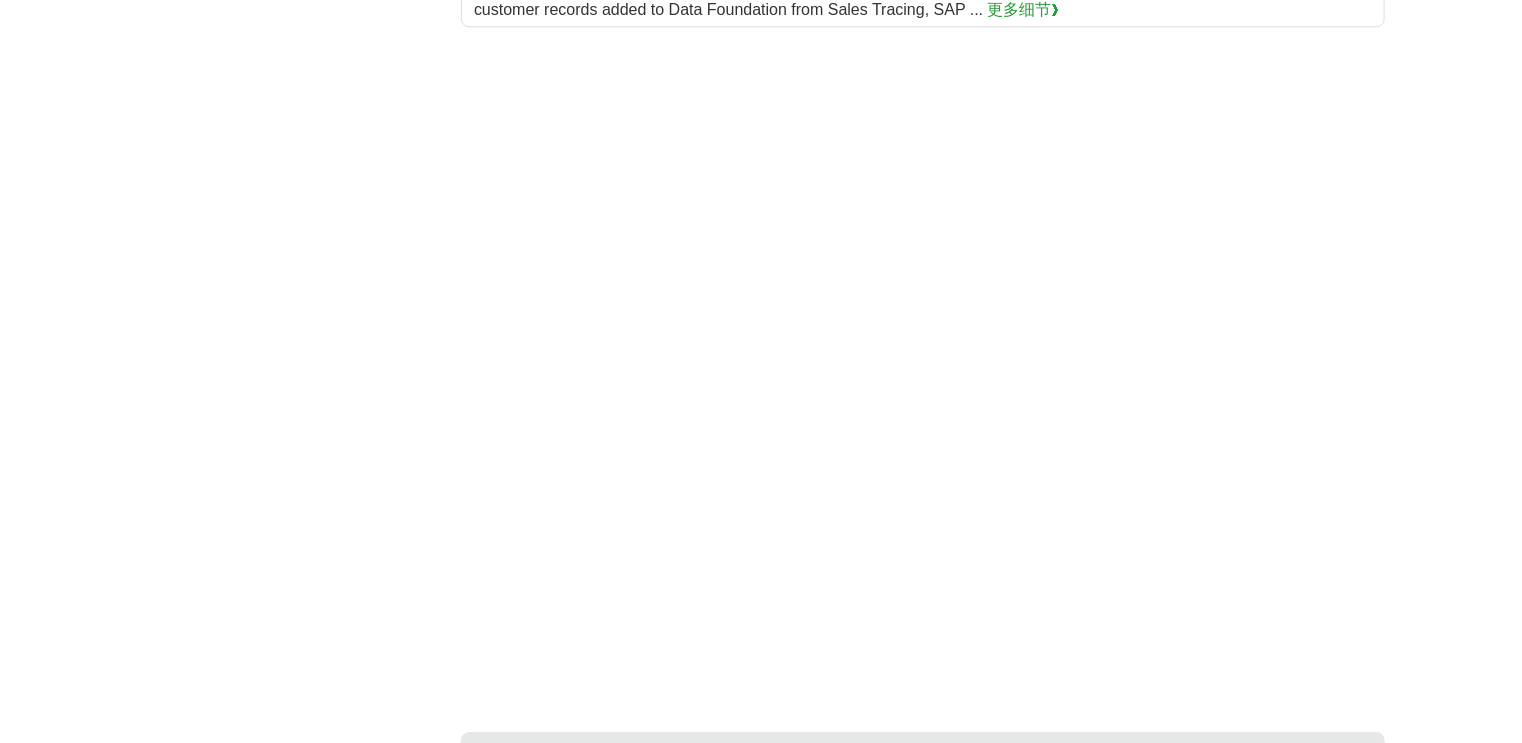 scroll, scrollTop: 3040, scrollLeft: 0, axis: vertical 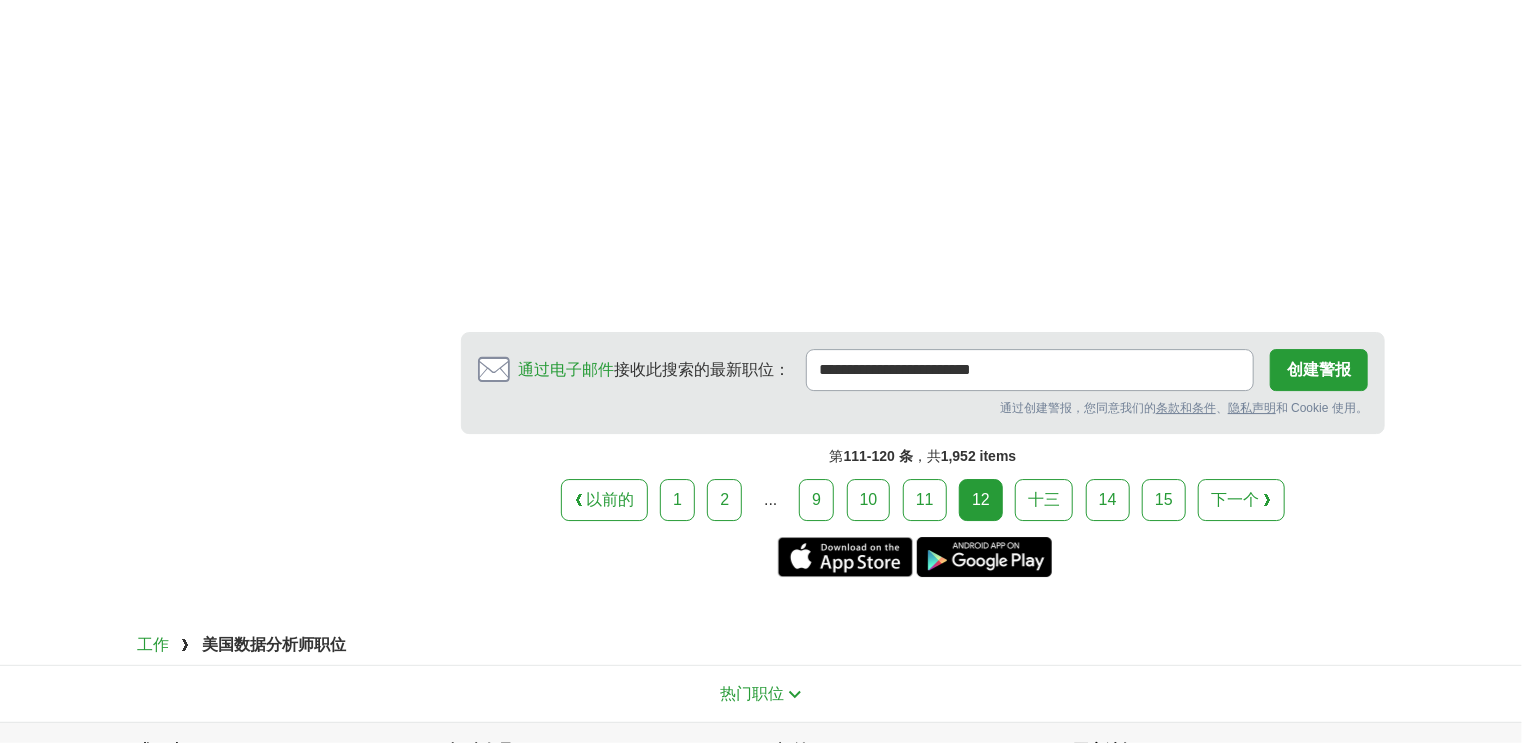 click on "十三" at bounding box center (1044, 499) 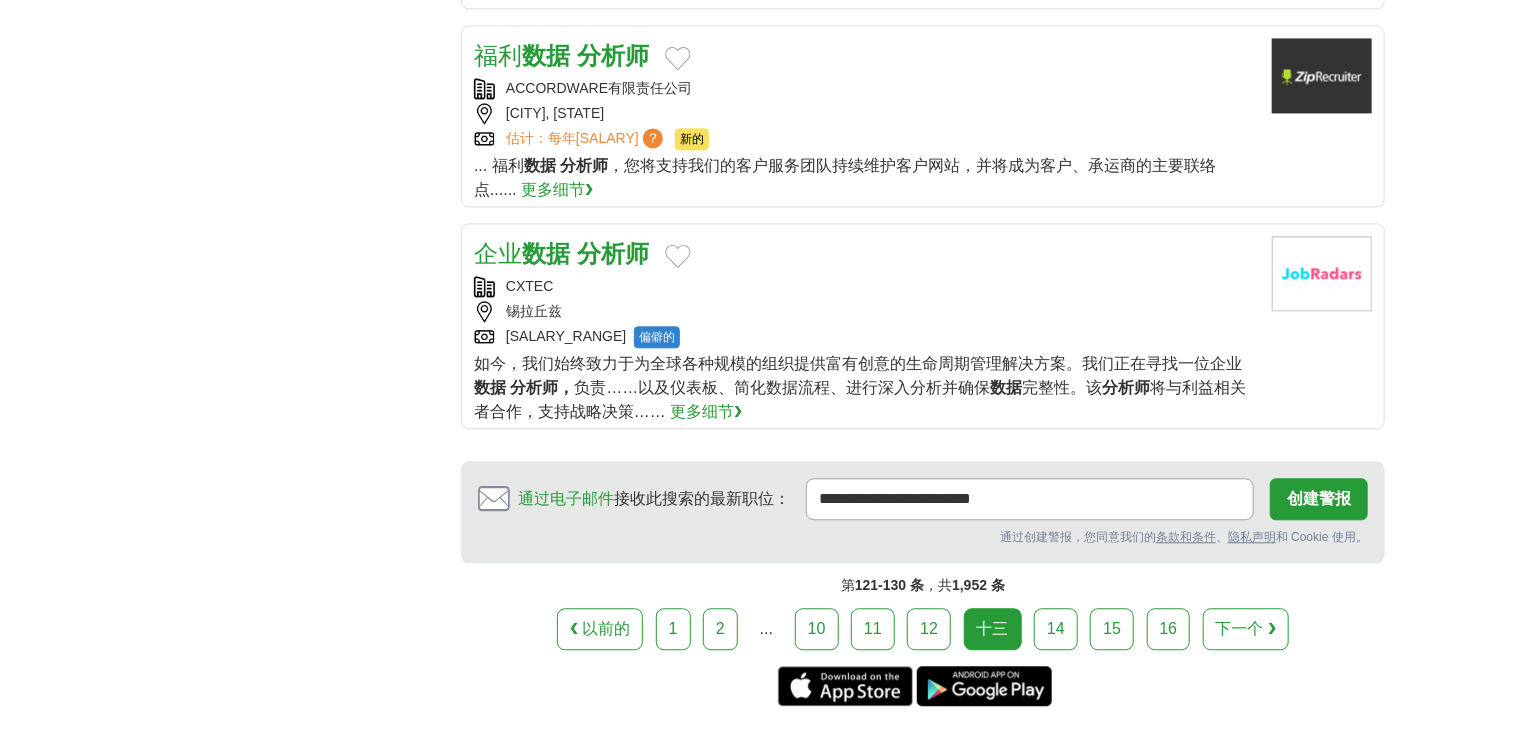 scroll, scrollTop: 2320, scrollLeft: 0, axis: vertical 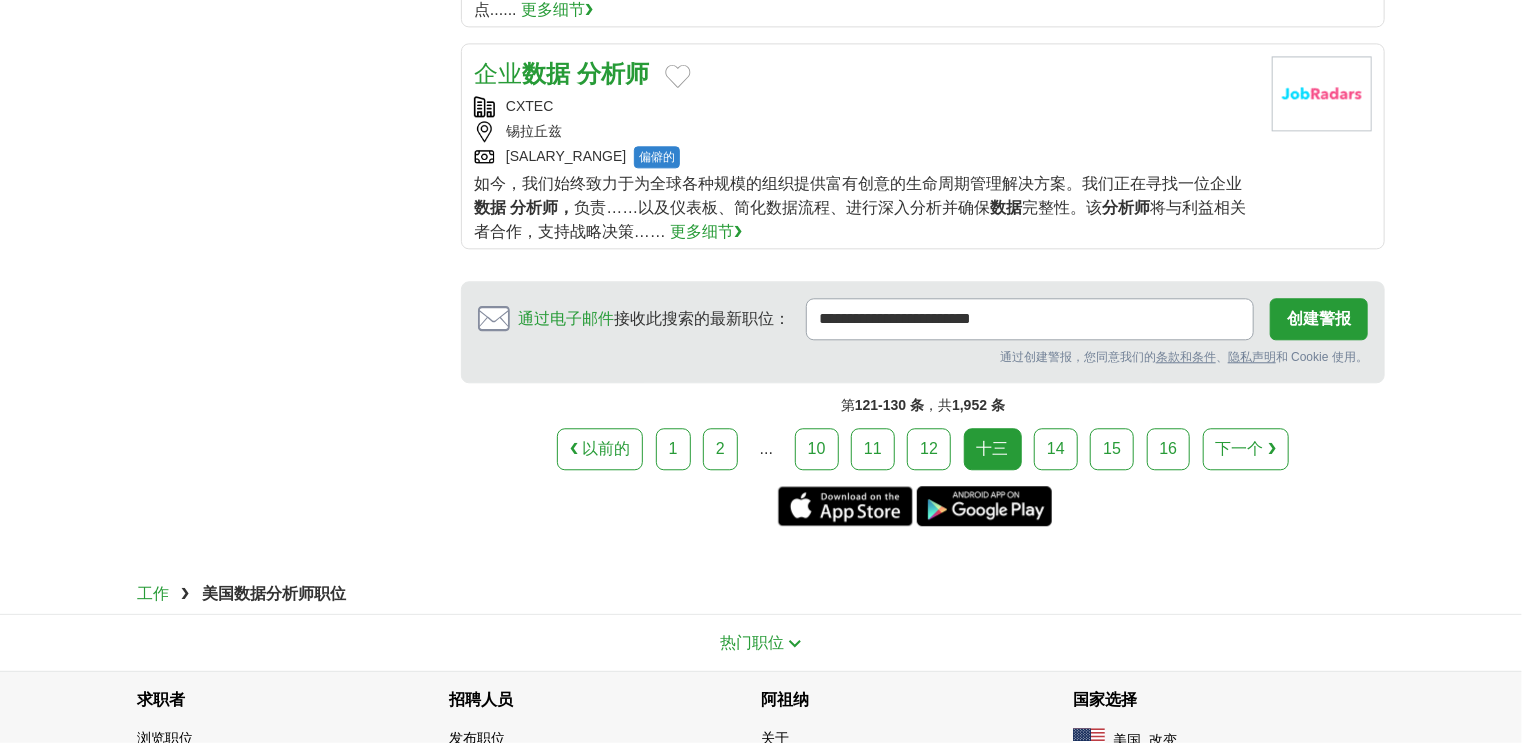 click on "14" at bounding box center [1056, 448] 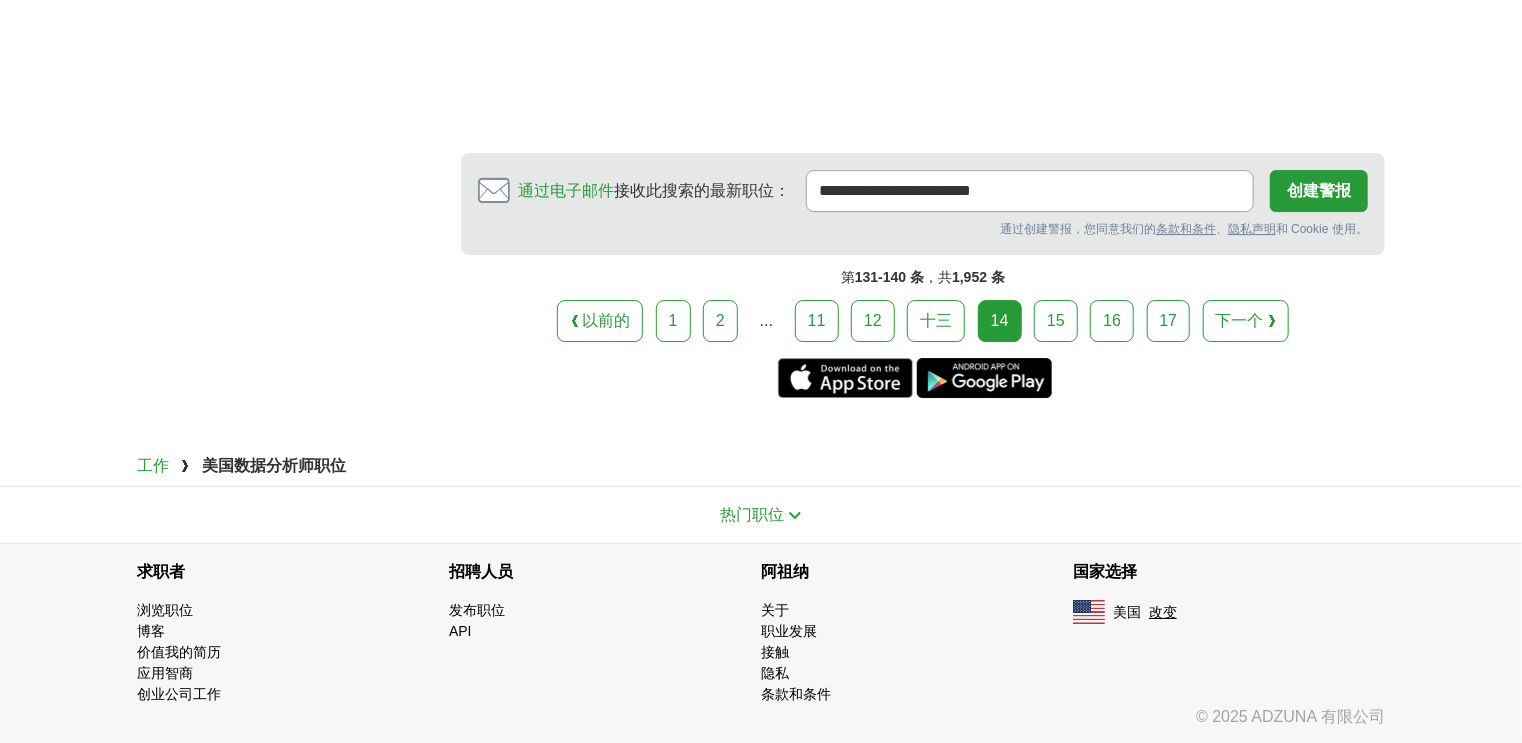 scroll, scrollTop: 3195, scrollLeft: 0, axis: vertical 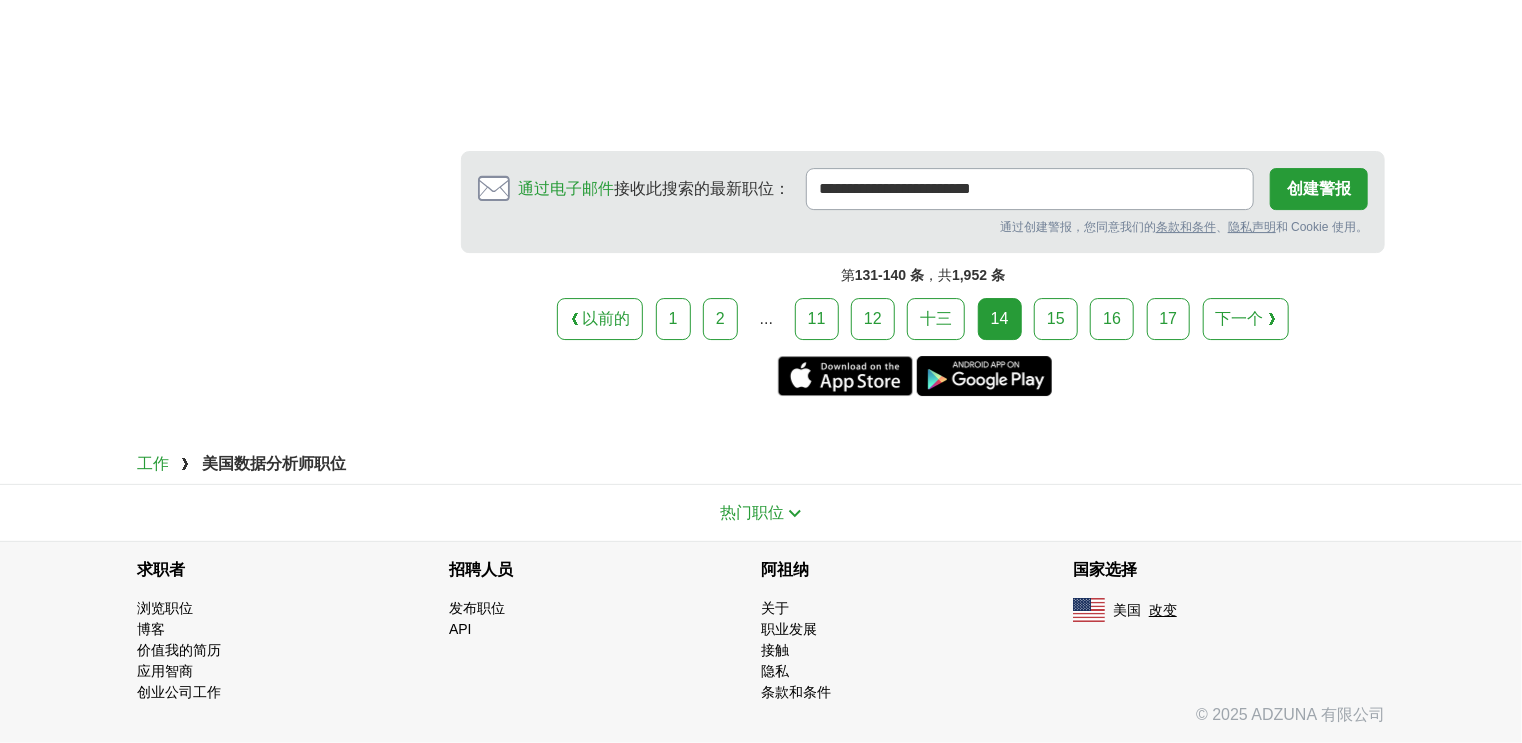 click on "15" at bounding box center [1056, 318] 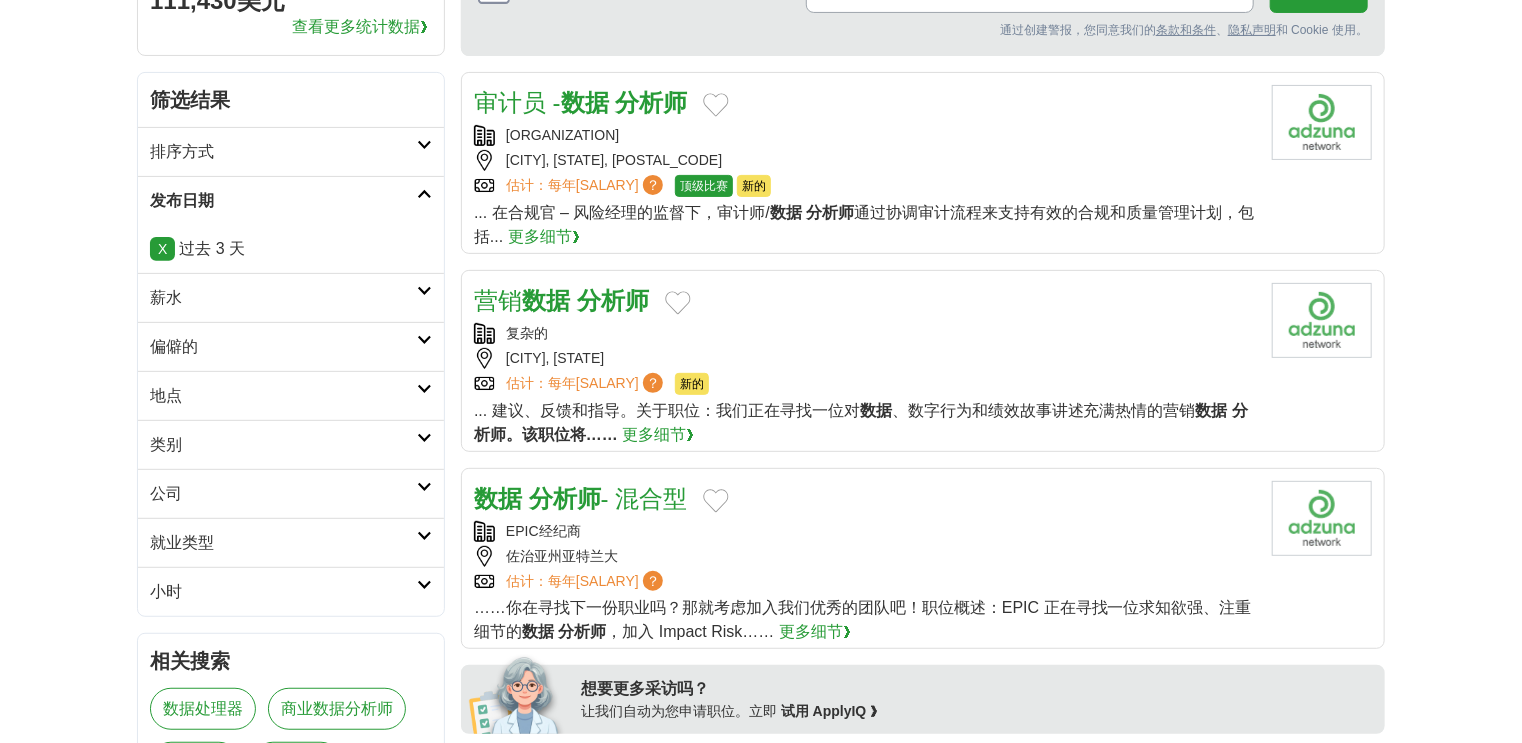 scroll, scrollTop: 240, scrollLeft: 0, axis: vertical 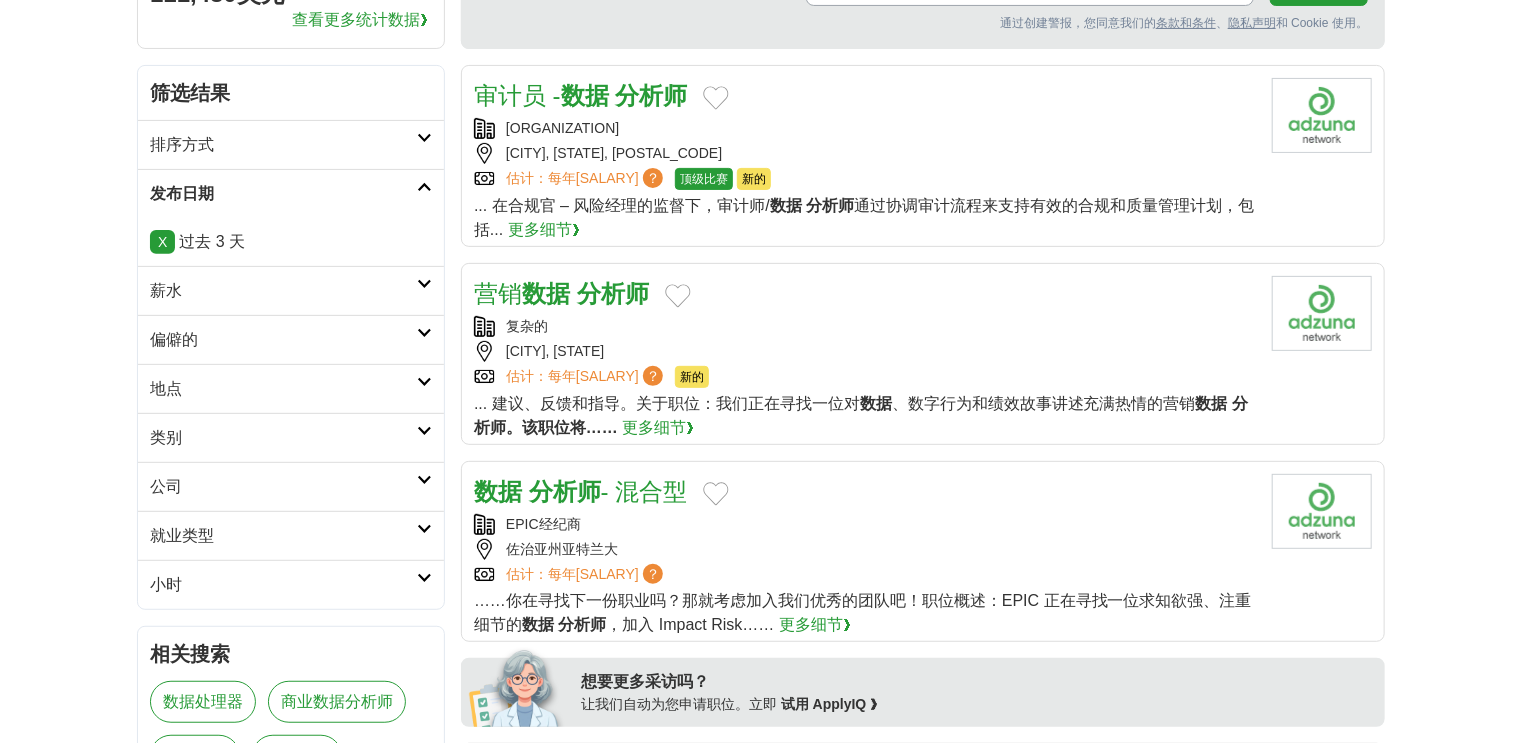 click on "分析师" at bounding box center [613, 293] 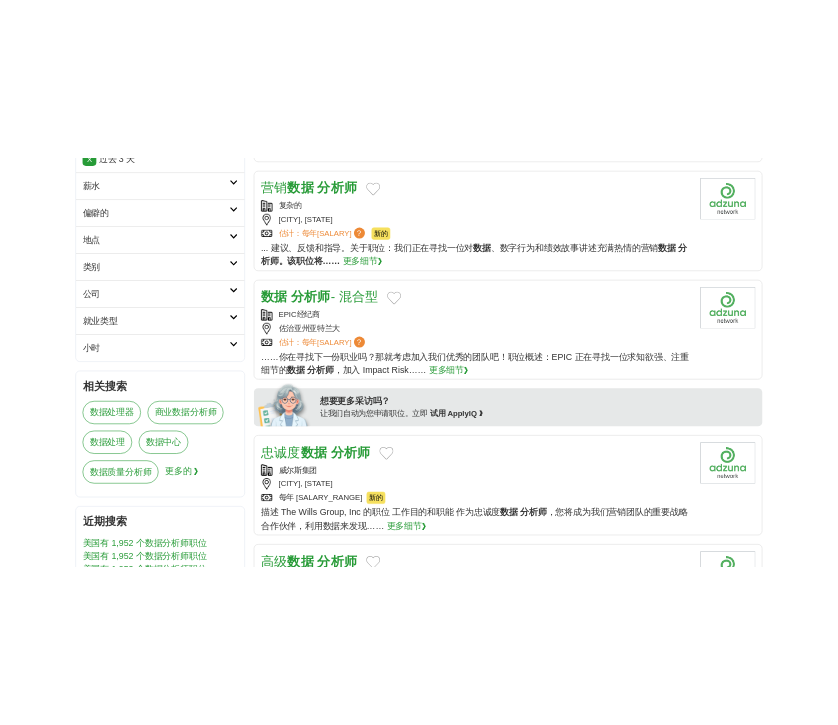 scroll, scrollTop: 480, scrollLeft: 0, axis: vertical 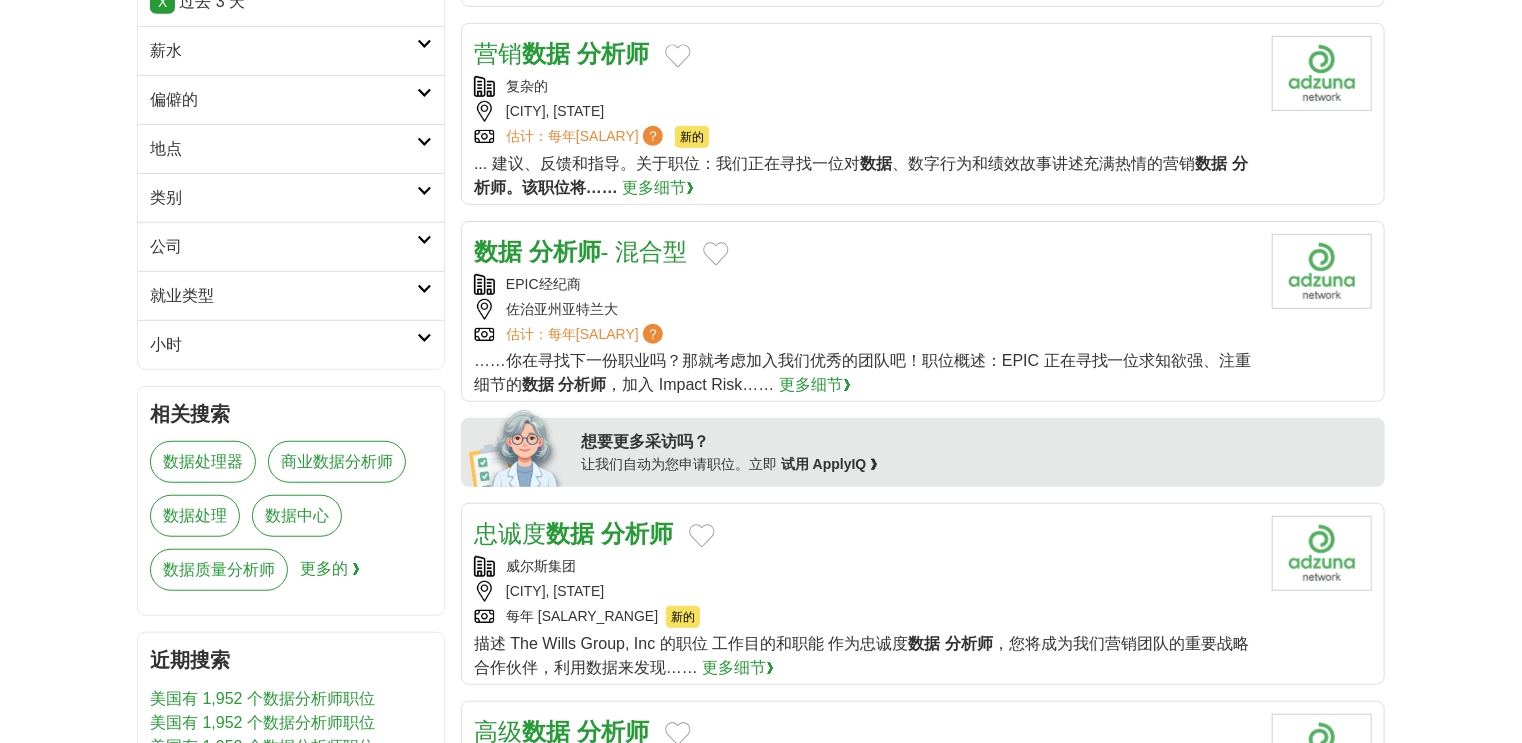 click on "分析师" at bounding box center (565, 251) 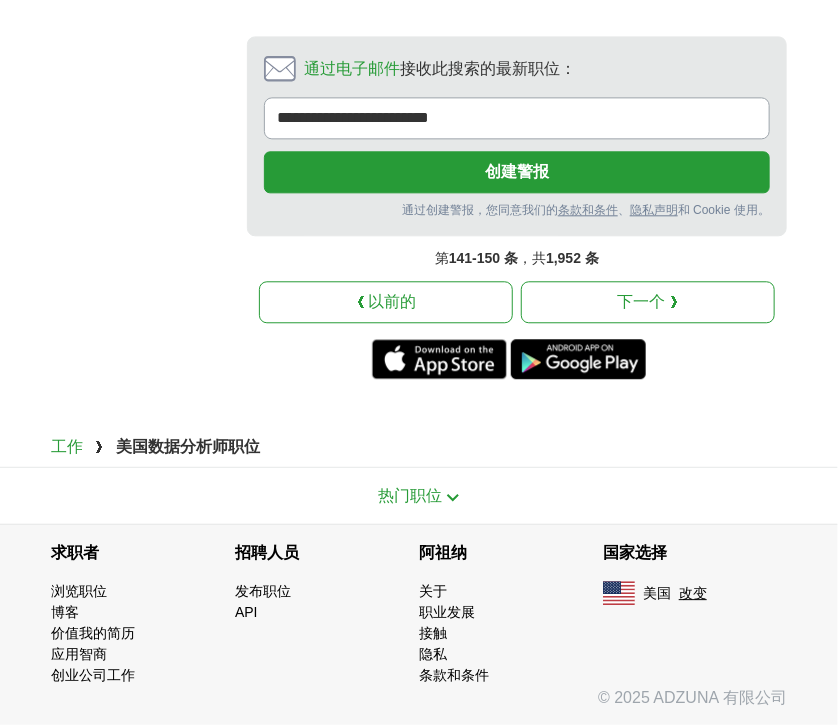 scroll, scrollTop: 3307, scrollLeft: 0, axis: vertical 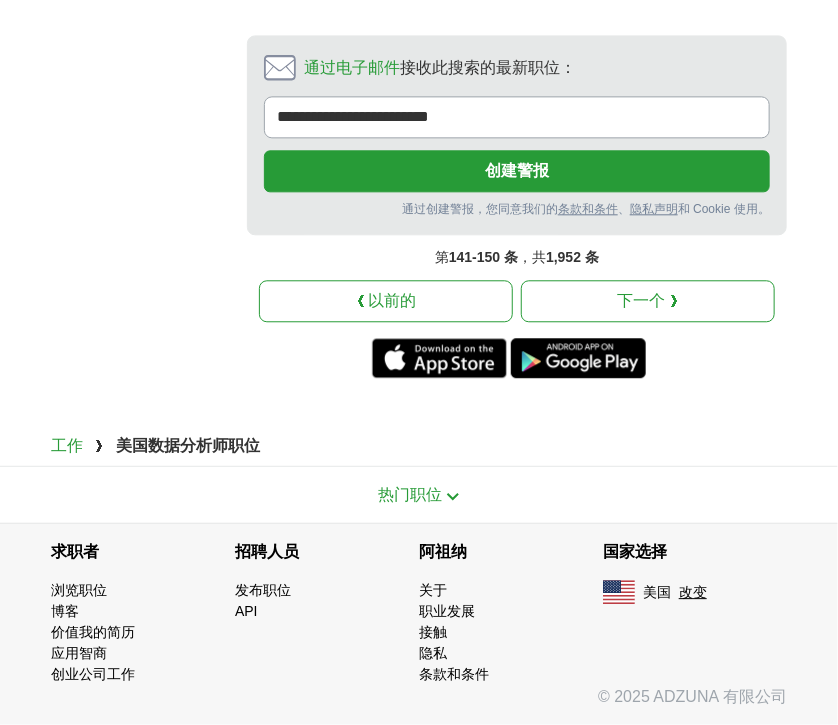 click on "下一个 ❯" at bounding box center [648, 301] 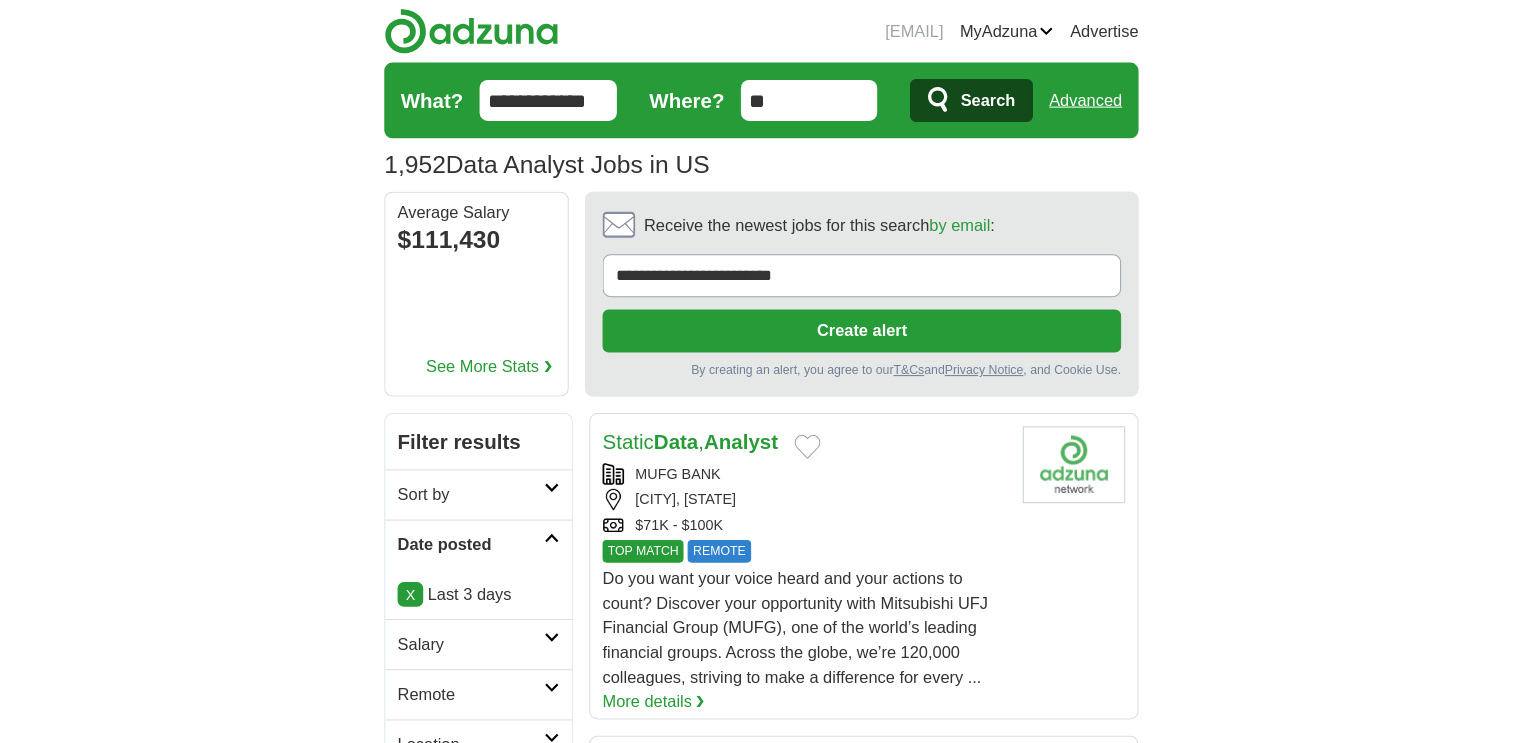 scroll, scrollTop: 0, scrollLeft: 0, axis: both 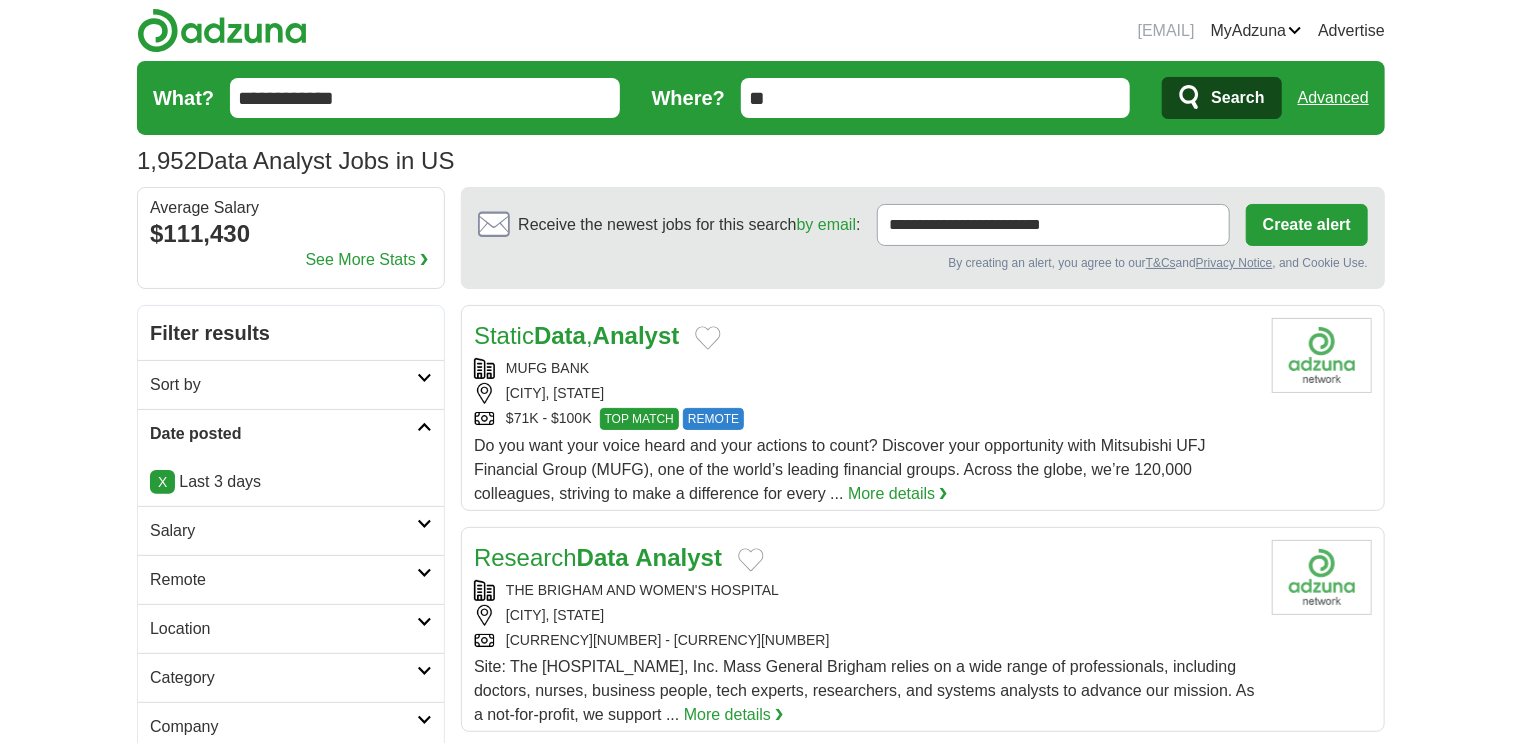 click on "**********" at bounding box center (425, 98) 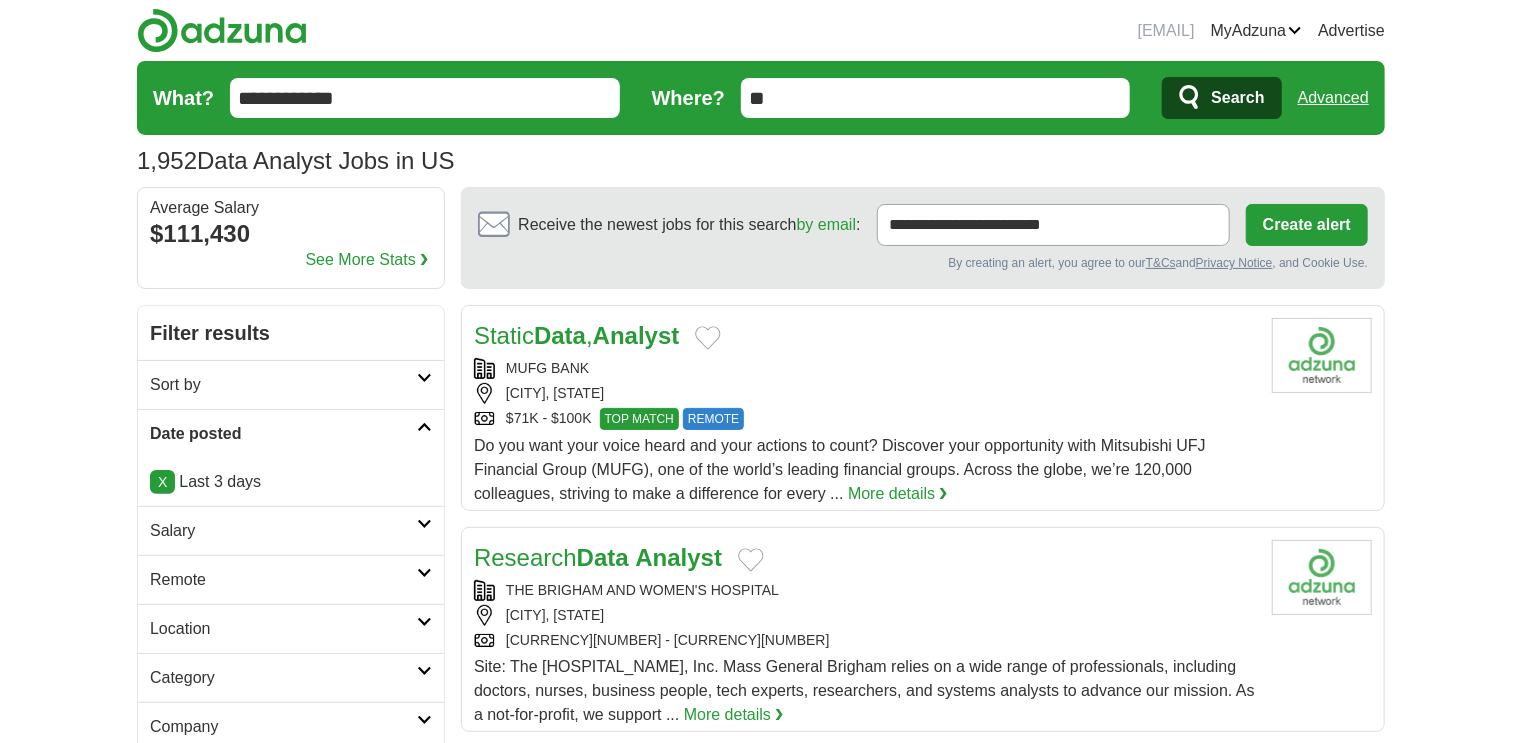 paste 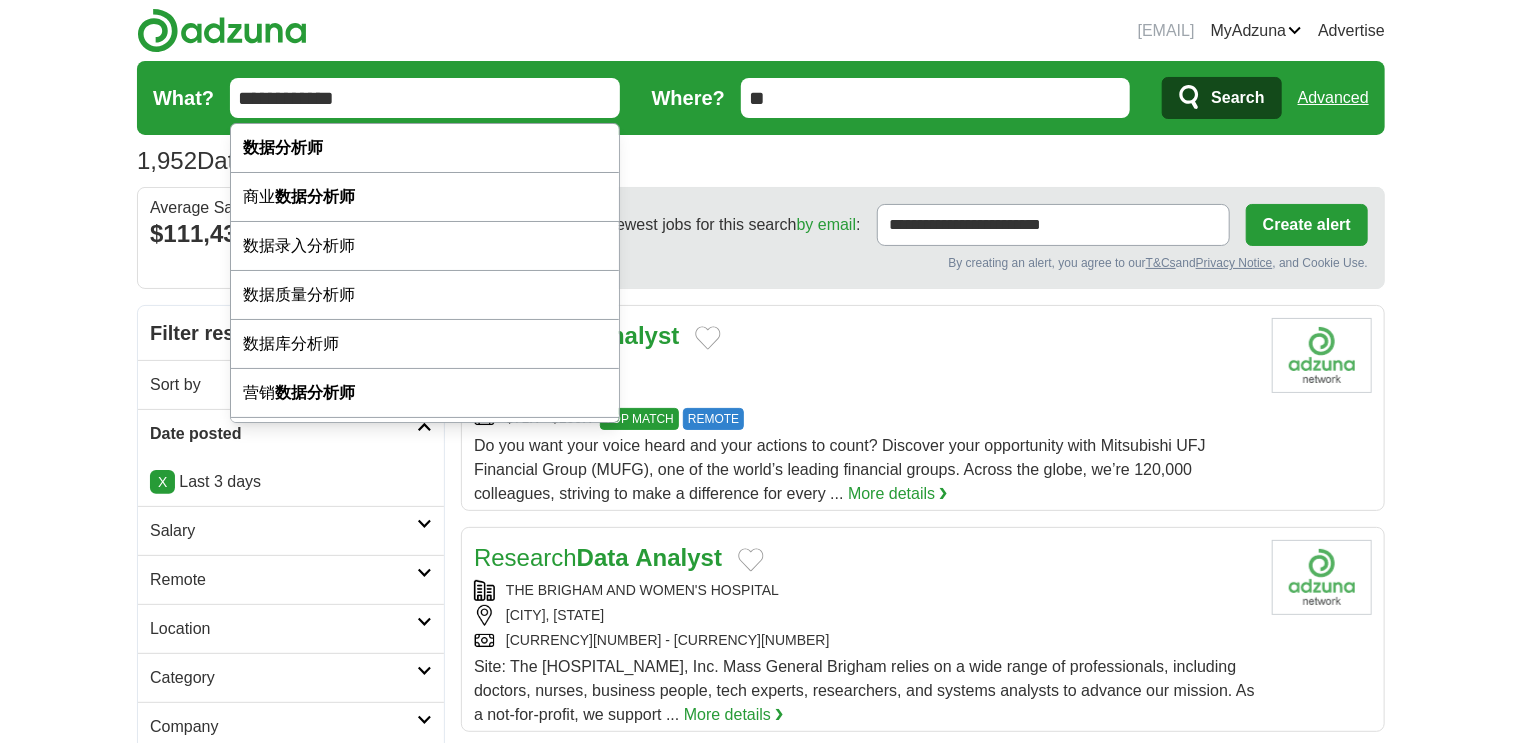 type on "**********" 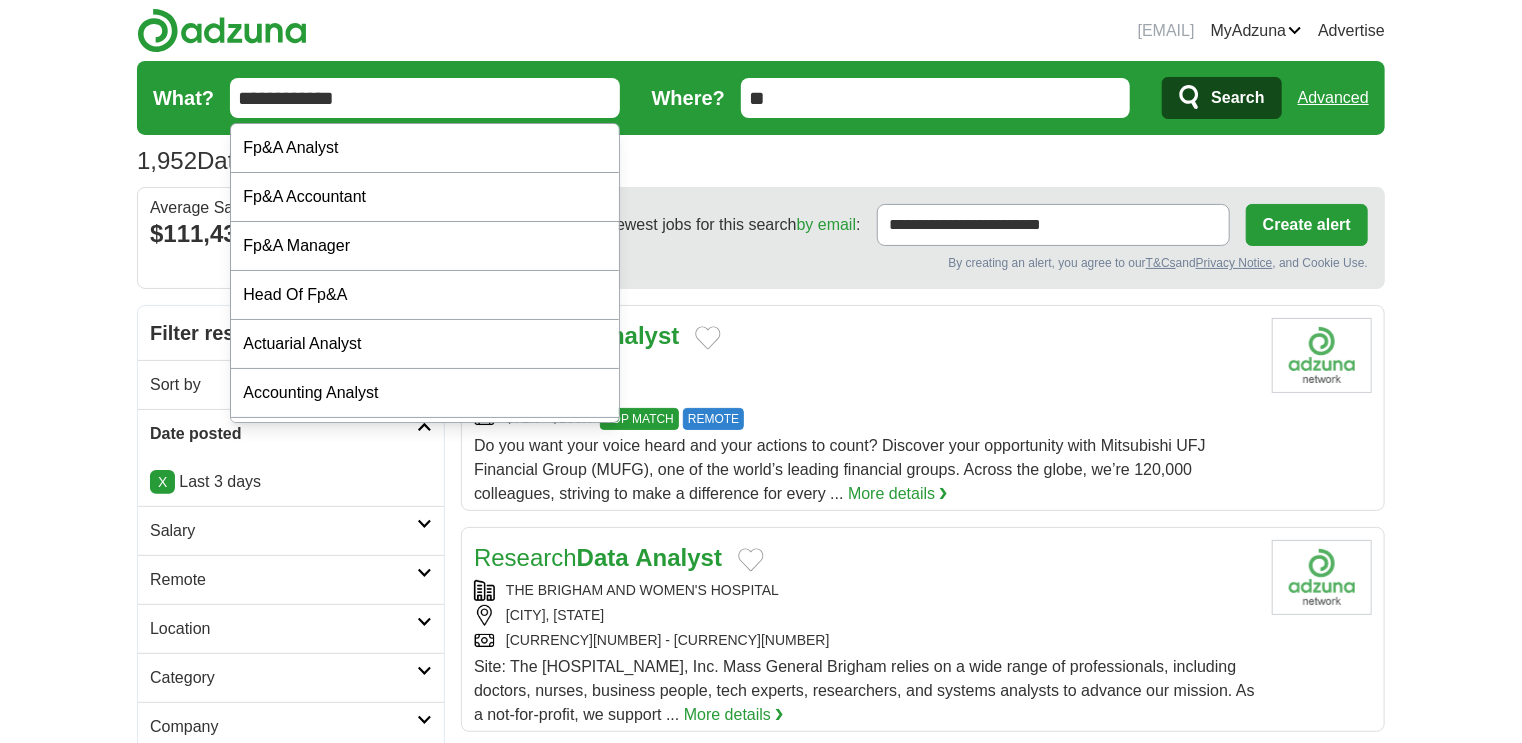 click on "MyAdzuna" at bounding box center [1257, 31] 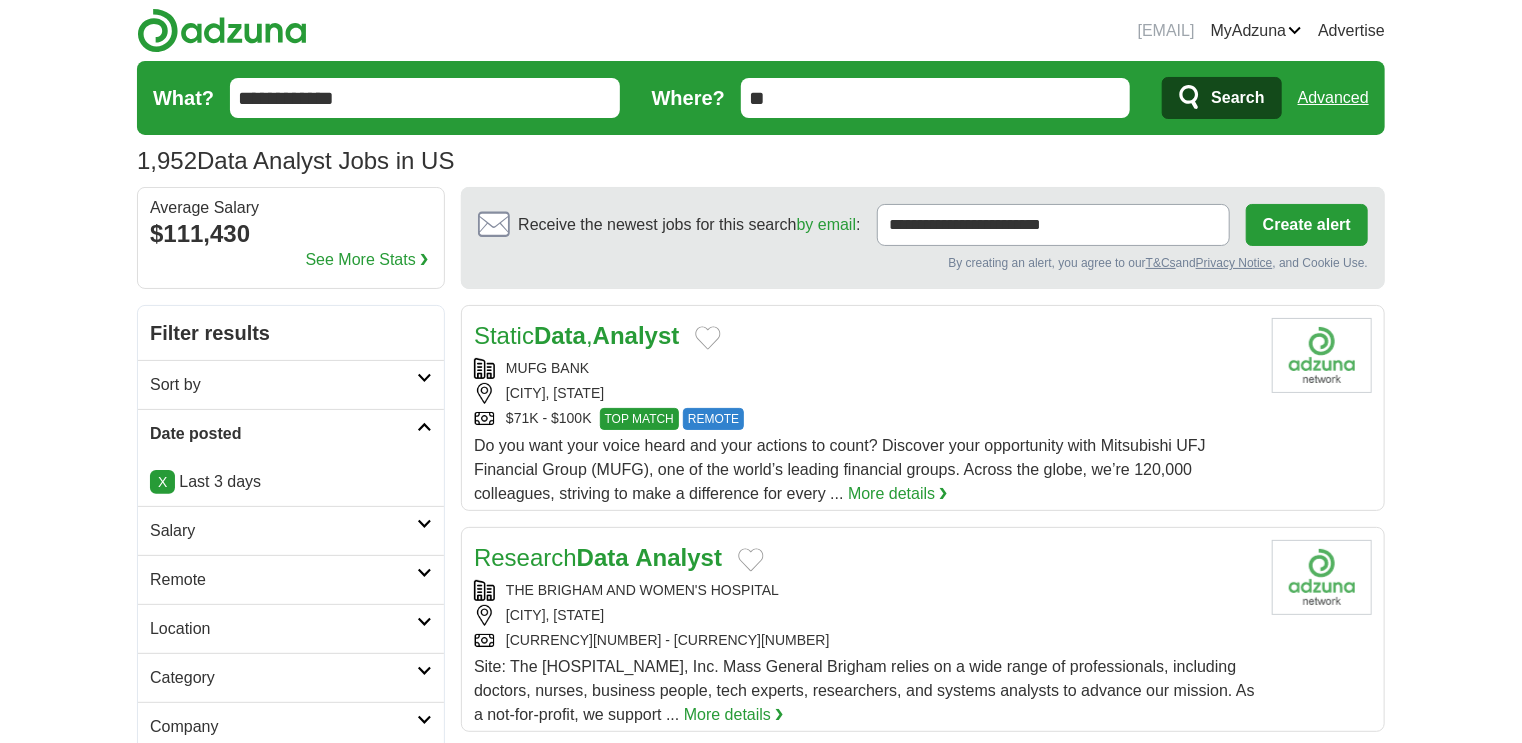 click on "登出" at bounding box center [0, 0] 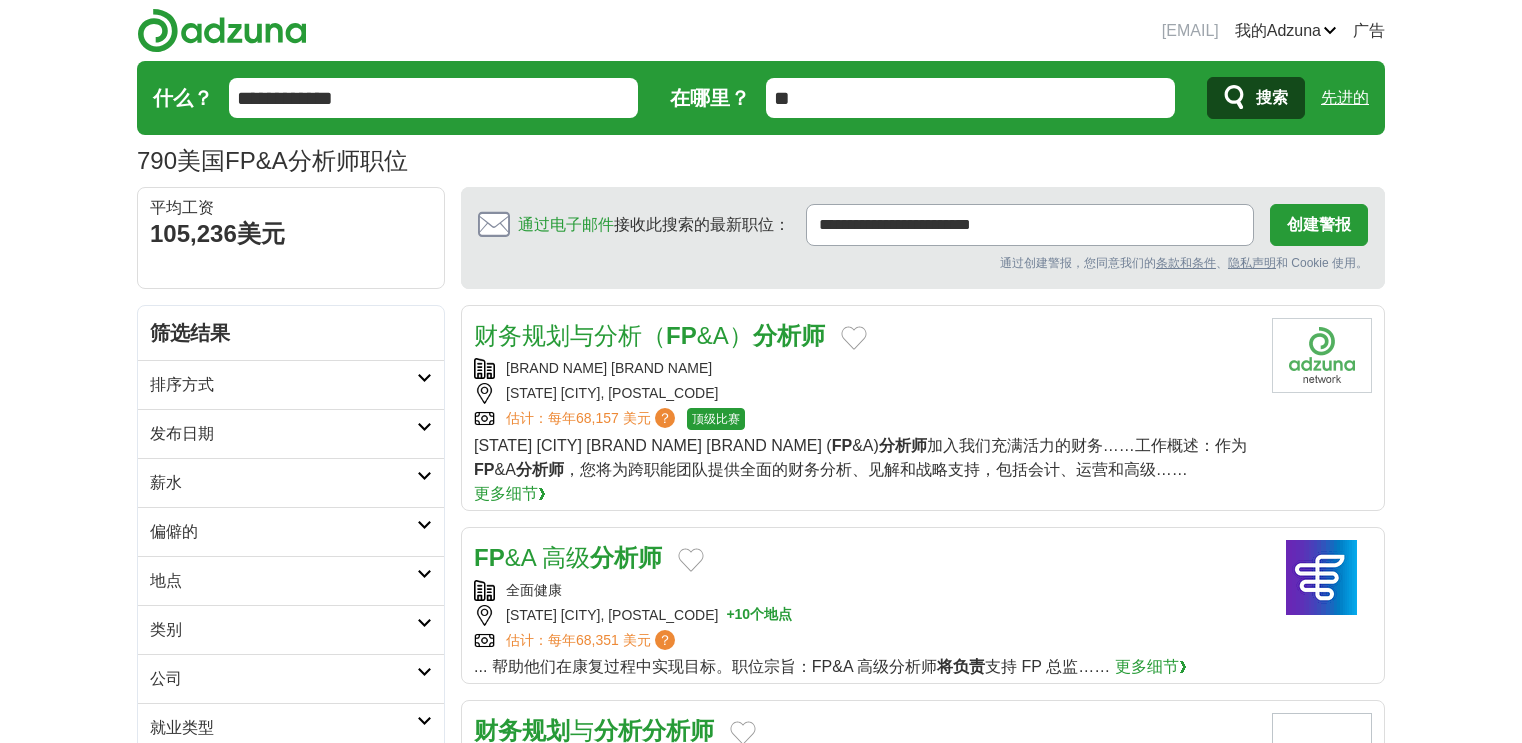 scroll, scrollTop: 0, scrollLeft: 0, axis: both 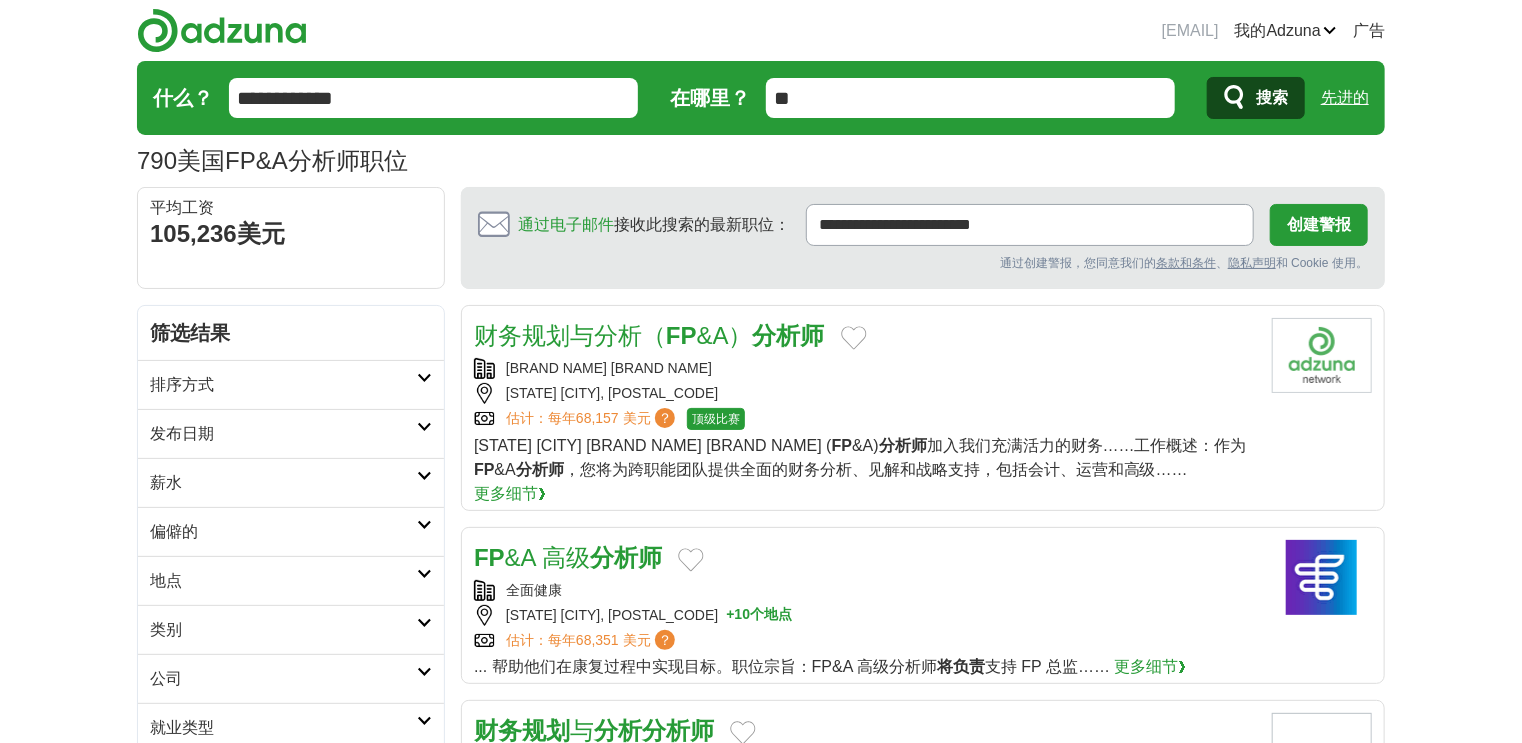 click on "我的Adzuna" at bounding box center [1278, 30] 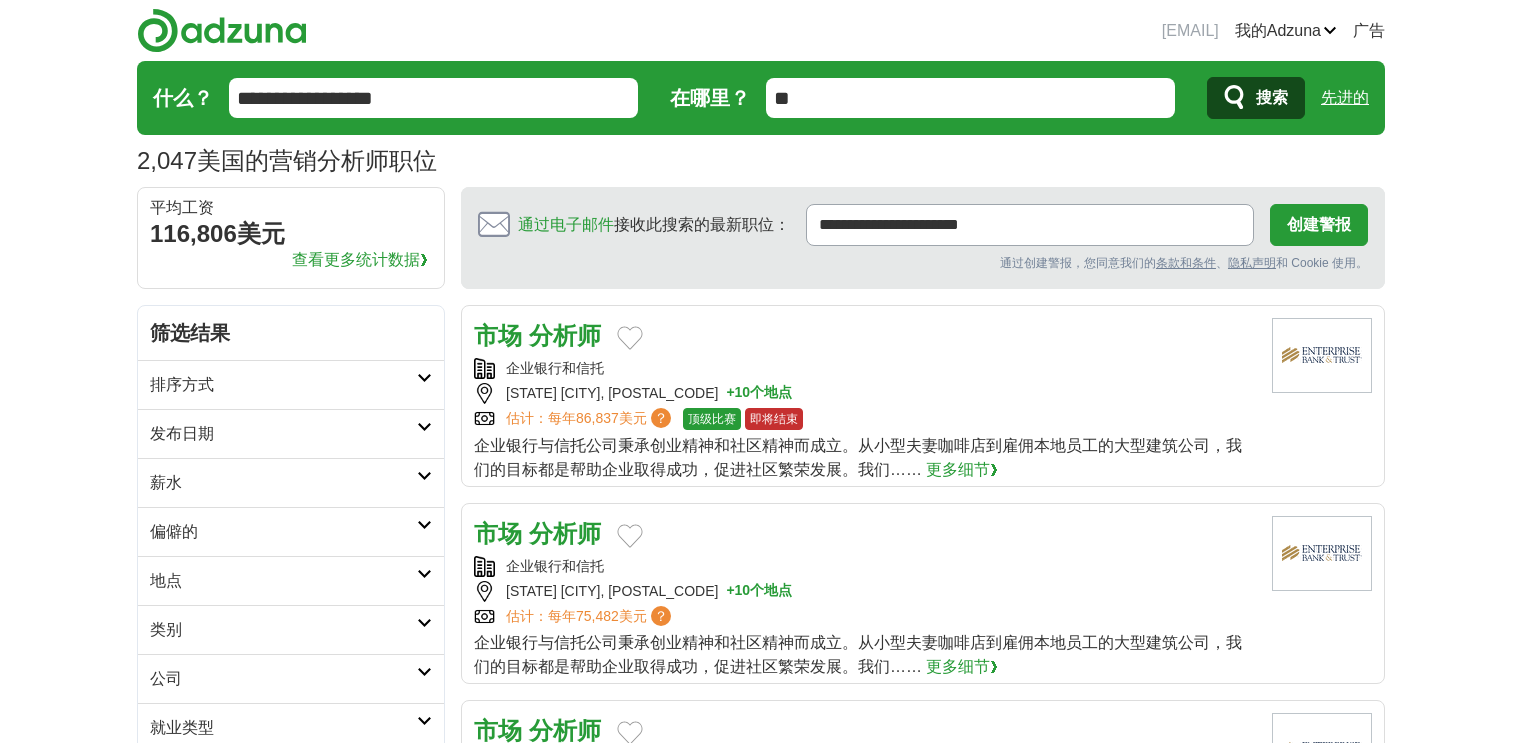 scroll, scrollTop: 0, scrollLeft: 0, axis: both 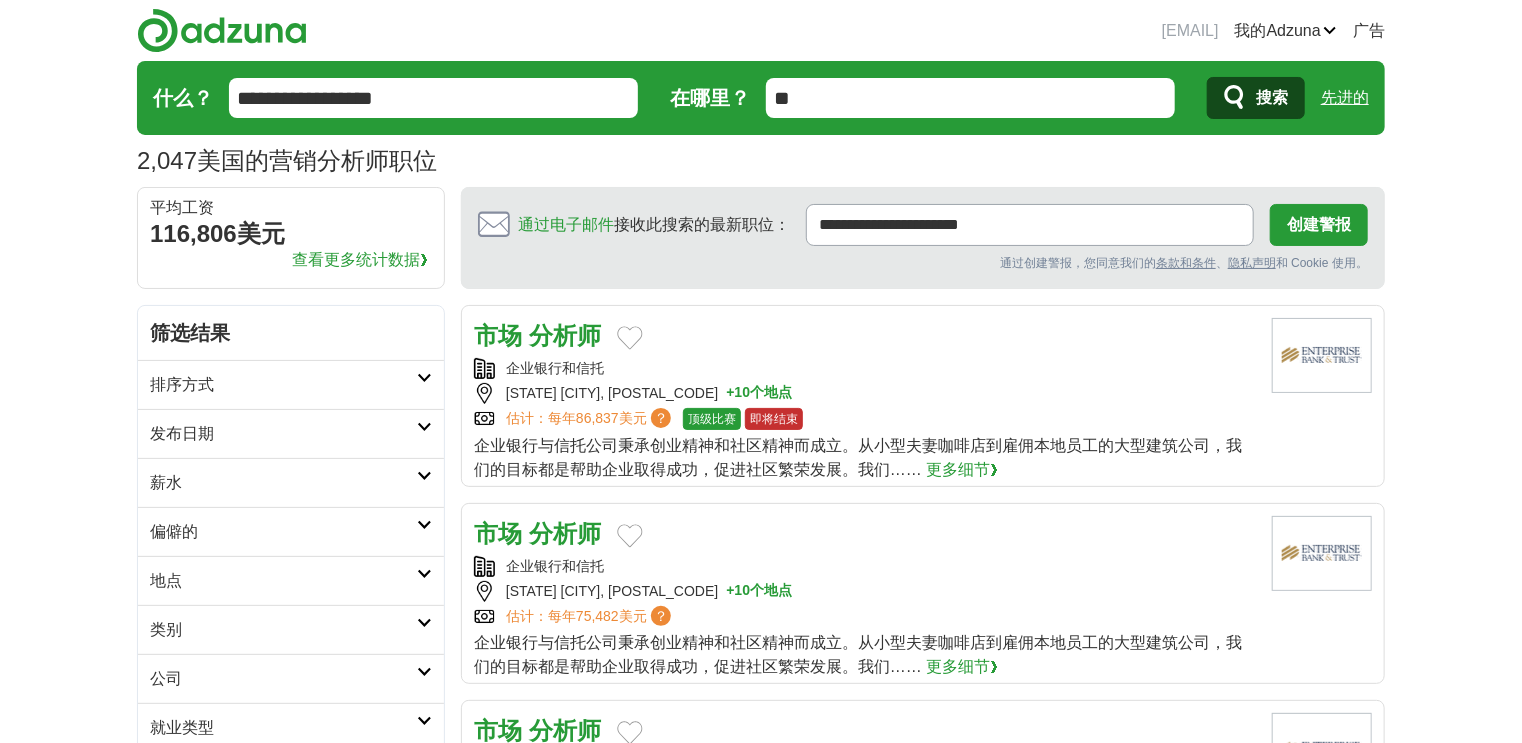 drag, startPoint x: 580, startPoint y: 225, endPoint x: 546, endPoint y: 188, distance: 50.24938 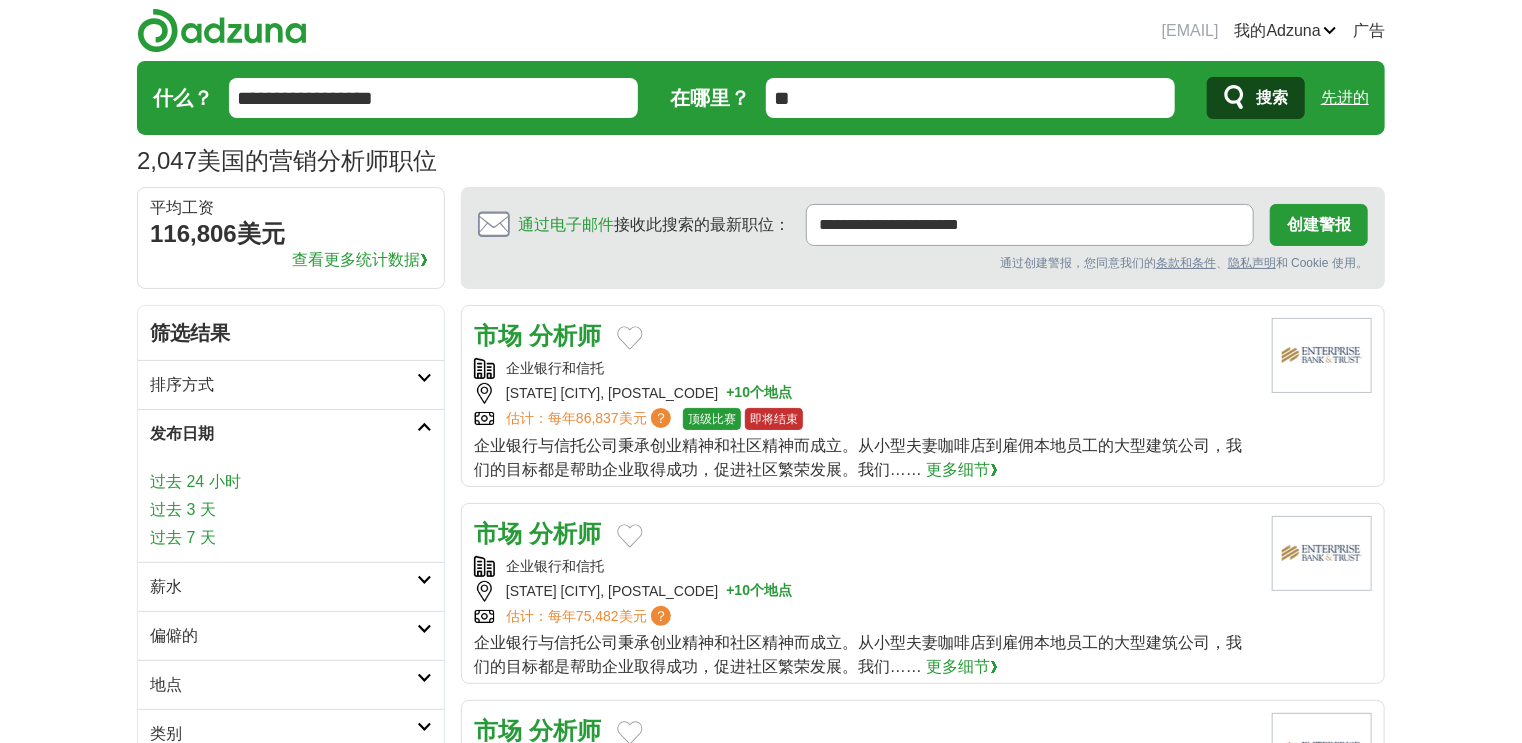 click on "过去 7 天" at bounding box center [183, 537] 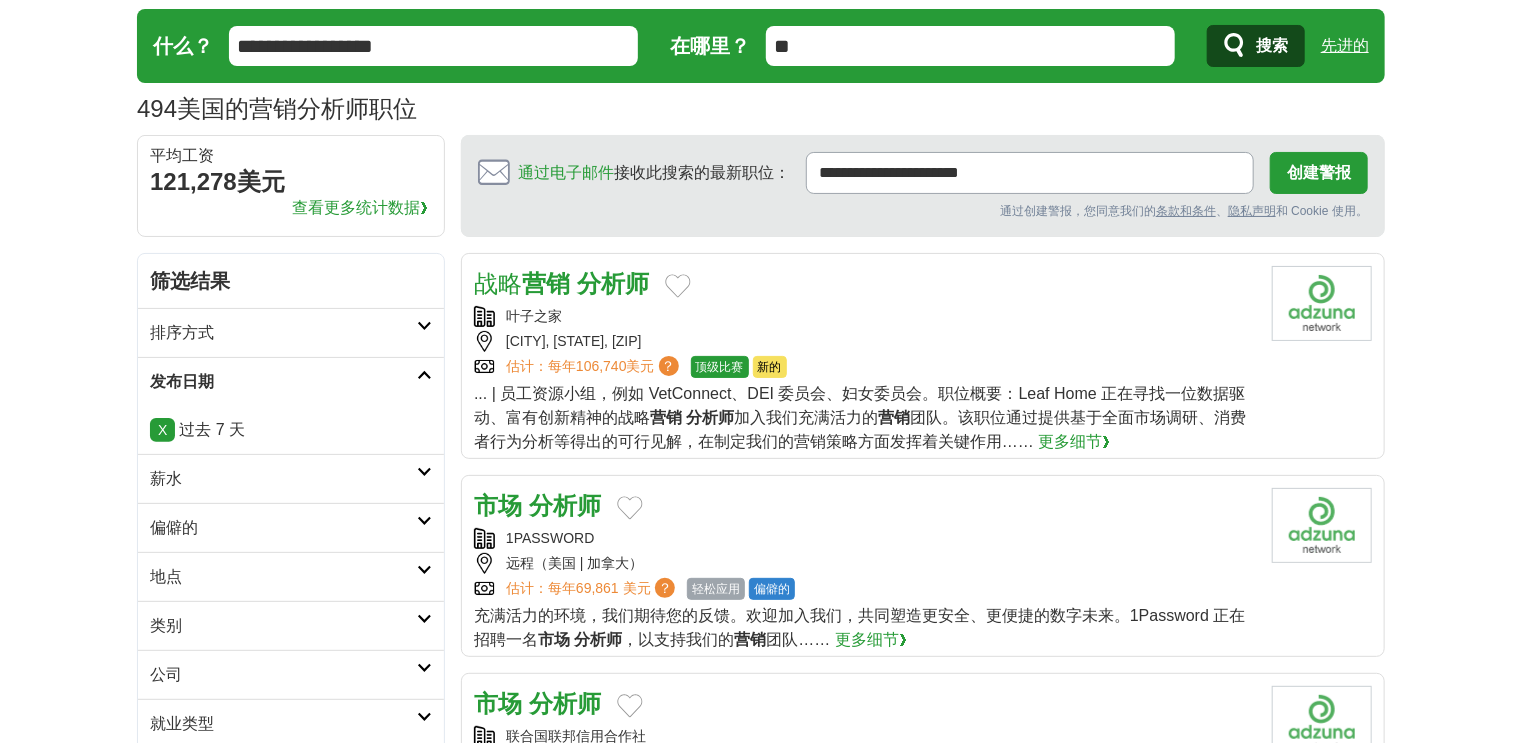 scroll, scrollTop: 80, scrollLeft: 0, axis: vertical 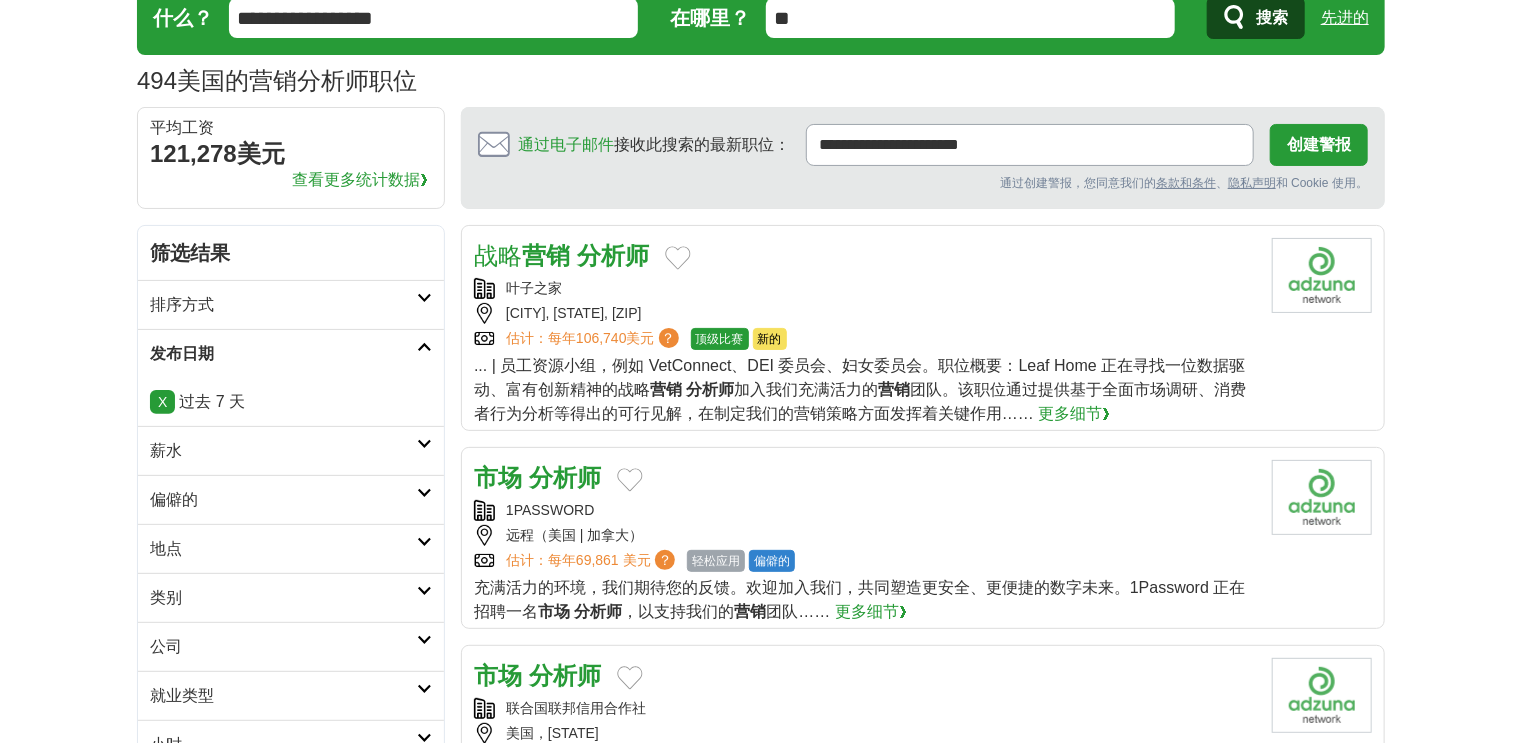 click on "营销" at bounding box center [546, 255] 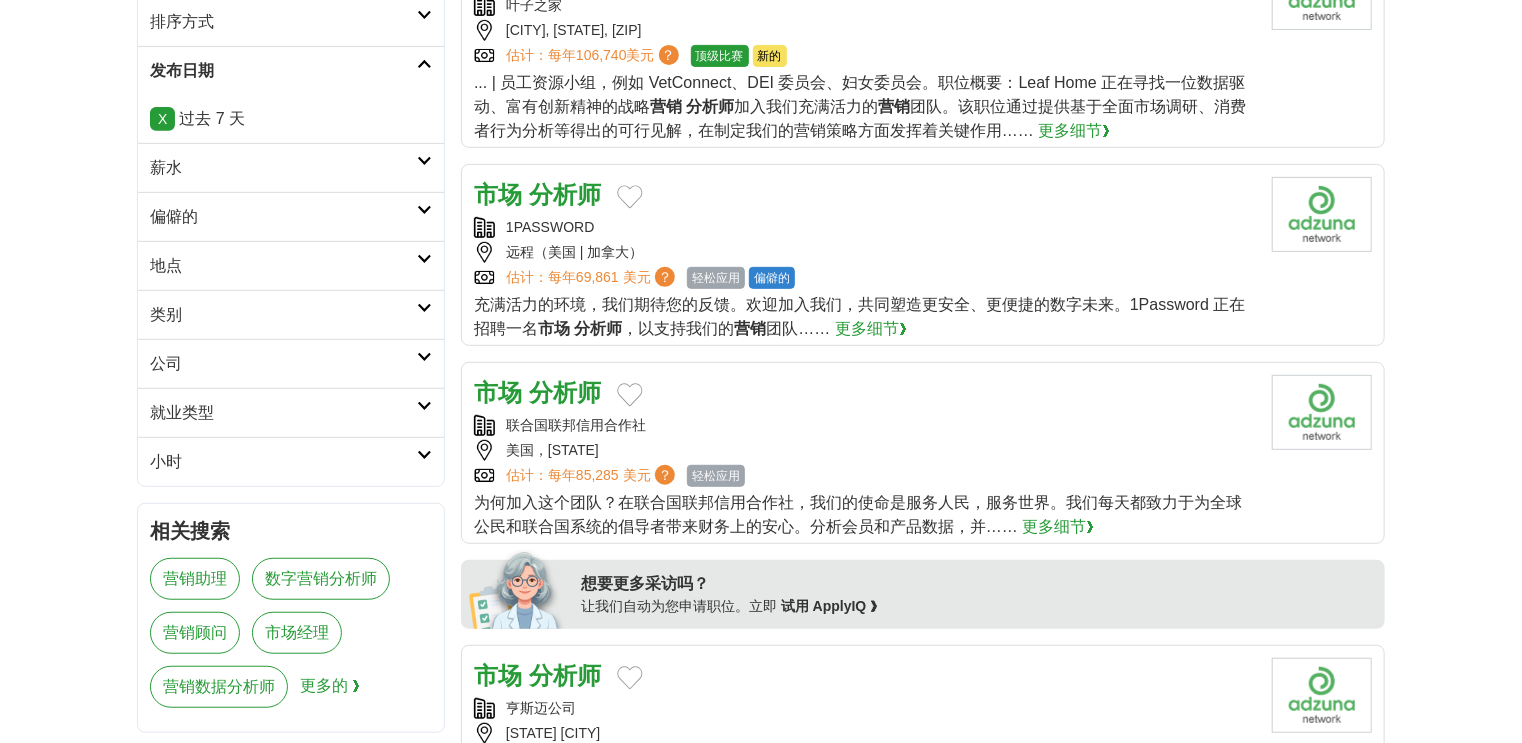 scroll, scrollTop: 400, scrollLeft: 0, axis: vertical 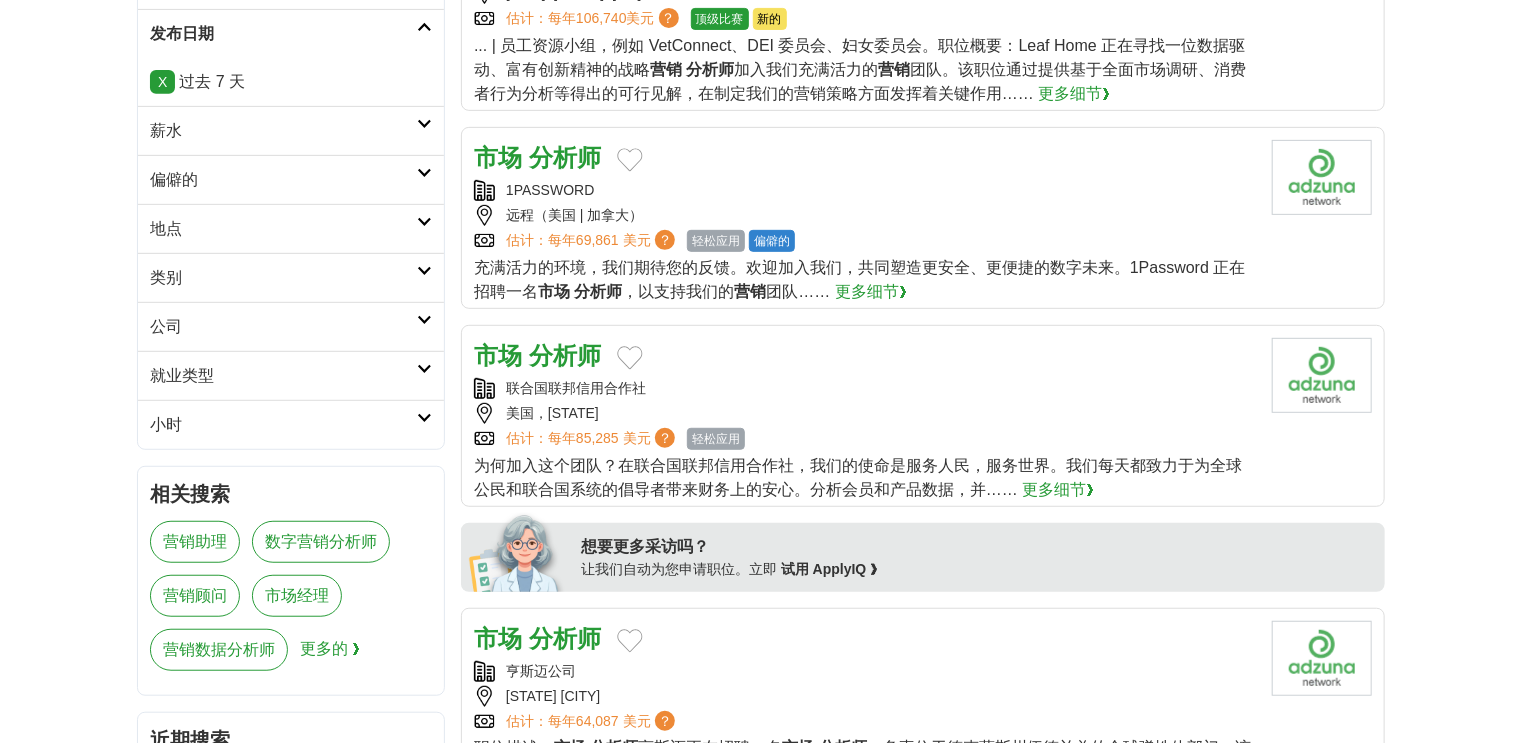 click on "分析师" at bounding box center (565, 355) 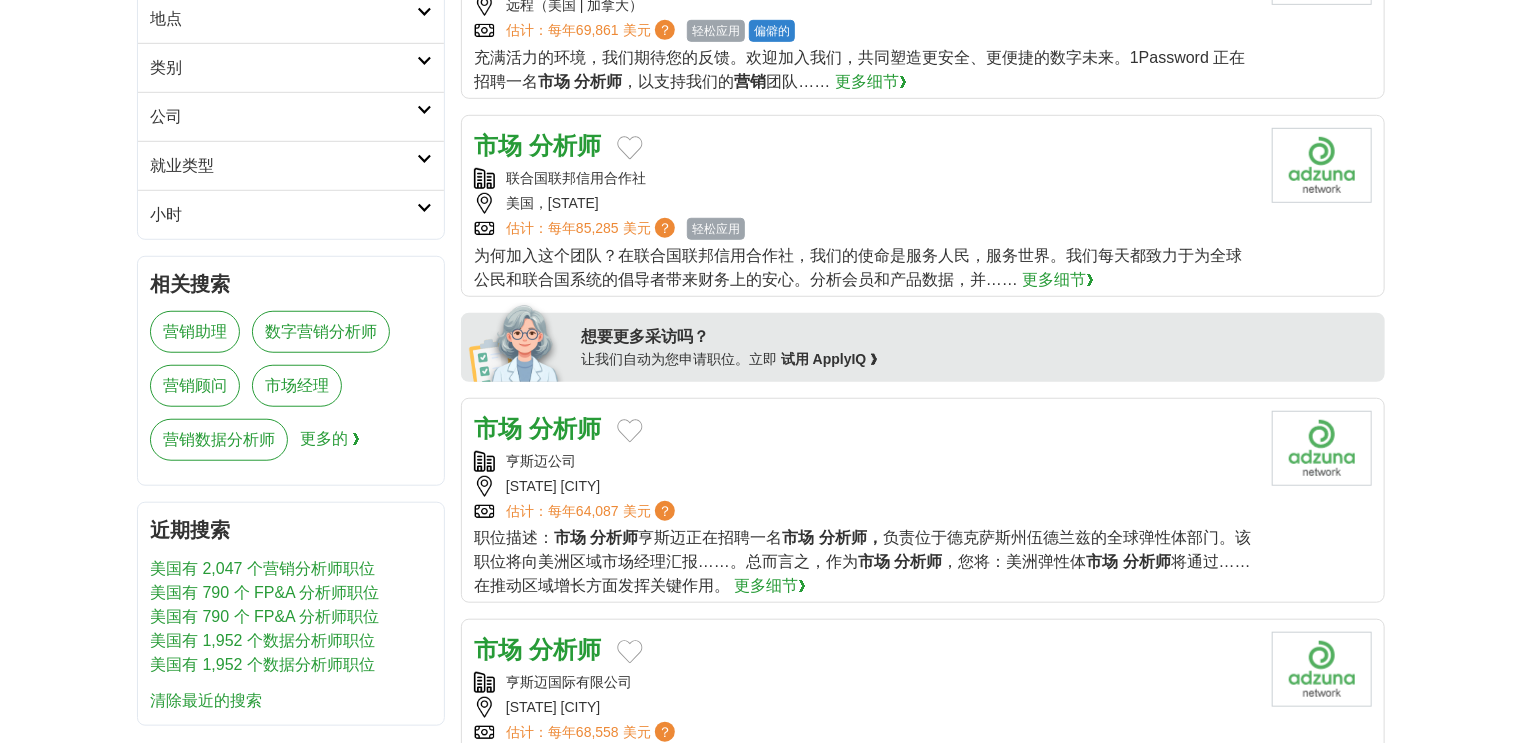 scroll, scrollTop: 720, scrollLeft: 0, axis: vertical 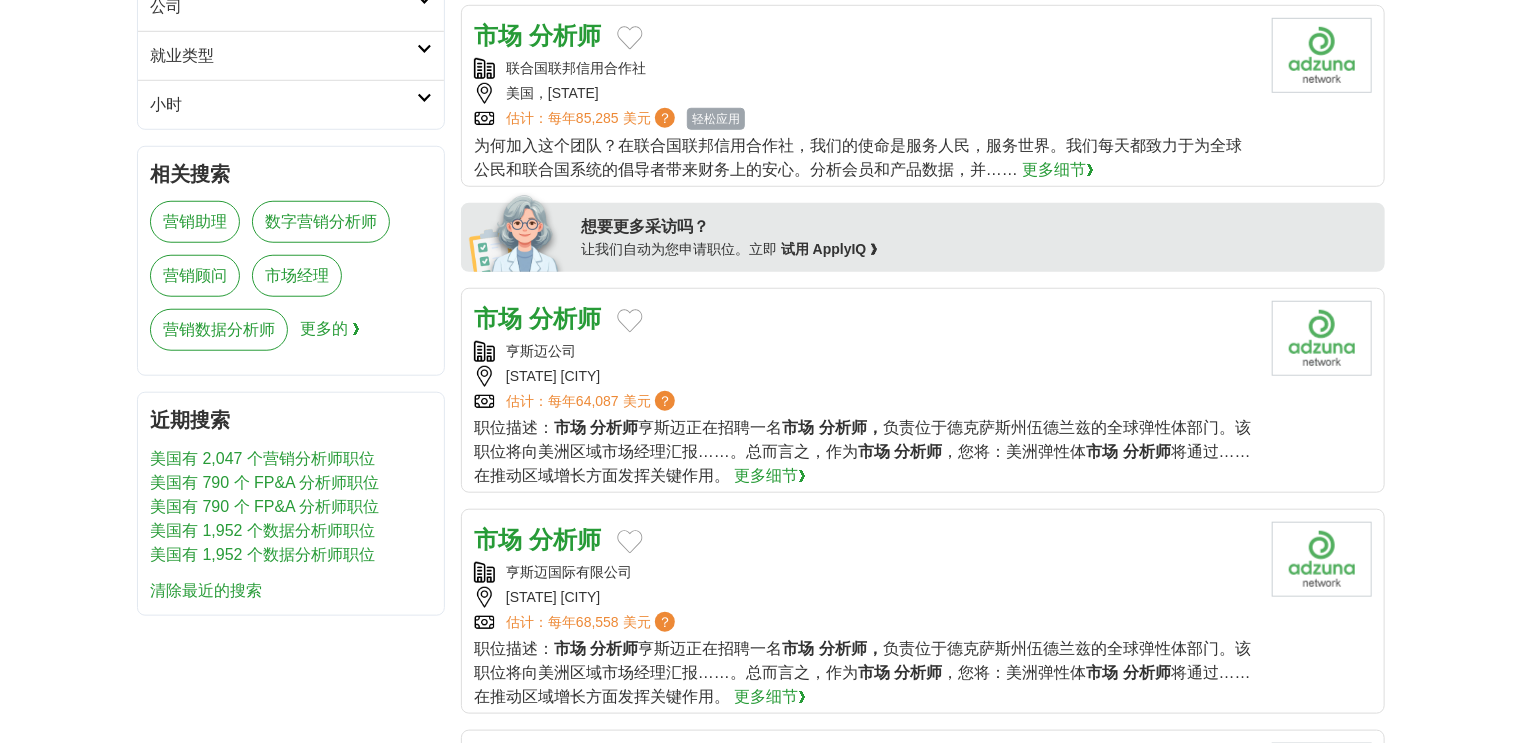 click on "分析师" at bounding box center [565, 318] 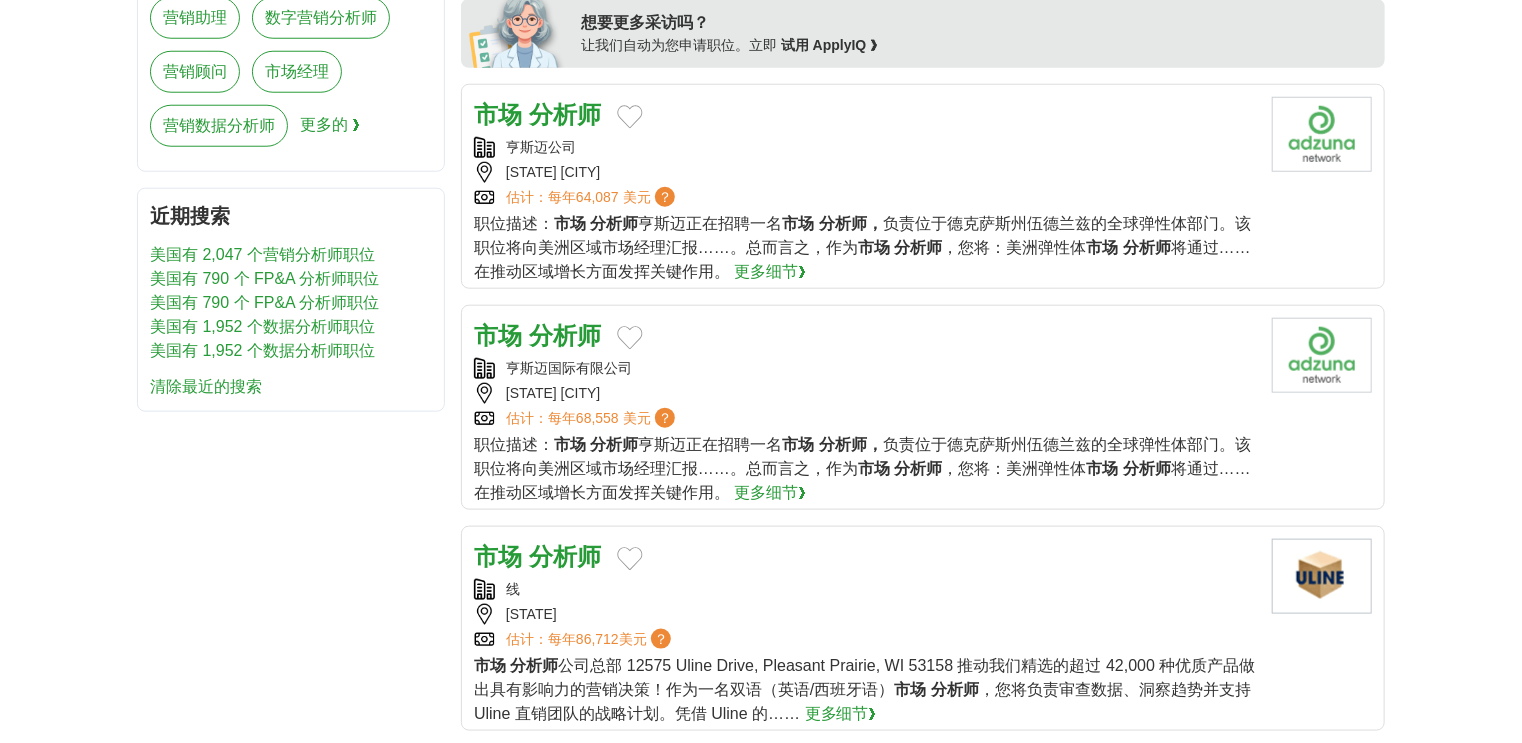 scroll, scrollTop: 1040, scrollLeft: 0, axis: vertical 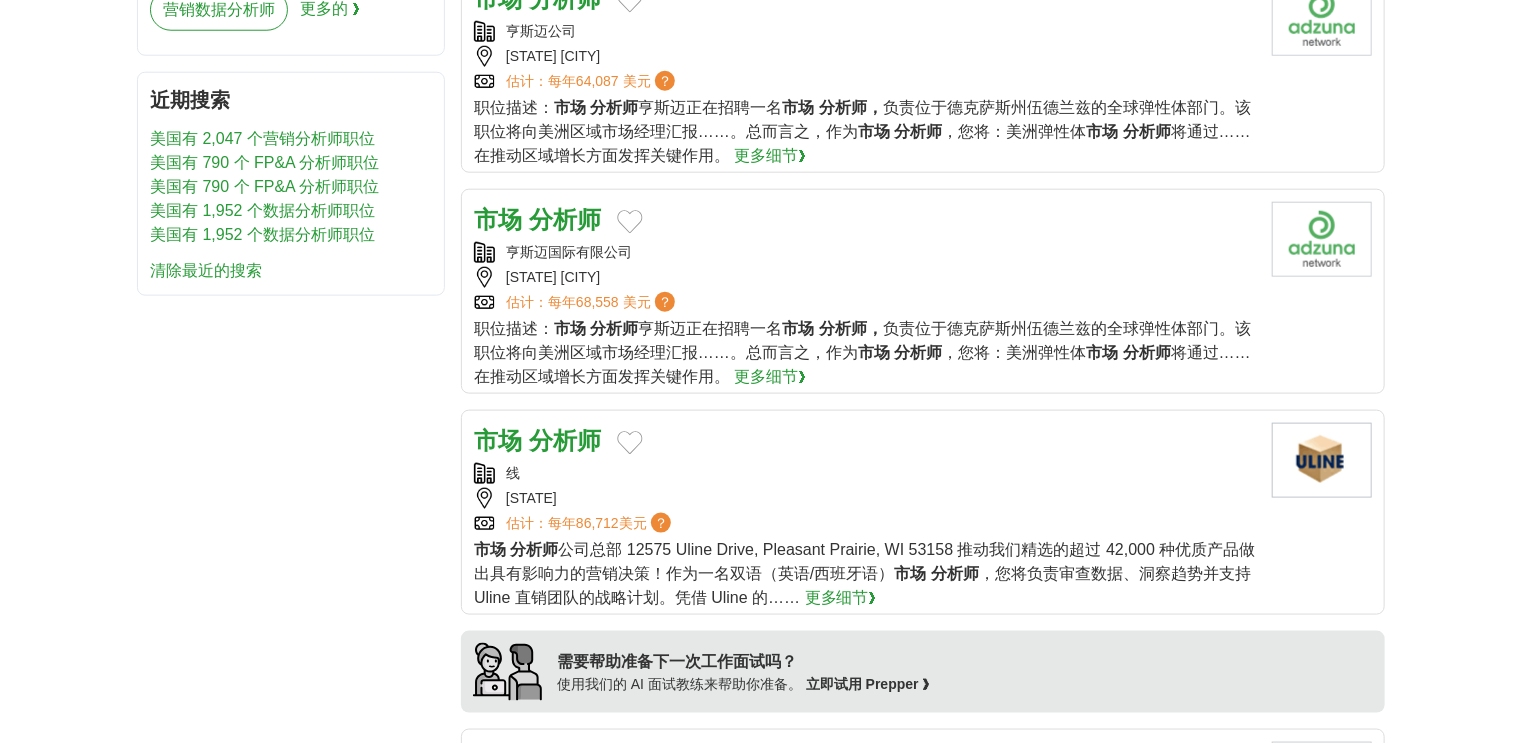 click on "分析师" at bounding box center (565, 219) 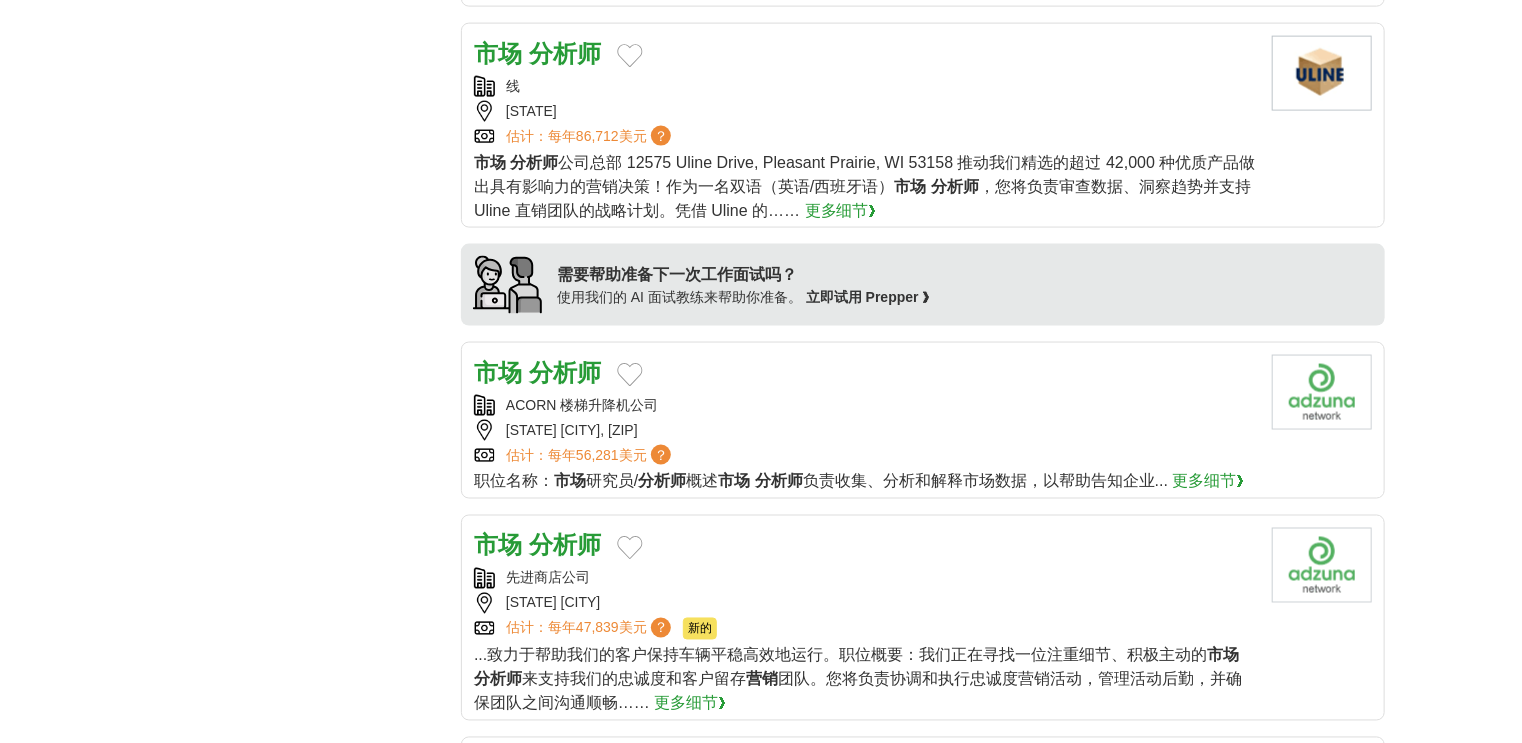 scroll, scrollTop: 1520, scrollLeft: 0, axis: vertical 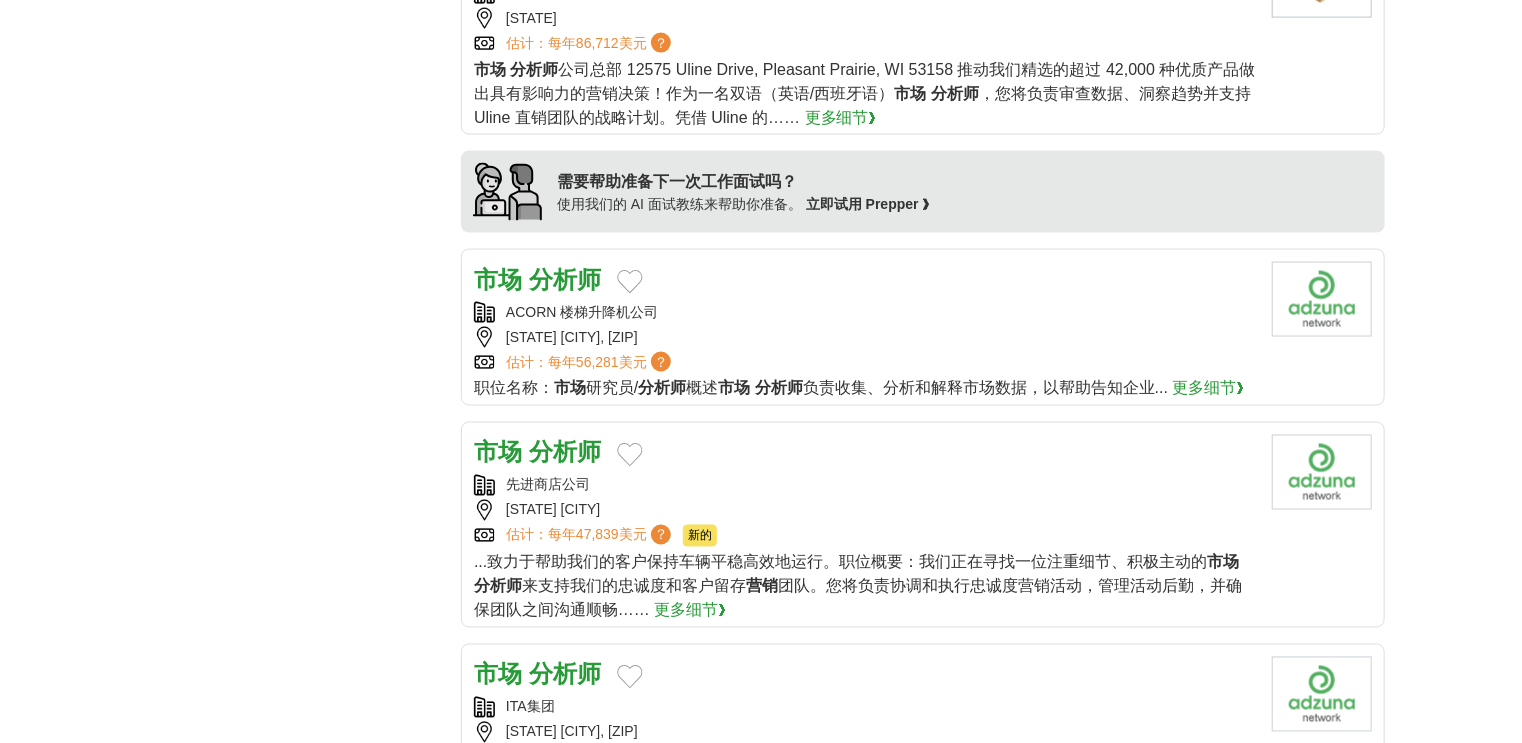 click on "分析师" at bounding box center (565, 279) 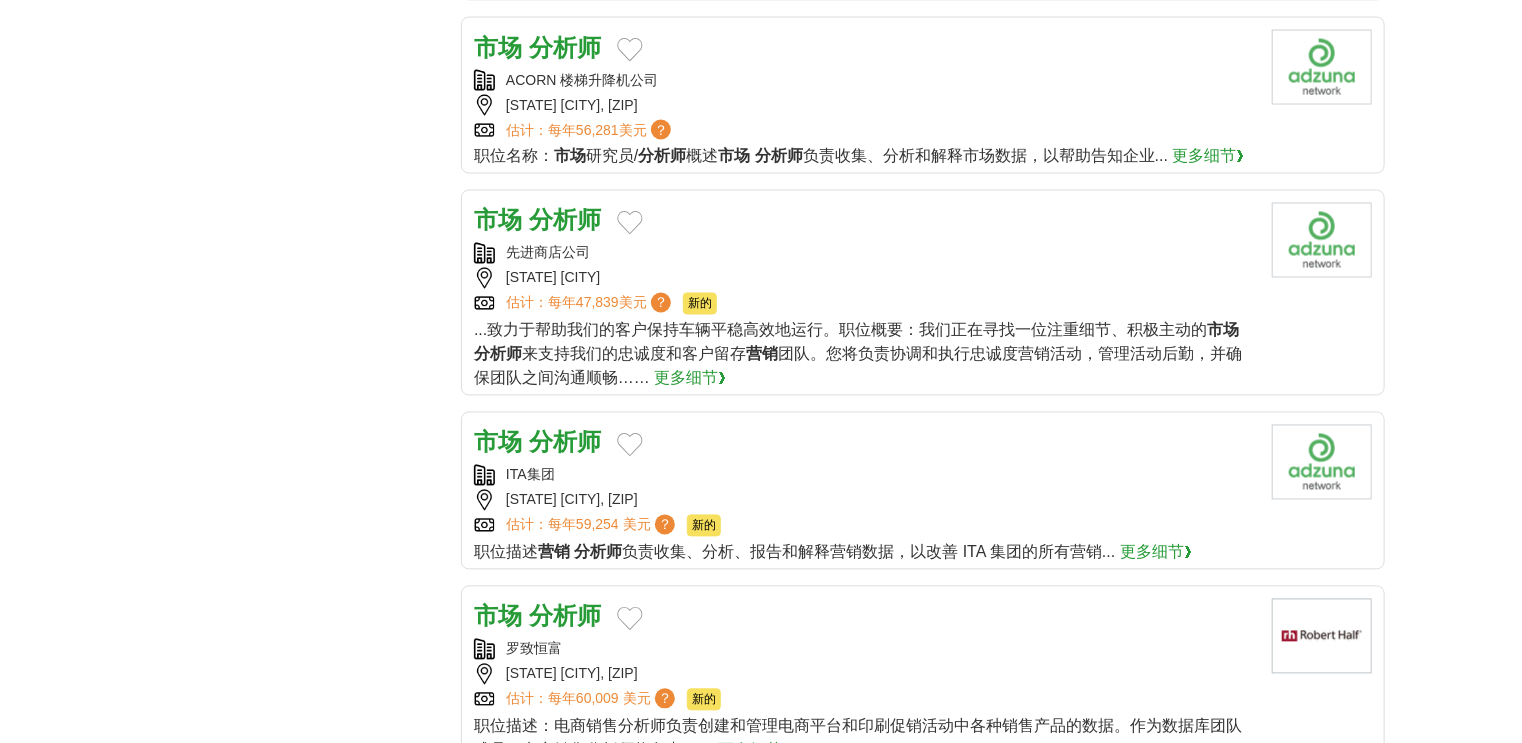 scroll, scrollTop: 1760, scrollLeft: 0, axis: vertical 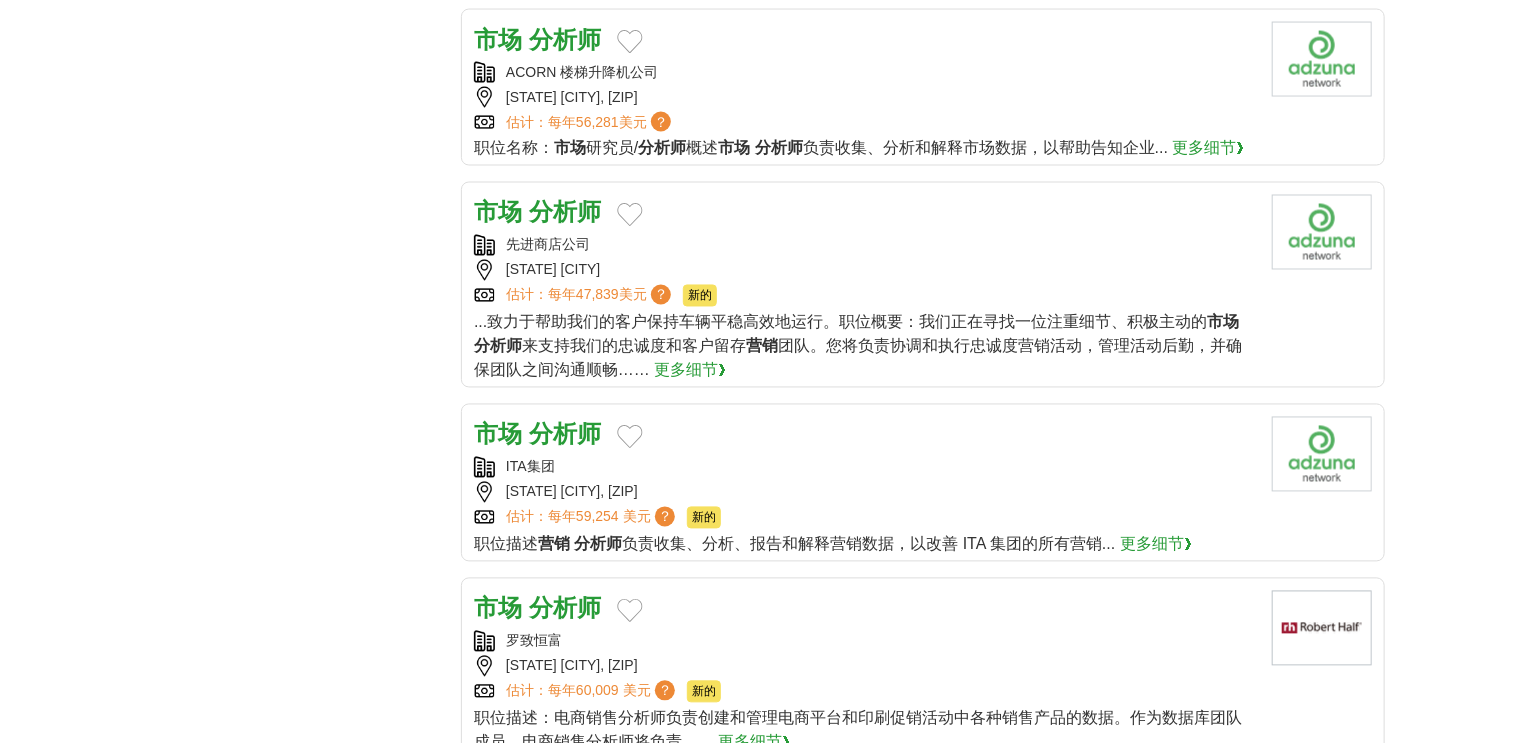 click on "分析师" at bounding box center (565, 212) 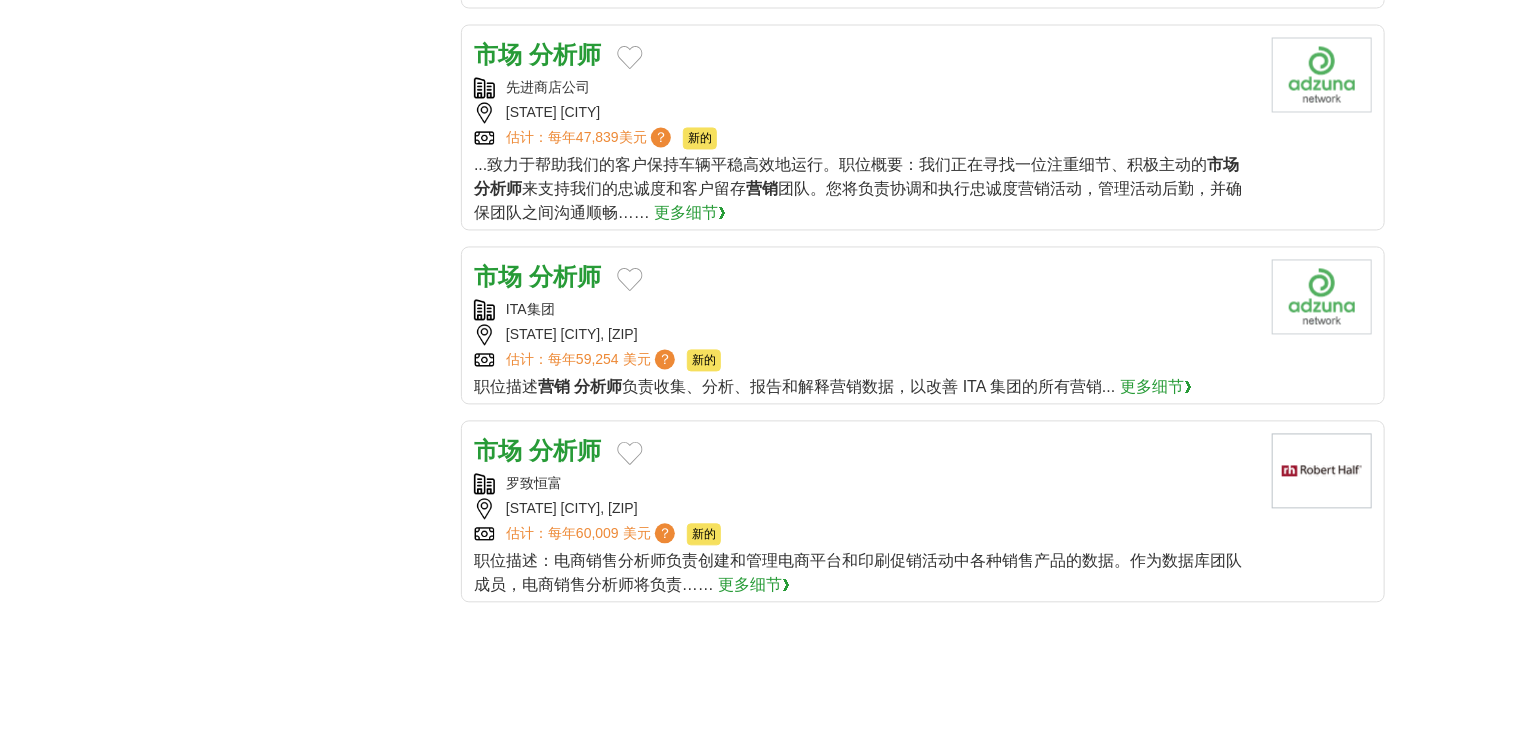 scroll, scrollTop: 1920, scrollLeft: 0, axis: vertical 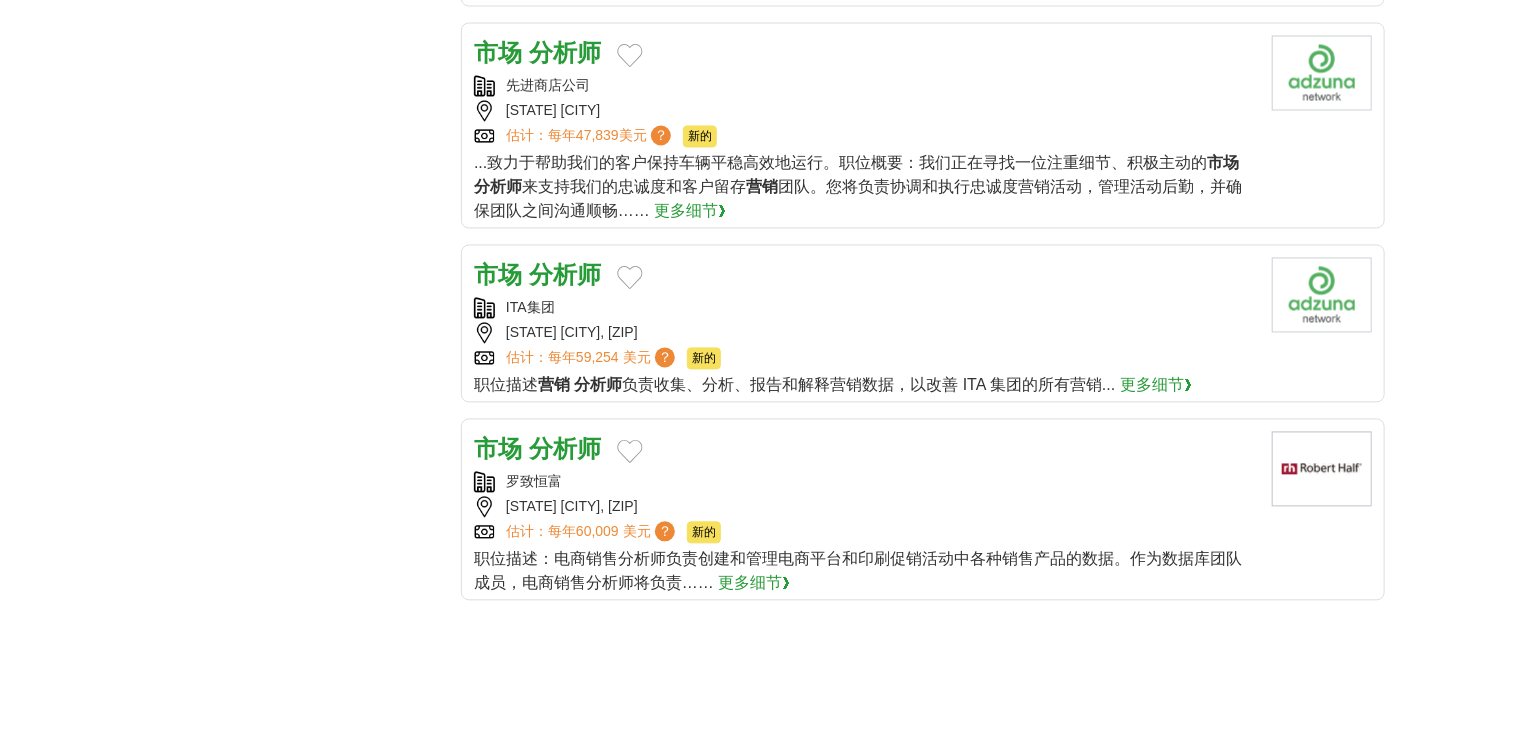 click on "分析师" at bounding box center [565, 274] 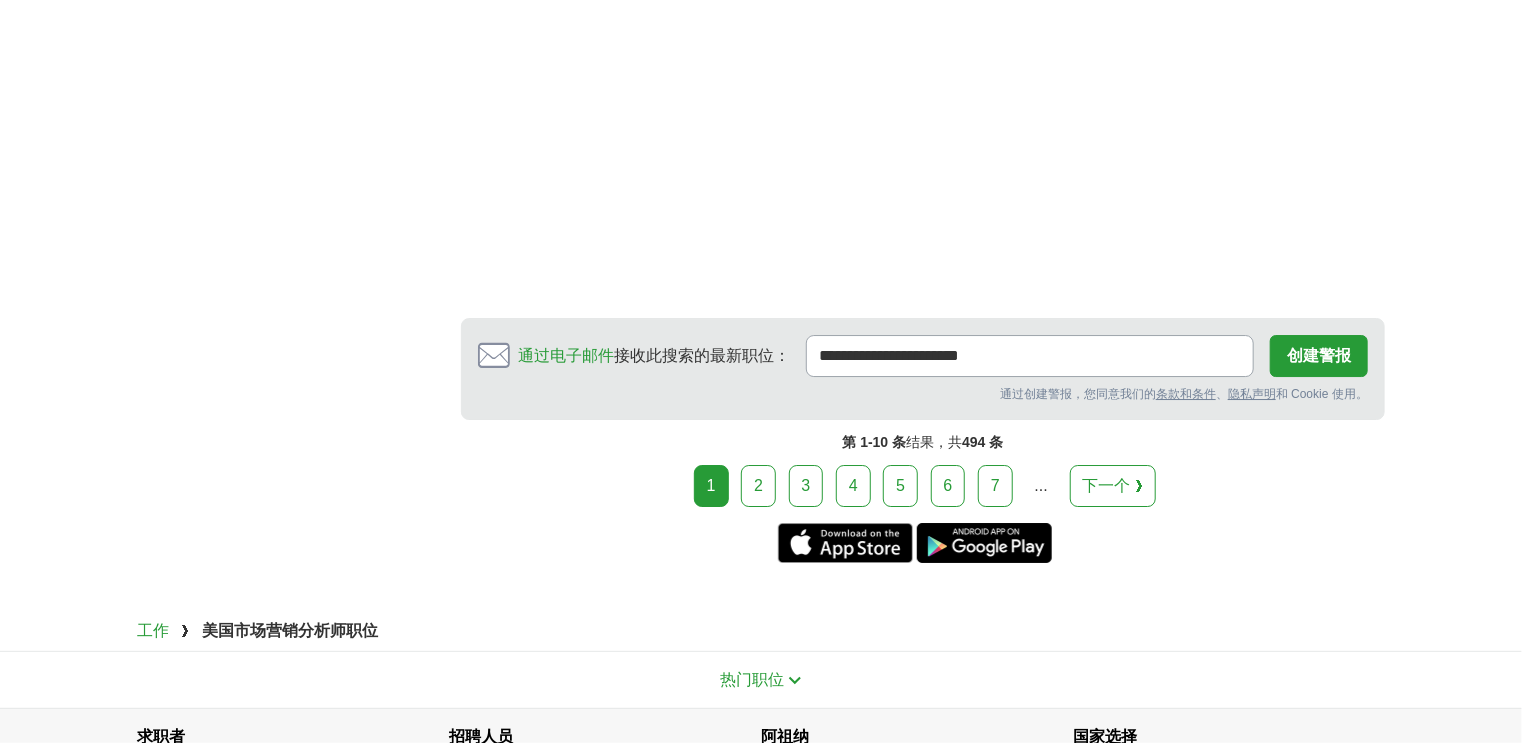 scroll, scrollTop: 3416, scrollLeft: 0, axis: vertical 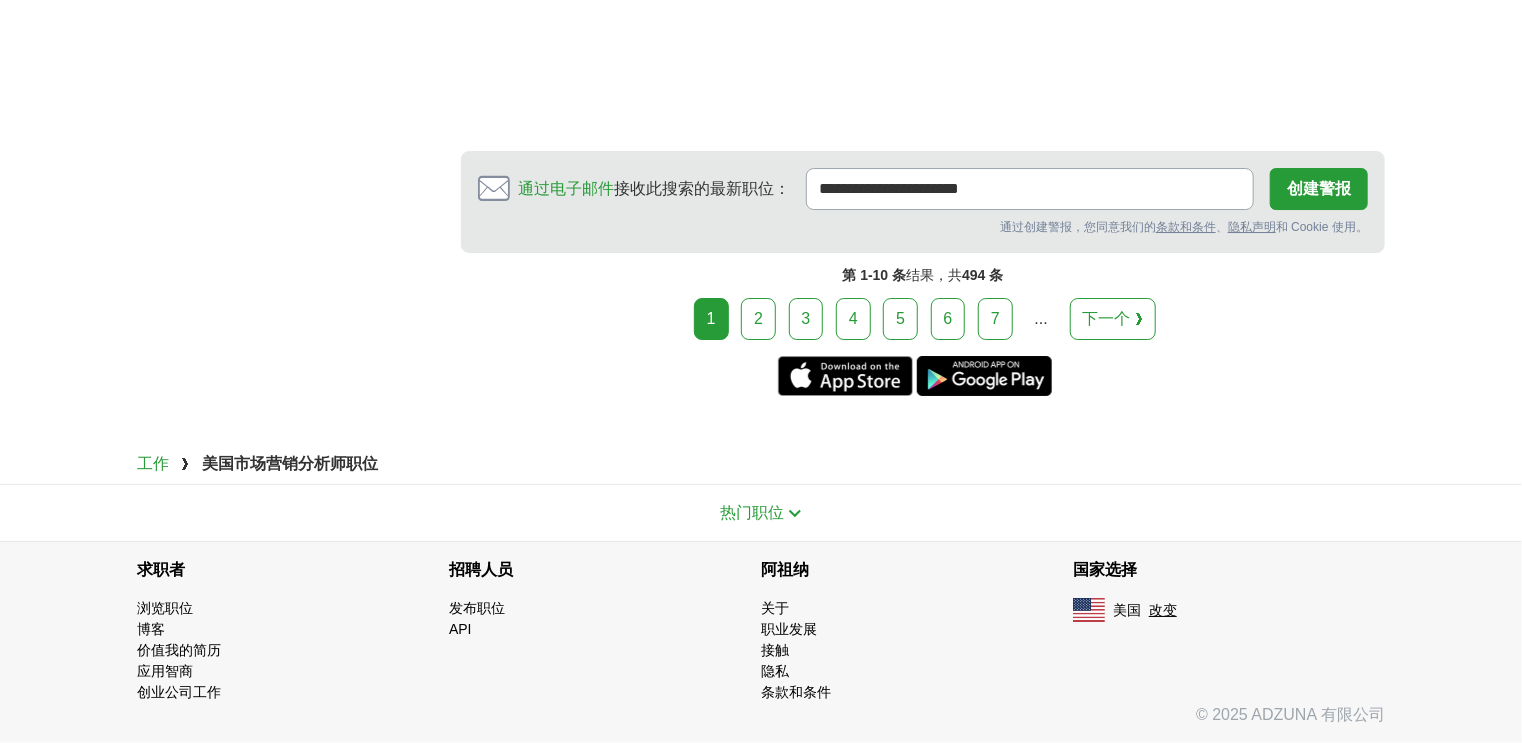 click on "2" at bounding box center (758, 319) 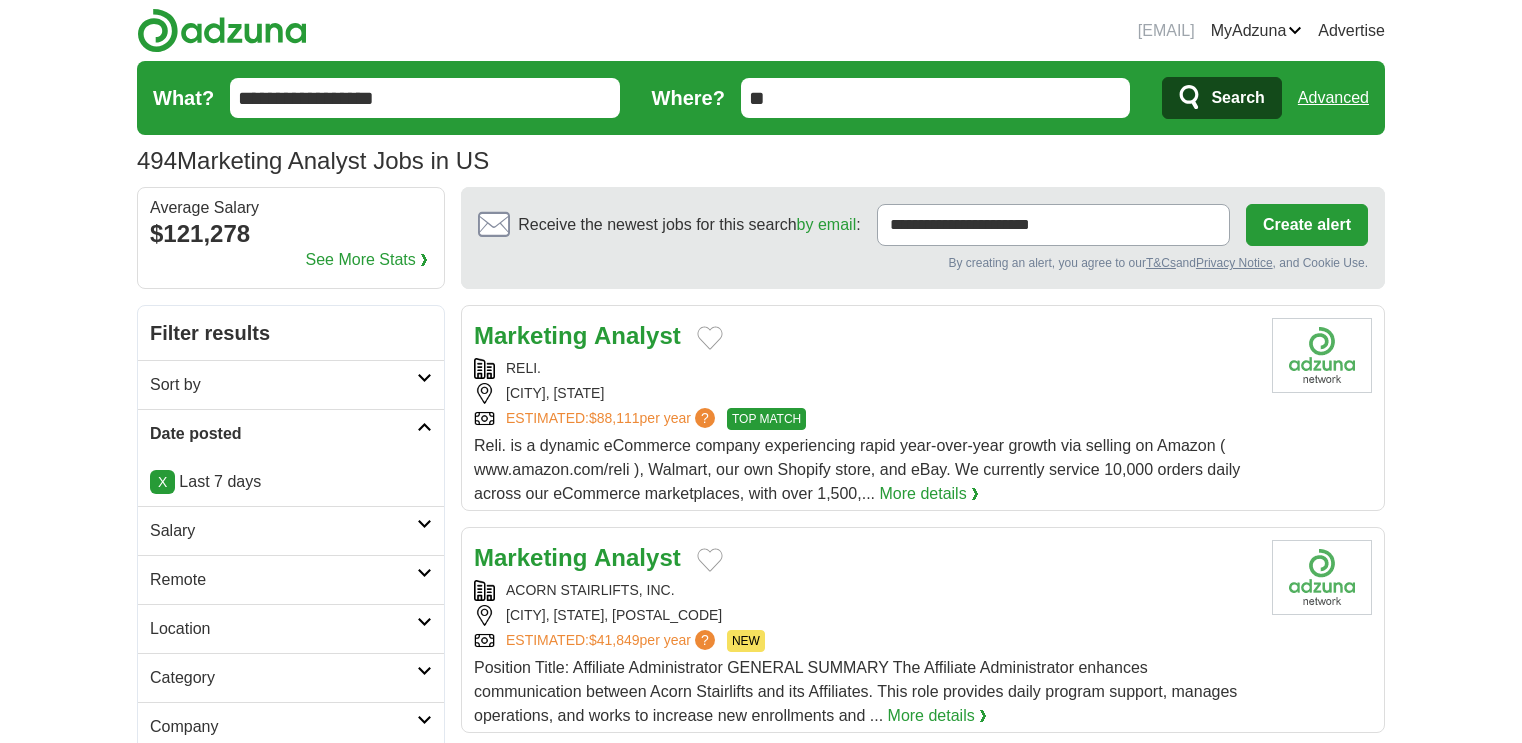 scroll, scrollTop: 0, scrollLeft: 0, axis: both 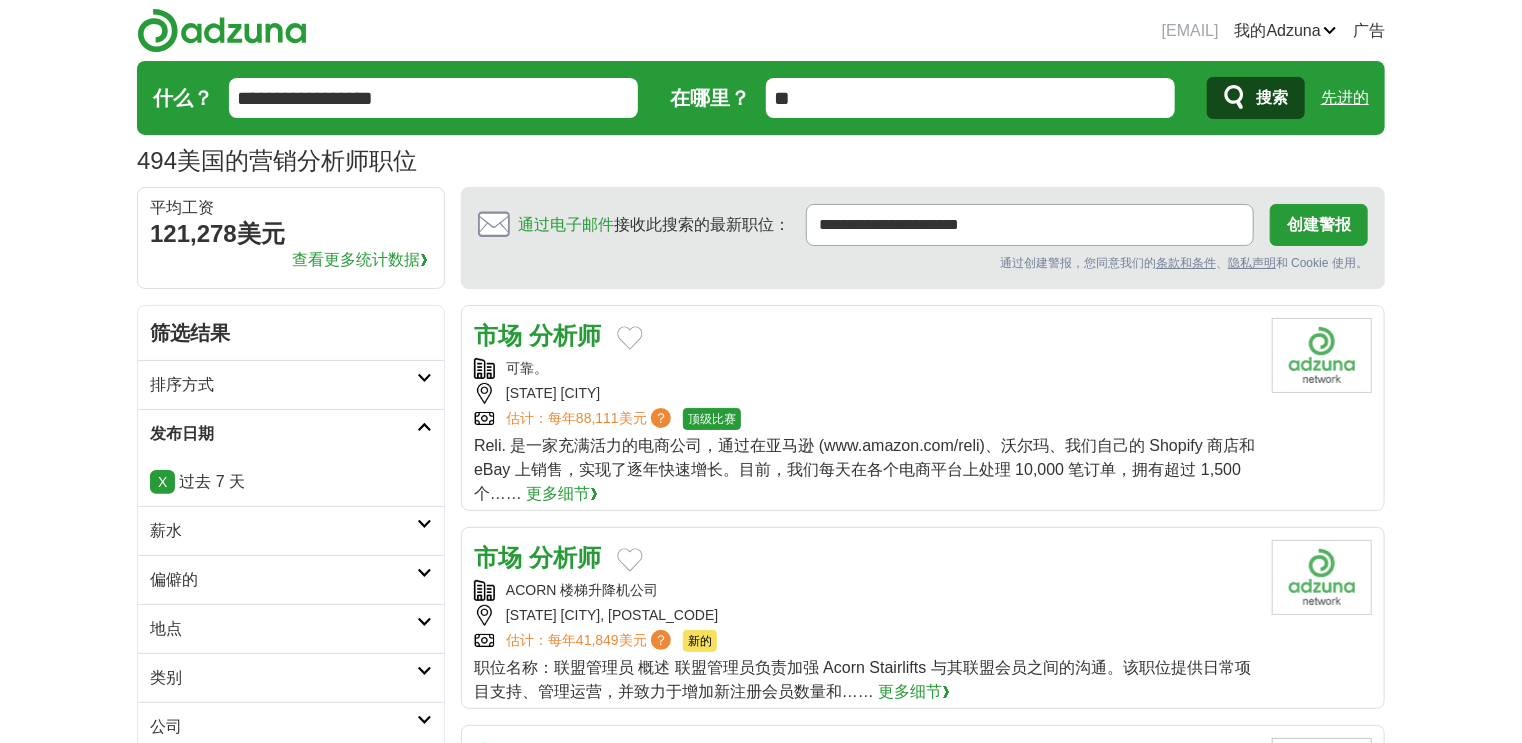 click on "市场" at bounding box center [498, 335] 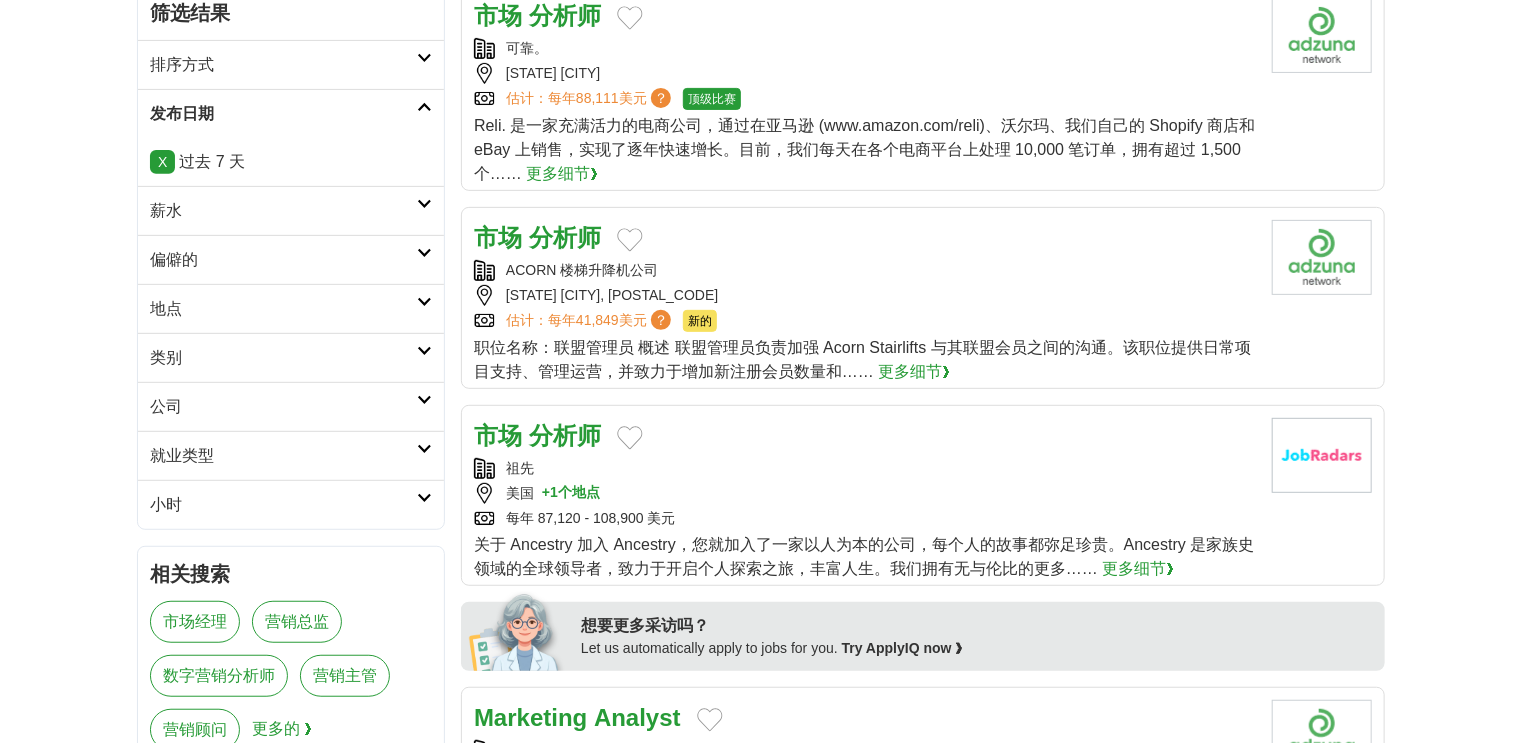 scroll, scrollTop: 400, scrollLeft: 0, axis: vertical 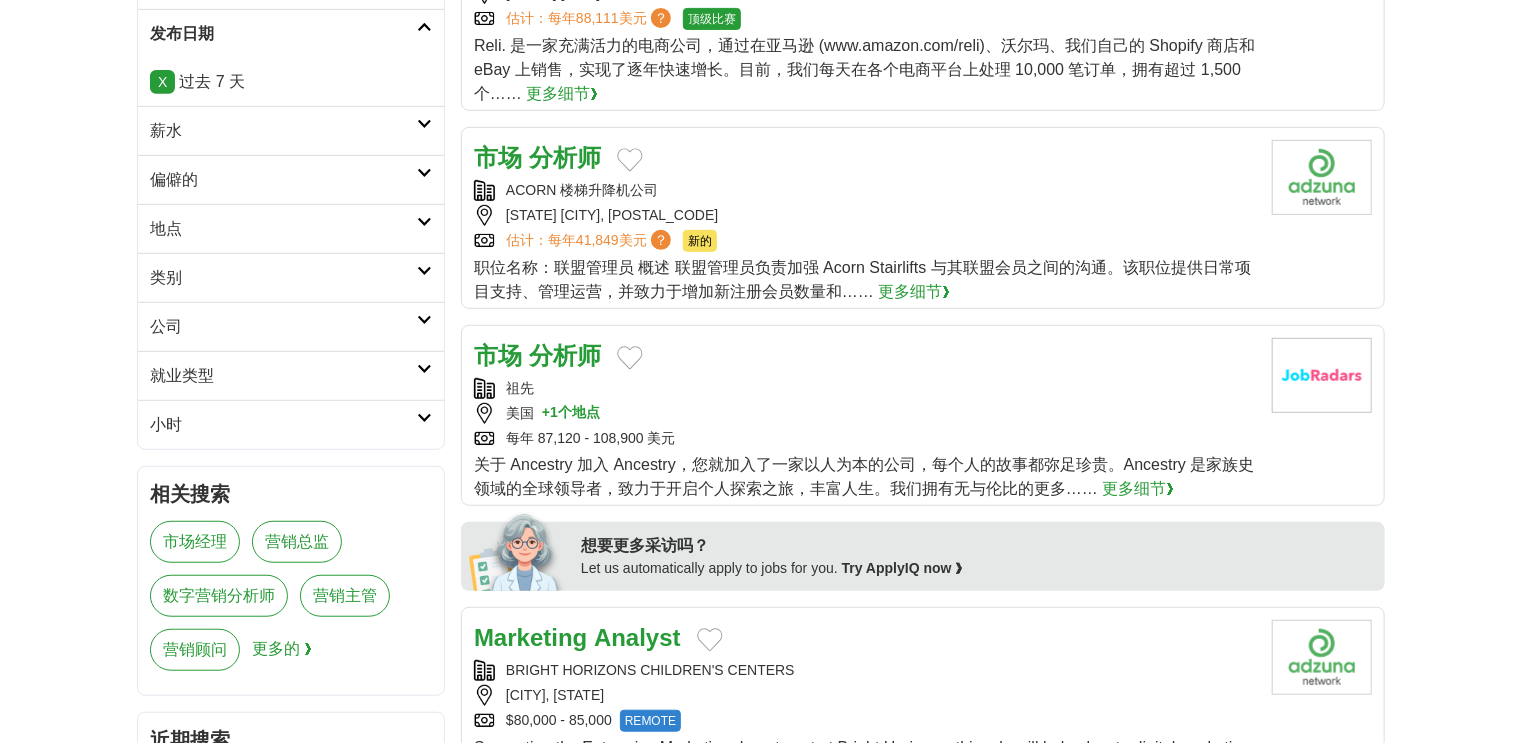 click on "市场   分析师
祖先
美国
+ 1个地点
每年 87,120 - 108,900 美元
更多细节❯" at bounding box center [923, 415] 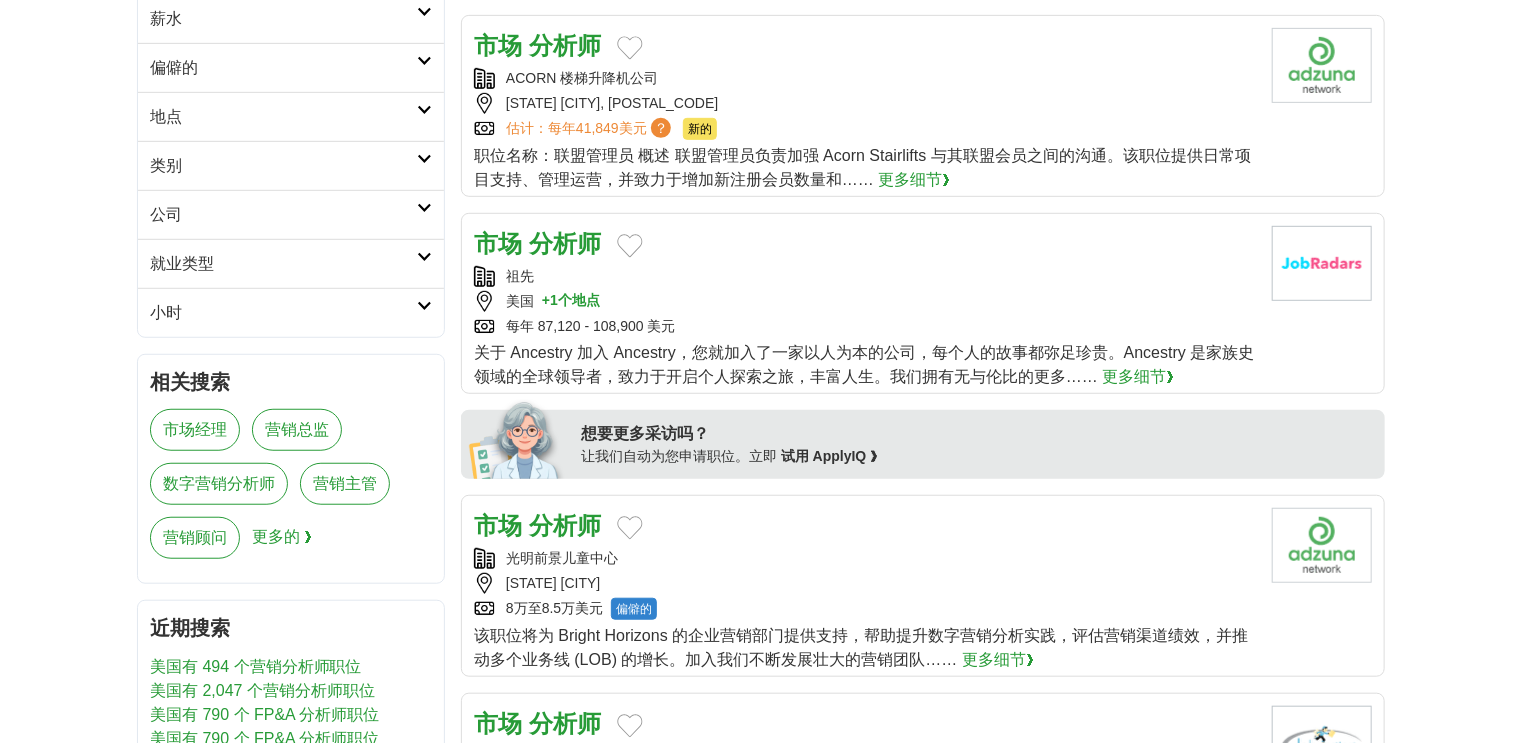 scroll, scrollTop: 640, scrollLeft: 0, axis: vertical 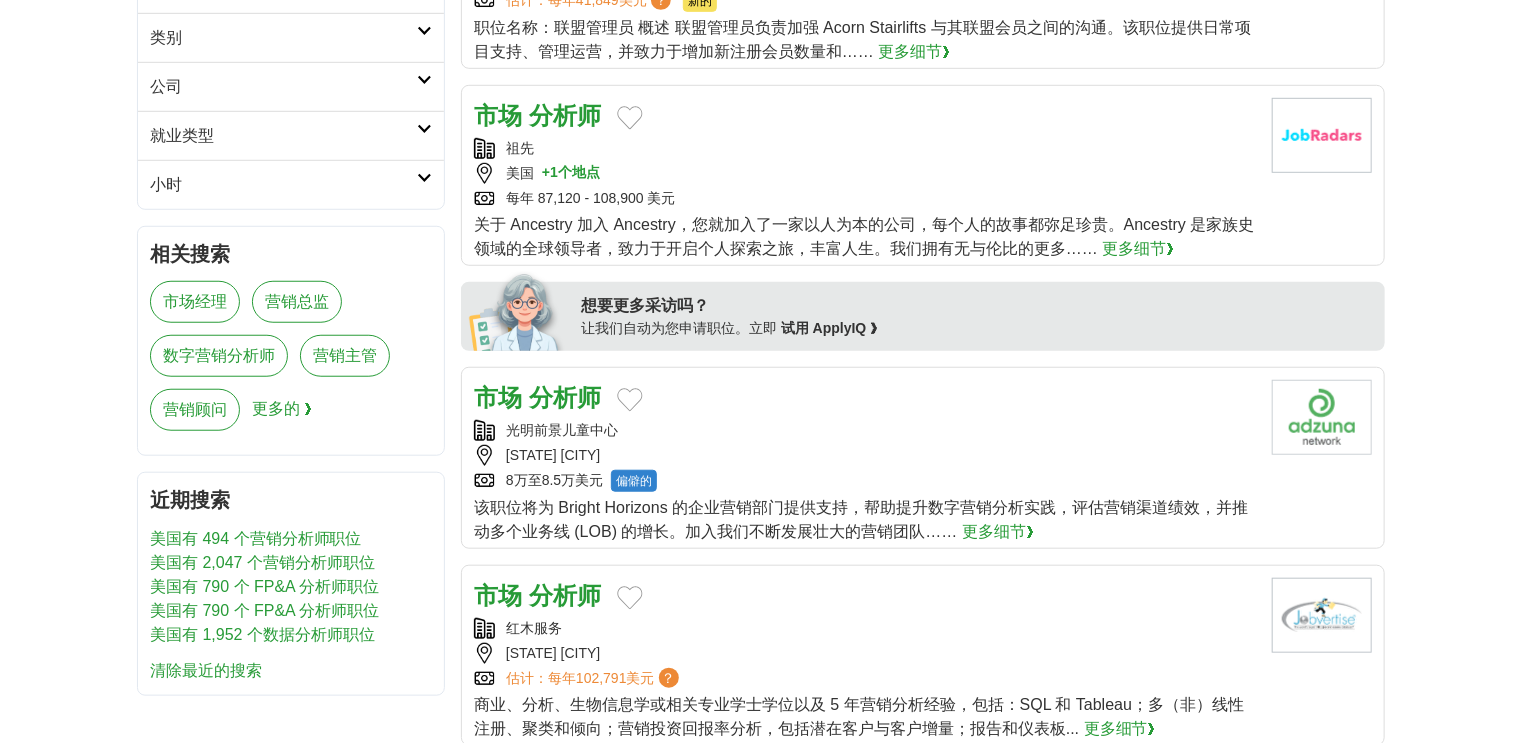 click on "分析师" at bounding box center [565, 397] 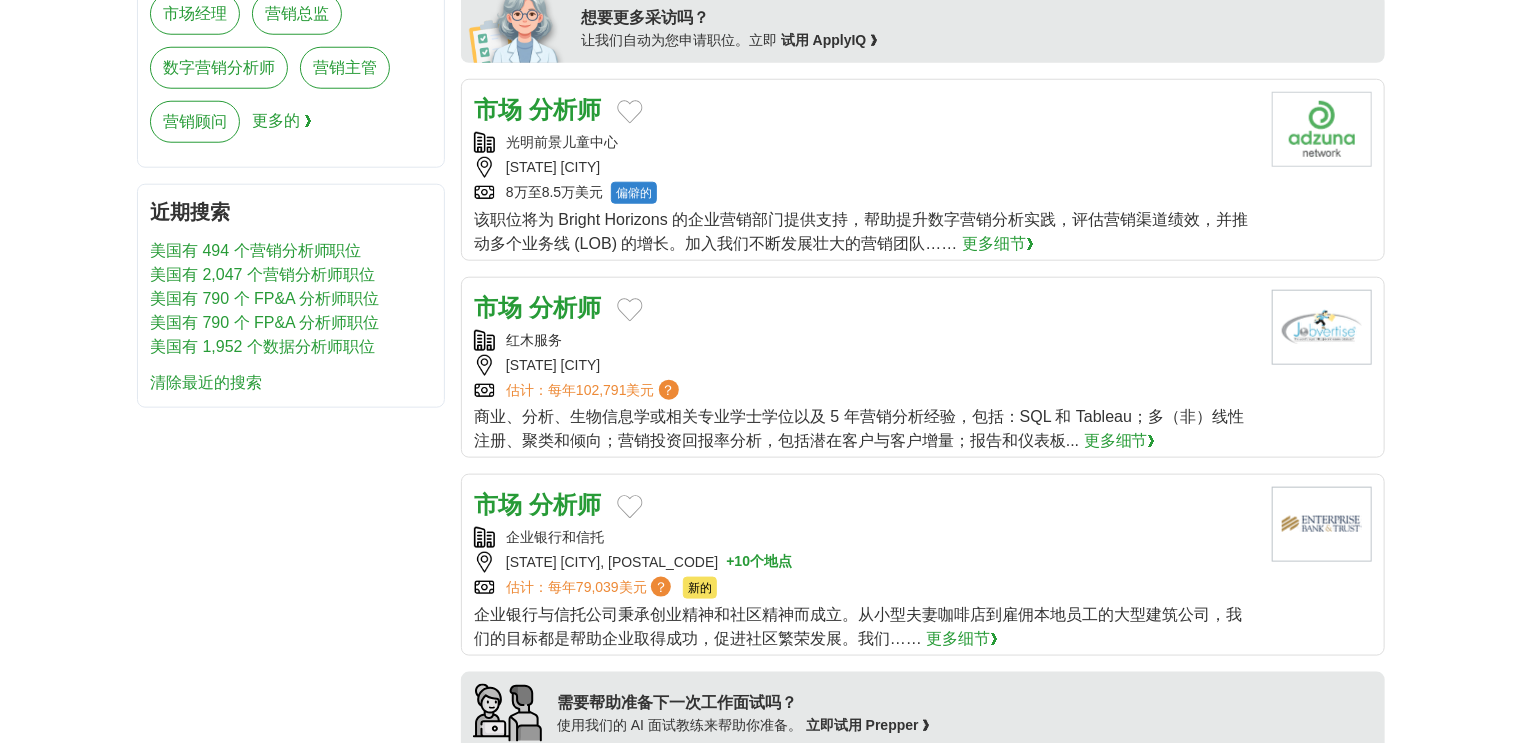 scroll, scrollTop: 960, scrollLeft: 0, axis: vertical 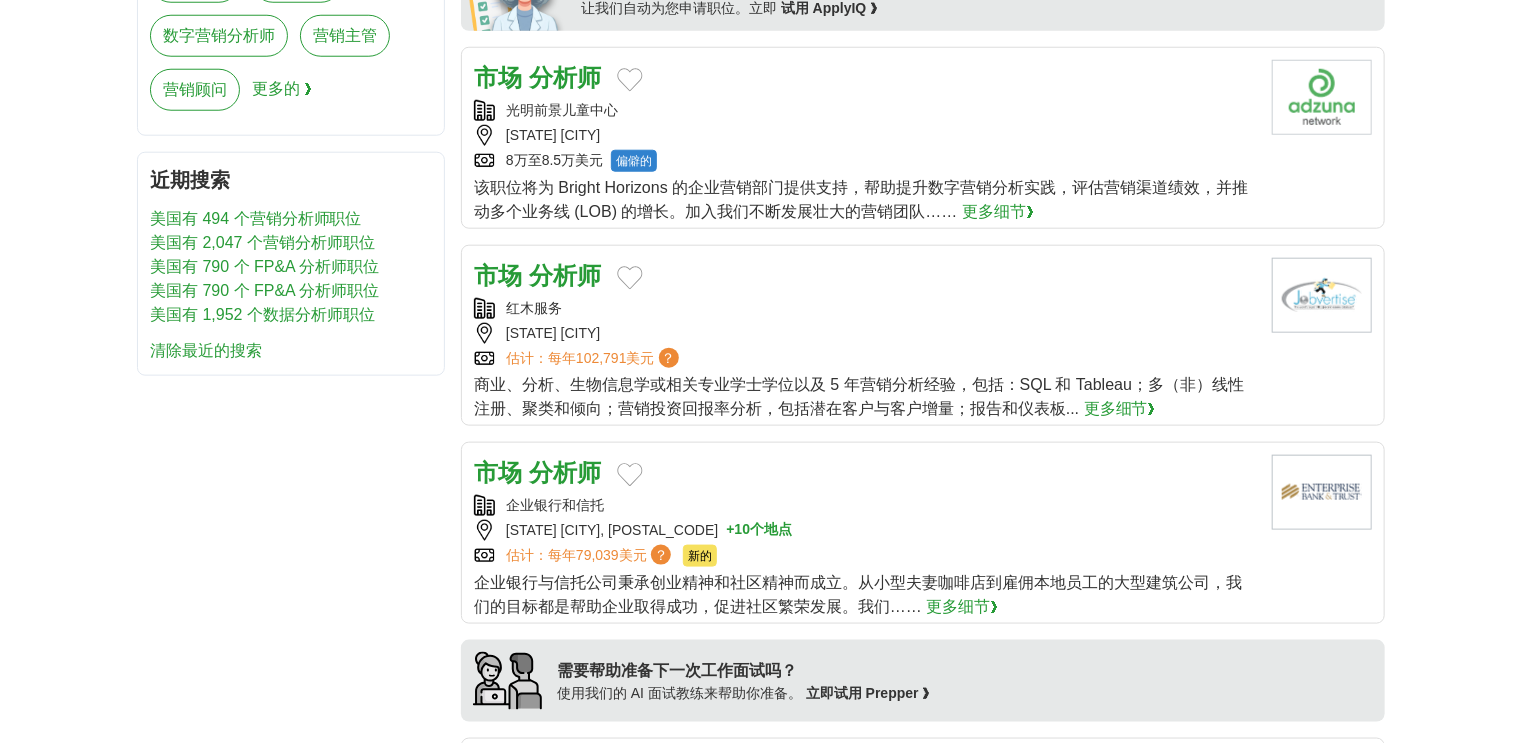 click on "分析师" at bounding box center [565, 275] 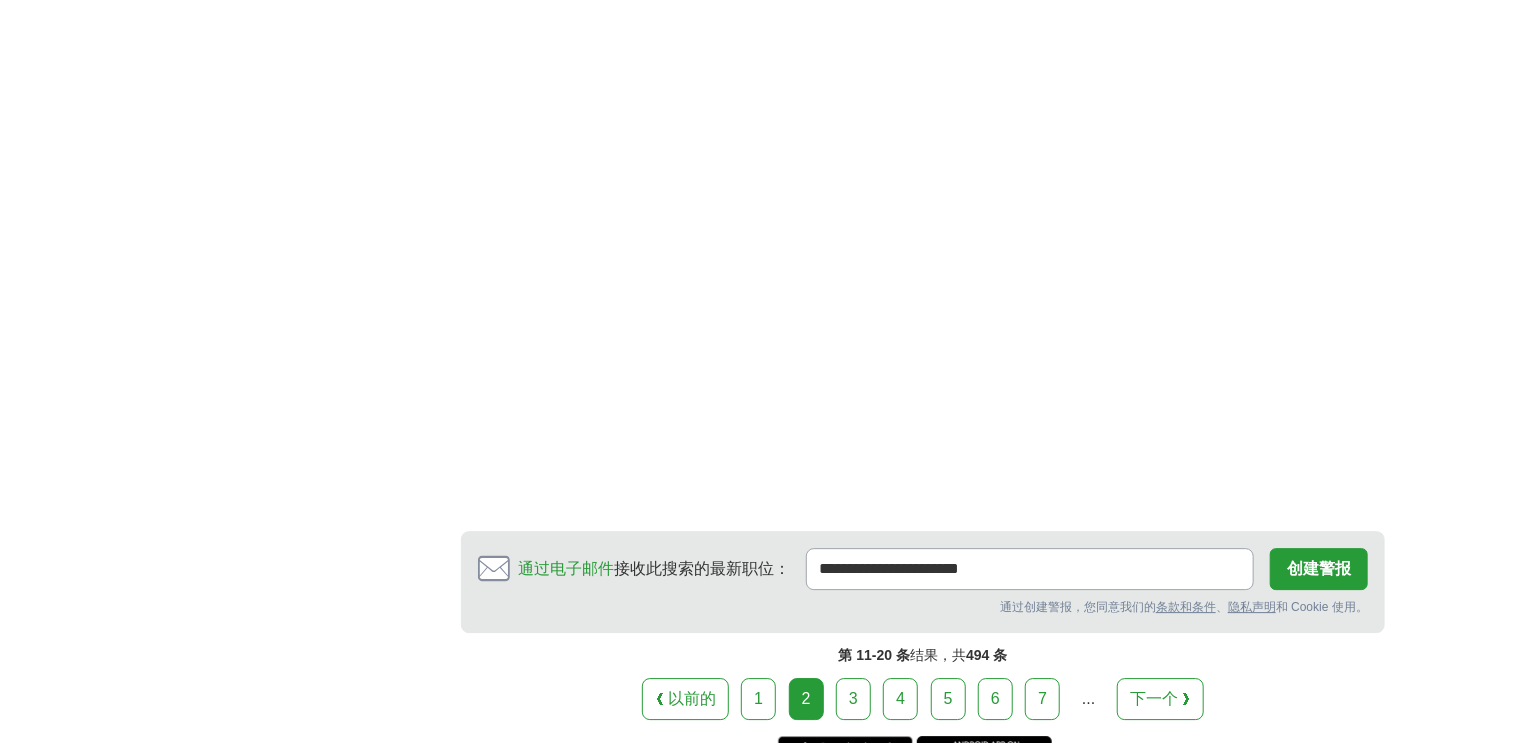 scroll, scrollTop: 3100, scrollLeft: 0, axis: vertical 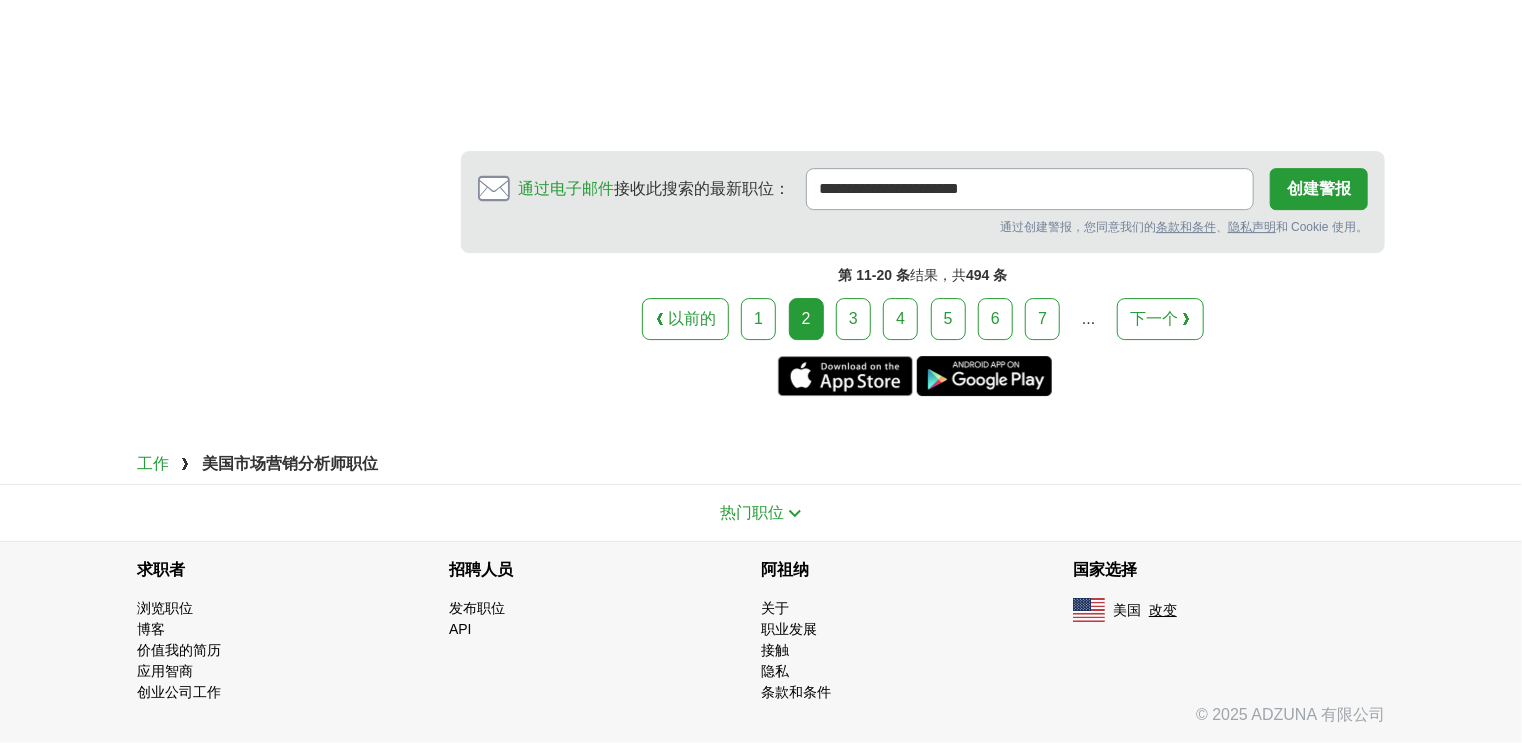 click on "3" at bounding box center (853, 319) 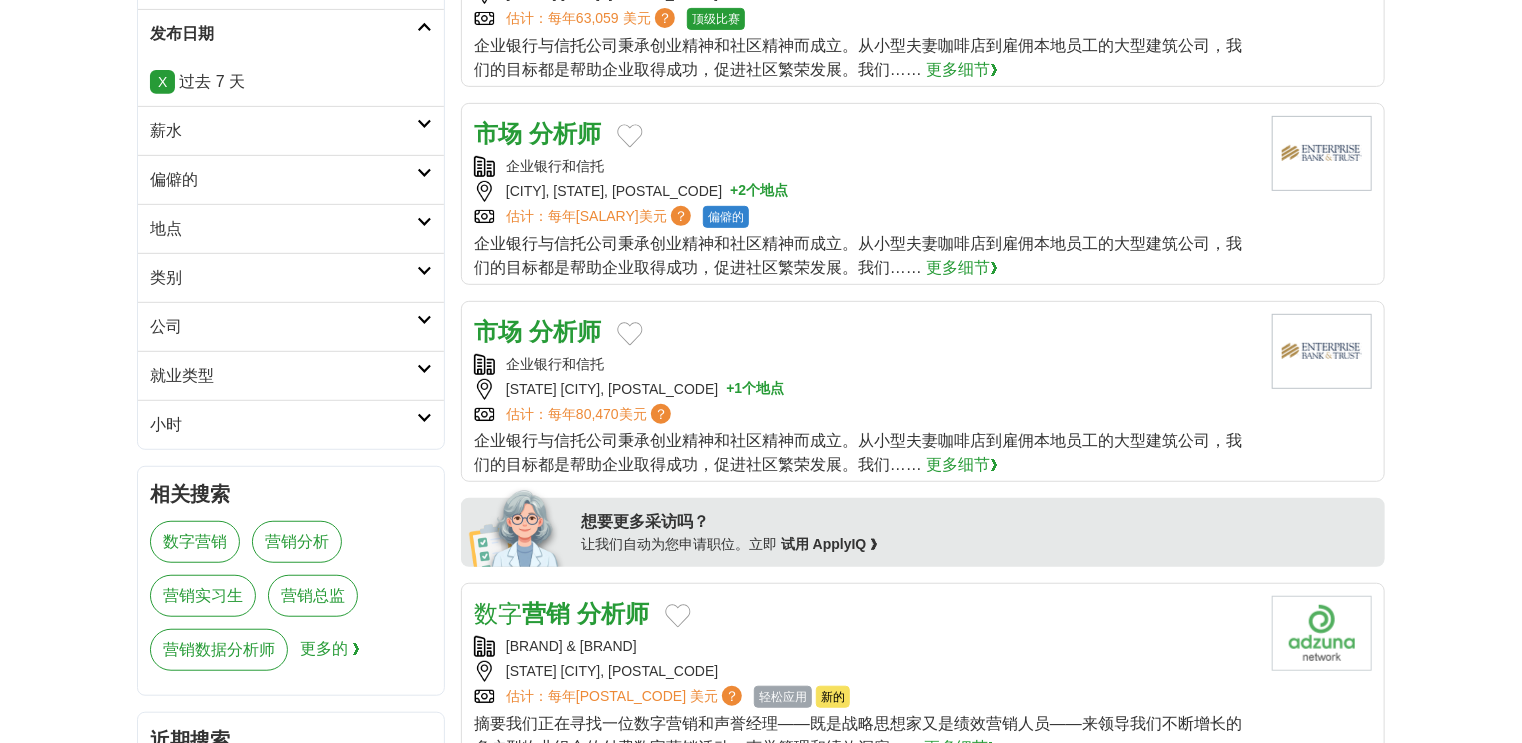 scroll, scrollTop: 720, scrollLeft: 0, axis: vertical 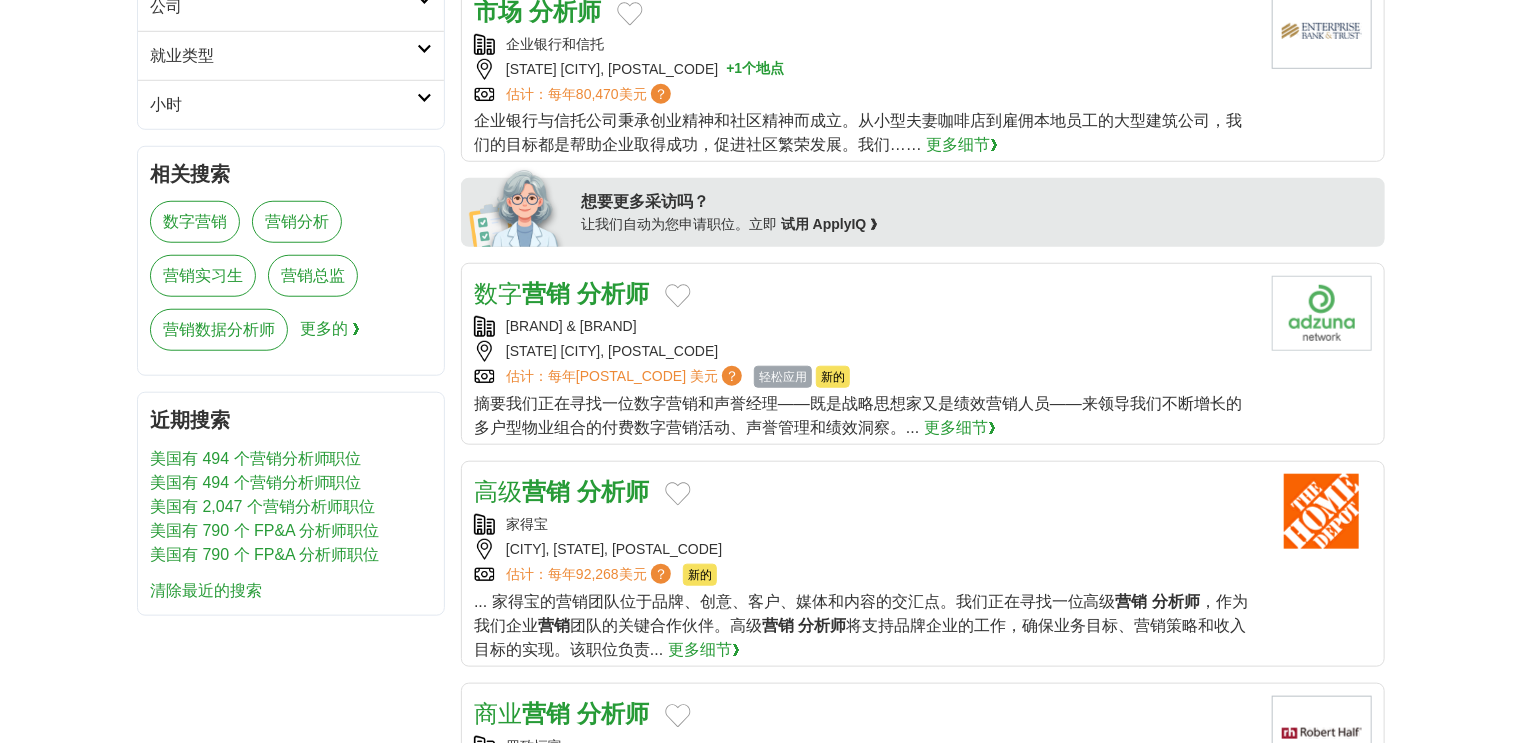 click on "分析师" at bounding box center [613, 293] 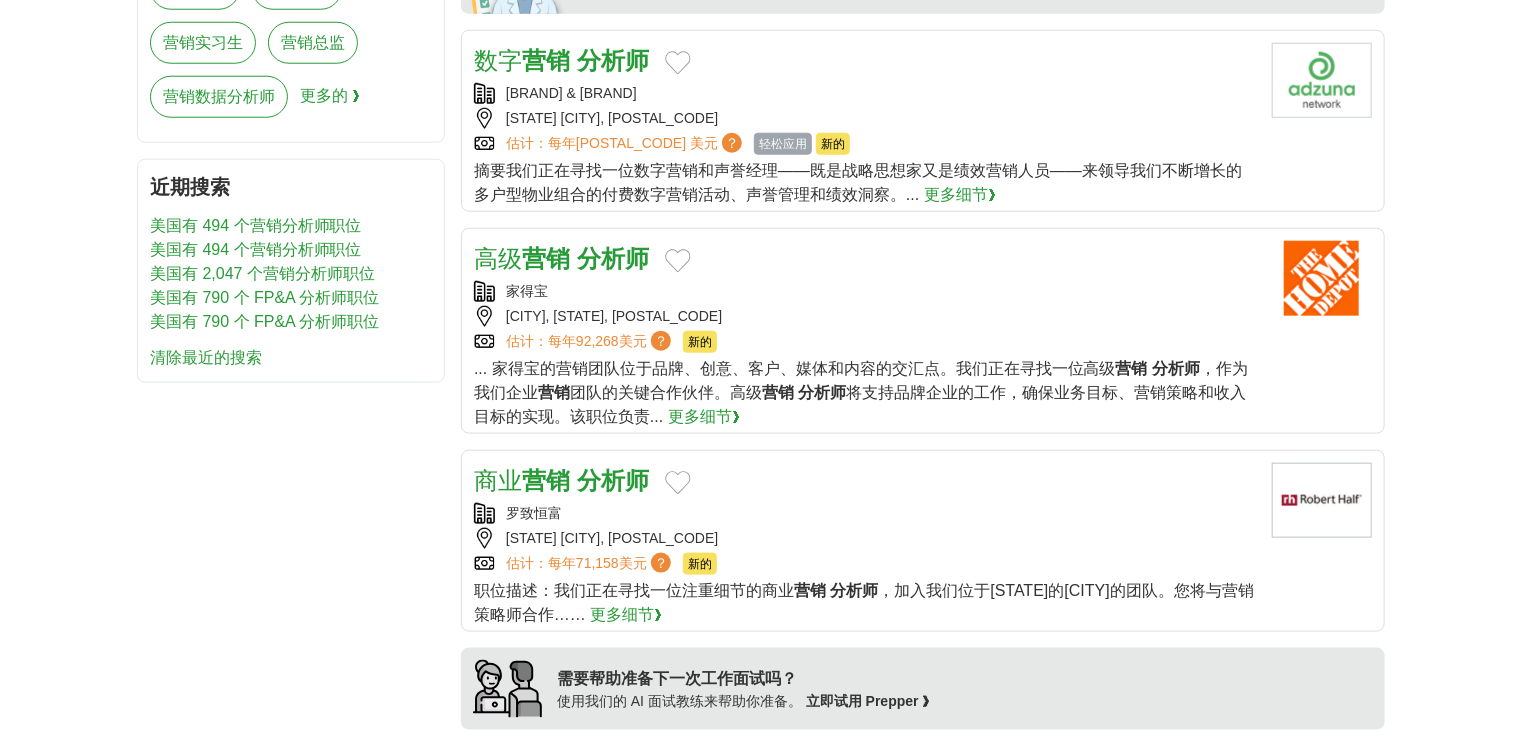 scroll, scrollTop: 960, scrollLeft: 0, axis: vertical 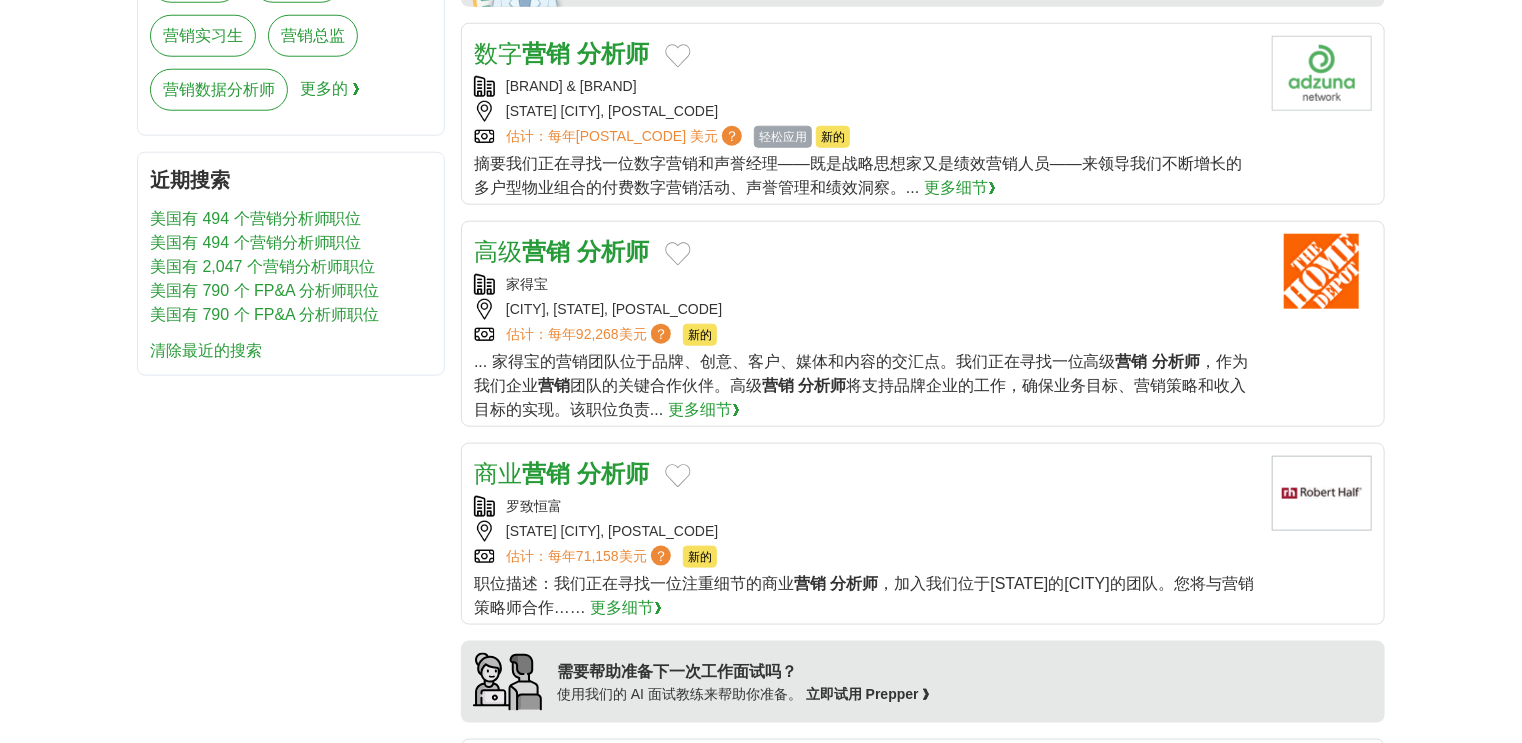 click on "营销" at bounding box center (546, 251) 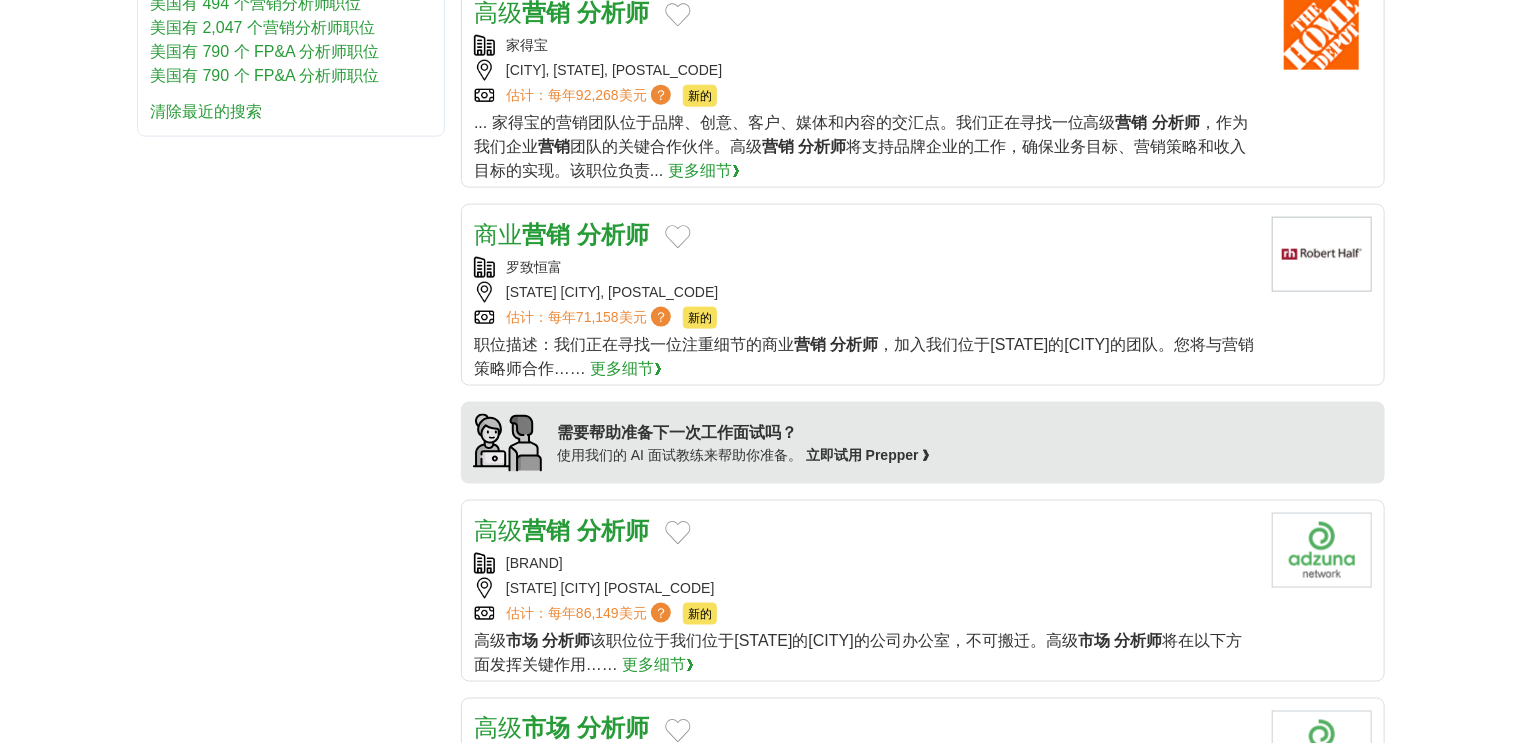 scroll, scrollTop: 1200, scrollLeft: 0, axis: vertical 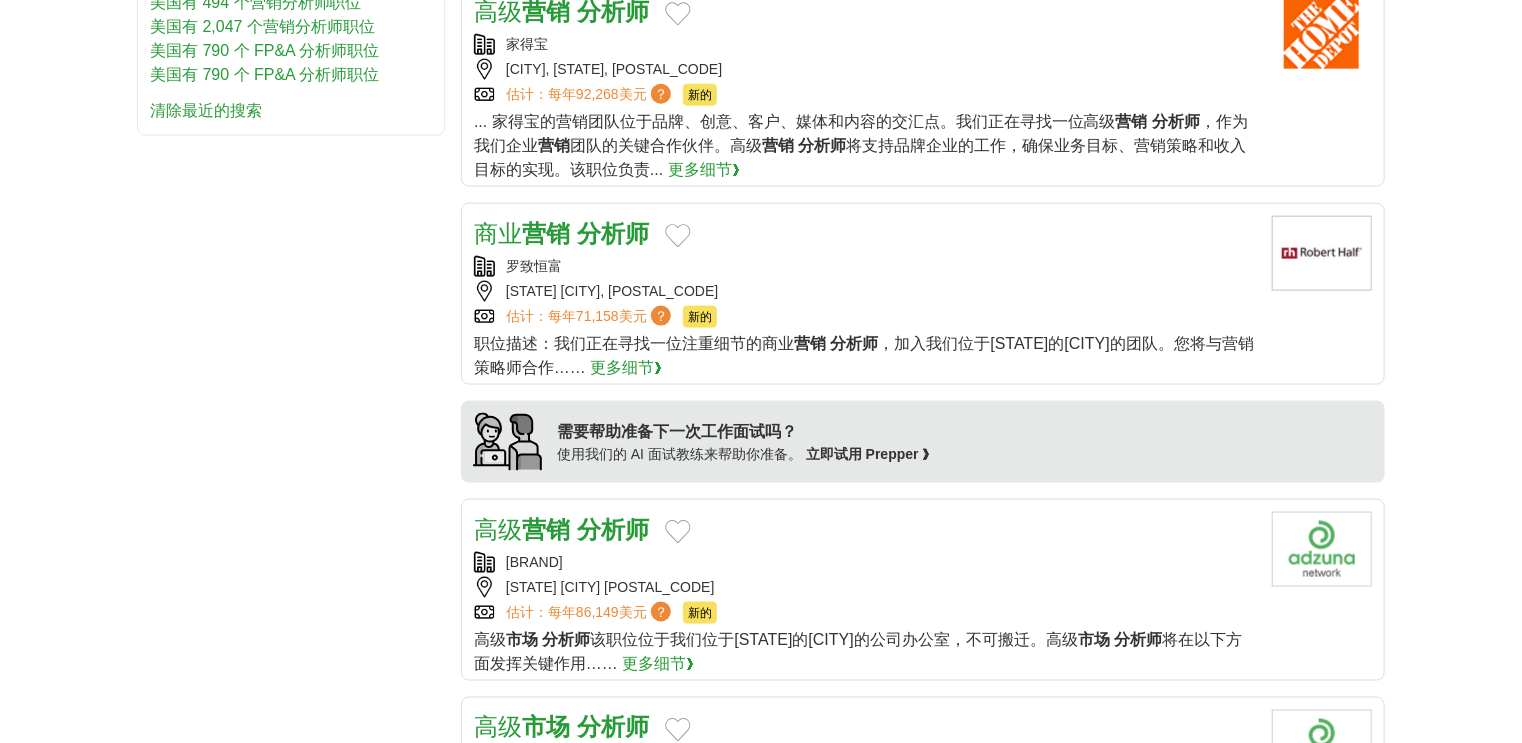 click on "营销" at bounding box center [546, 233] 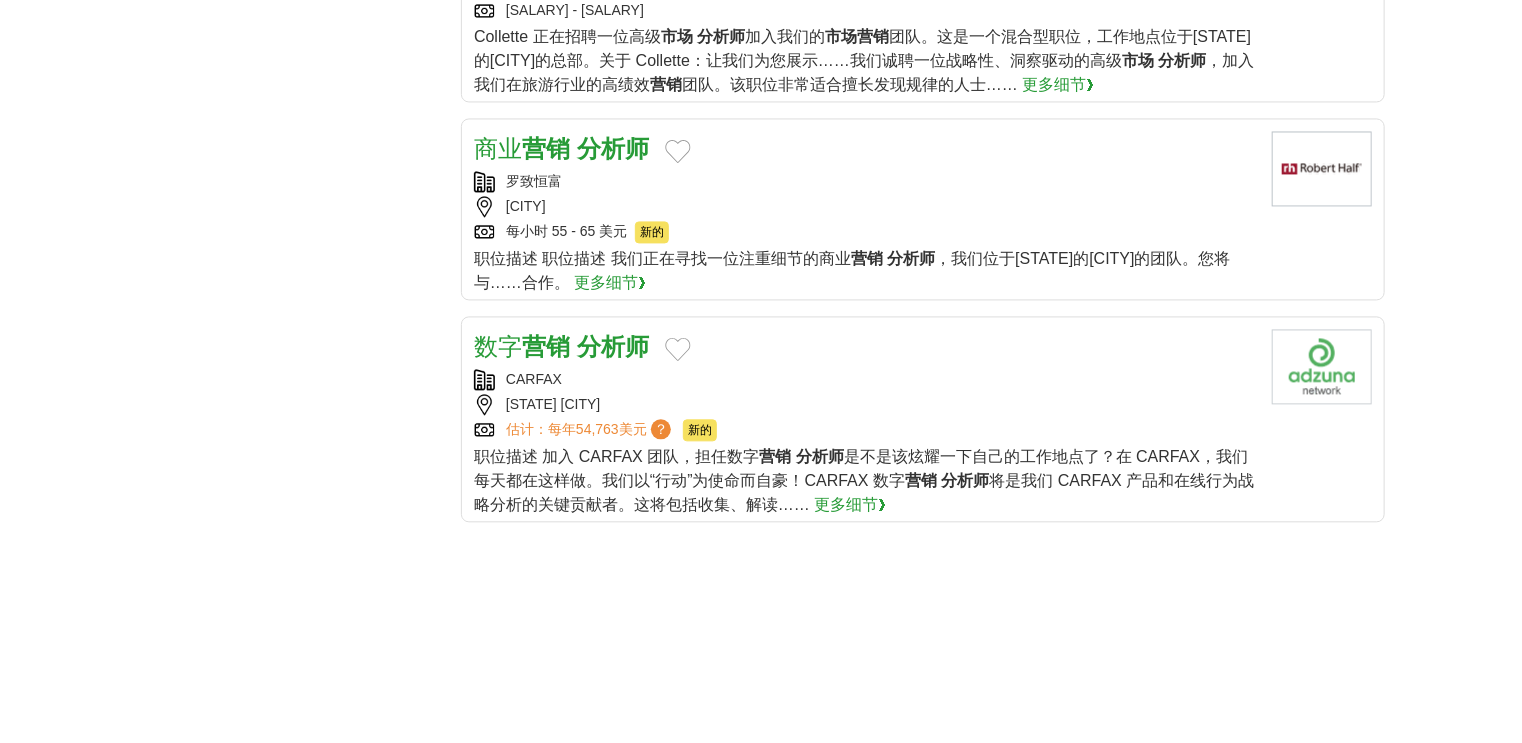 scroll, scrollTop: 2240, scrollLeft: 0, axis: vertical 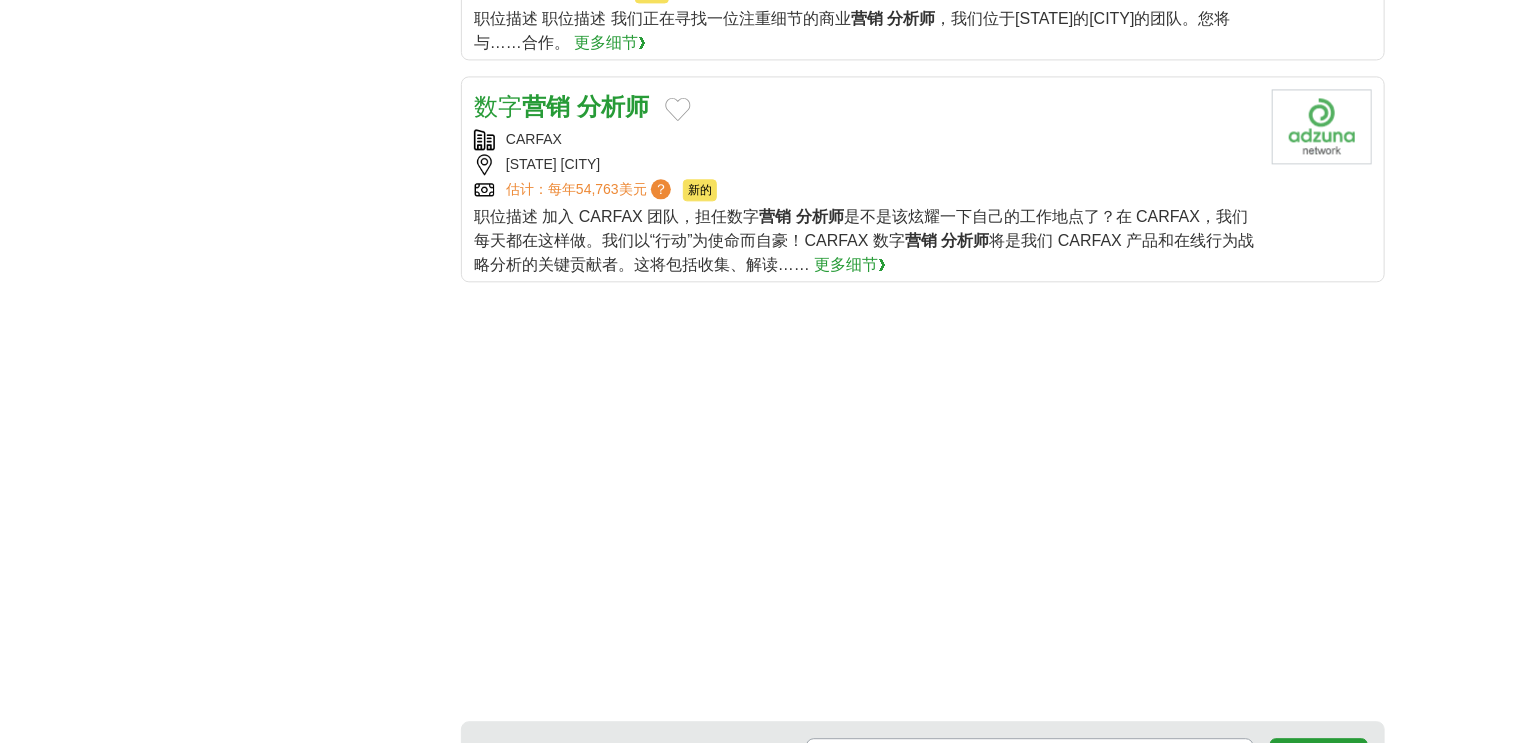 click on "数字 营销   分析师" at bounding box center (561, 107) 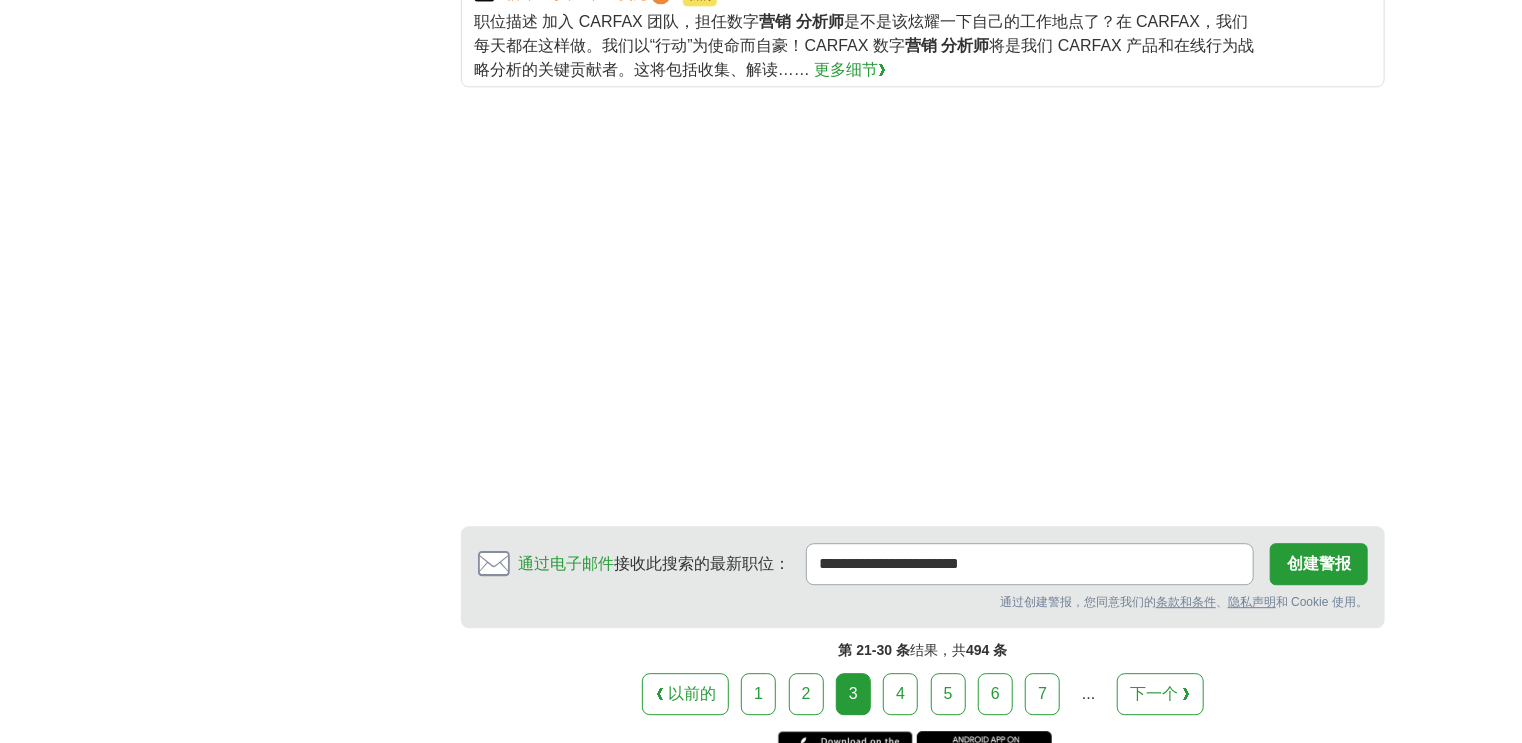 scroll, scrollTop: 2560, scrollLeft: 0, axis: vertical 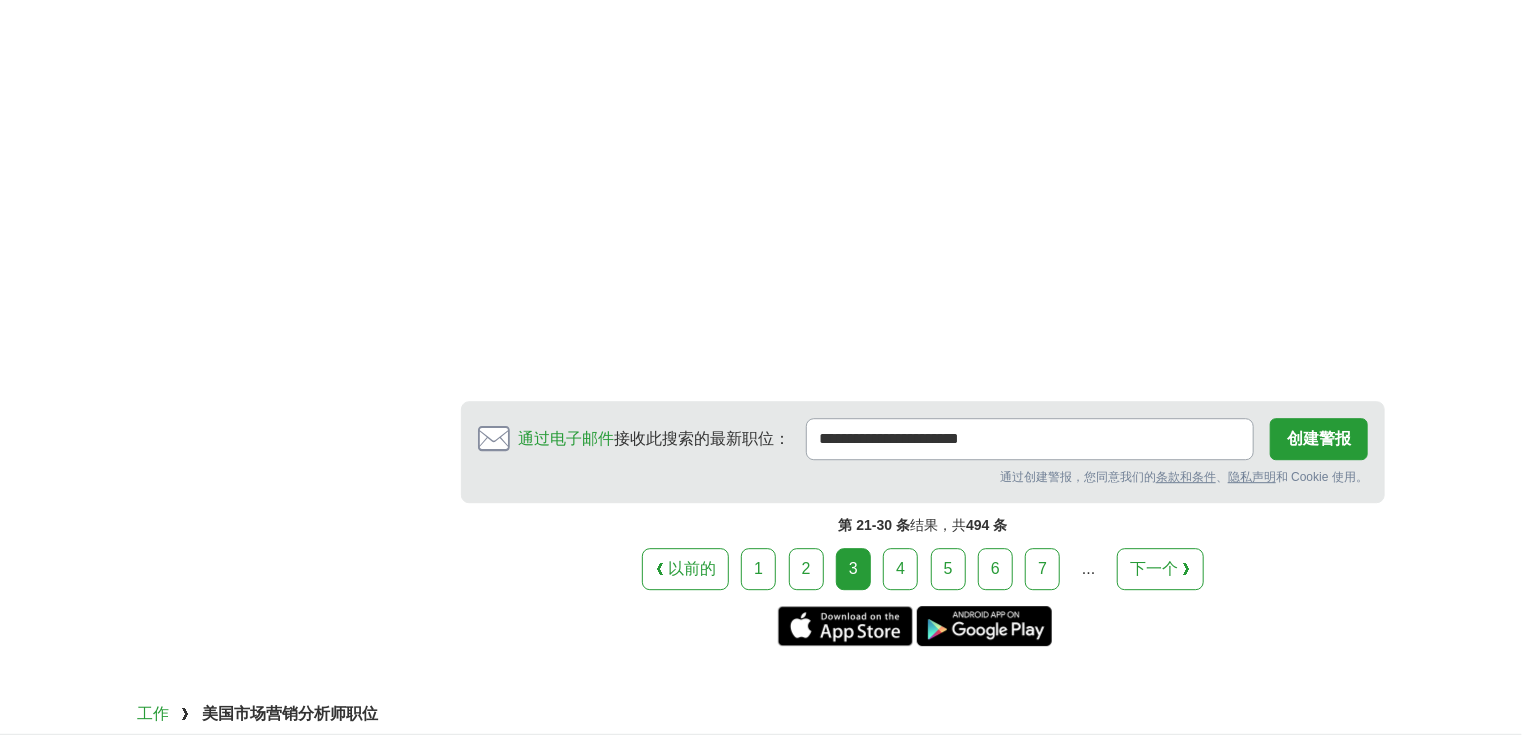 click on "4" at bounding box center (900, 569) 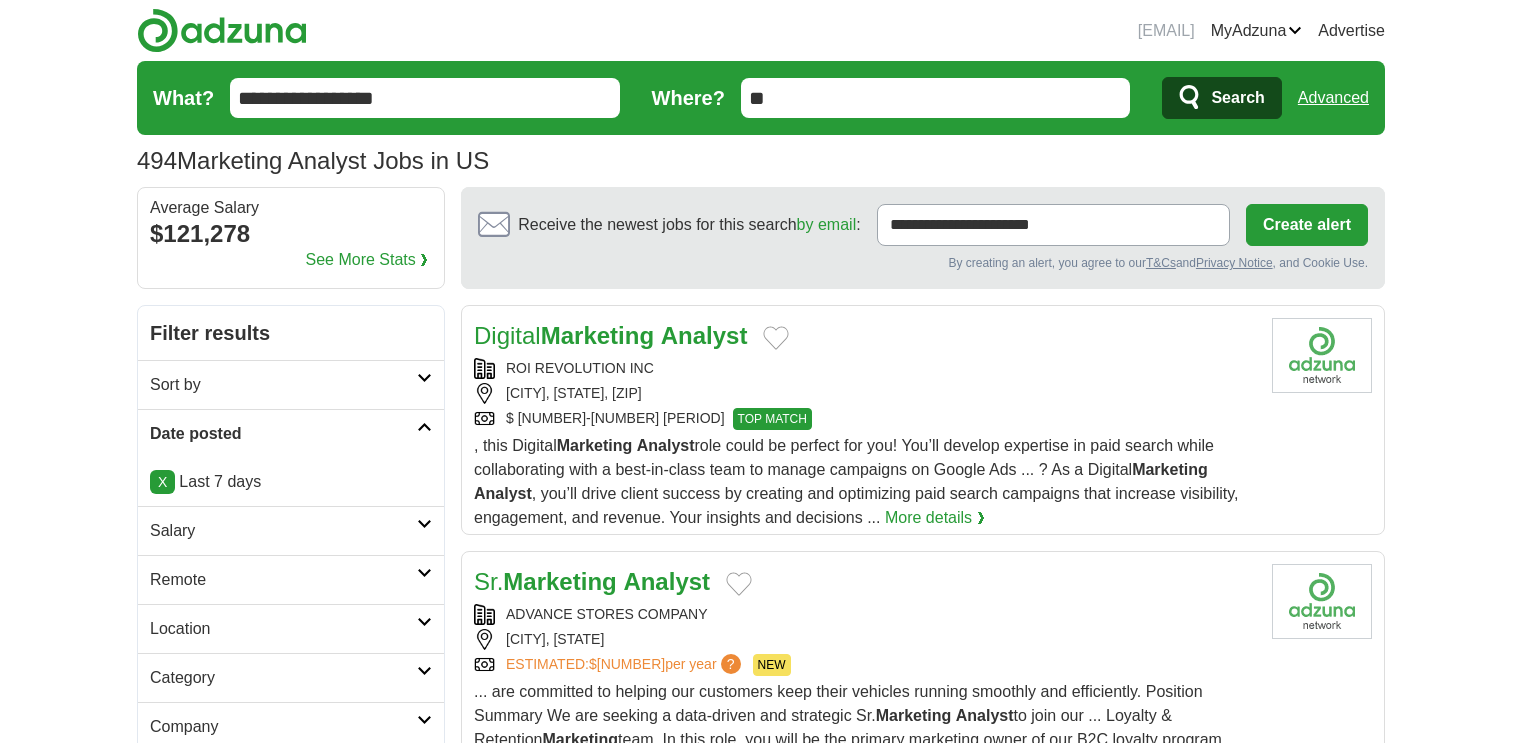 scroll, scrollTop: 0, scrollLeft: 0, axis: both 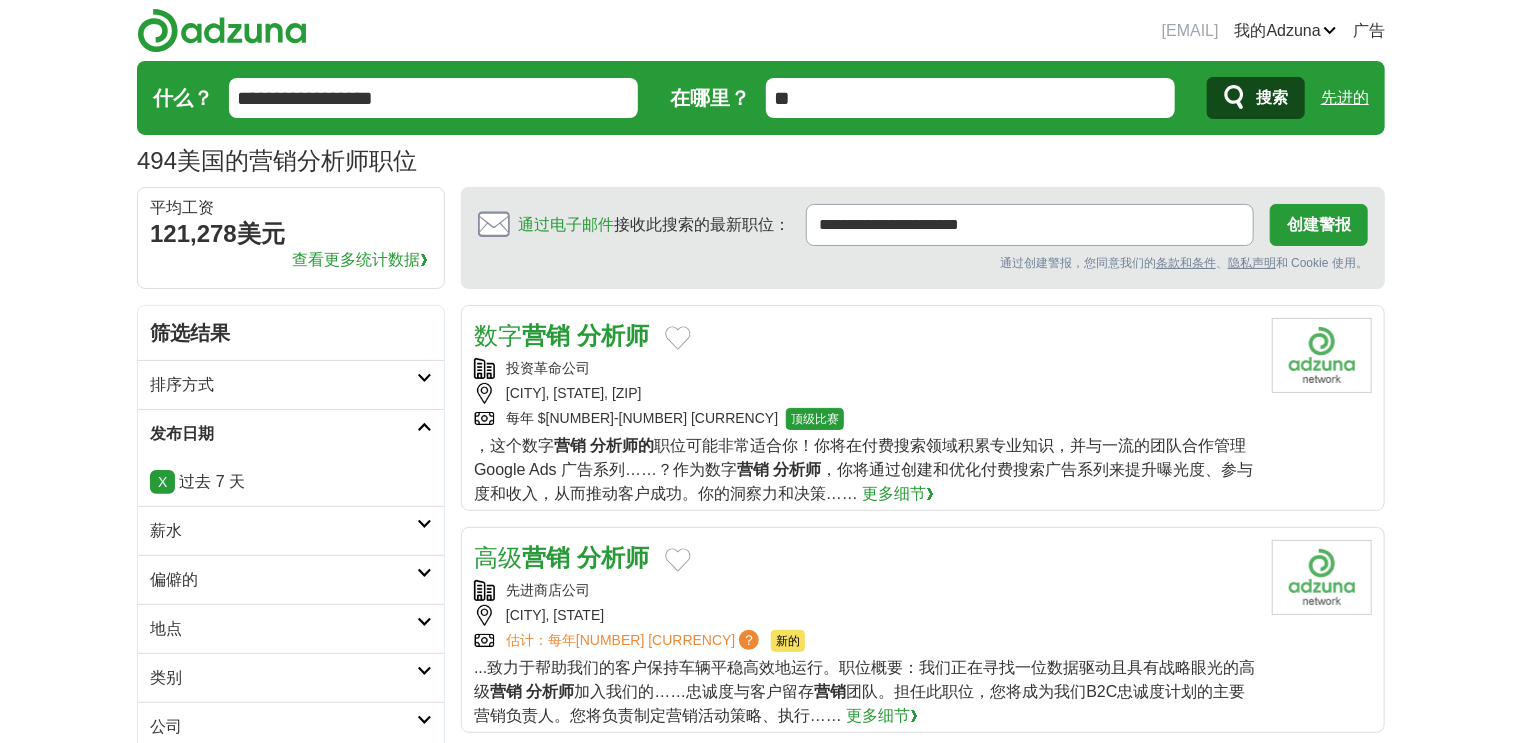 click on "营销" at bounding box center [546, 335] 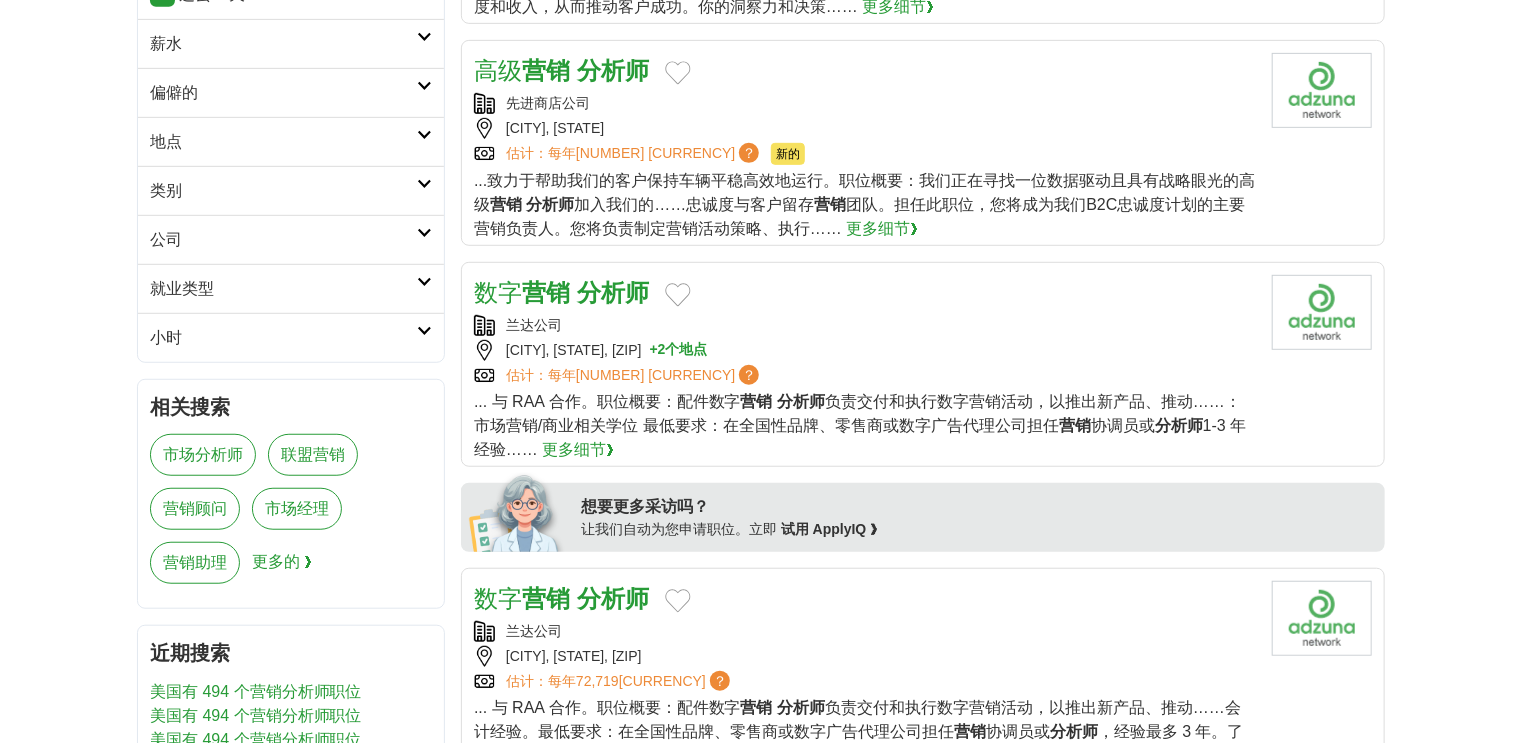 scroll, scrollTop: 640, scrollLeft: 0, axis: vertical 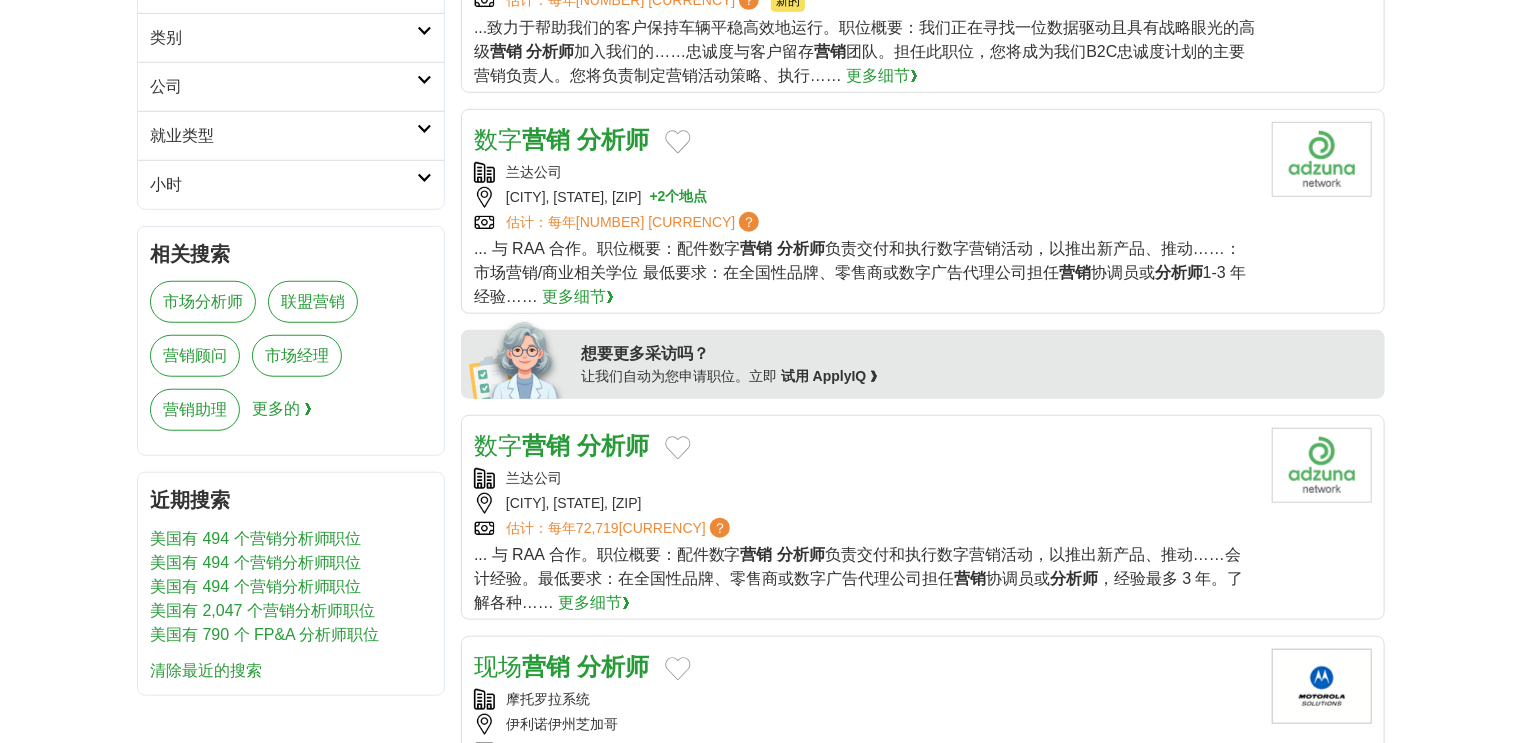 click on "分析师" at bounding box center (613, 139) 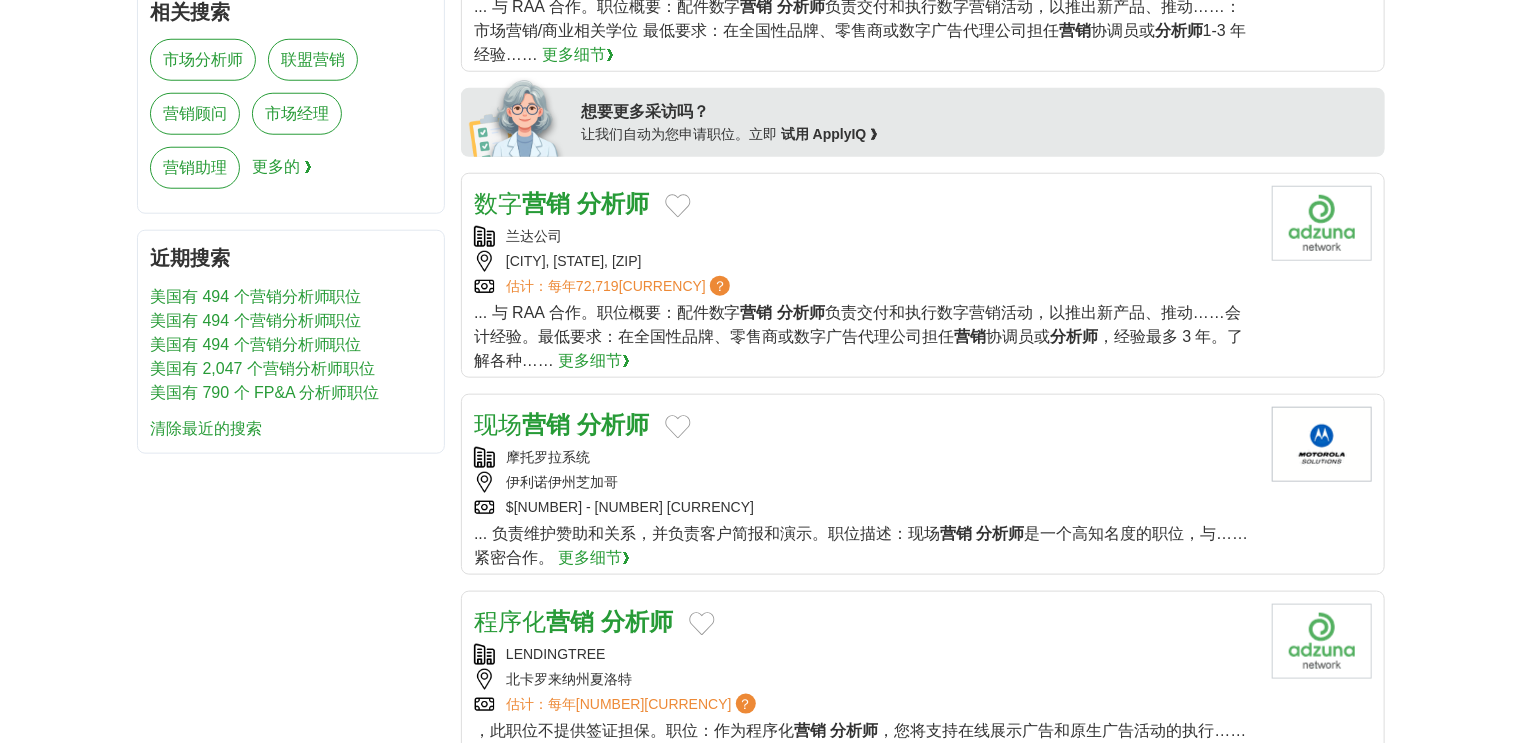 scroll, scrollTop: 1040, scrollLeft: 0, axis: vertical 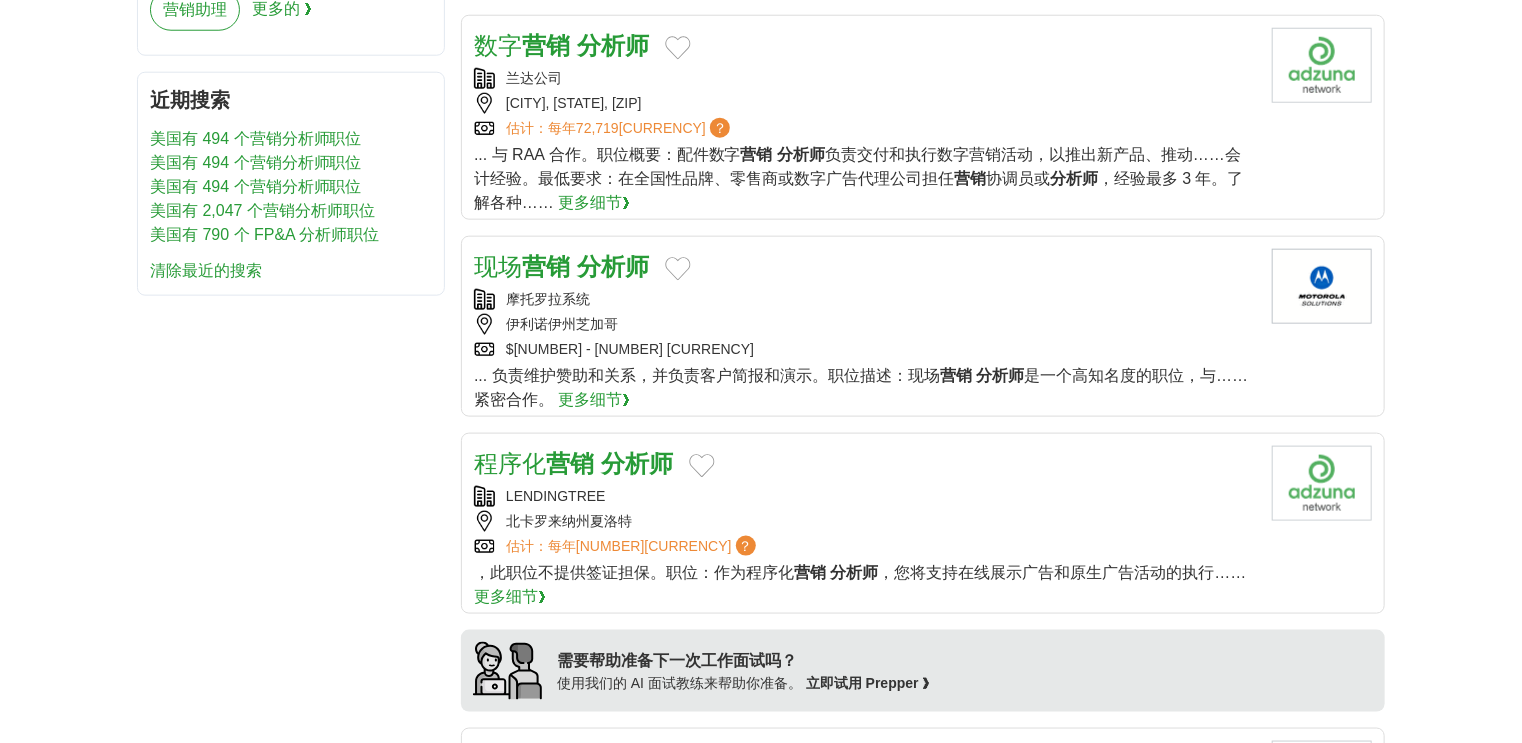 click on "营销" at bounding box center (546, 266) 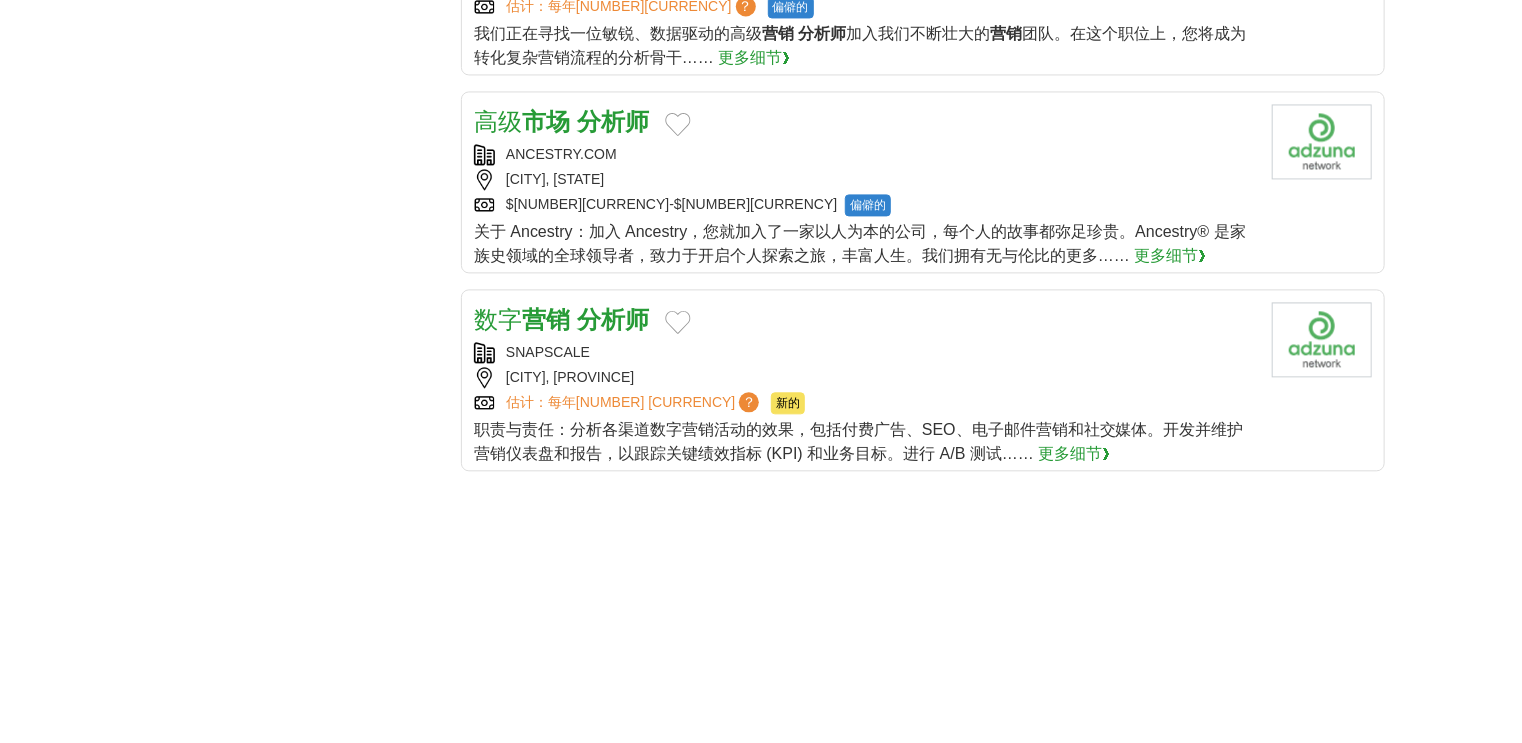 scroll, scrollTop: 2240, scrollLeft: 0, axis: vertical 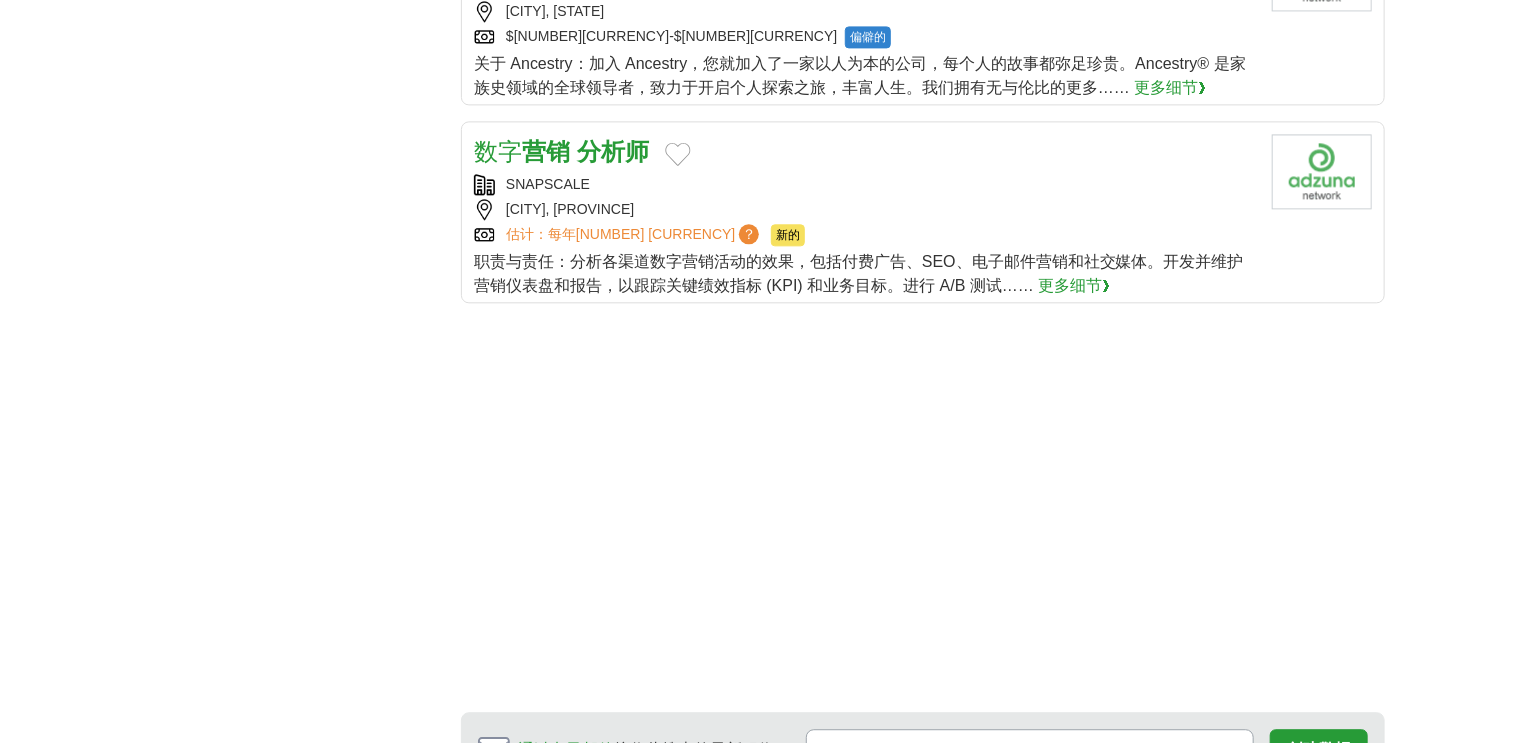 click on "数字 营销   分析师" at bounding box center (561, 152) 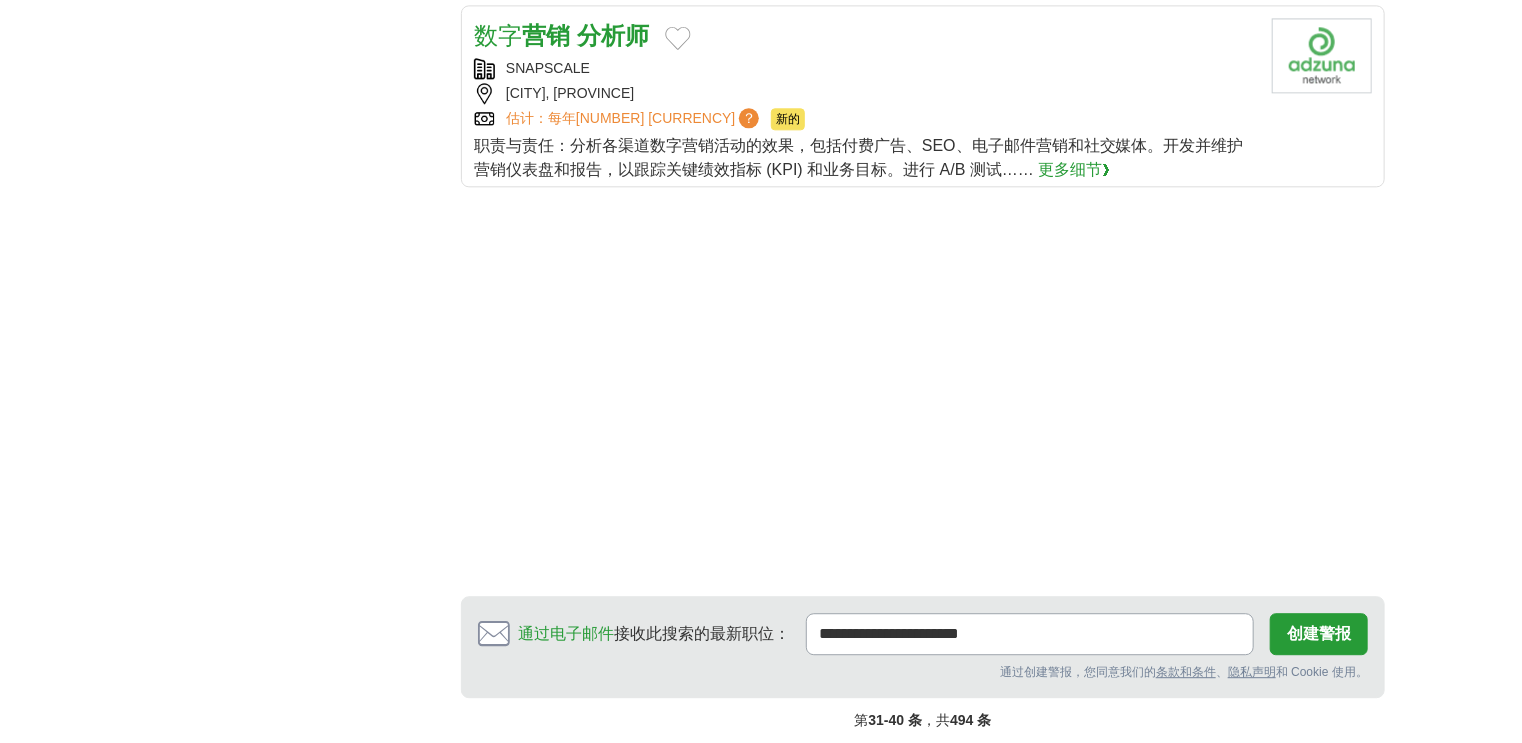 scroll, scrollTop: 2560, scrollLeft: 0, axis: vertical 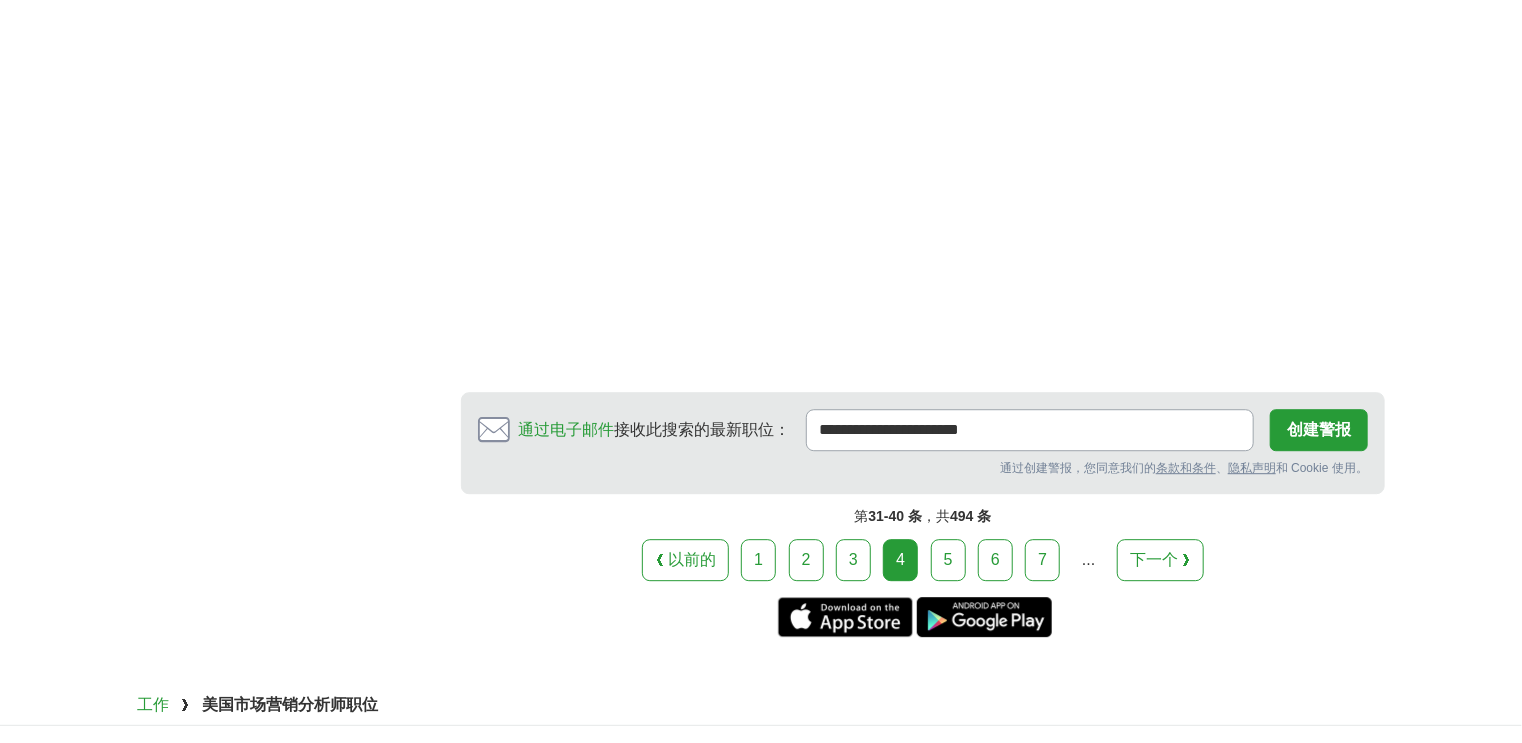 click on "5" at bounding box center [948, 560] 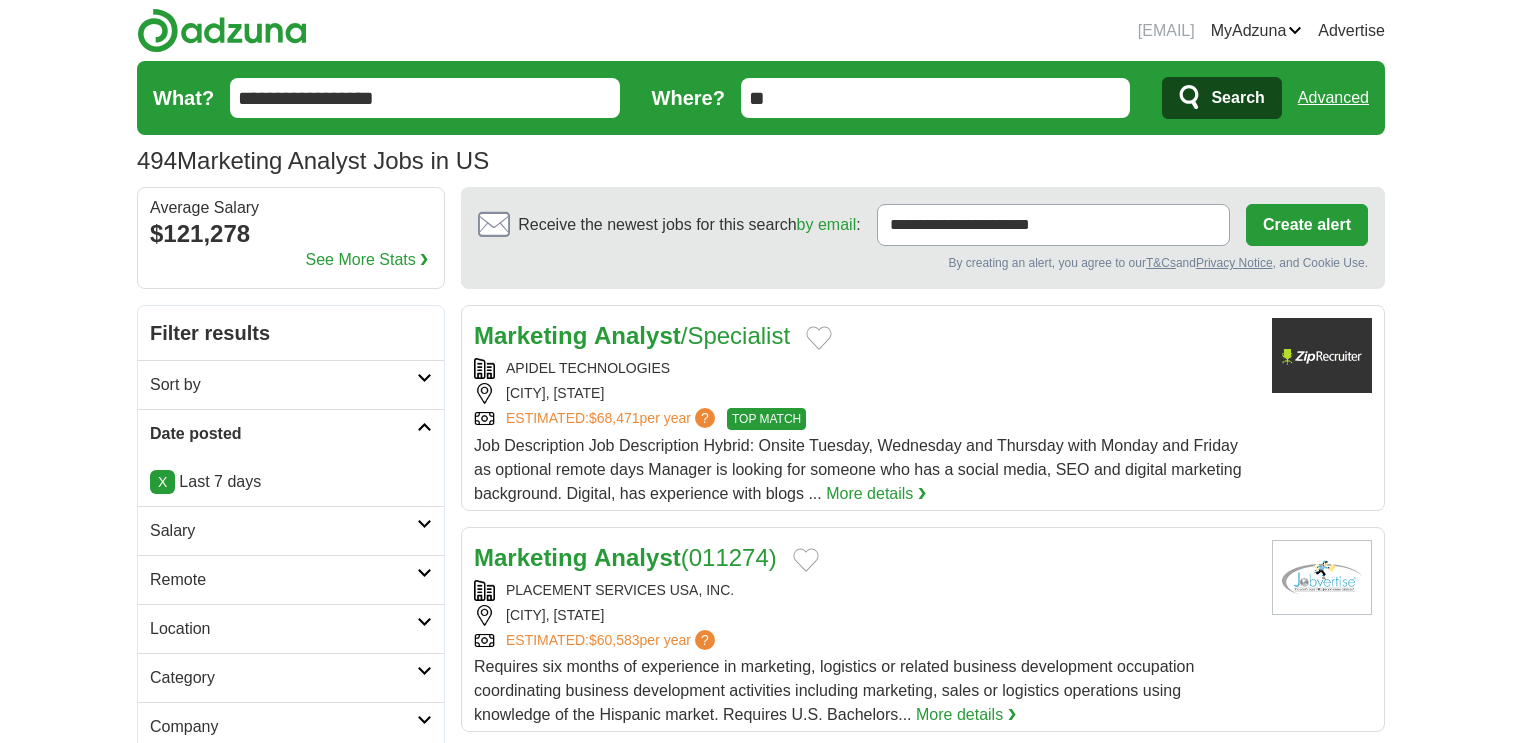 scroll, scrollTop: 0, scrollLeft: 0, axis: both 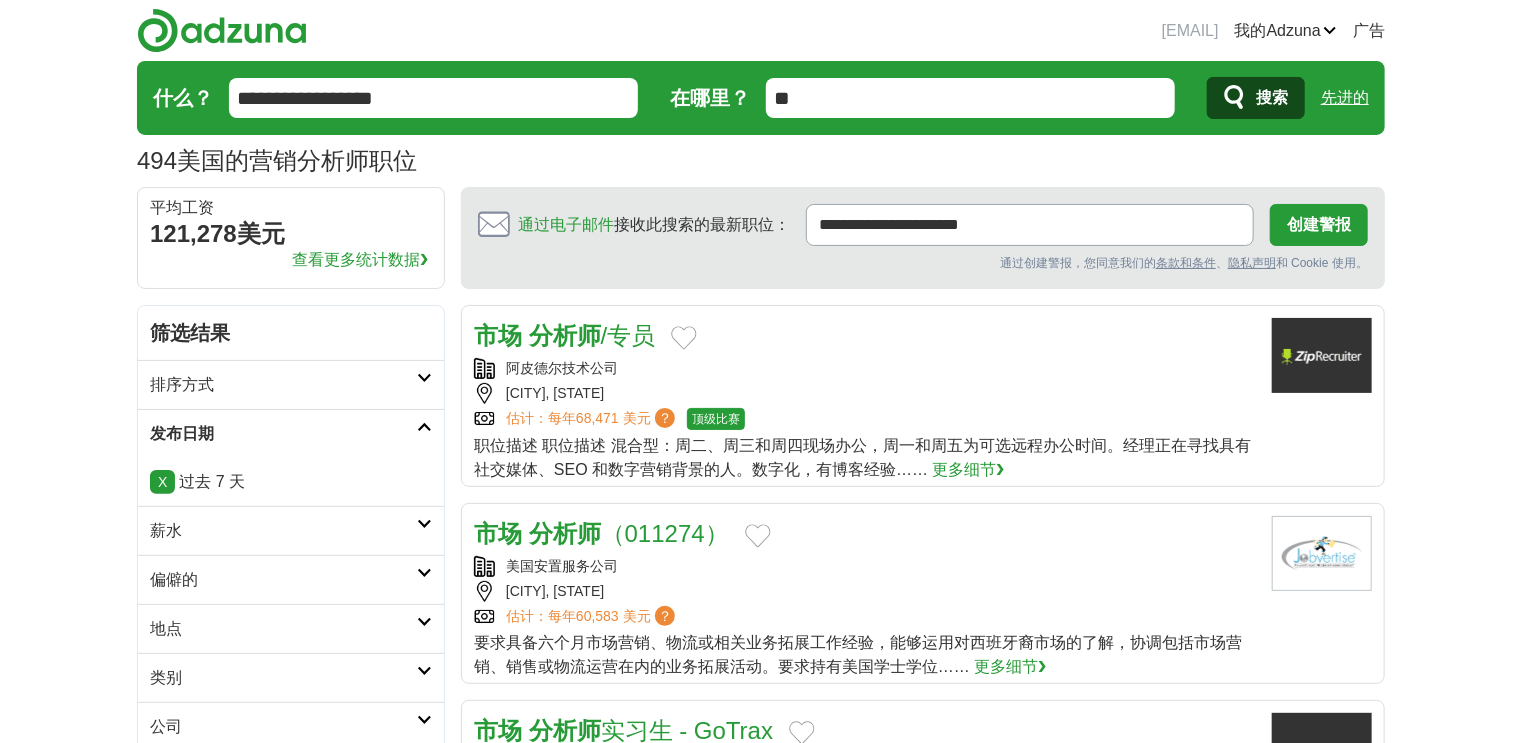 click on "分析师" at bounding box center [565, 335] 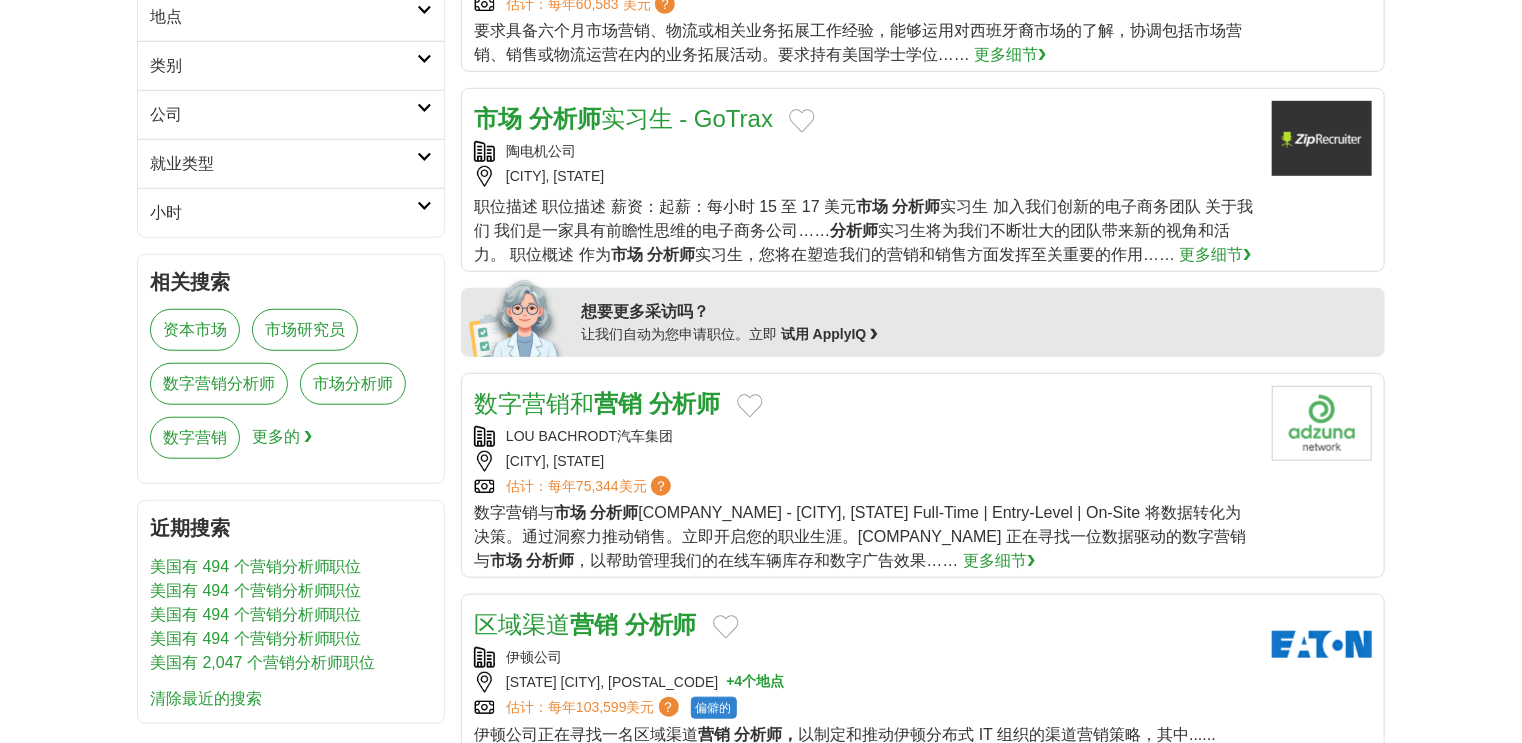 scroll, scrollTop: 800, scrollLeft: 0, axis: vertical 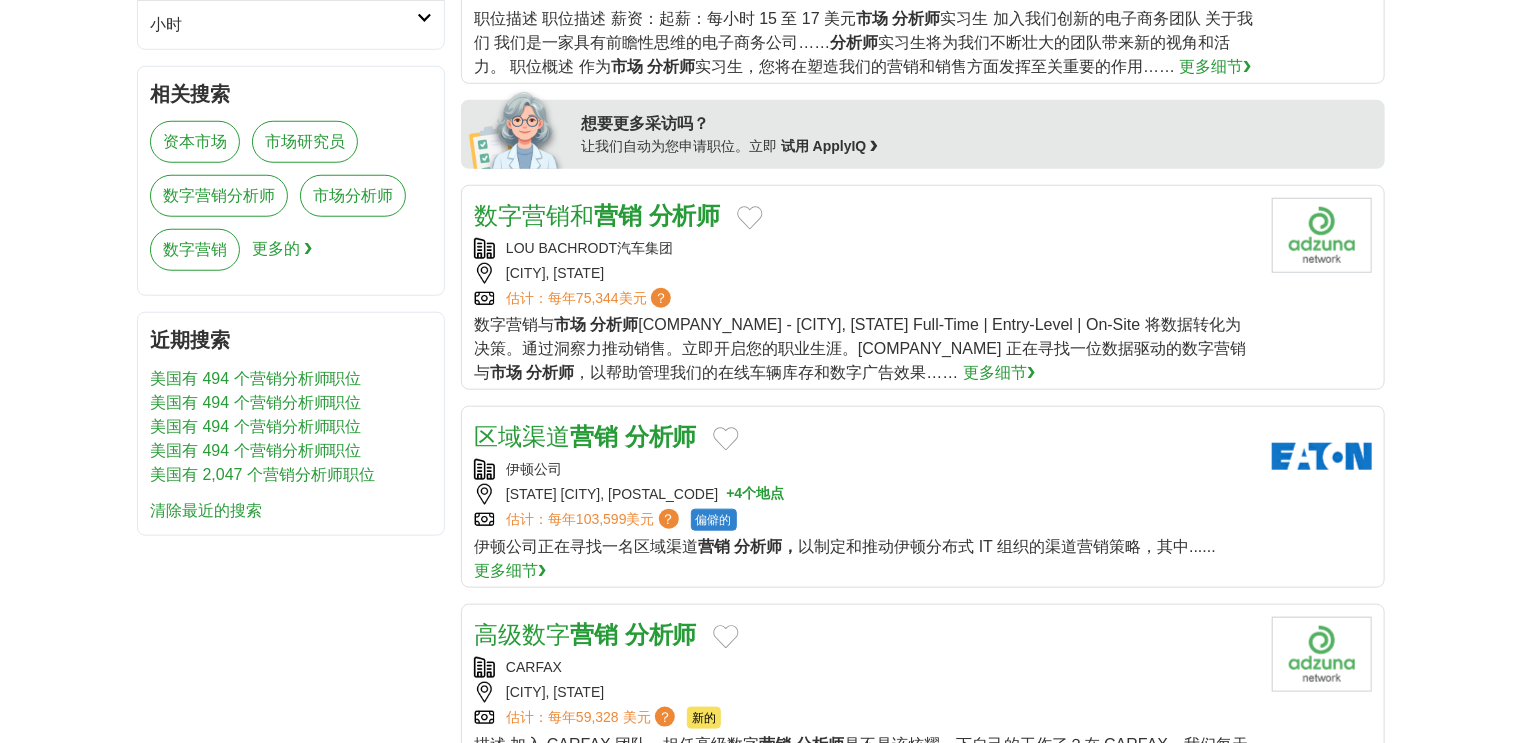 click on "分析师" at bounding box center [685, 215] 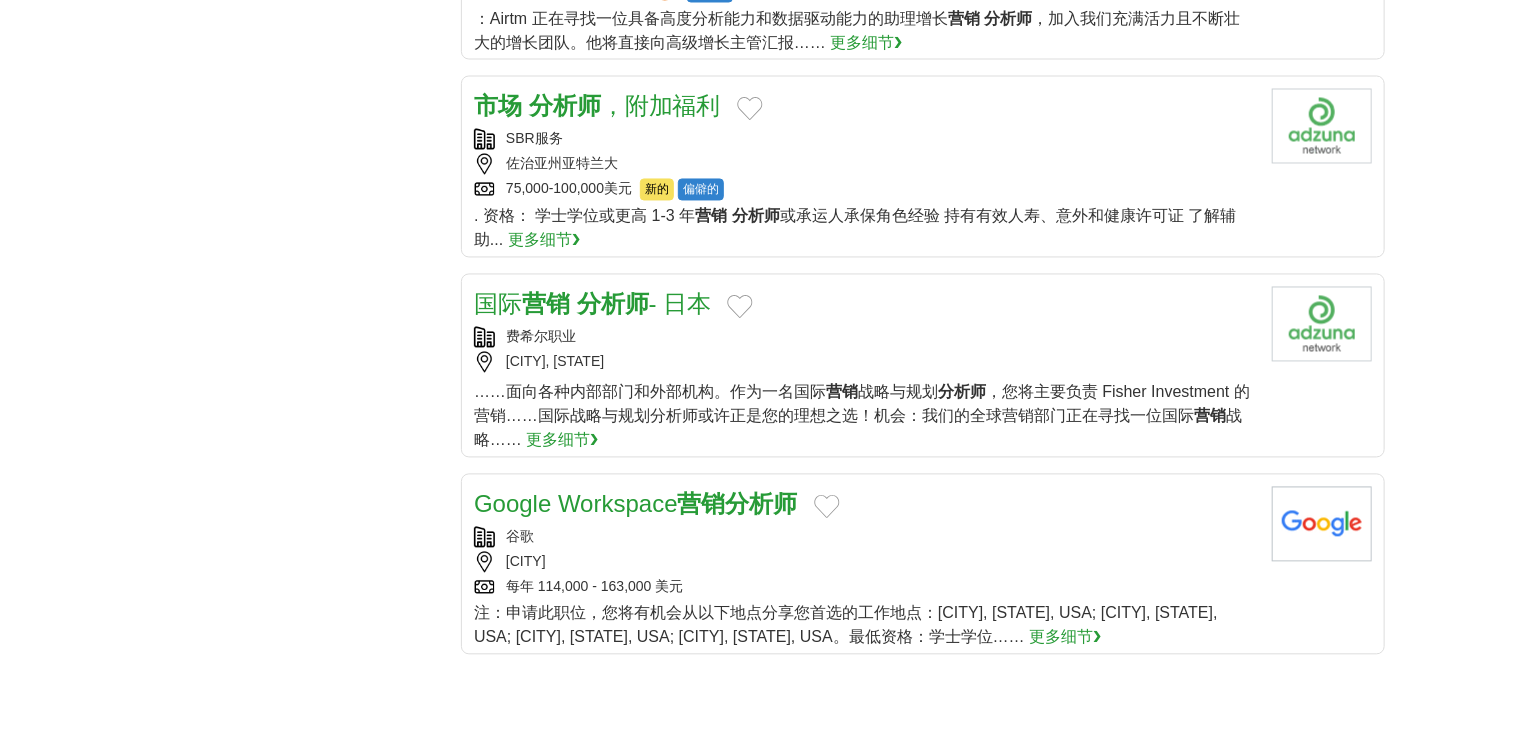 scroll, scrollTop: 1680, scrollLeft: 0, axis: vertical 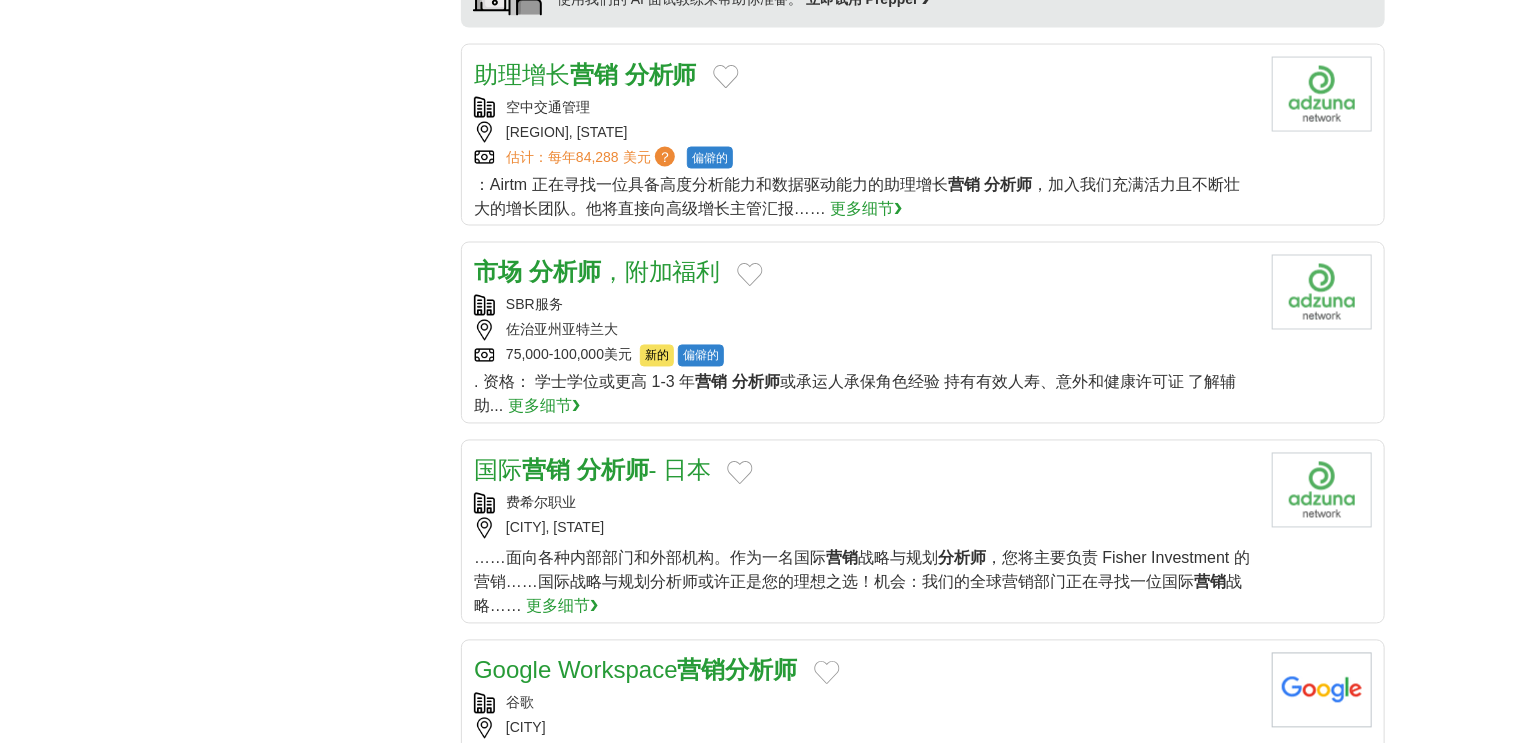 click on "，附加福利" at bounding box center (661, 272) 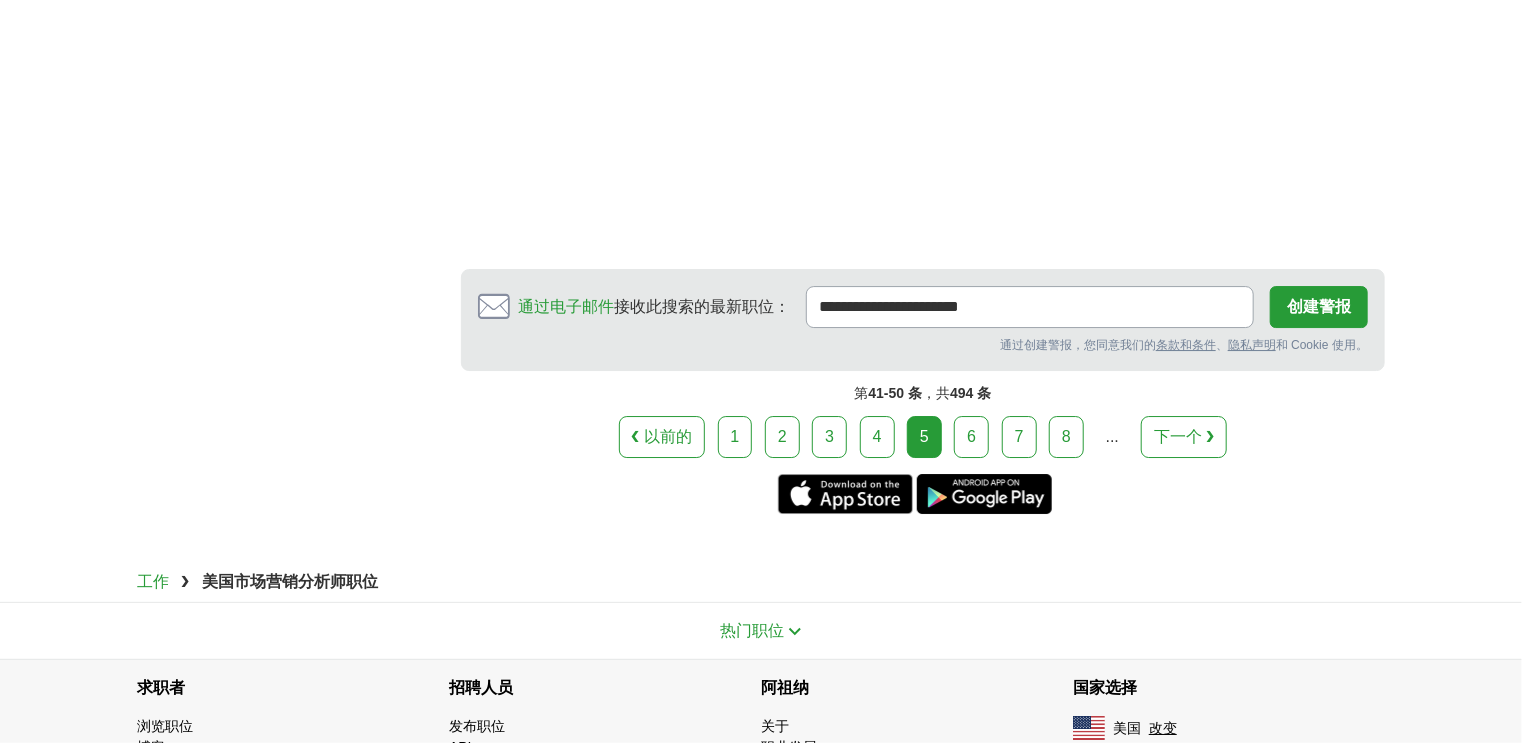 scroll, scrollTop: 3319, scrollLeft: 0, axis: vertical 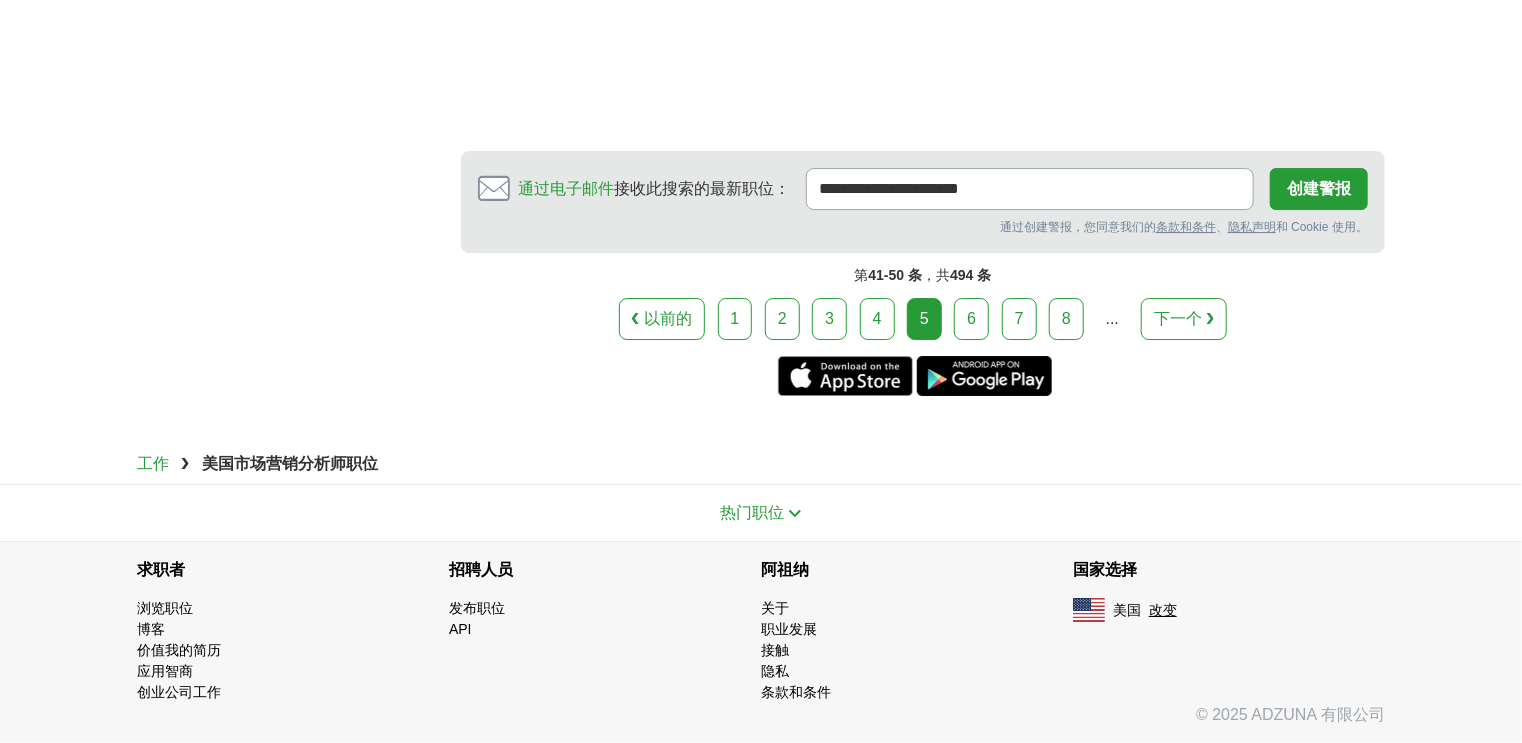 click on "6" at bounding box center [971, 319] 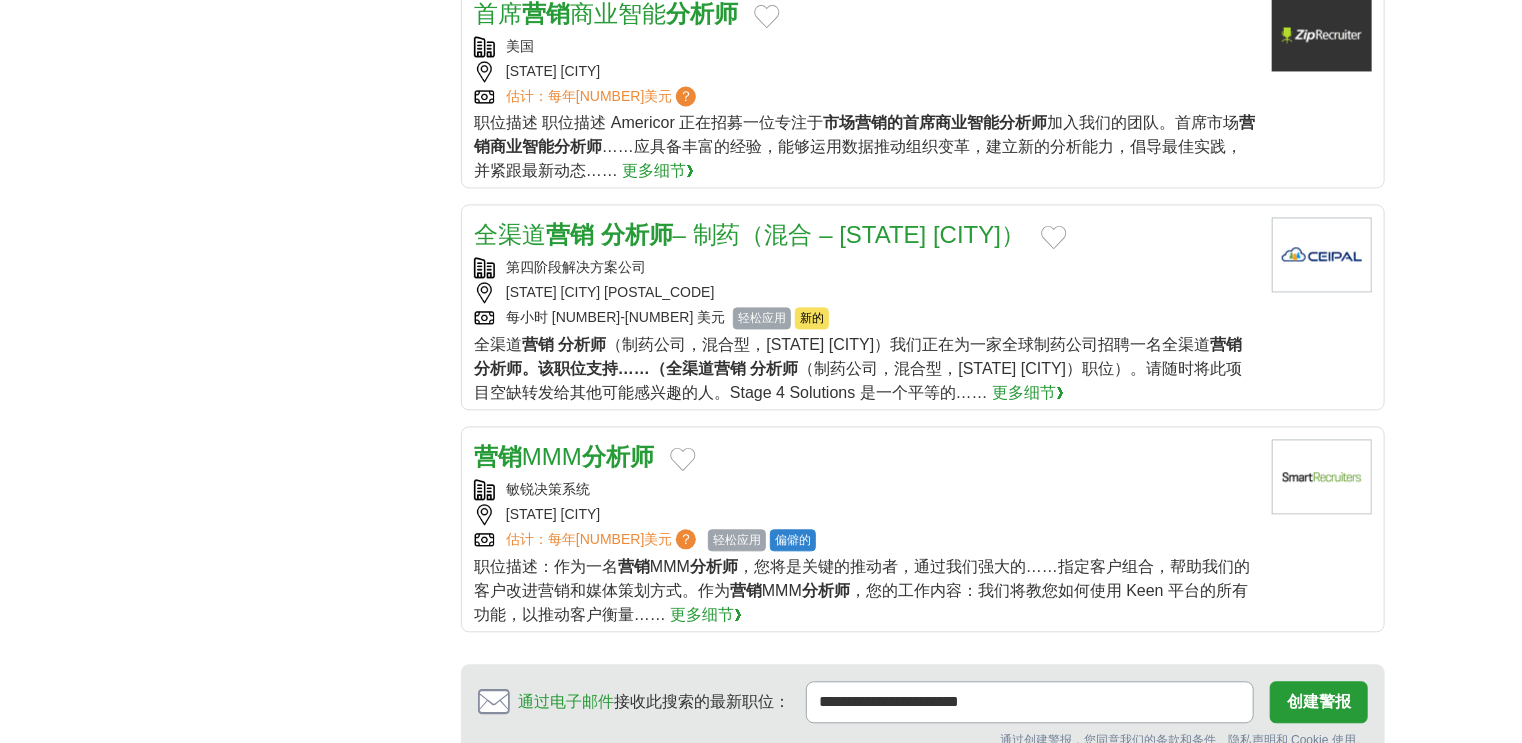 scroll, scrollTop: 2160, scrollLeft: 0, axis: vertical 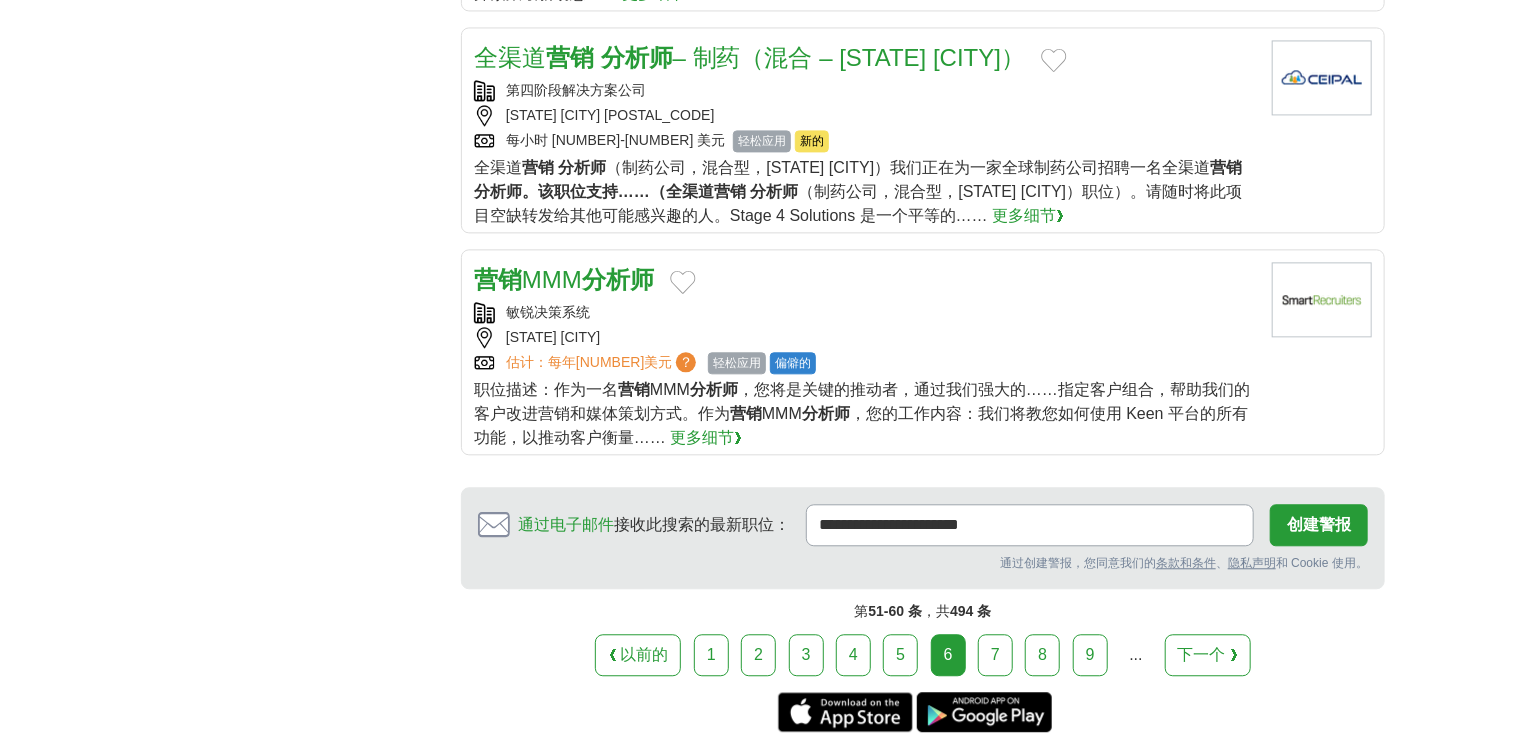 click on "分析师" at bounding box center (618, 279) 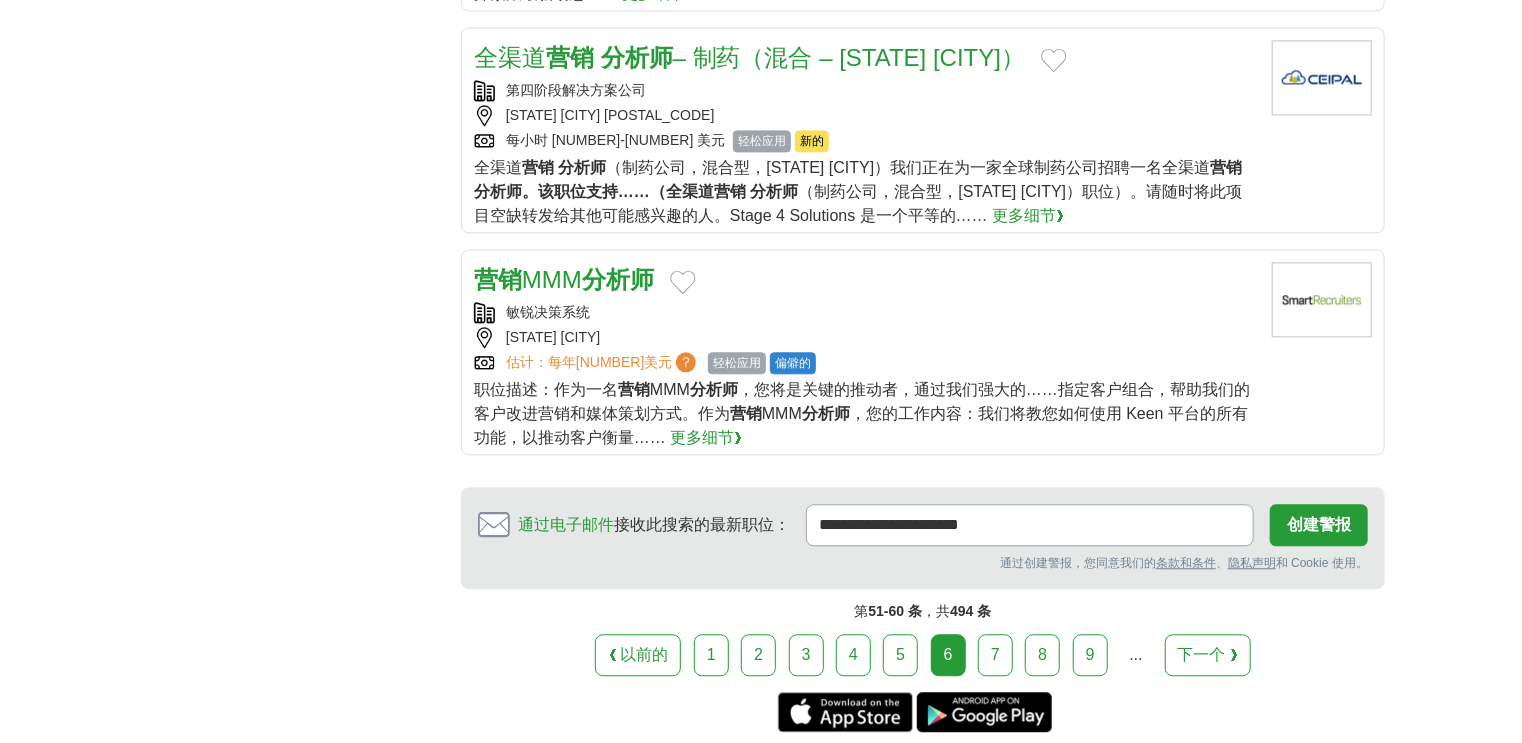 click on "7" at bounding box center (995, 655) 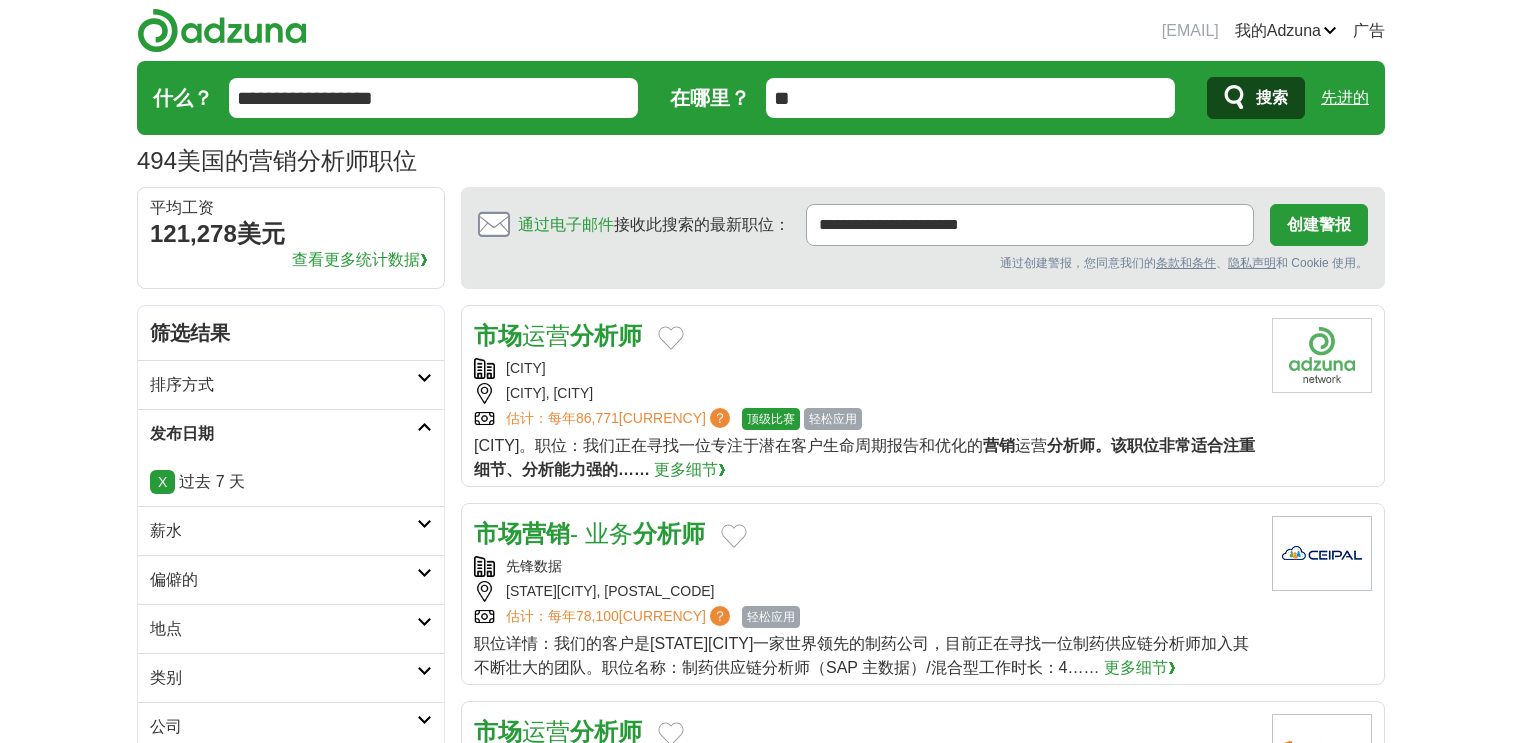 scroll, scrollTop: 0, scrollLeft: 0, axis: both 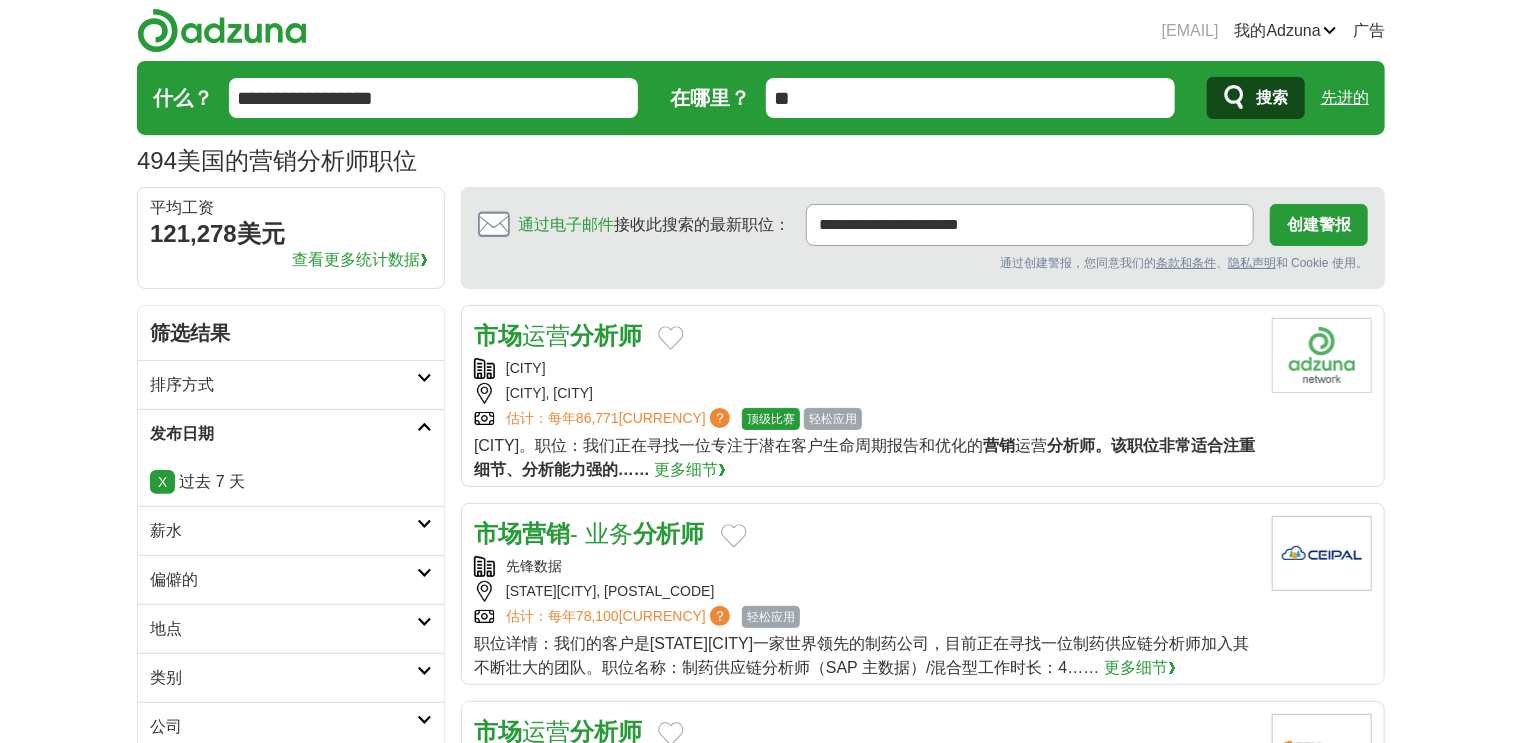 click on "市场 运营 分析师" at bounding box center [558, 336] 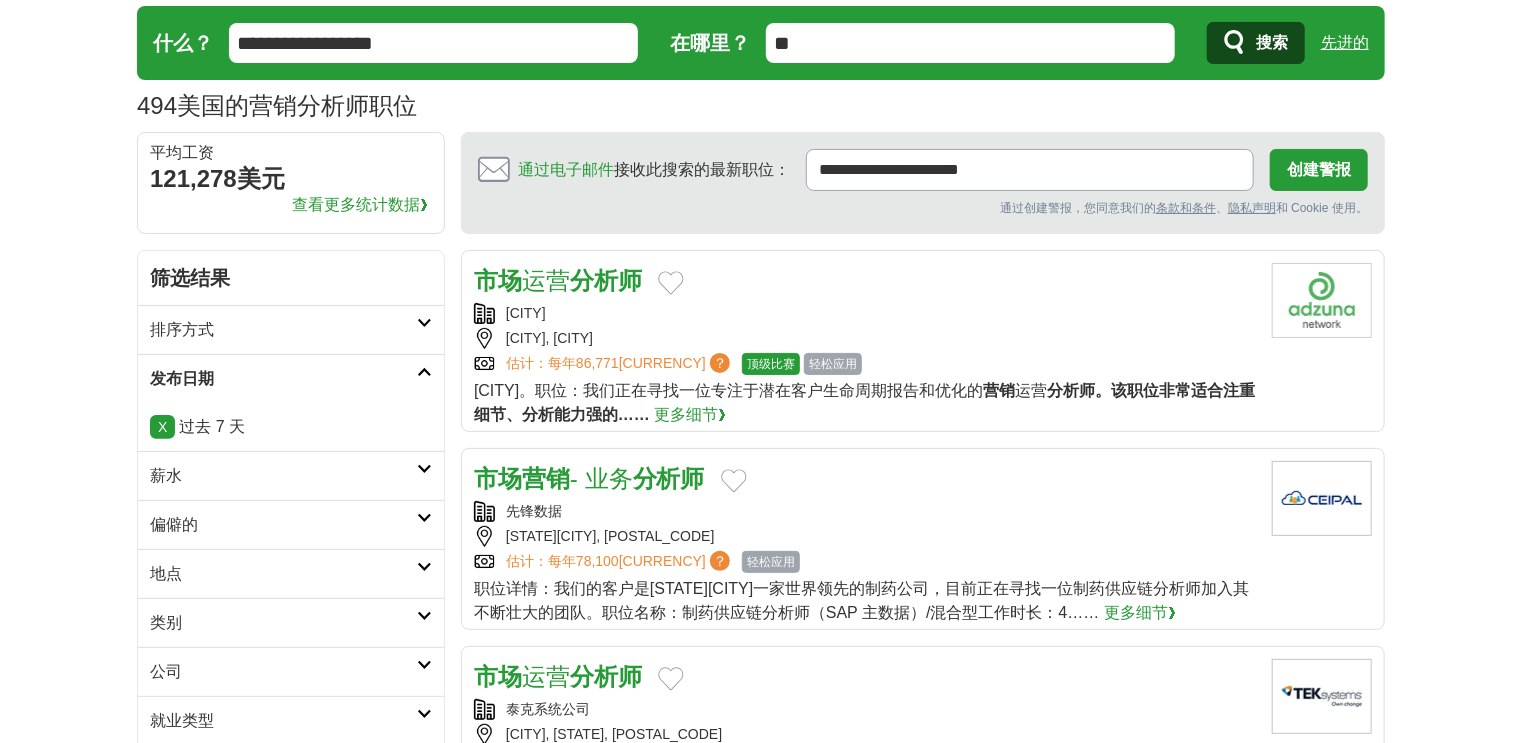 scroll, scrollTop: 160, scrollLeft: 0, axis: vertical 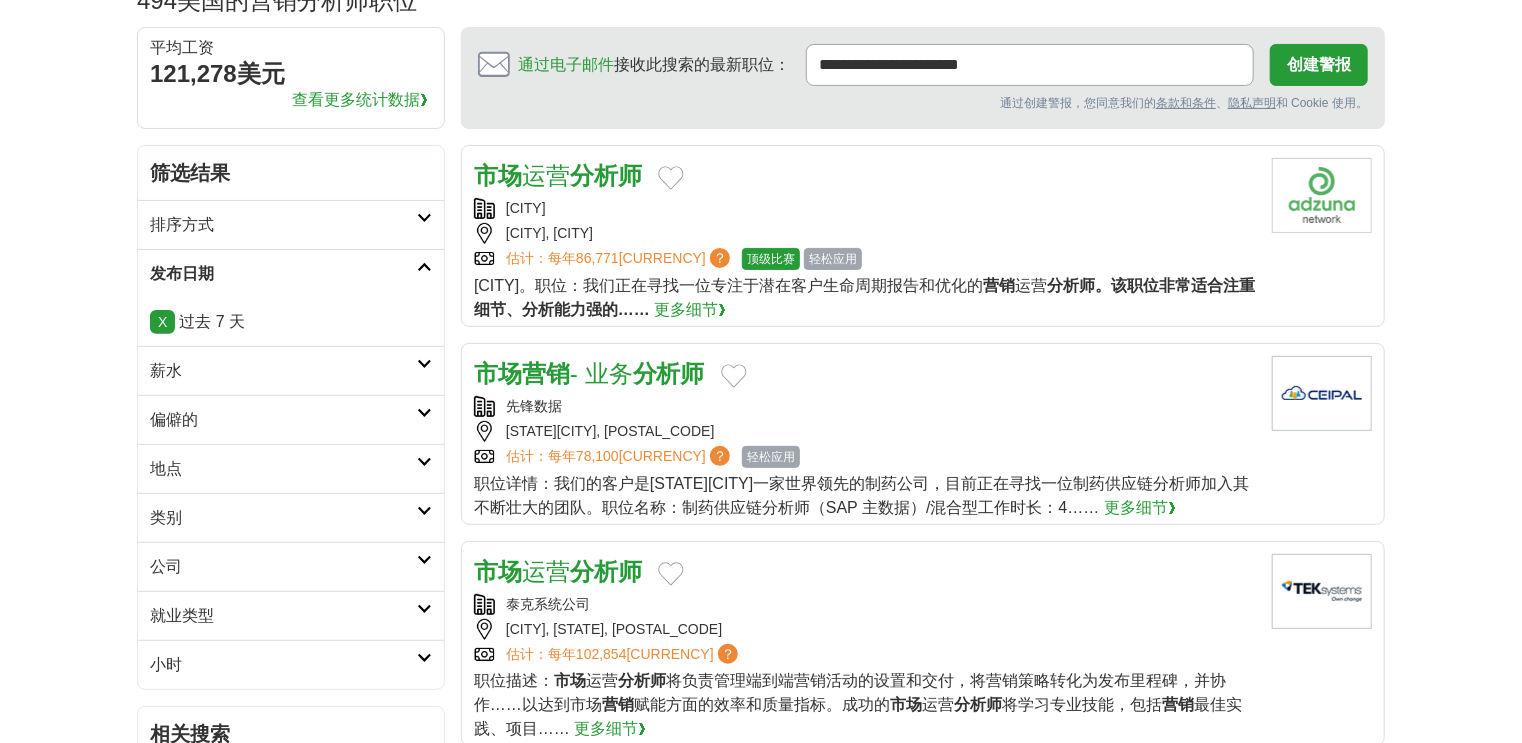 click on "- 业务" at bounding box center (601, 373) 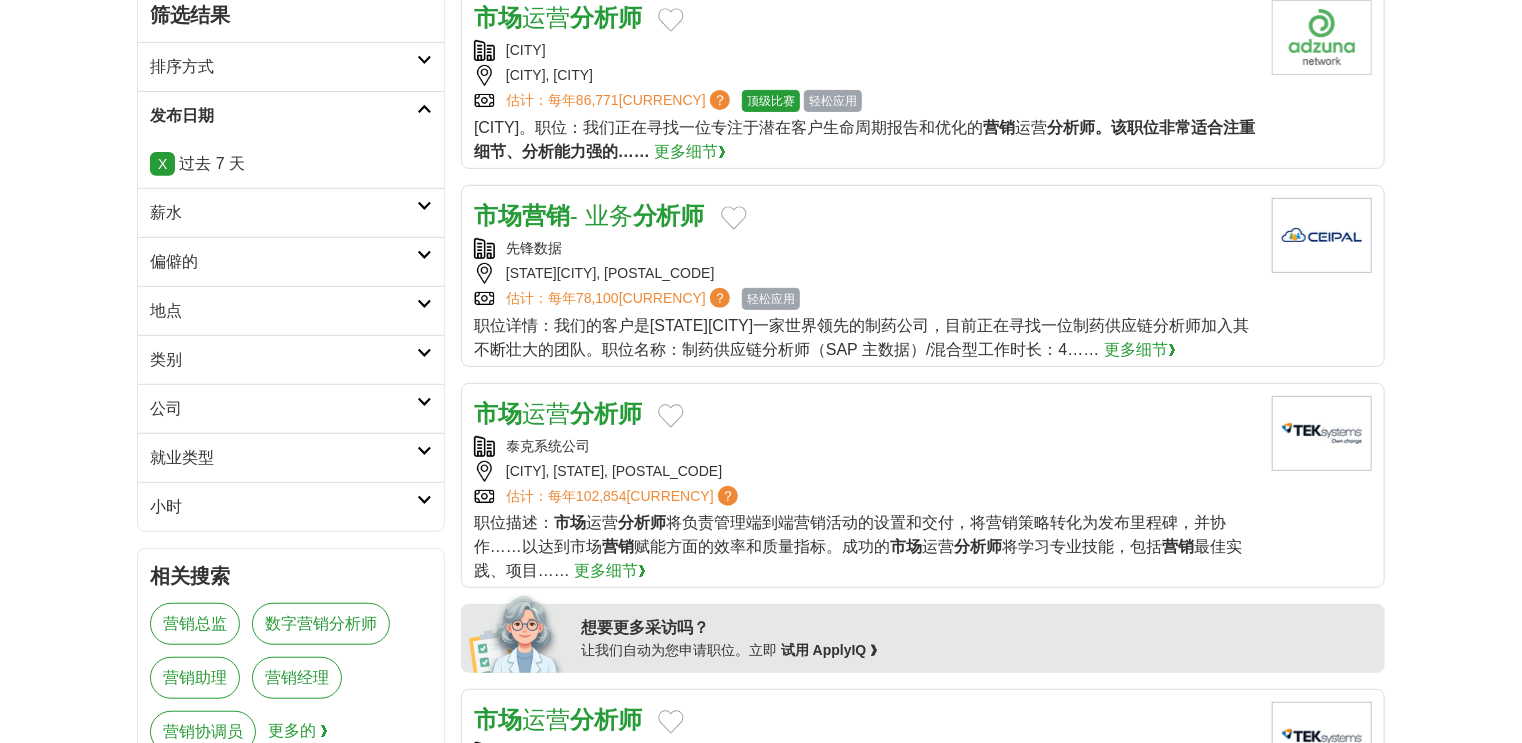 scroll, scrollTop: 320, scrollLeft: 0, axis: vertical 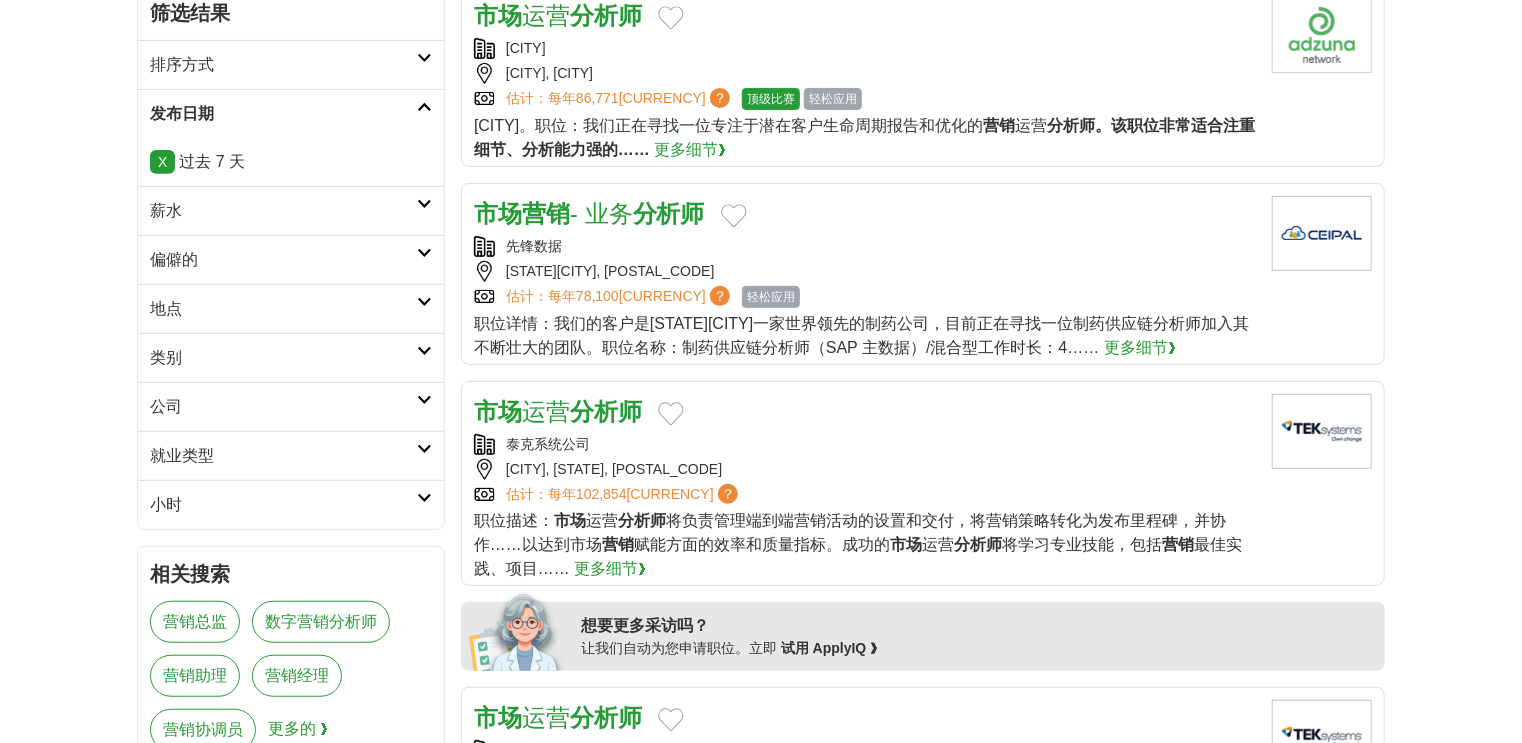 click on "市场 运营 分析师" at bounding box center [558, 412] 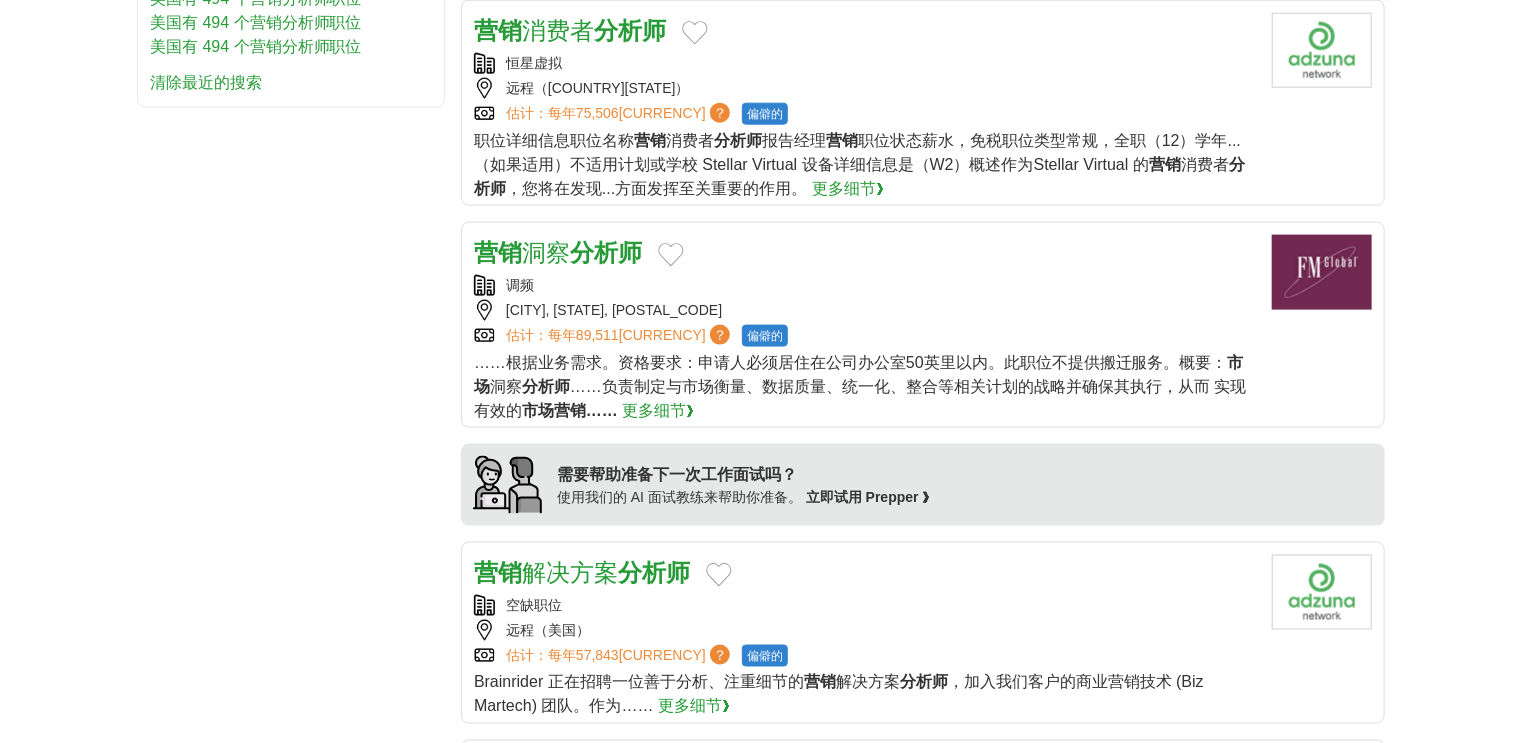 scroll, scrollTop: 1440, scrollLeft: 0, axis: vertical 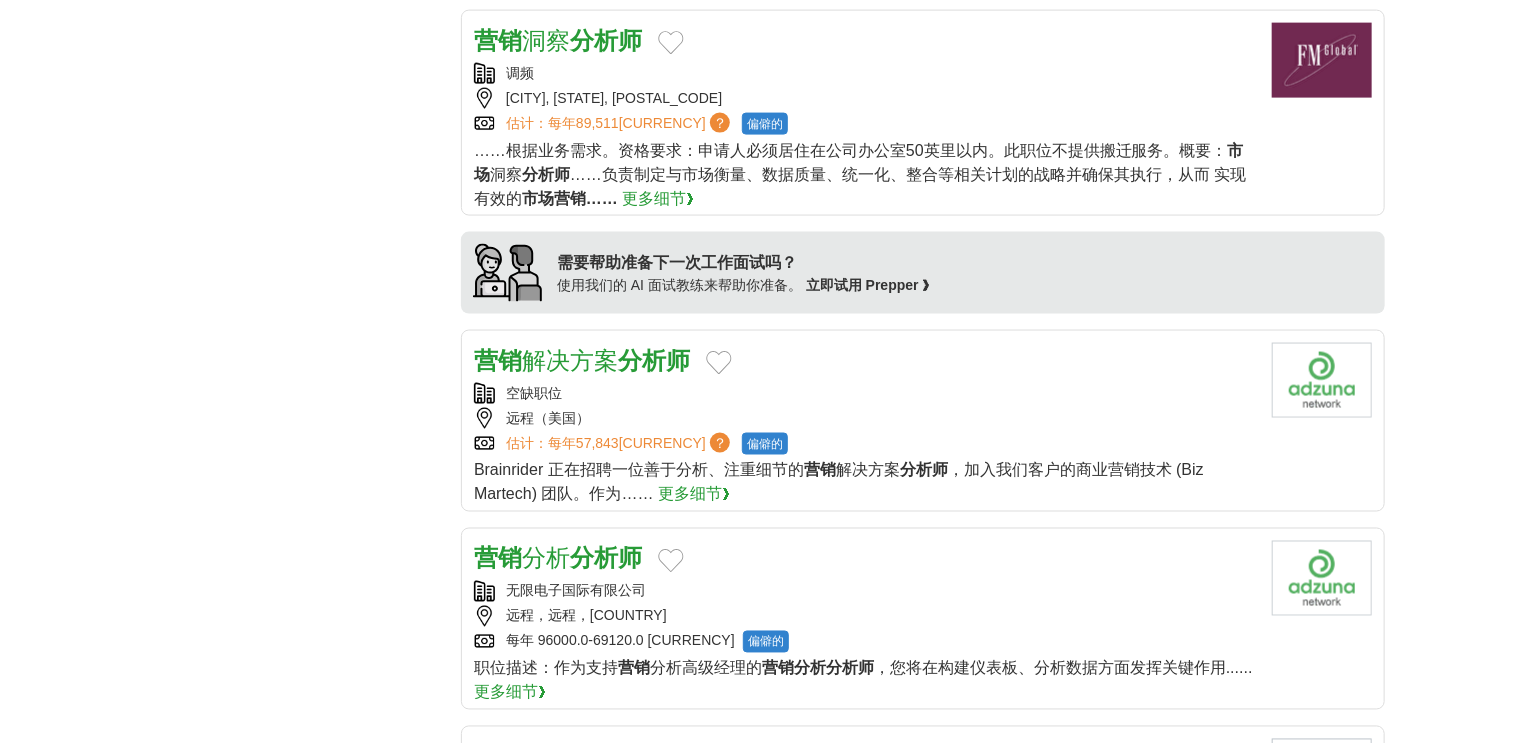 click on "分析师" at bounding box center (606, 40) 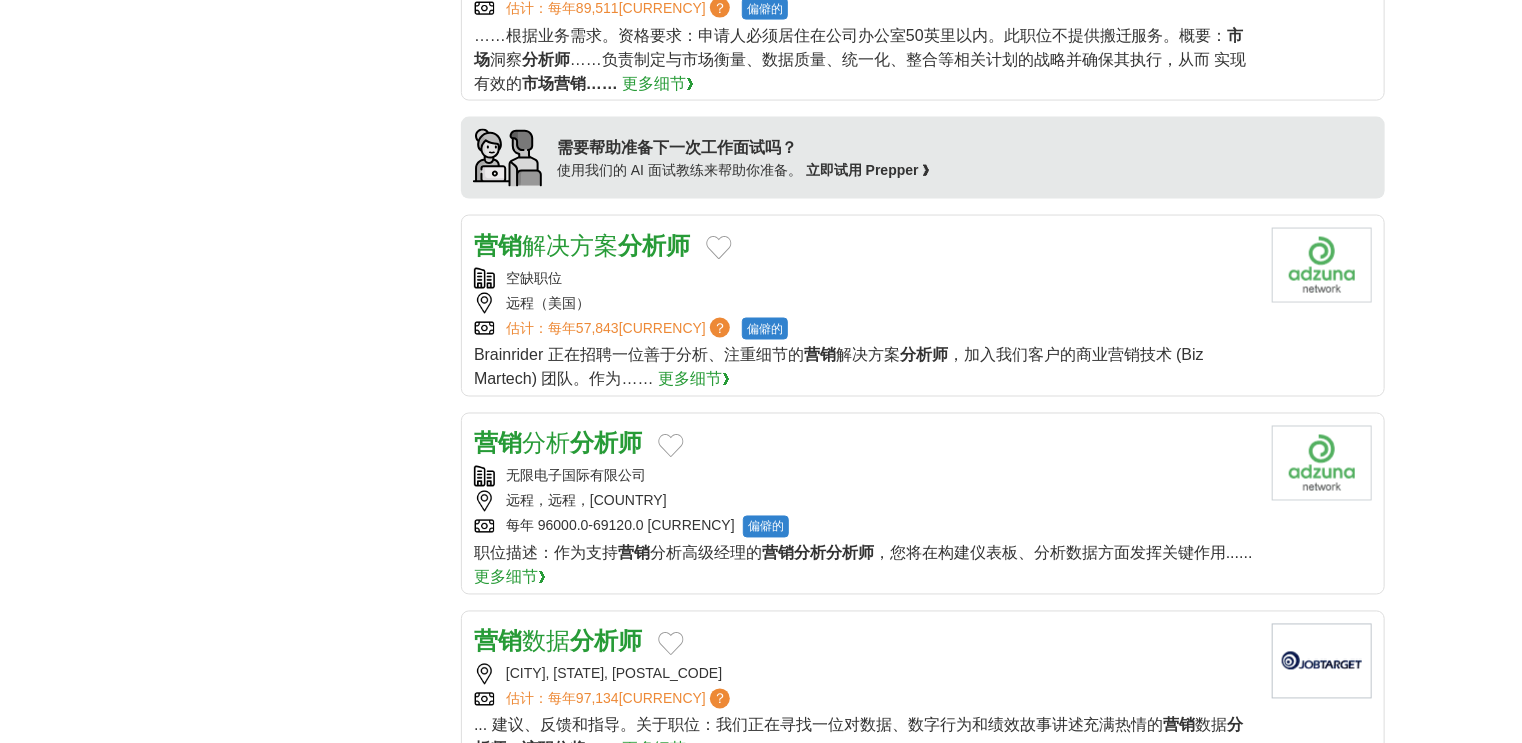scroll, scrollTop: 1680, scrollLeft: 0, axis: vertical 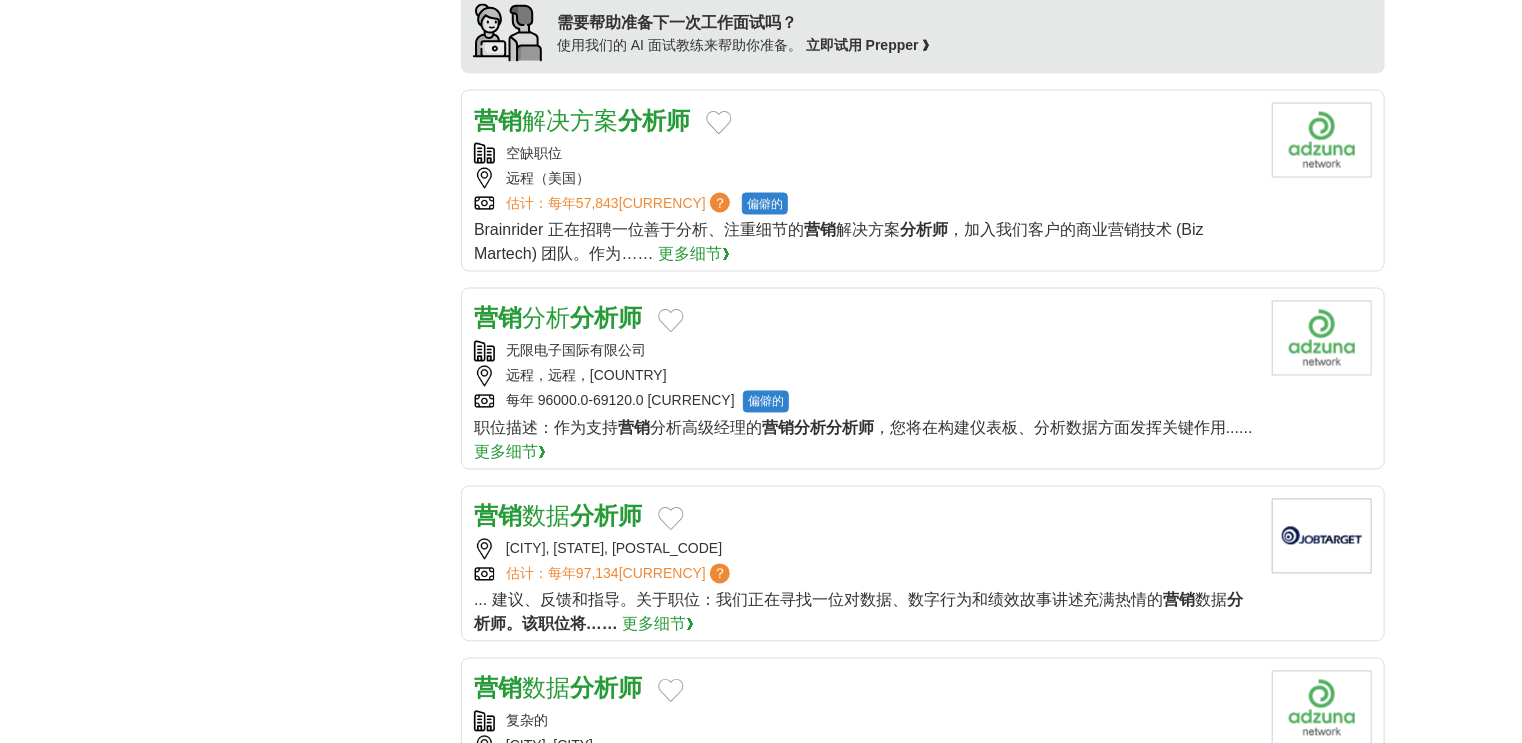 click on "营销 分析 分析师" at bounding box center (558, 319) 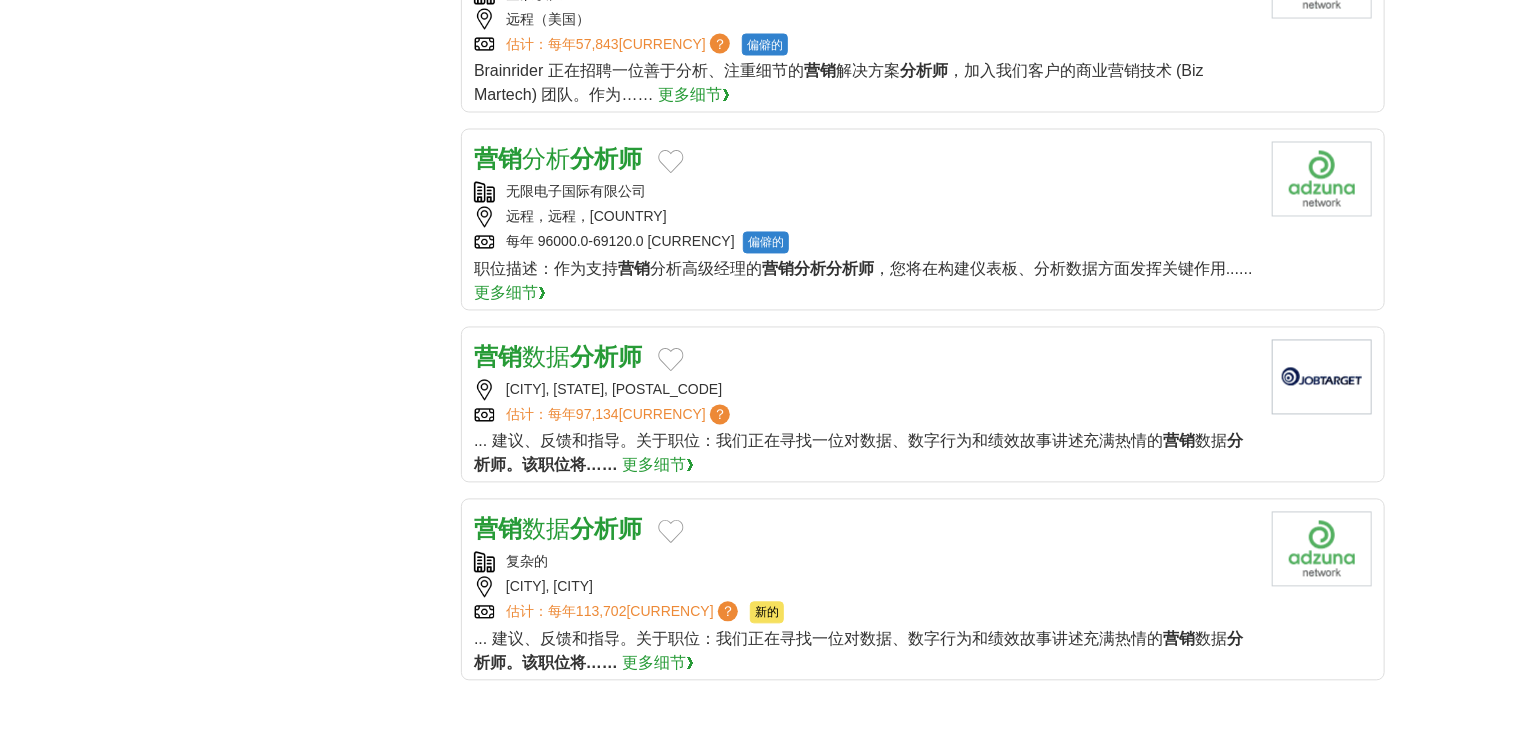 scroll, scrollTop: 1840, scrollLeft: 0, axis: vertical 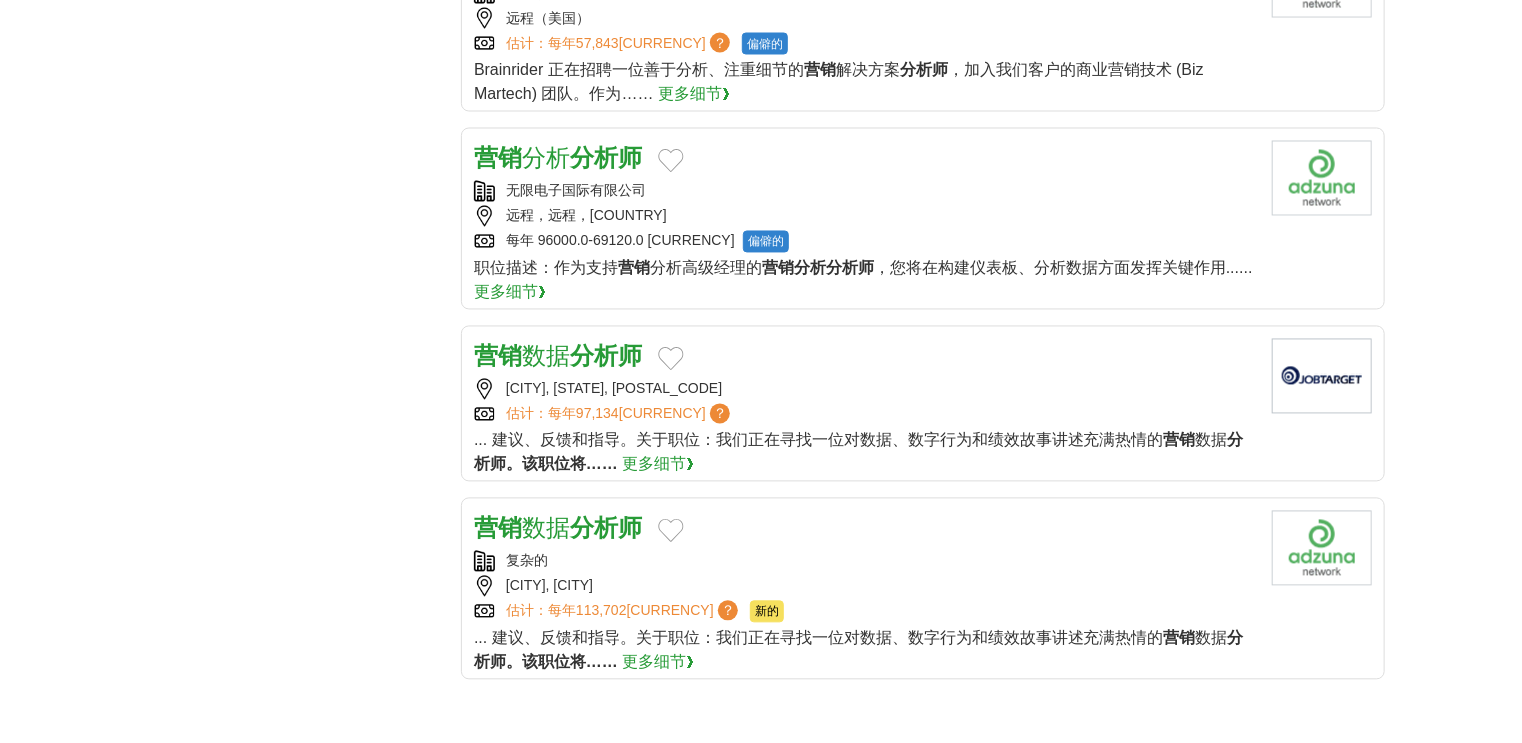 click on "营销 数据 分析师" at bounding box center [558, 357] 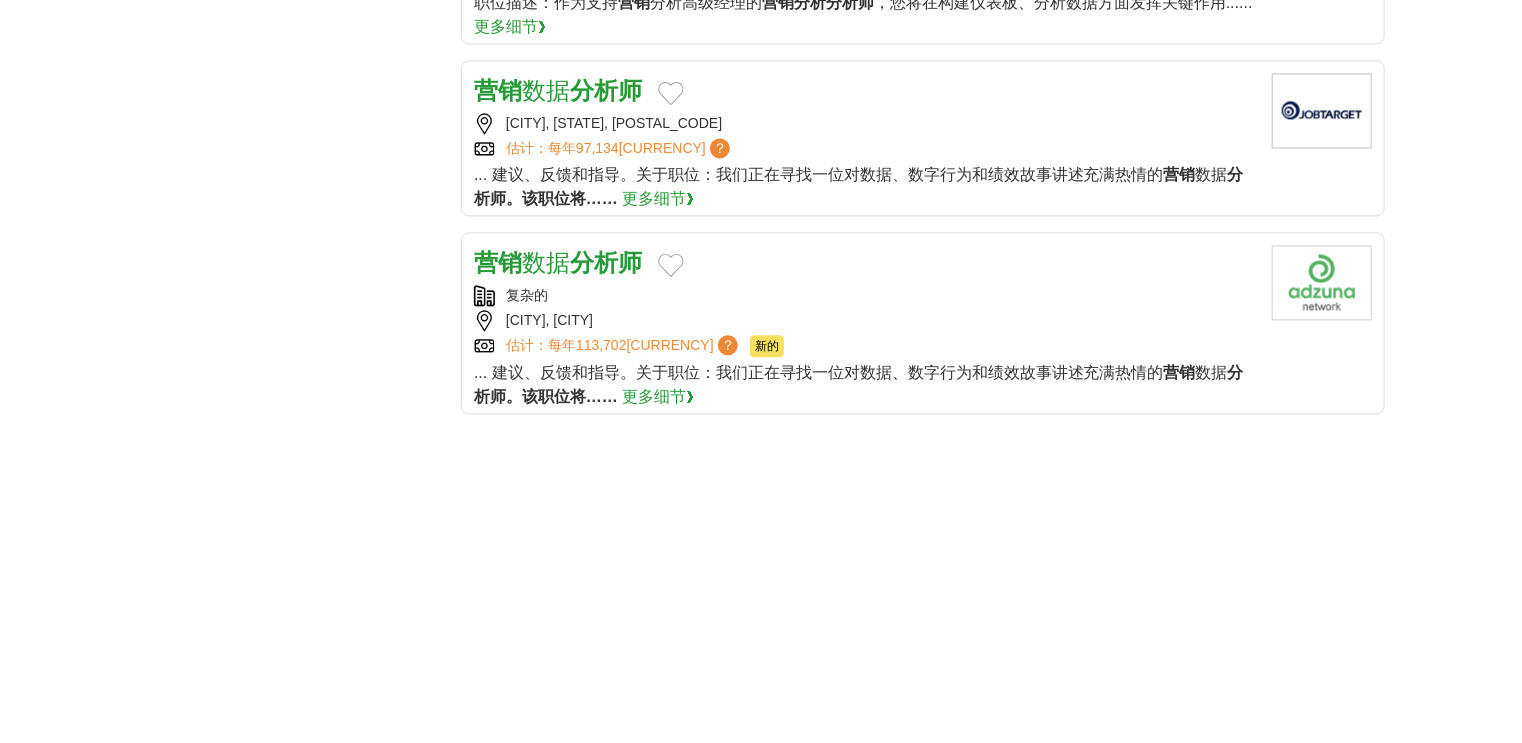 scroll, scrollTop: 2240, scrollLeft: 0, axis: vertical 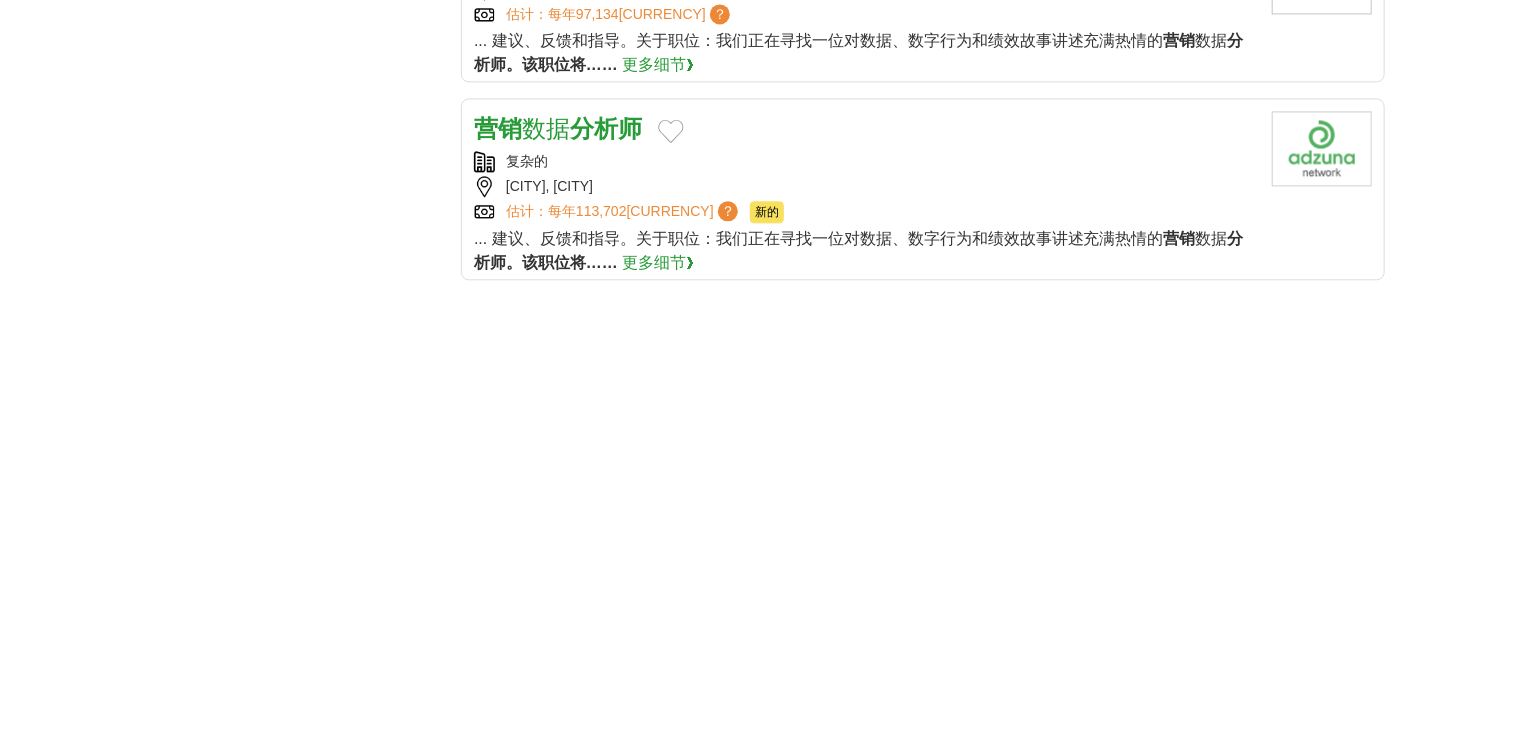 click on "分析师" at bounding box center (606, 128) 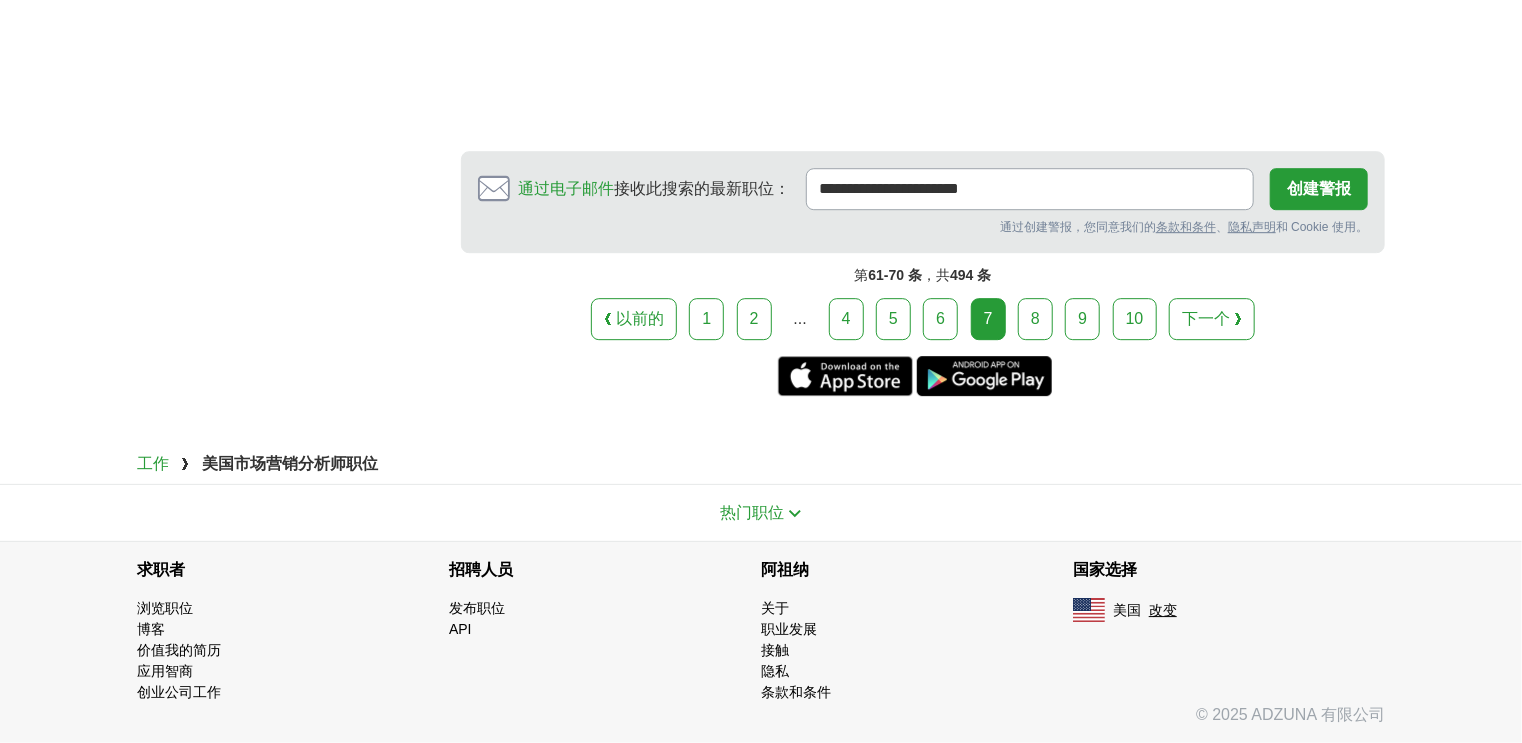 scroll, scrollTop: 2881, scrollLeft: 0, axis: vertical 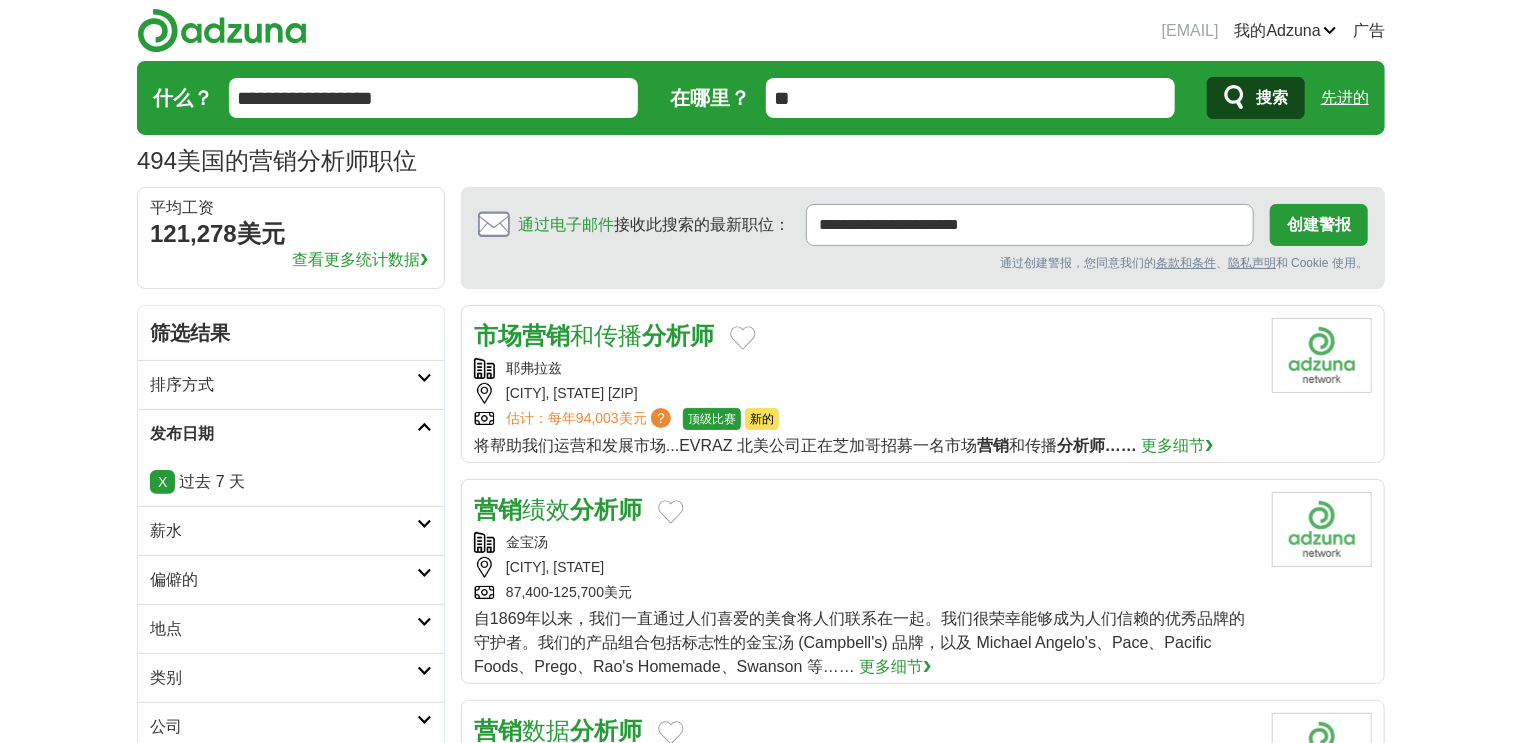 click on "和传播" at bounding box center (606, 335) 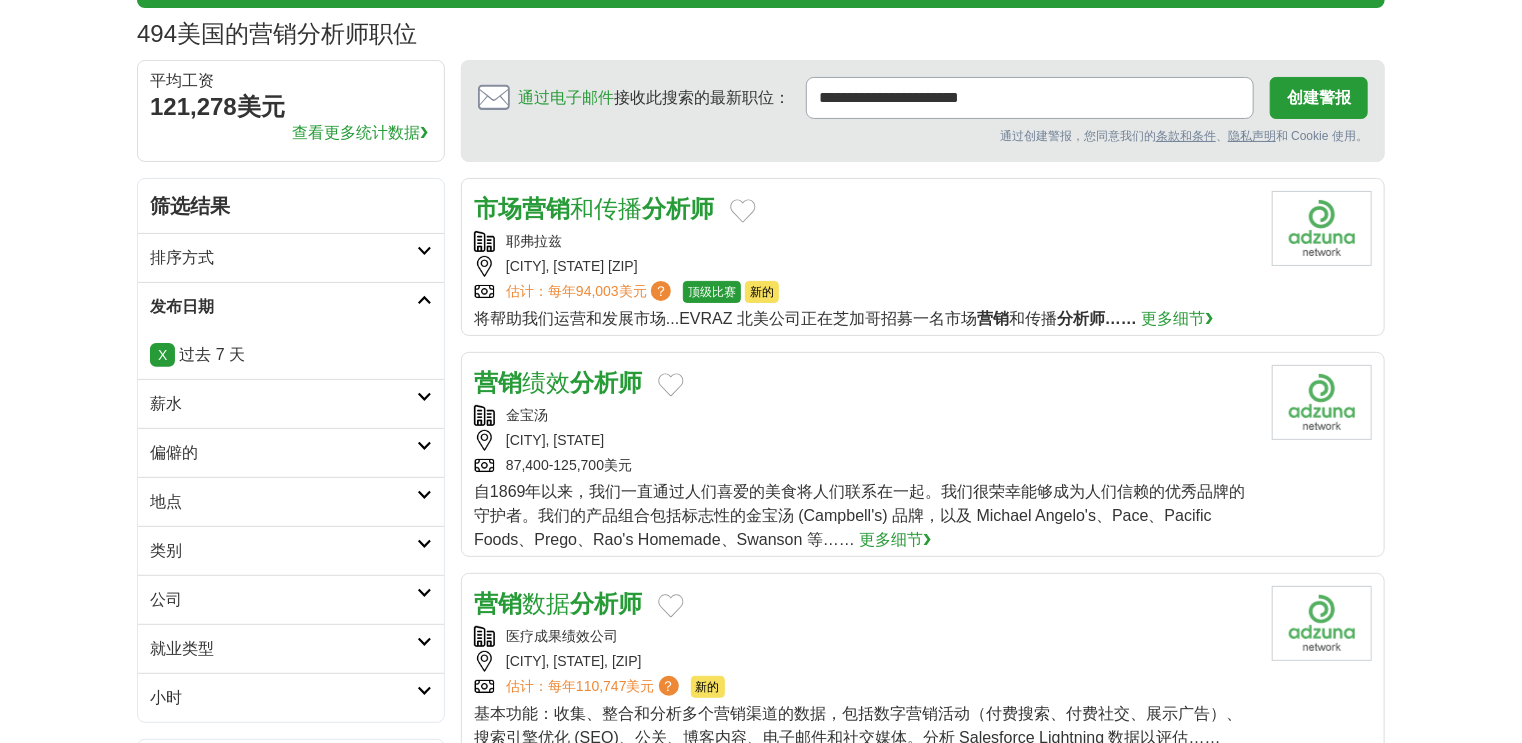 scroll, scrollTop: 320, scrollLeft: 0, axis: vertical 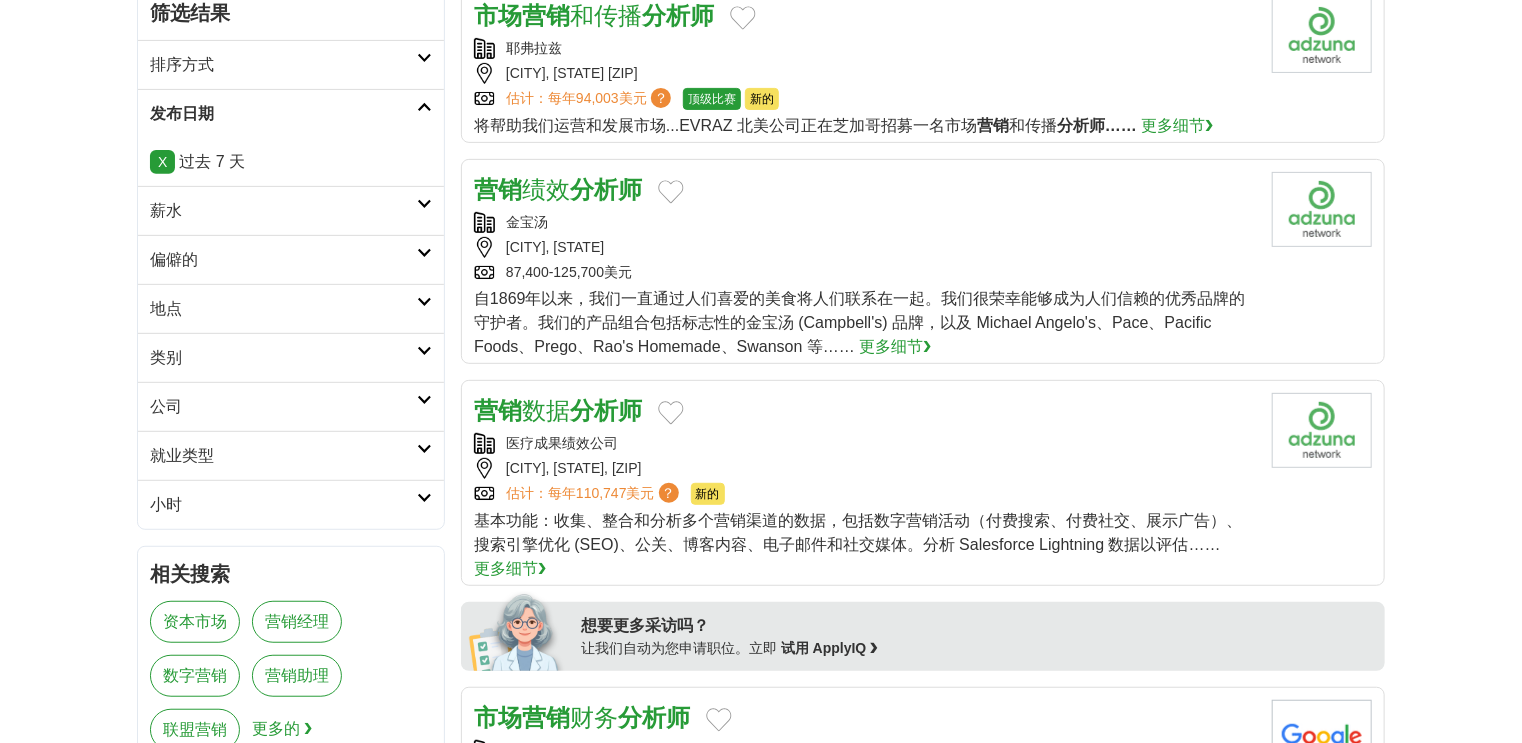 click on "绩效" at bounding box center [546, 189] 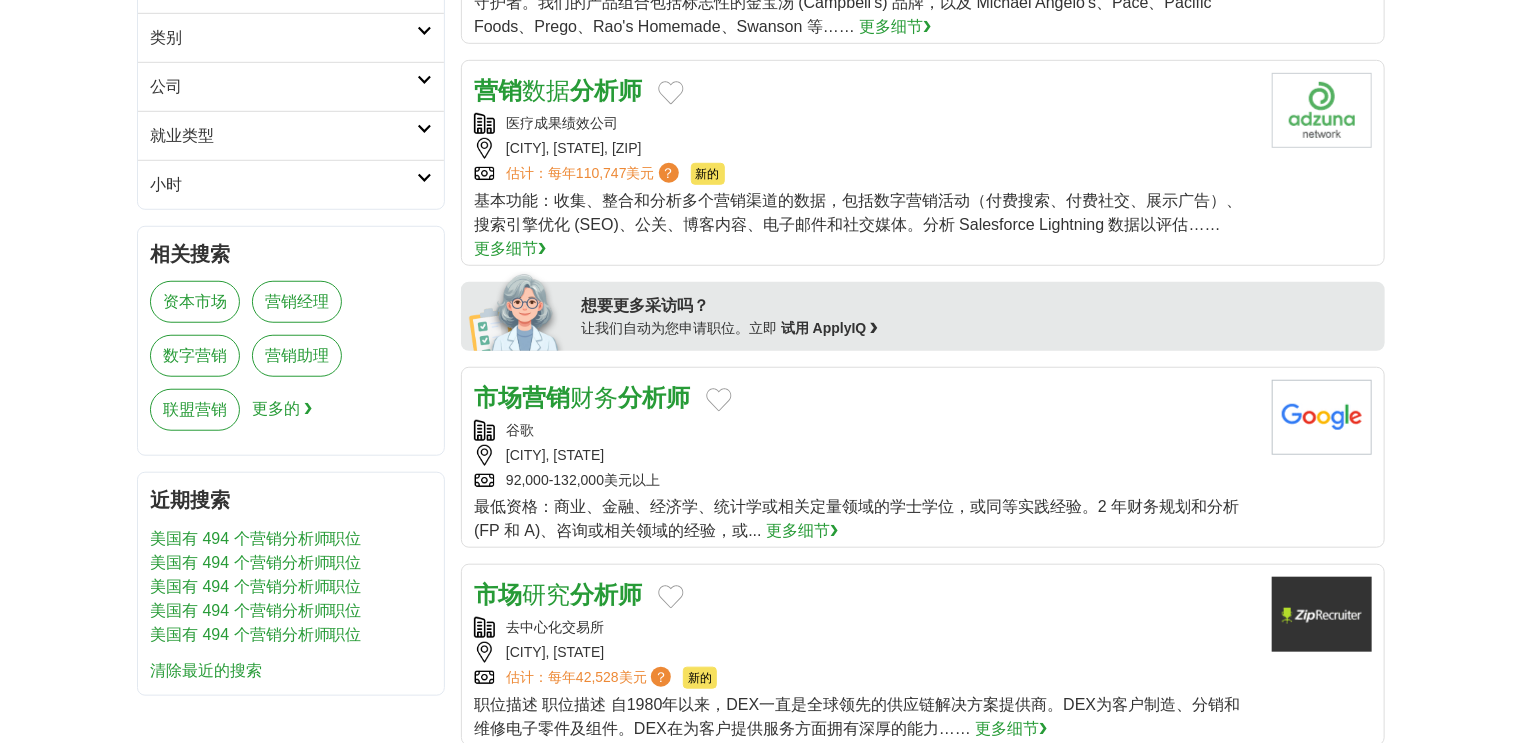 scroll, scrollTop: 880, scrollLeft: 0, axis: vertical 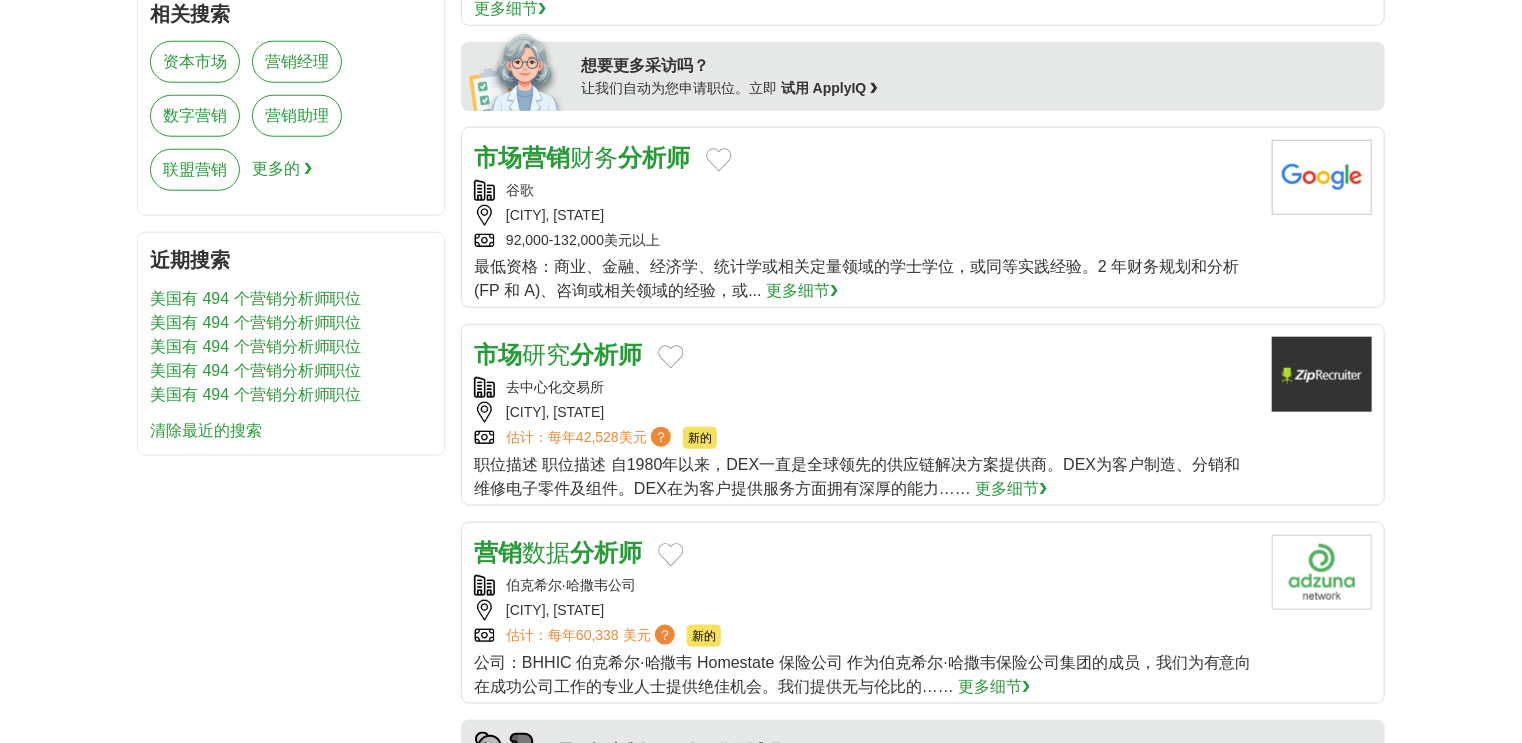 click on "分析师" at bounding box center (606, 354) 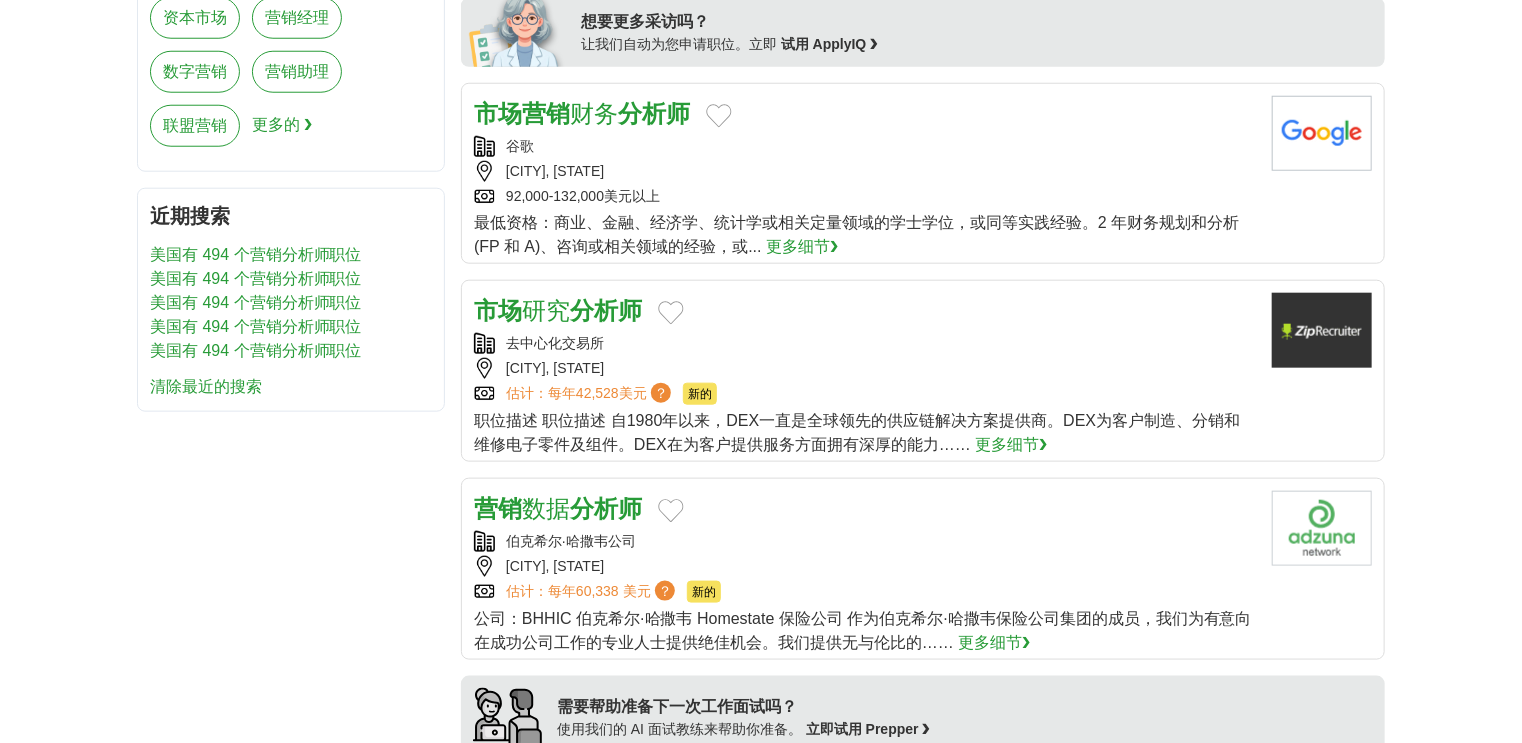 scroll, scrollTop: 1120, scrollLeft: 0, axis: vertical 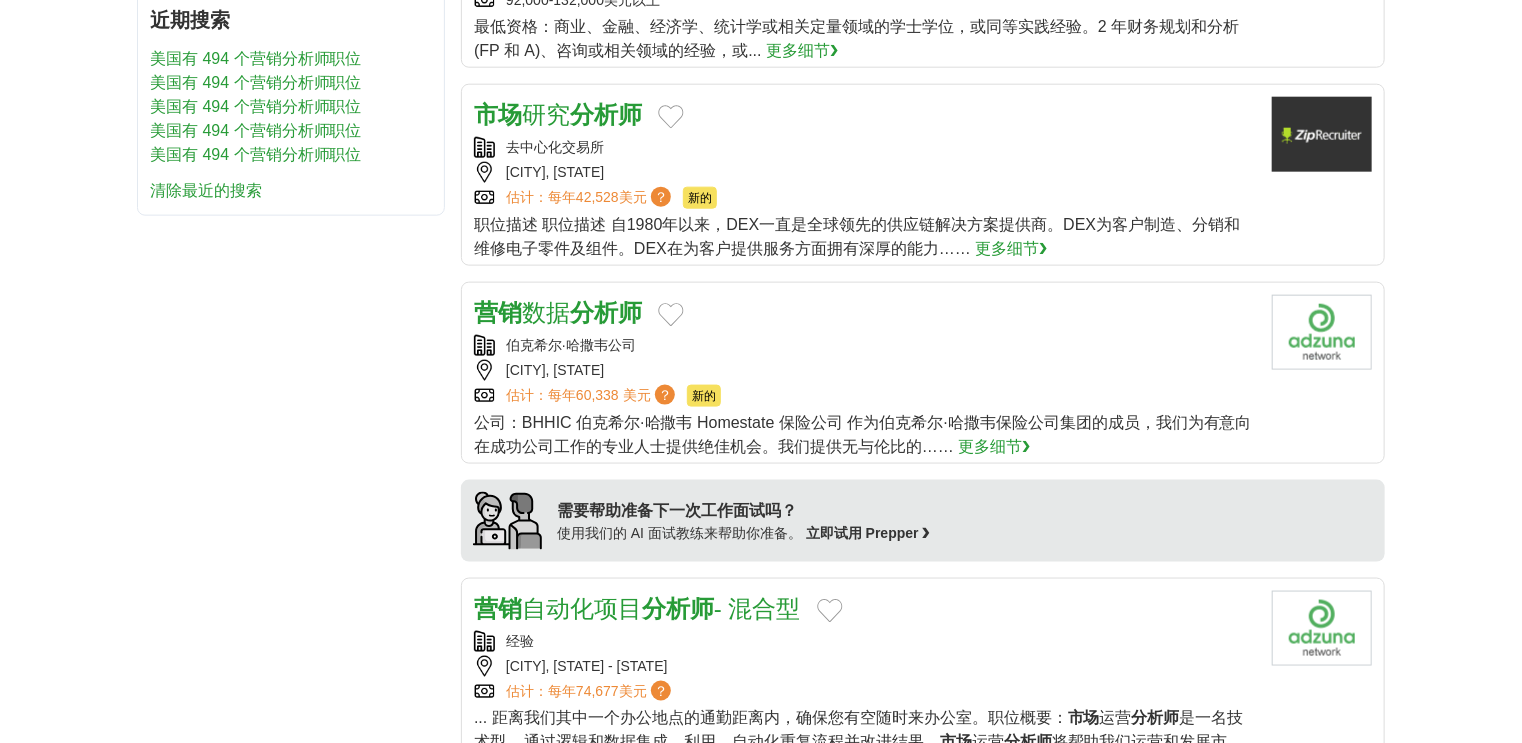 click on "营销 数据 分析师" at bounding box center (558, 313) 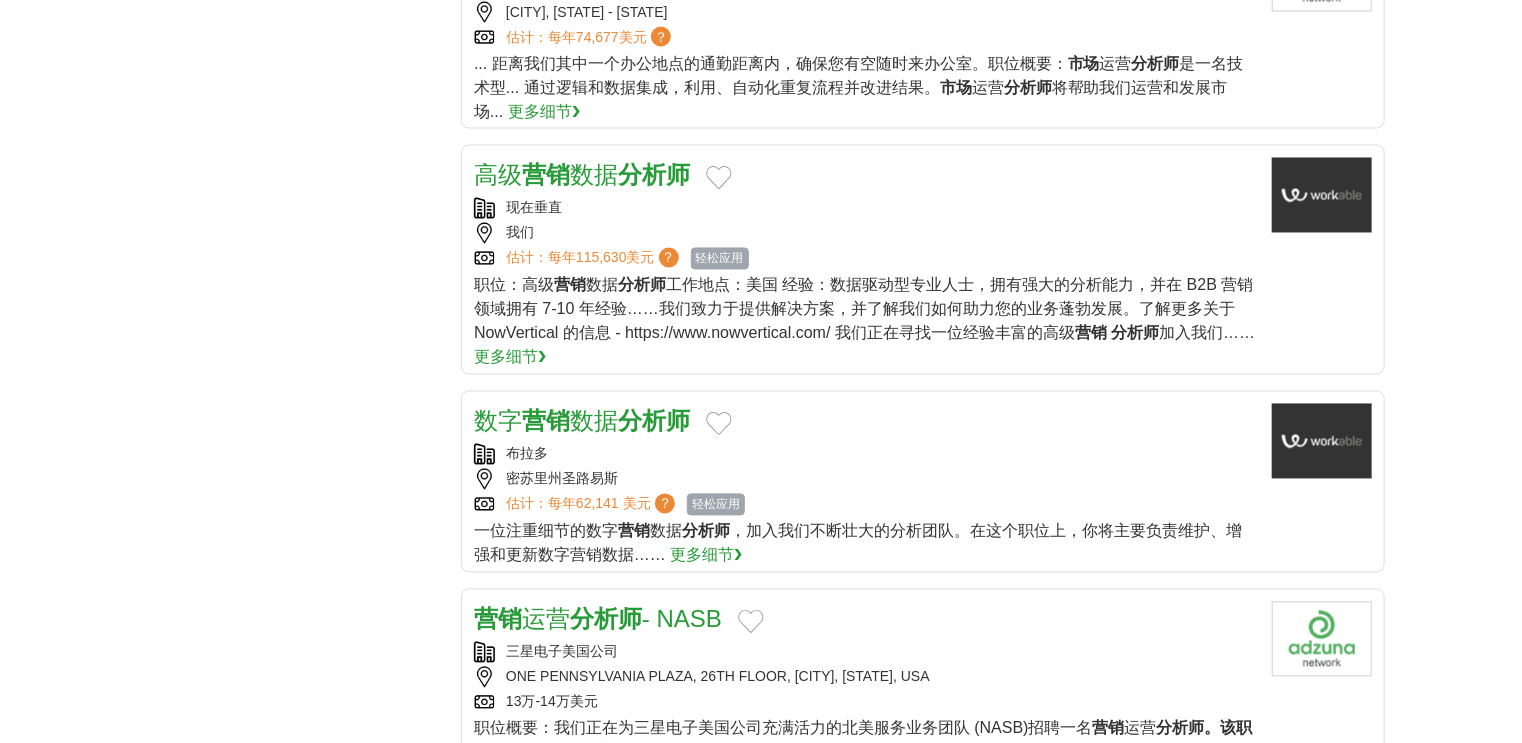 scroll, scrollTop: 1920, scrollLeft: 0, axis: vertical 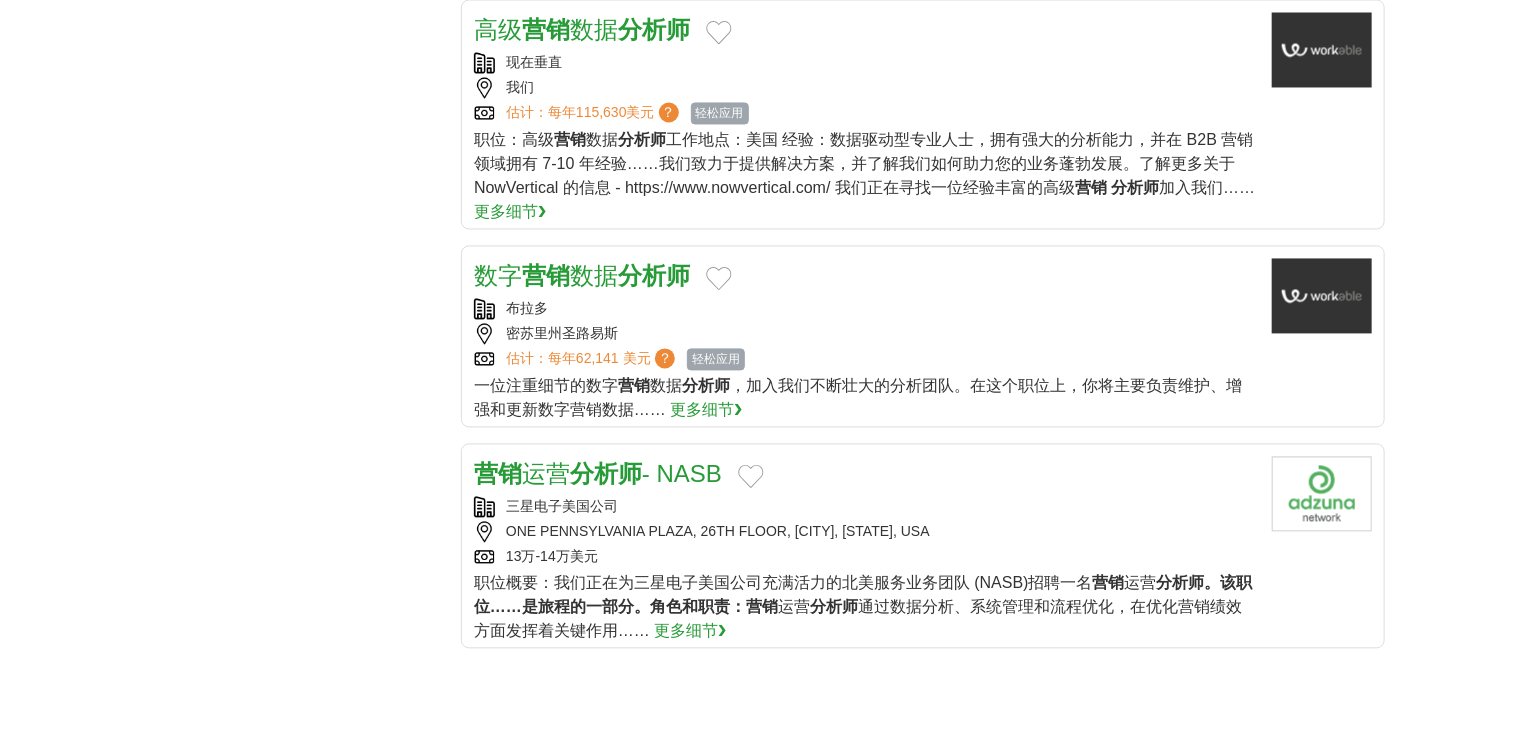 click on "数据" at bounding box center [594, 275] 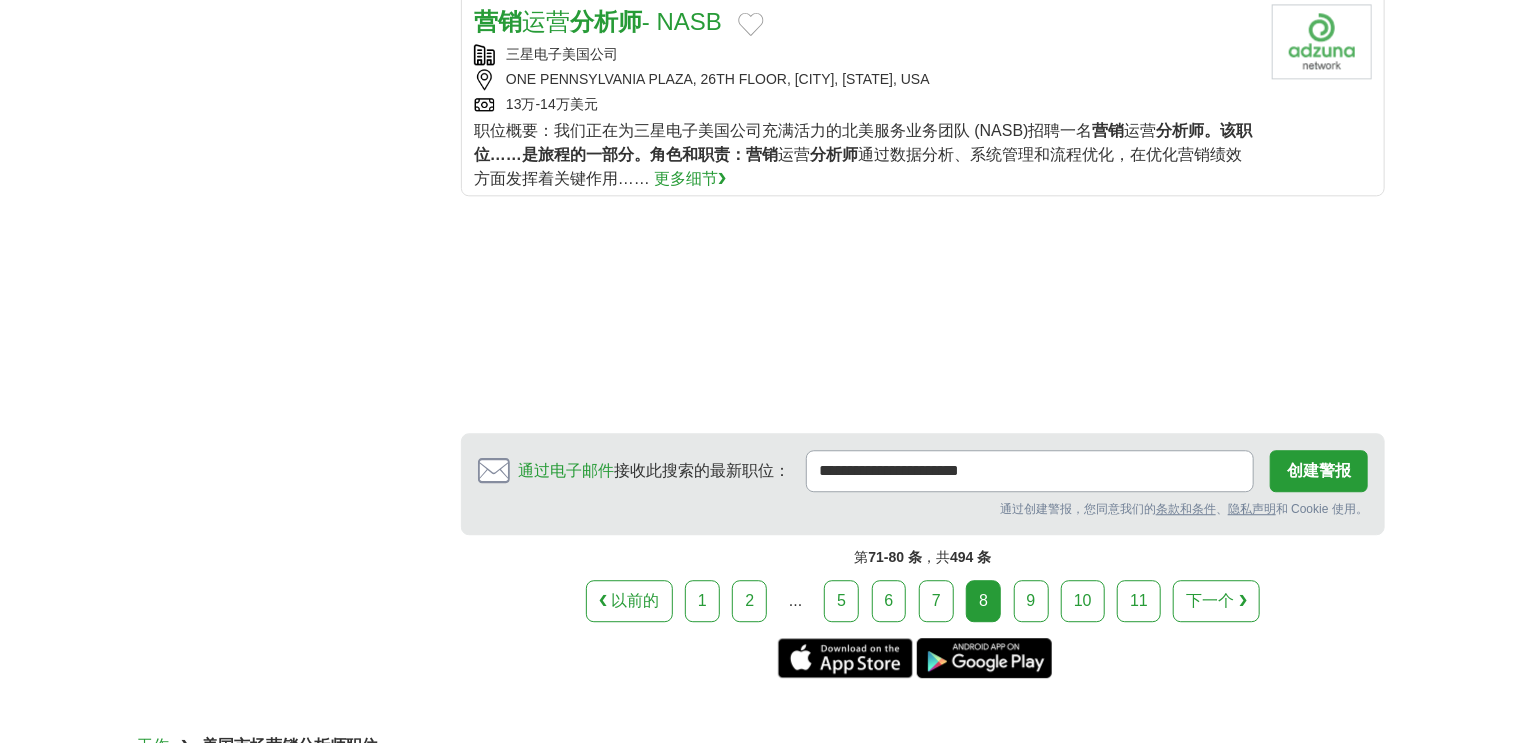 scroll, scrollTop: 2560, scrollLeft: 0, axis: vertical 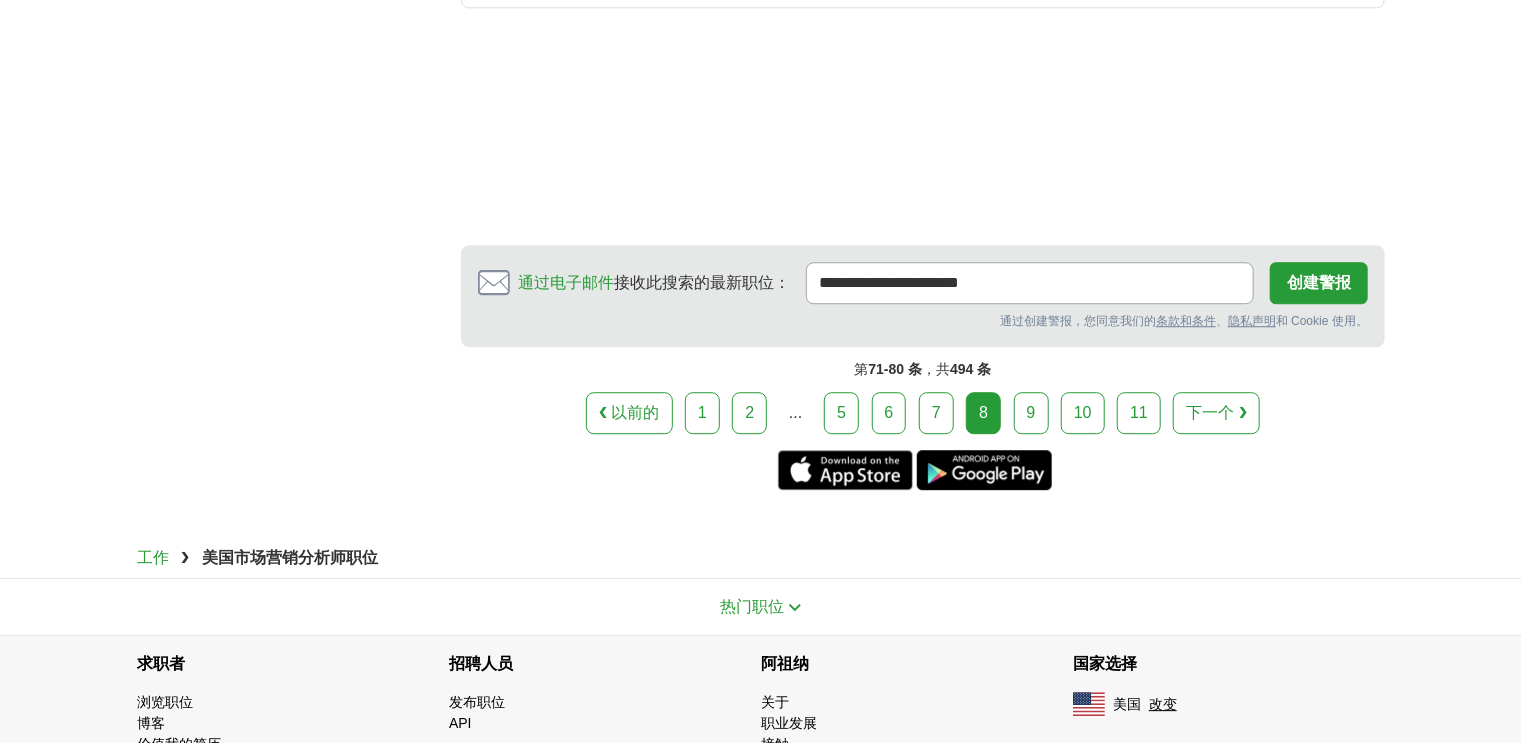 click on "9" at bounding box center (1031, 413) 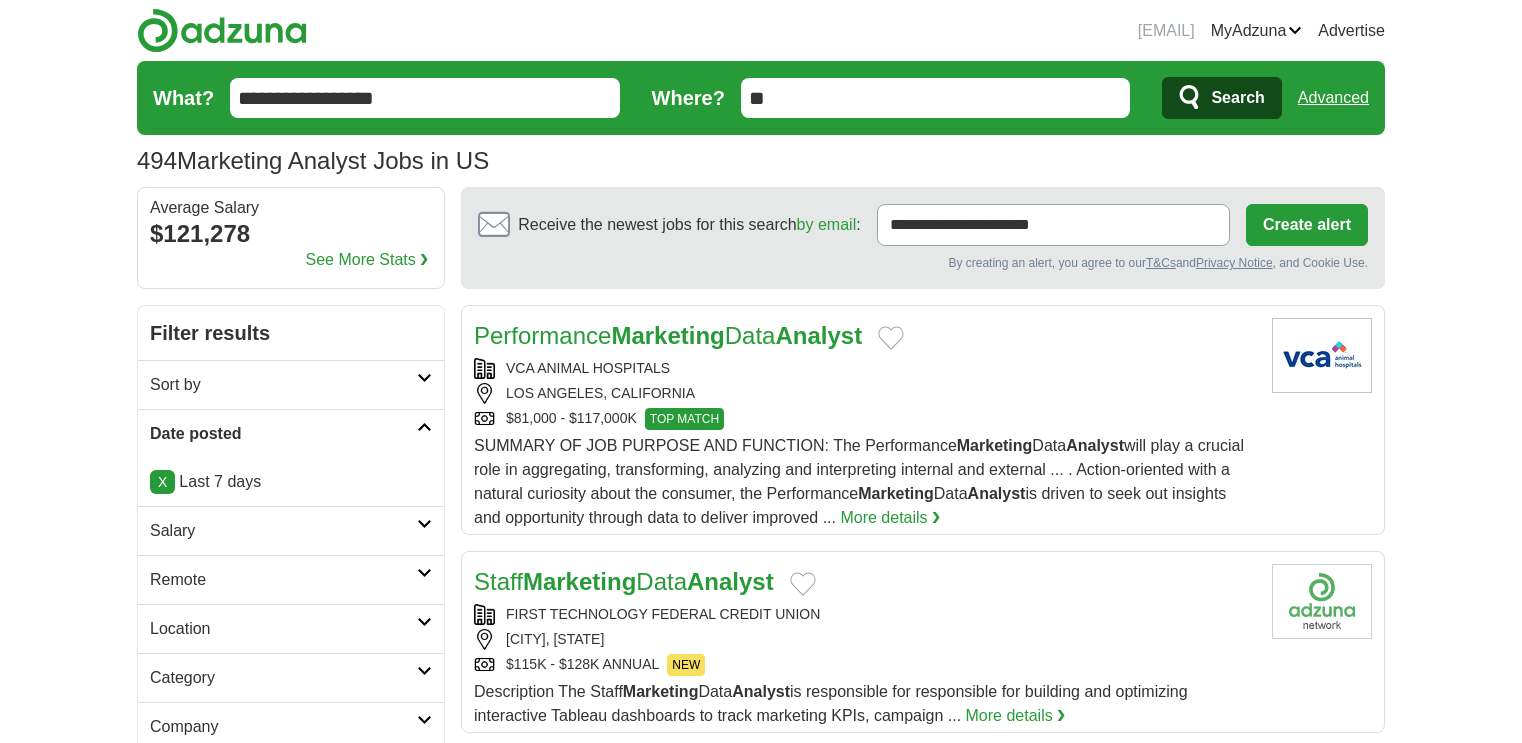 scroll, scrollTop: 0, scrollLeft: 0, axis: both 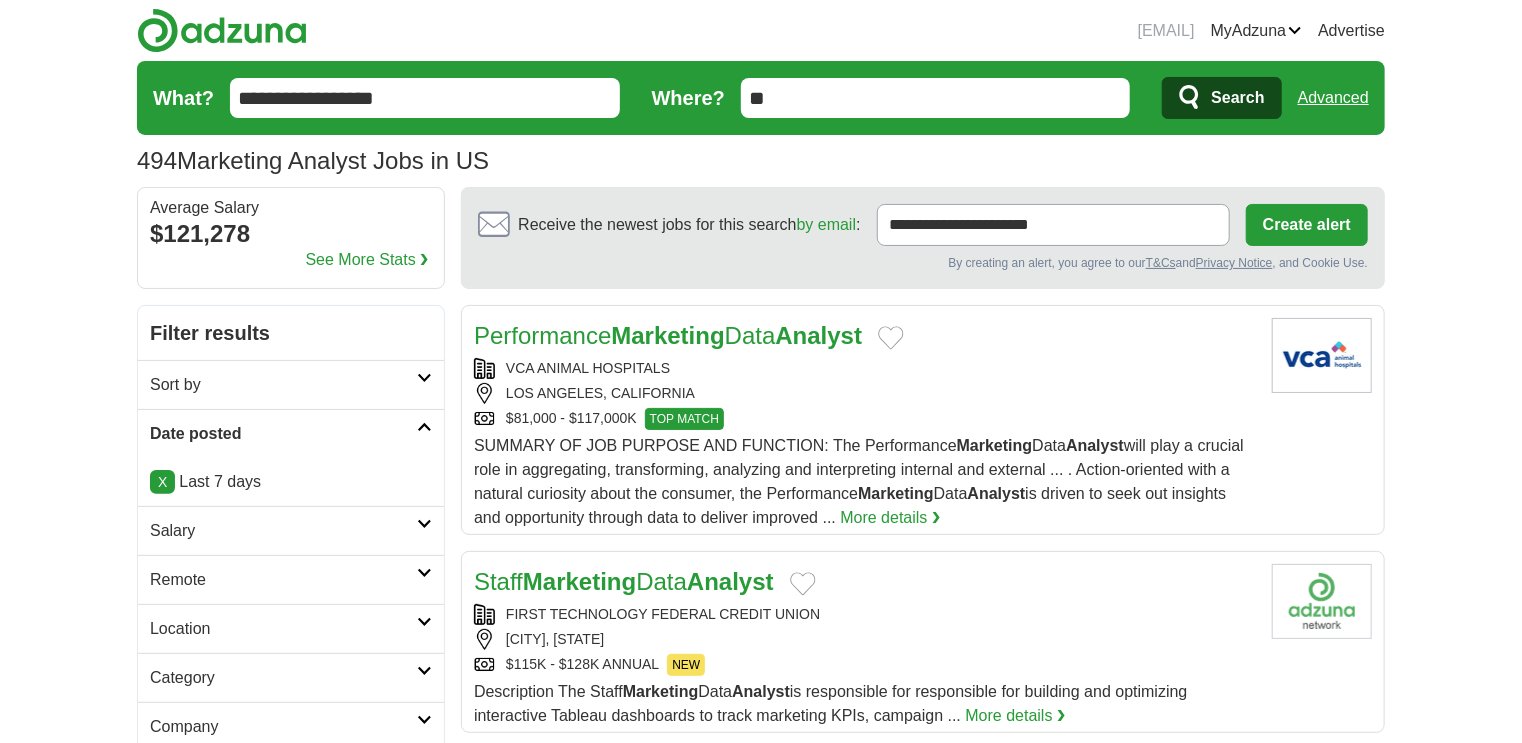 click on "Performance  Marketing  Data  Analyst" at bounding box center (668, 335) 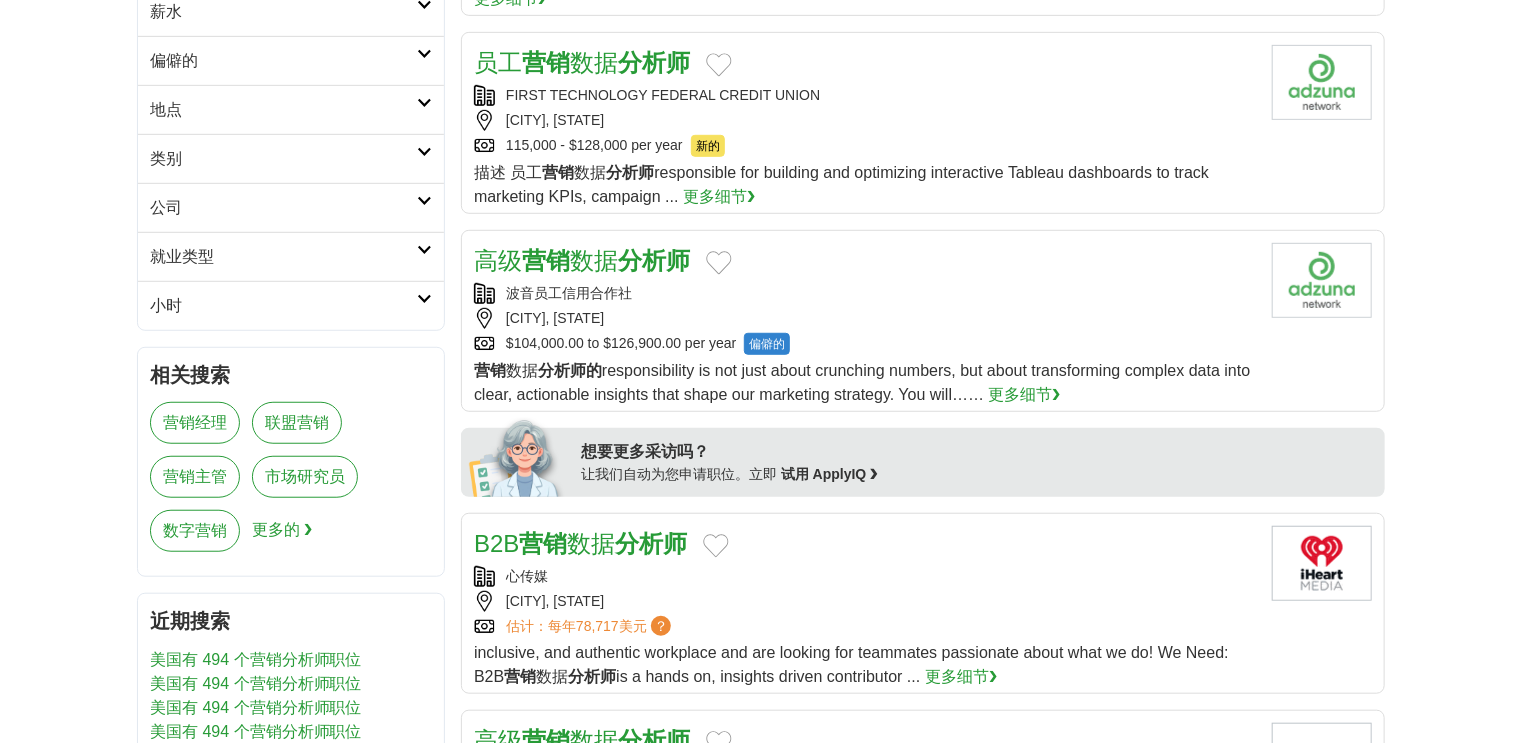 scroll, scrollTop: 640, scrollLeft: 0, axis: vertical 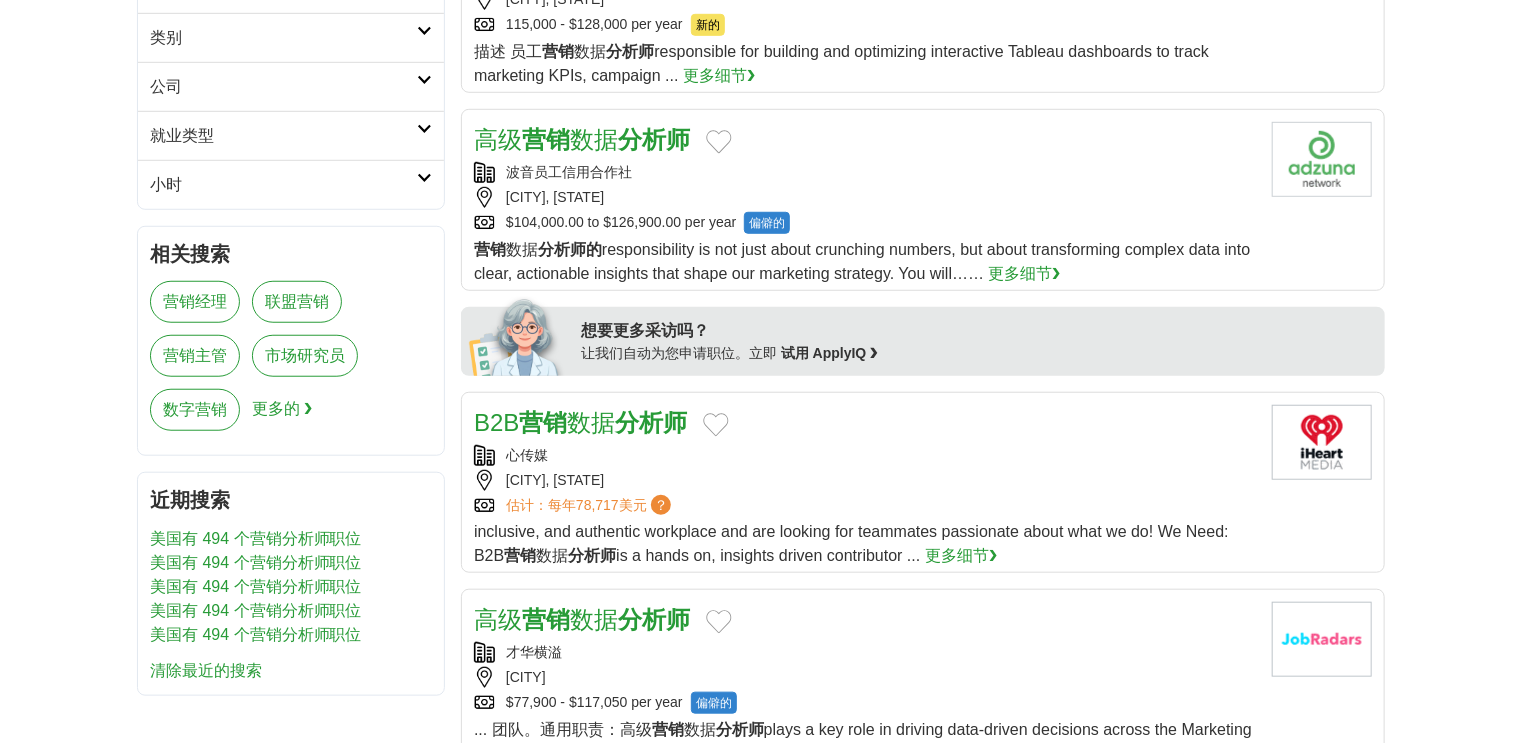 click on "数据" at bounding box center (591, 422) 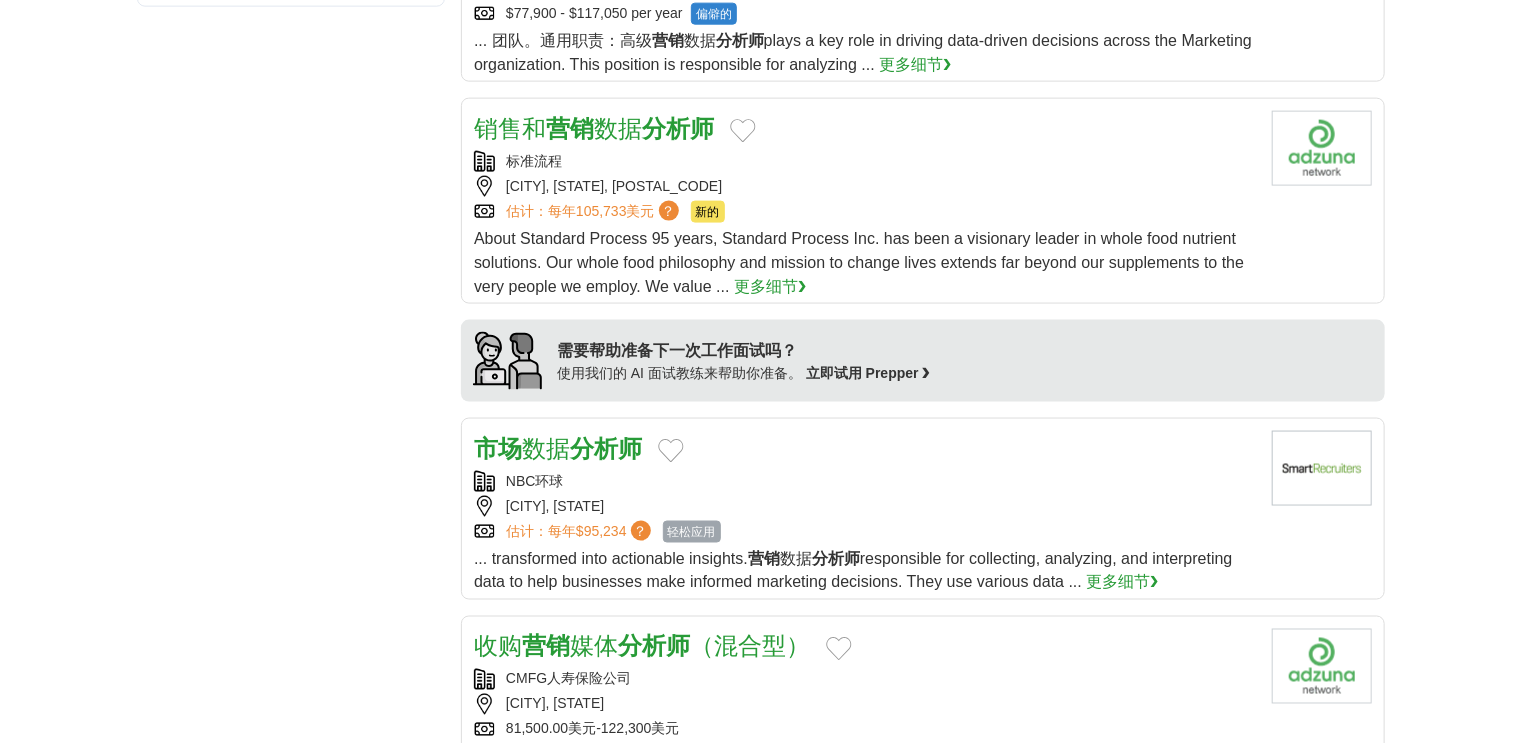 scroll, scrollTop: 1520, scrollLeft: 0, axis: vertical 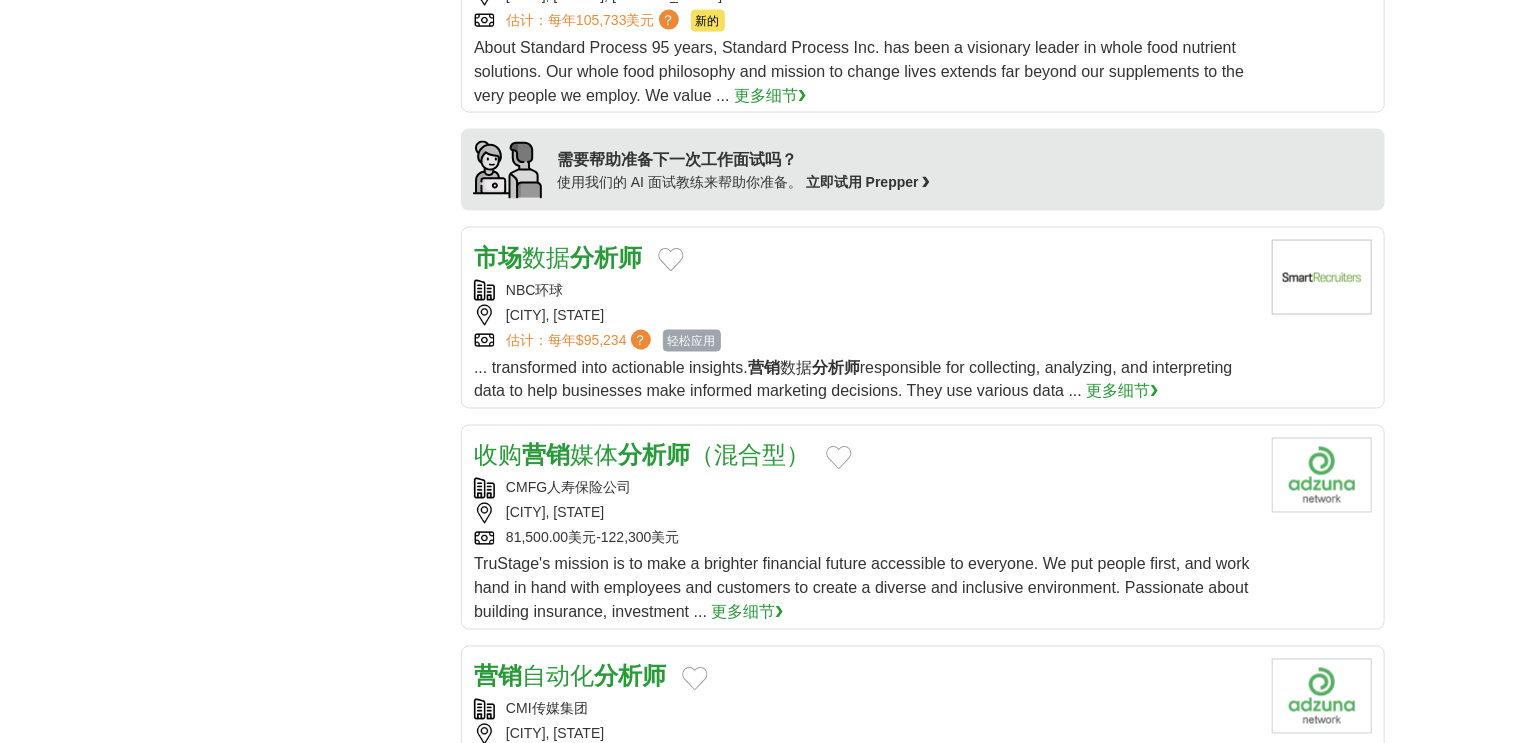 click on "数据" at bounding box center (546, 257) 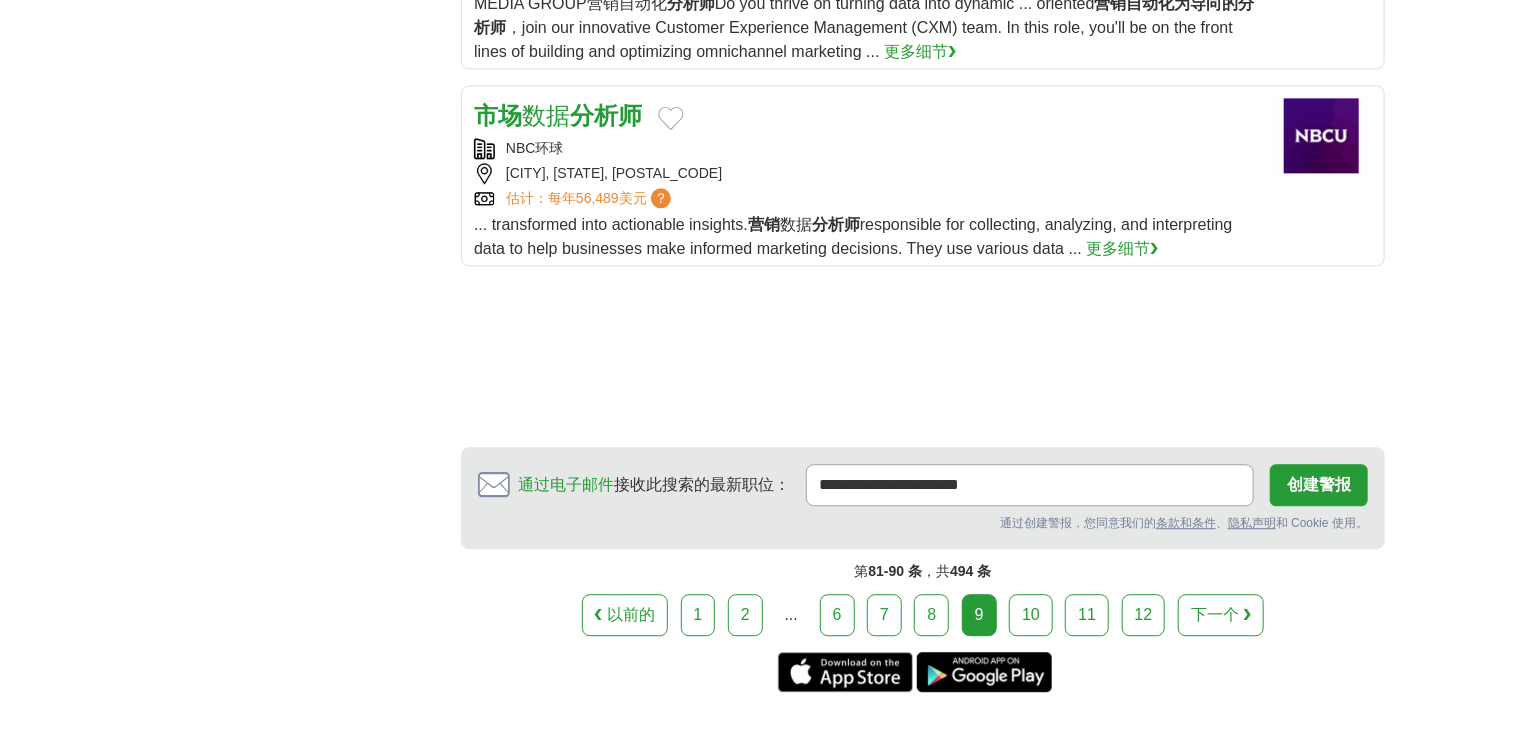 scroll, scrollTop: 2160, scrollLeft: 0, axis: vertical 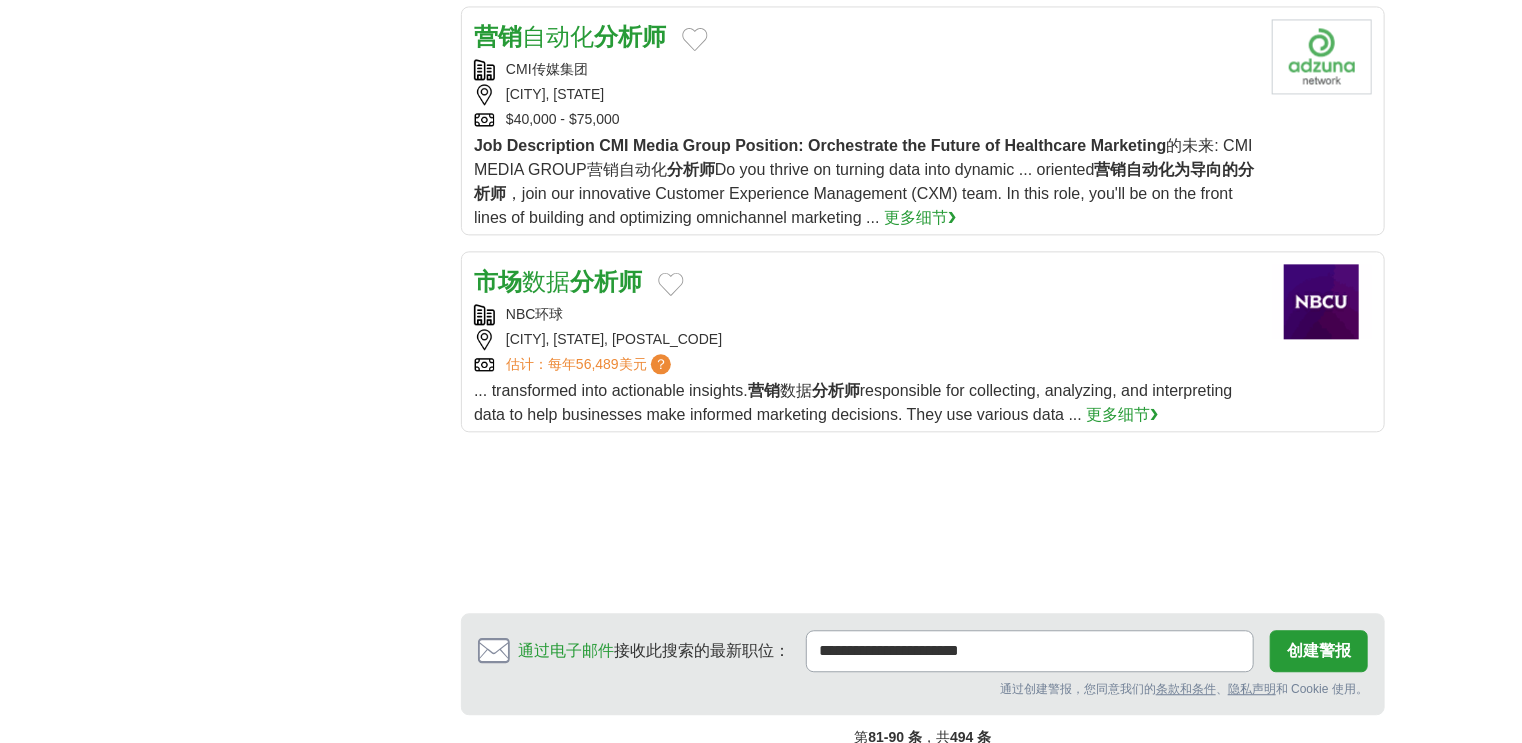 click on "10" at bounding box center (1031, 781) 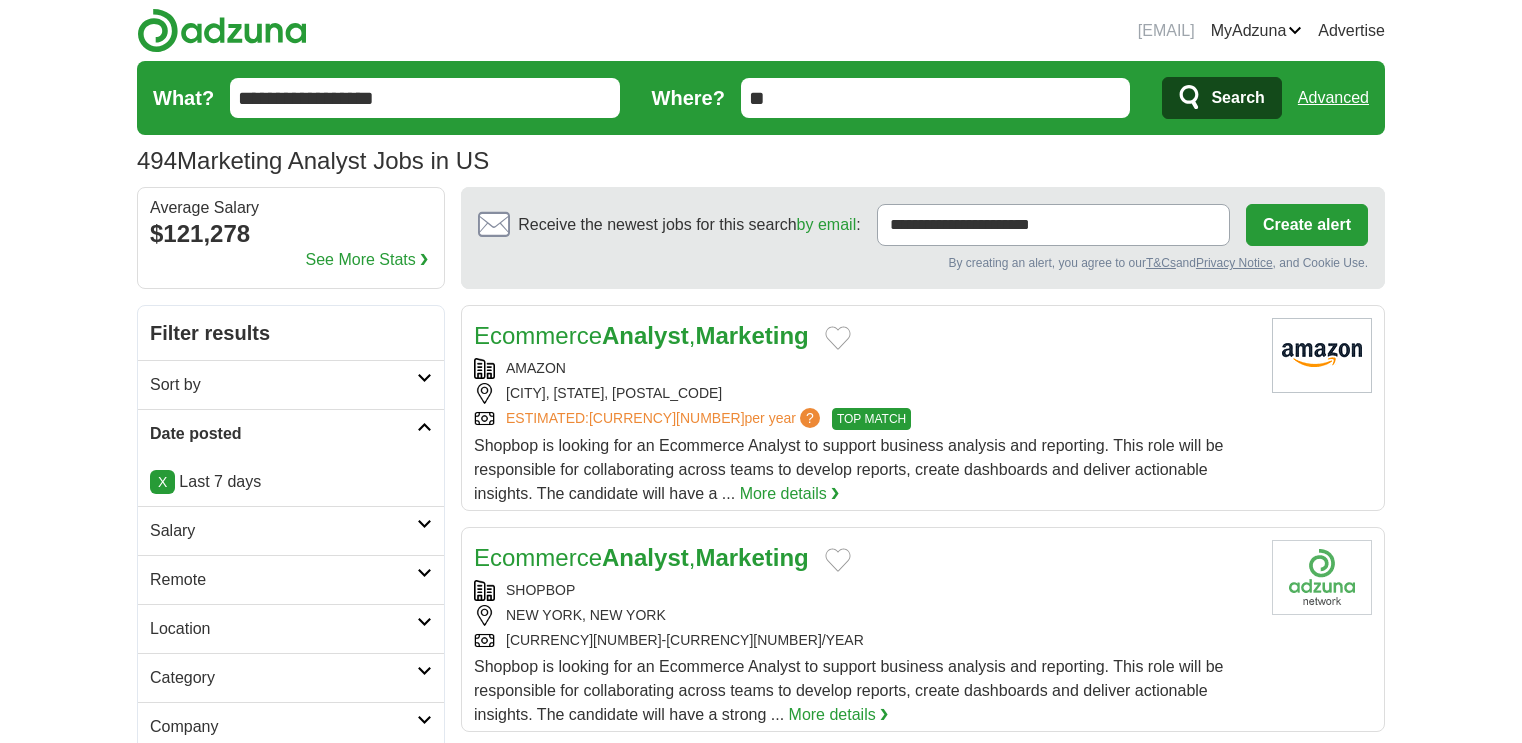 scroll, scrollTop: 0, scrollLeft: 0, axis: both 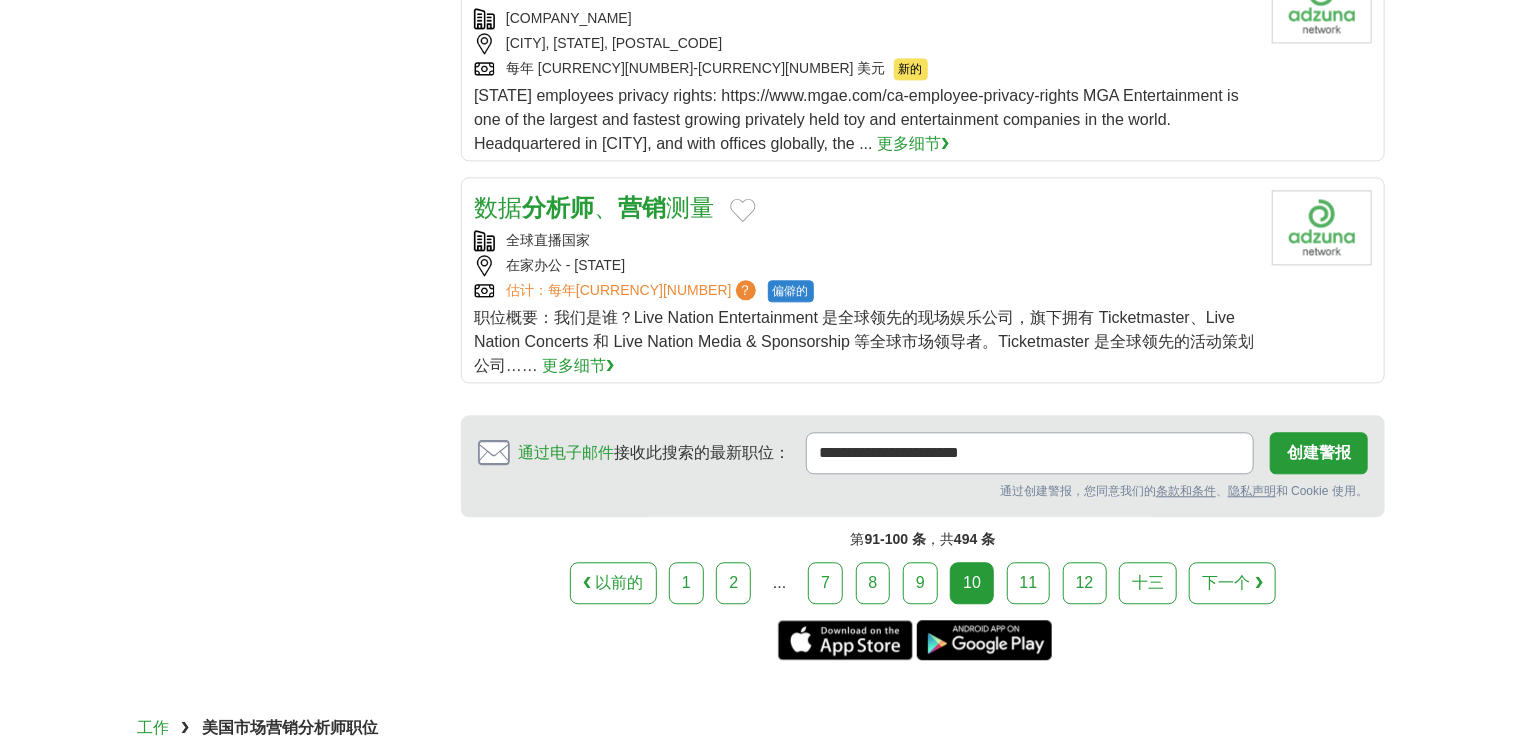 click on "11" at bounding box center [1029, 582] 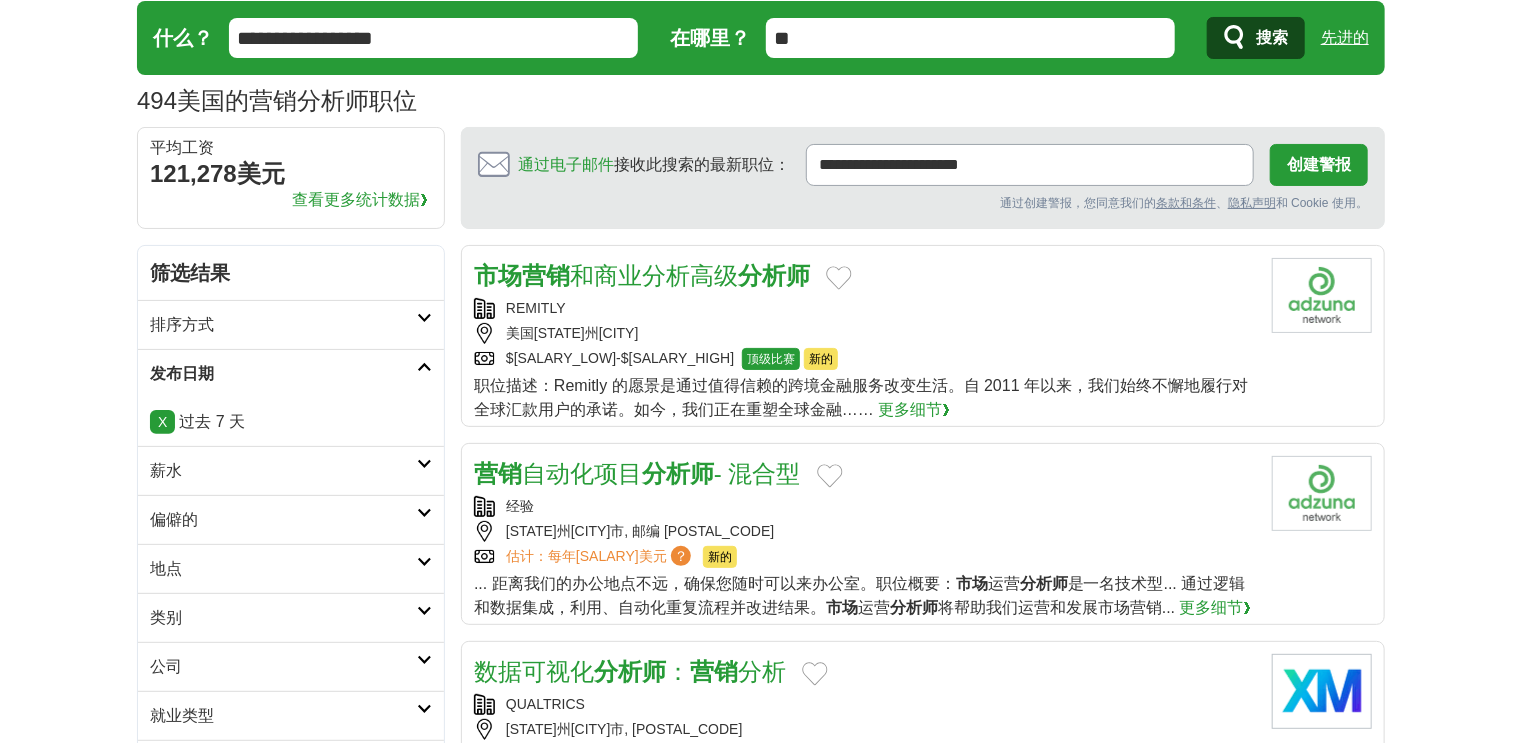 scroll, scrollTop: 0, scrollLeft: 0, axis: both 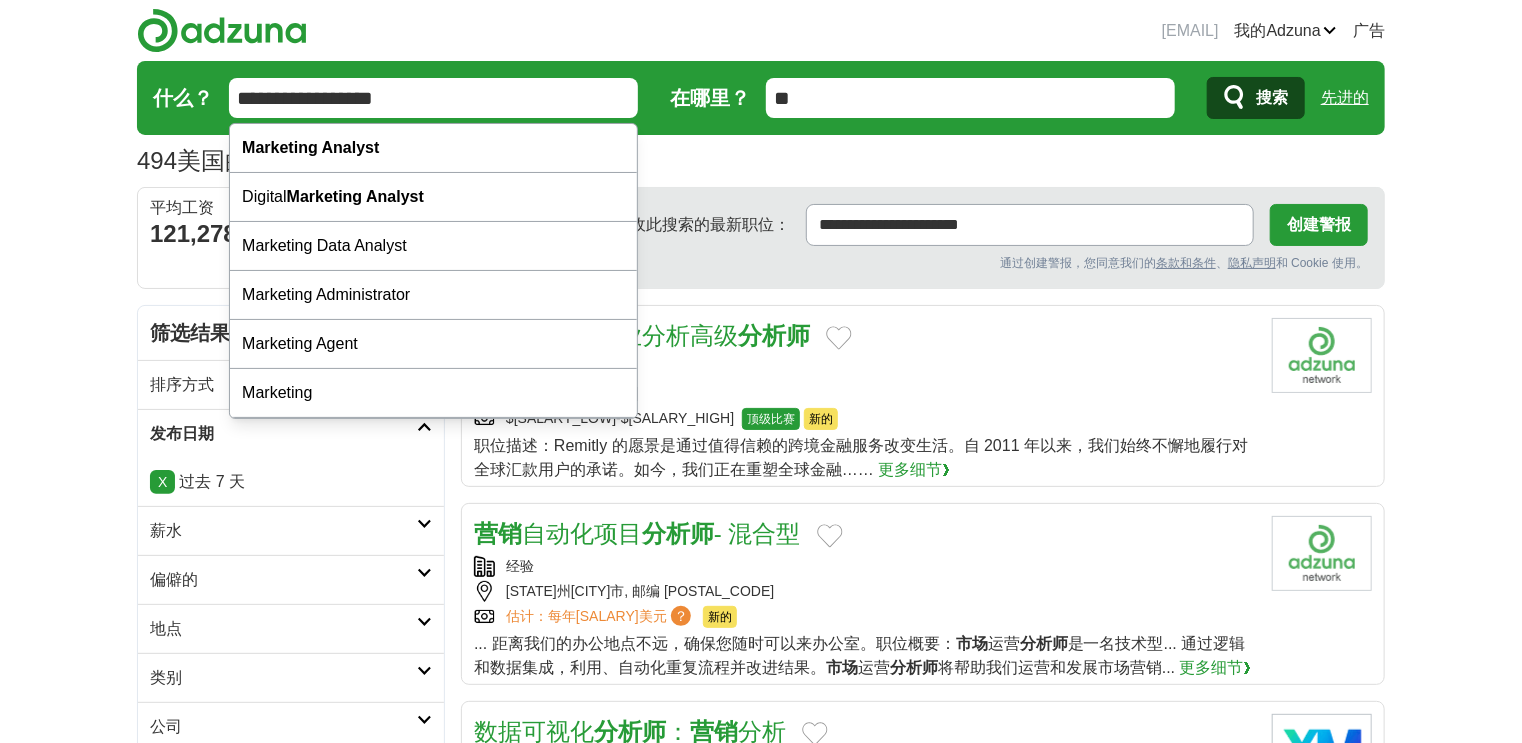 drag, startPoint x: 311, startPoint y: 101, endPoint x: 501, endPoint y: 180, distance: 205.76929 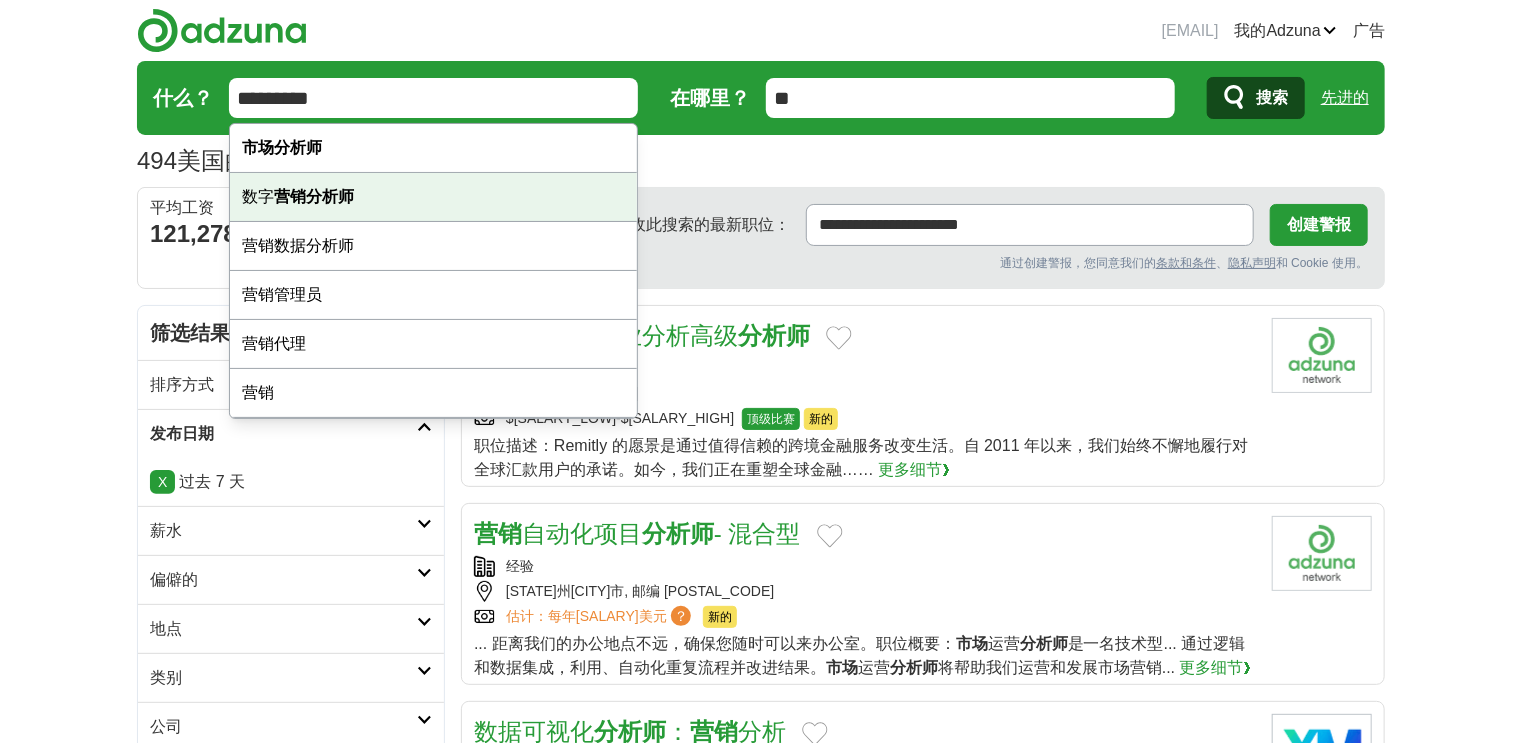type on "*********" 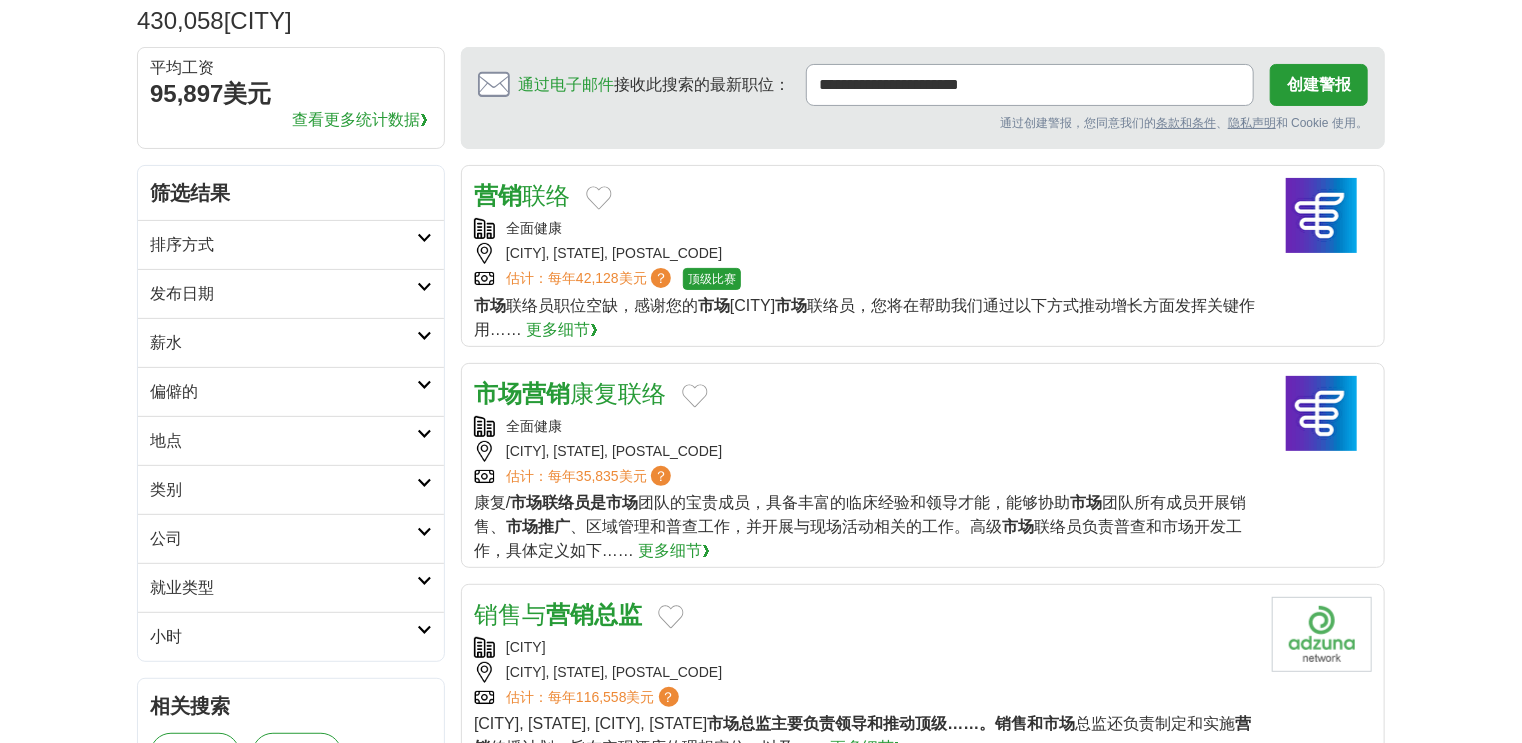 scroll, scrollTop: 320, scrollLeft: 0, axis: vertical 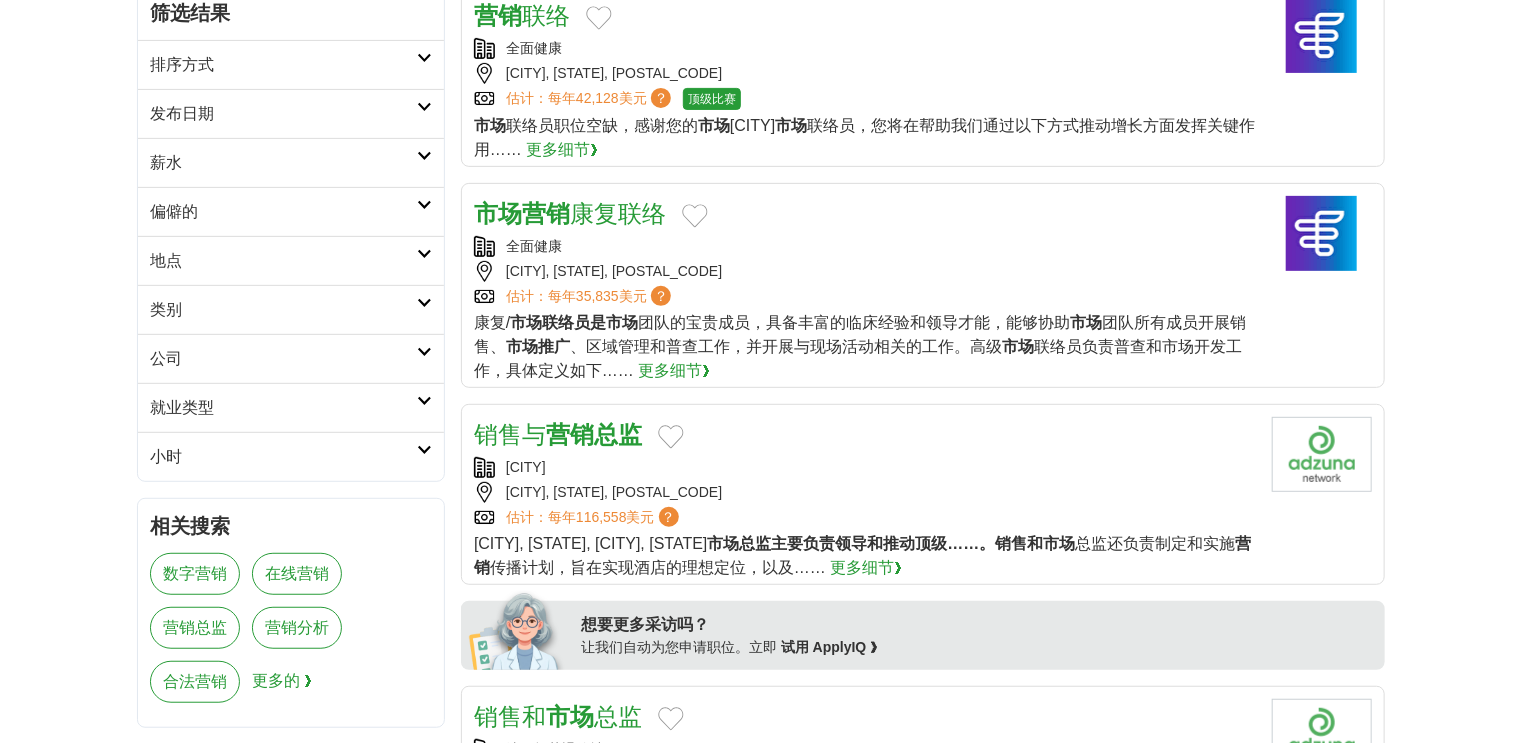 click on "发布日期" at bounding box center (182, 113) 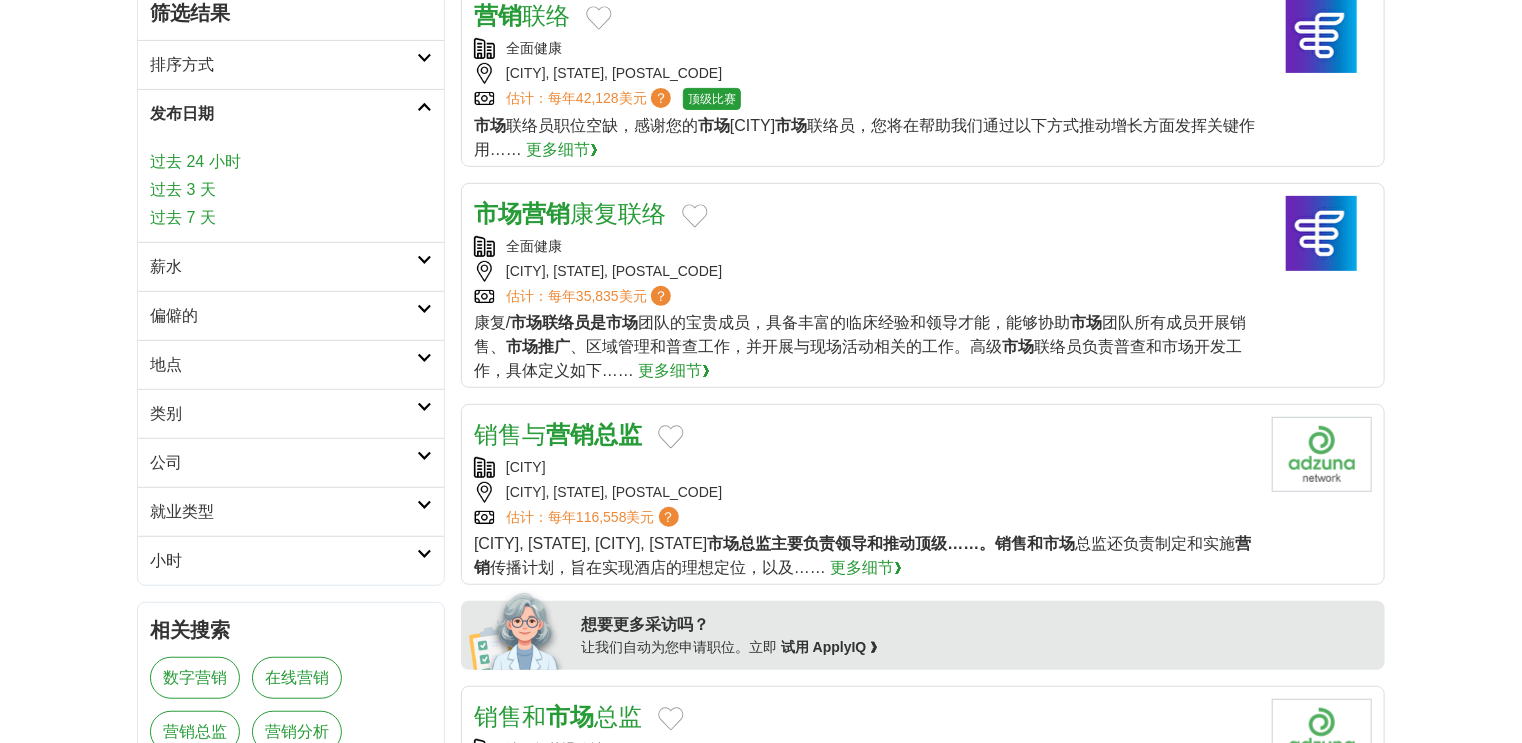 click on "过去 7 天" at bounding box center (183, 217) 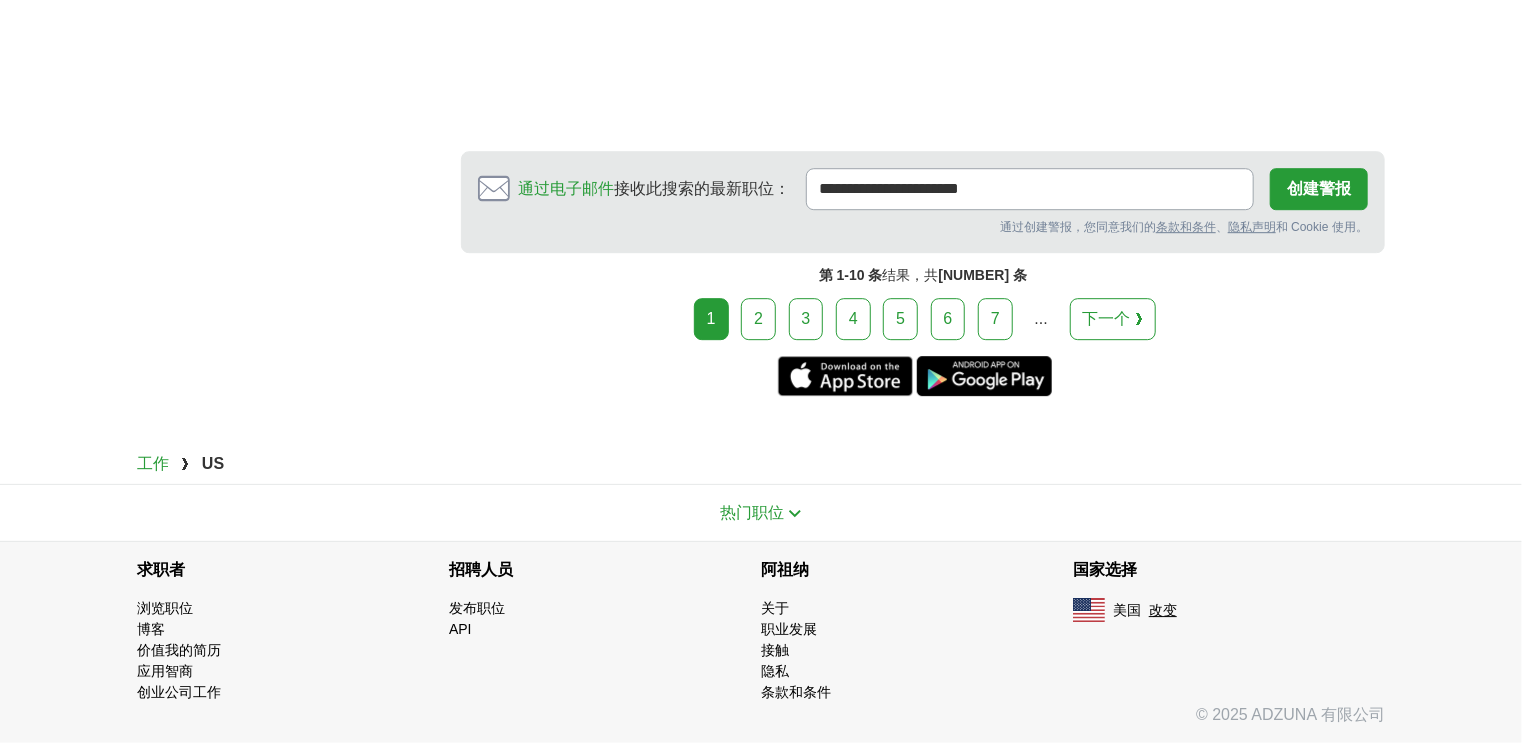 scroll, scrollTop: 3176, scrollLeft: 0, axis: vertical 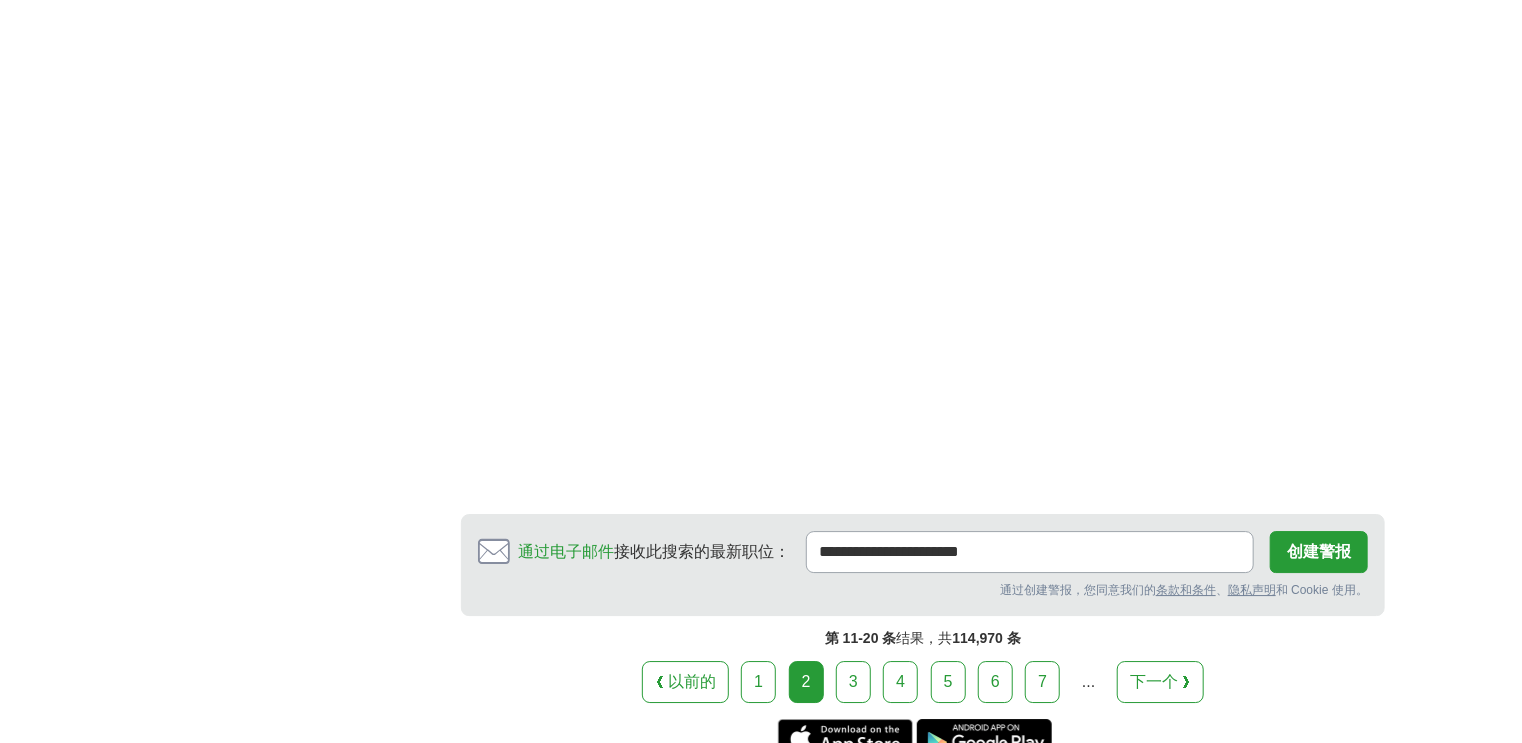 click on "3" at bounding box center (853, 682) 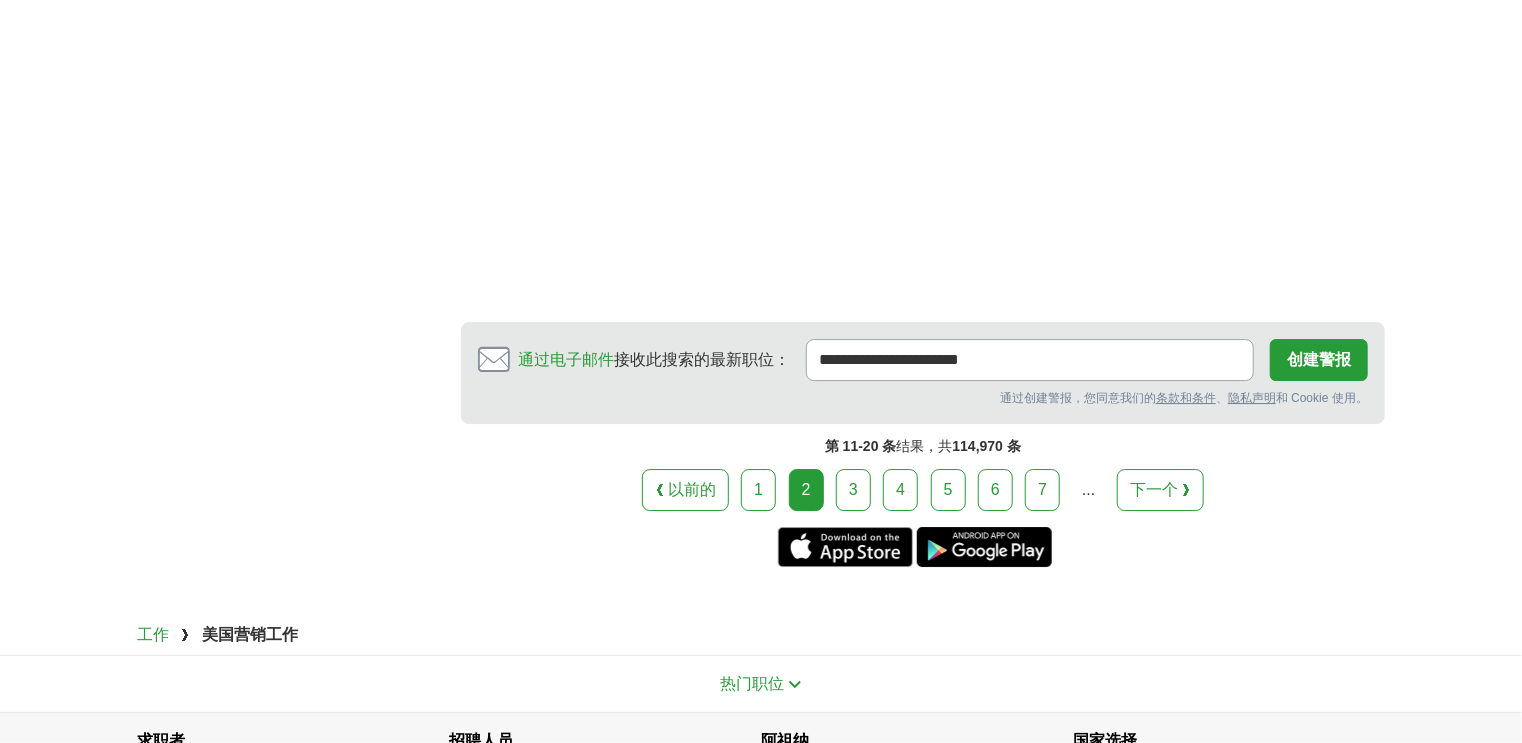 scroll, scrollTop: 3200, scrollLeft: 0, axis: vertical 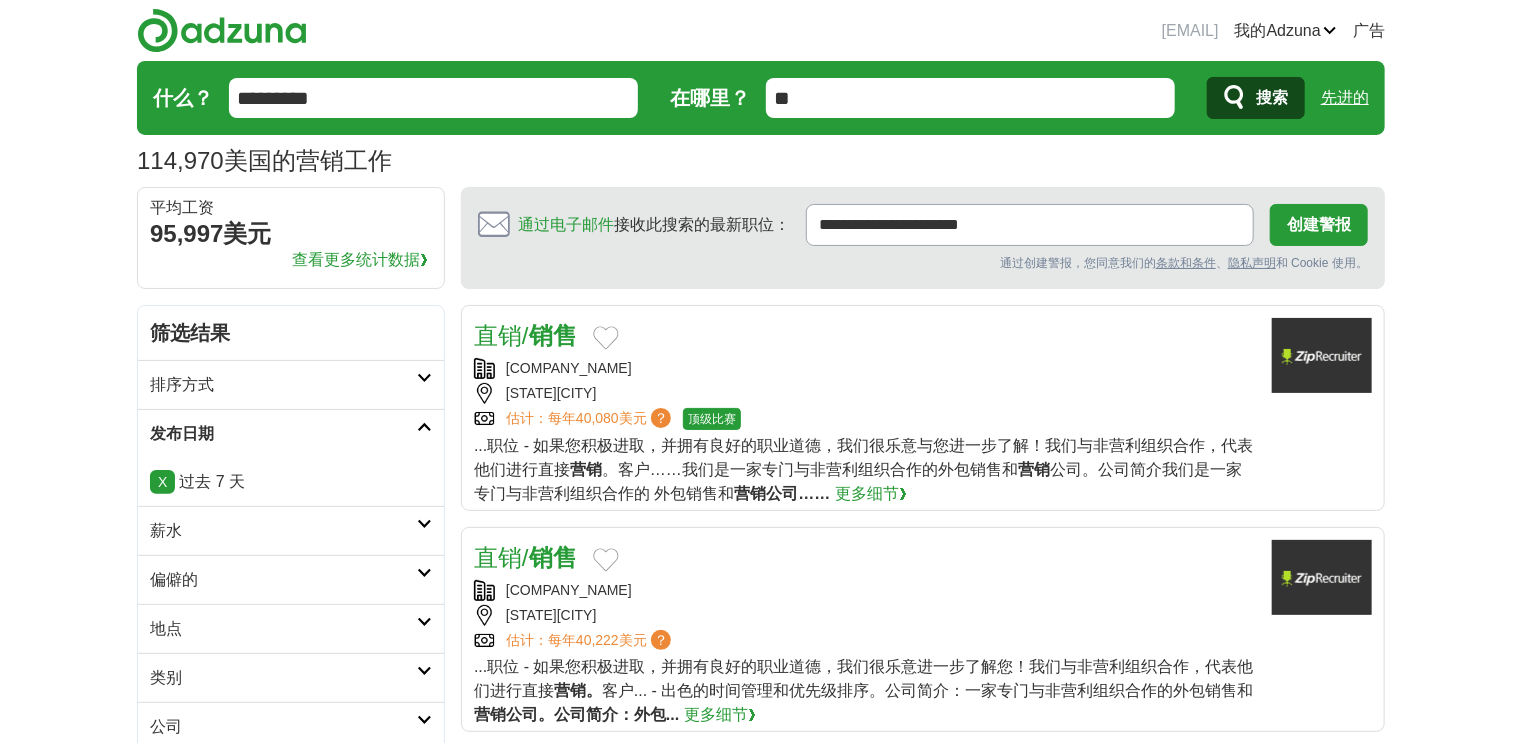 click on "114,970
美国的营销工作
薪水
薪水
选择薪资范围
薪资来自
10,000 美元起
2万美元起
4万美元起
6万美元起
8万美元起
10万美元起
每年
偏僻的
偏僻的
远程工作
地点" at bounding box center (761, 124) 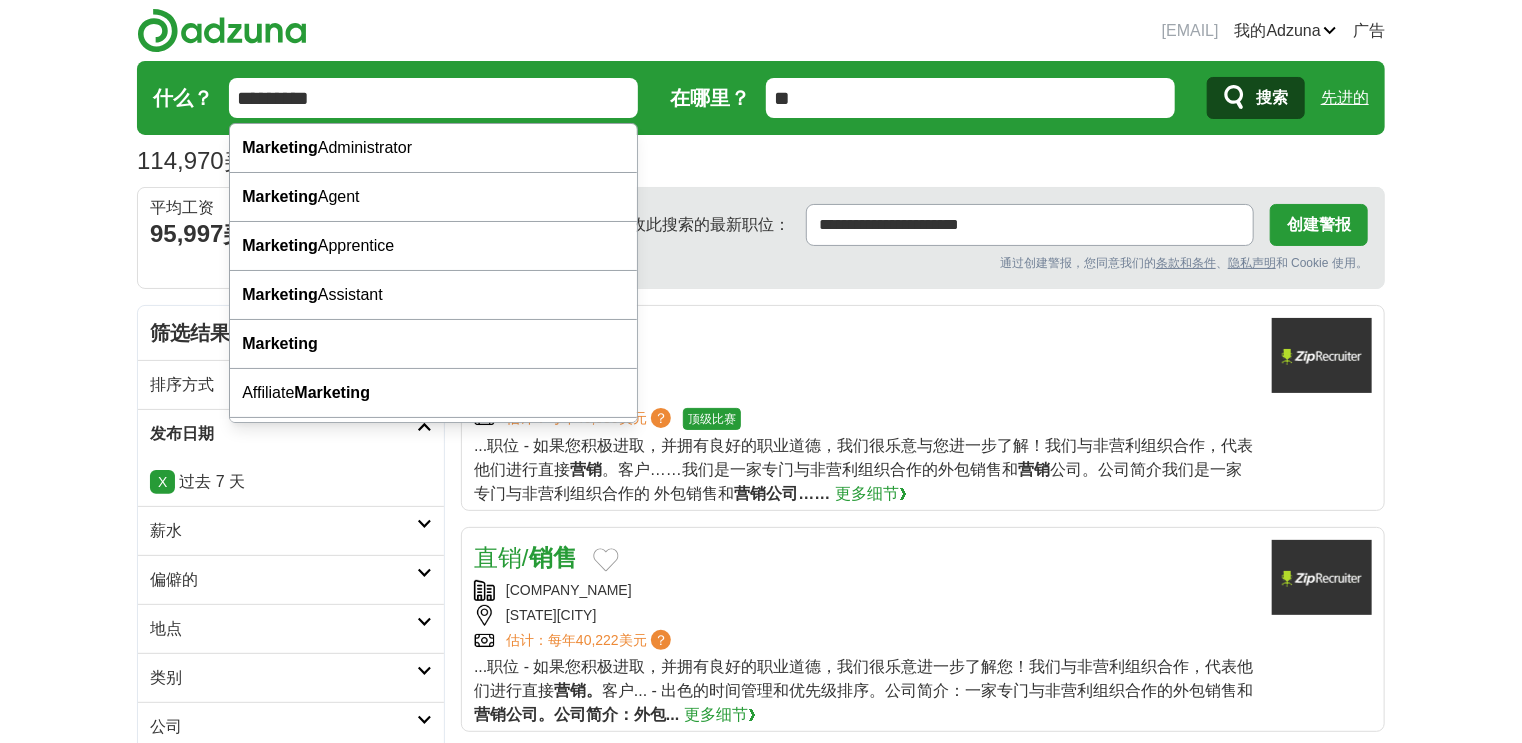 click on "*********" at bounding box center (433, 98) 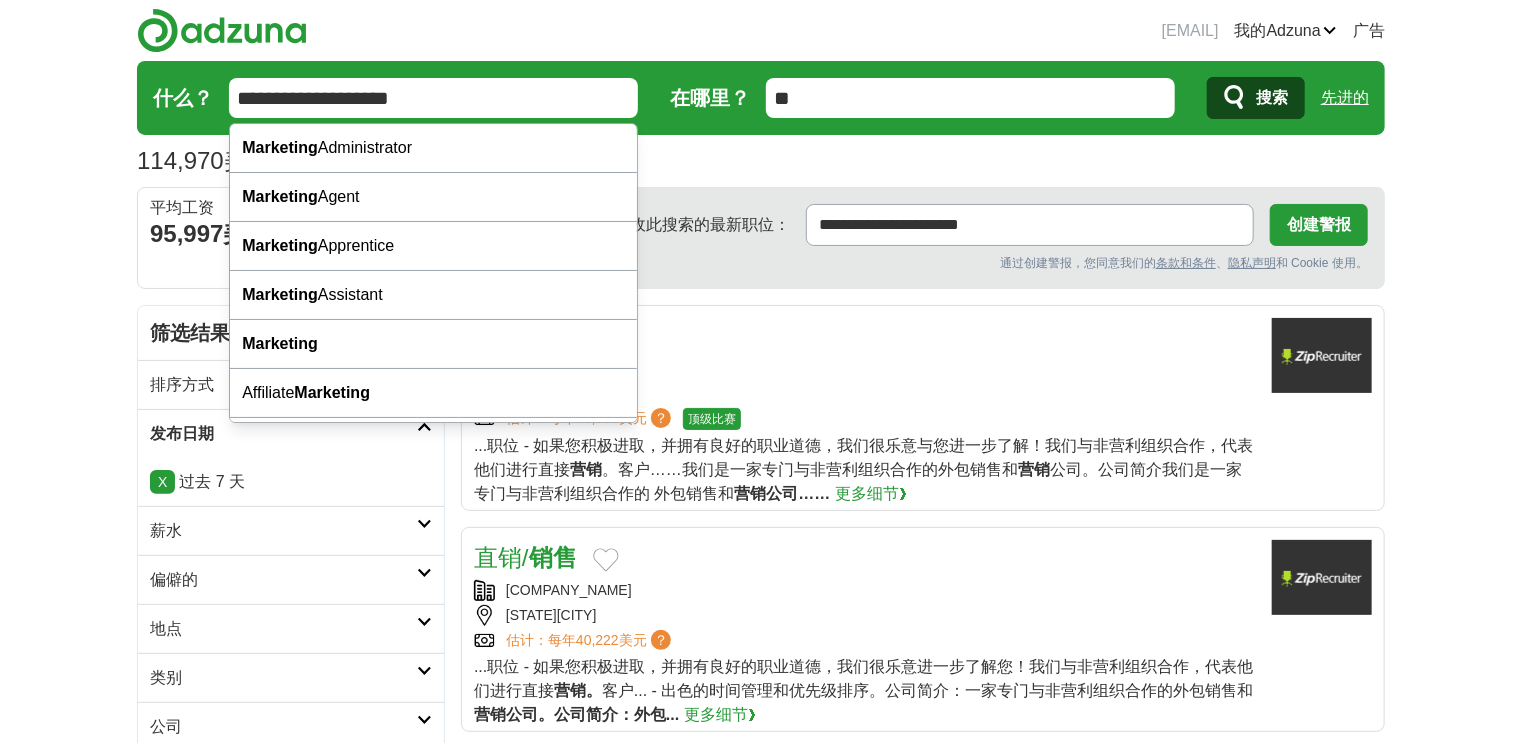 type on "**********" 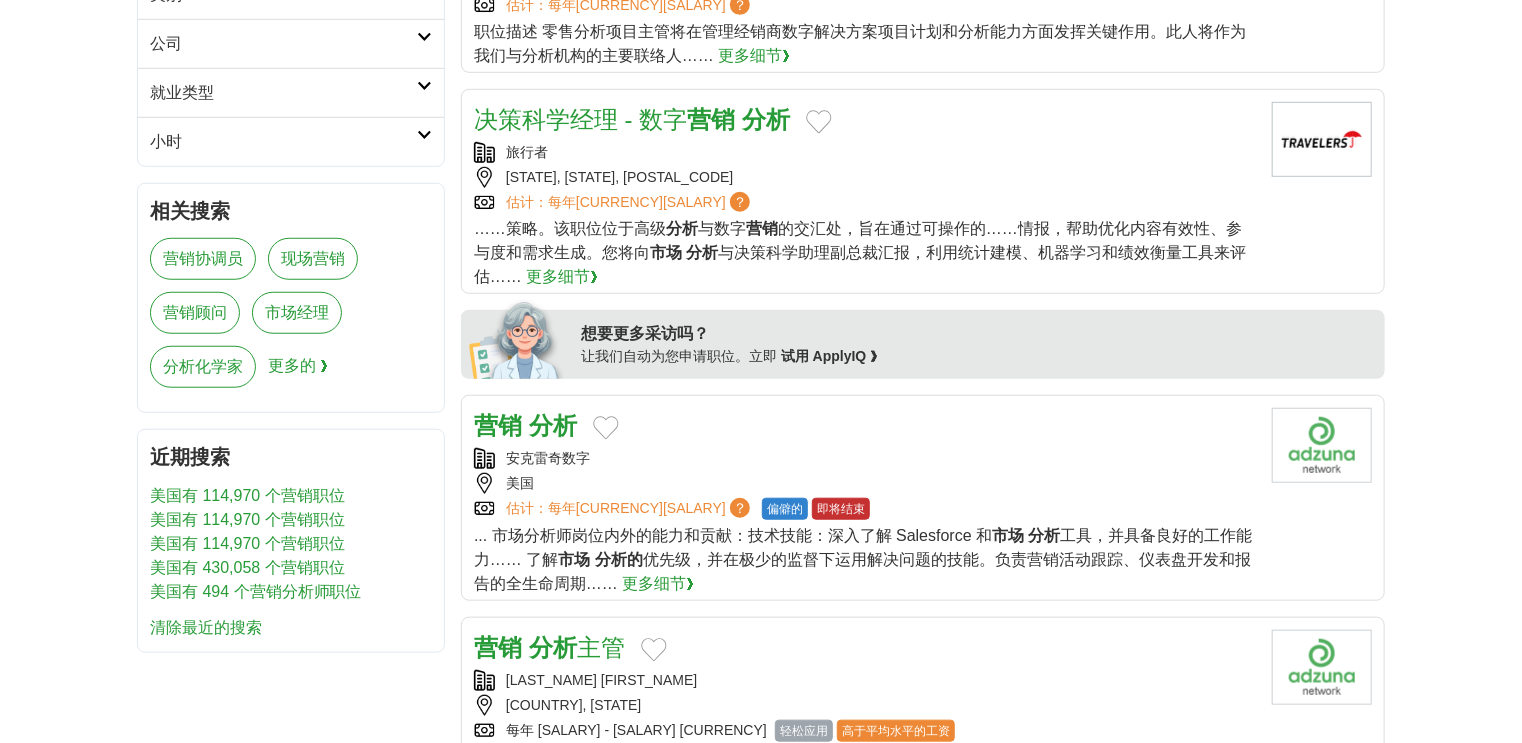 scroll, scrollTop: 800, scrollLeft: 0, axis: vertical 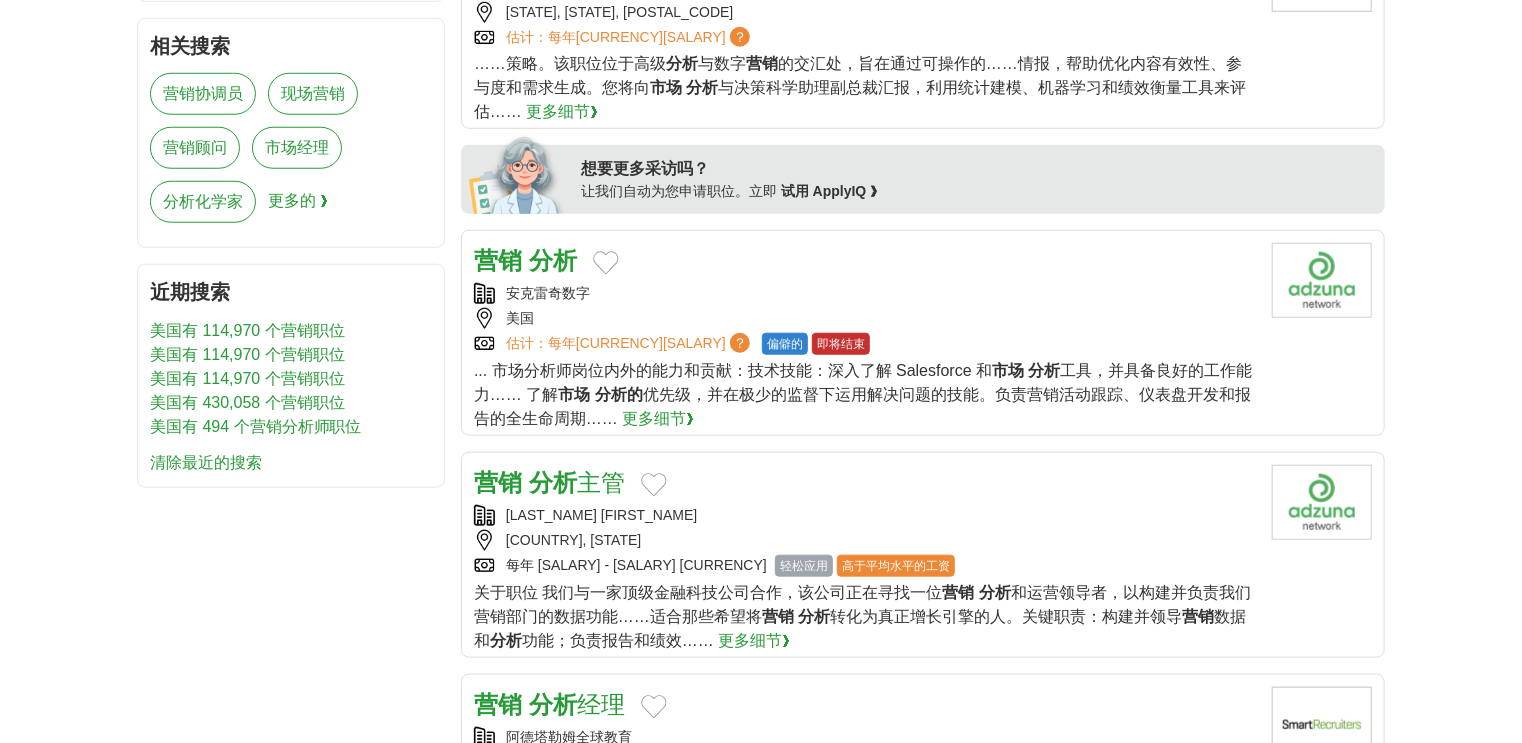 click on "分析" at bounding box center (553, 260) 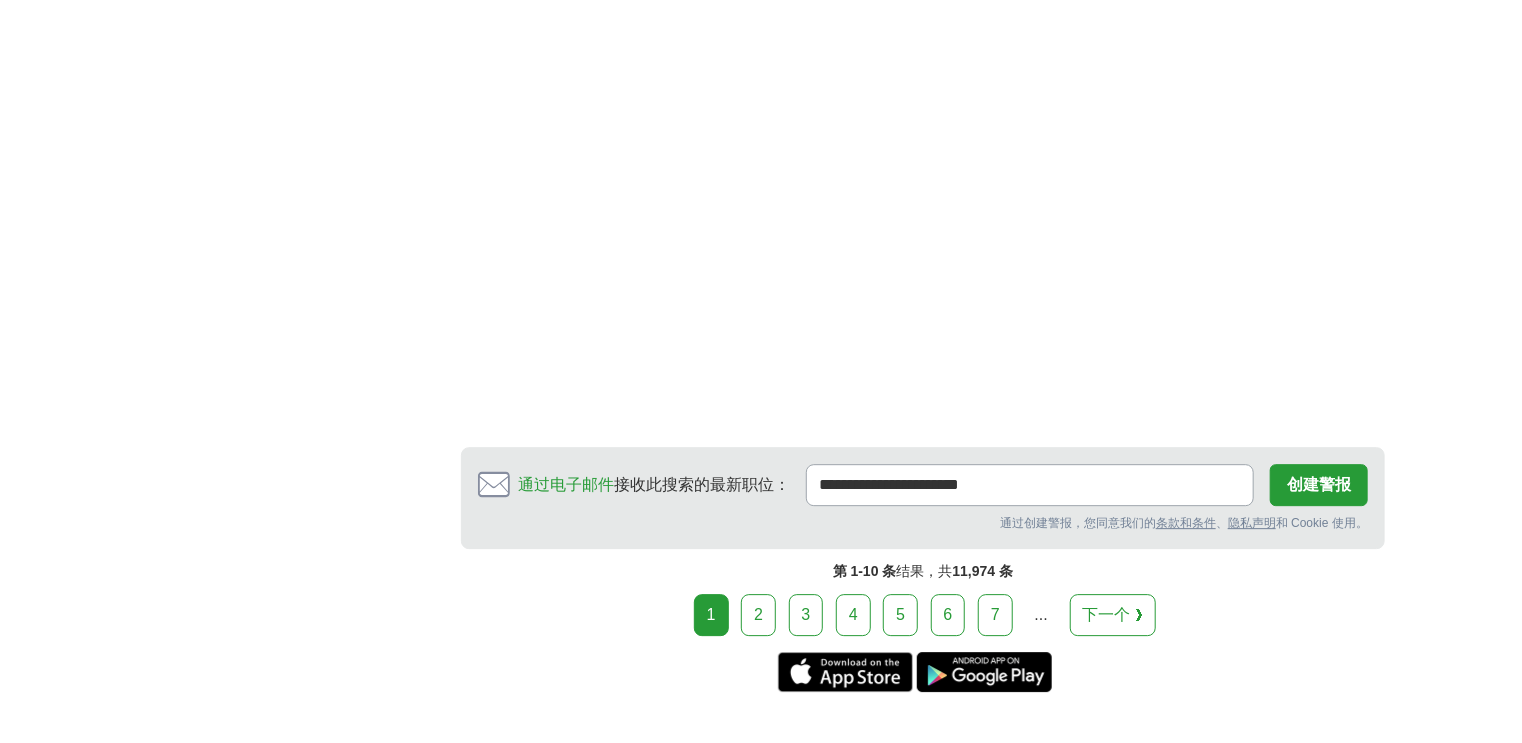scroll, scrollTop: 2880, scrollLeft: 0, axis: vertical 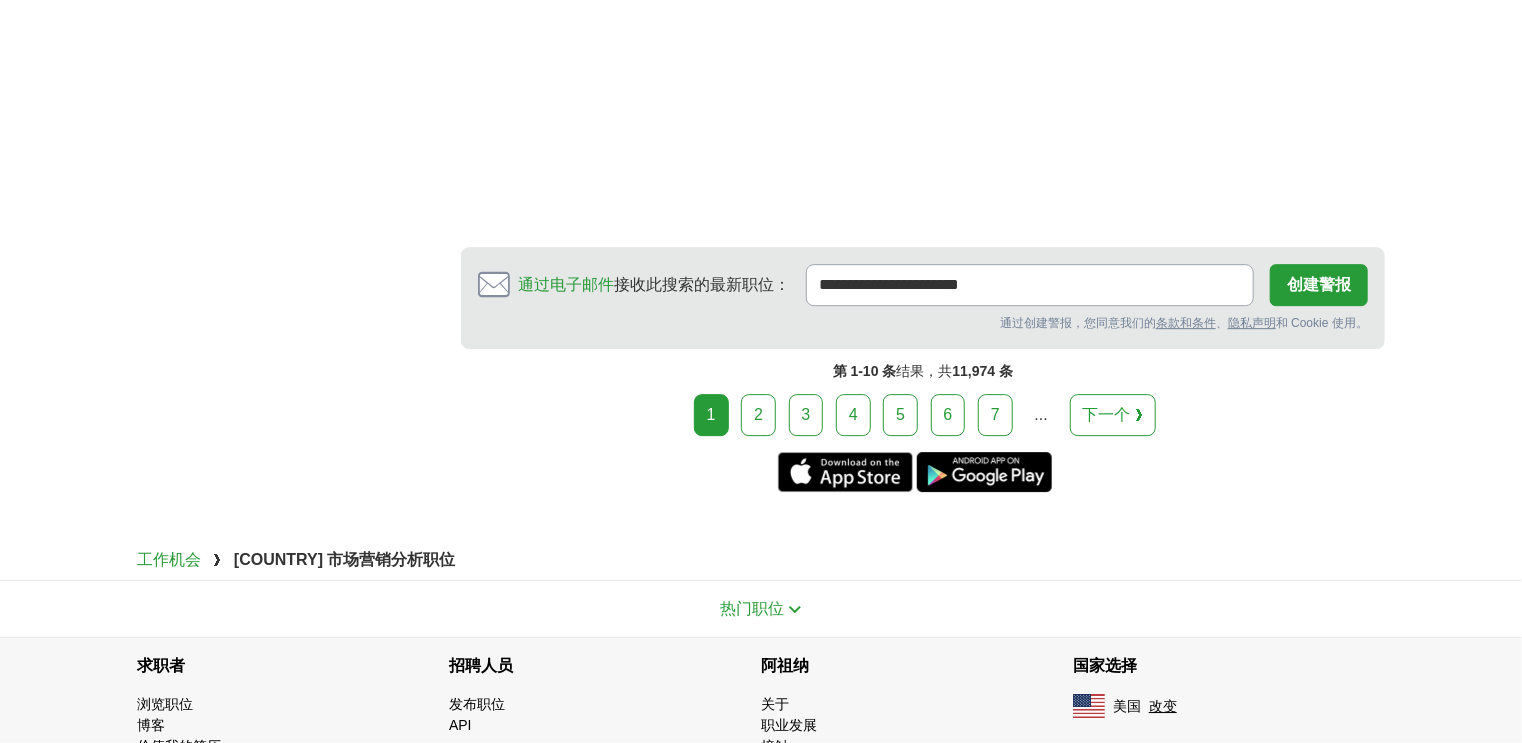 click on "2" at bounding box center (758, 415) 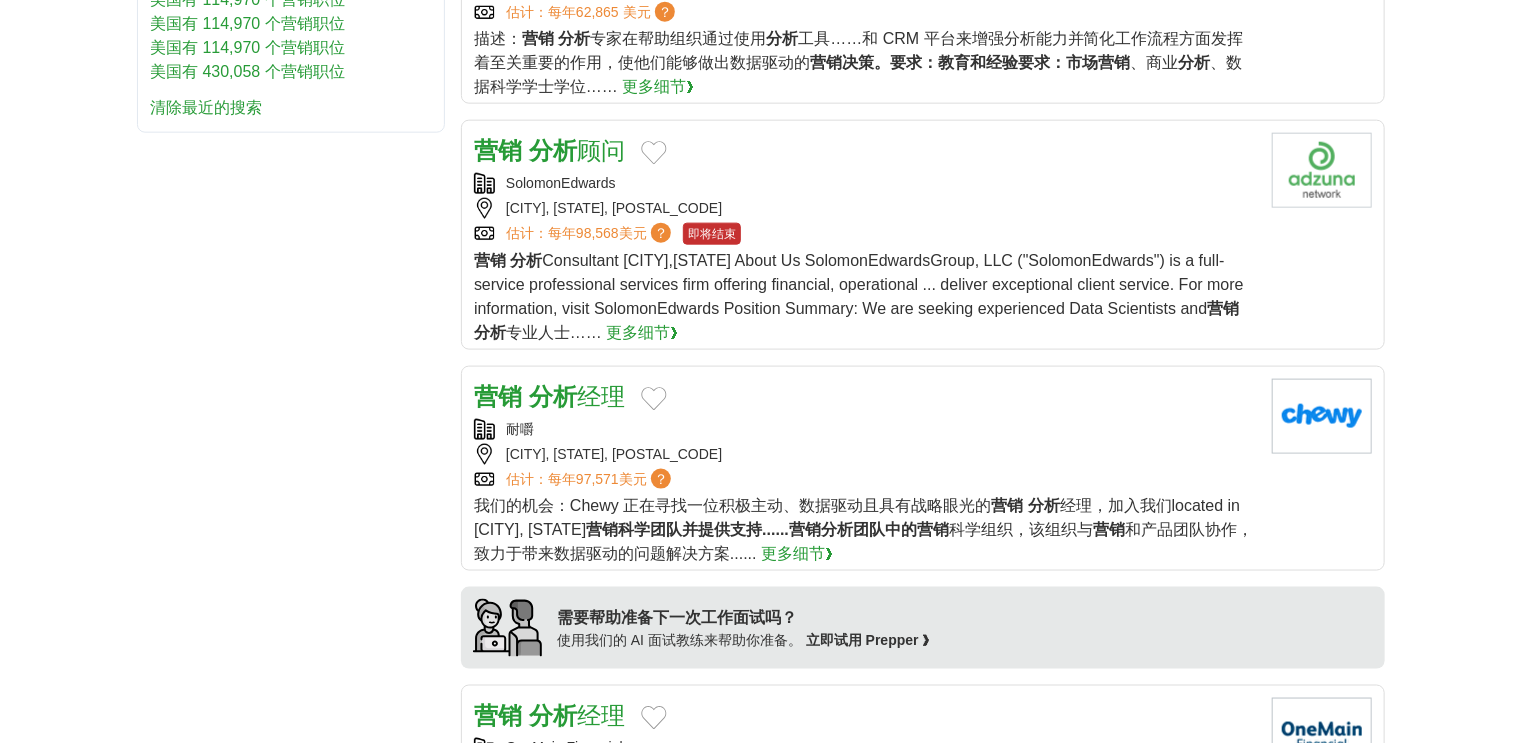 scroll, scrollTop: 960, scrollLeft: 0, axis: vertical 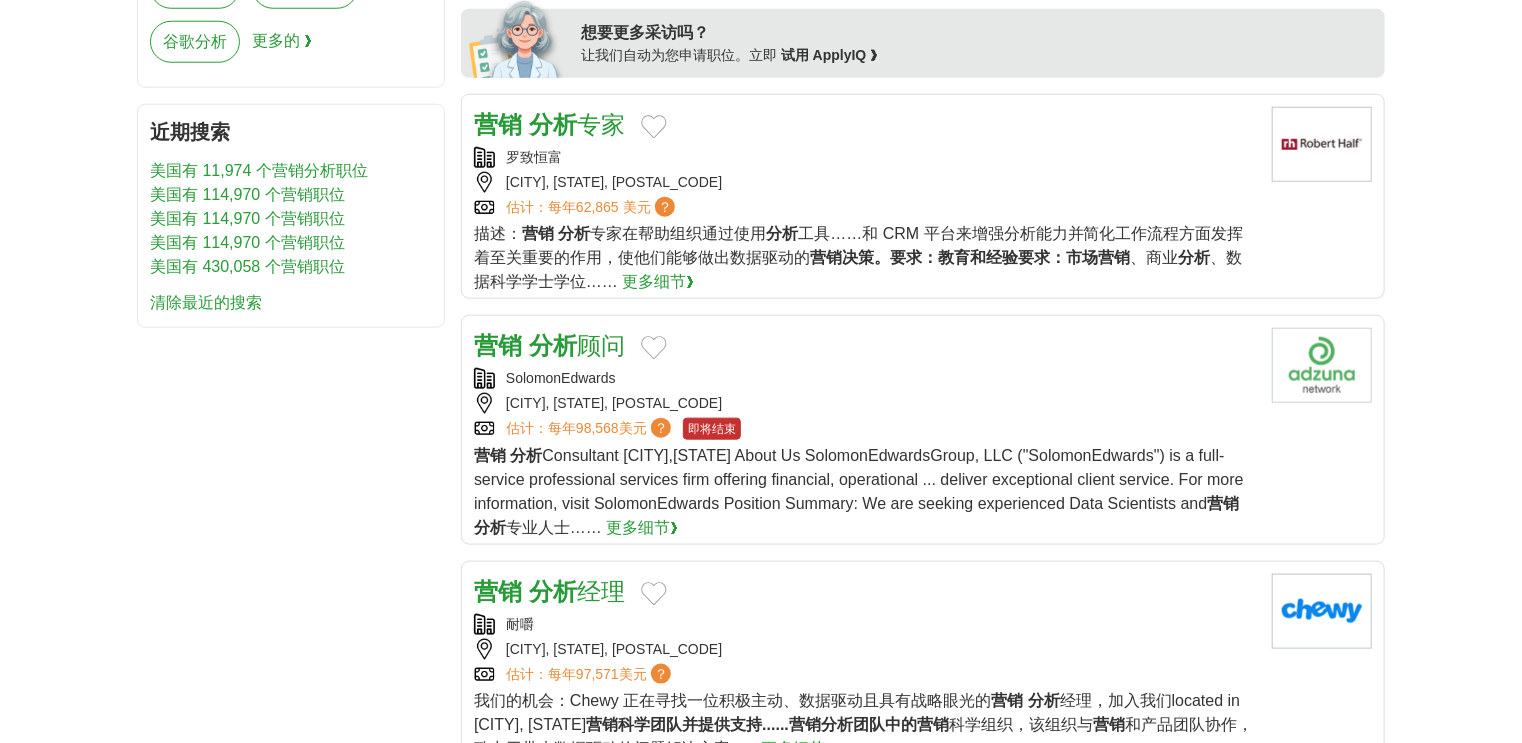 click on "专家" at bounding box center [601, 124] 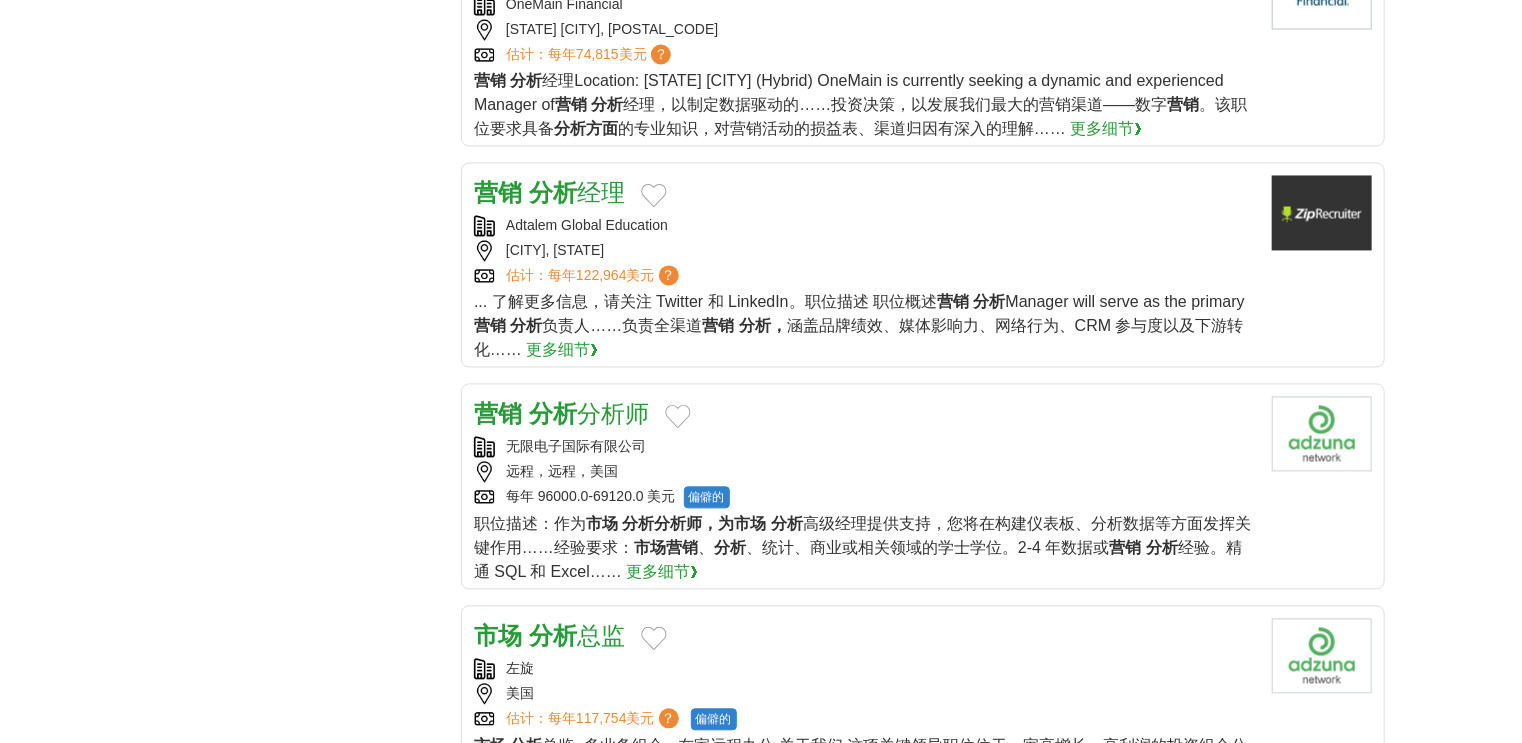 scroll, scrollTop: 1920, scrollLeft: 0, axis: vertical 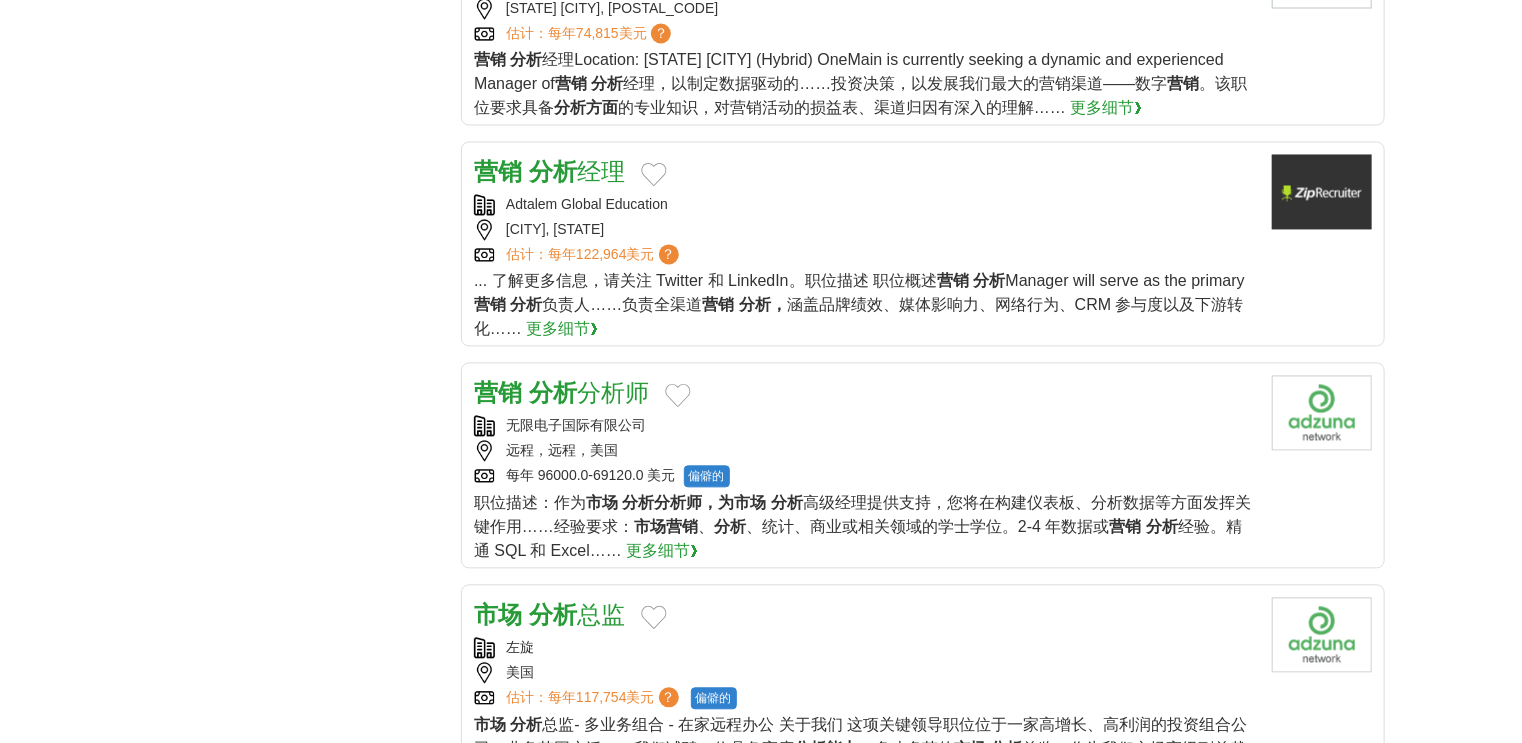 click on "分析师" at bounding box center (613, 392) 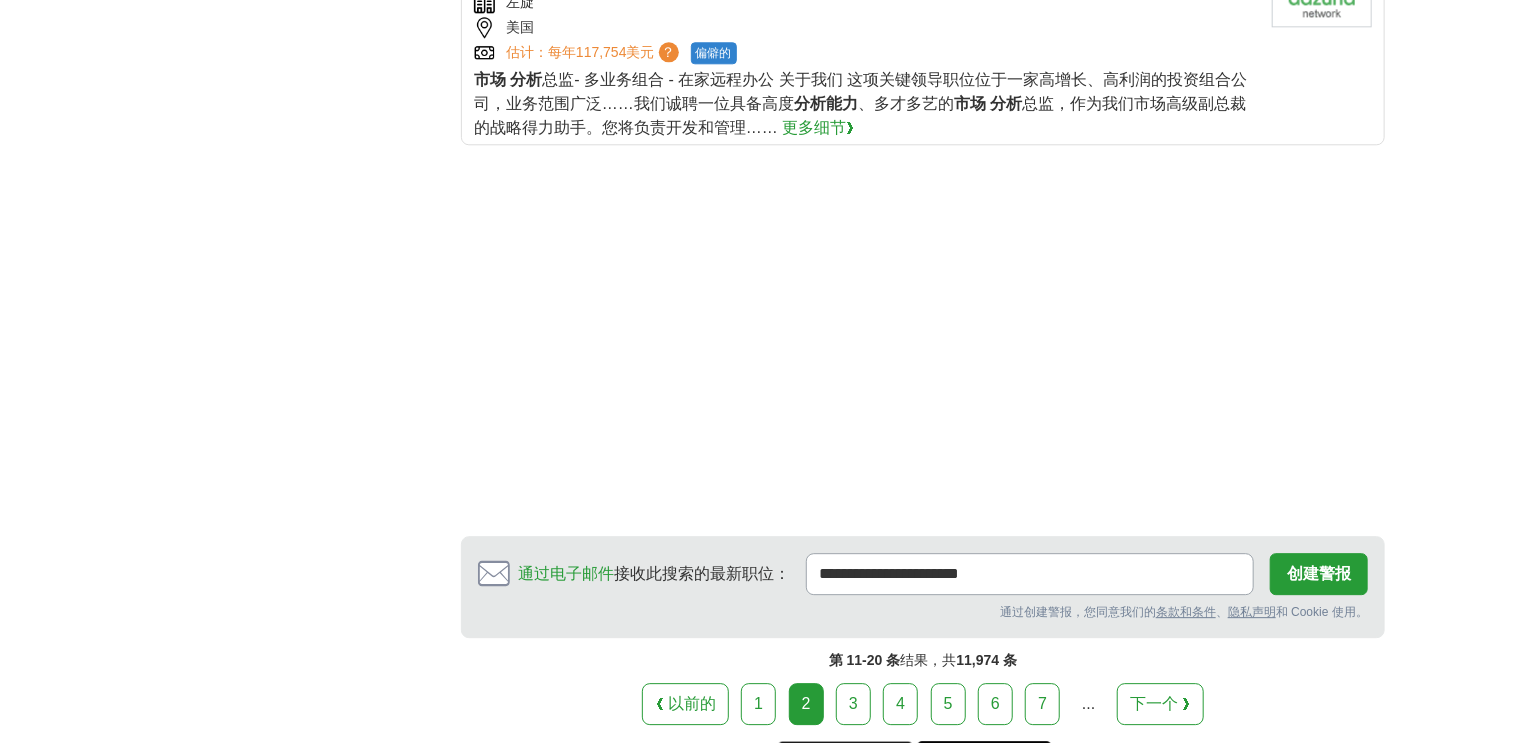 scroll, scrollTop: 2925, scrollLeft: 0, axis: vertical 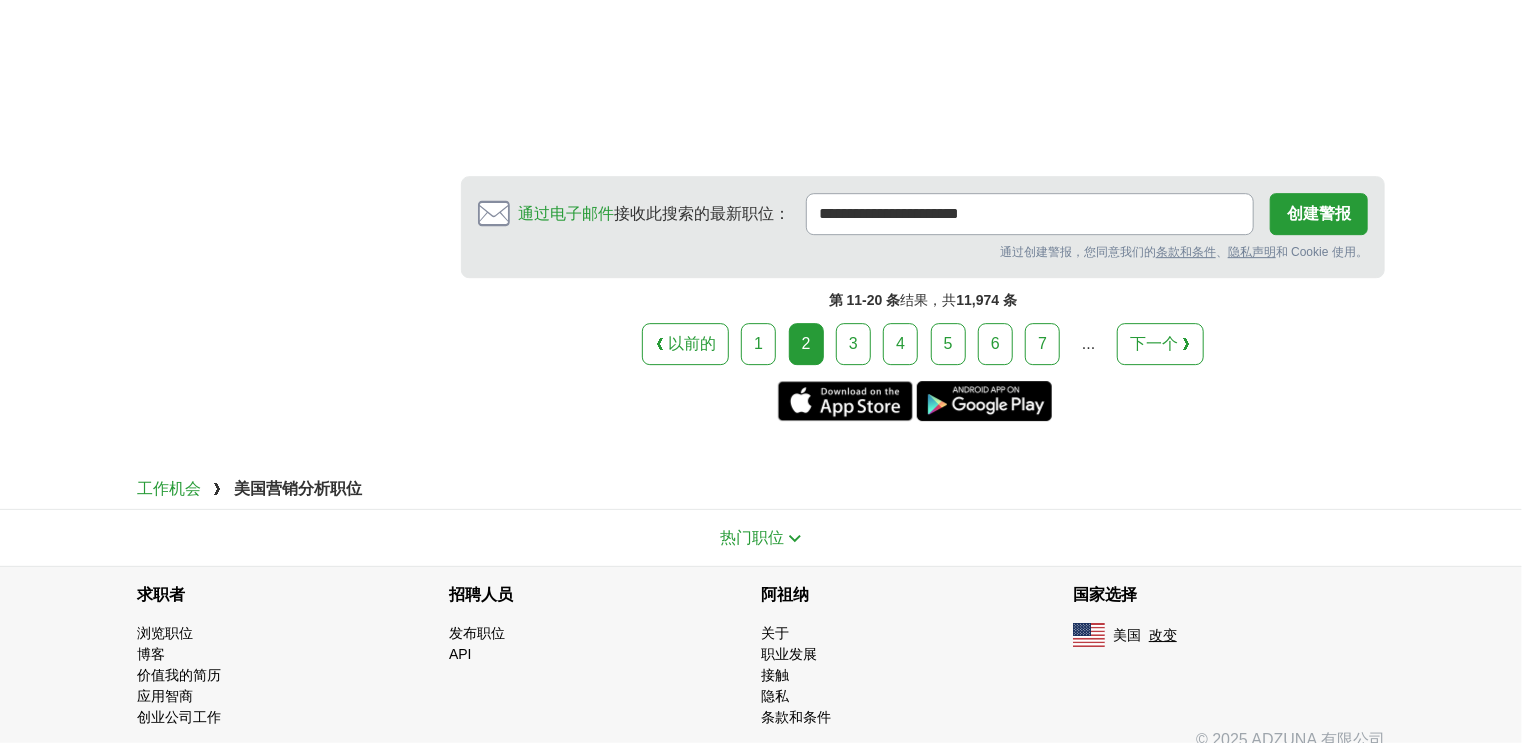 click on "3" at bounding box center [853, 343] 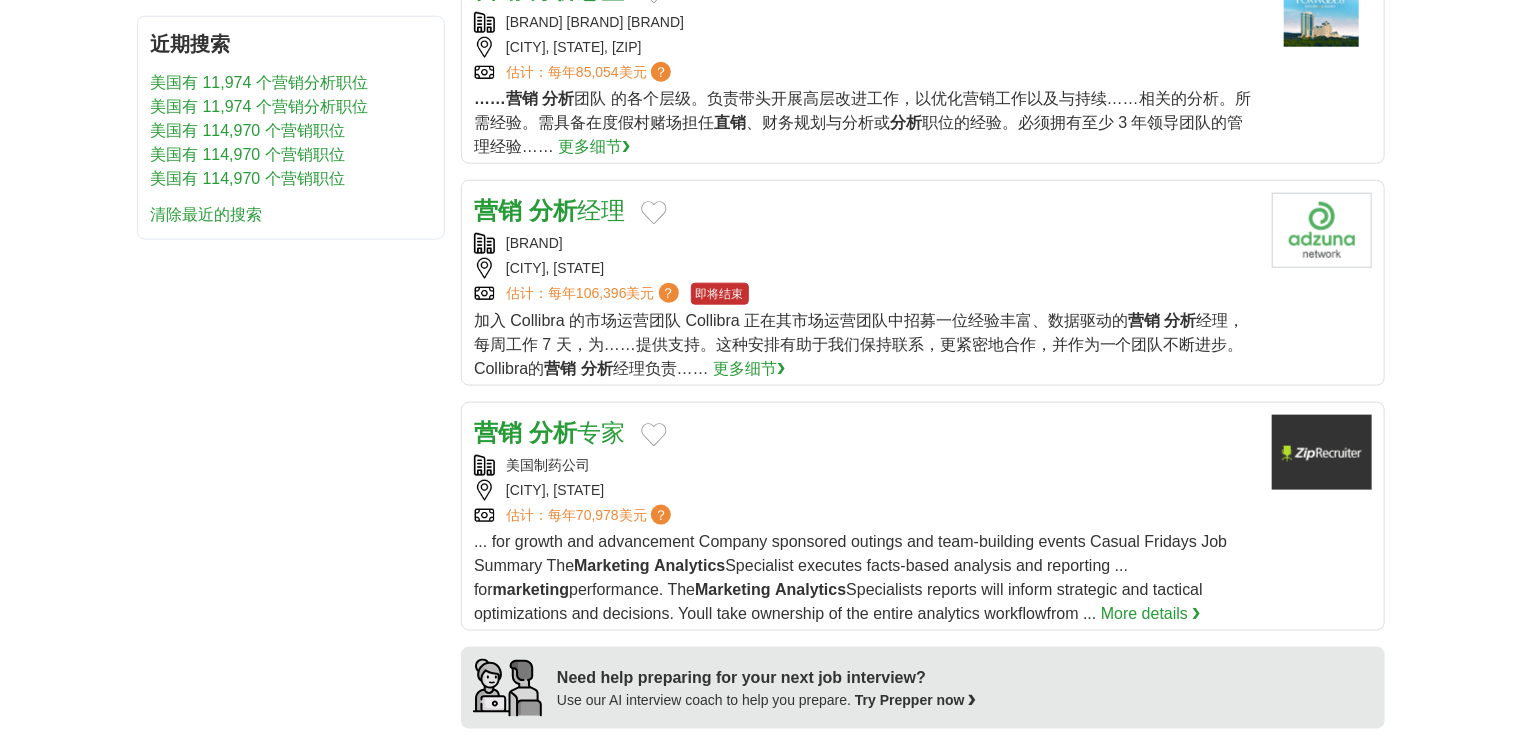 scroll, scrollTop: 1360, scrollLeft: 0, axis: vertical 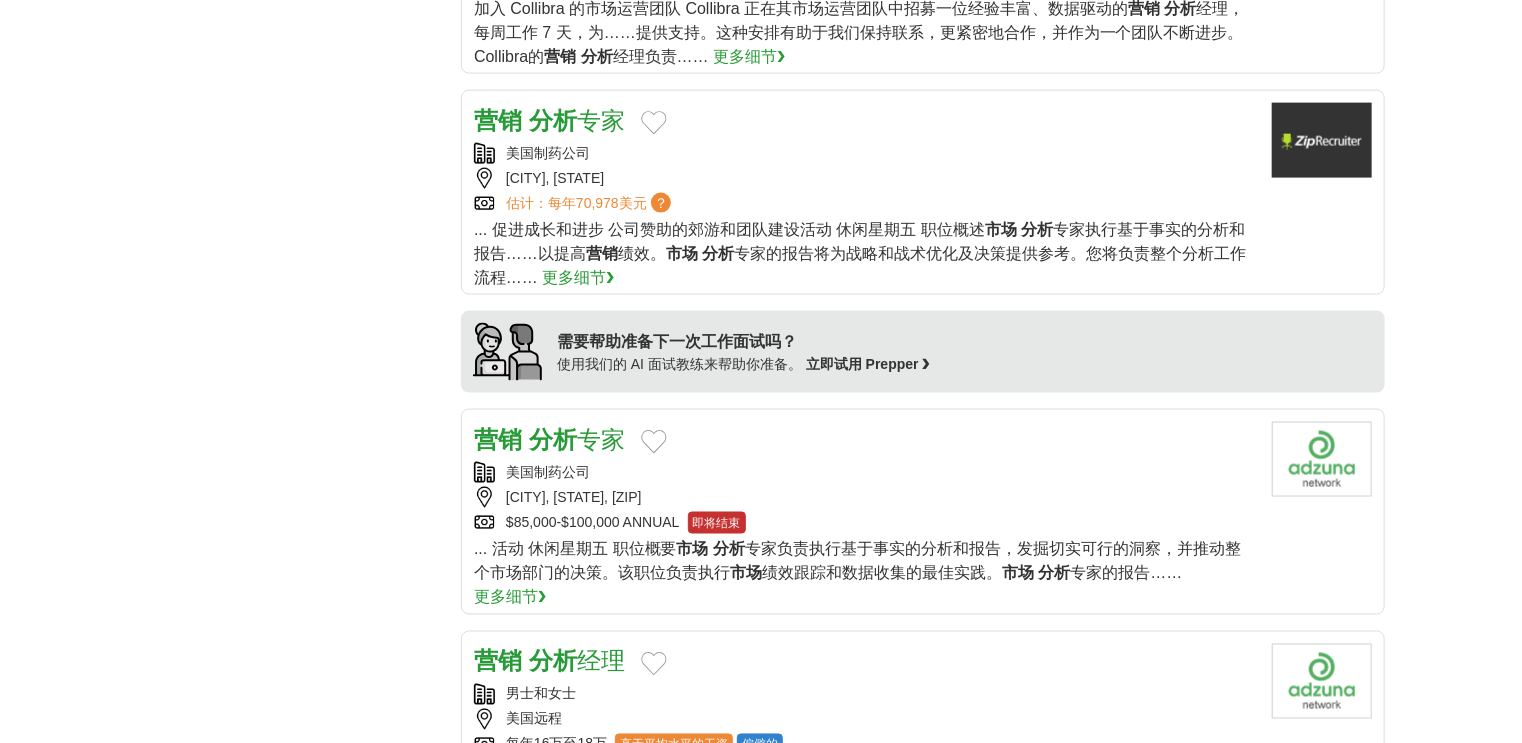 click on "专家" at bounding box center [601, 120] 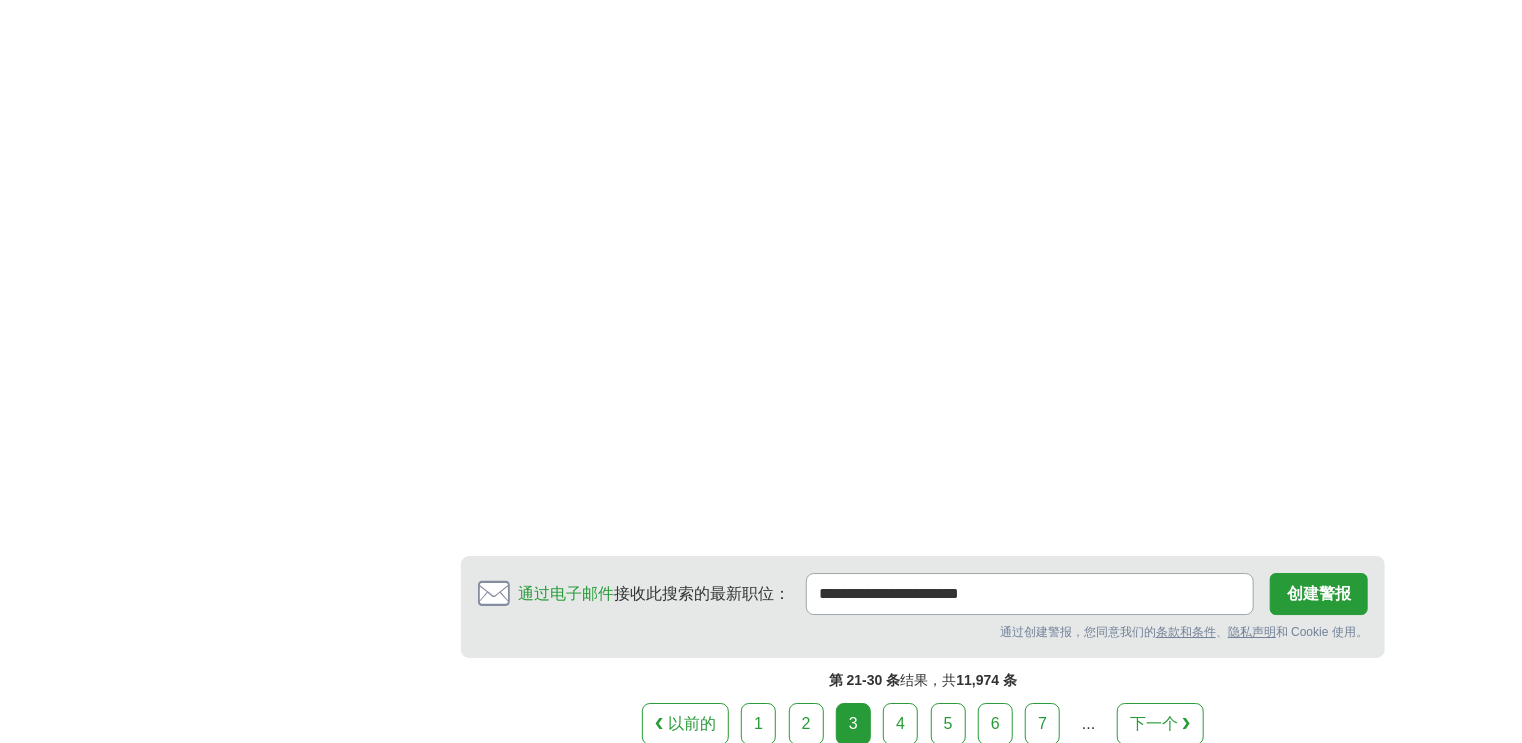 scroll, scrollTop: 3040, scrollLeft: 0, axis: vertical 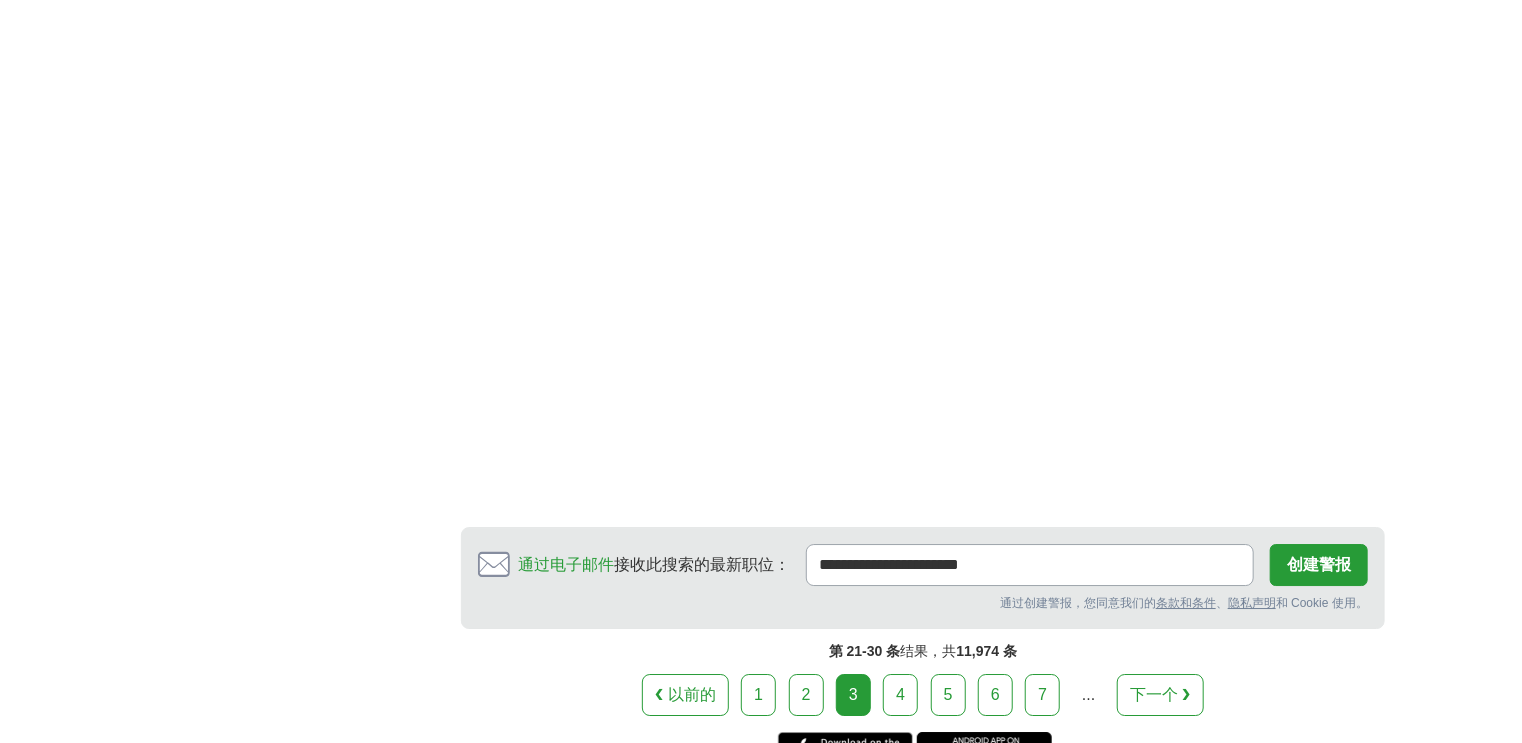 click on "4" at bounding box center (900, 695) 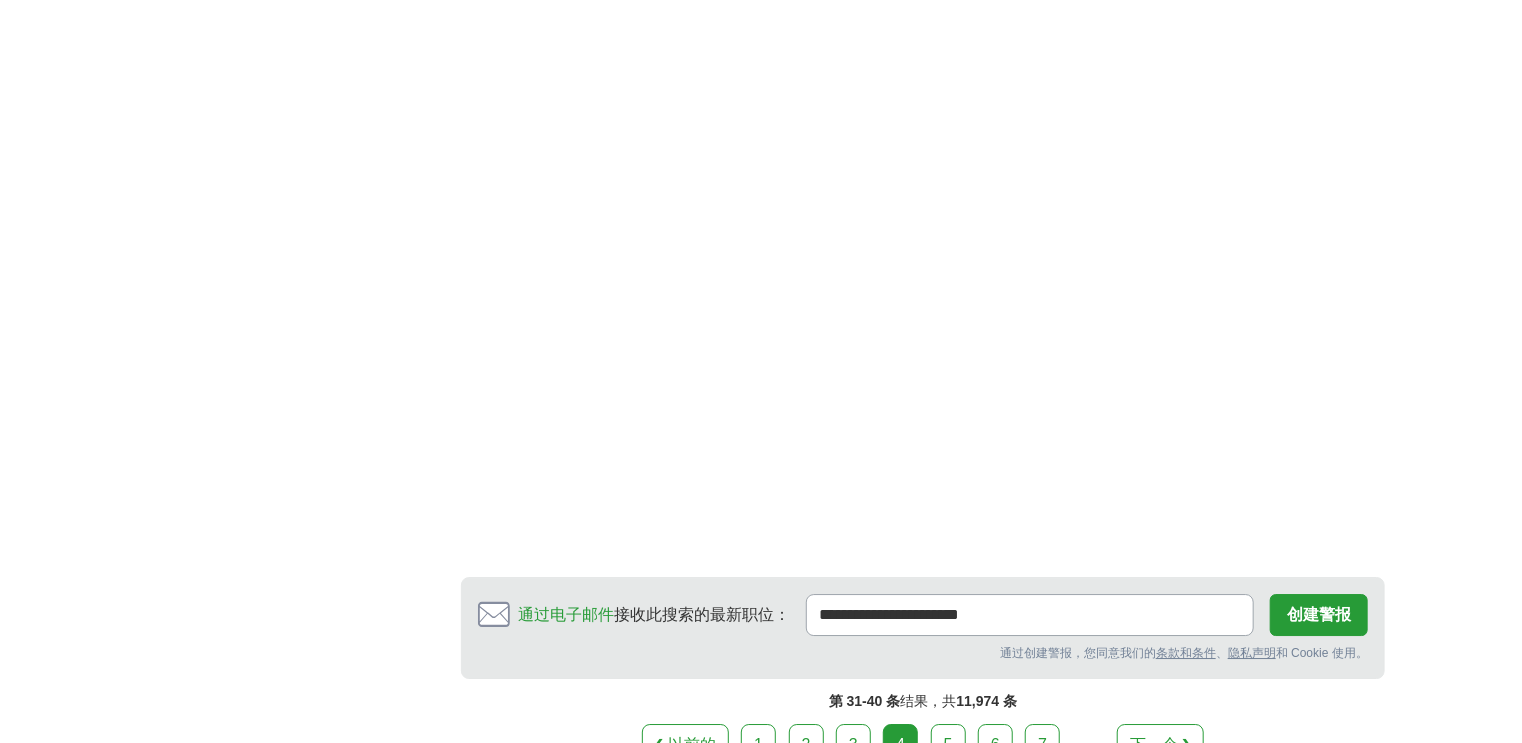 scroll, scrollTop: 3360, scrollLeft: 0, axis: vertical 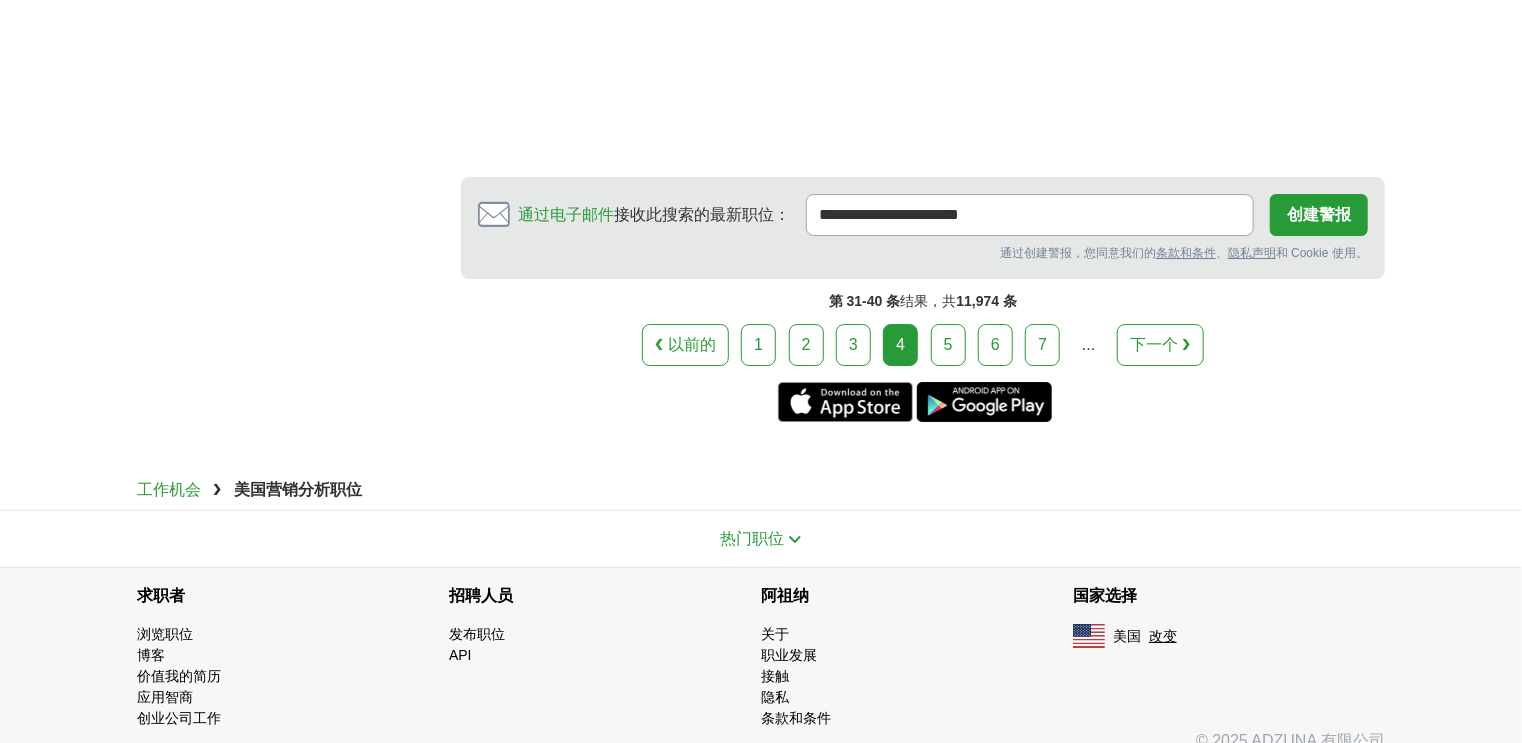 drag, startPoint x: 971, startPoint y: 356, endPoint x: 955, endPoint y: 354, distance: 16.124516 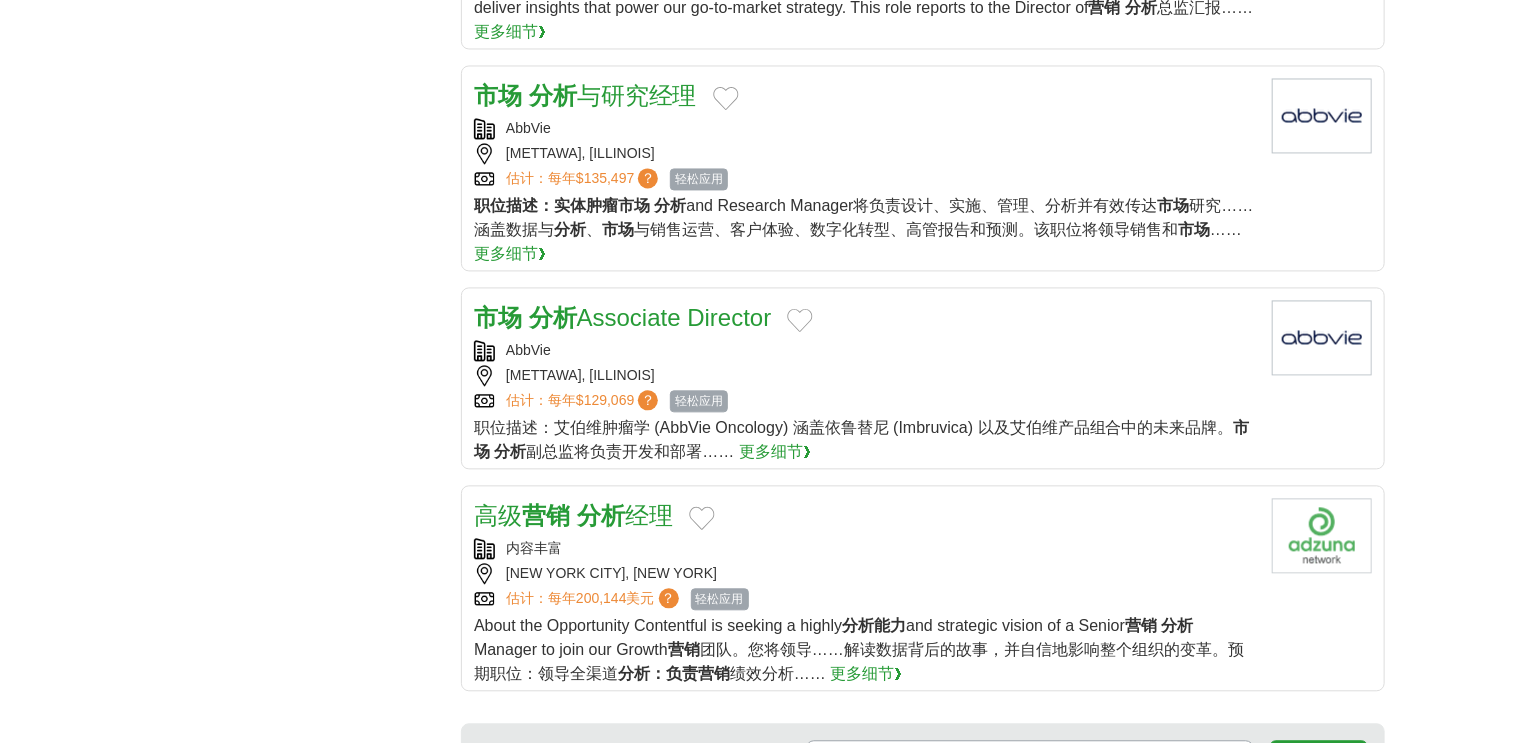 scroll, scrollTop: 2480, scrollLeft: 0, axis: vertical 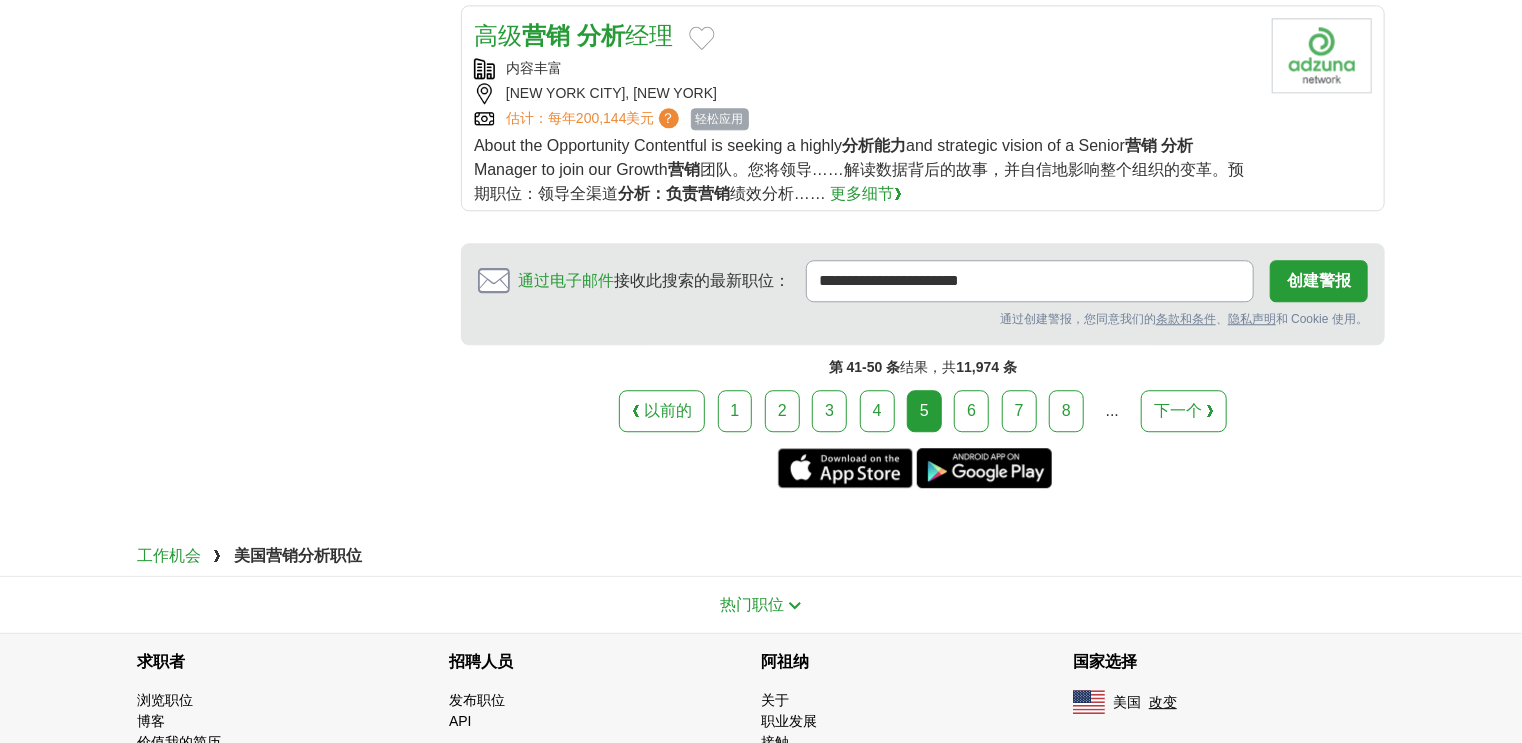 click on "6" at bounding box center (971, 411) 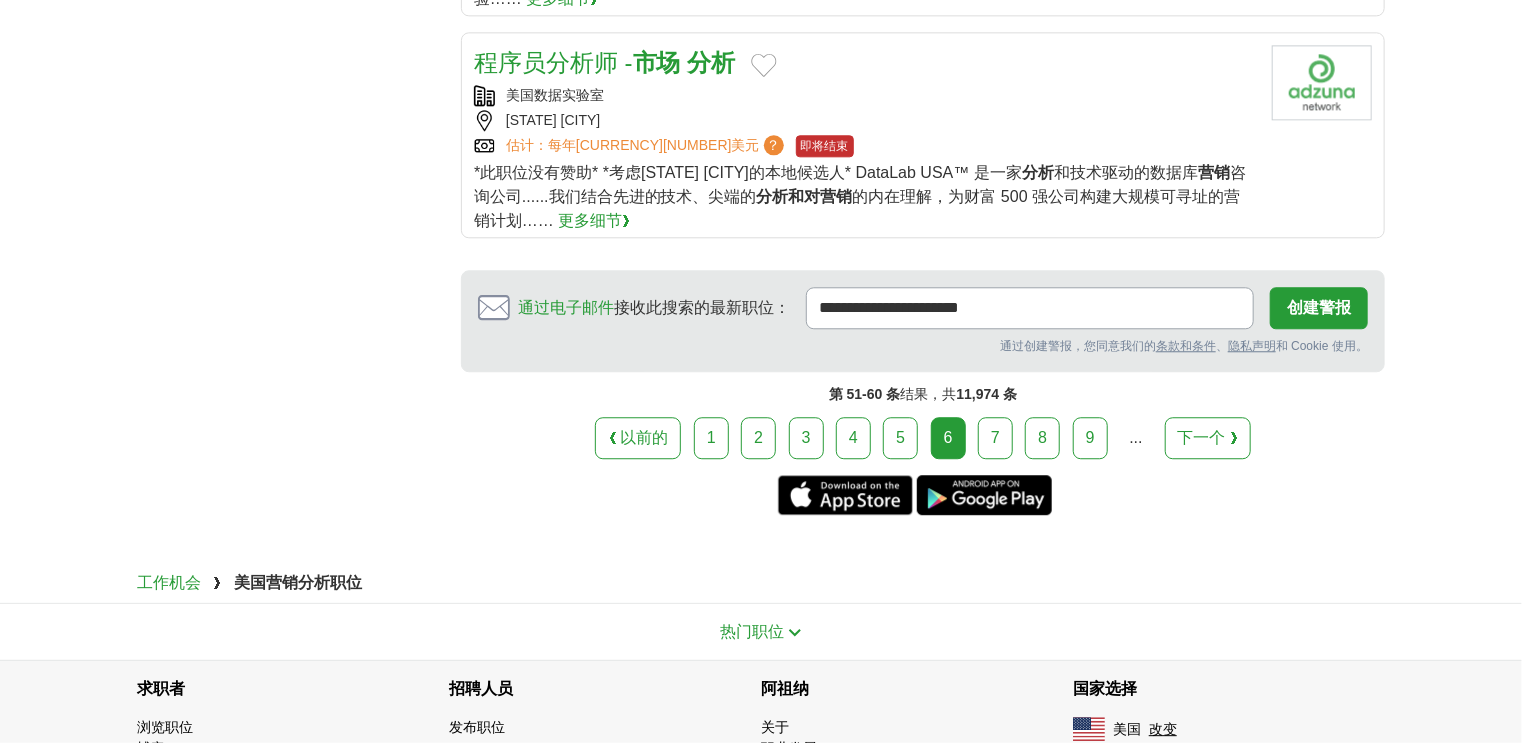 scroll, scrollTop: 2548, scrollLeft: 0, axis: vertical 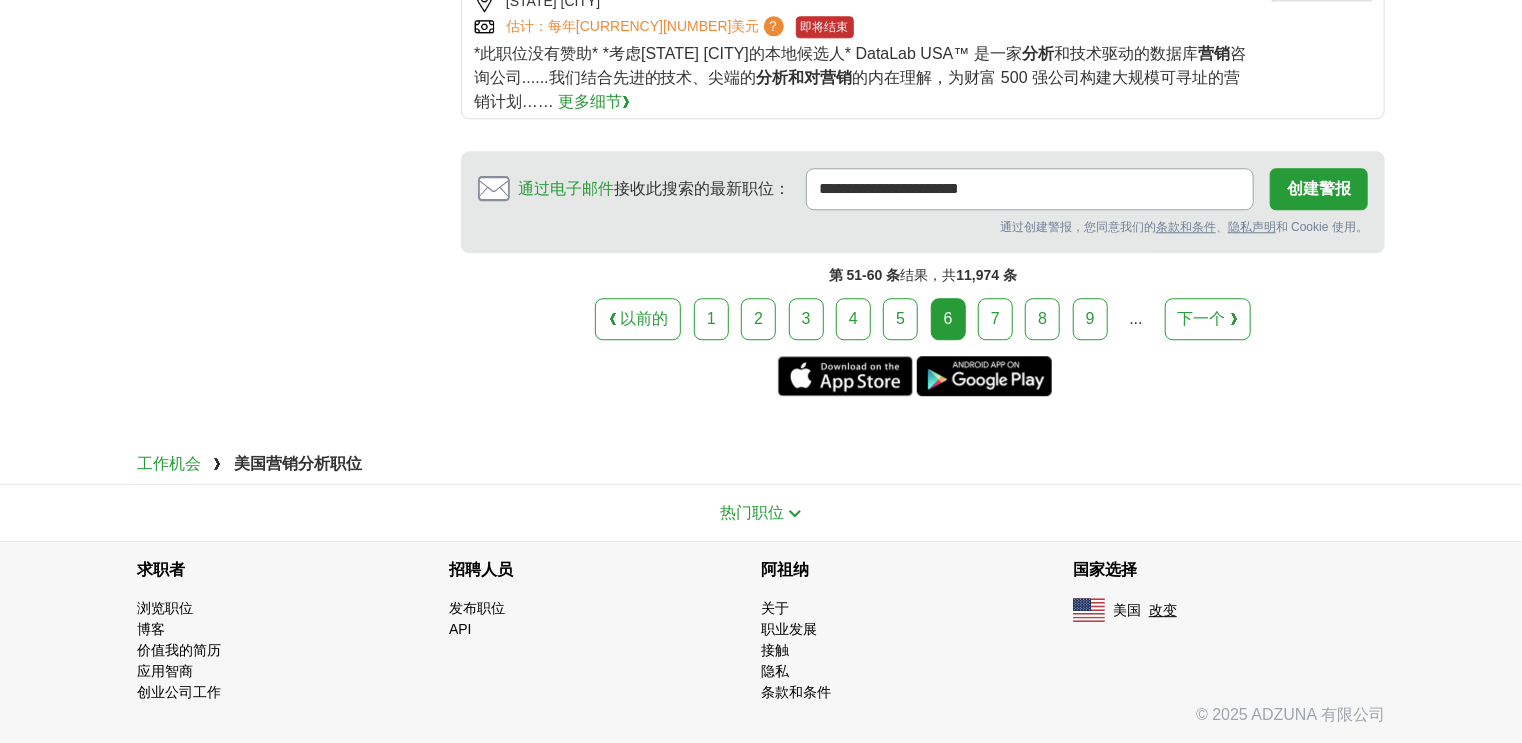click on "7" at bounding box center [995, 319] 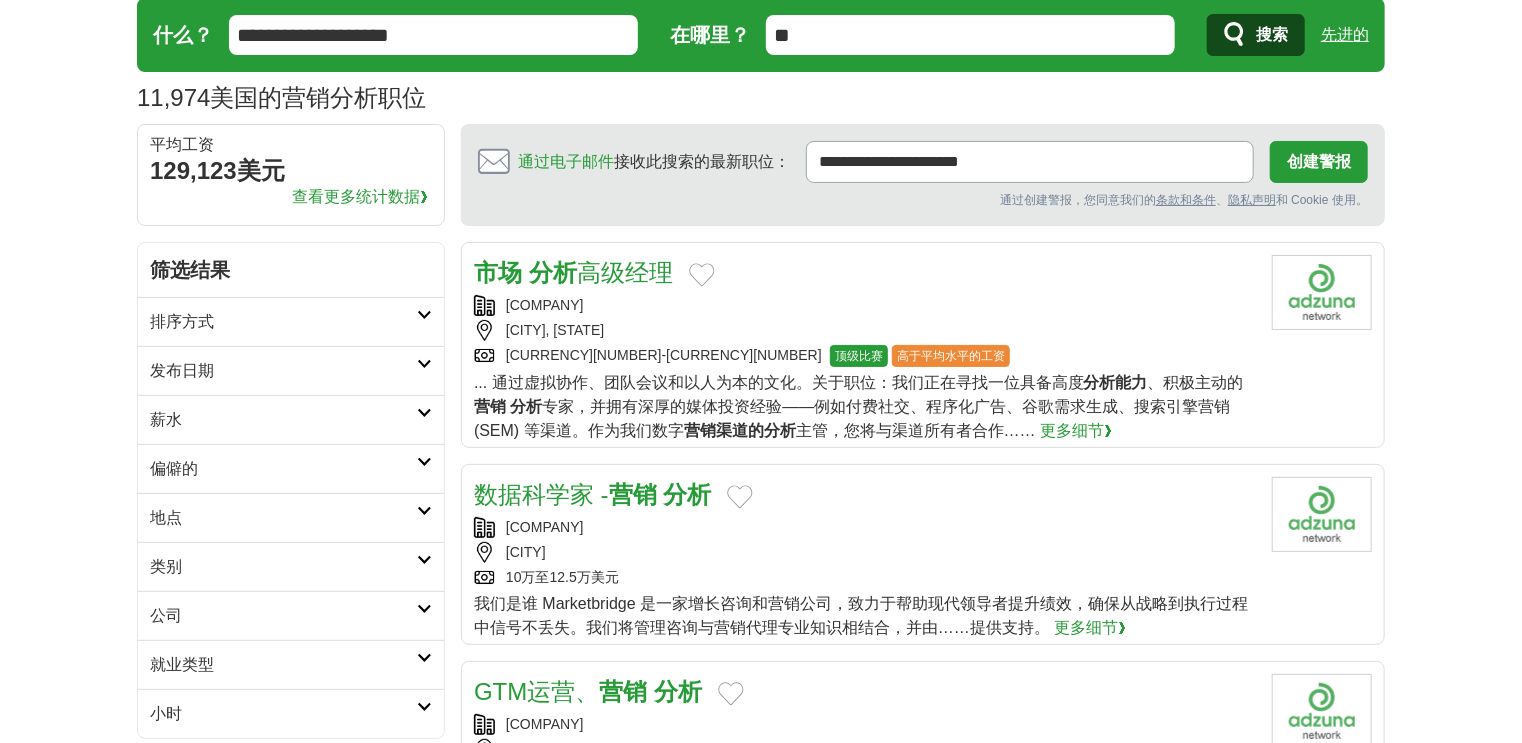 scroll, scrollTop: 0, scrollLeft: 0, axis: both 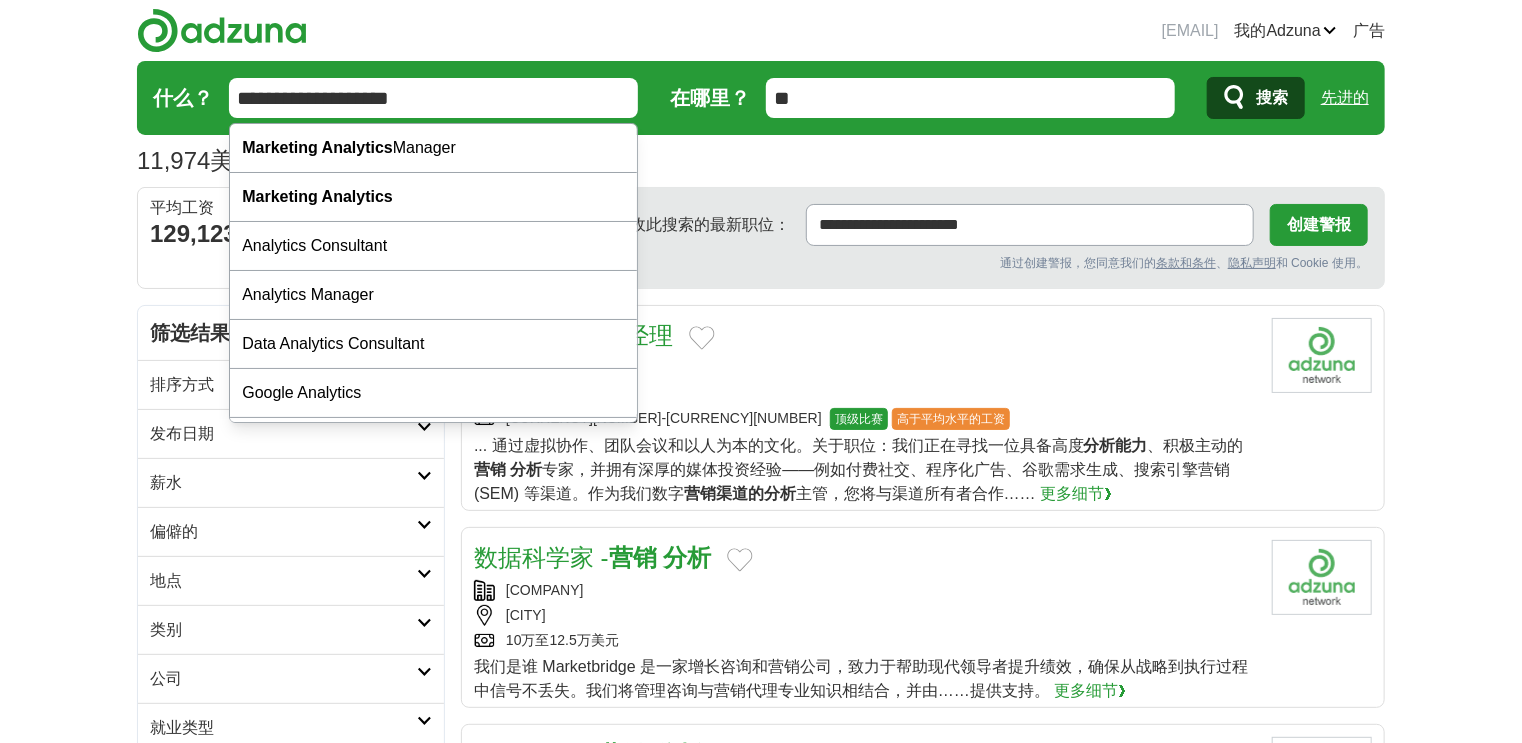 drag, startPoint x: 390, startPoint y: 82, endPoint x: 101, endPoint y: 123, distance: 291.89383 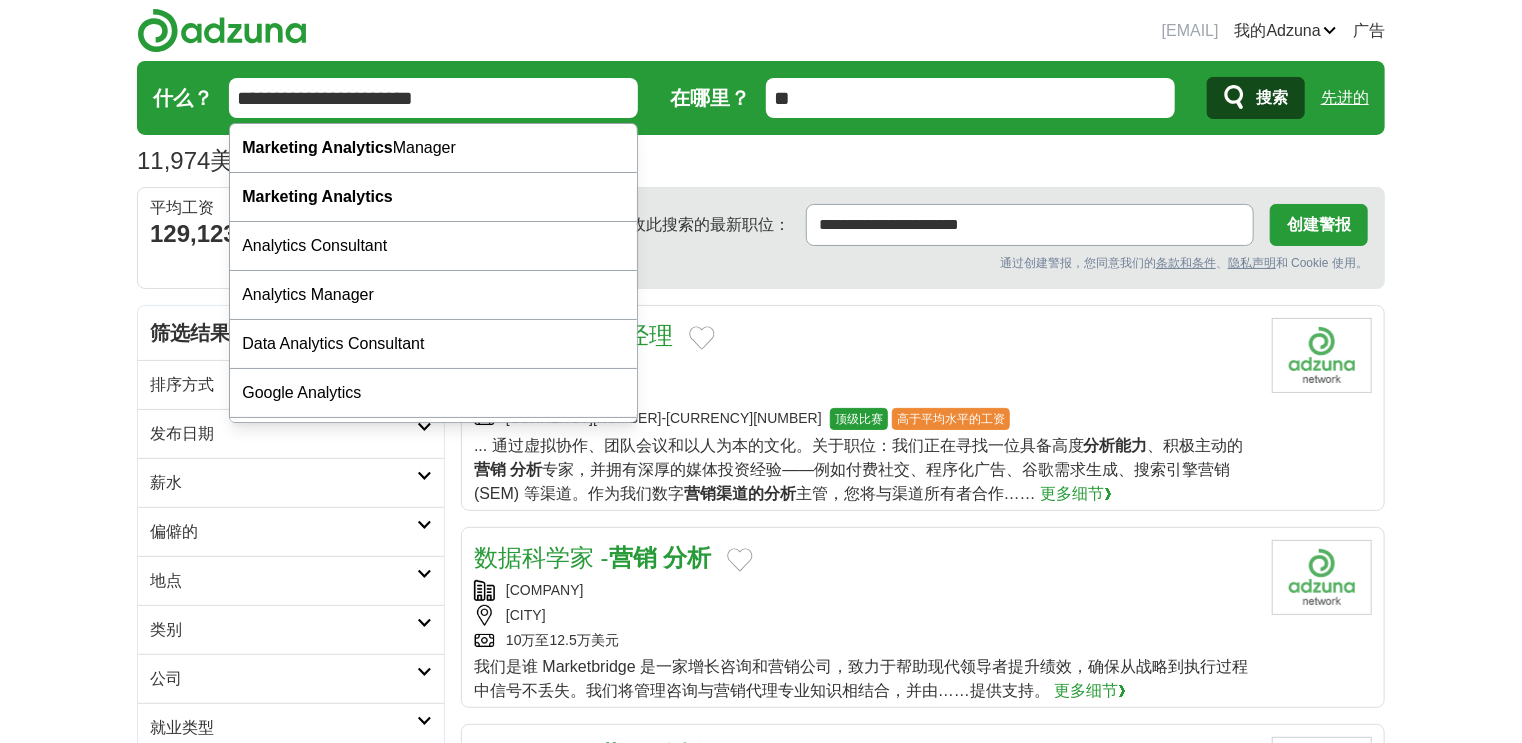 type on "**********" 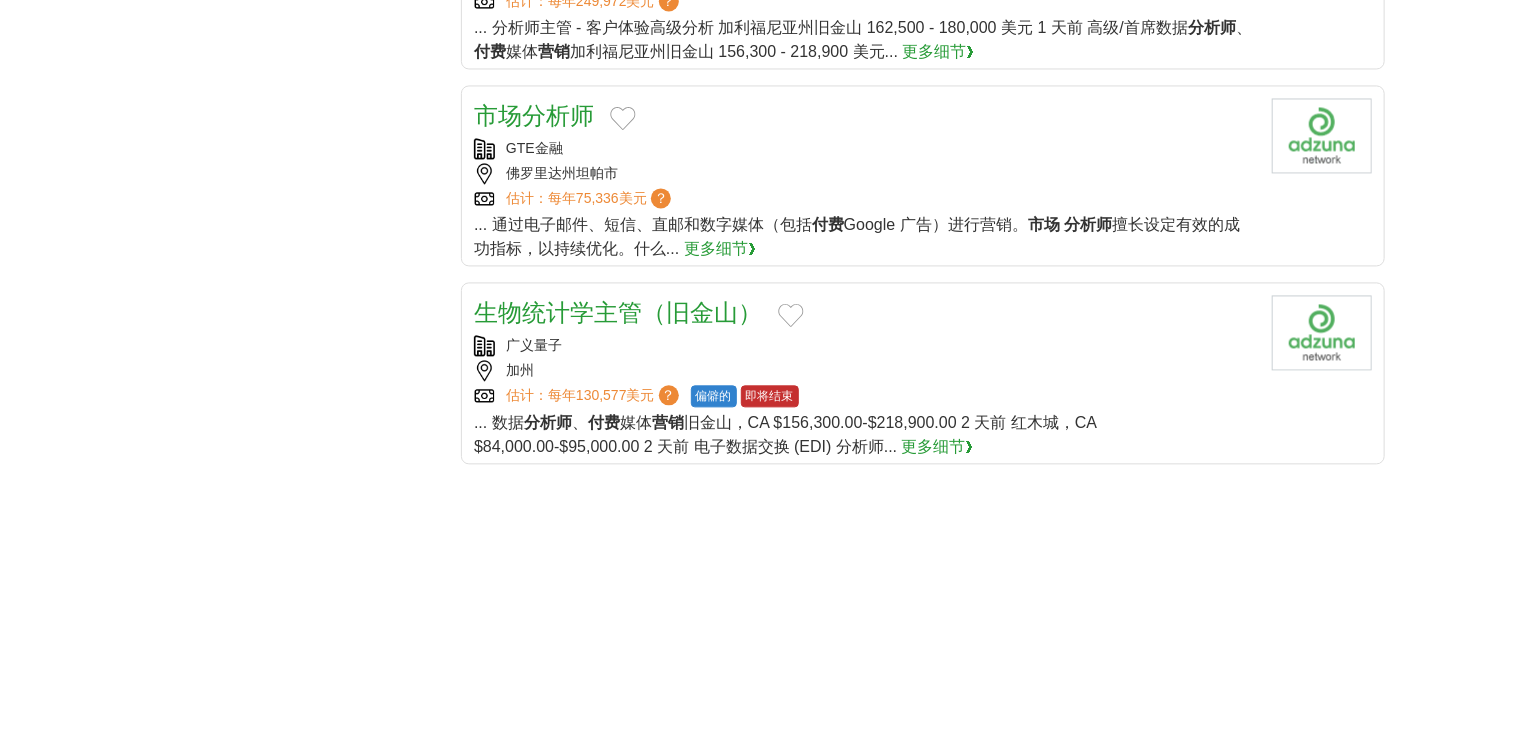 scroll, scrollTop: 2000, scrollLeft: 0, axis: vertical 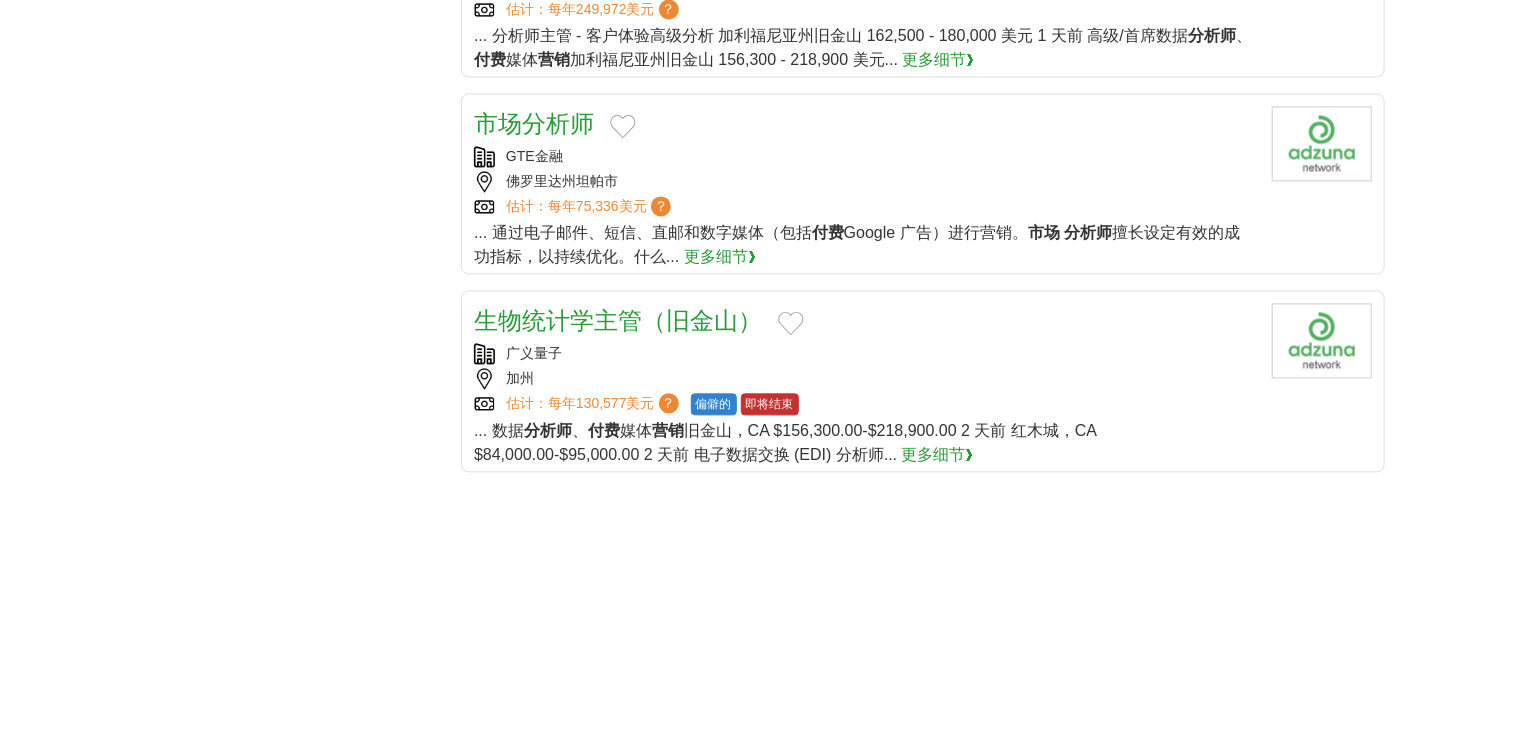 click on "市场分析师" at bounding box center [534, 123] 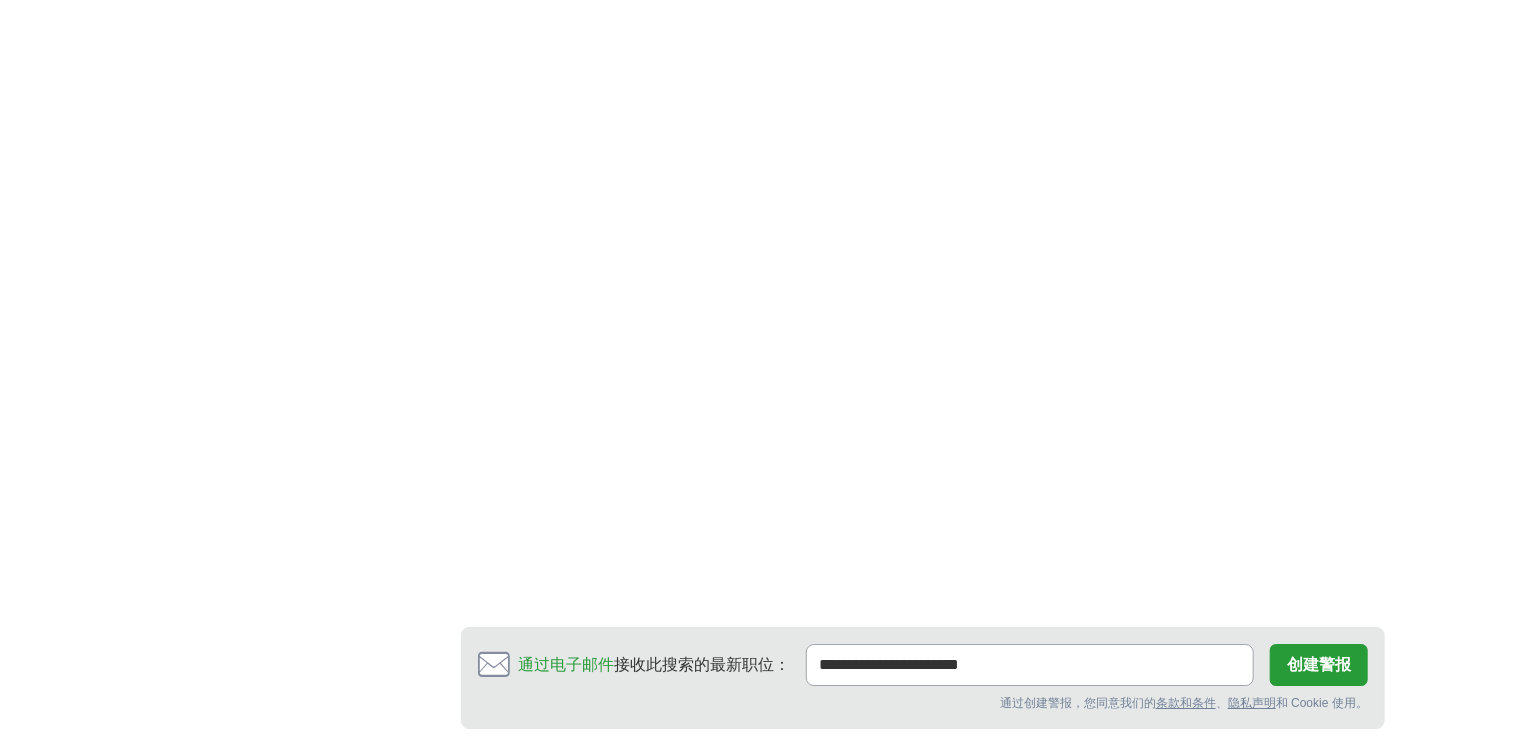 scroll, scrollTop: 3120, scrollLeft: 0, axis: vertical 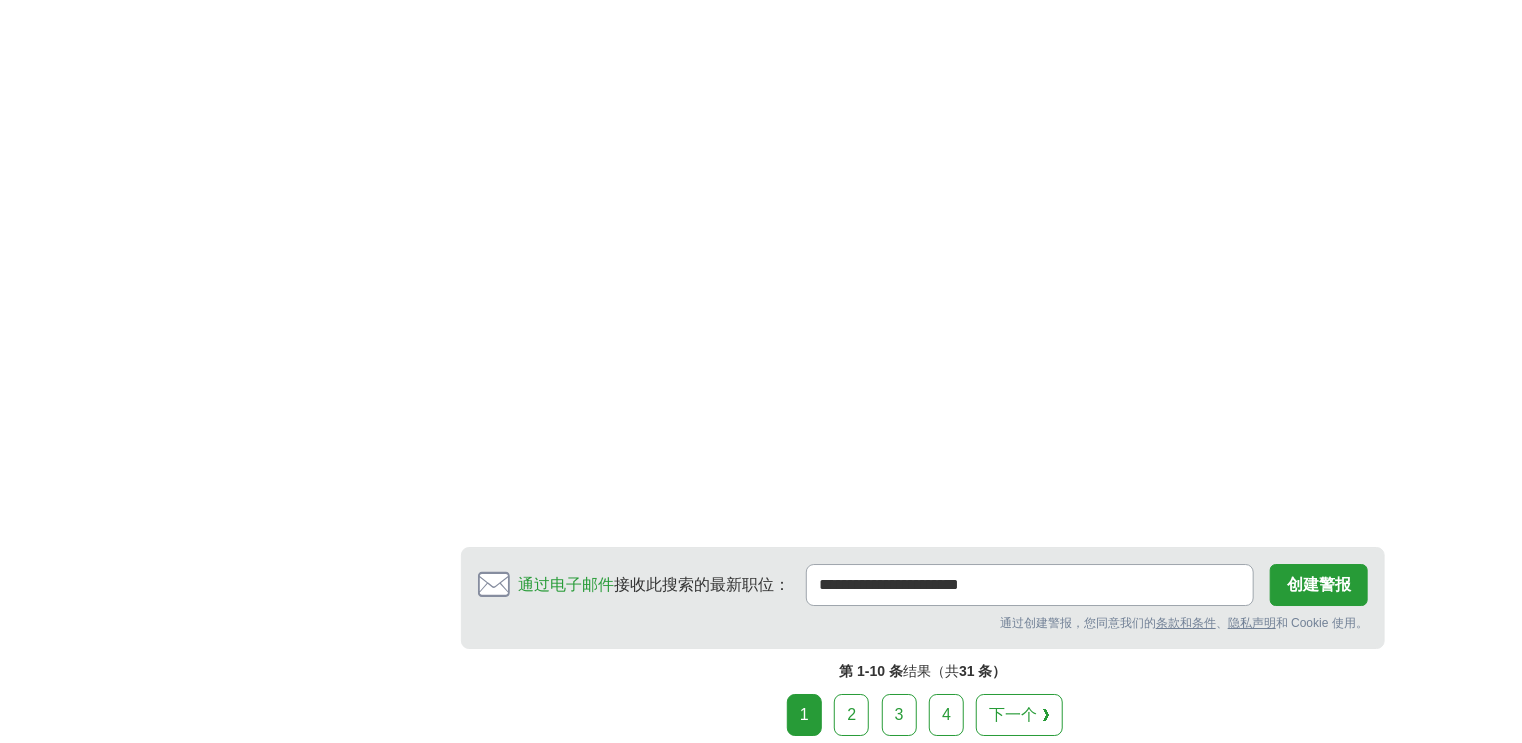 drag, startPoint x: 860, startPoint y: 727, endPoint x: 797, endPoint y: 588, distance: 152.61061 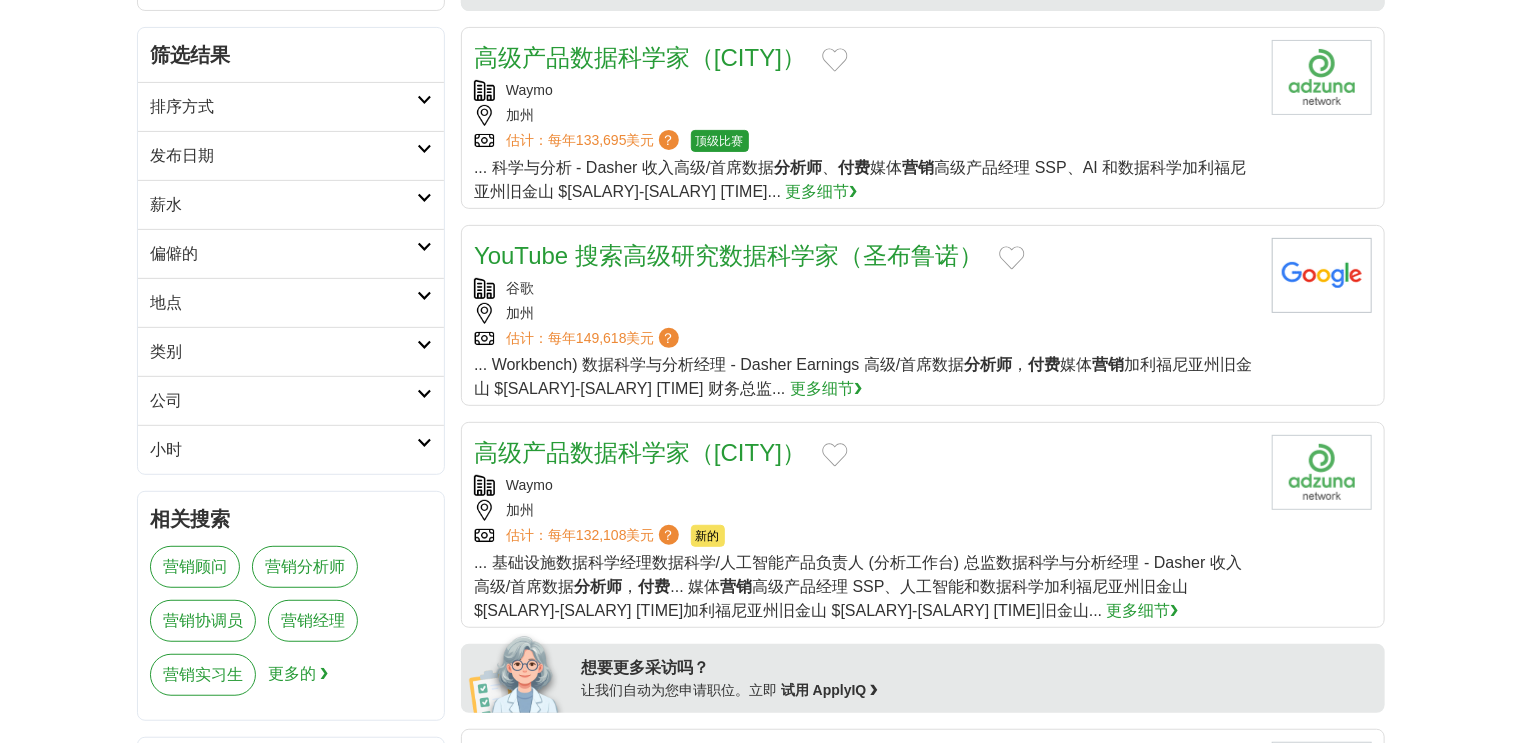 scroll, scrollTop: 0, scrollLeft: 0, axis: both 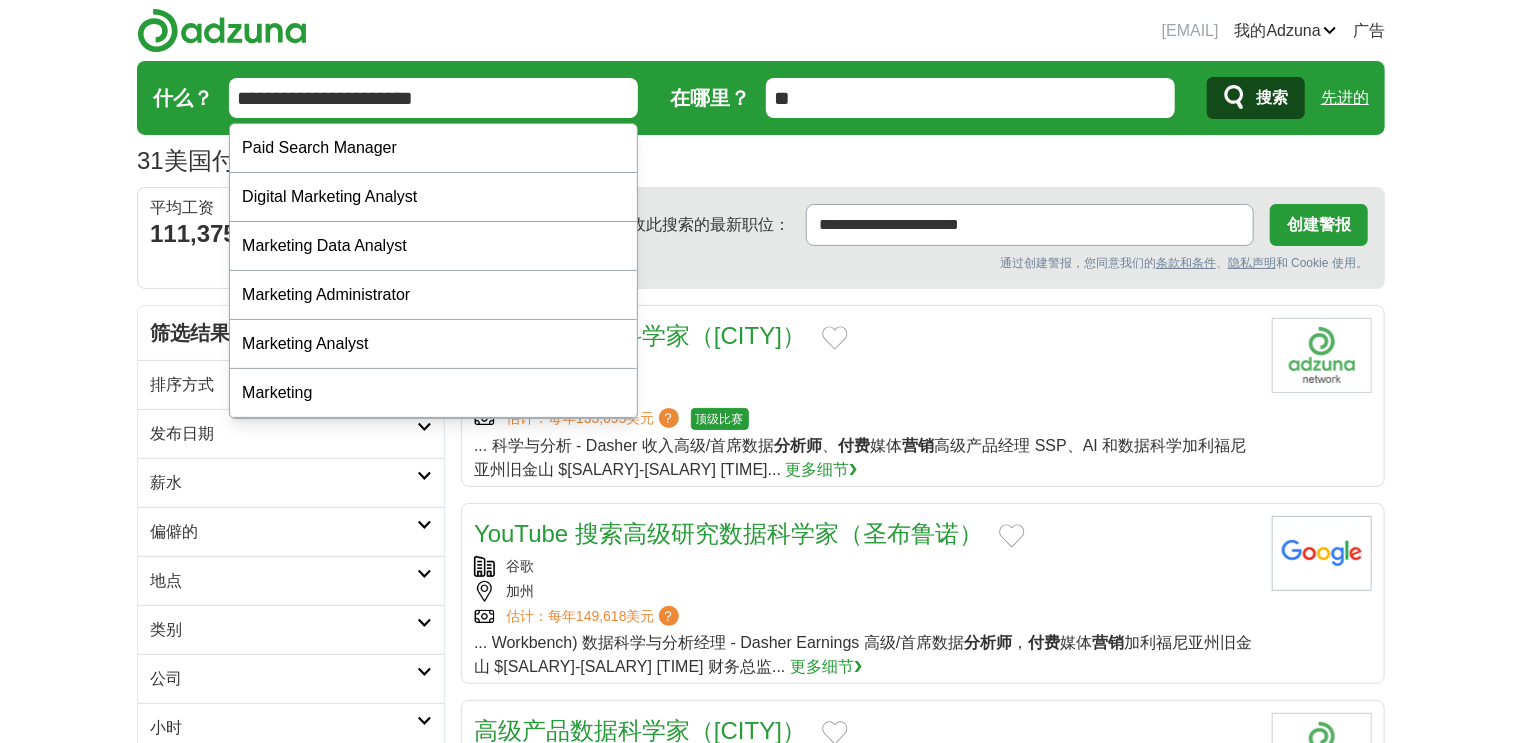 drag, startPoint x: 467, startPoint y: 105, endPoint x: 0, endPoint y: 78, distance: 467.77988 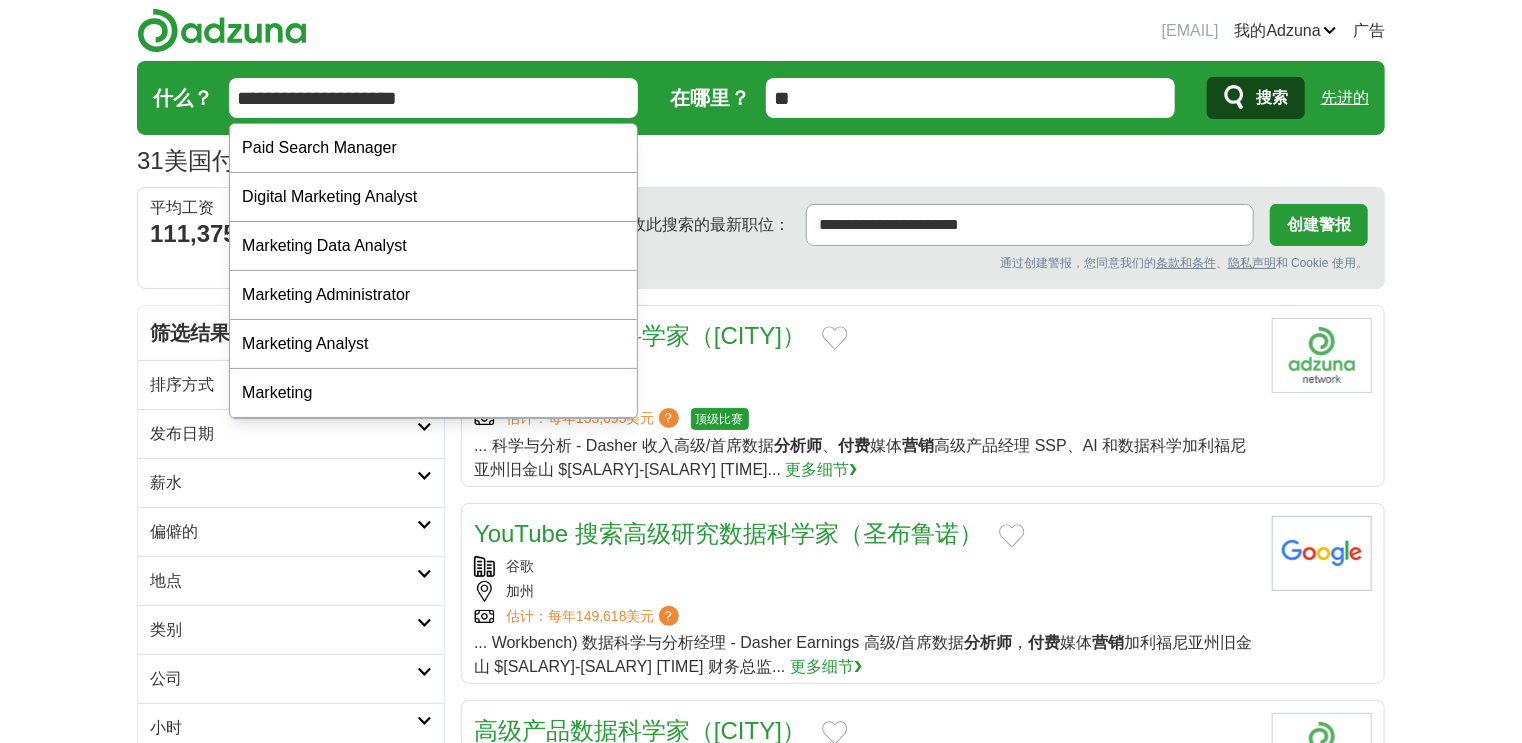 type on "**********" 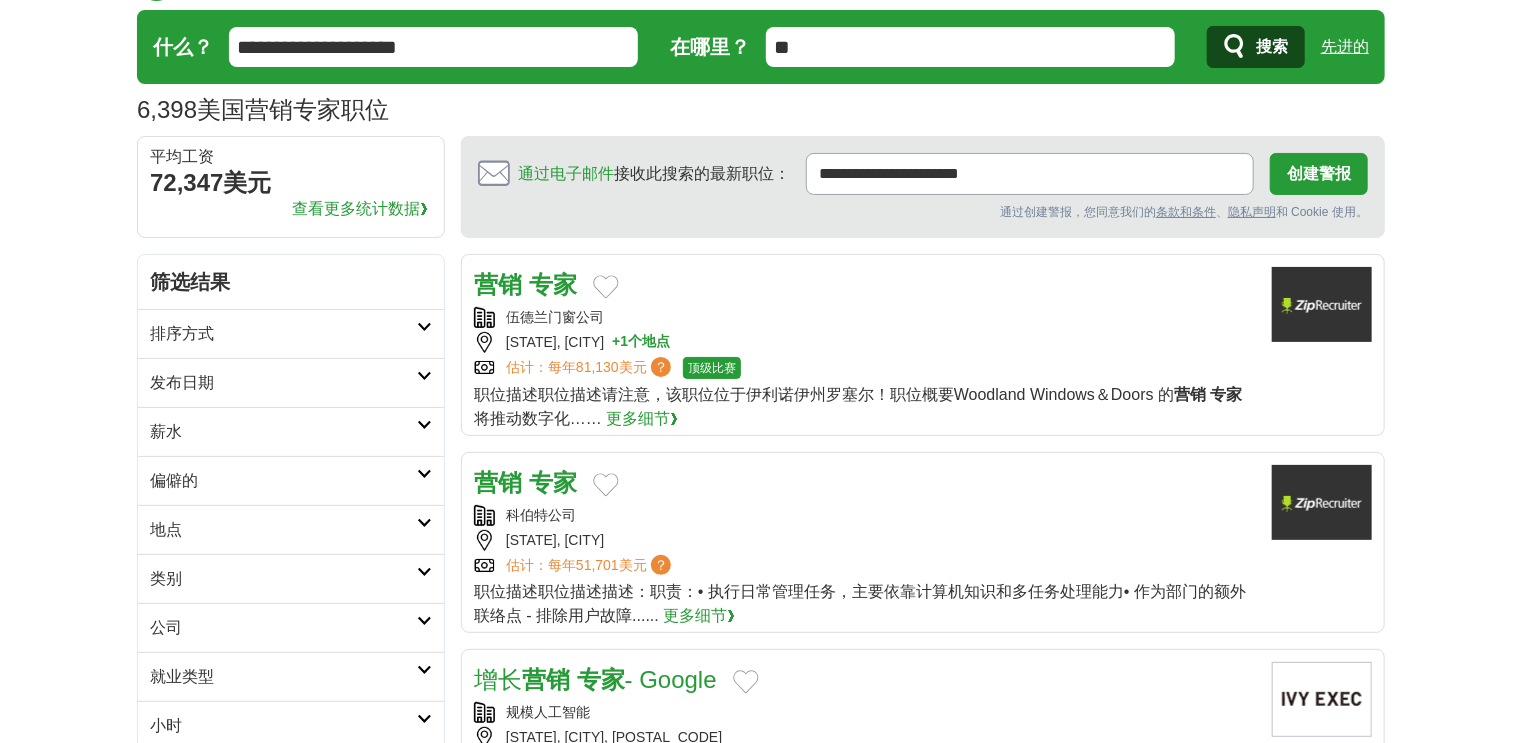 scroll, scrollTop: 80, scrollLeft: 0, axis: vertical 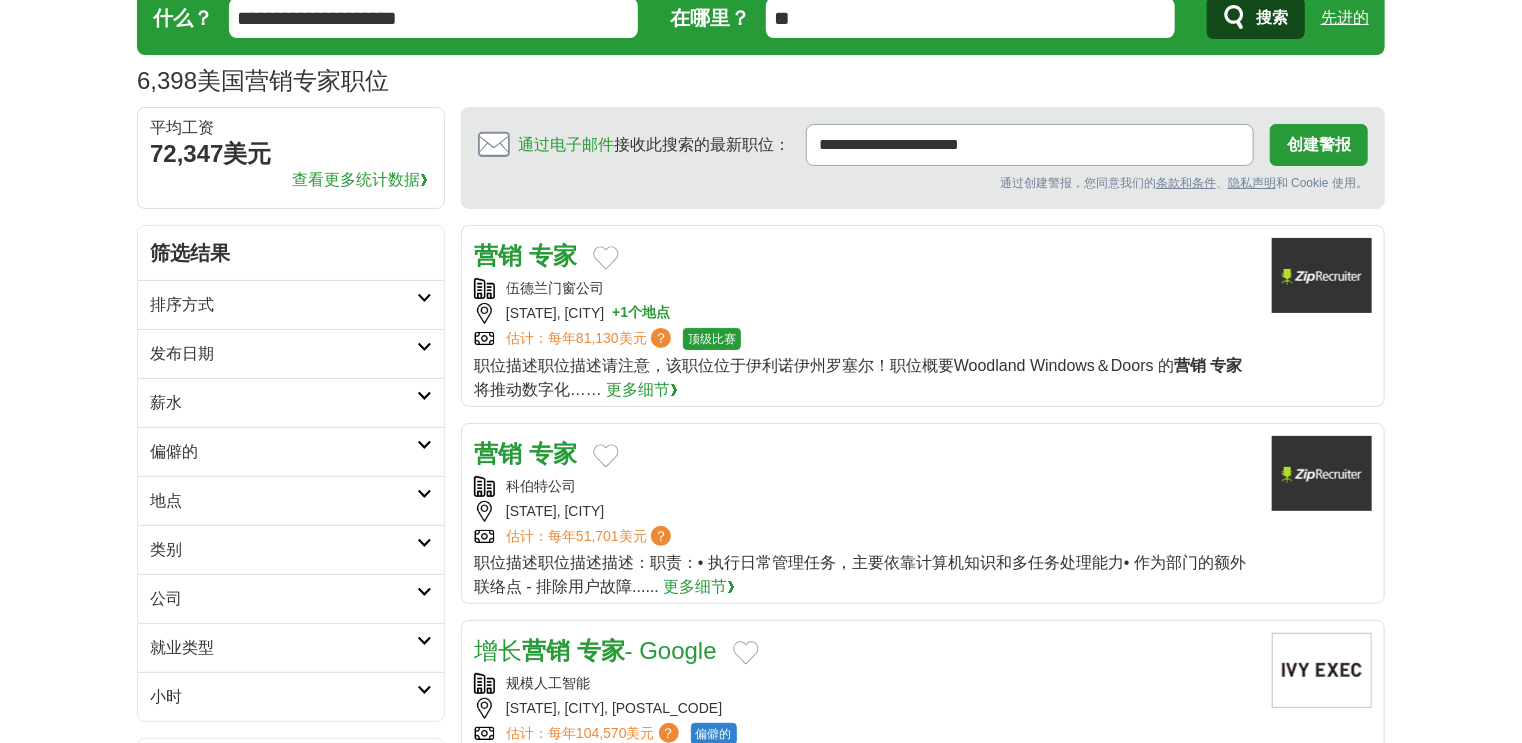 click on "发布日期" at bounding box center (283, 354) 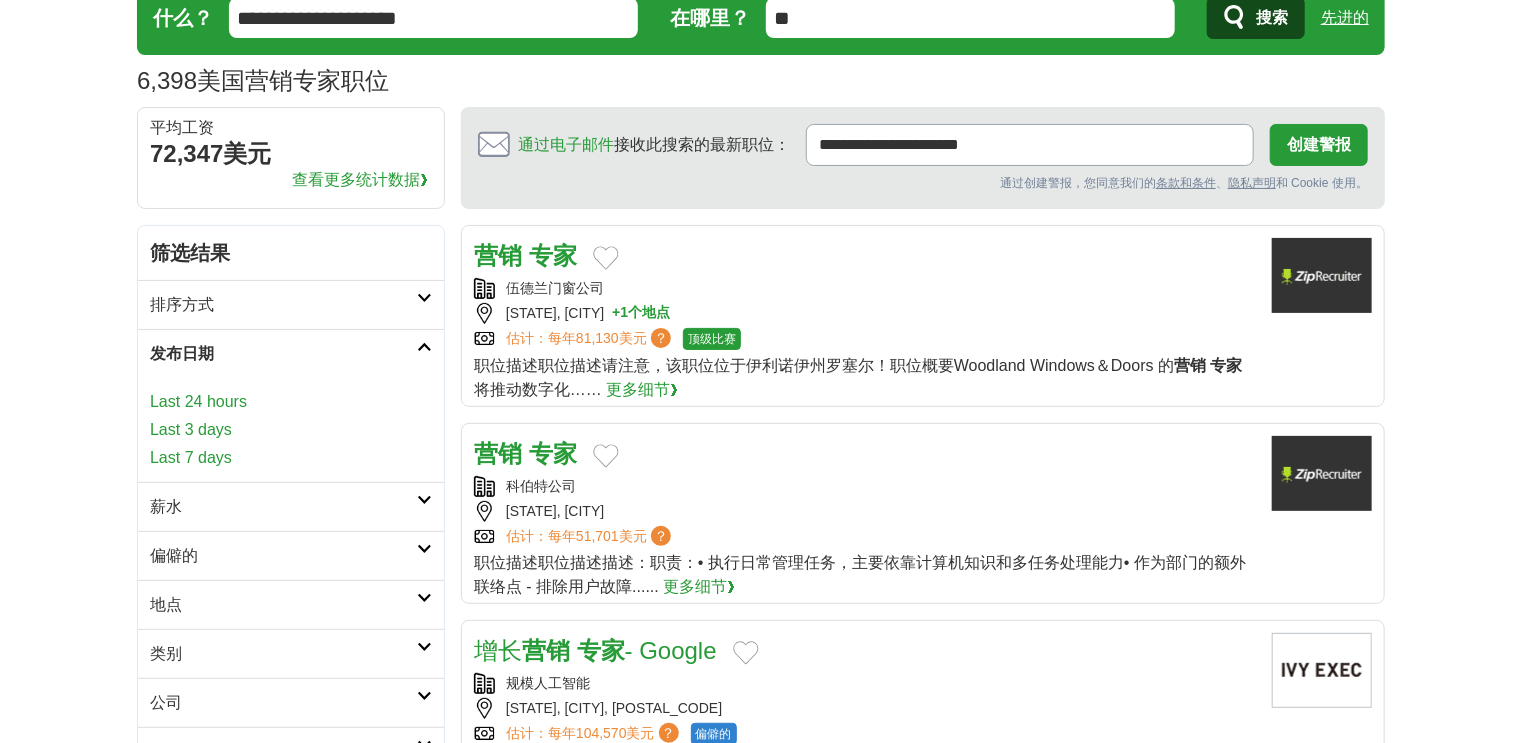 click on "Last 7 days" at bounding box center (291, 458) 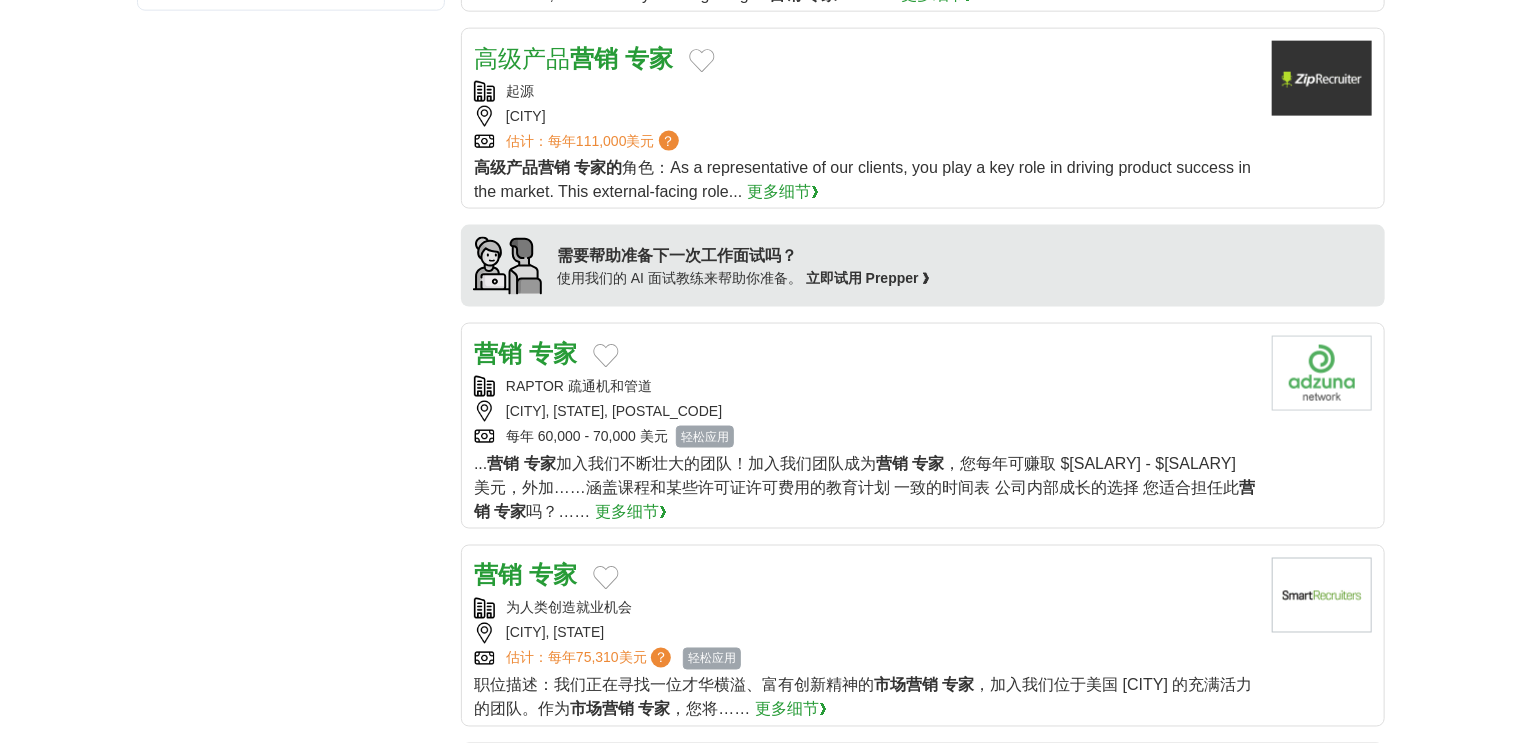 scroll, scrollTop: 1360, scrollLeft: 0, axis: vertical 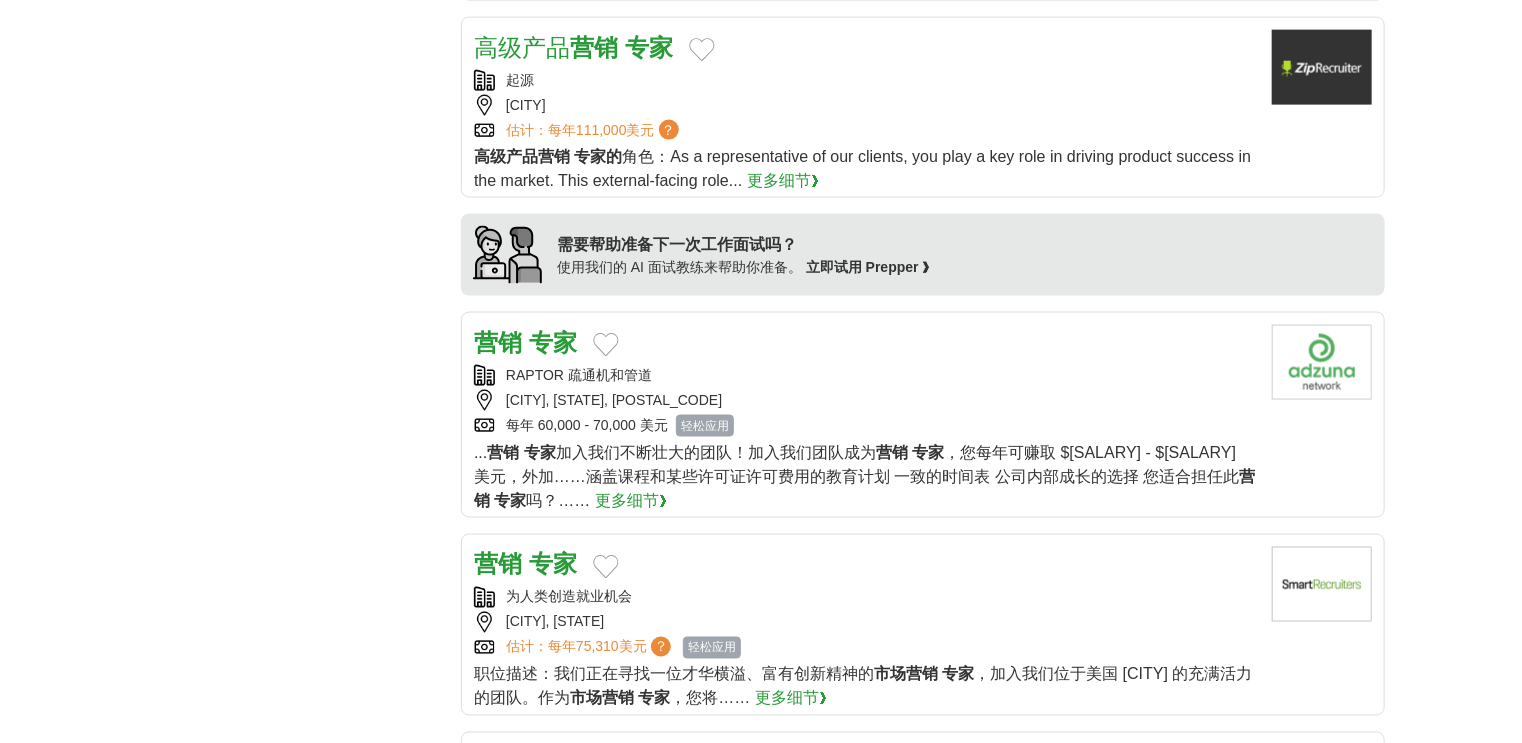 click on "专家" at bounding box center (553, 342) 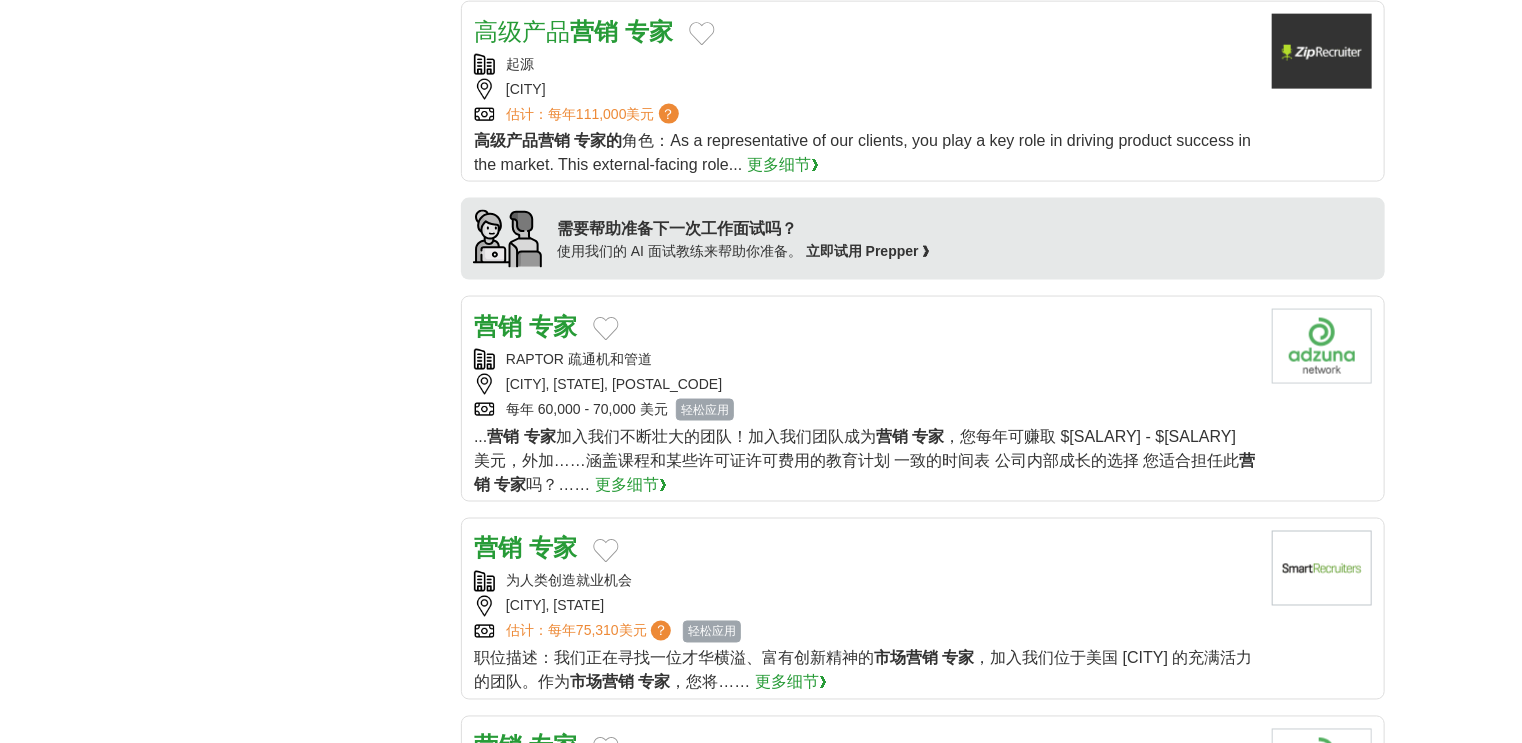 scroll, scrollTop: 1600, scrollLeft: 0, axis: vertical 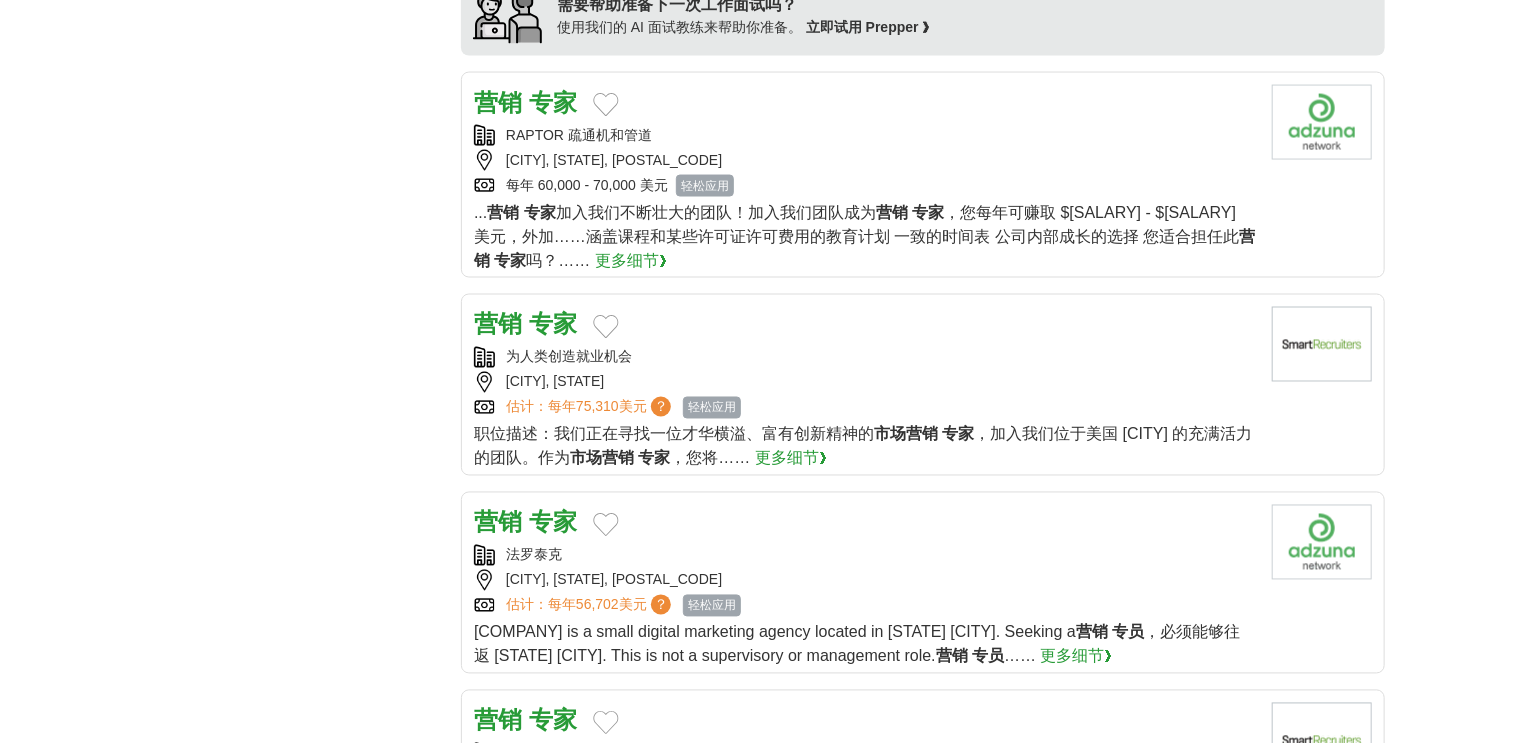 click on "为人类创造就业机会" at bounding box center (569, 357) 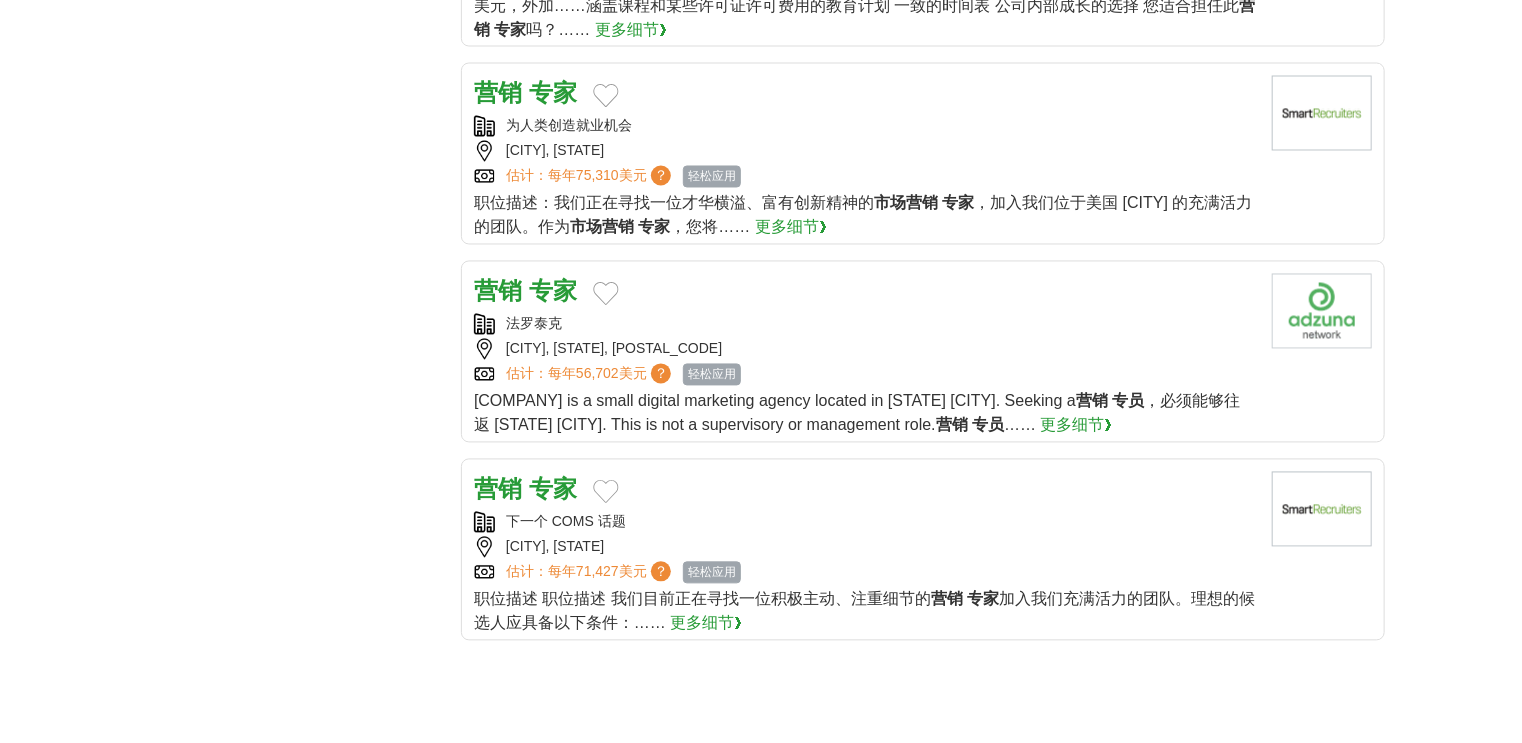 scroll, scrollTop: 1840, scrollLeft: 0, axis: vertical 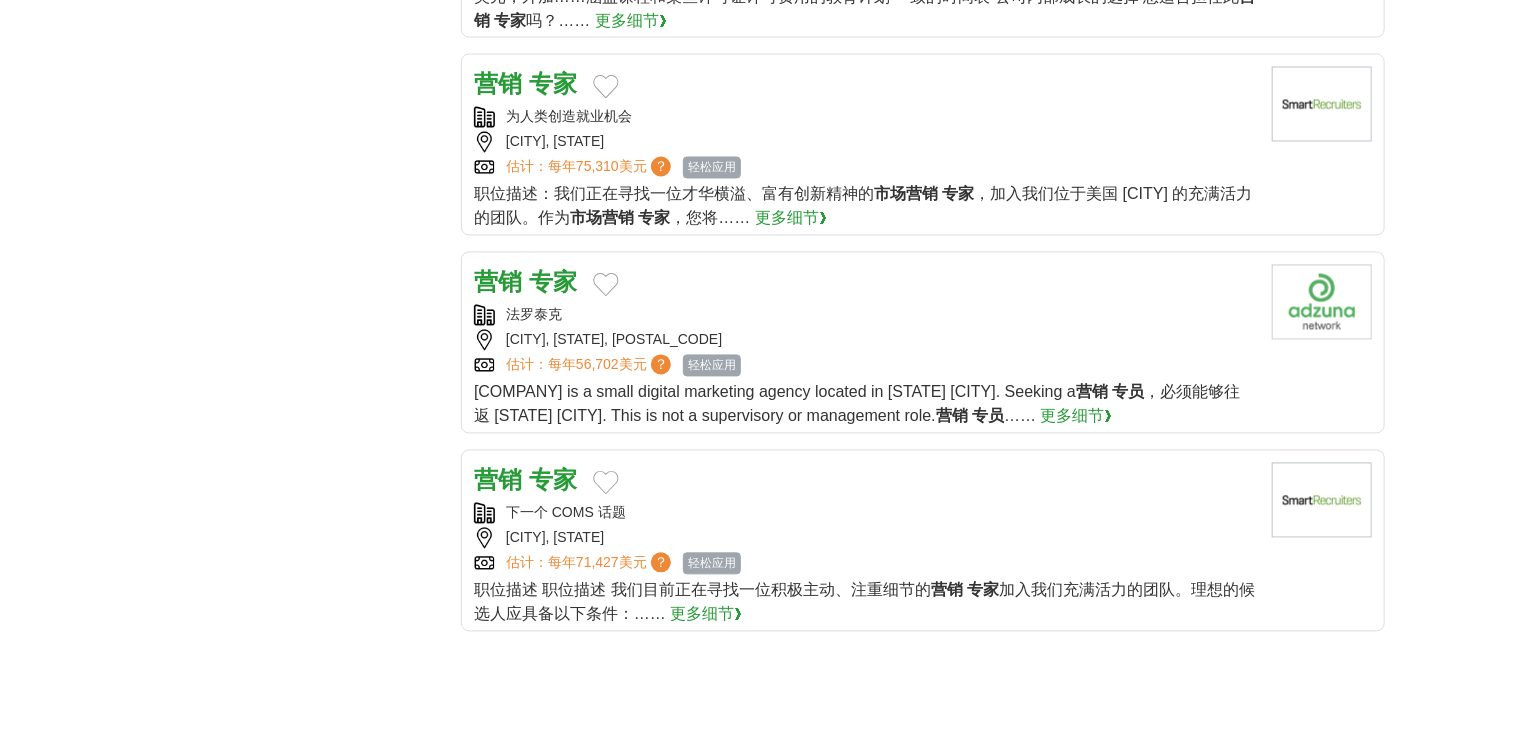 click on "专家" at bounding box center (553, 282) 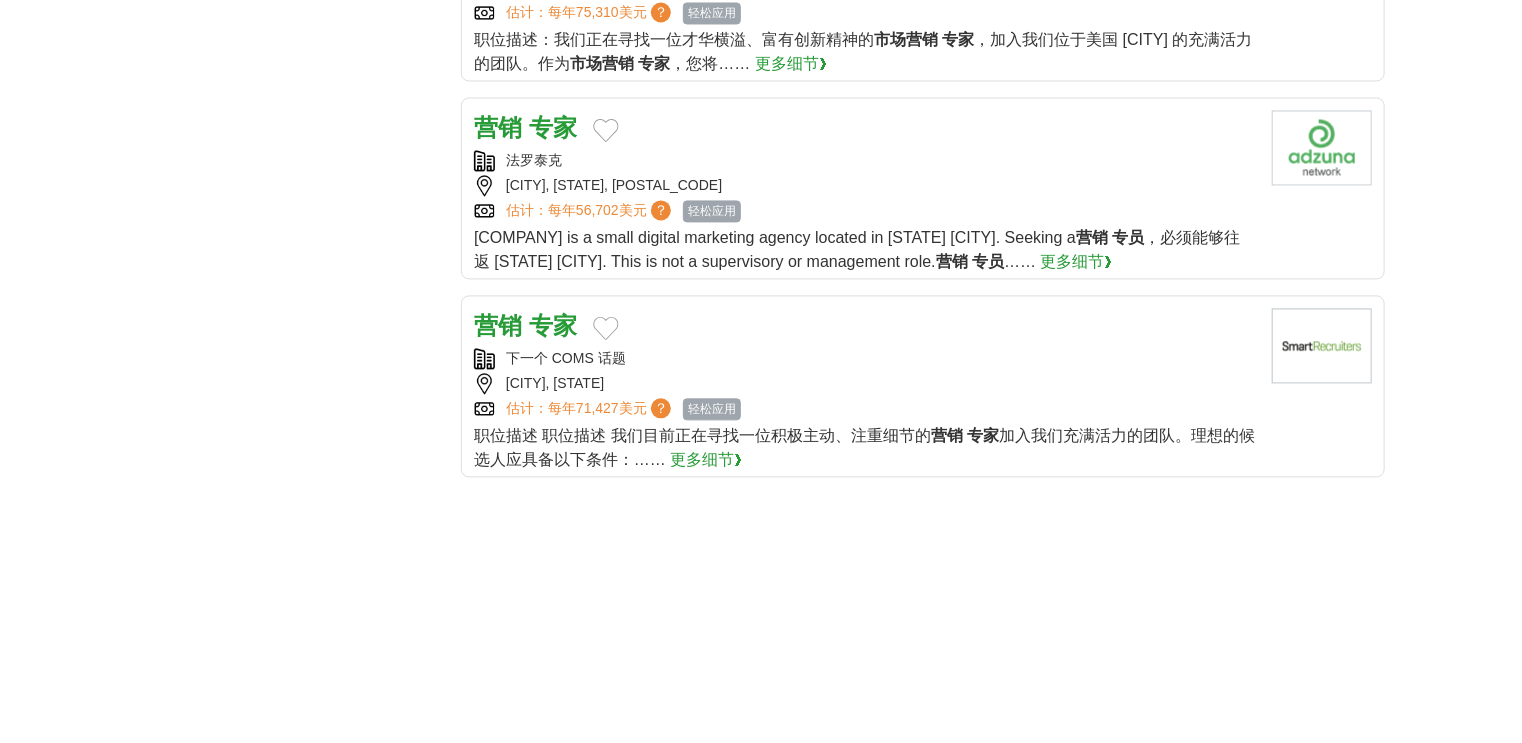 scroll, scrollTop: 2000, scrollLeft: 0, axis: vertical 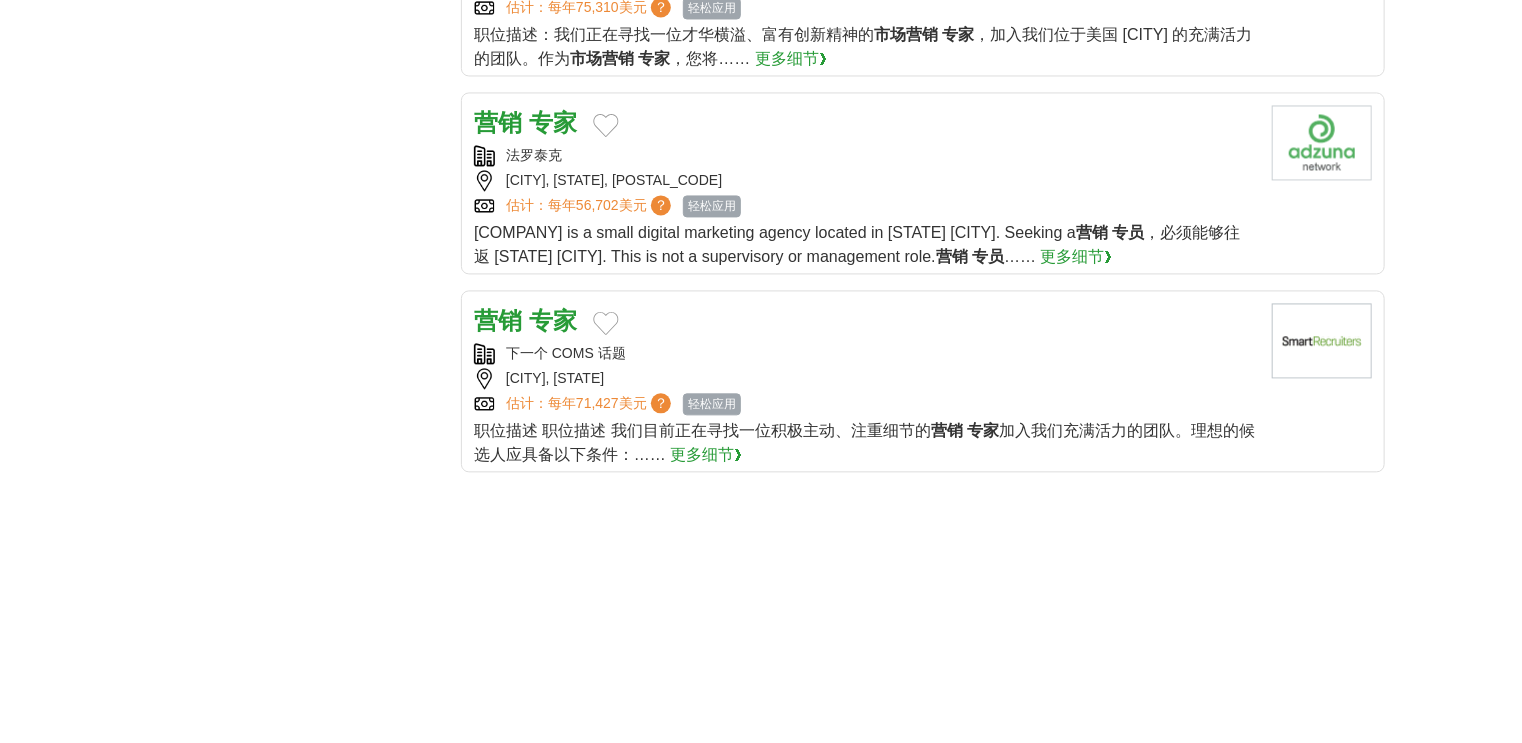 click on "营销   专家" at bounding box center [525, 321] 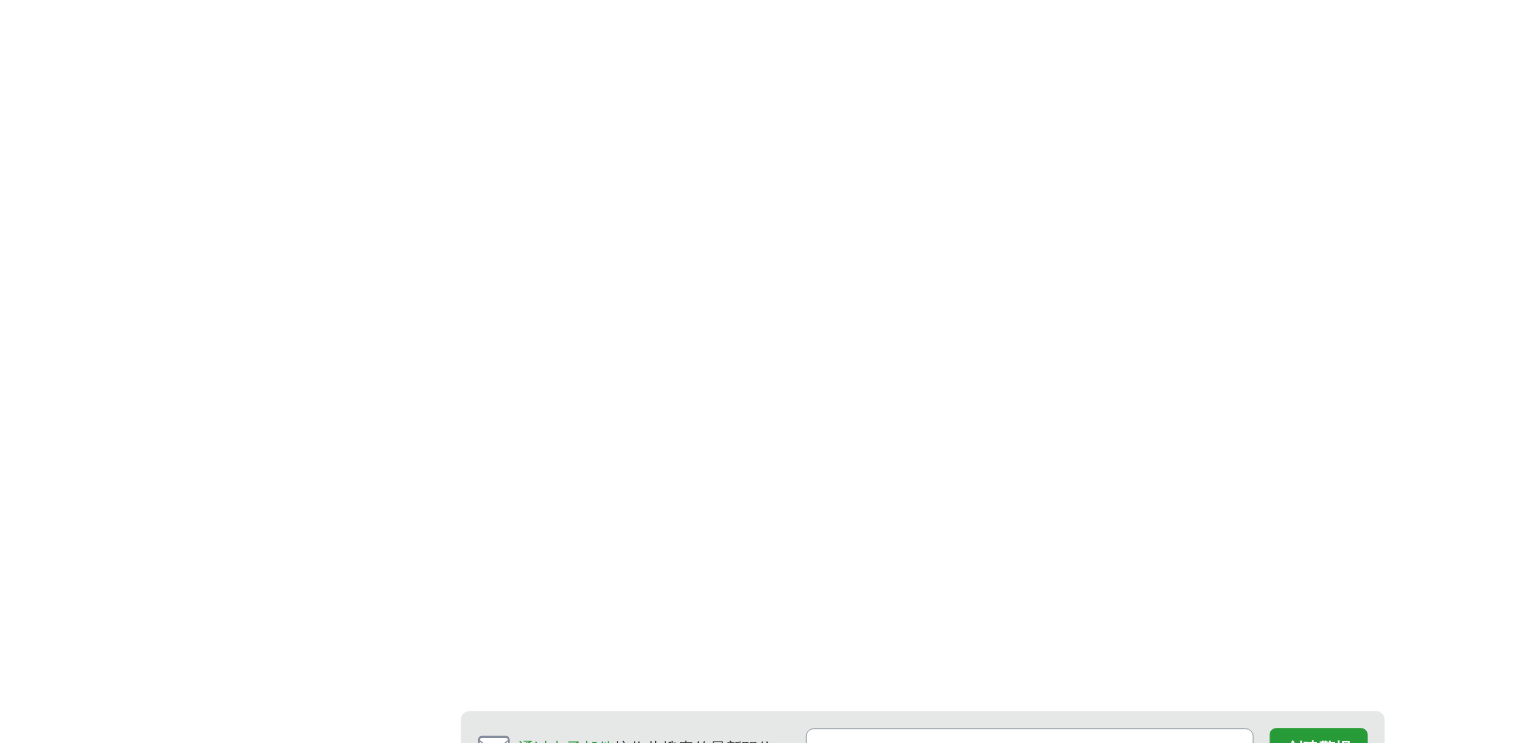 scroll, scrollTop: 2800, scrollLeft: 0, axis: vertical 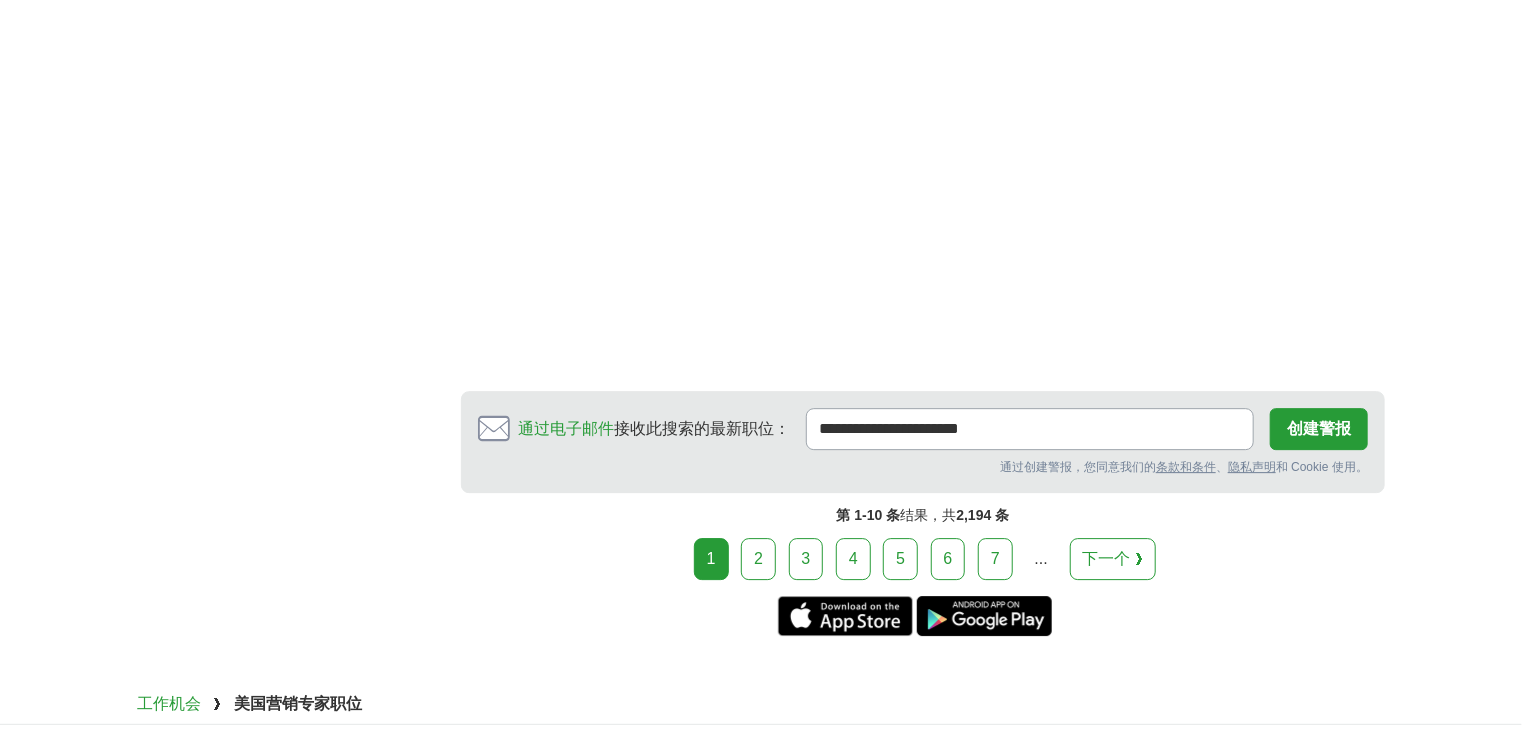 click on "2" at bounding box center [758, 559] 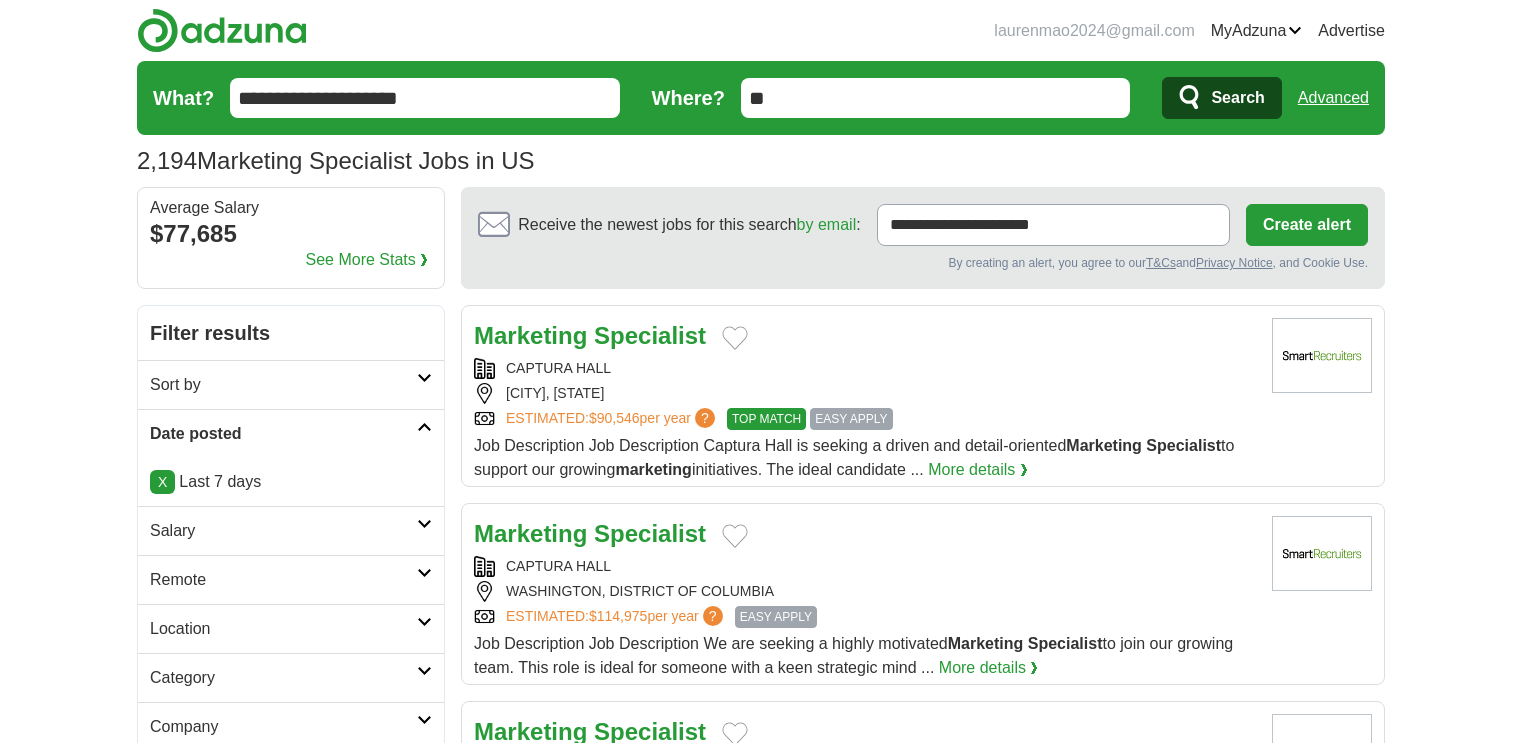 scroll, scrollTop: 0, scrollLeft: 0, axis: both 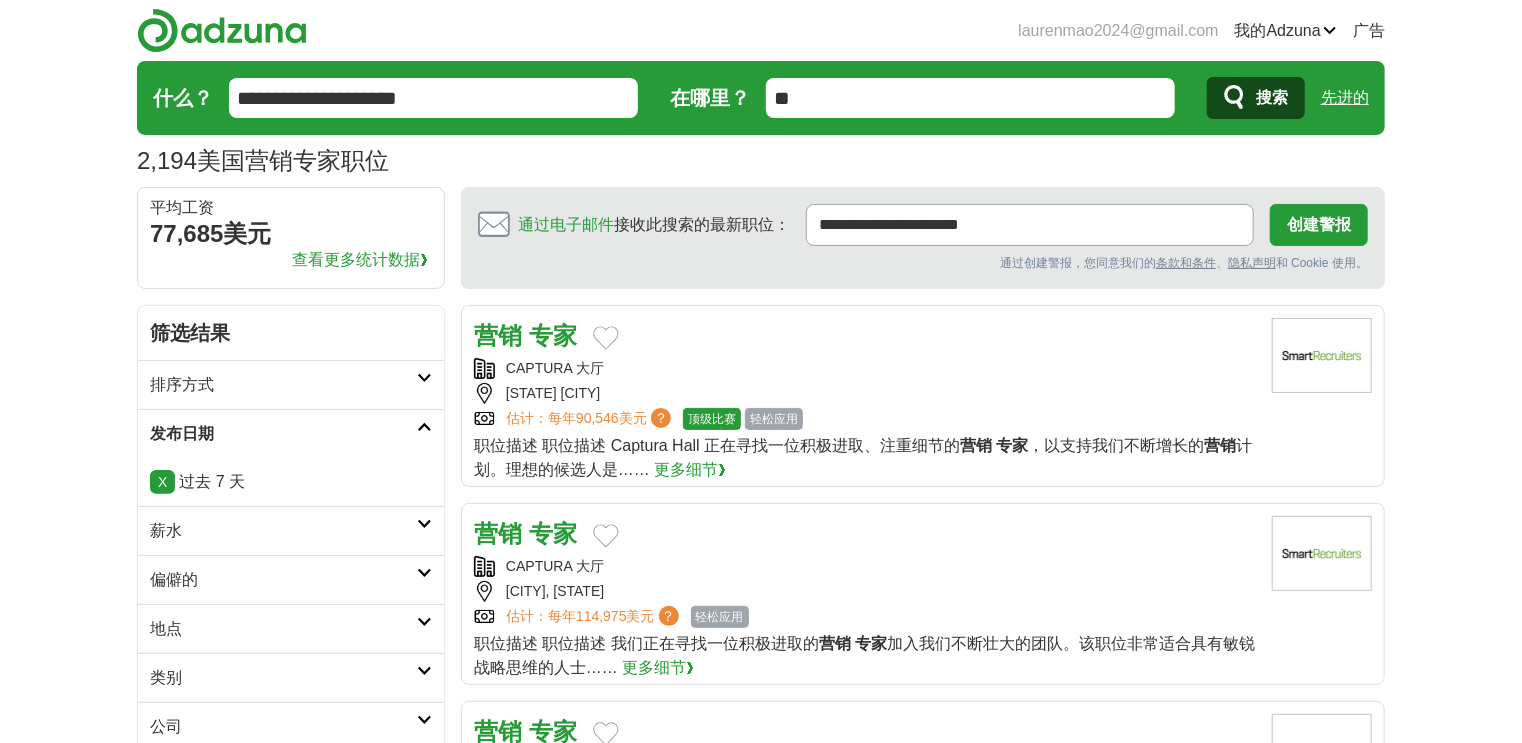 click on "专家" at bounding box center [553, 335] 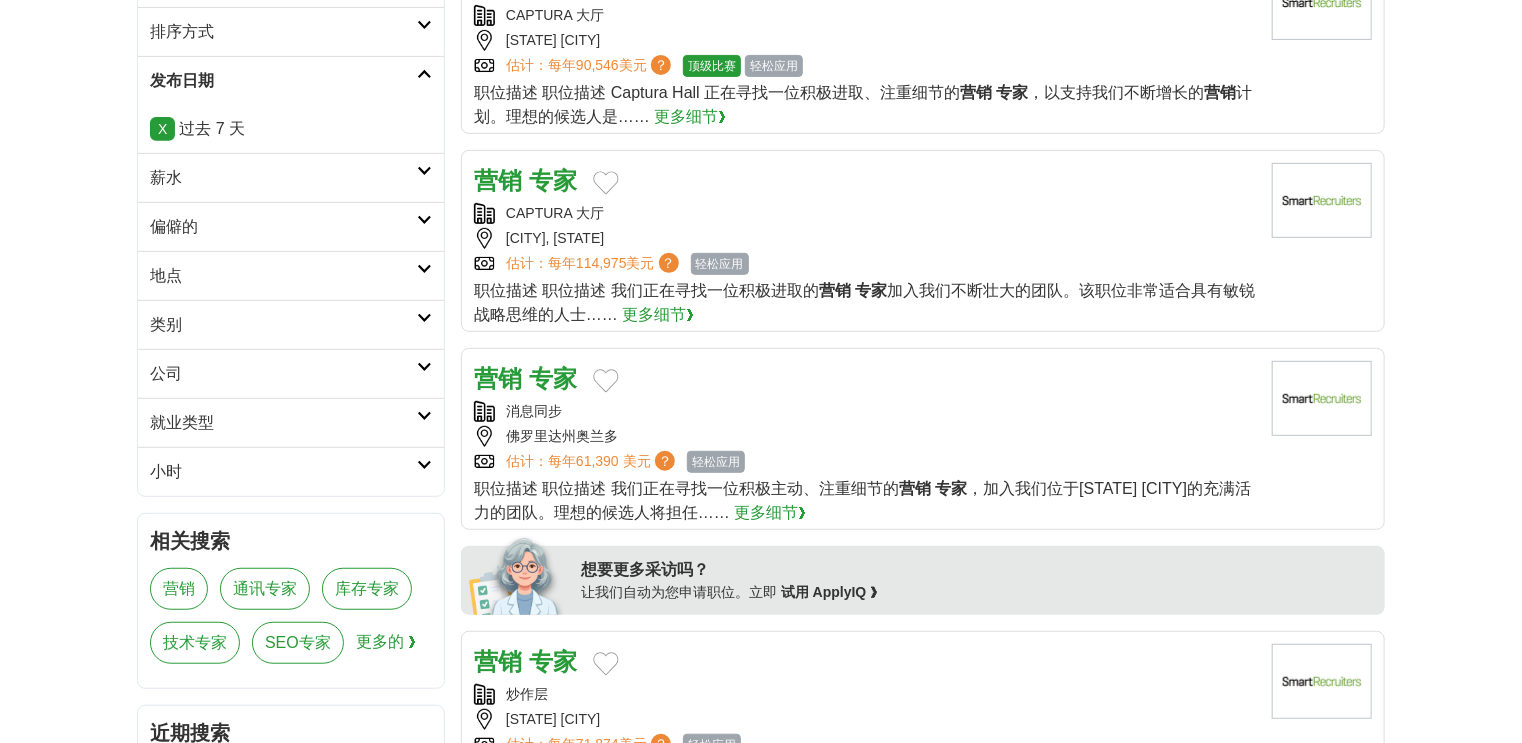 scroll, scrollTop: 480, scrollLeft: 0, axis: vertical 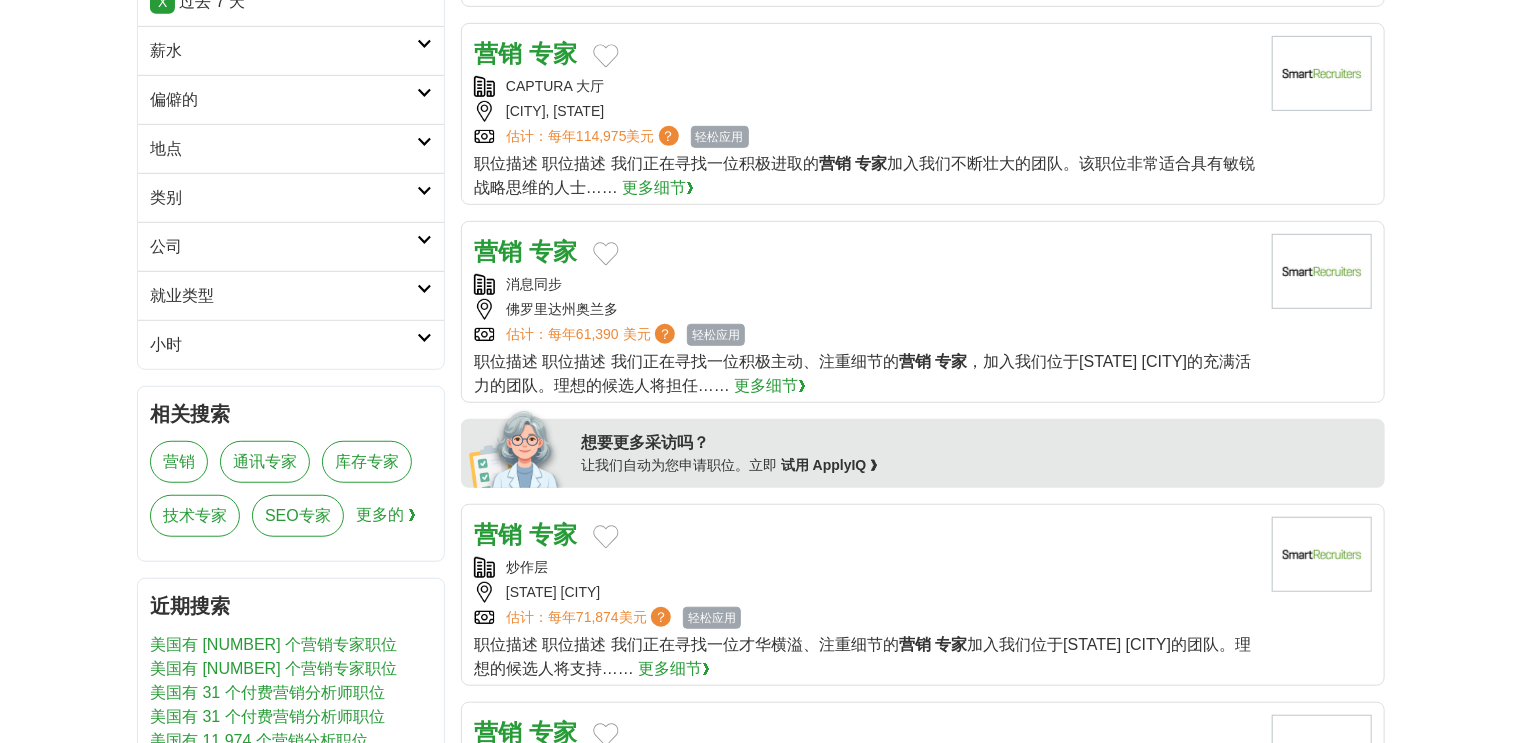 click on "营销   专家
消息同步
佛罗里达州奥兰多
估计：
每年
61,390 美元
？
轻松应用
EASY APPLY
职位描述：我们正在寻找一位积极主动、注重细节的" at bounding box center (923, 312) 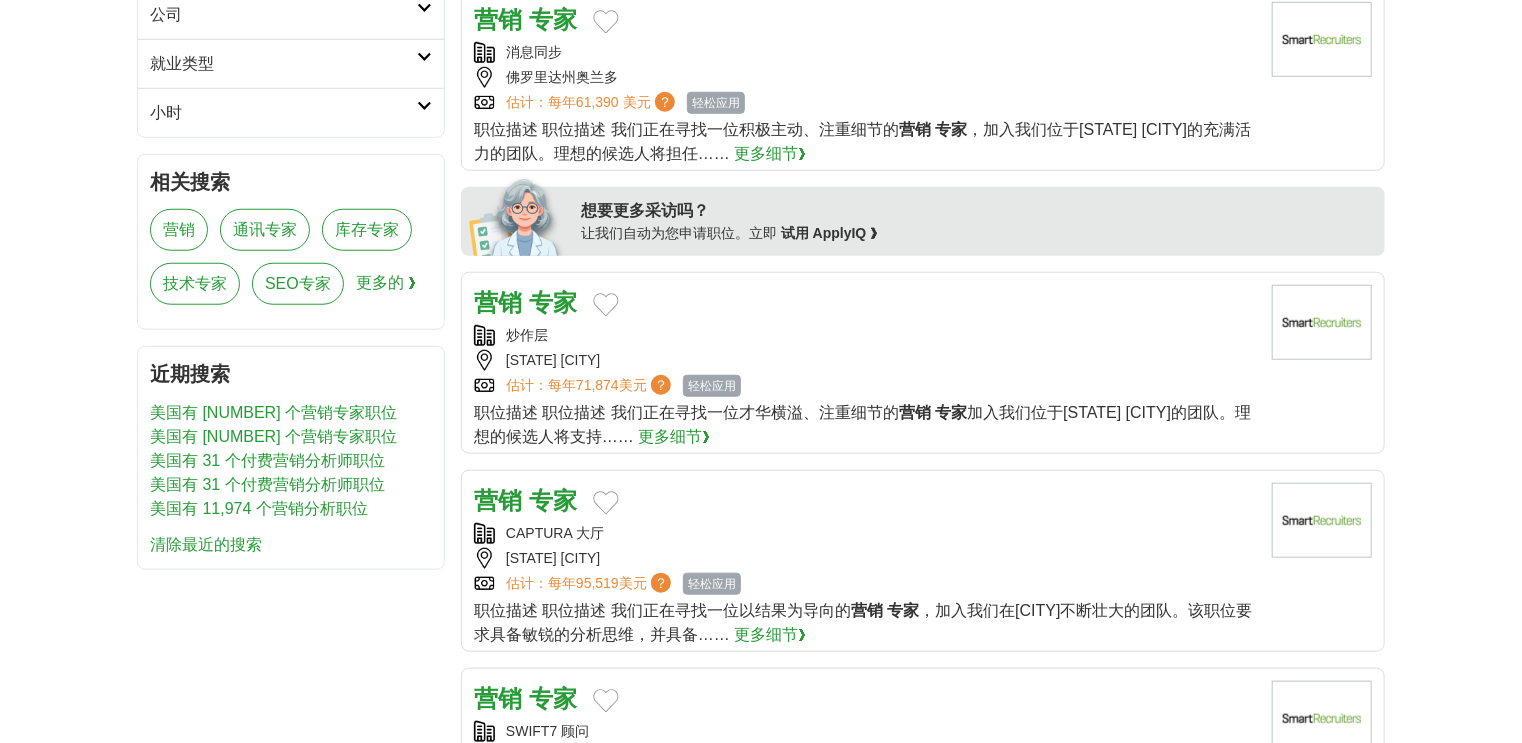 scroll, scrollTop: 720, scrollLeft: 0, axis: vertical 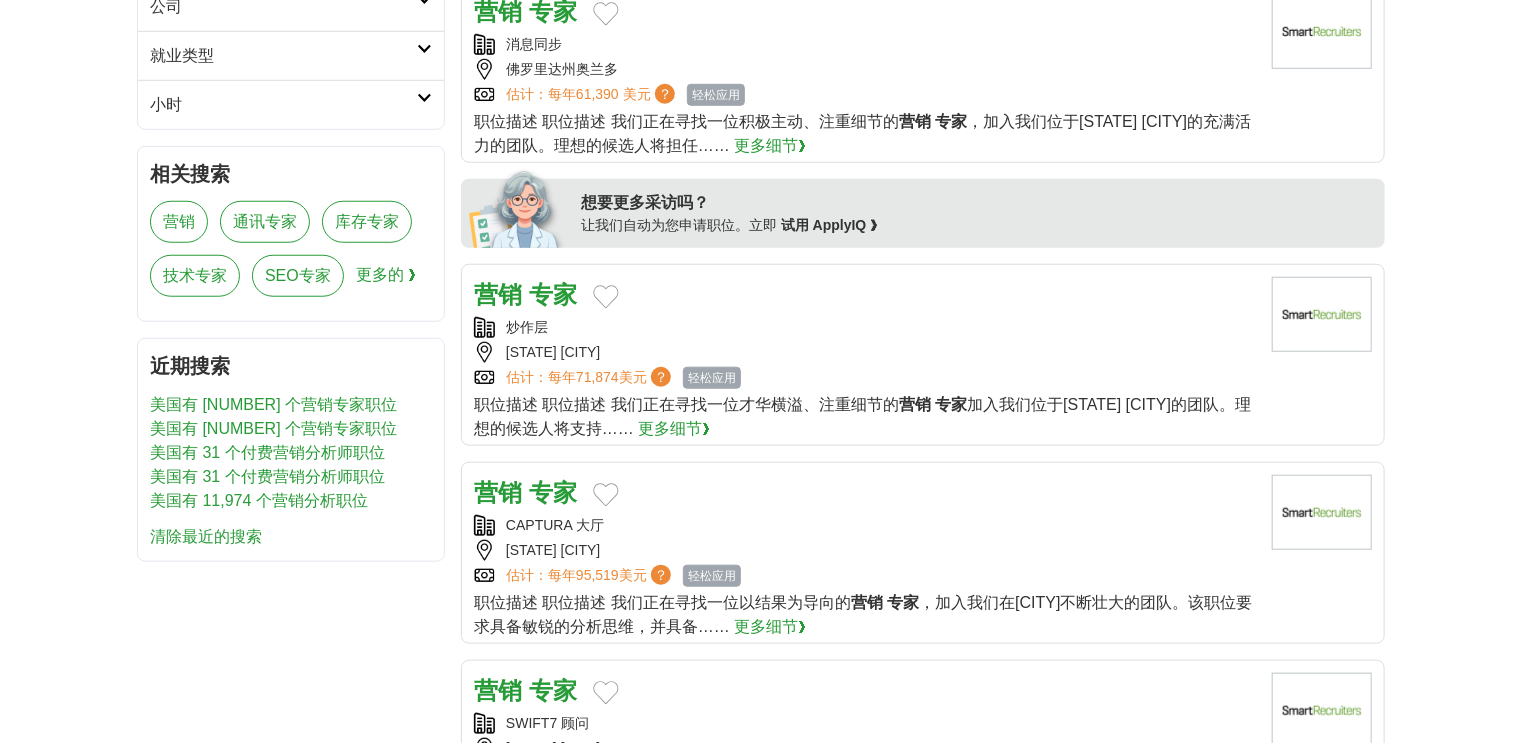 click on "专家" at bounding box center [553, 294] 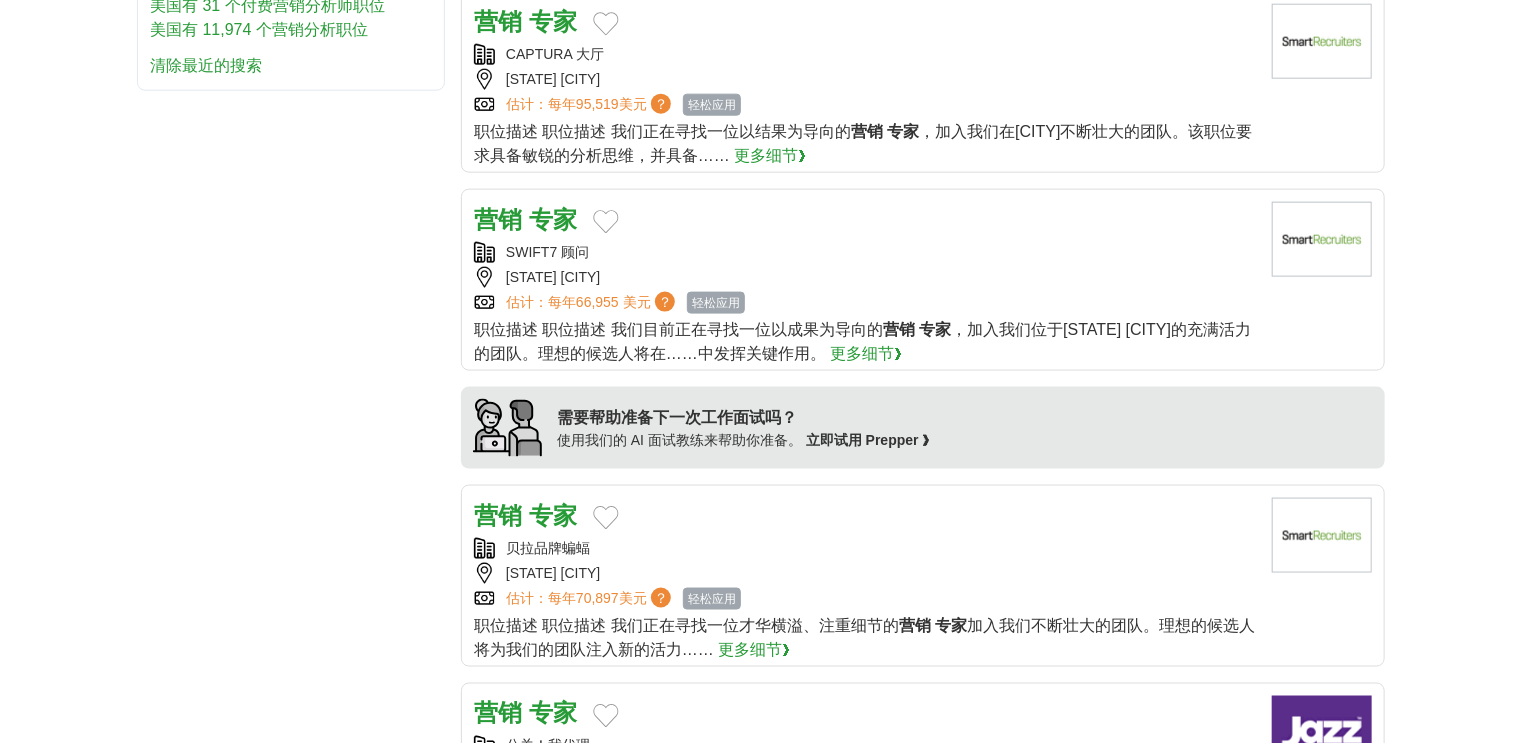 scroll, scrollTop: 1200, scrollLeft: 0, axis: vertical 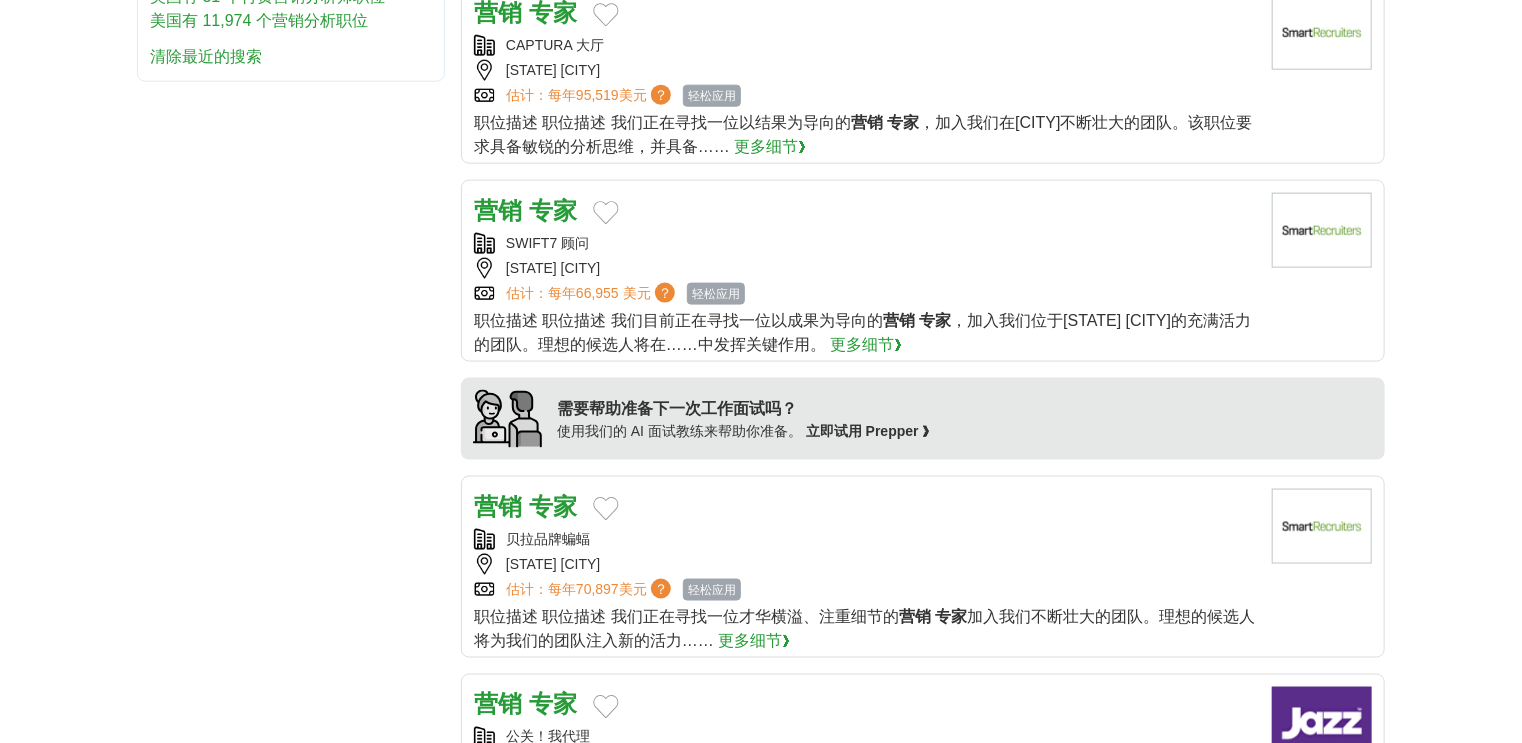 click on "营销" at bounding box center (498, 210) 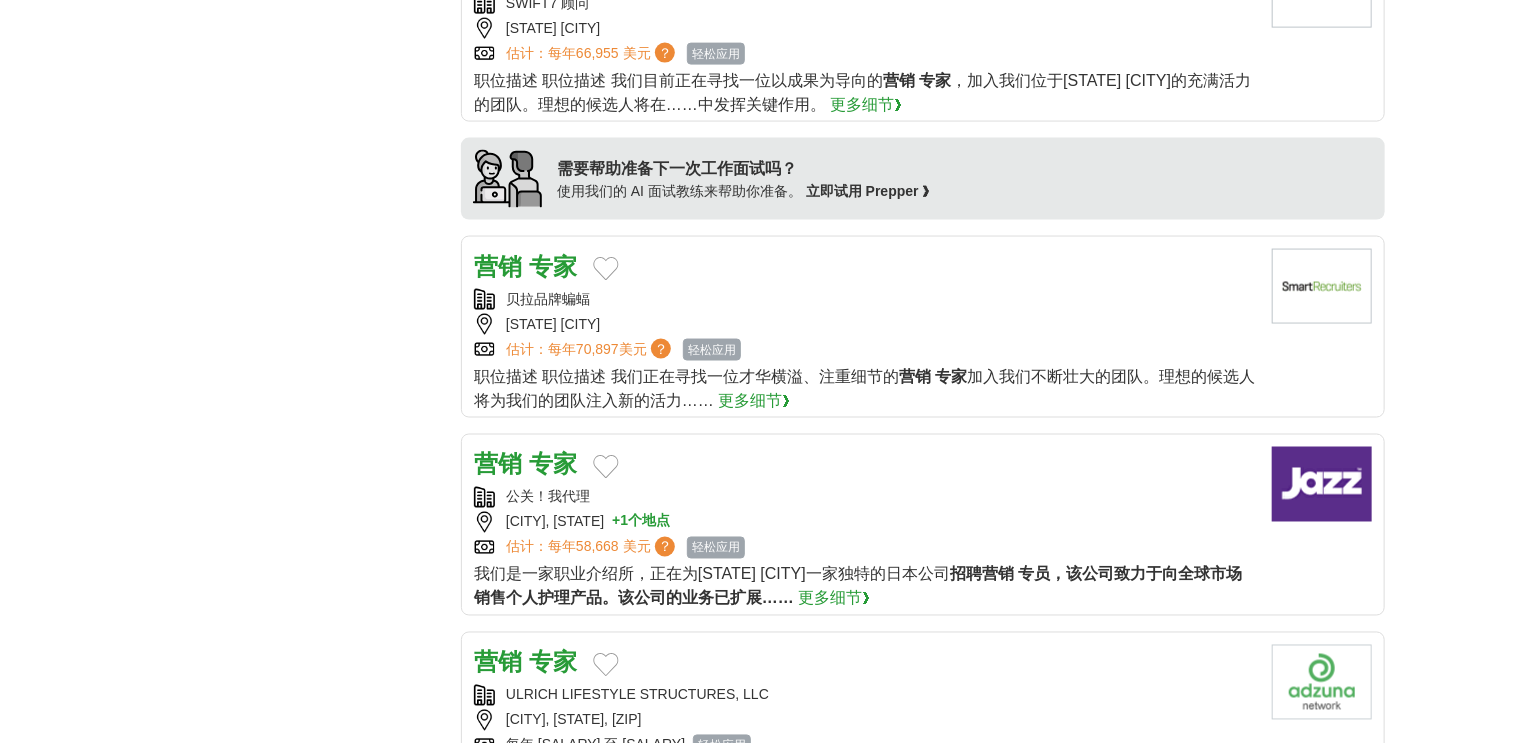 click on "营销" at bounding box center (498, 266) 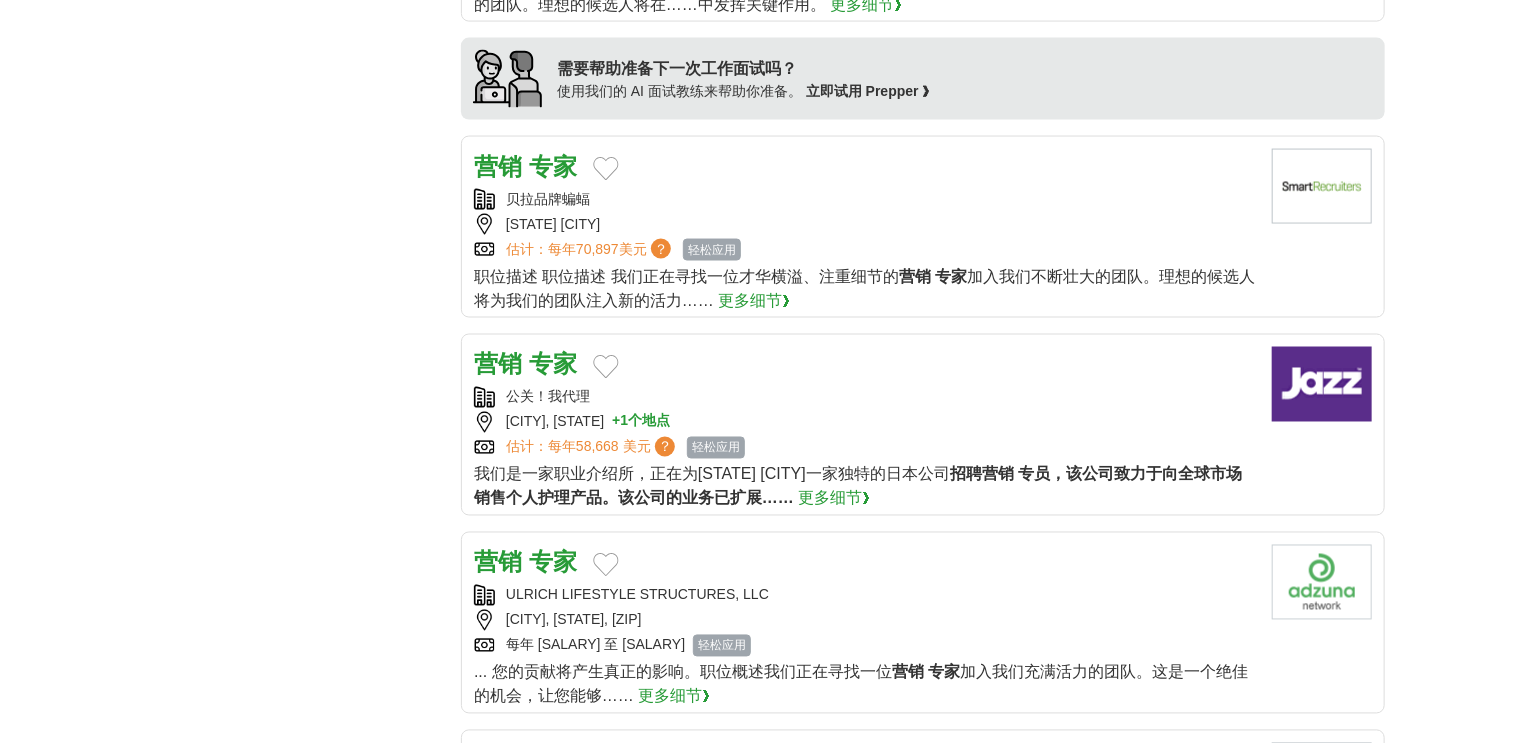 scroll, scrollTop: 1600, scrollLeft: 0, axis: vertical 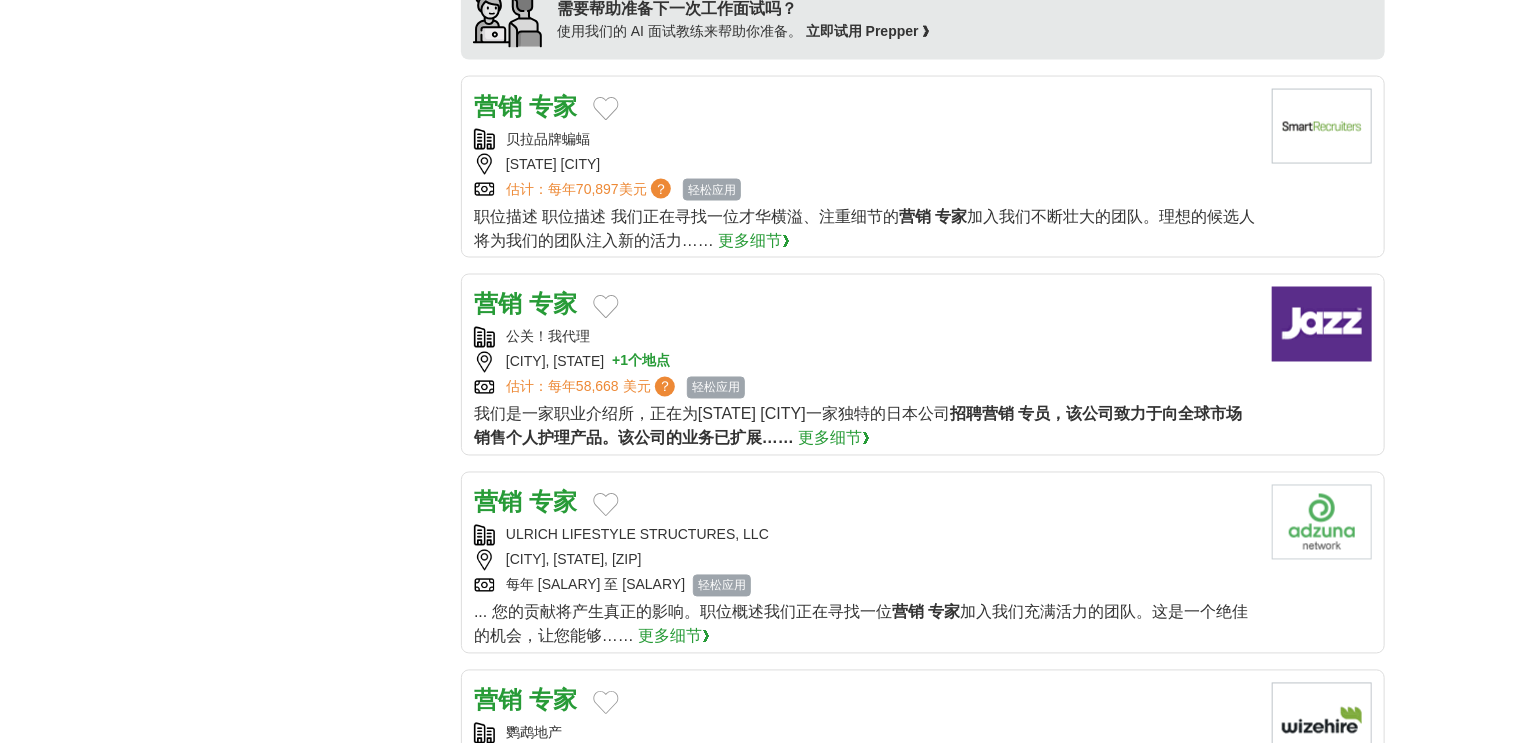 click on "营销   专家" at bounding box center [525, 305] 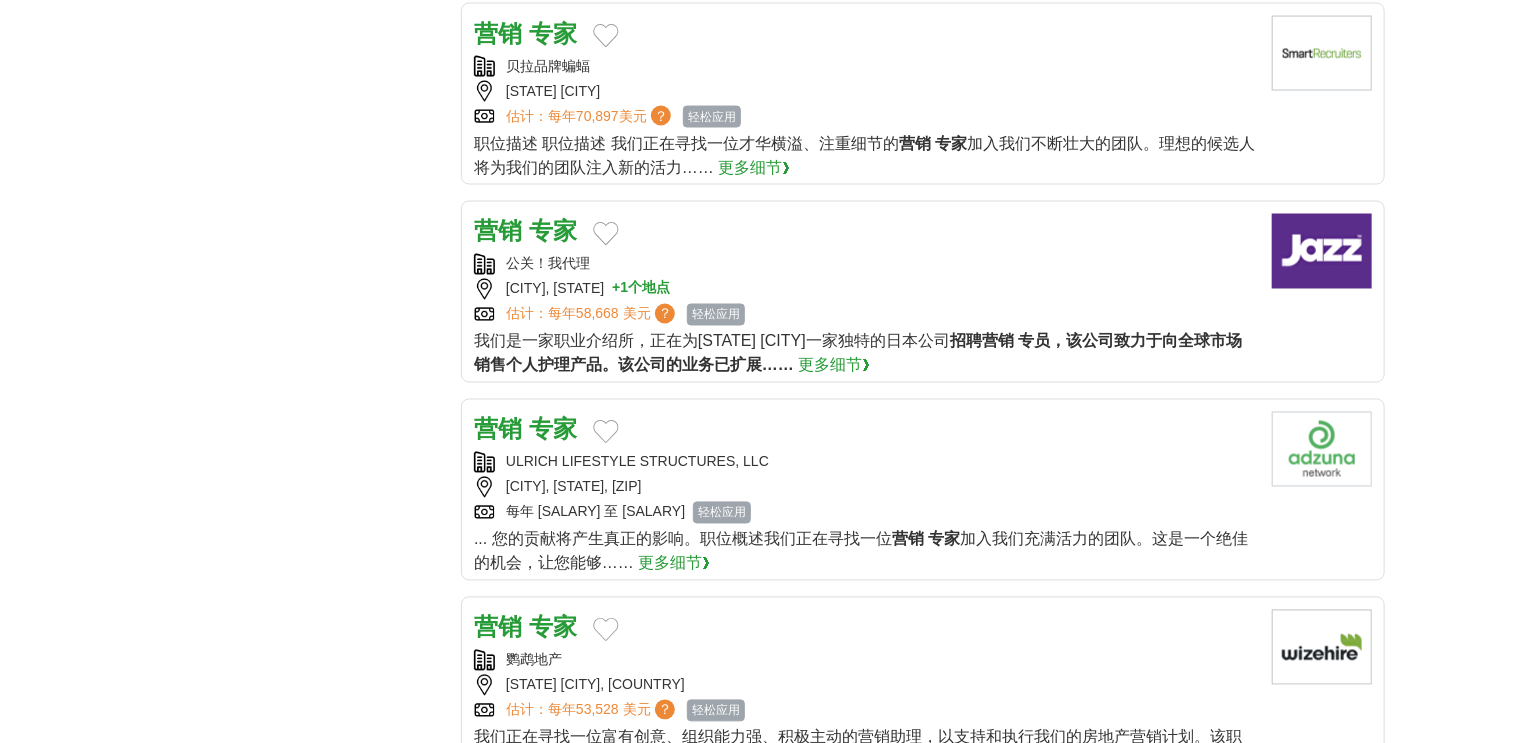scroll, scrollTop: 1760, scrollLeft: 0, axis: vertical 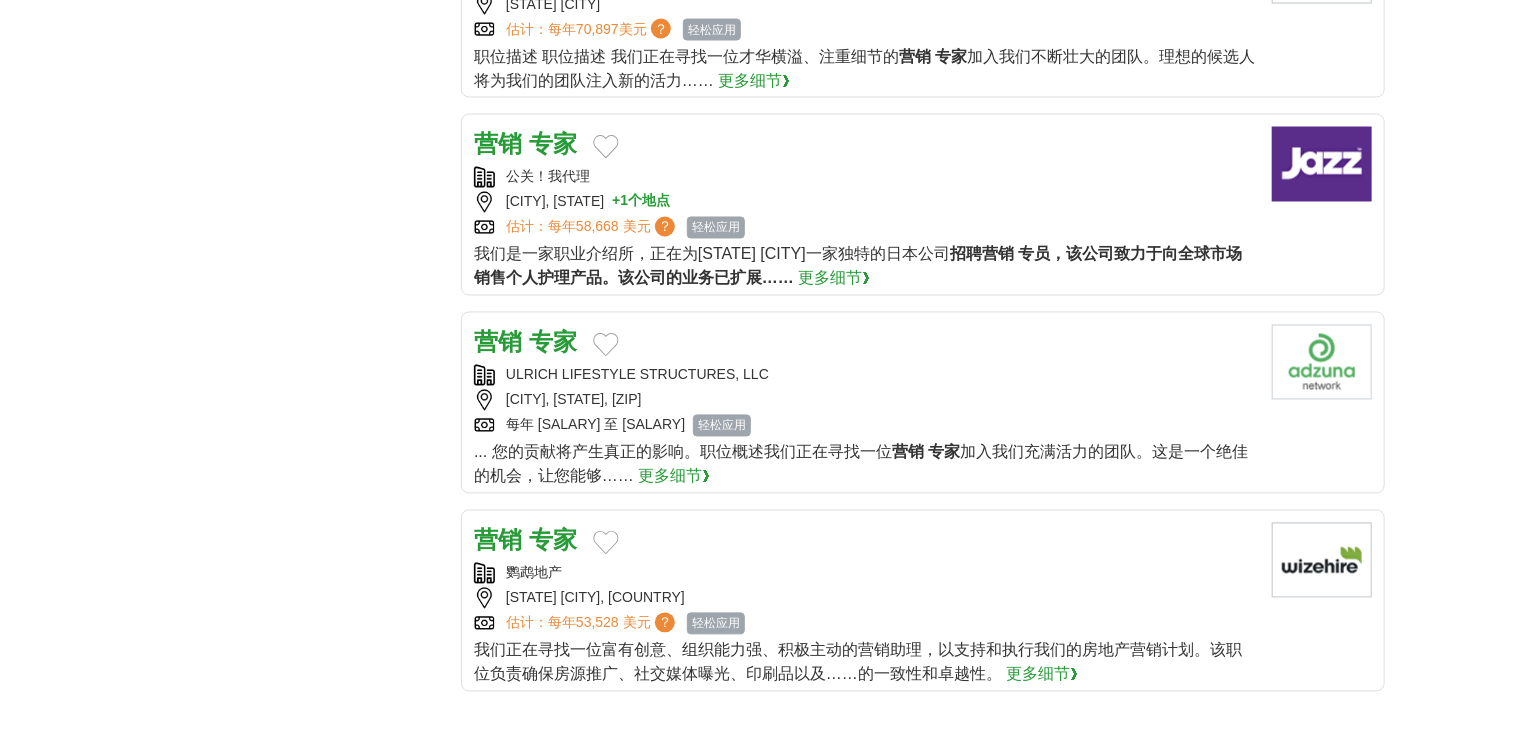 click on "专家" at bounding box center (553, 342) 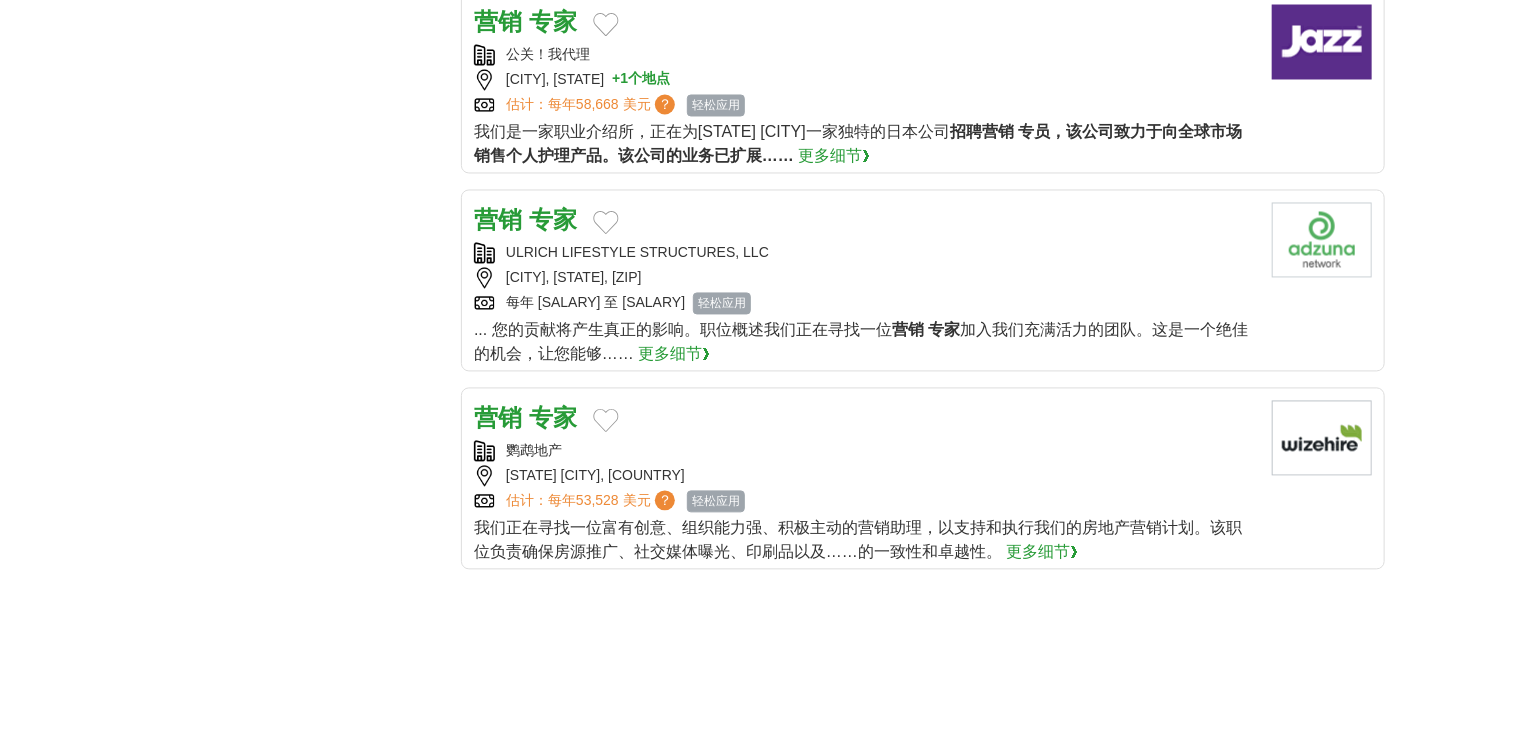 scroll, scrollTop: 2000, scrollLeft: 0, axis: vertical 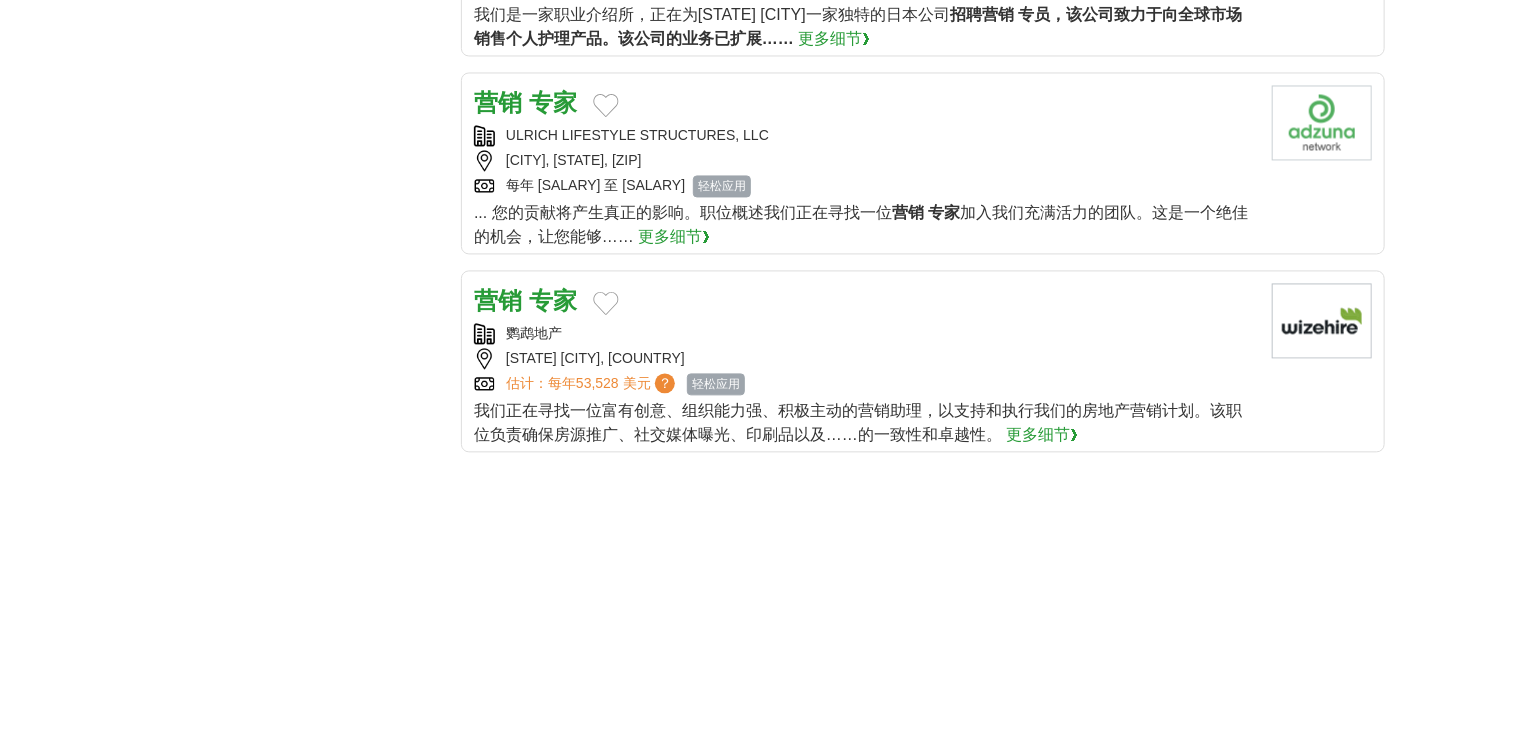 click on "专家" at bounding box center (553, 300) 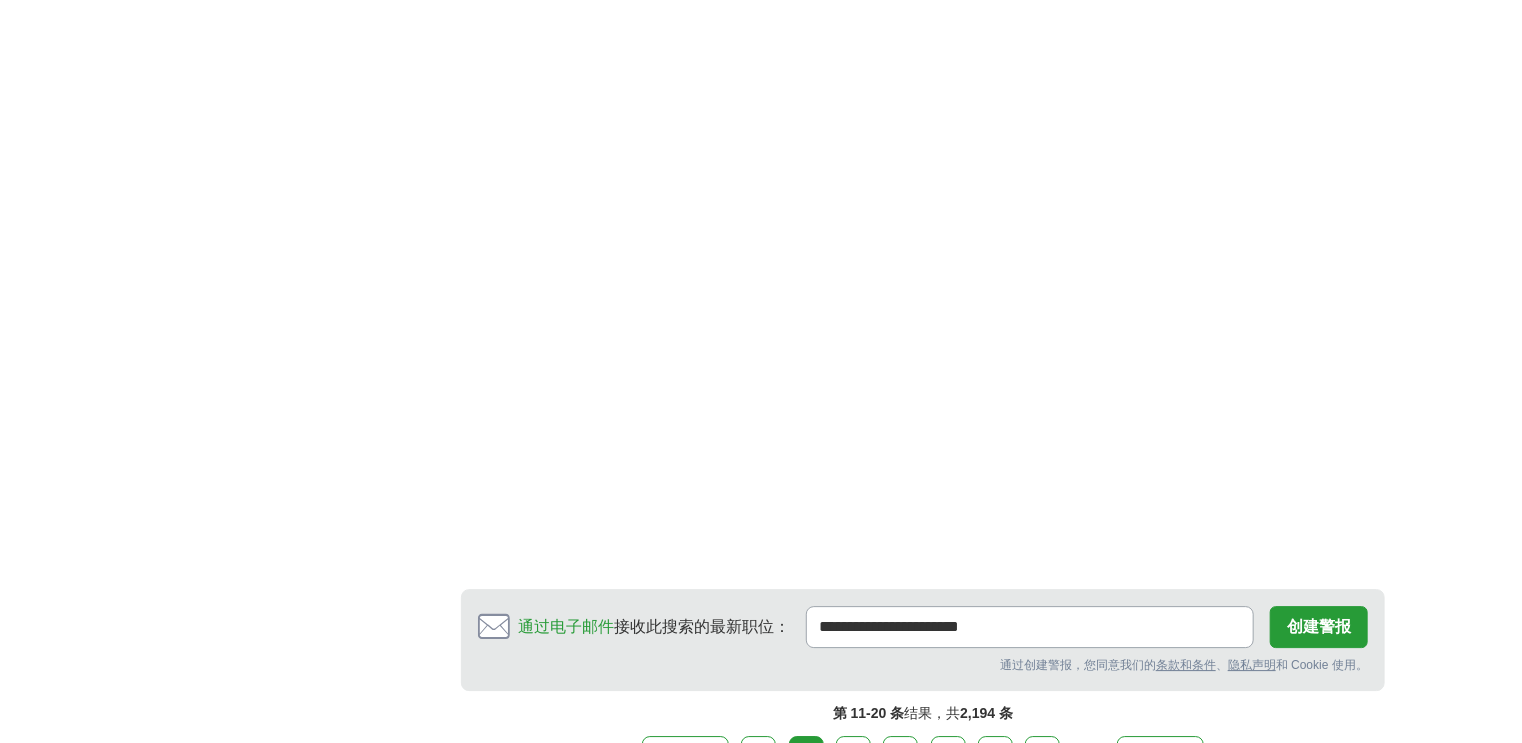 scroll, scrollTop: 2960, scrollLeft: 0, axis: vertical 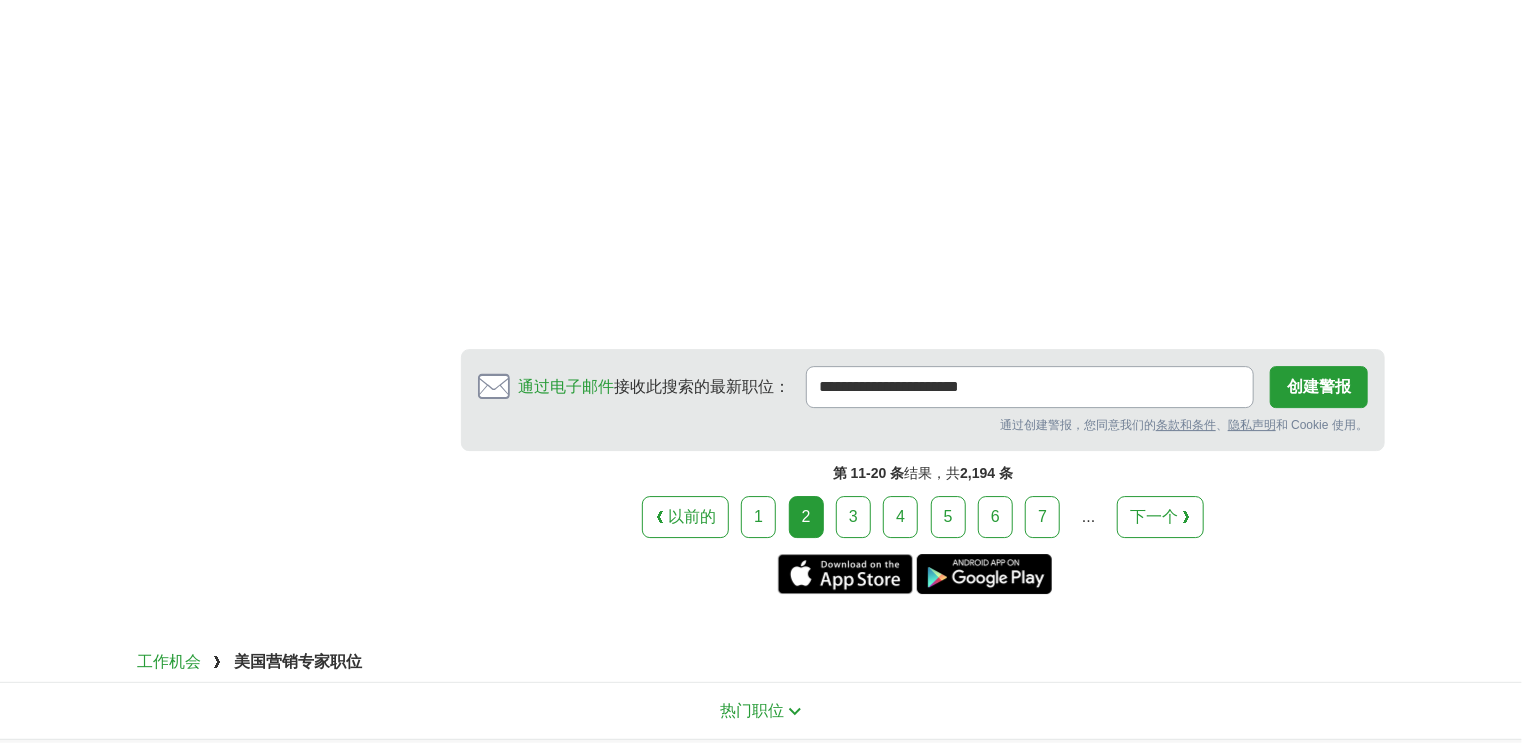 click on "3" at bounding box center (853, 517) 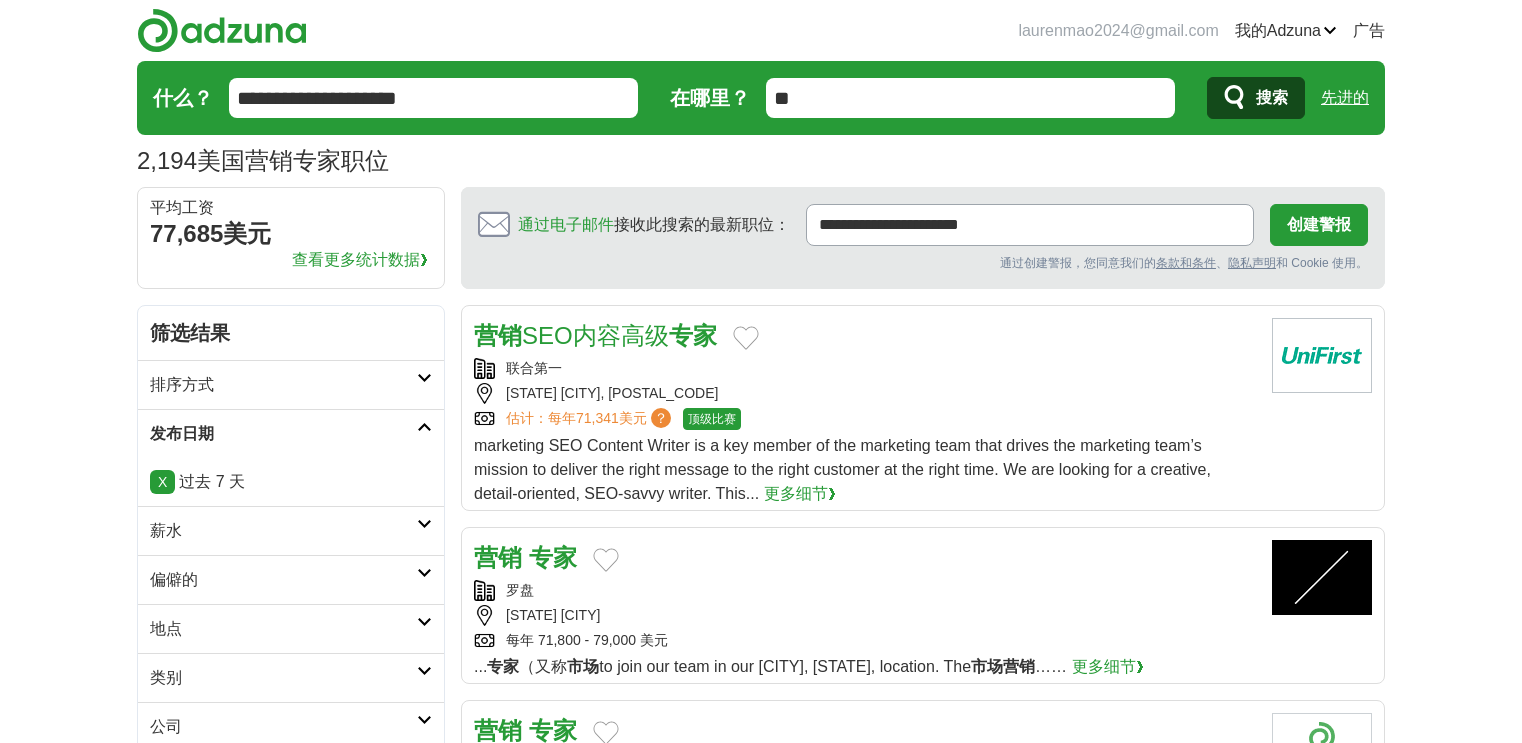 scroll, scrollTop: 0, scrollLeft: 0, axis: both 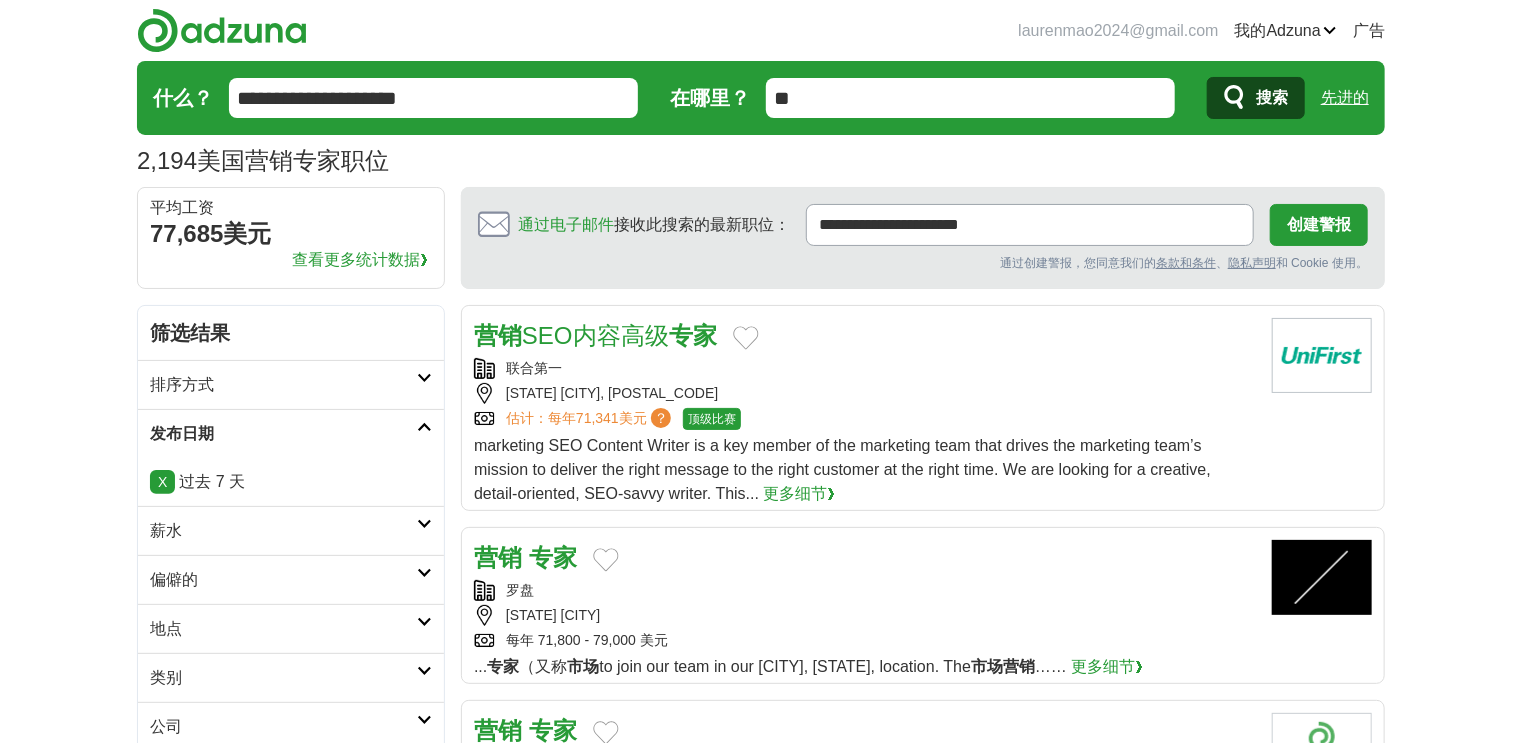 click on "专家" at bounding box center (553, 557) 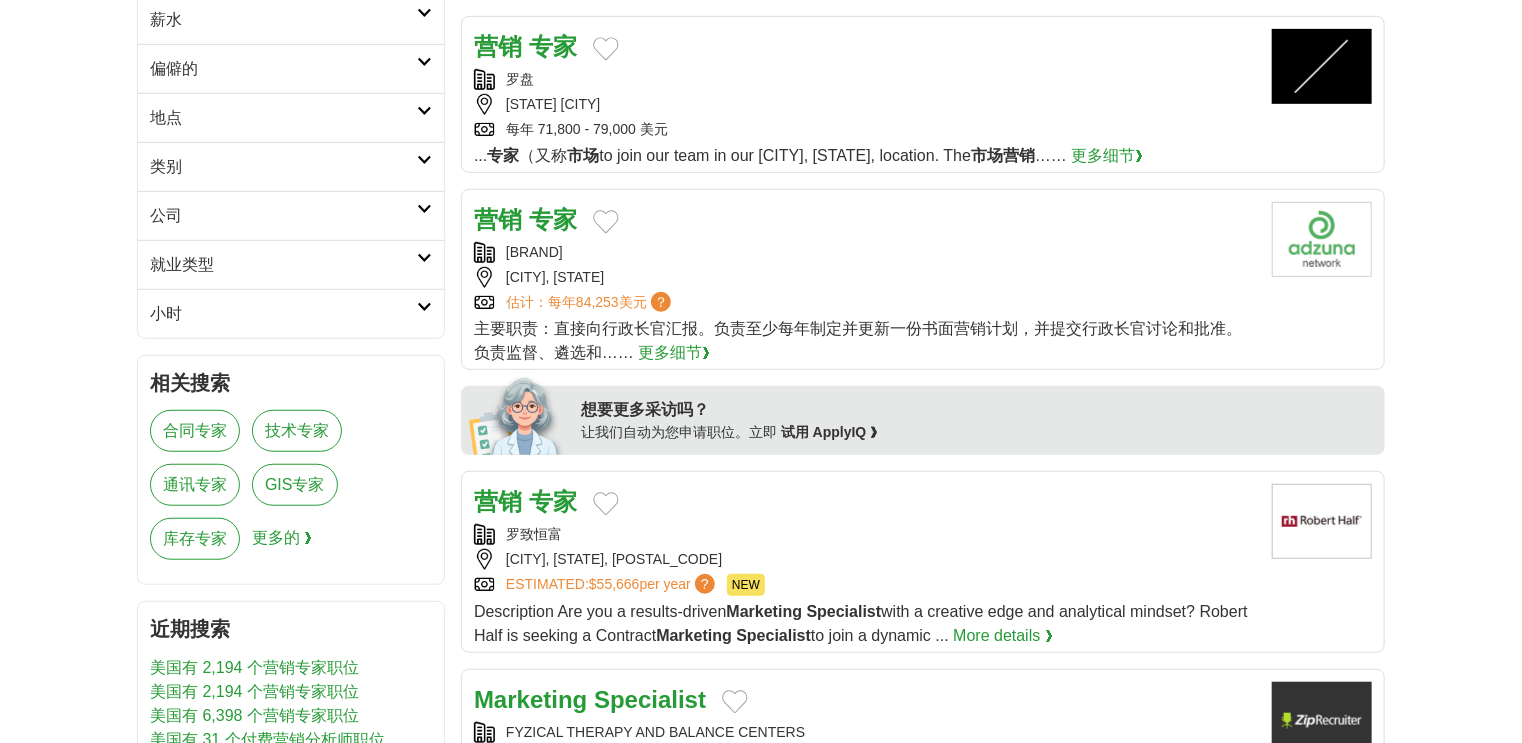 scroll, scrollTop: 640, scrollLeft: 0, axis: vertical 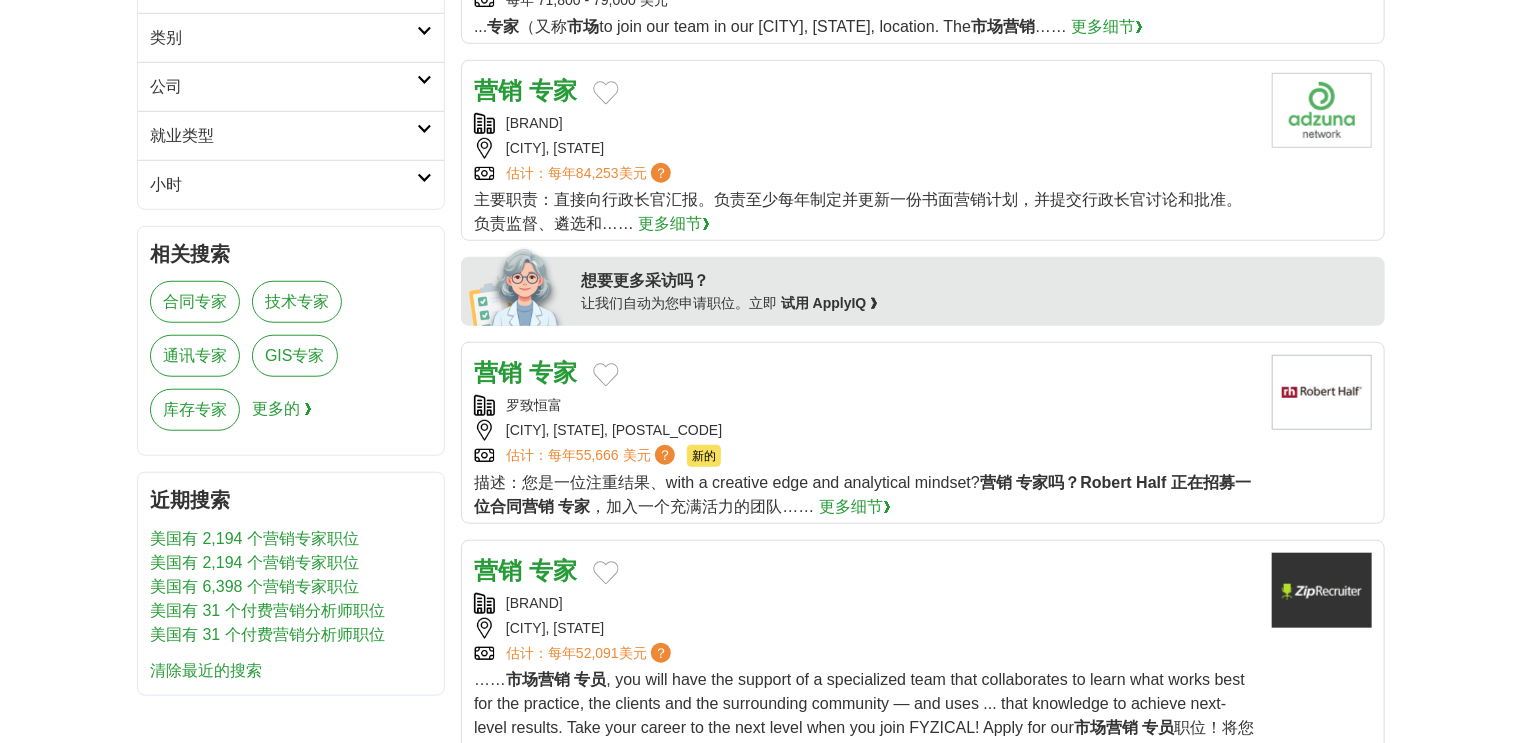 click on "专家" at bounding box center [553, 90] 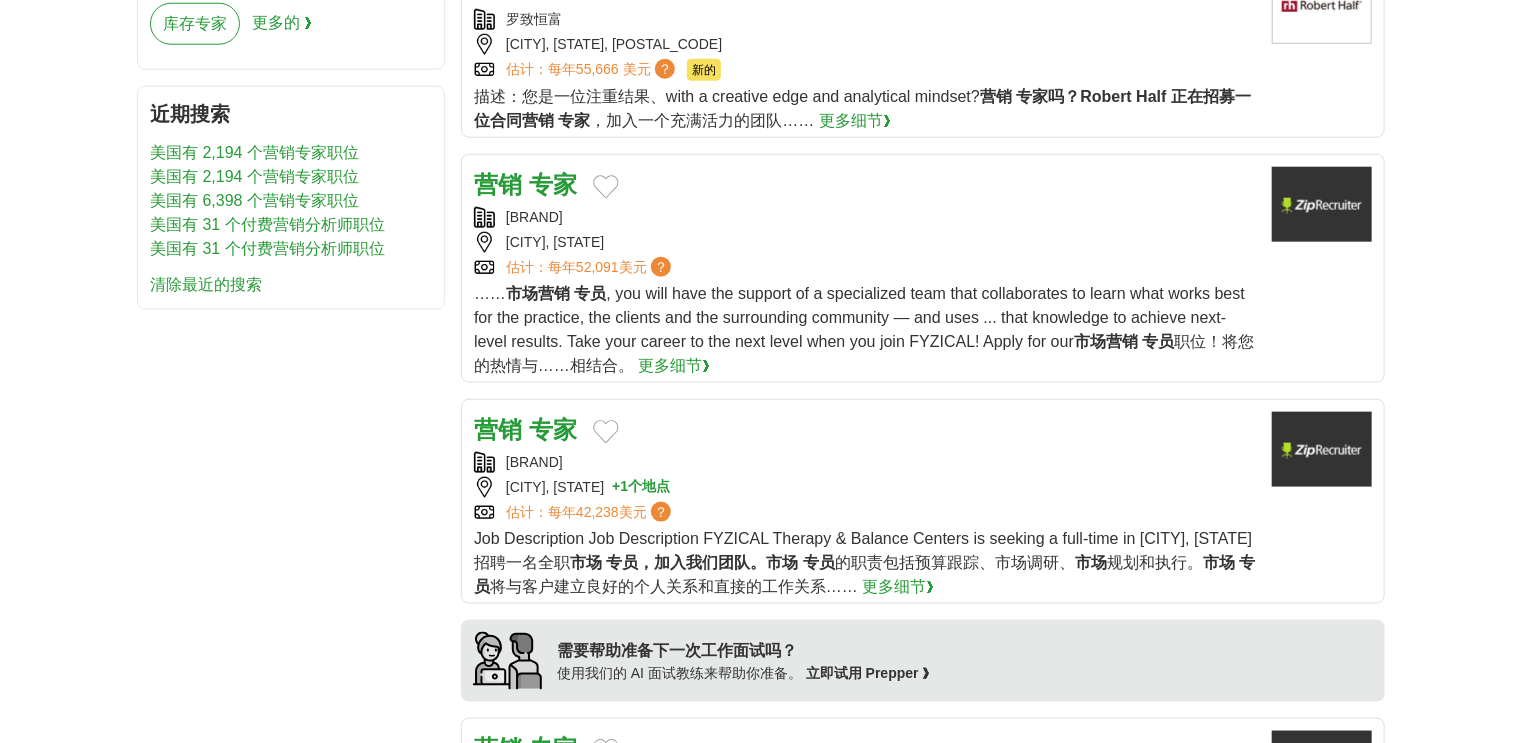 scroll, scrollTop: 1040, scrollLeft: 0, axis: vertical 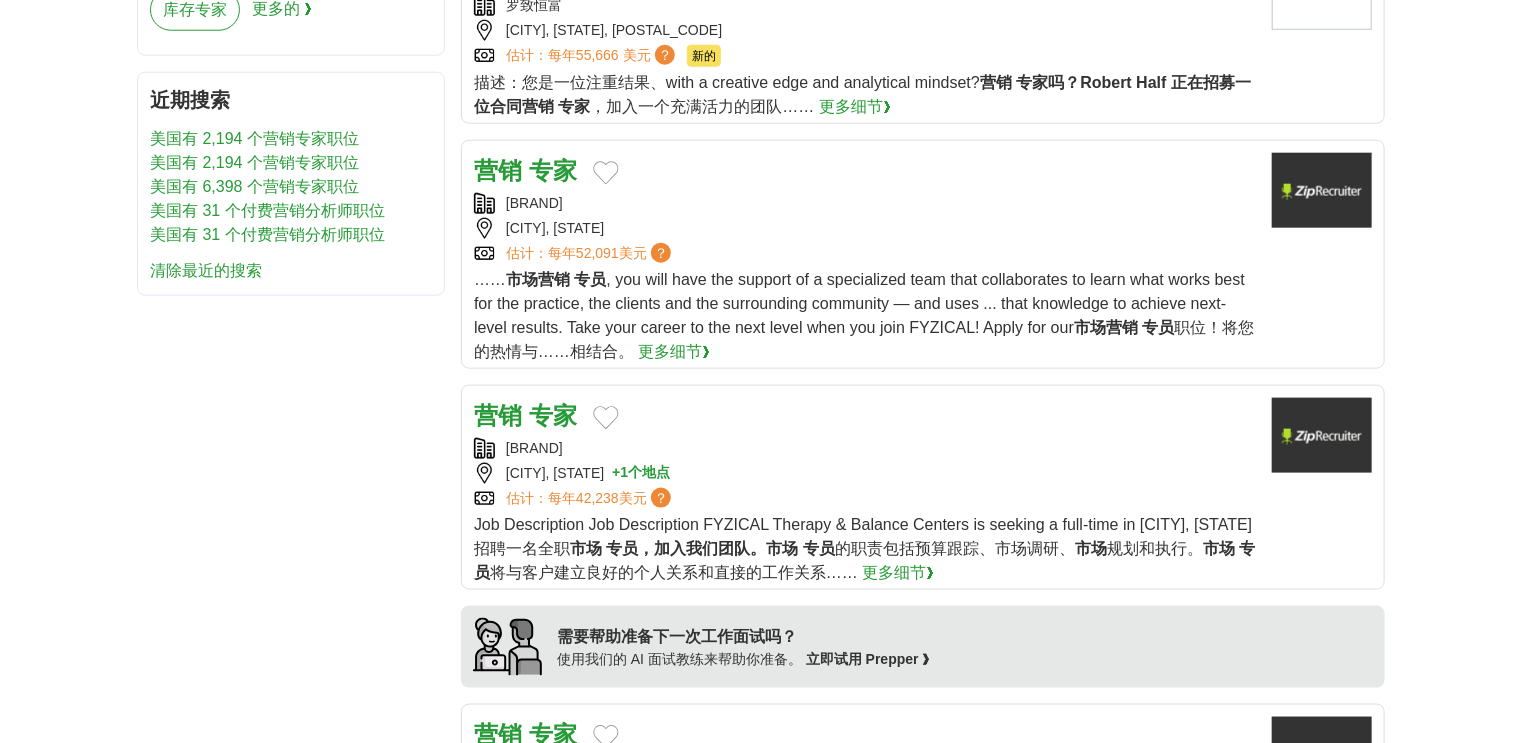click on "营销   专家" at bounding box center [865, 171] 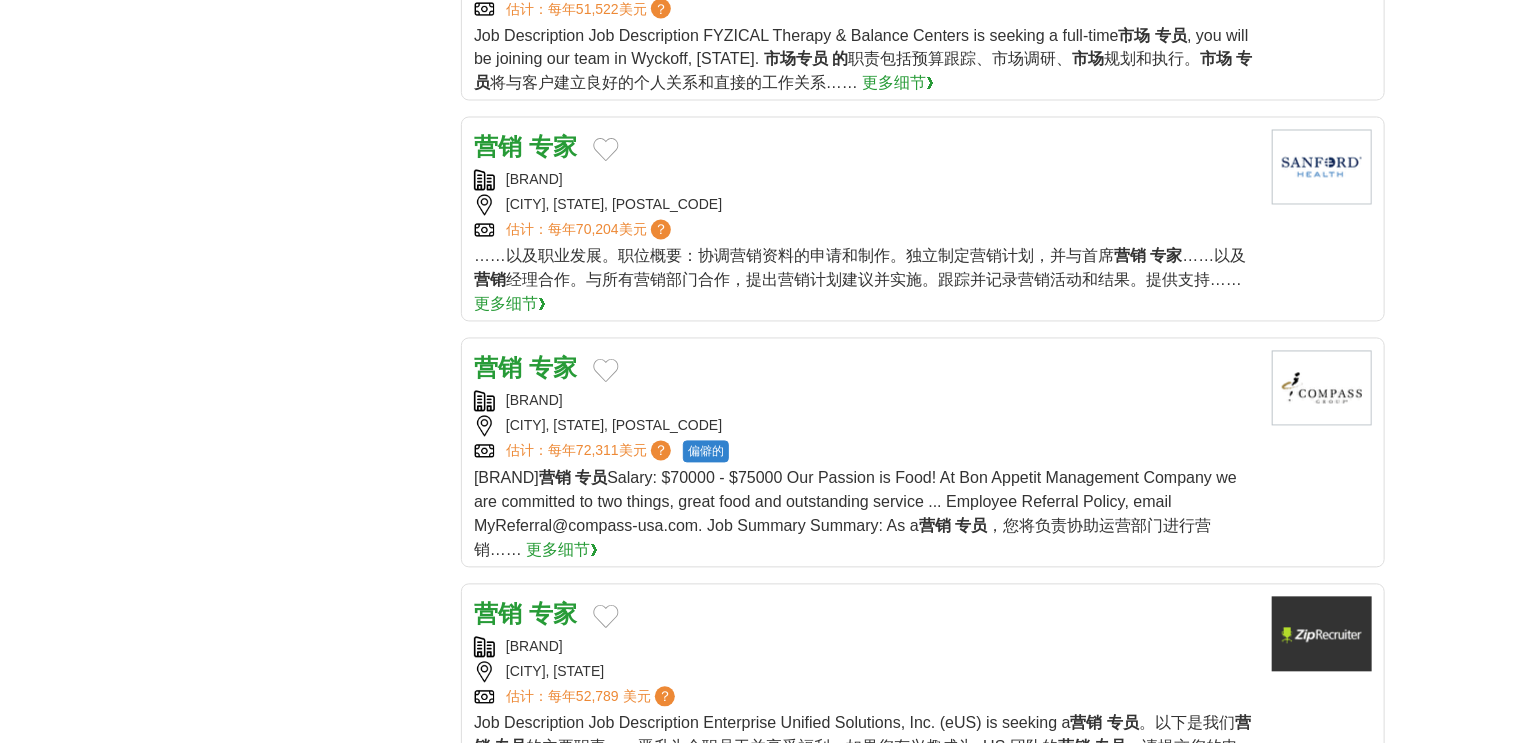 scroll, scrollTop: 1920, scrollLeft: 0, axis: vertical 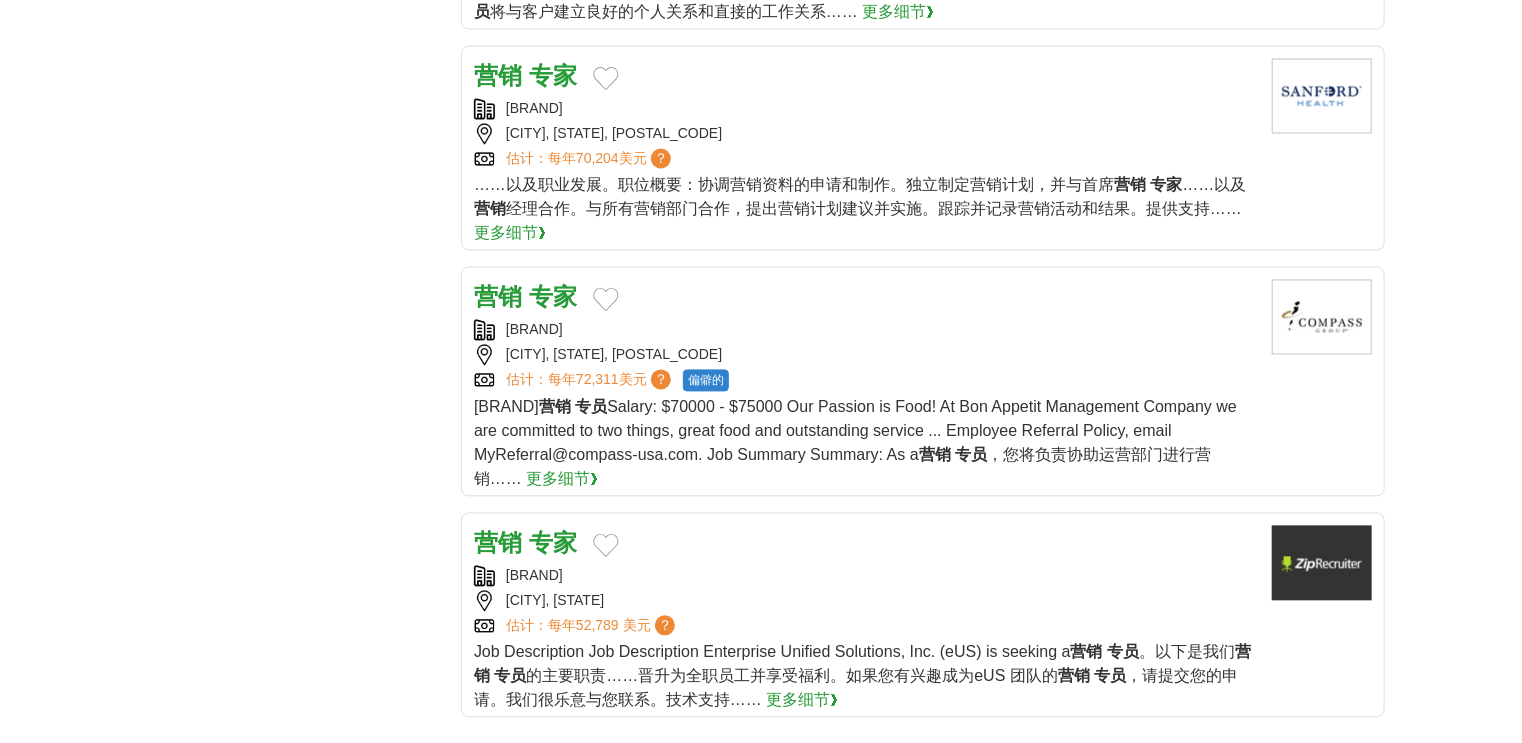 click on "营销" at bounding box center (498, 296) 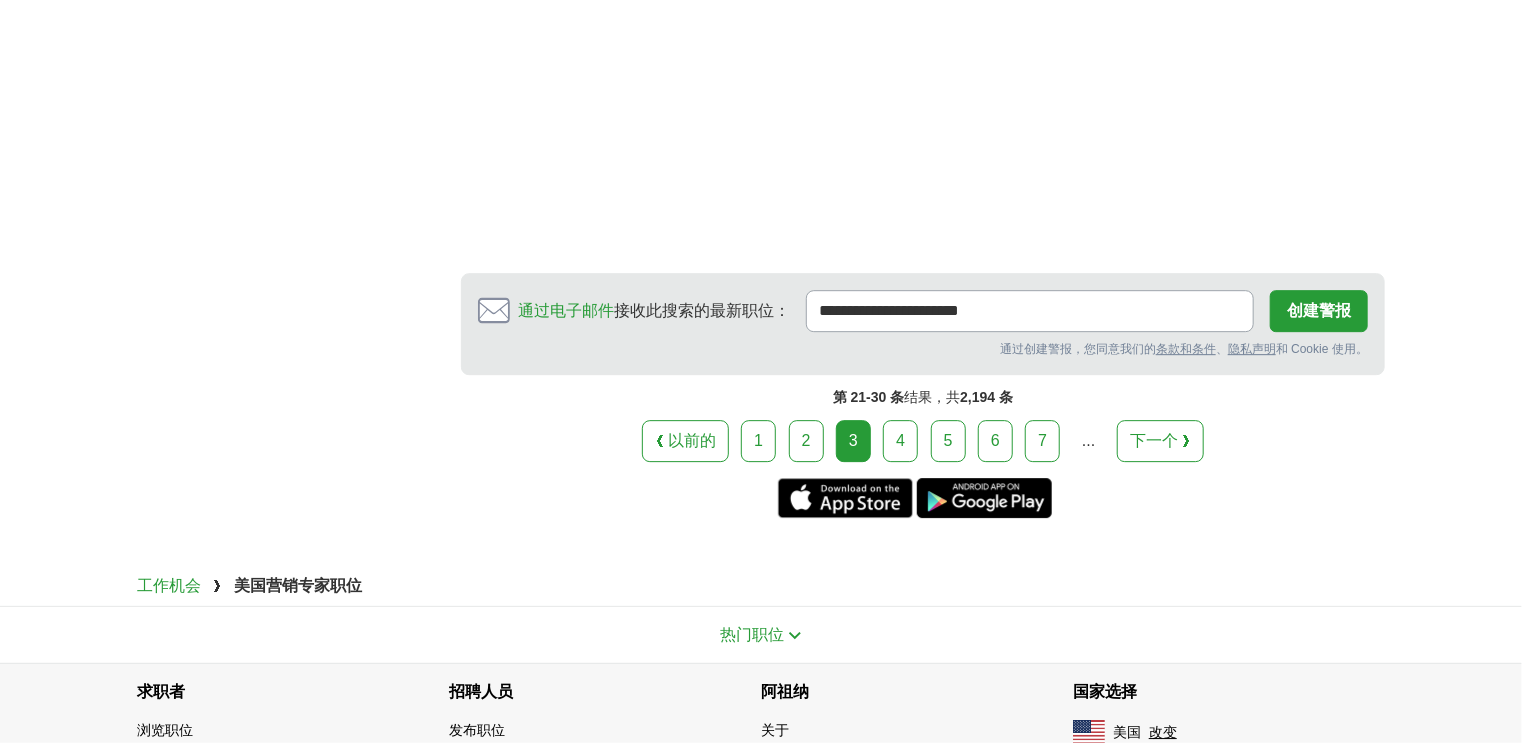 scroll, scrollTop: 2924, scrollLeft: 0, axis: vertical 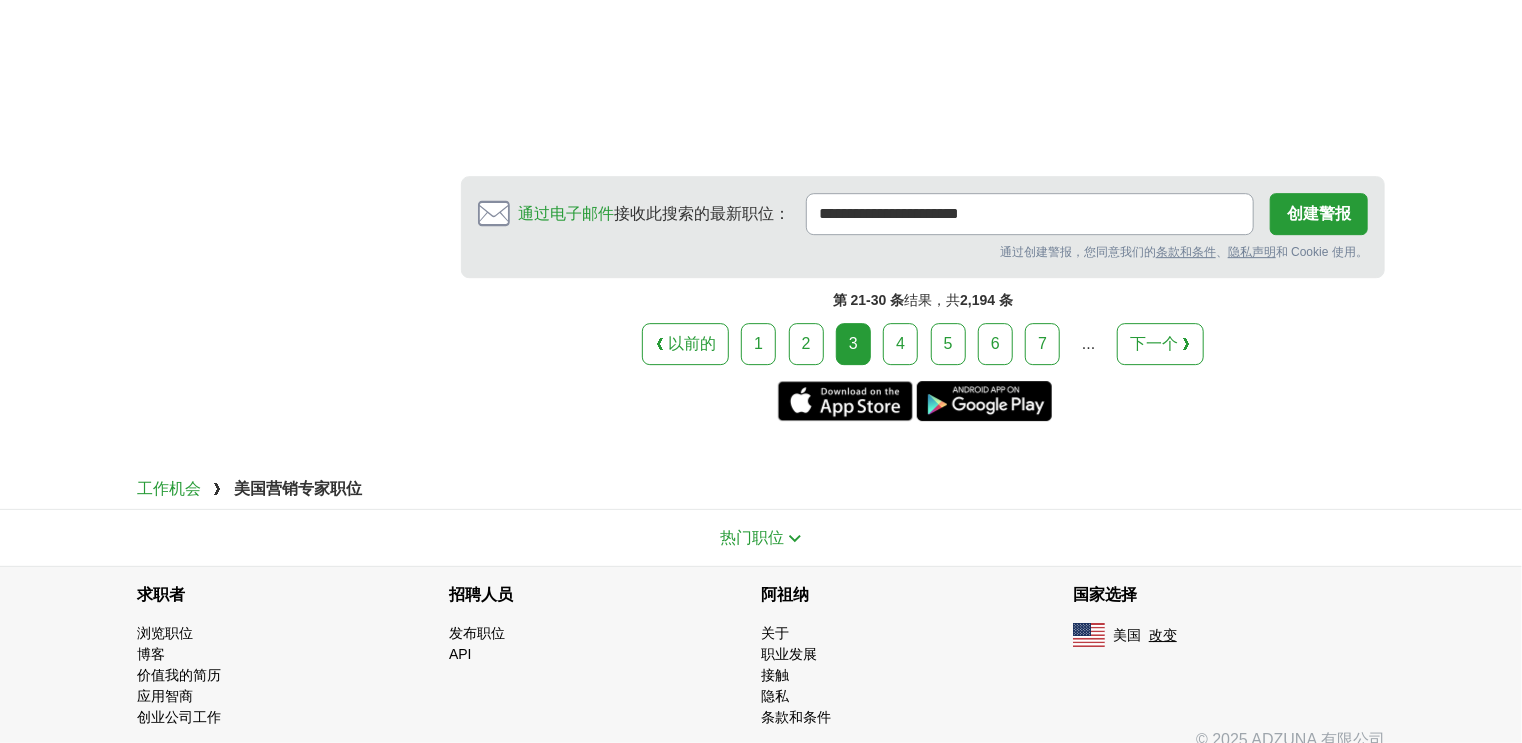drag, startPoint x: 893, startPoint y: 319, endPoint x: 793, endPoint y: 136, distance: 208.54016 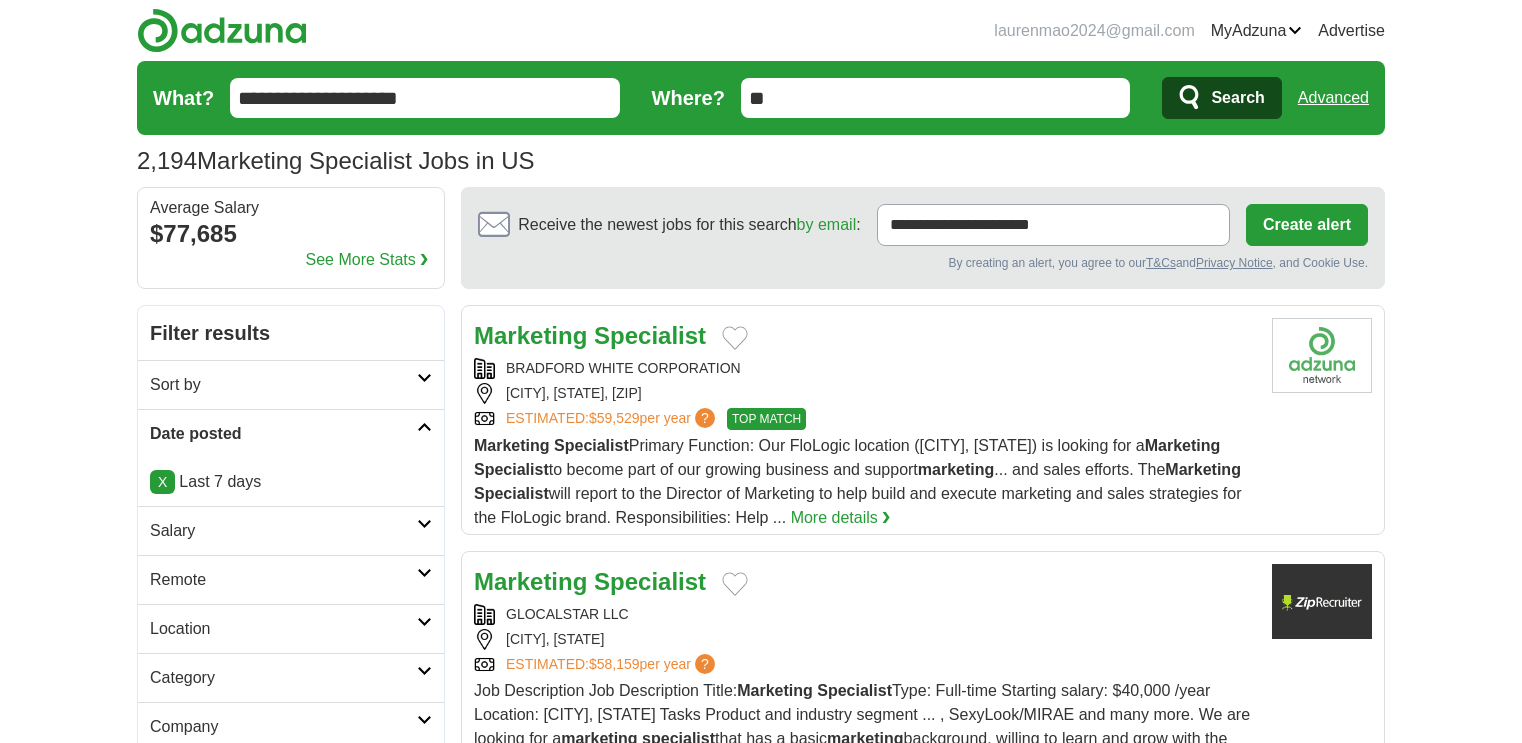 scroll, scrollTop: 0, scrollLeft: 0, axis: both 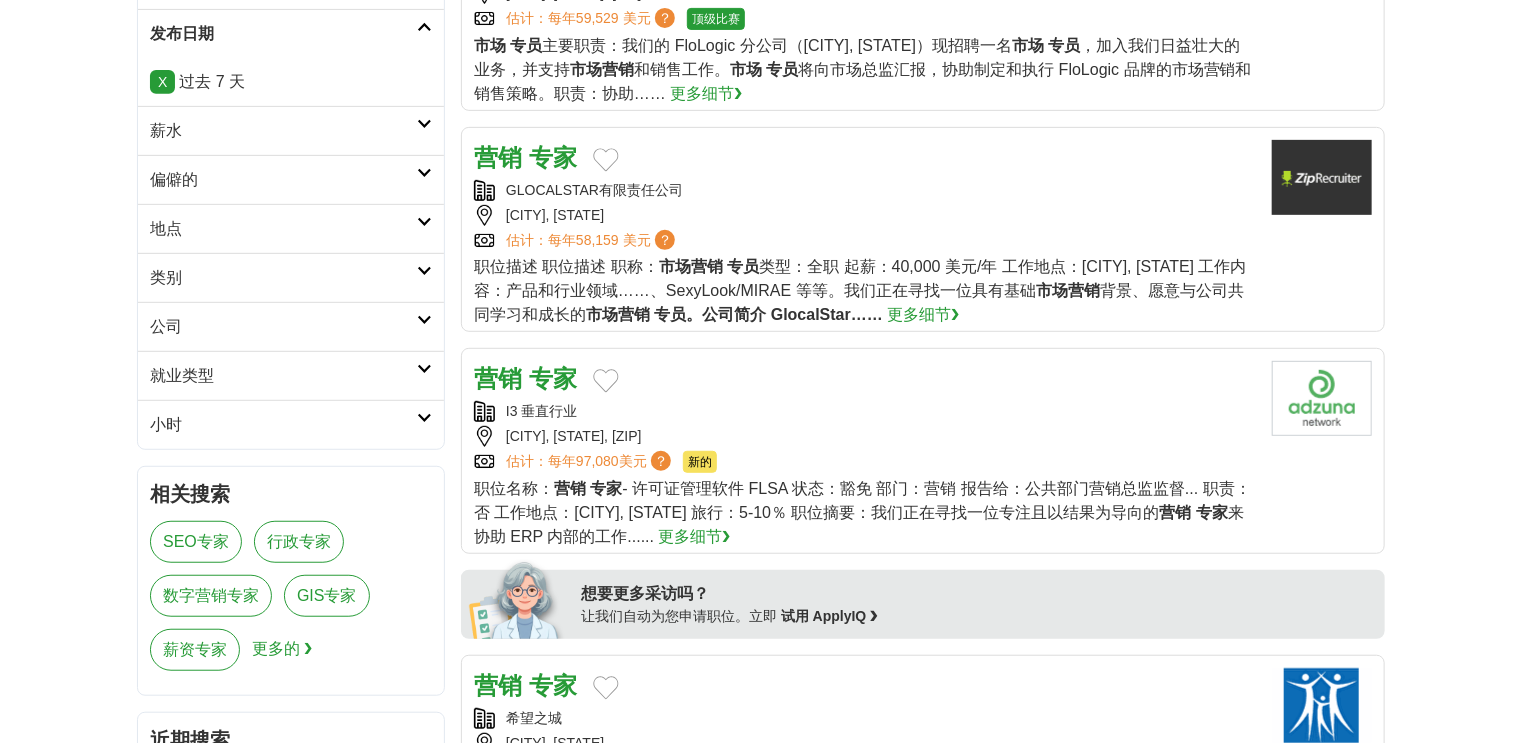 click on "营销" at bounding box center (498, 378) 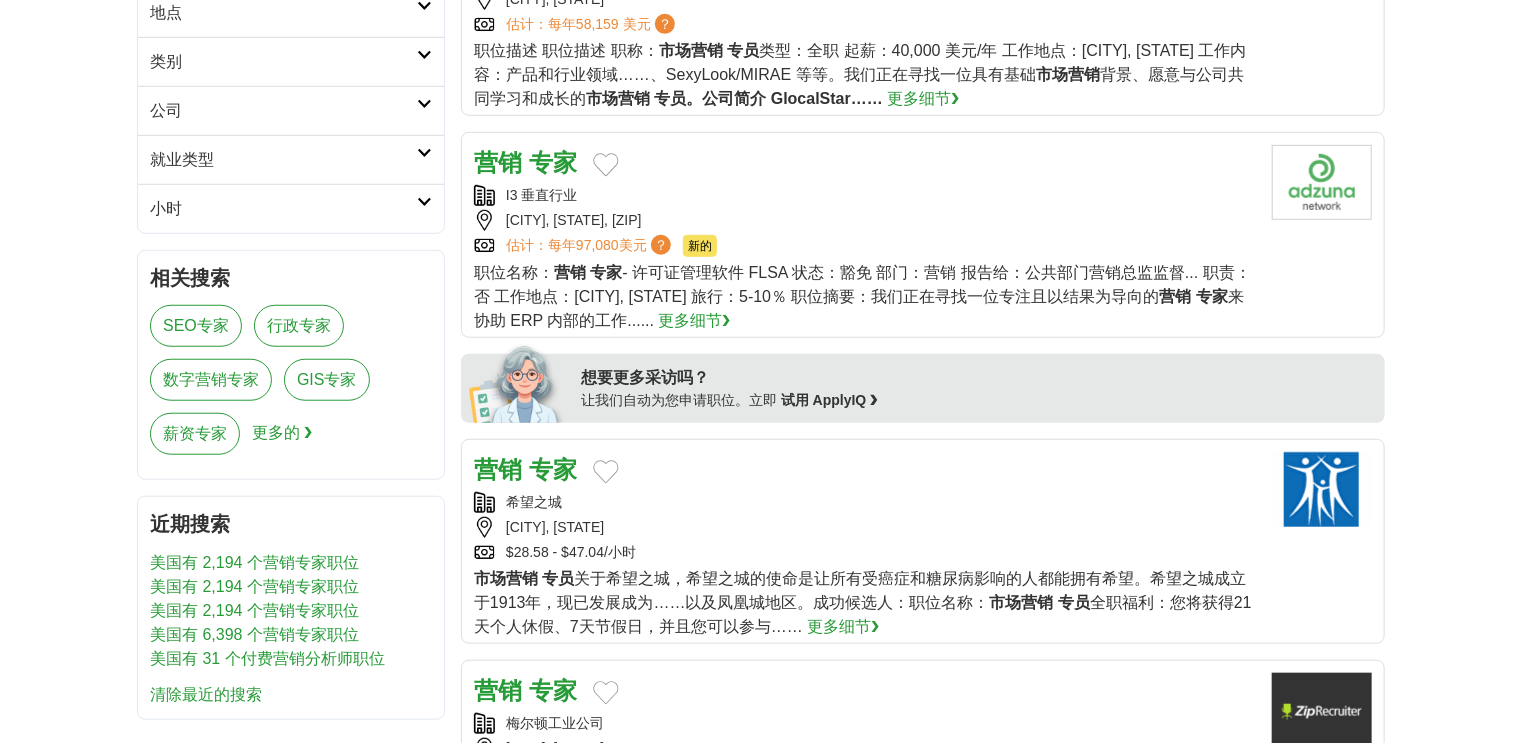 scroll, scrollTop: 640, scrollLeft: 0, axis: vertical 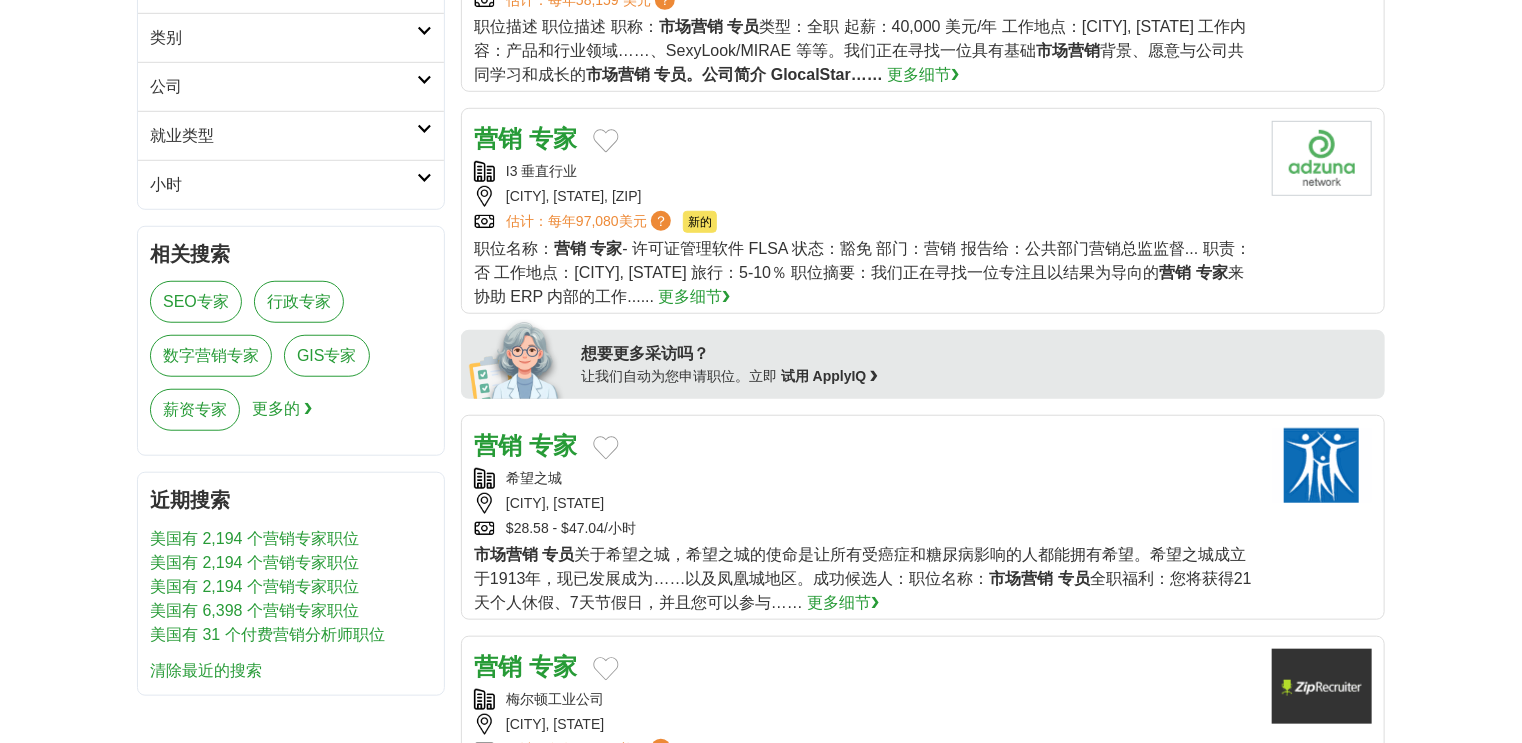 click on "专家" at bounding box center [553, 445] 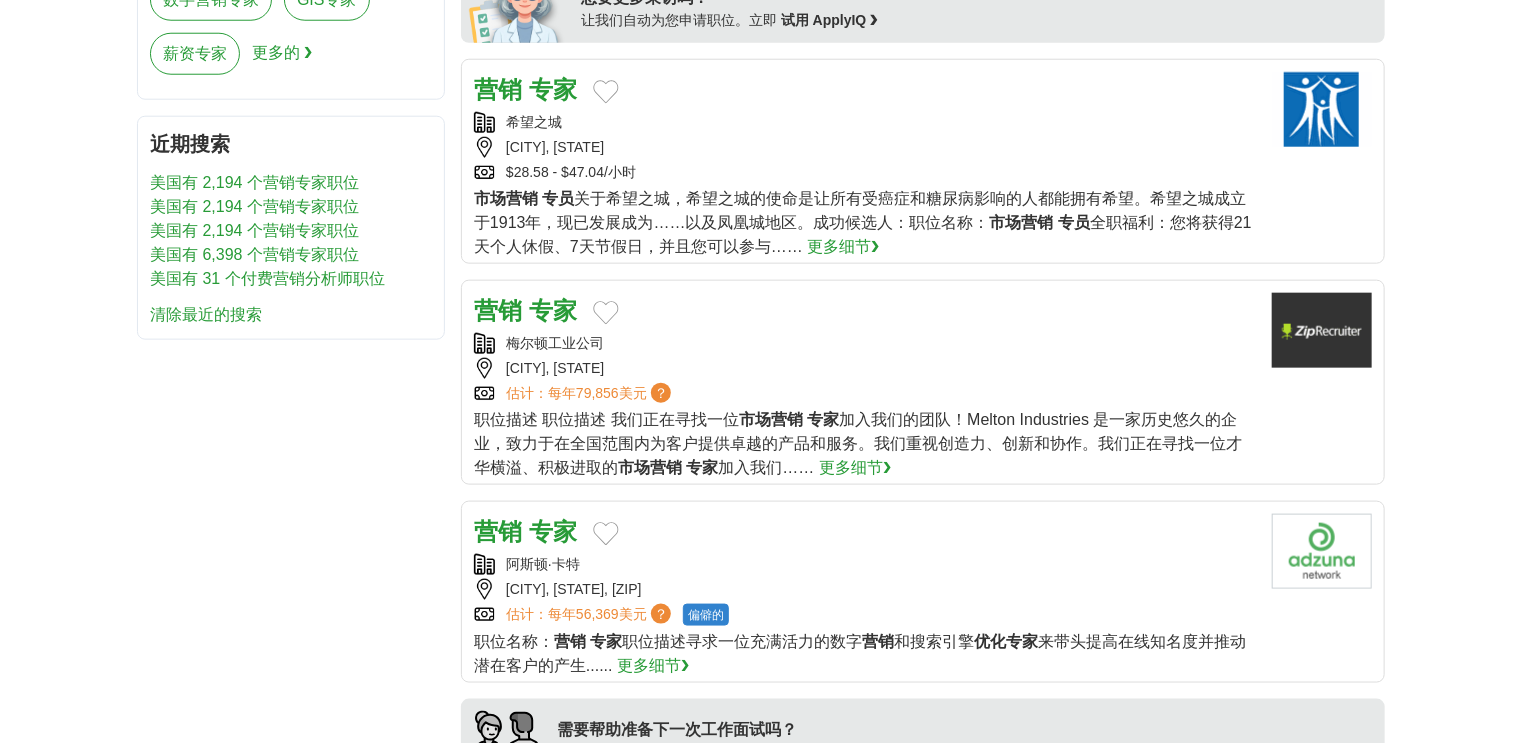 scroll, scrollTop: 1200, scrollLeft: 0, axis: vertical 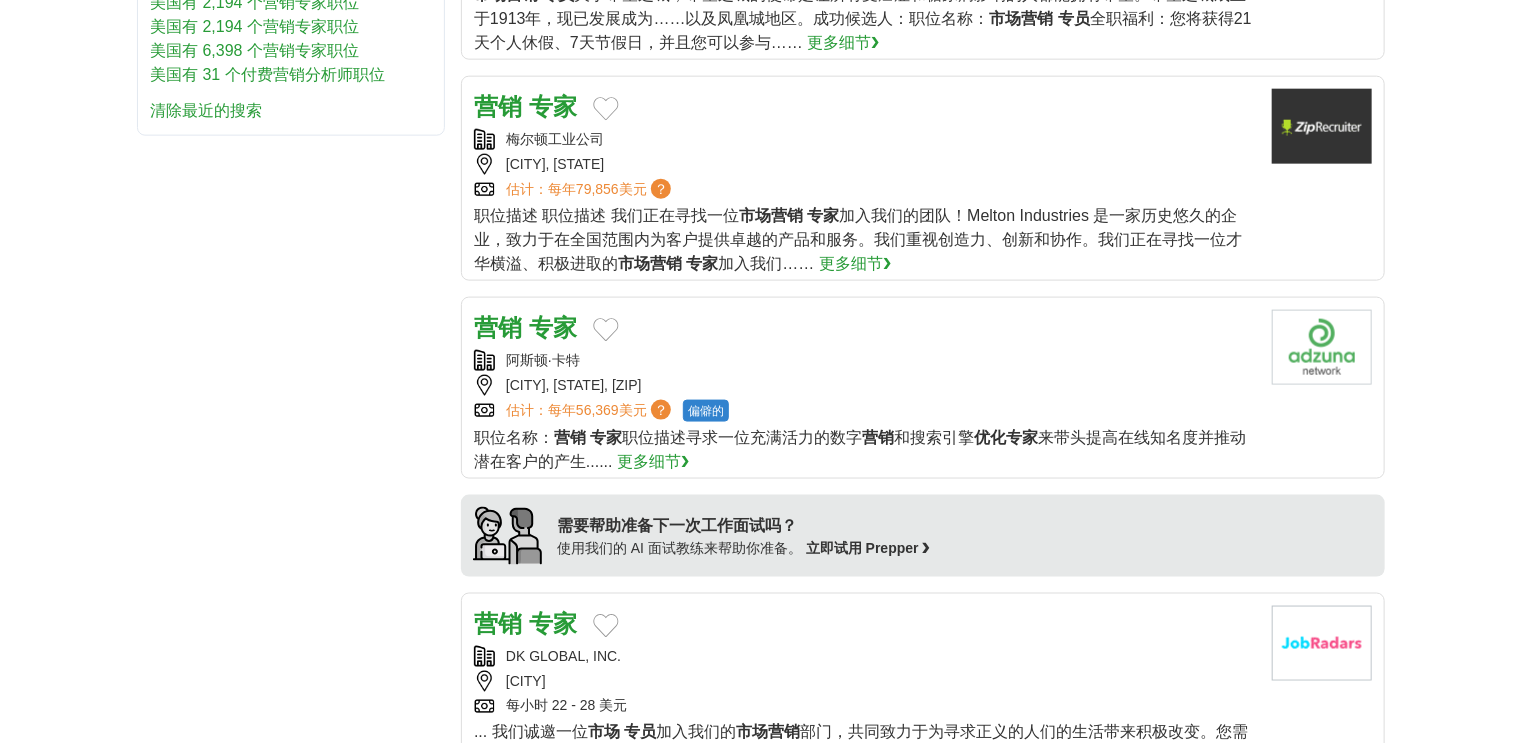 click on "专家" at bounding box center [553, 327] 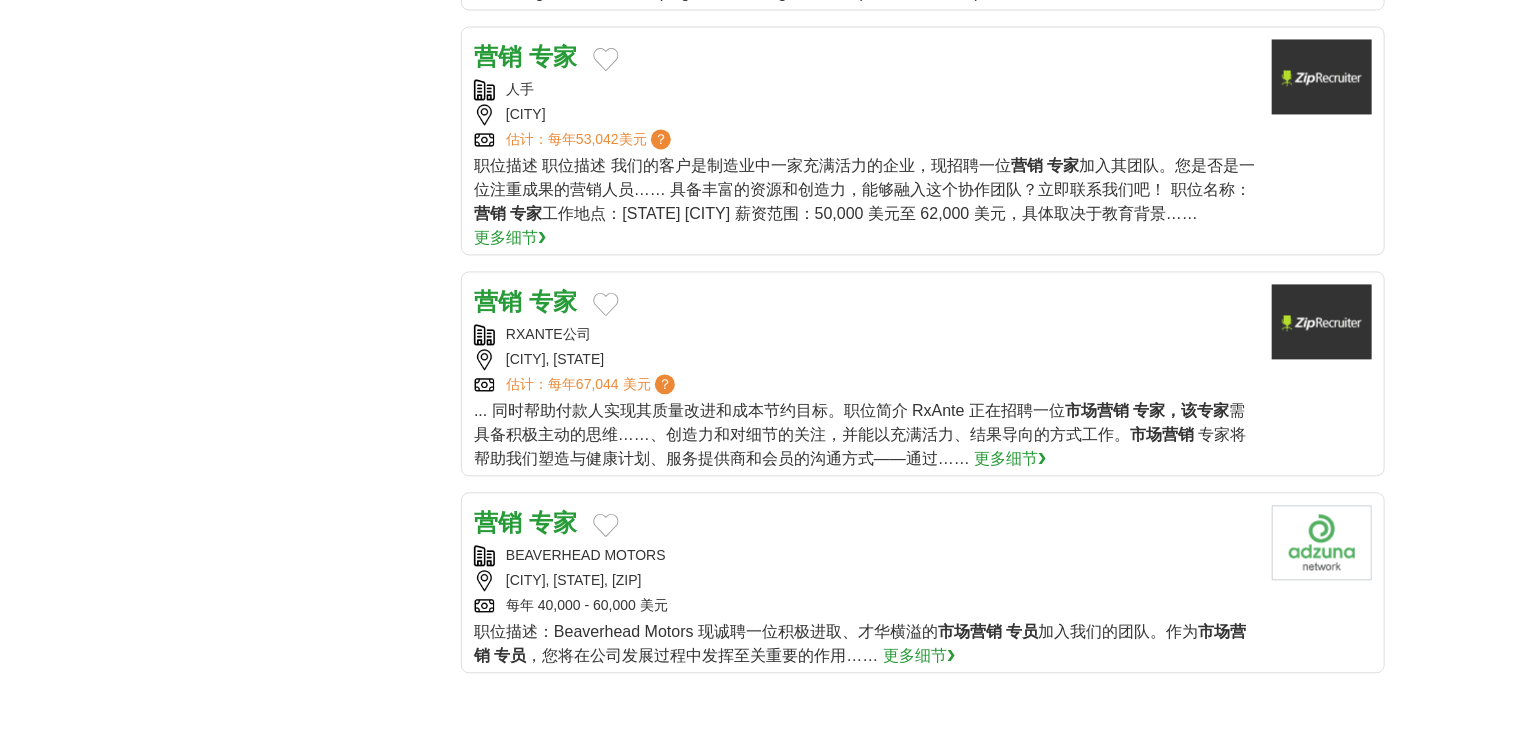 scroll, scrollTop: 2240, scrollLeft: 0, axis: vertical 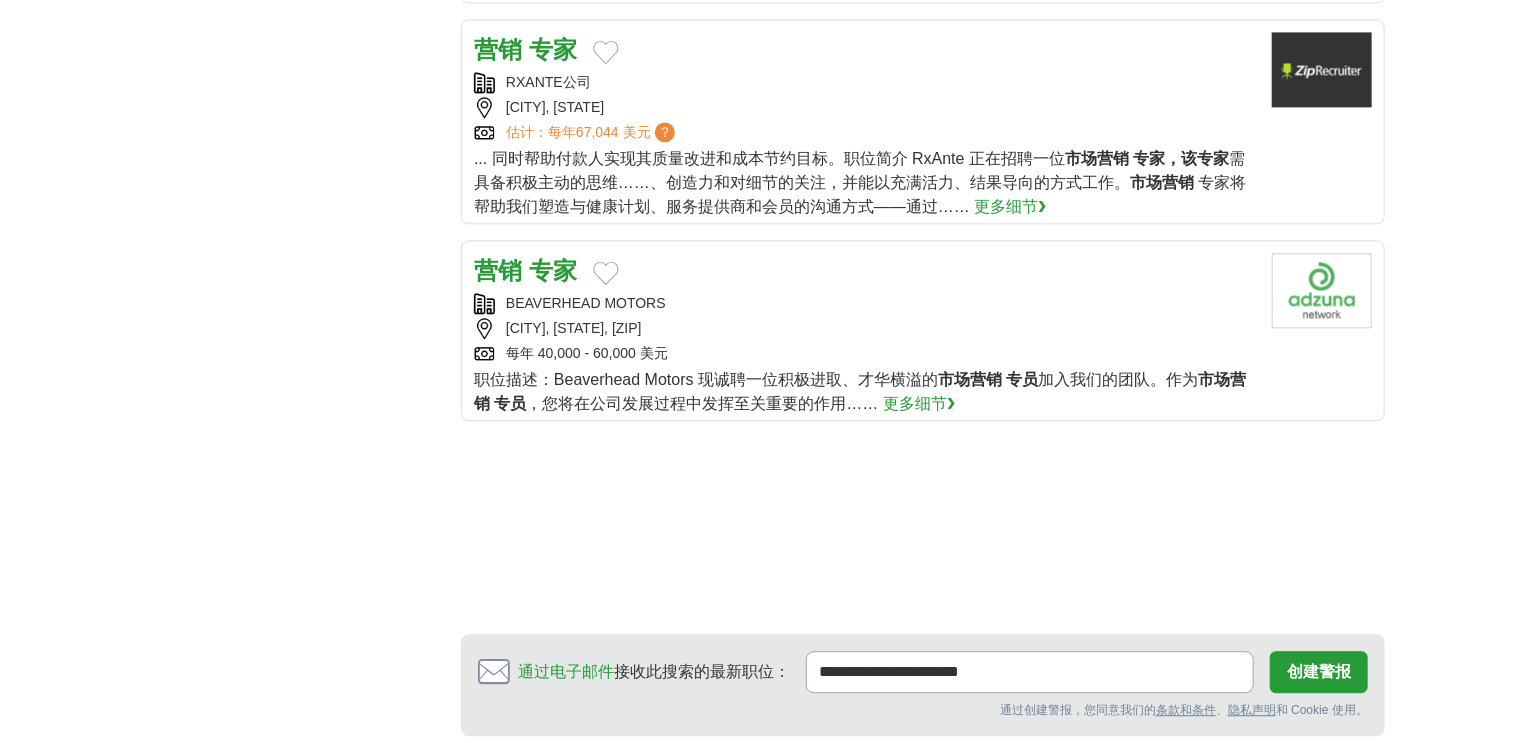 click on "营销   专家" at bounding box center [865, 271] 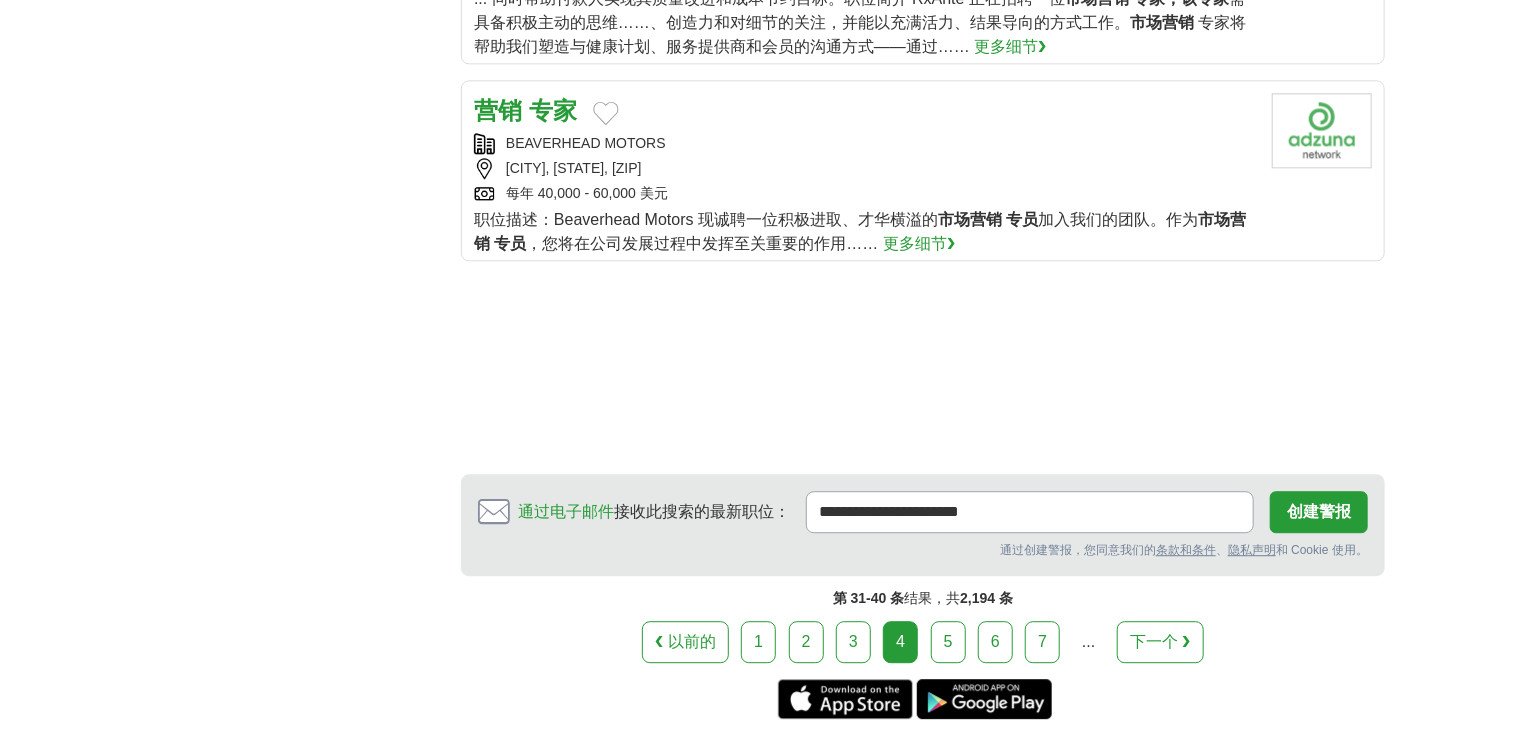 scroll, scrollTop: 2560, scrollLeft: 0, axis: vertical 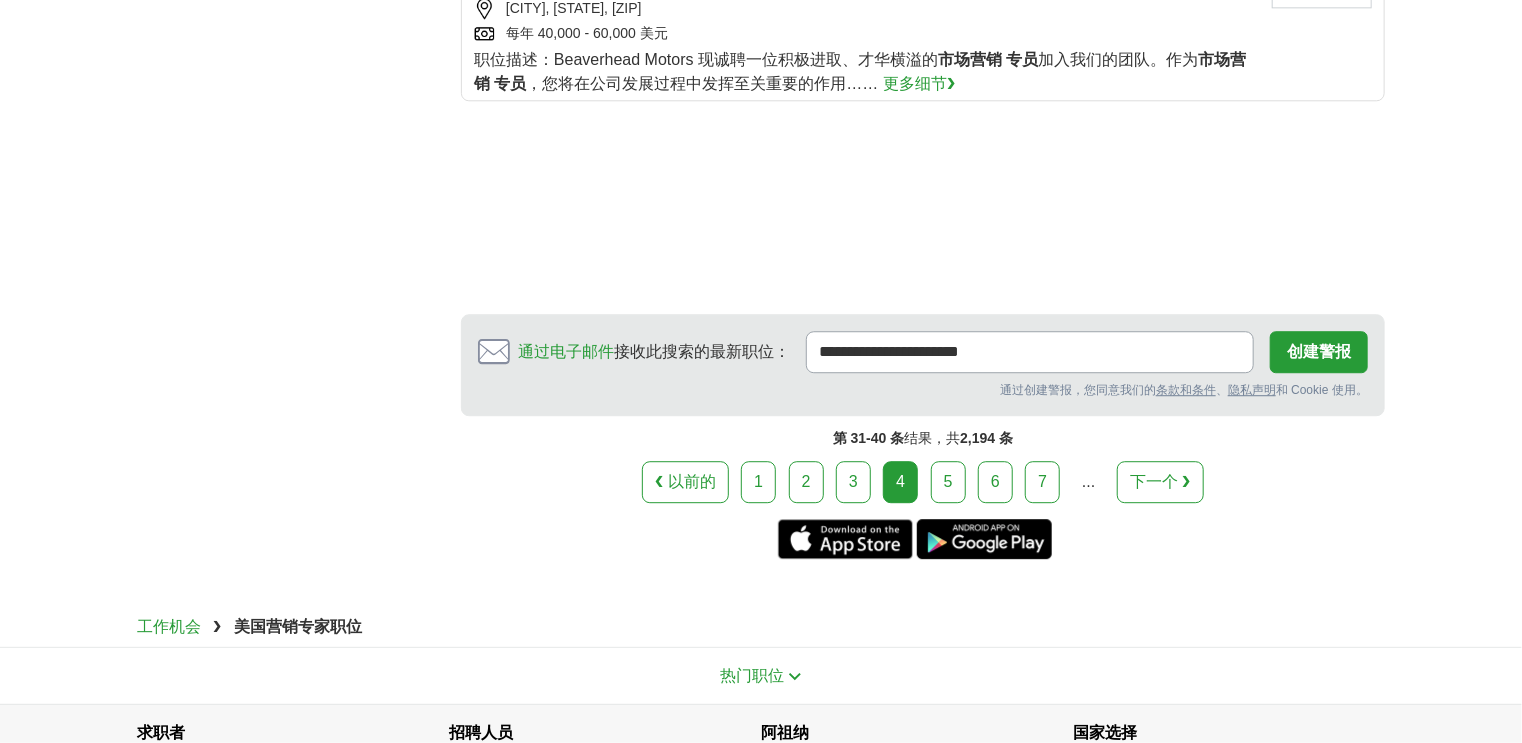 click on "5" at bounding box center [948, 481] 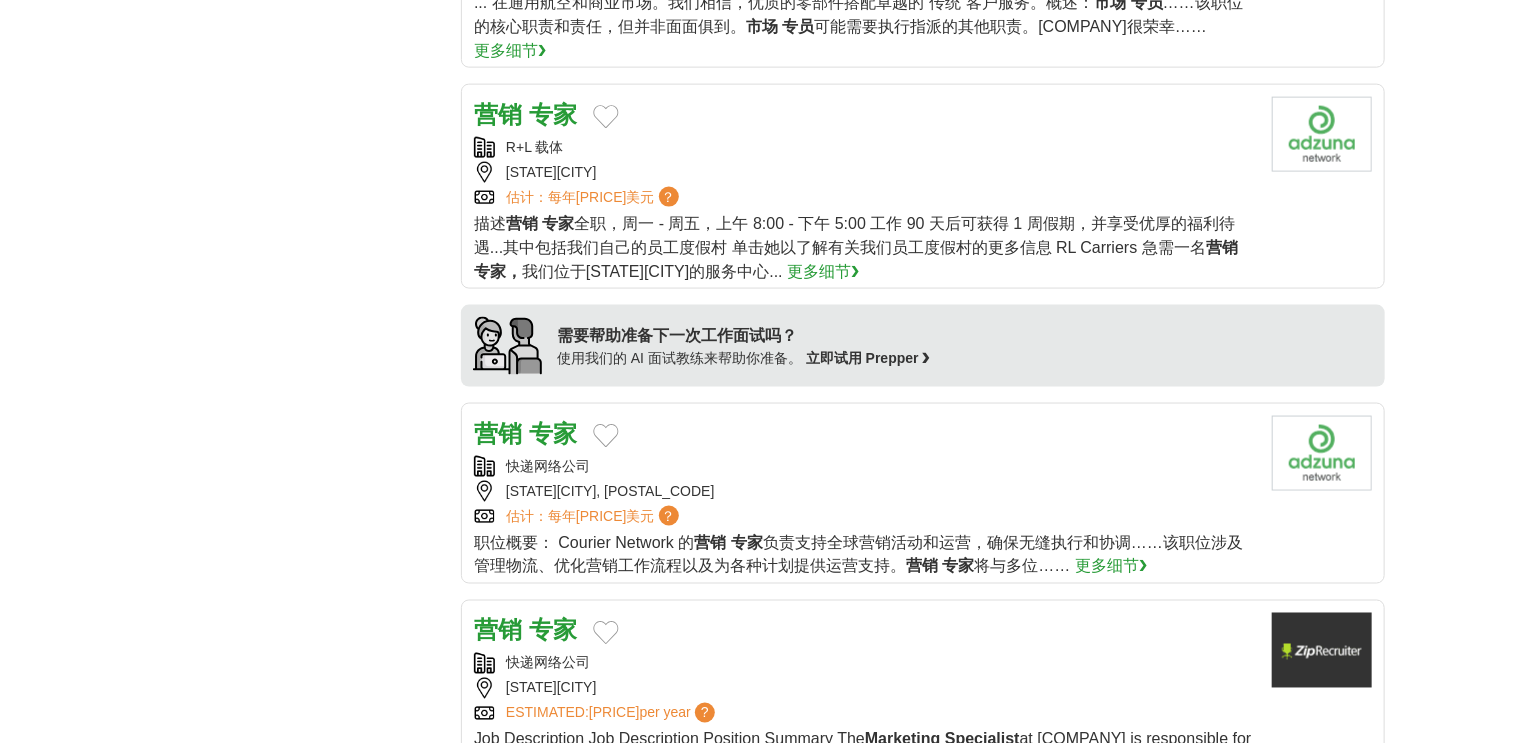 scroll, scrollTop: 1360, scrollLeft: 0, axis: vertical 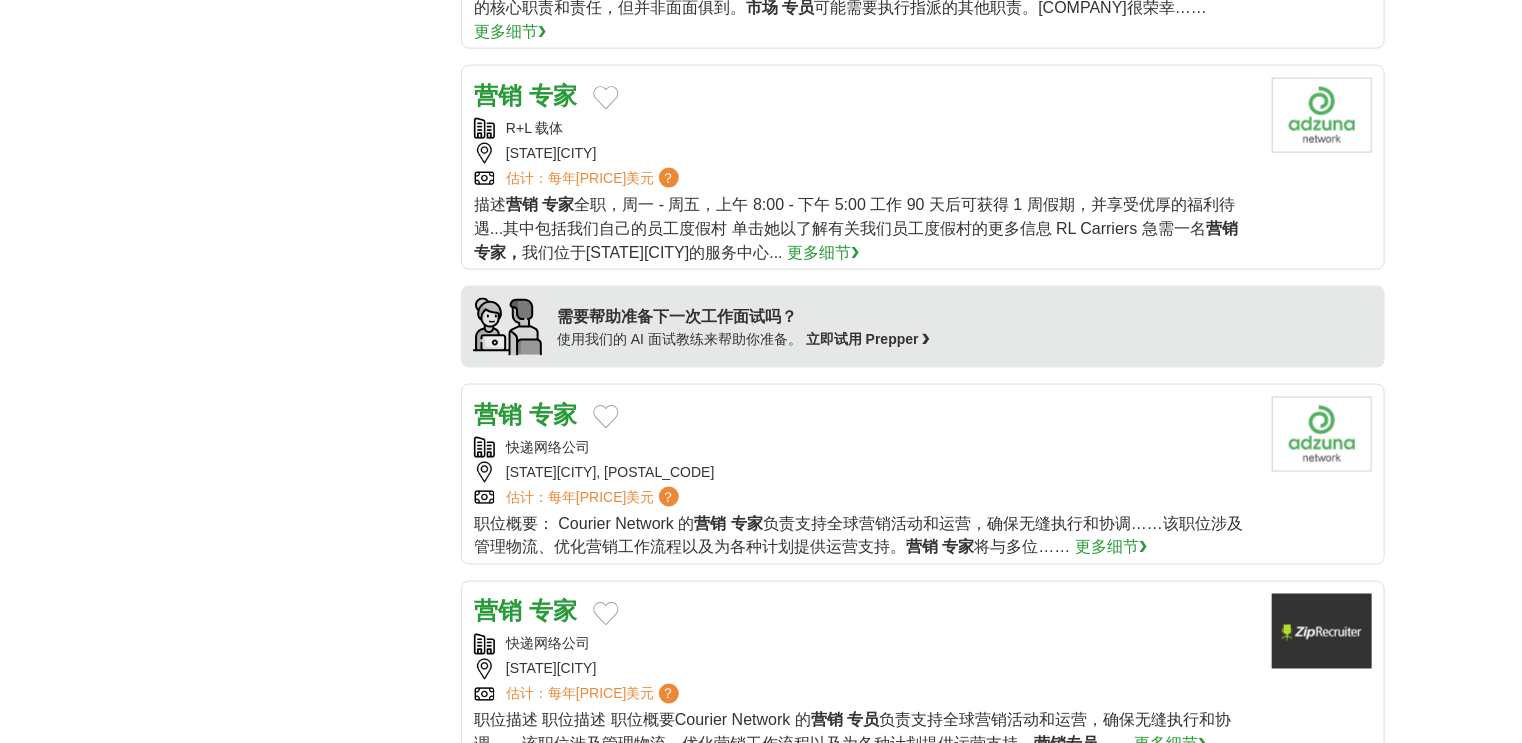 click on "营销" at bounding box center [498, 95] 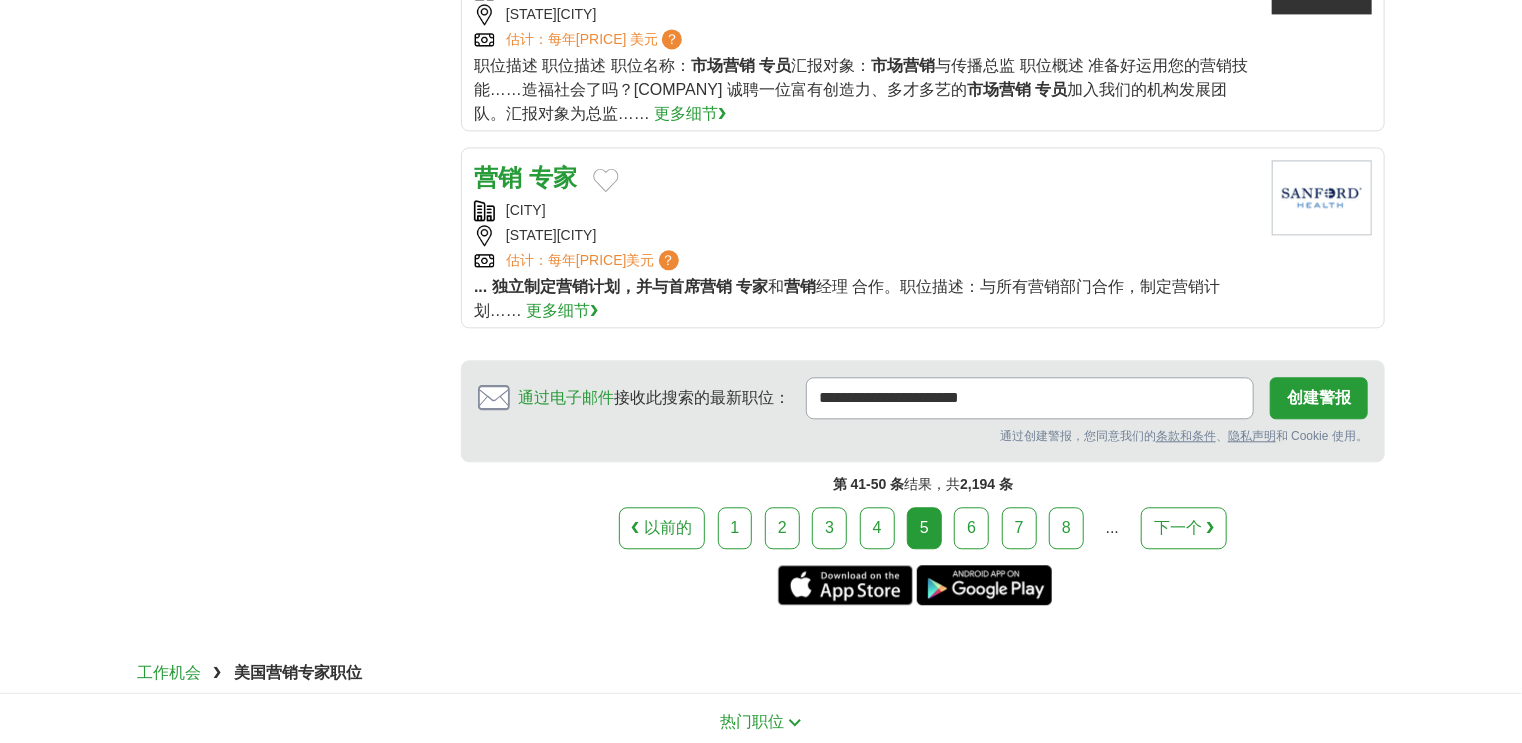 scroll, scrollTop: 2240, scrollLeft: 0, axis: vertical 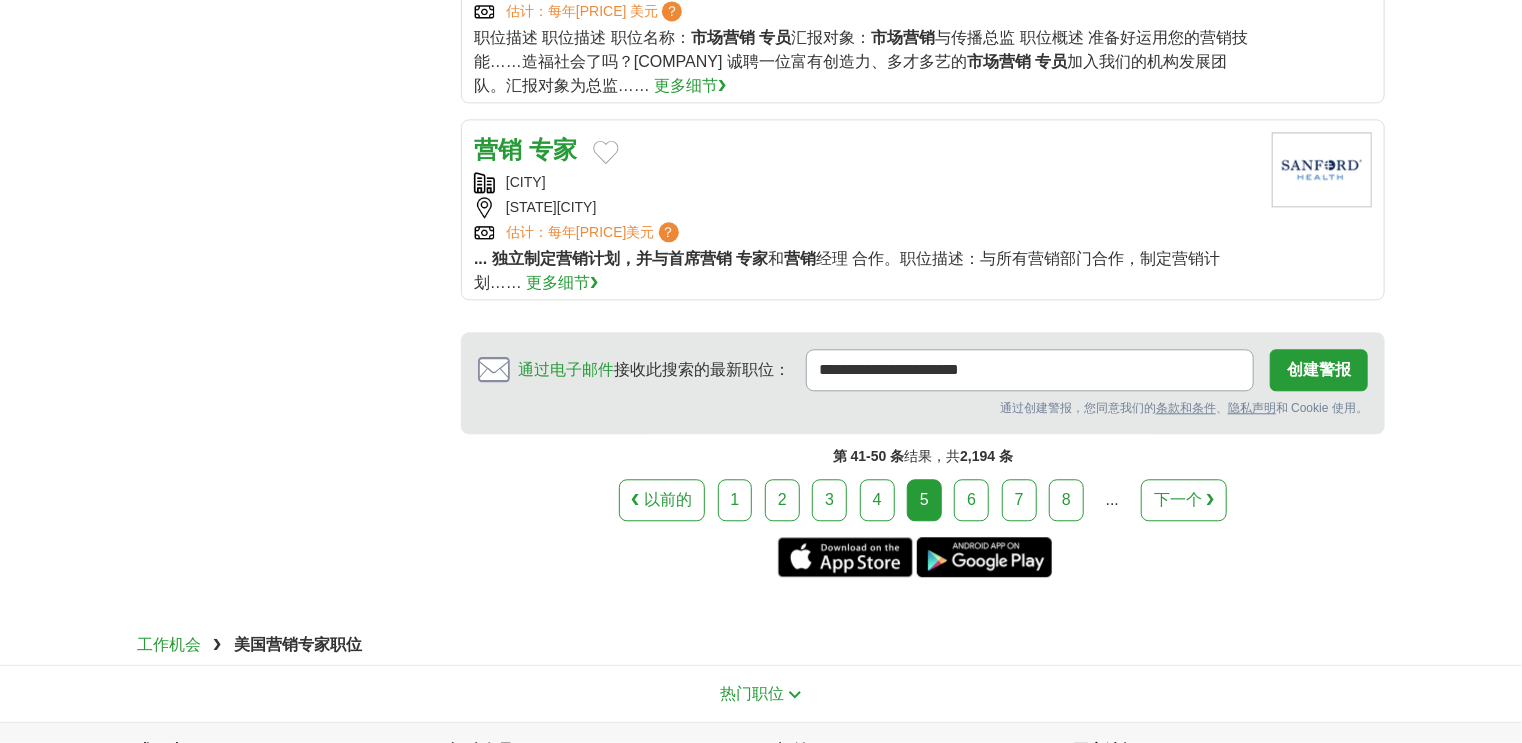 click on "6" at bounding box center [971, 500] 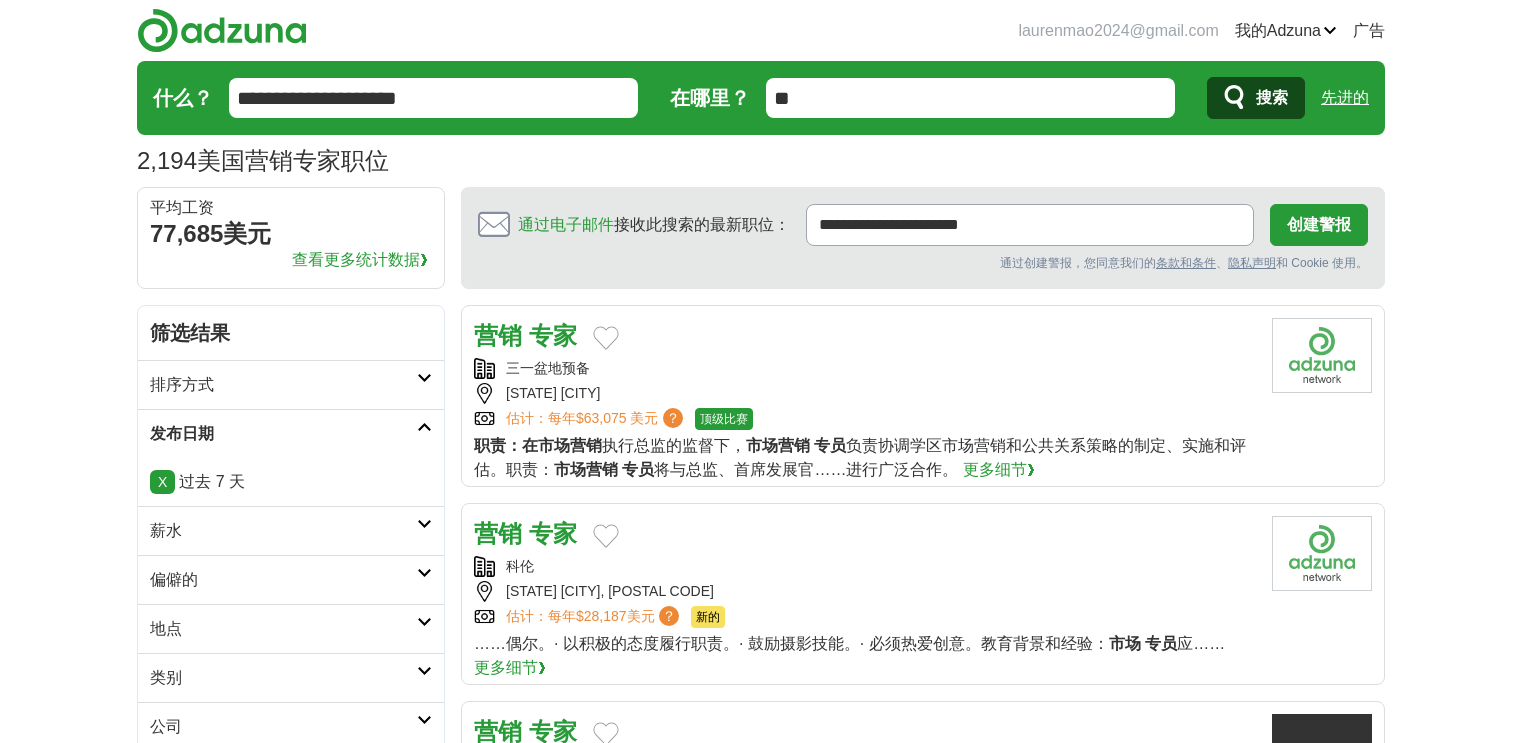 scroll, scrollTop: 0, scrollLeft: 0, axis: both 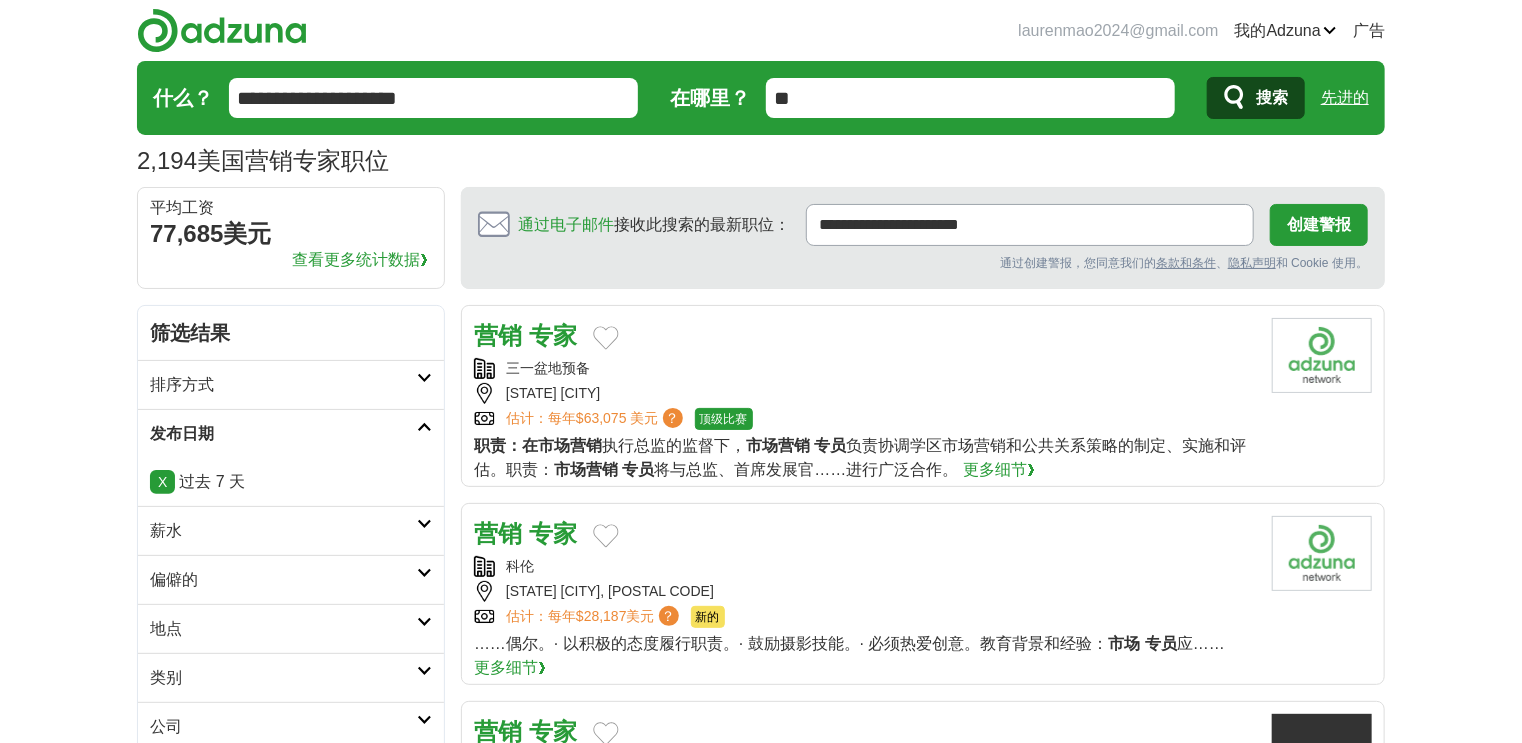 drag, startPoint x: 605, startPoint y: 171, endPoint x: 570, endPoint y: 332, distance: 164.76044 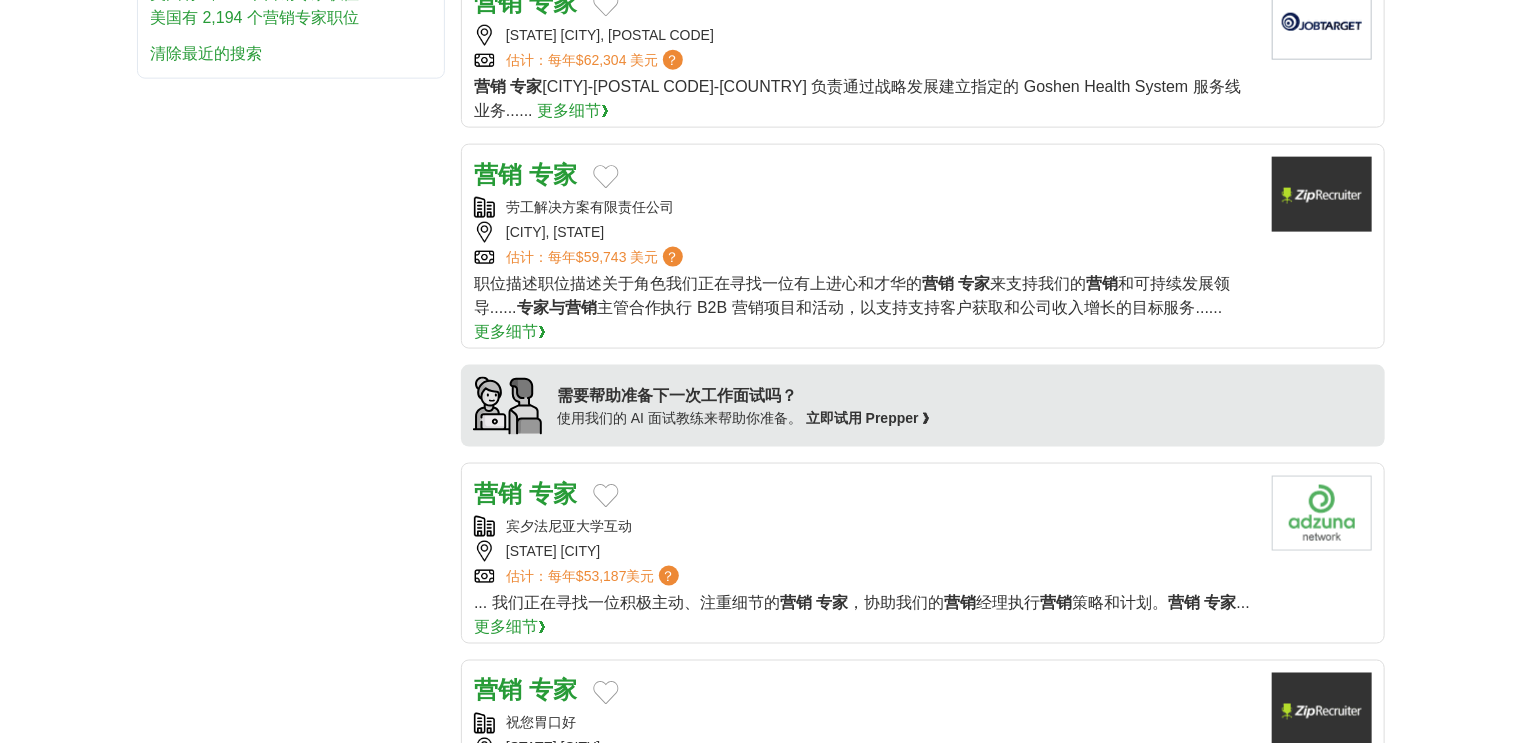 scroll, scrollTop: 1440, scrollLeft: 0, axis: vertical 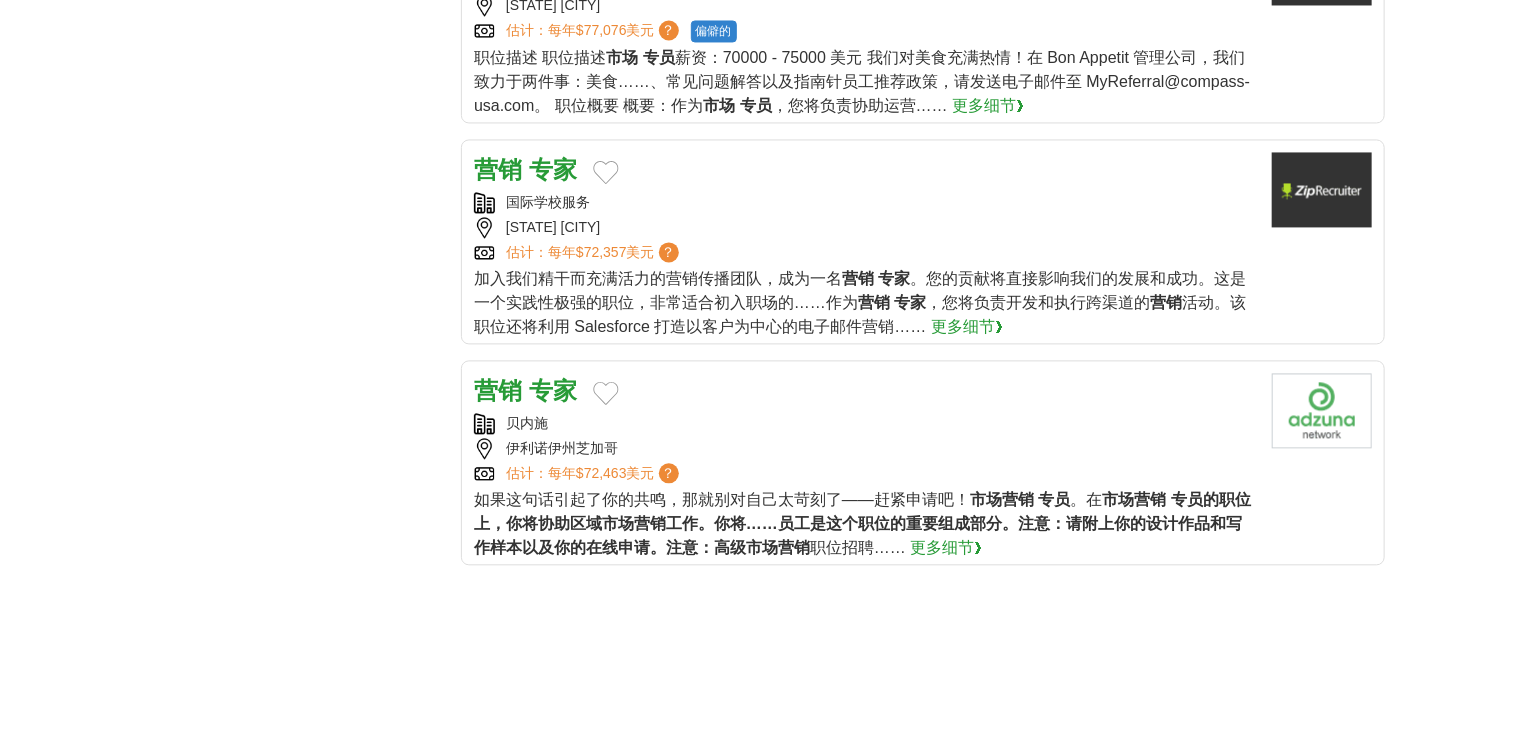 click on "营销" at bounding box center (498, 390) 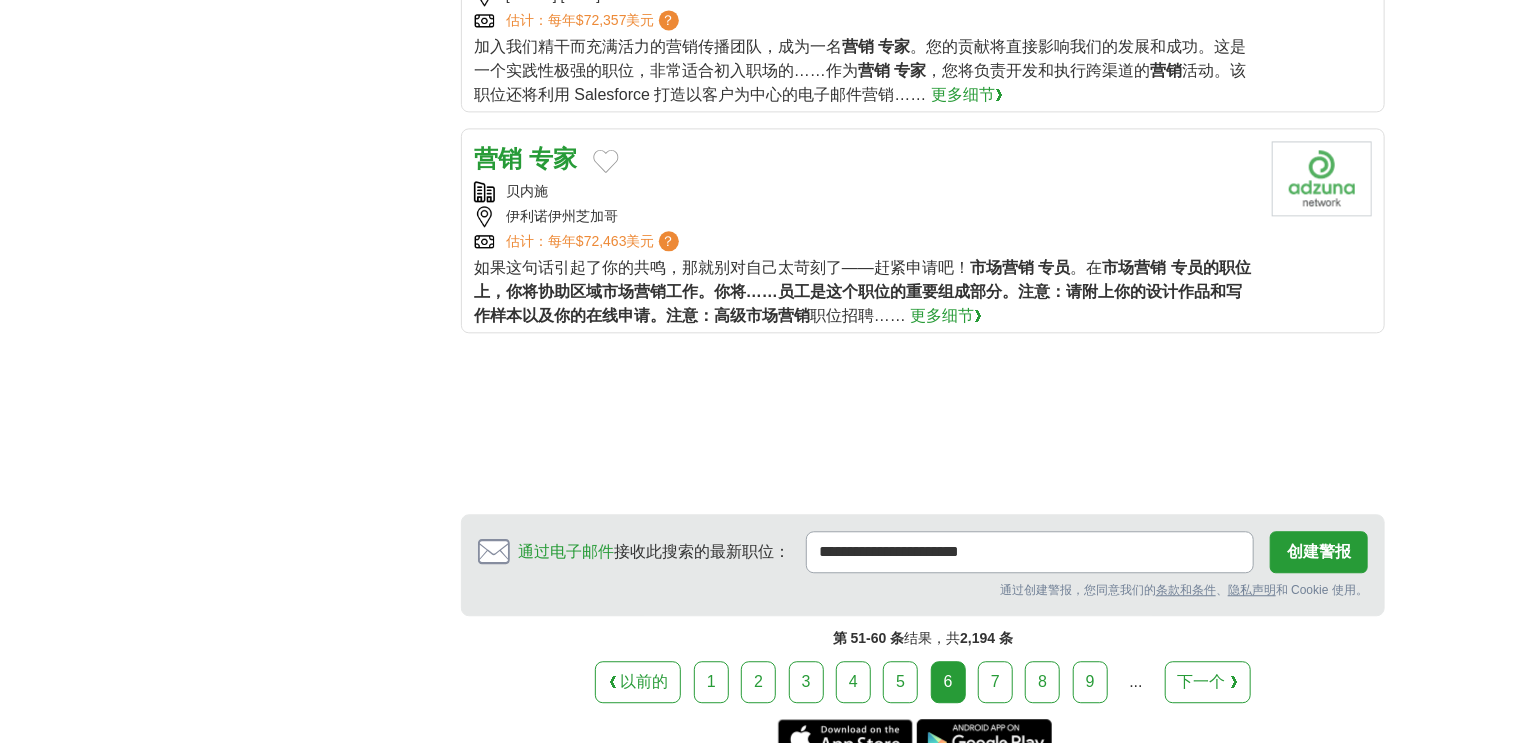 scroll, scrollTop: 2480, scrollLeft: 0, axis: vertical 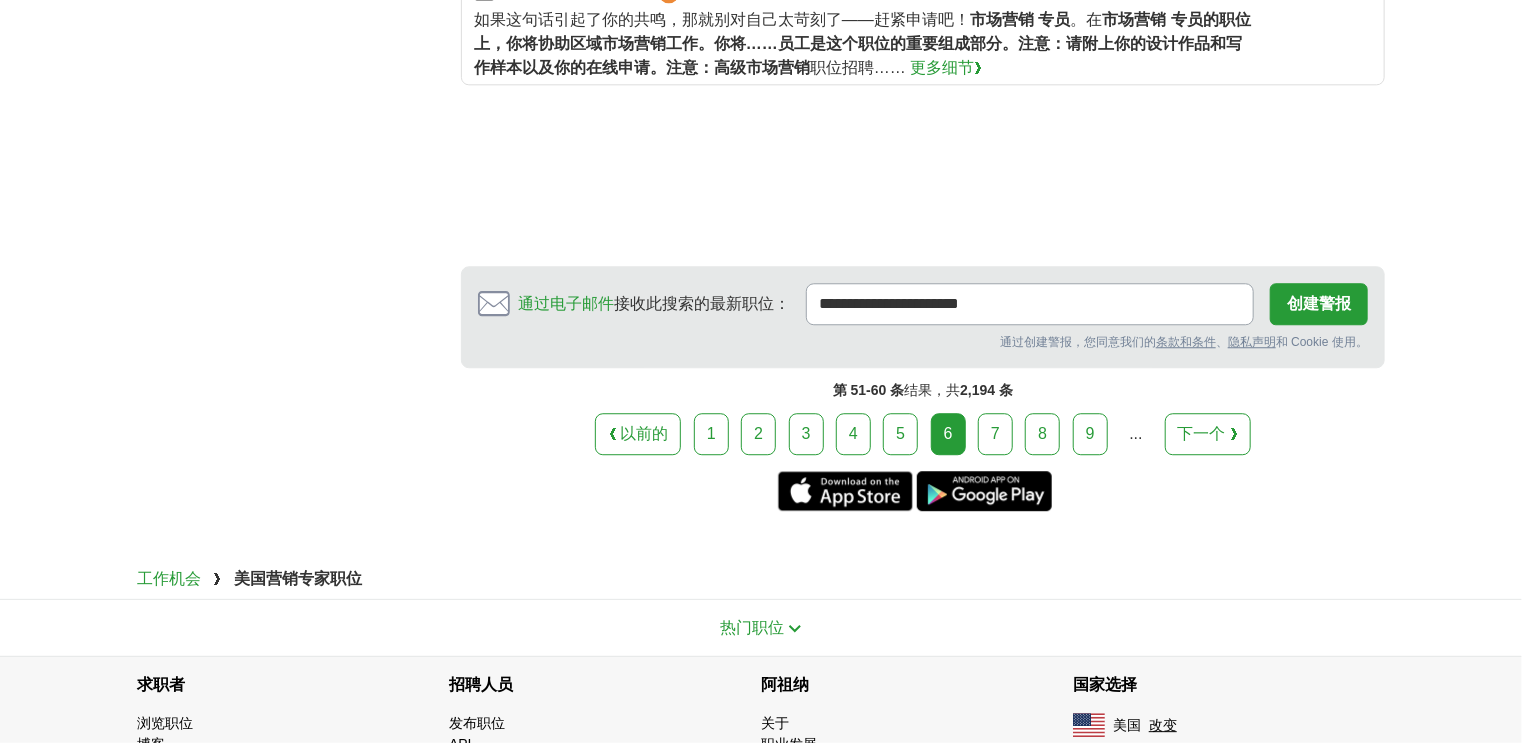 click on "7" at bounding box center [995, 434] 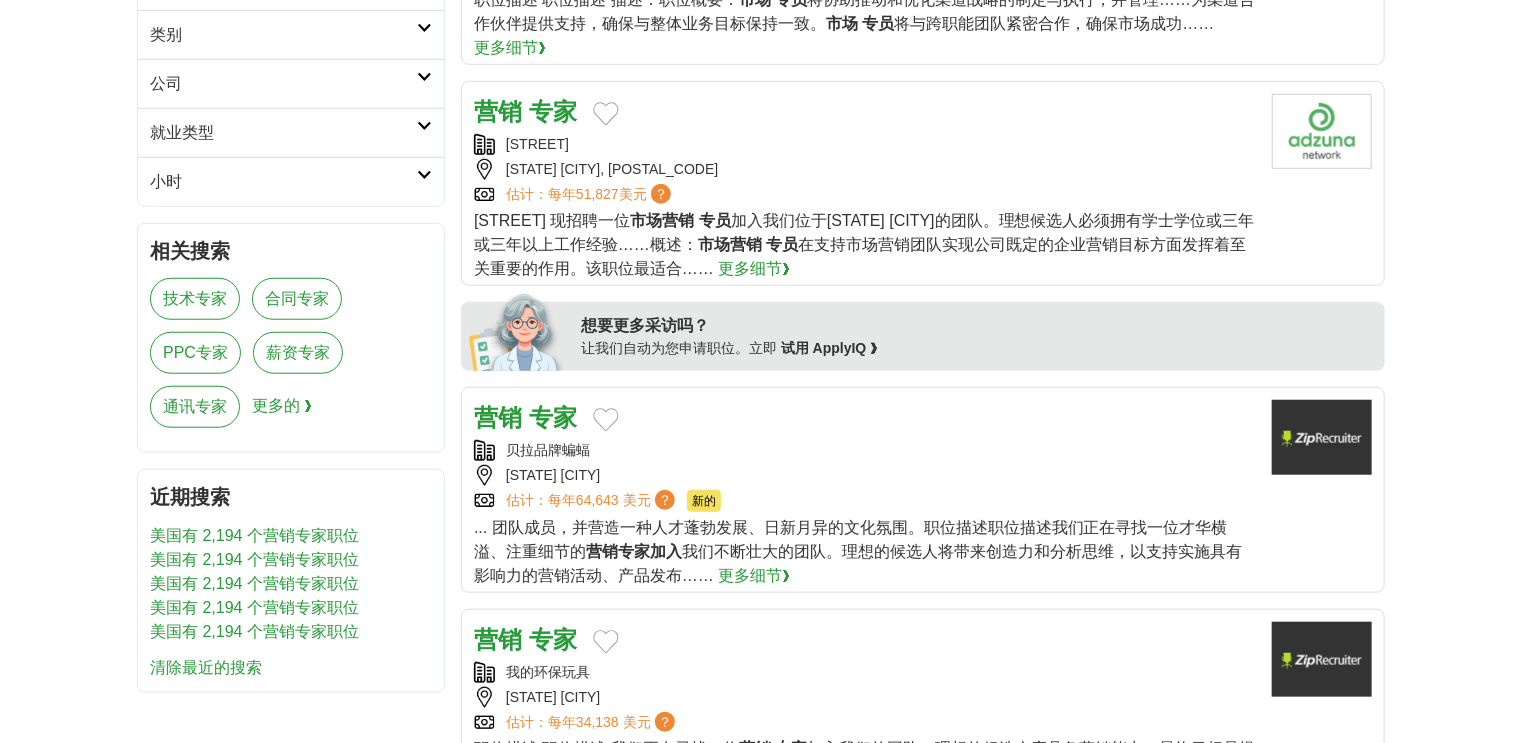 scroll, scrollTop: 640, scrollLeft: 0, axis: vertical 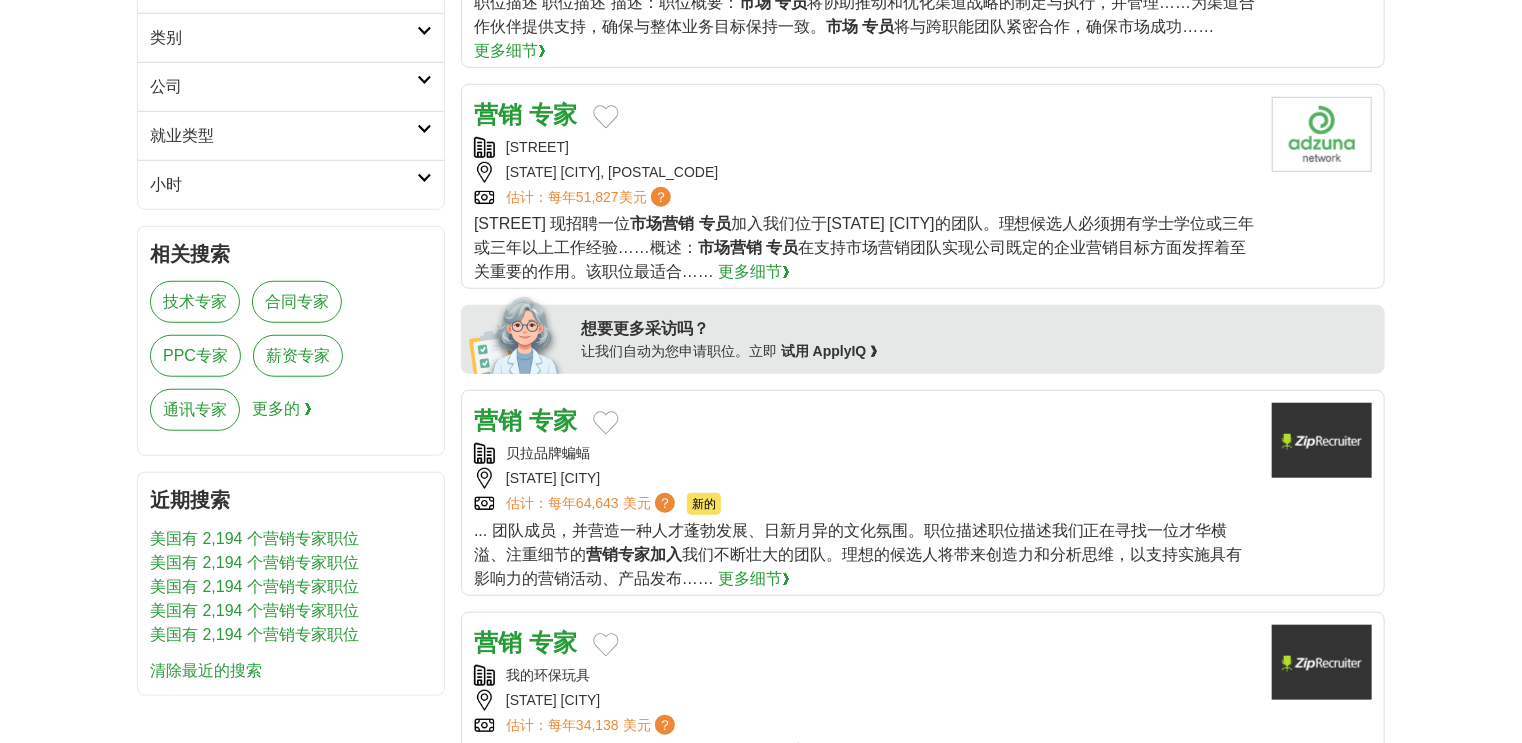 click on "专家" at bounding box center (553, 114) 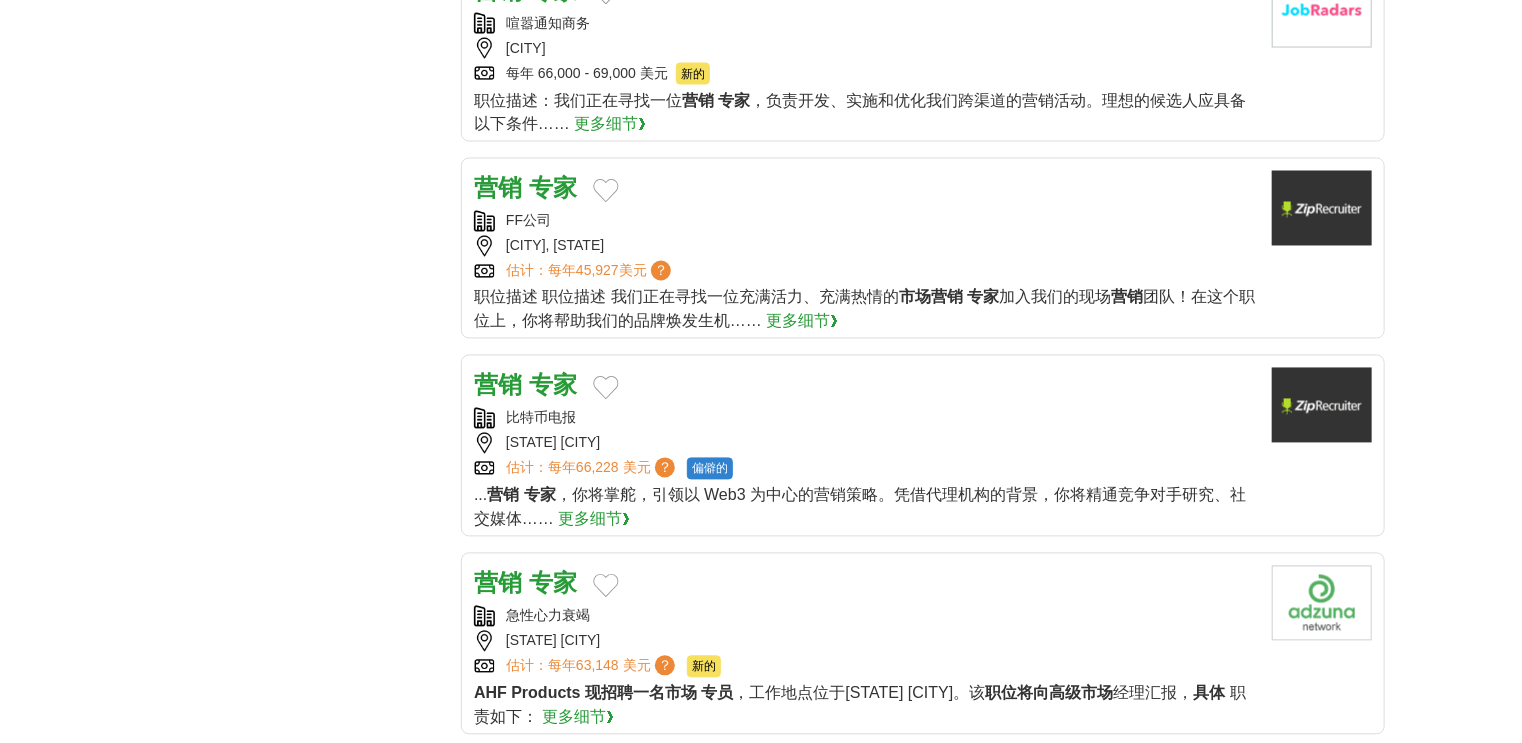 scroll, scrollTop: 2000, scrollLeft: 0, axis: vertical 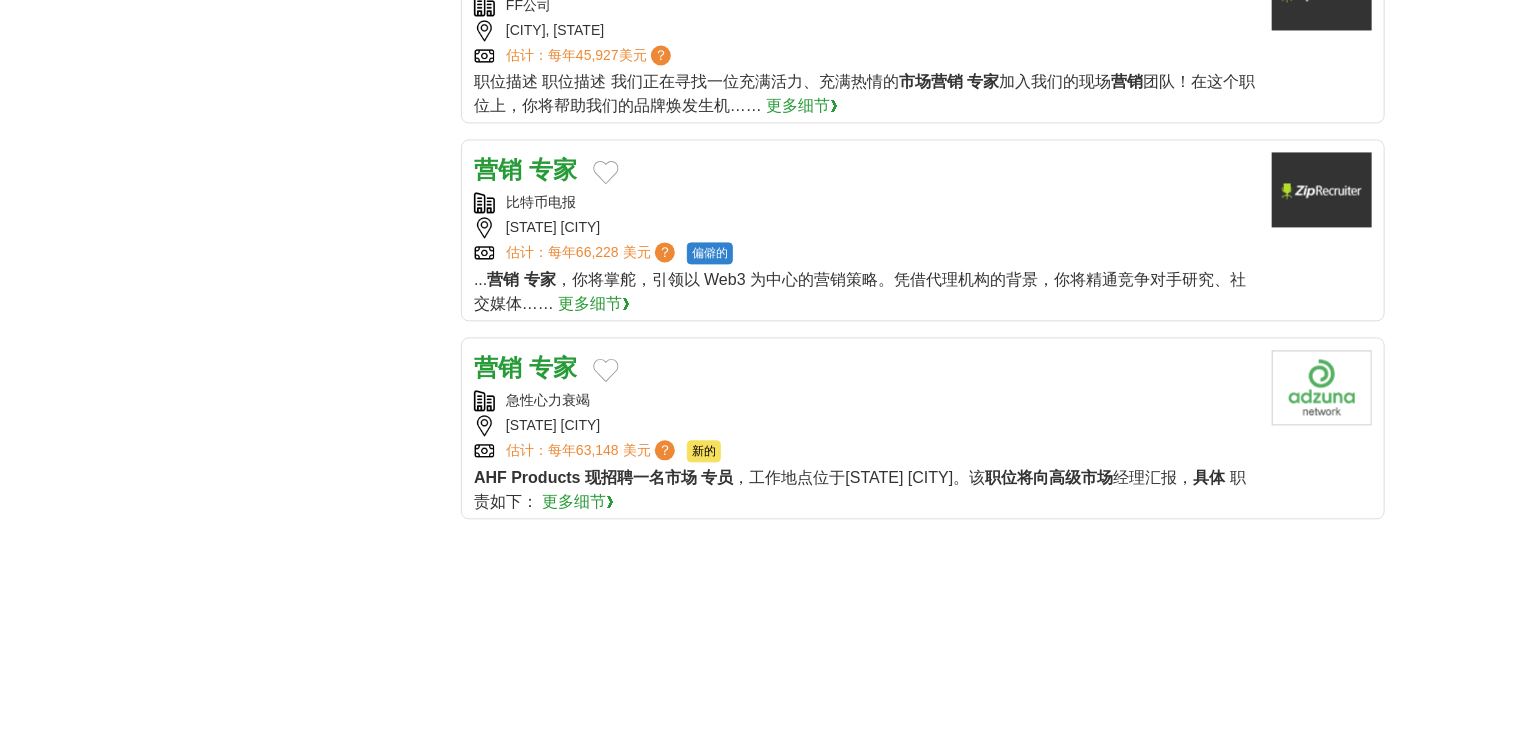 click on "营销" at bounding box center (498, 367) 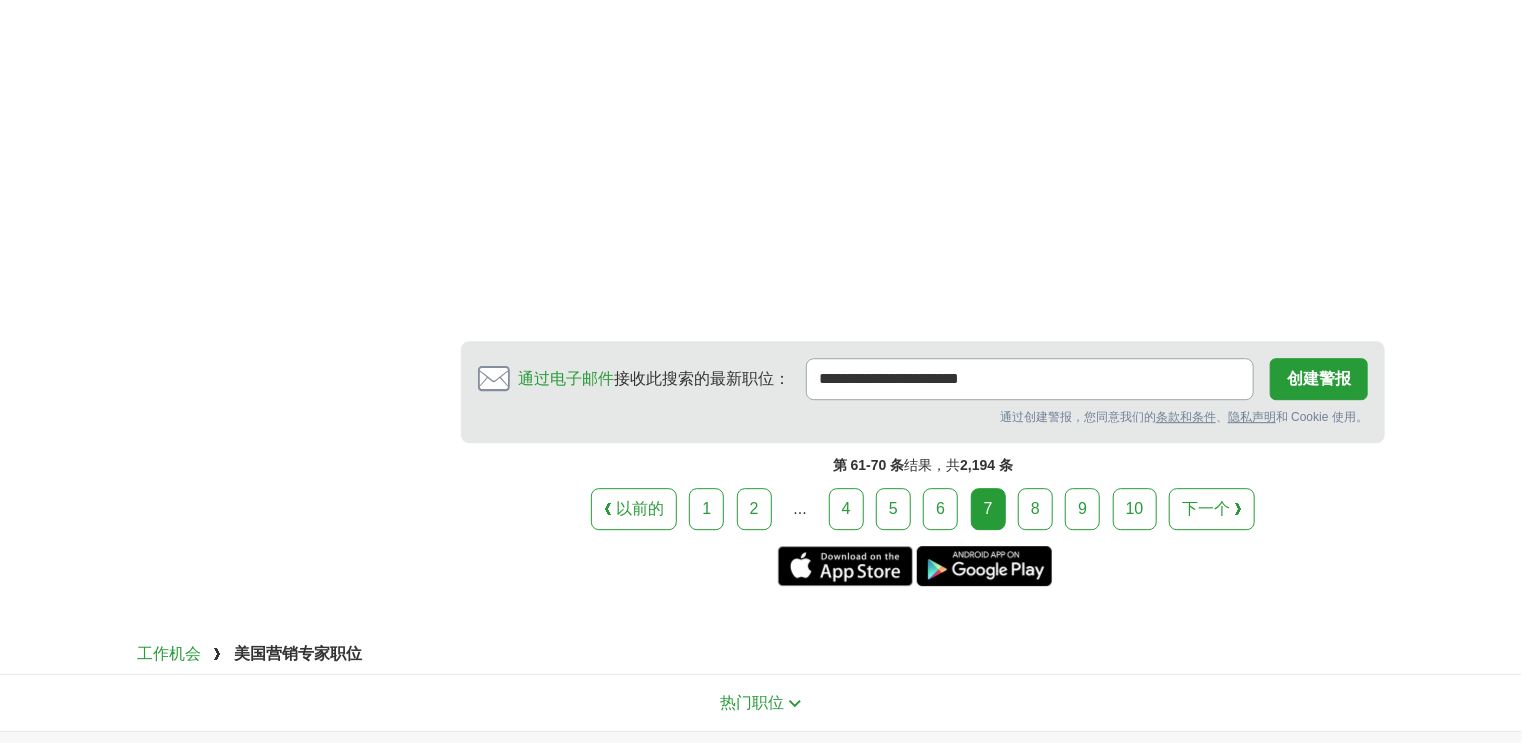 scroll, scrollTop: 2720, scrollLeft: 0, axis: vertical 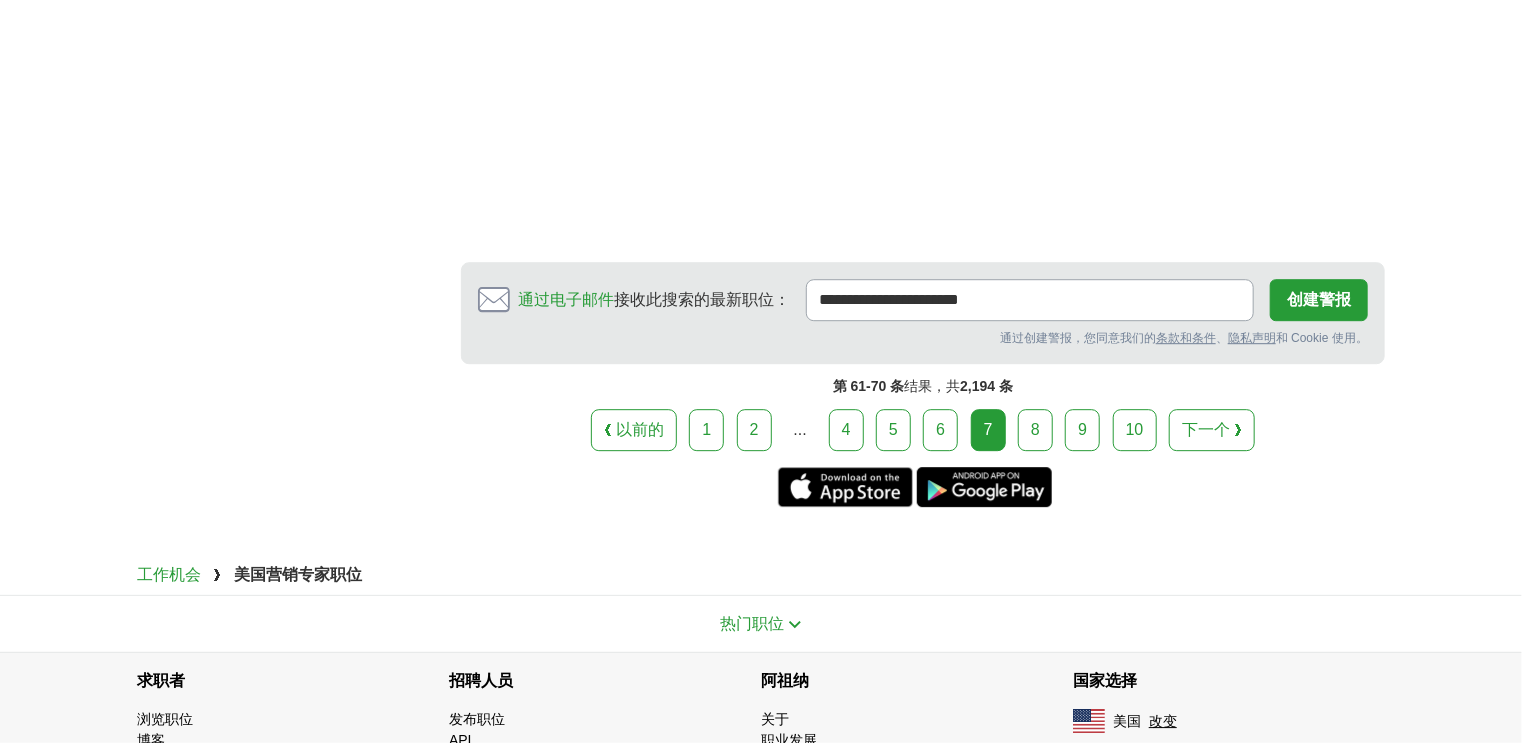 click on "8" at bounding box center [1035, 429] 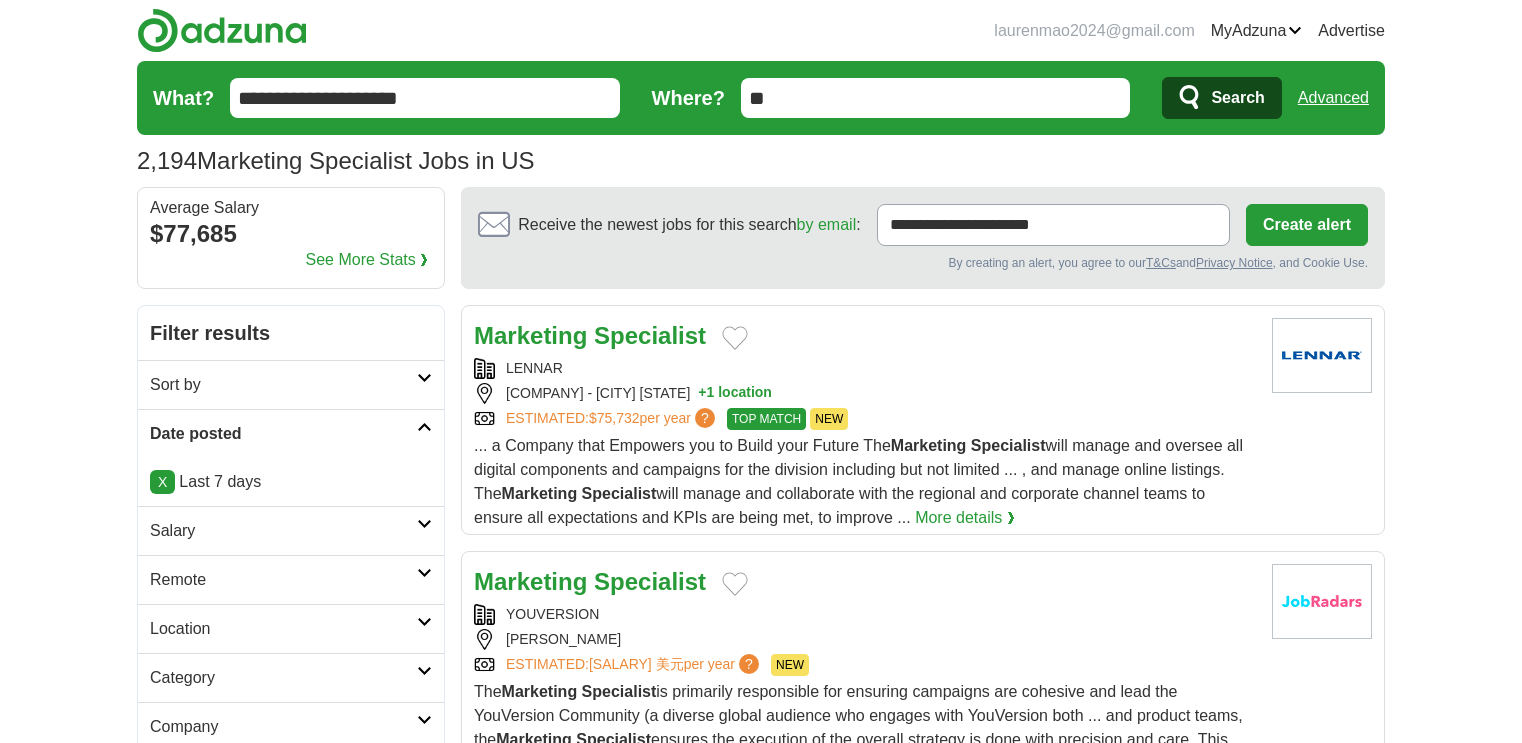 scroll, scrollTop: 0, scrollLeft: 0, axis: both 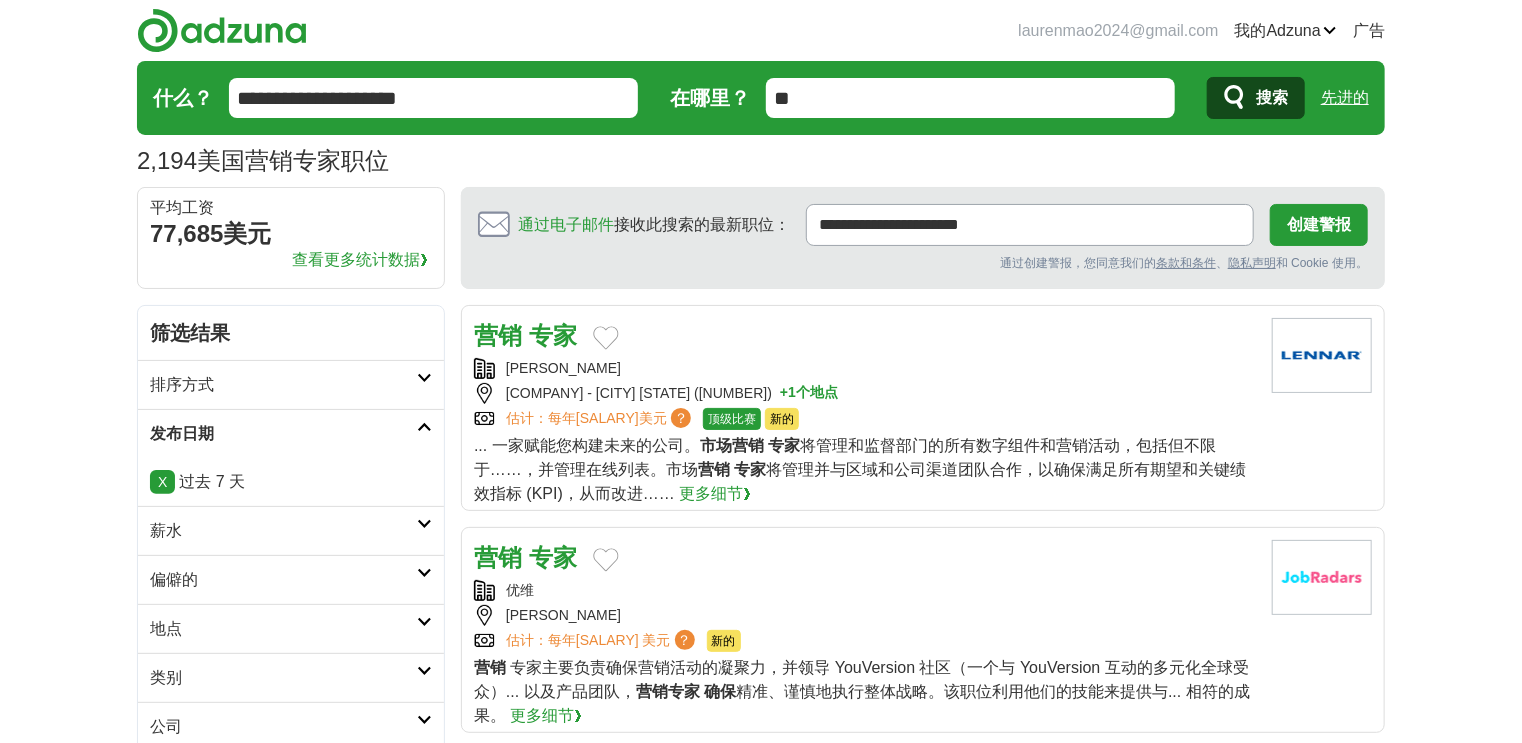 click on "laurenmao2024@[example.com]
我的Adzuna
Alerts
Favorites
Resumes
ApplyIQ
Preferences
Posted jobs
Logout
广告
2,194
Marketing Specialist Jobs in US
Salary
Salary
Select a salary range
Salary from
from $10,000
from $20,000" at bounding box center [761, 93] 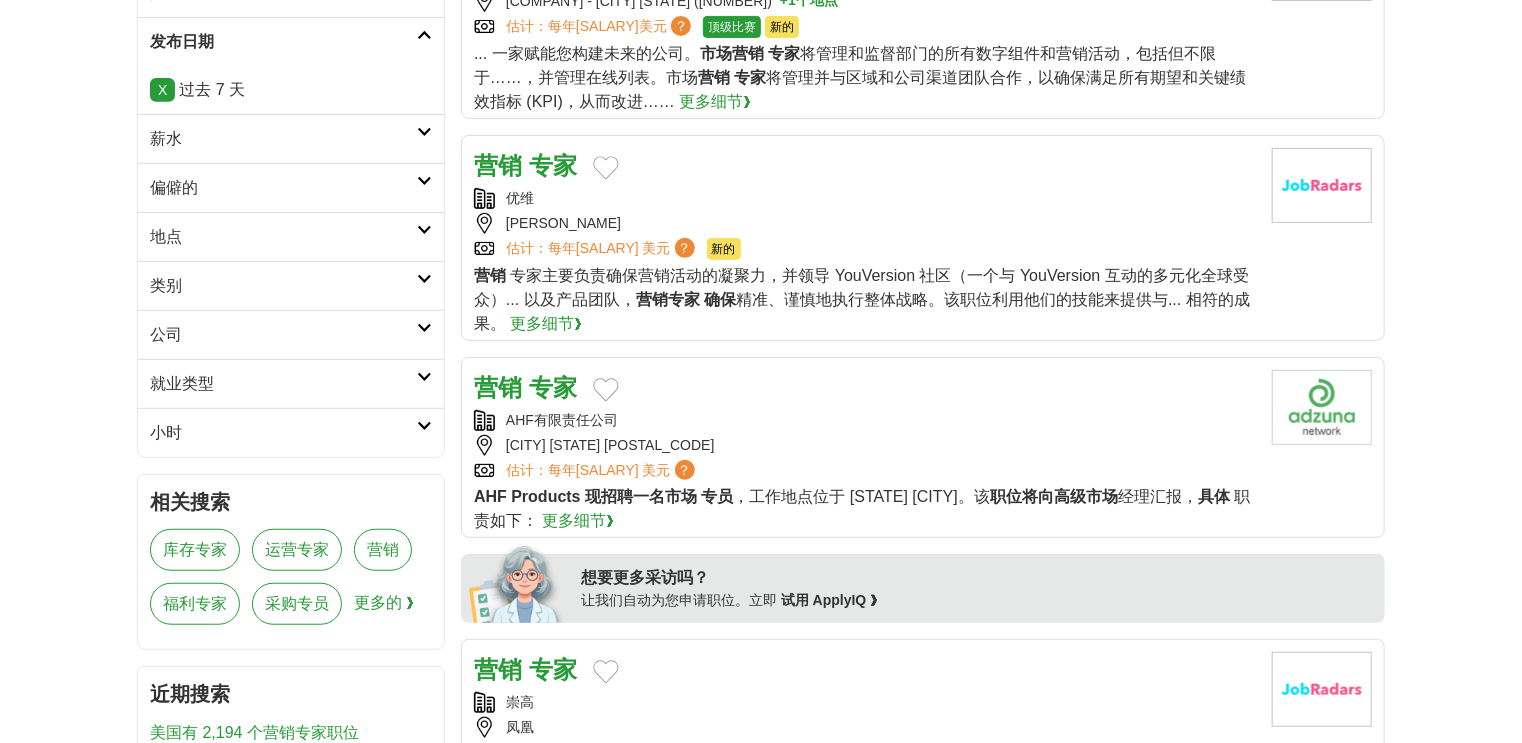 scroll, scrollTop: 480, scrollLeft: 0, axis: vertical 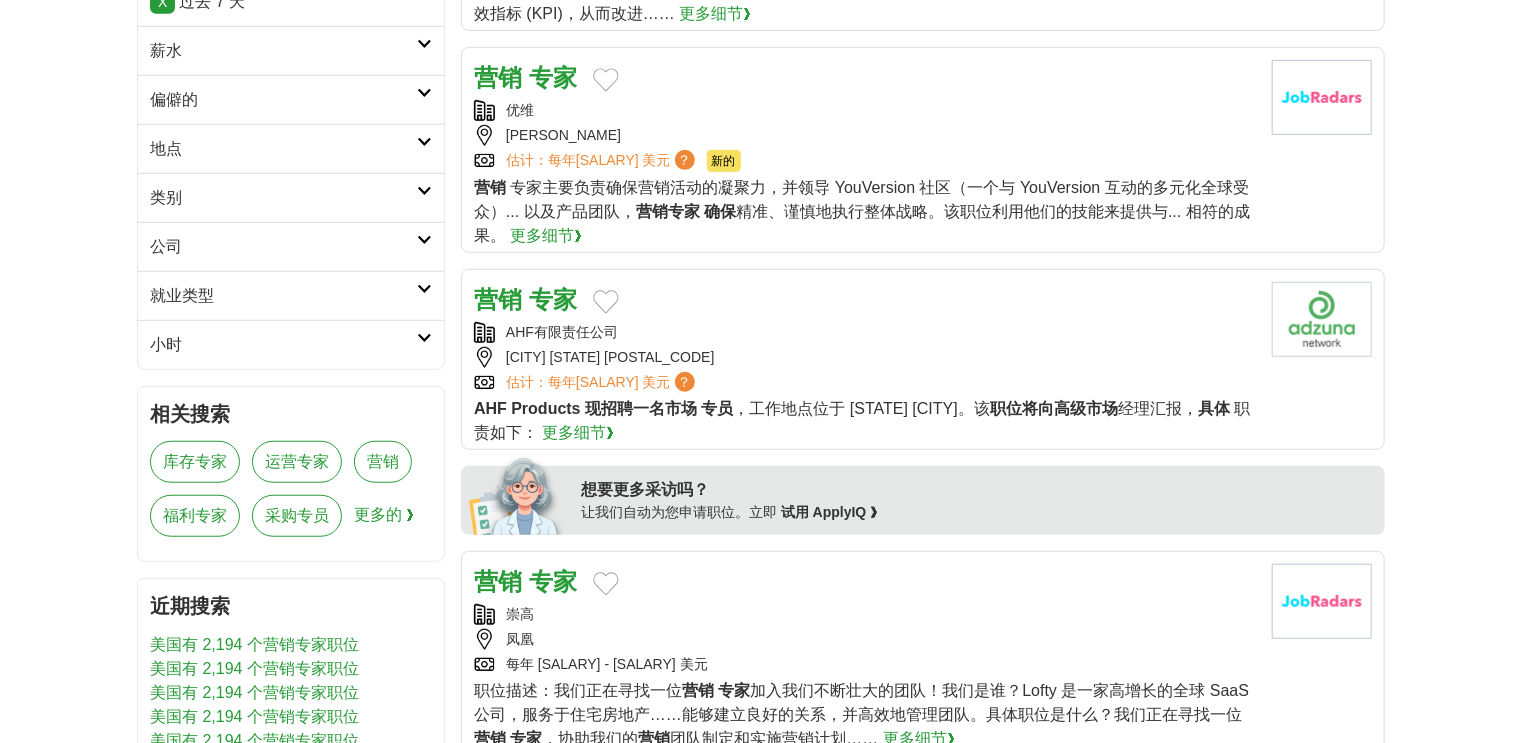 click on "专家" at bounding box center [553, 299] 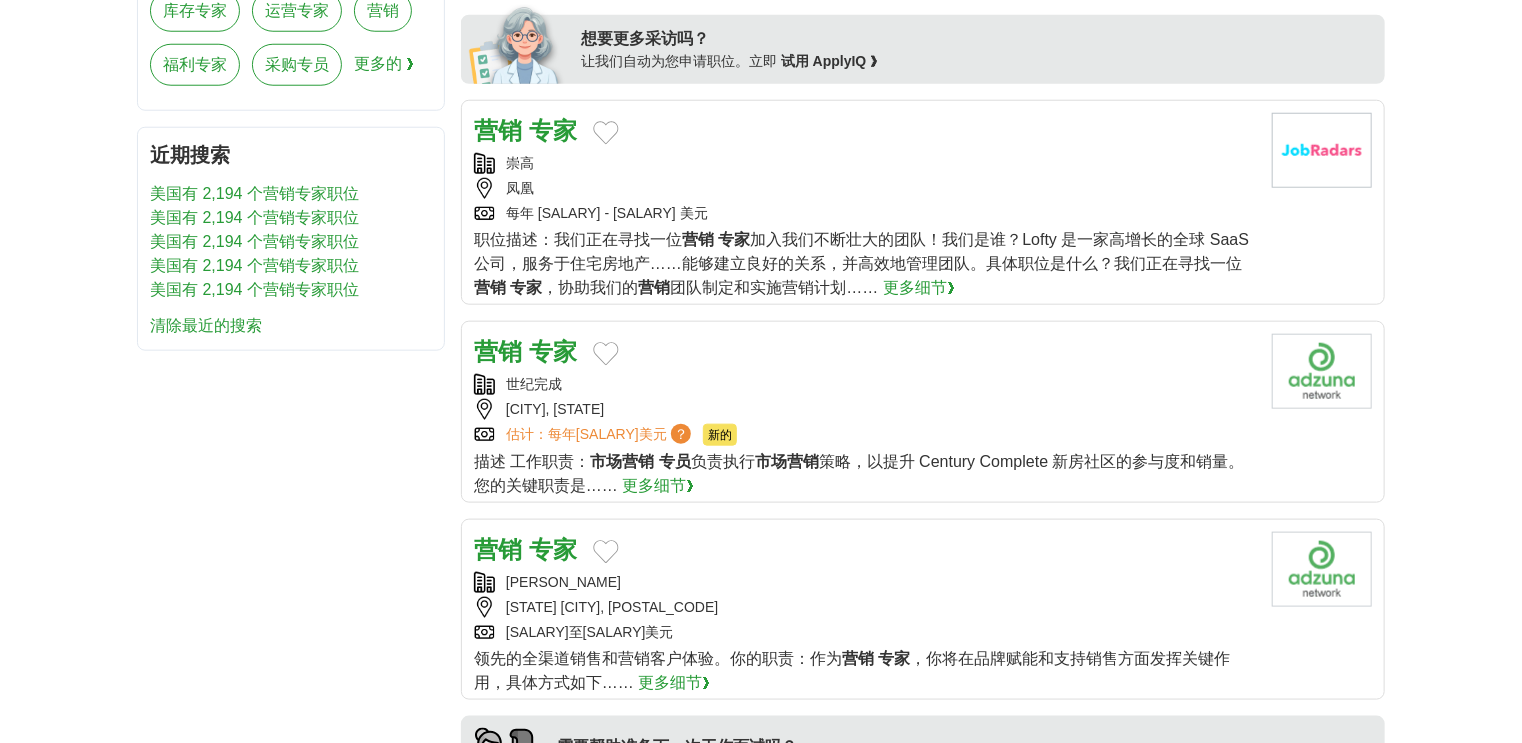 scroll, scrollTop: 960, scrollLeft: 0, axis: vertical 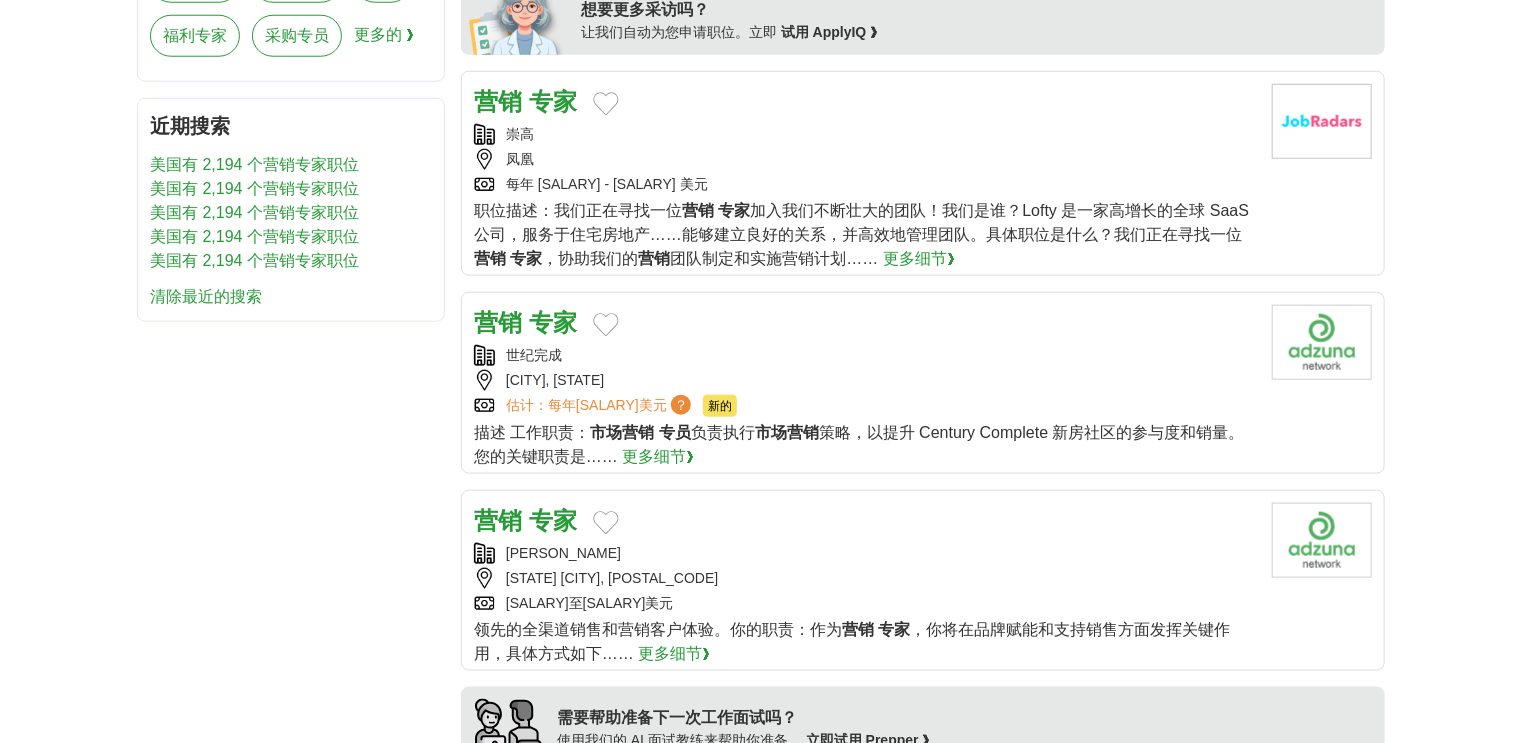 click on "专家" at bounding box center (553, 322) 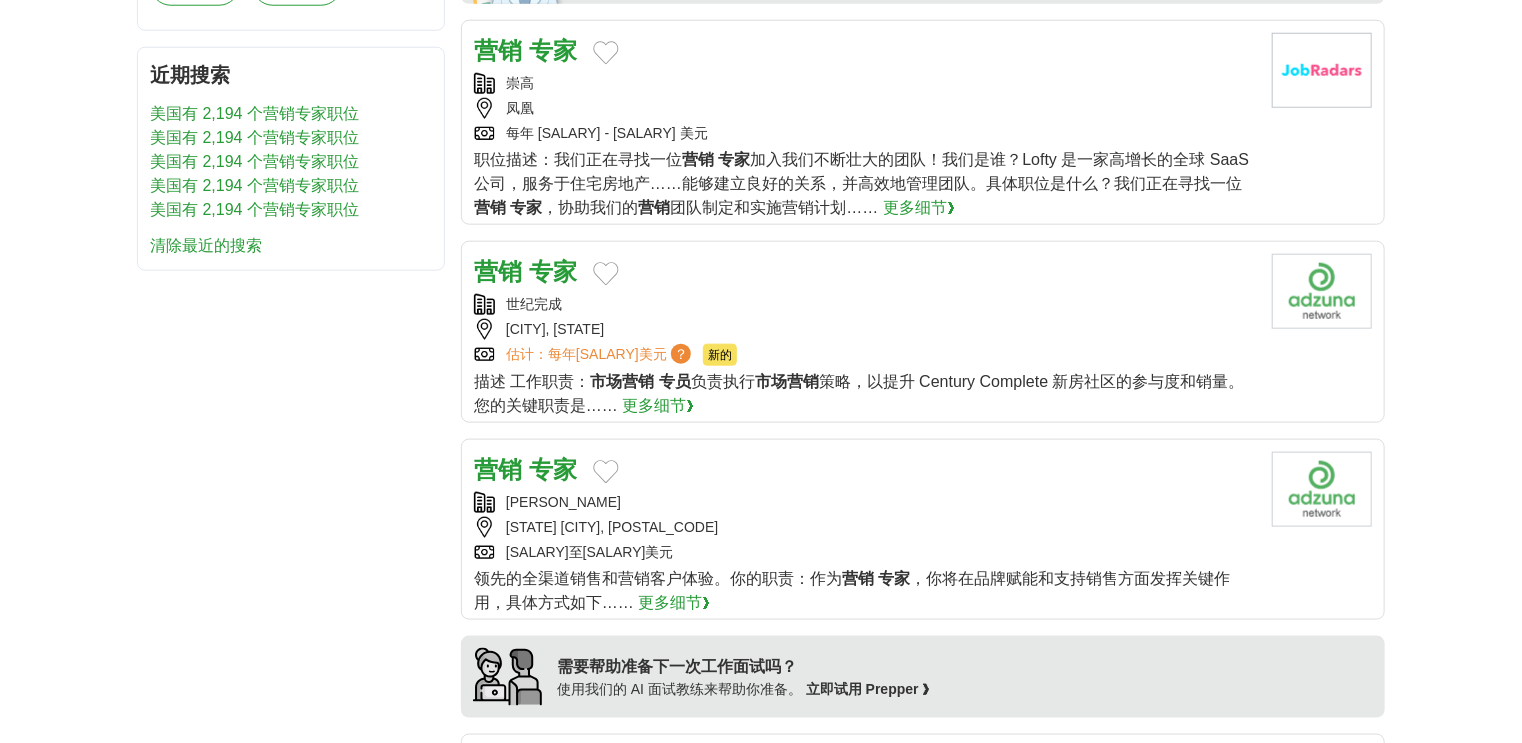 scroll, scrollTop: 1040, scrollLeft: 0, axis: vertical 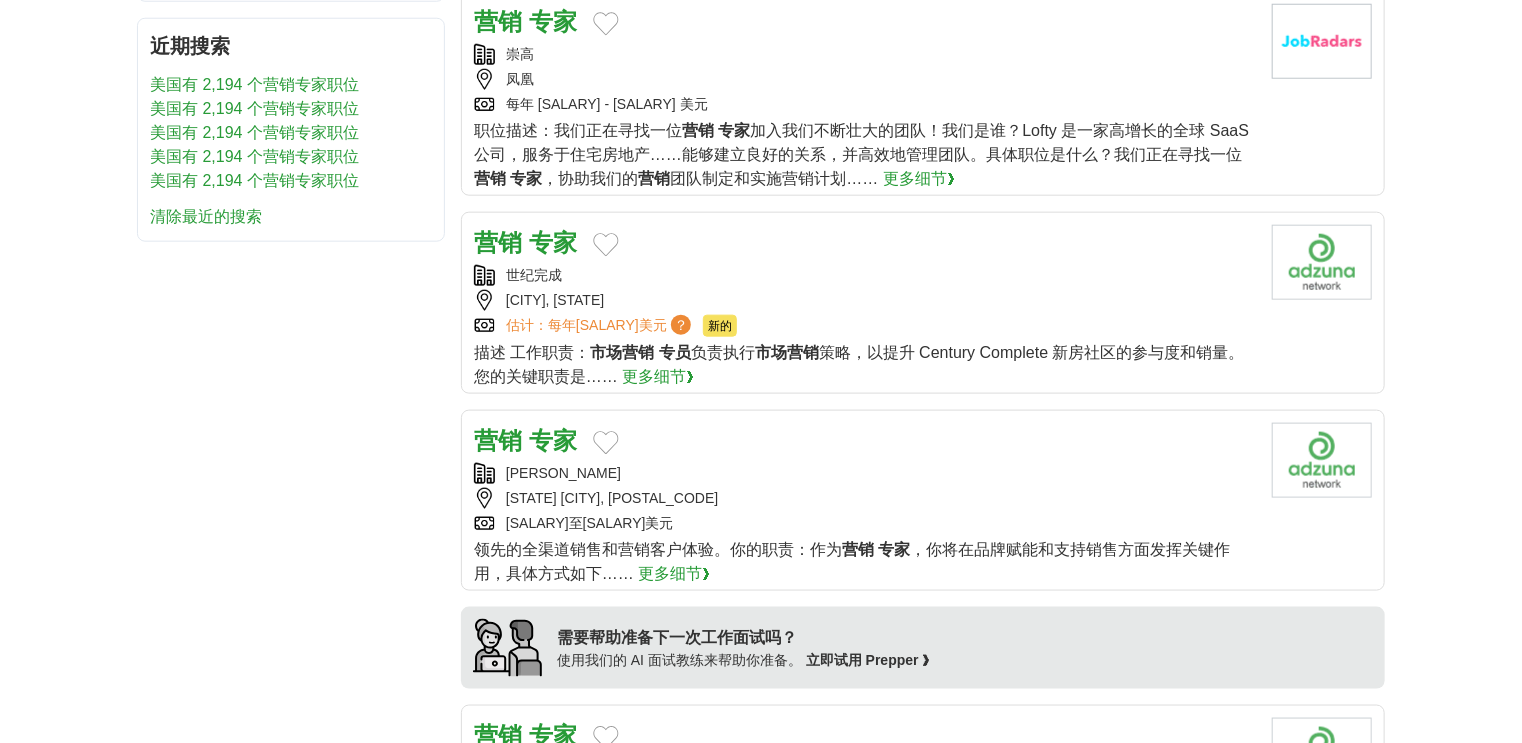 click on "营销" at bounding box center [498, 440] 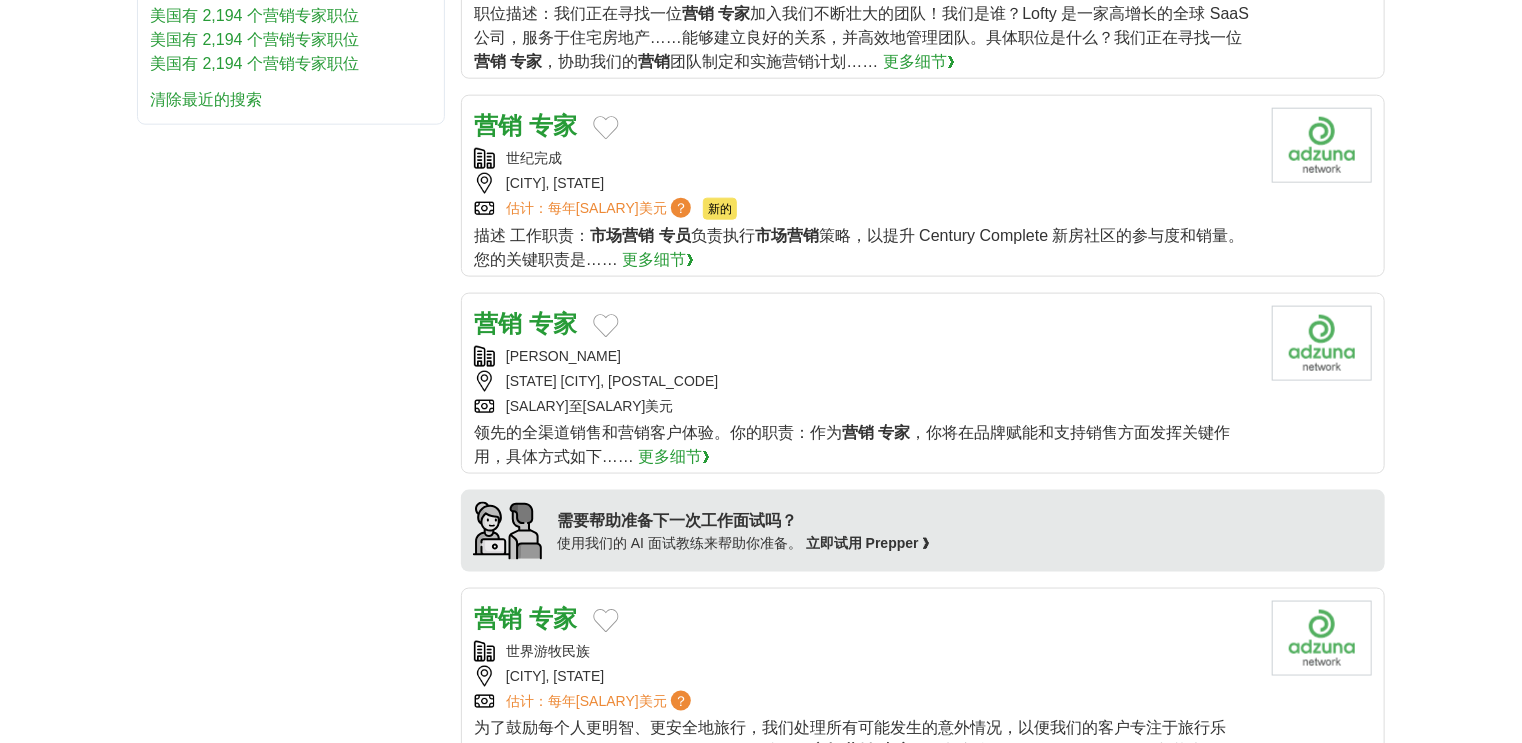 scroll, scrollTop: 1280, scrollLeft: 0, axis: vertical 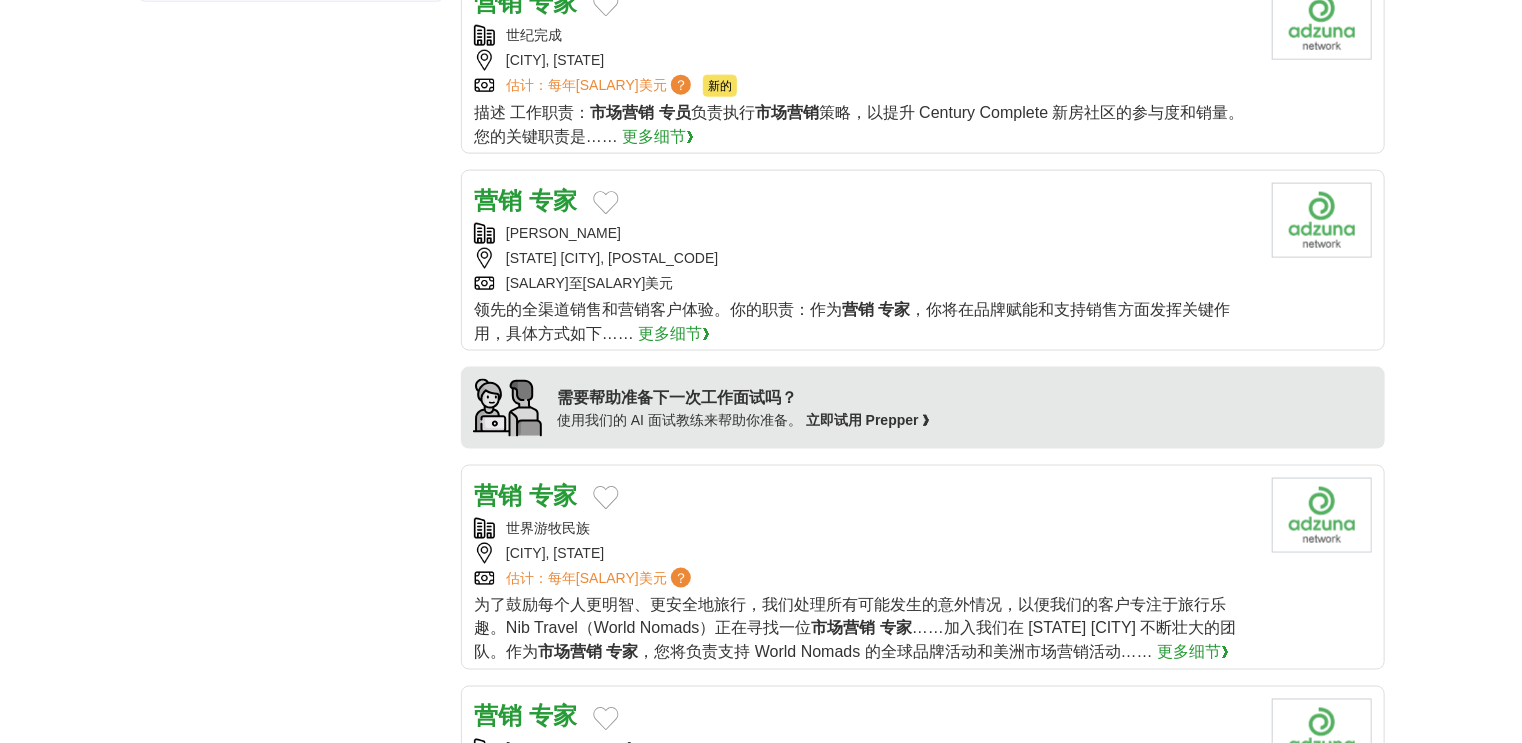 click on "专家" at bounding box center (553, 495) 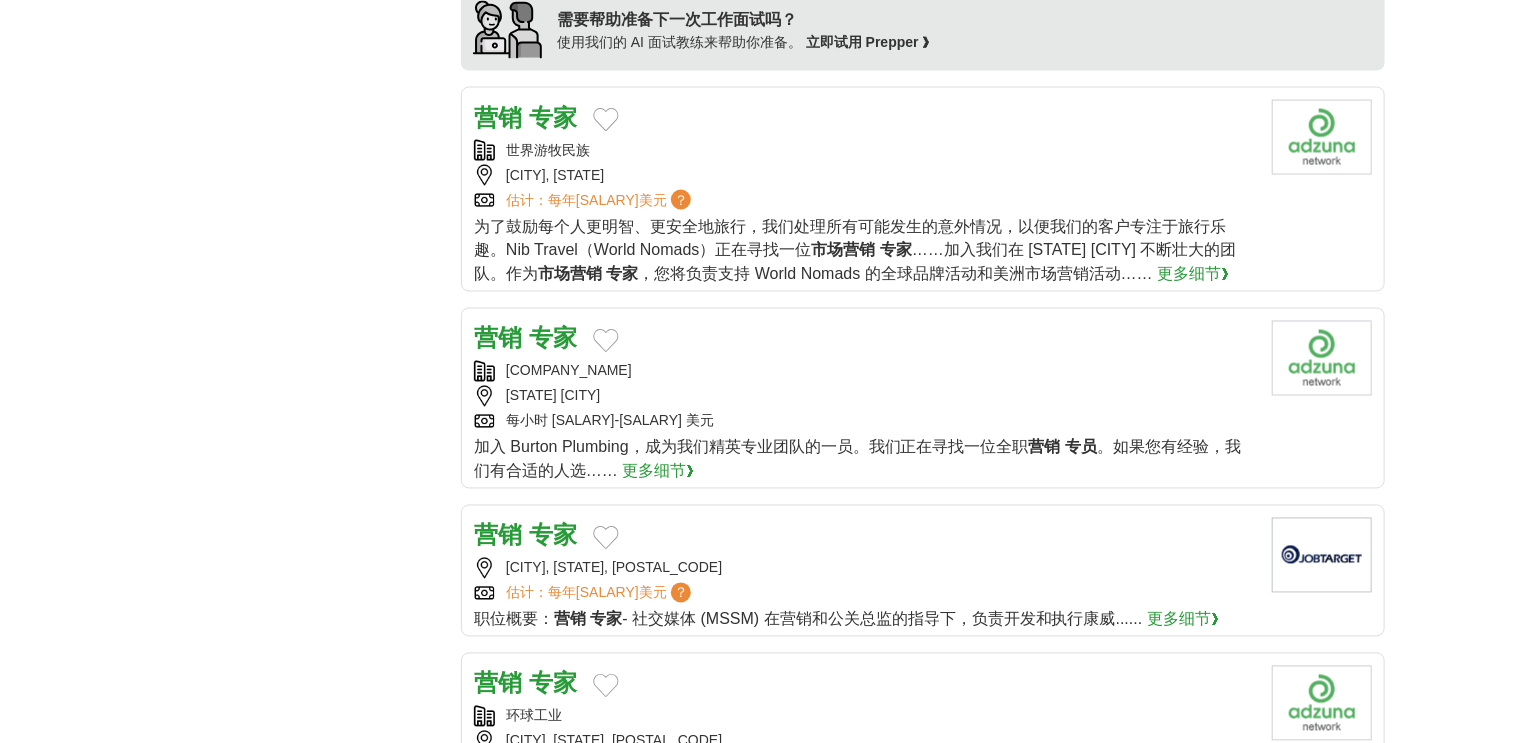 scroll, scrollTop: 1680, scrollLeft: 0, axis: vertical 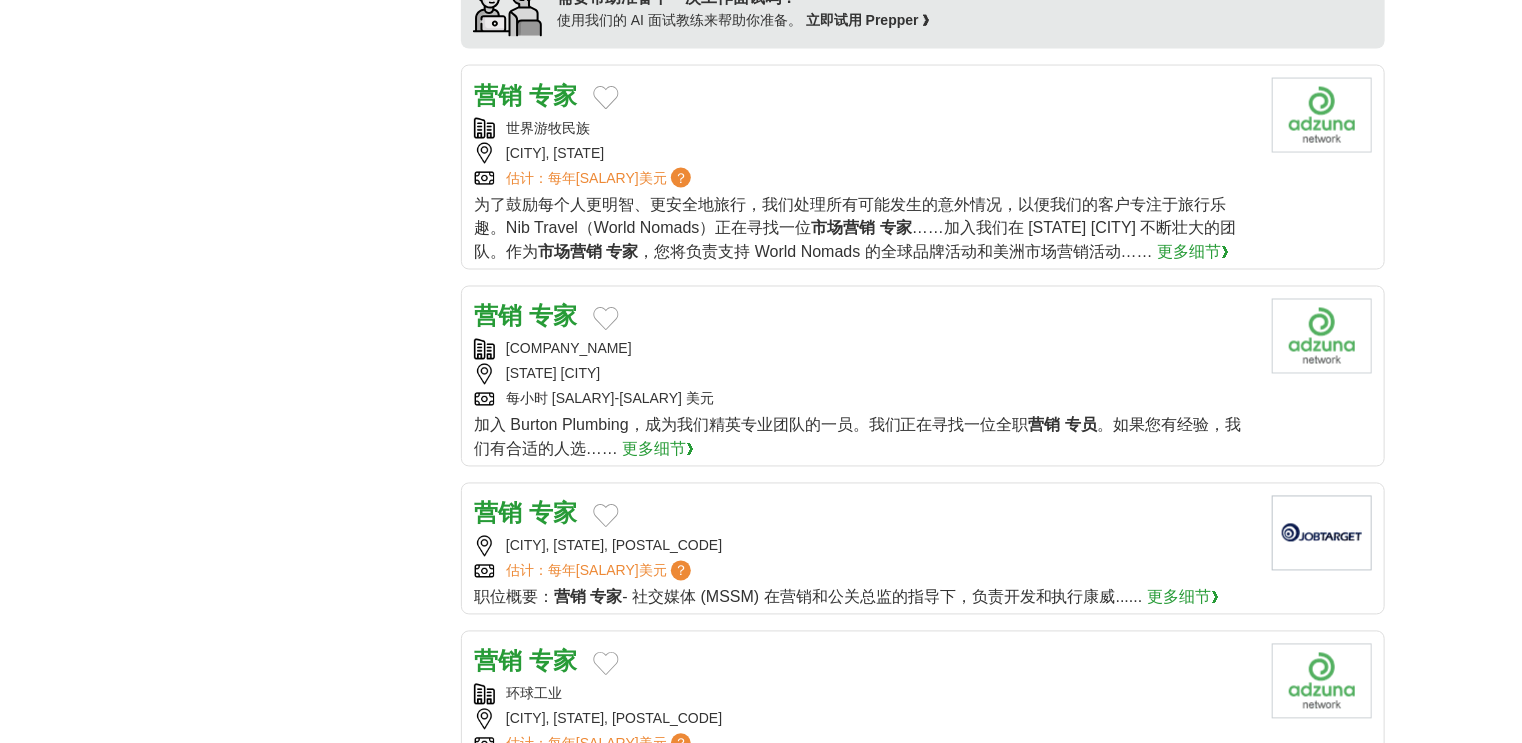 click on "专家" at bounding box center (553, 316) 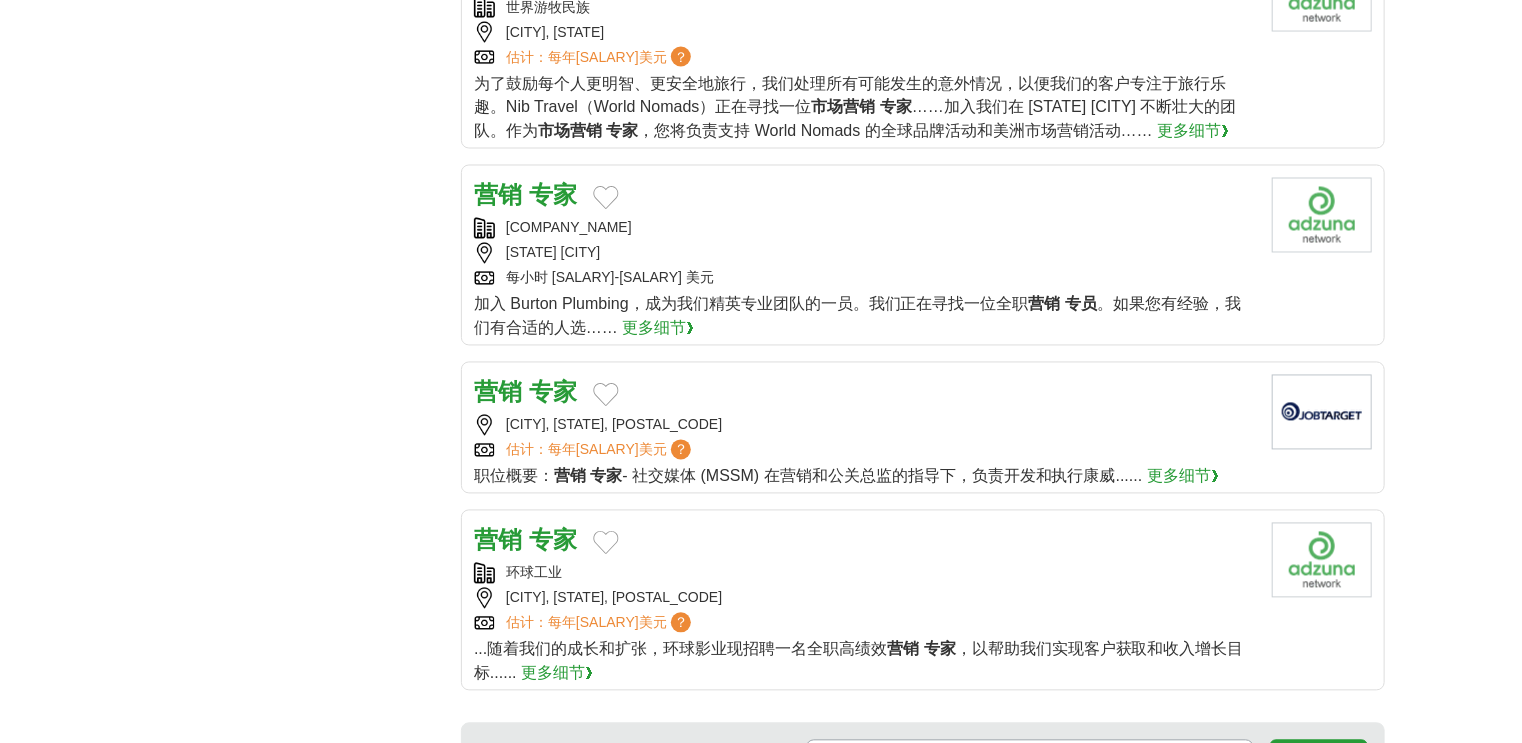 scroll, scrollTop: 1920, scrollLeft: 0, axis: vertical 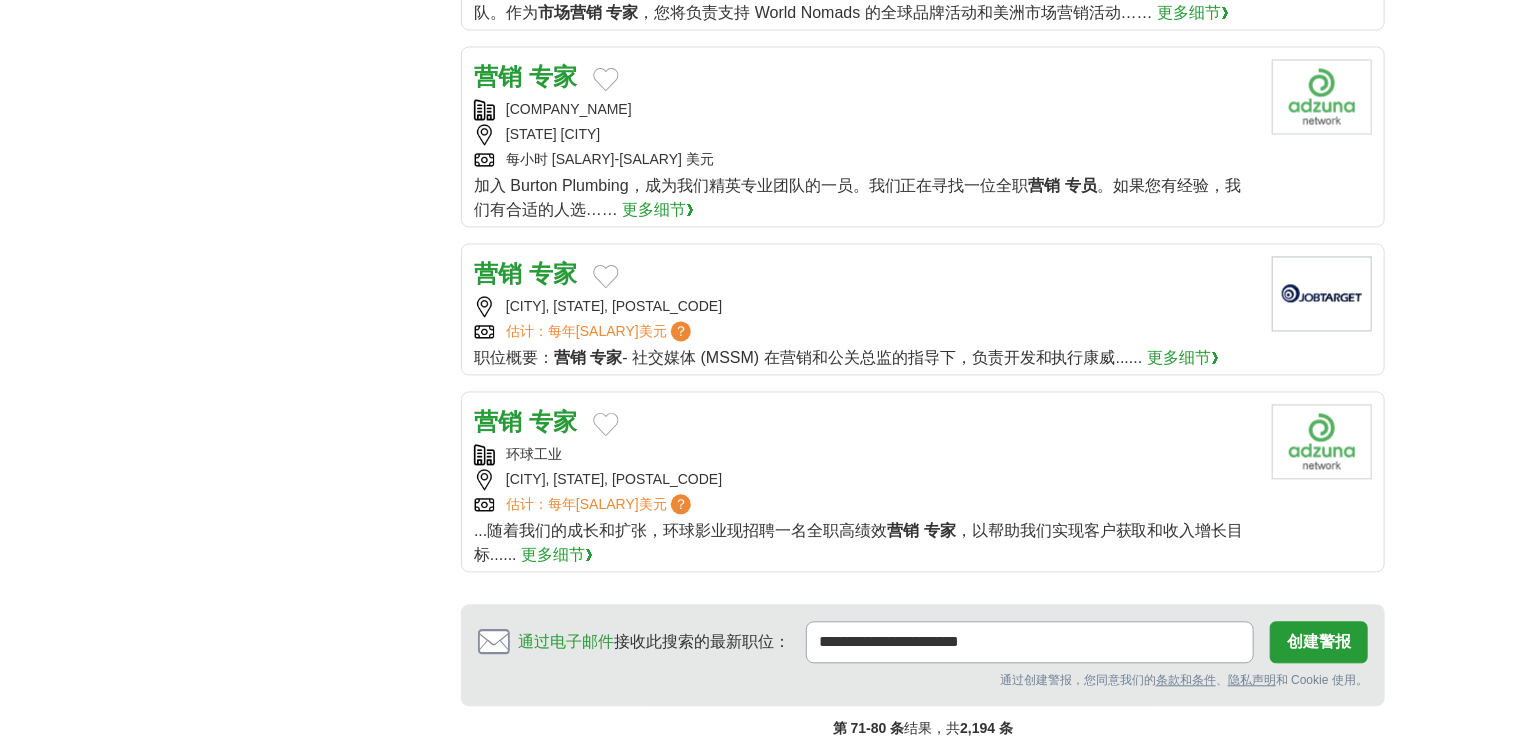 click on "营销" at bounding box center [498, 421] 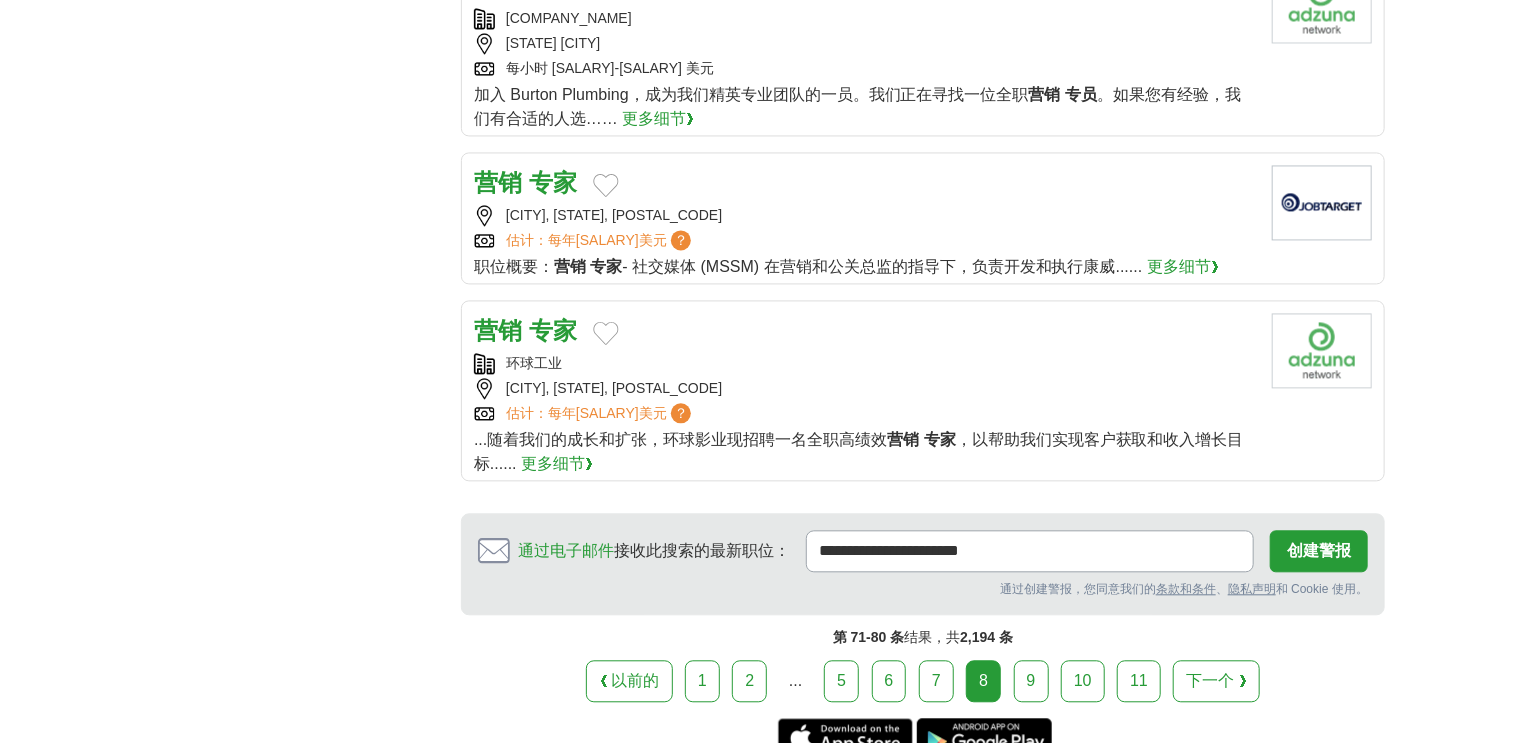 scroll, scrollTop: 2160, scrollLeft: 0, axis: vertical 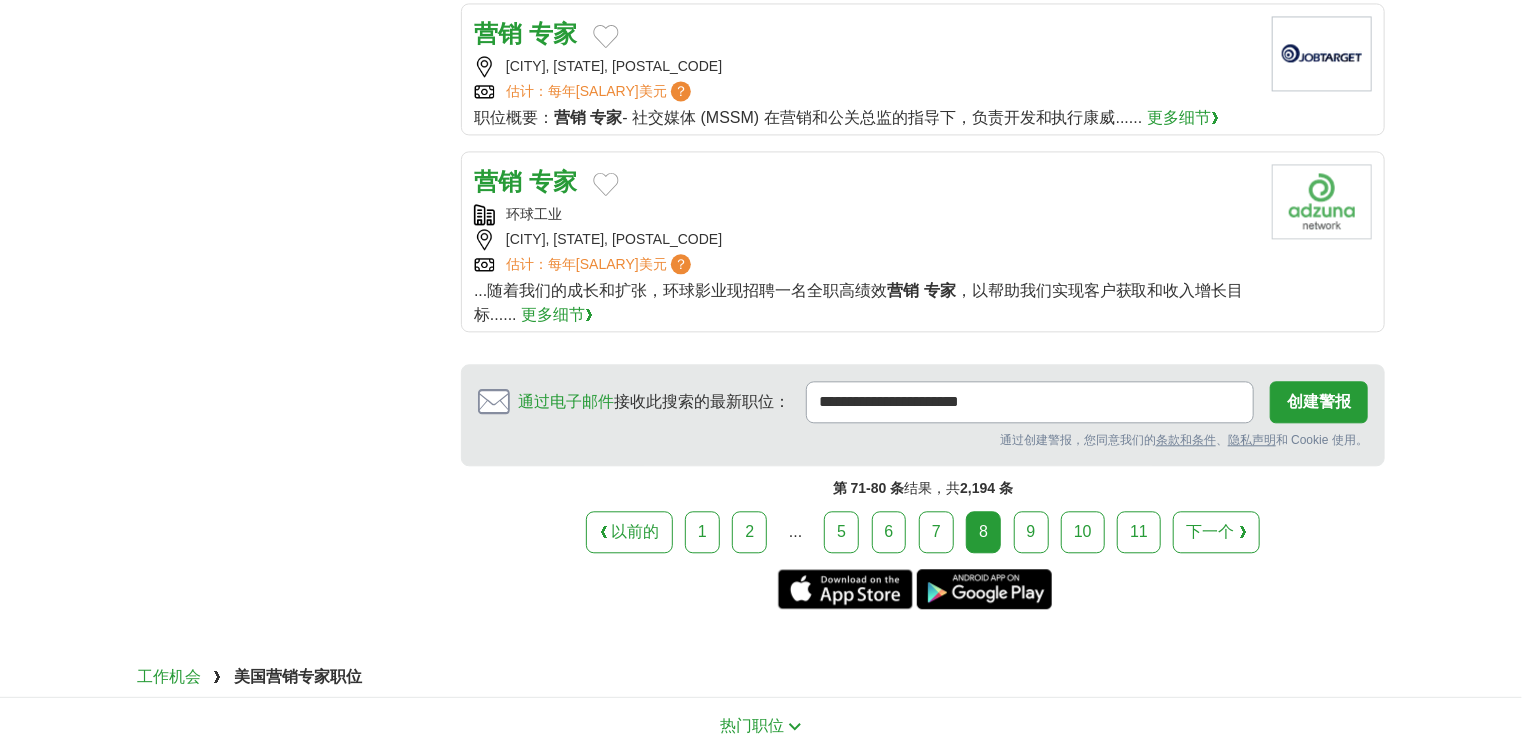 click on "9" at bounding box center (1031, 532) 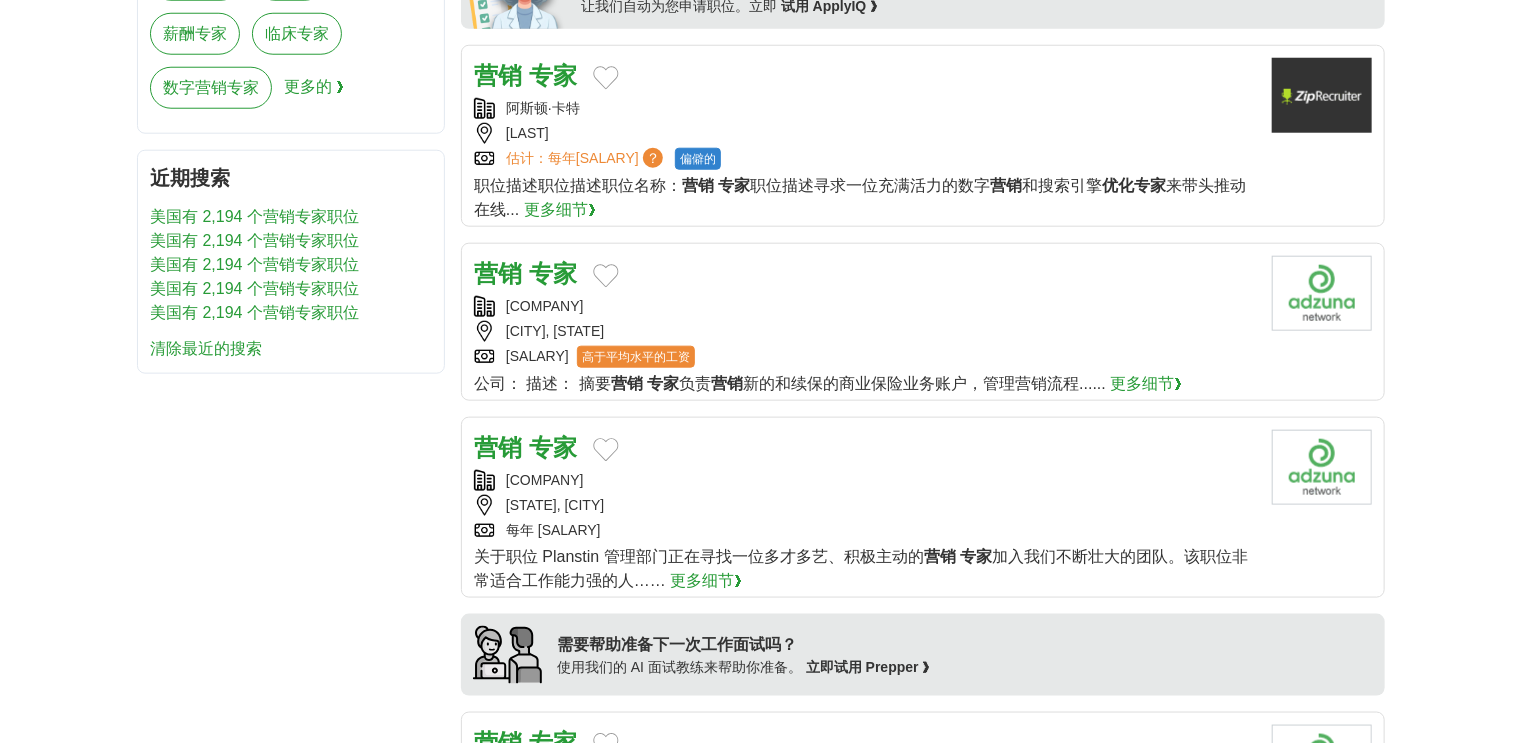 scroll, scrollTop: 1120, scrollLeft: 0, axis: vertical 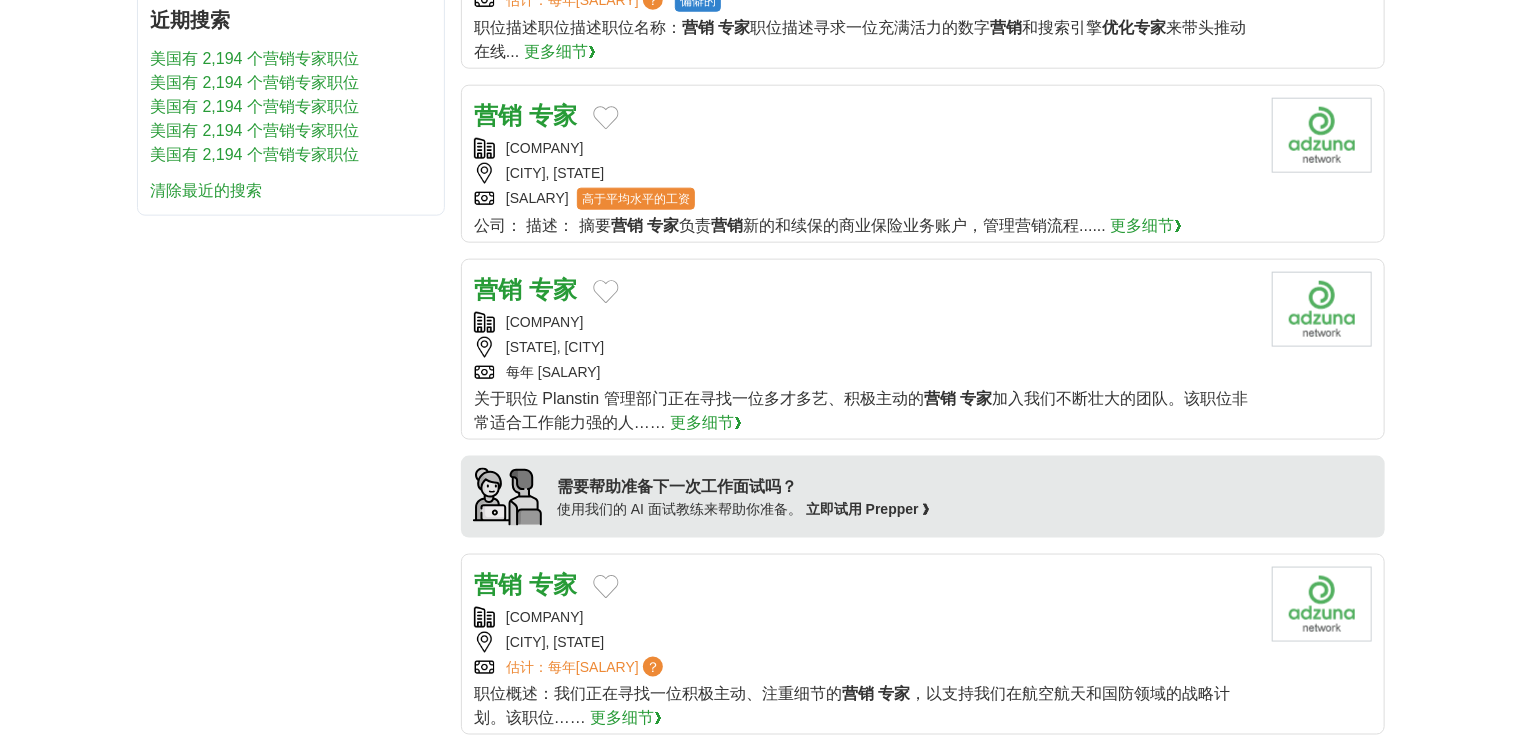 click on "专家" at bounding box center (553, 115) 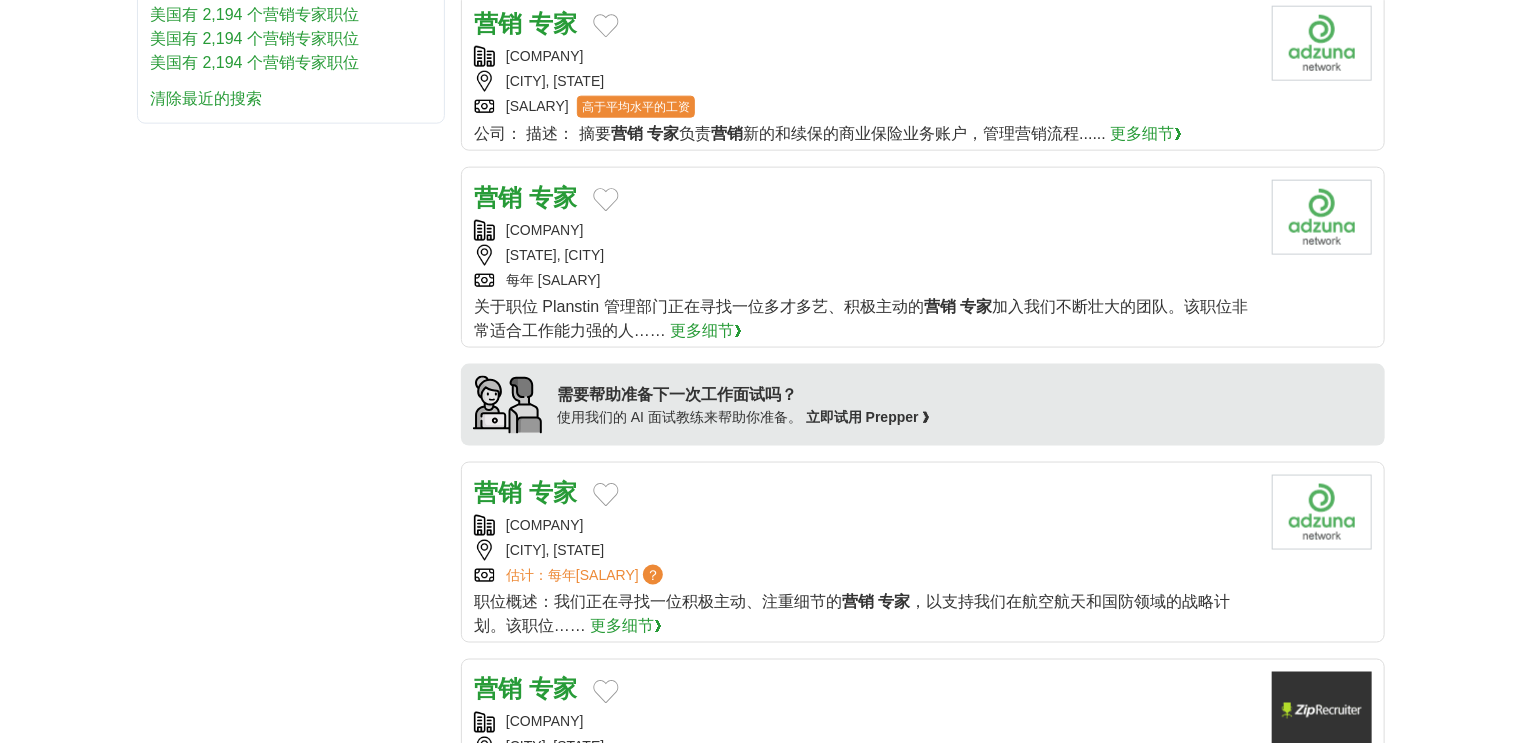 scroll, scrollTop: 1360, scrollLeft: 0, axis: vertical 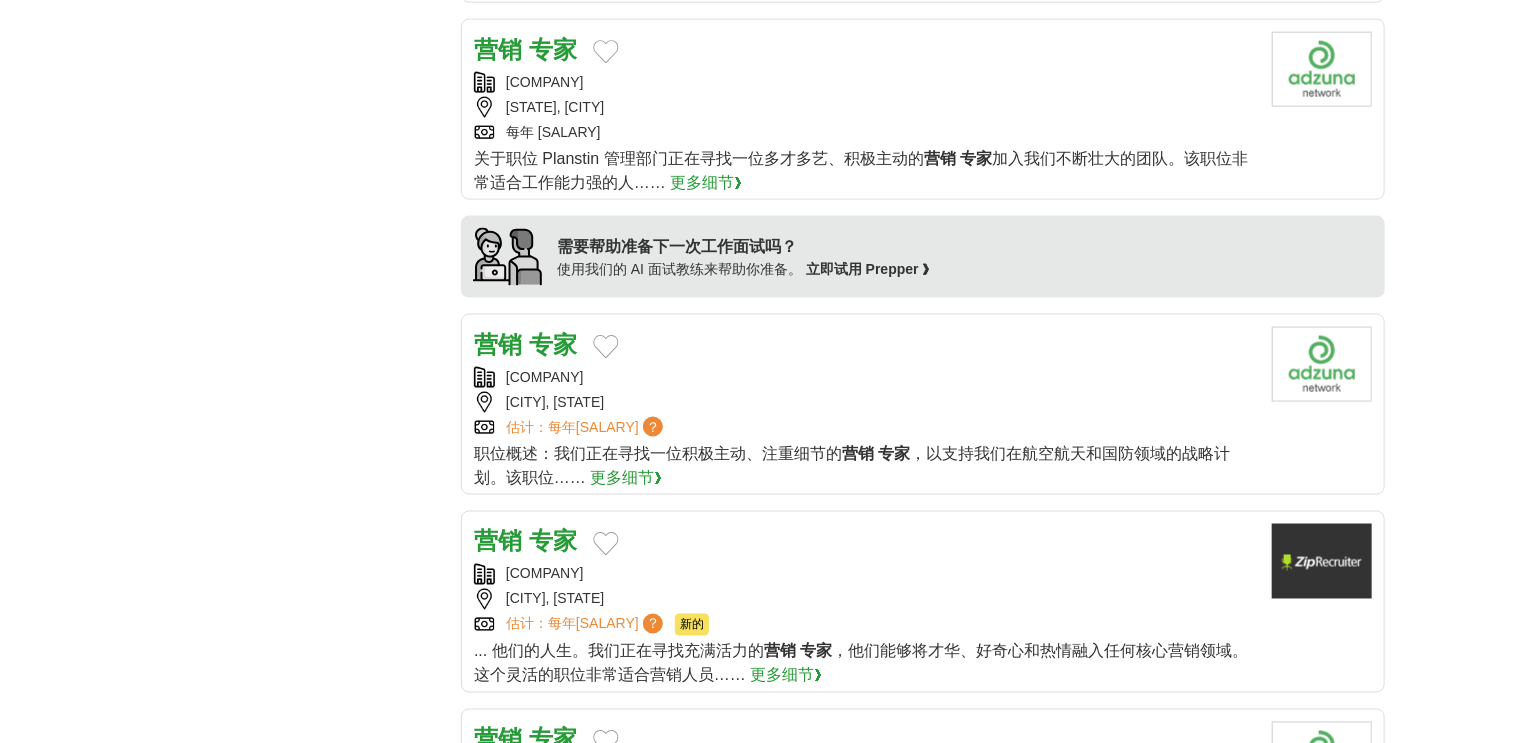click on "营销   专家" at bounding box center [525, 344] 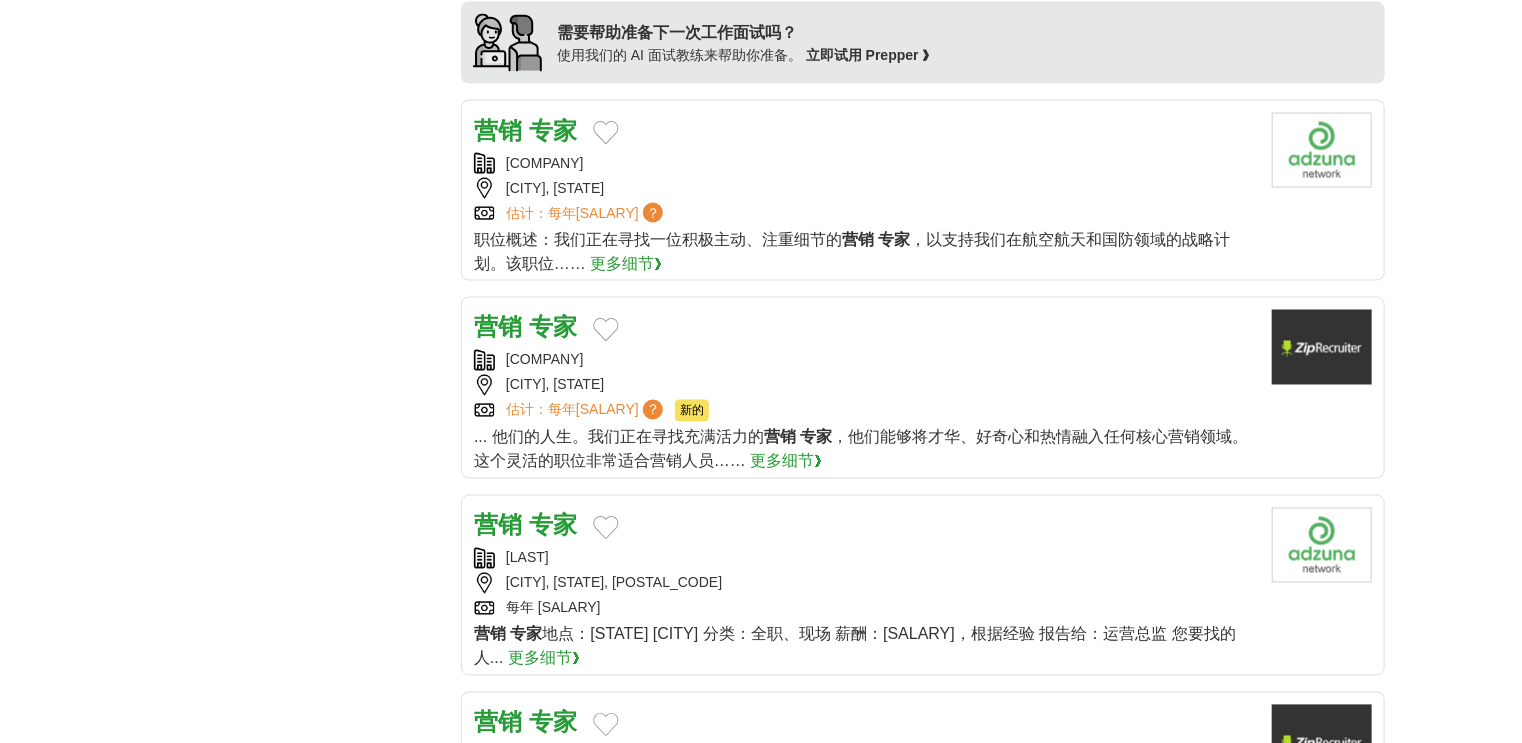 scroll, scrollTop: 1920, scrollLeft: 0, axis: vertical 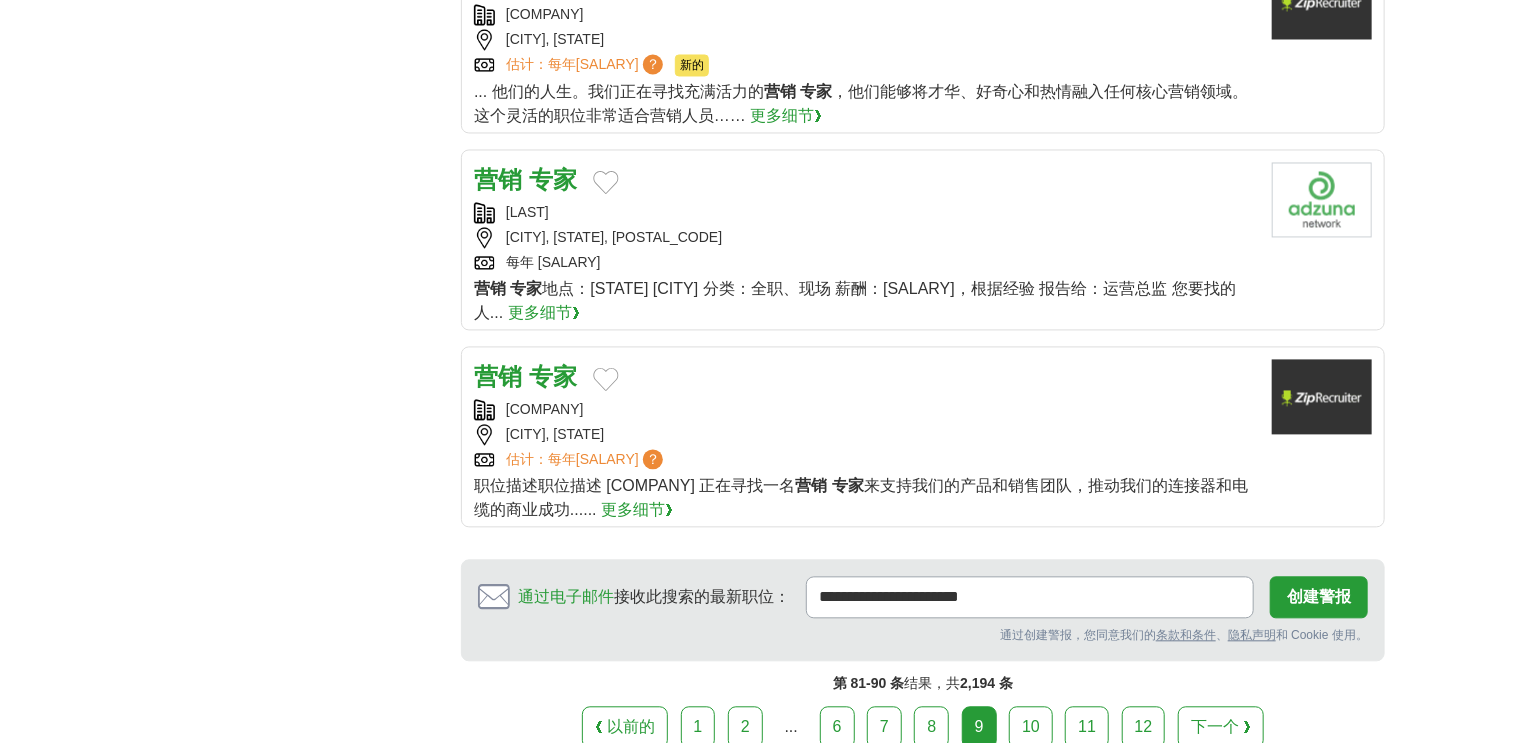 click on "专家" at bounding box center [553, 179] 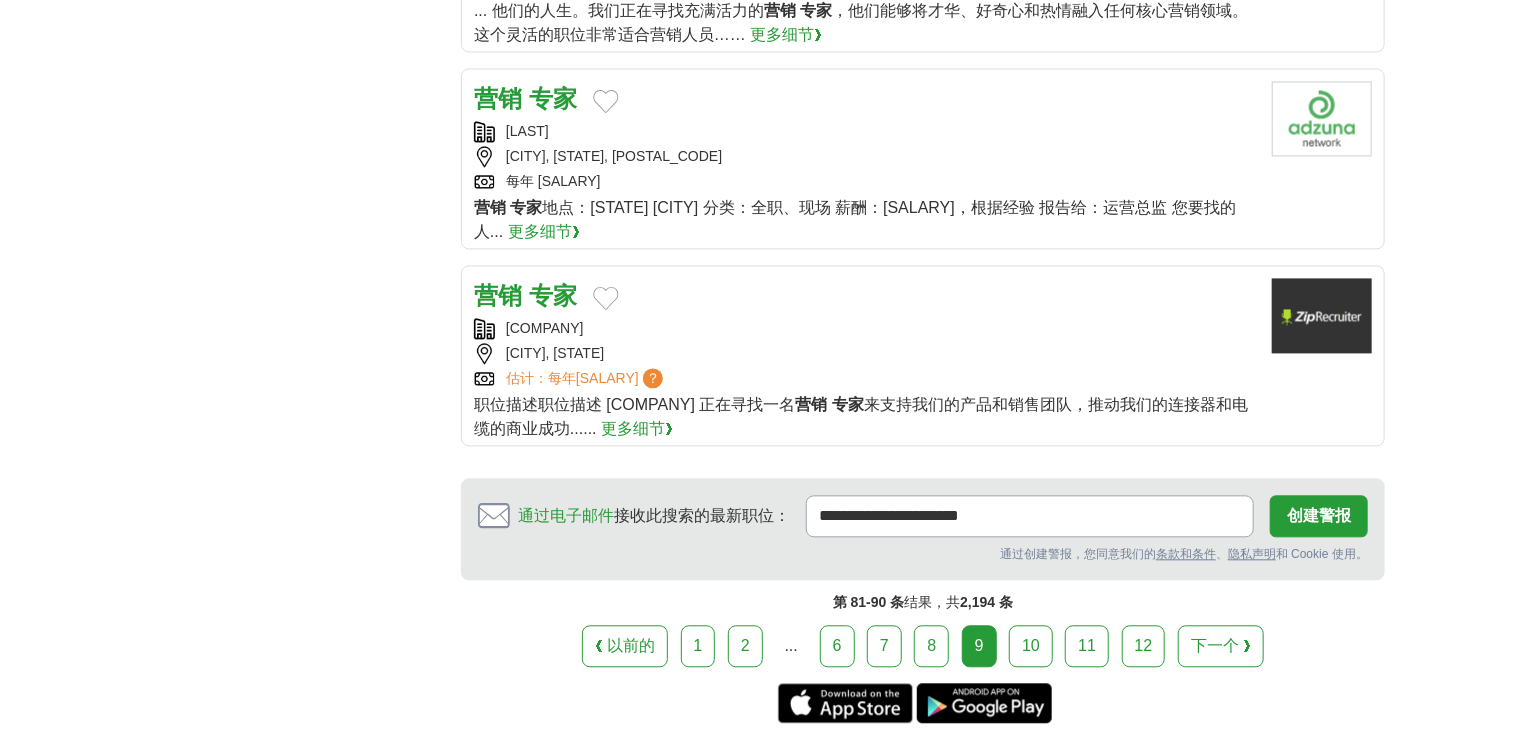 scroll, scrollTop: 2080, scrollLeft: 0, axis: vertical 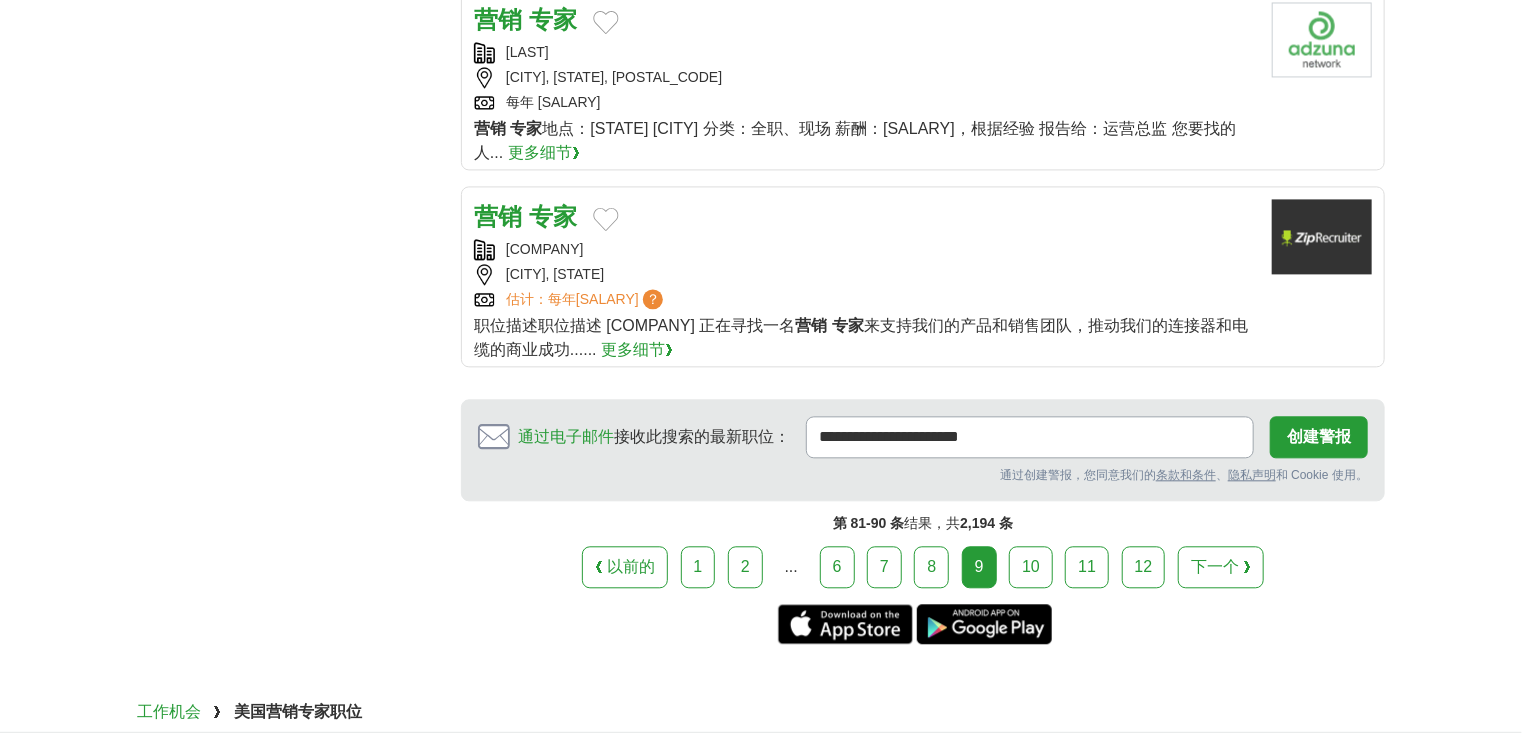 click on "10" at bounding box center (1031, 567) 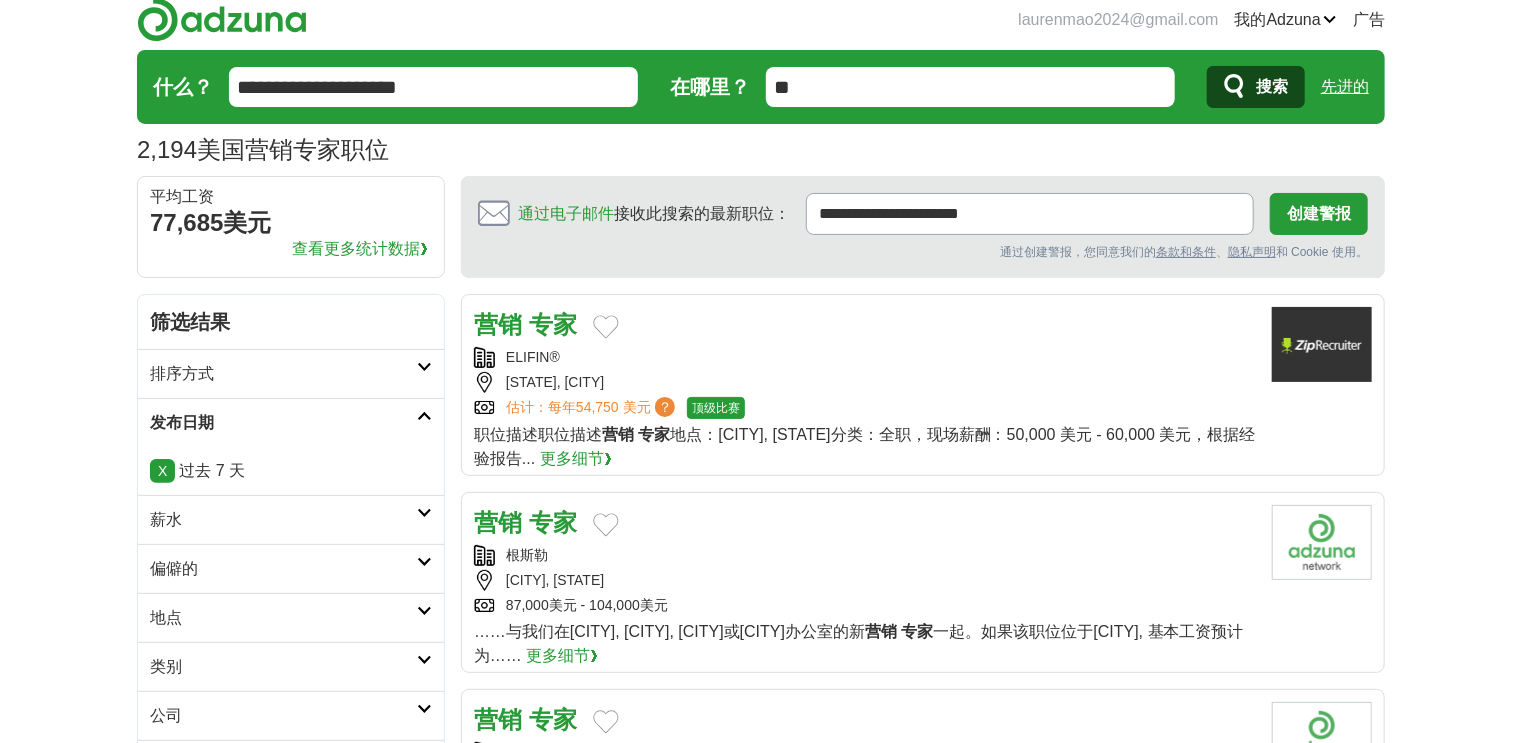 scroll, scrollTop: 160, scrollLeft: 0, axis: vertical 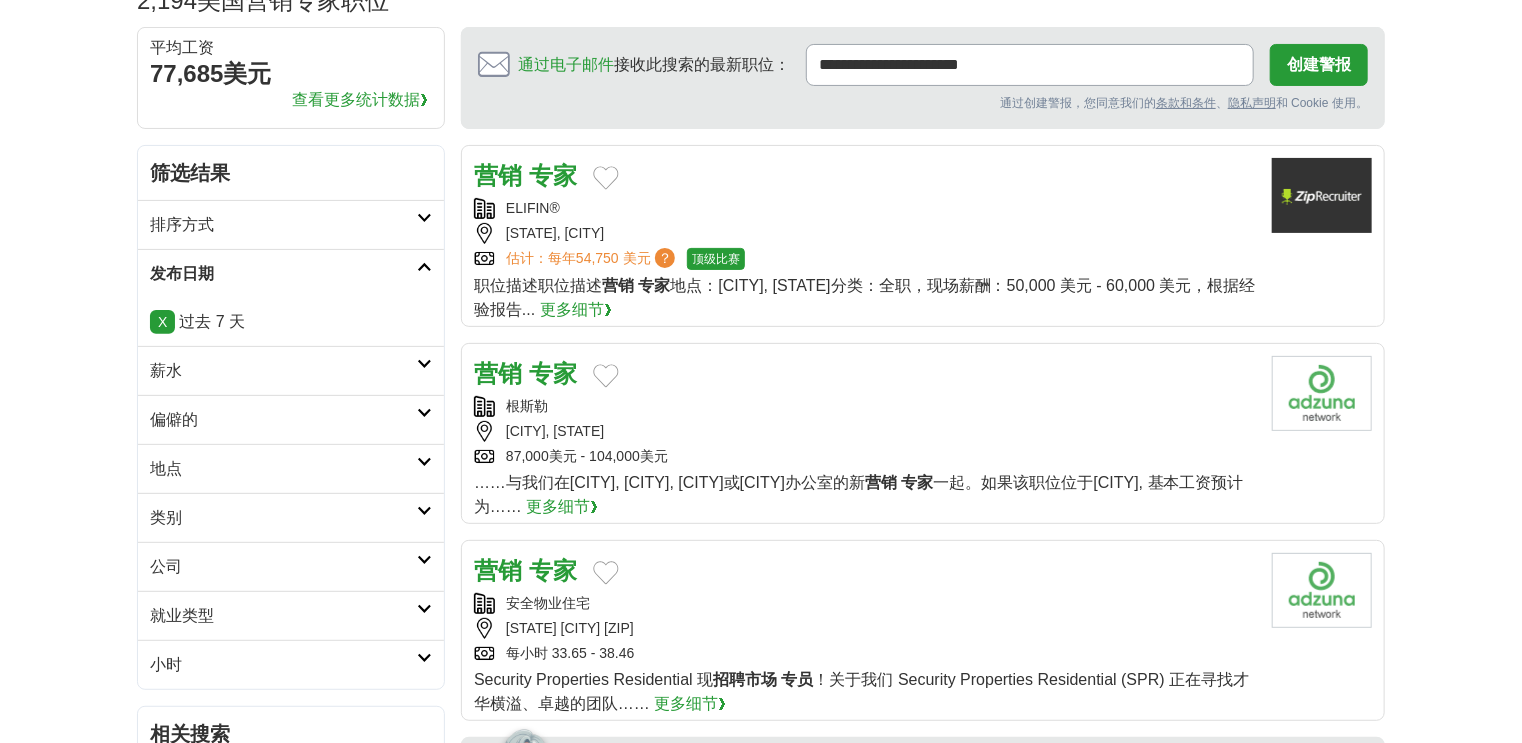 click on "专家" at bounding box center (553, 373) 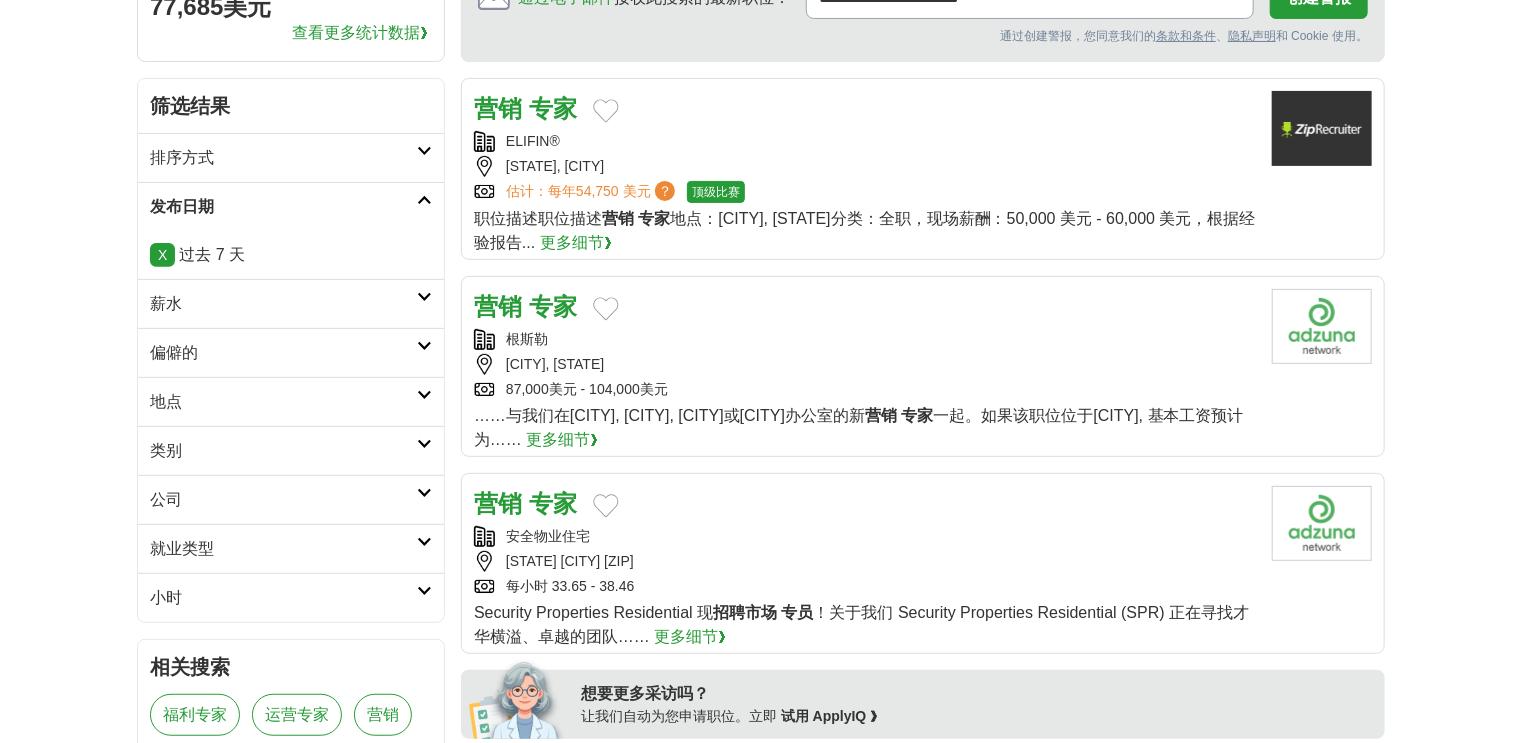 scroll, scrollTop: 320, scrollLeft: 0, axis: vertical 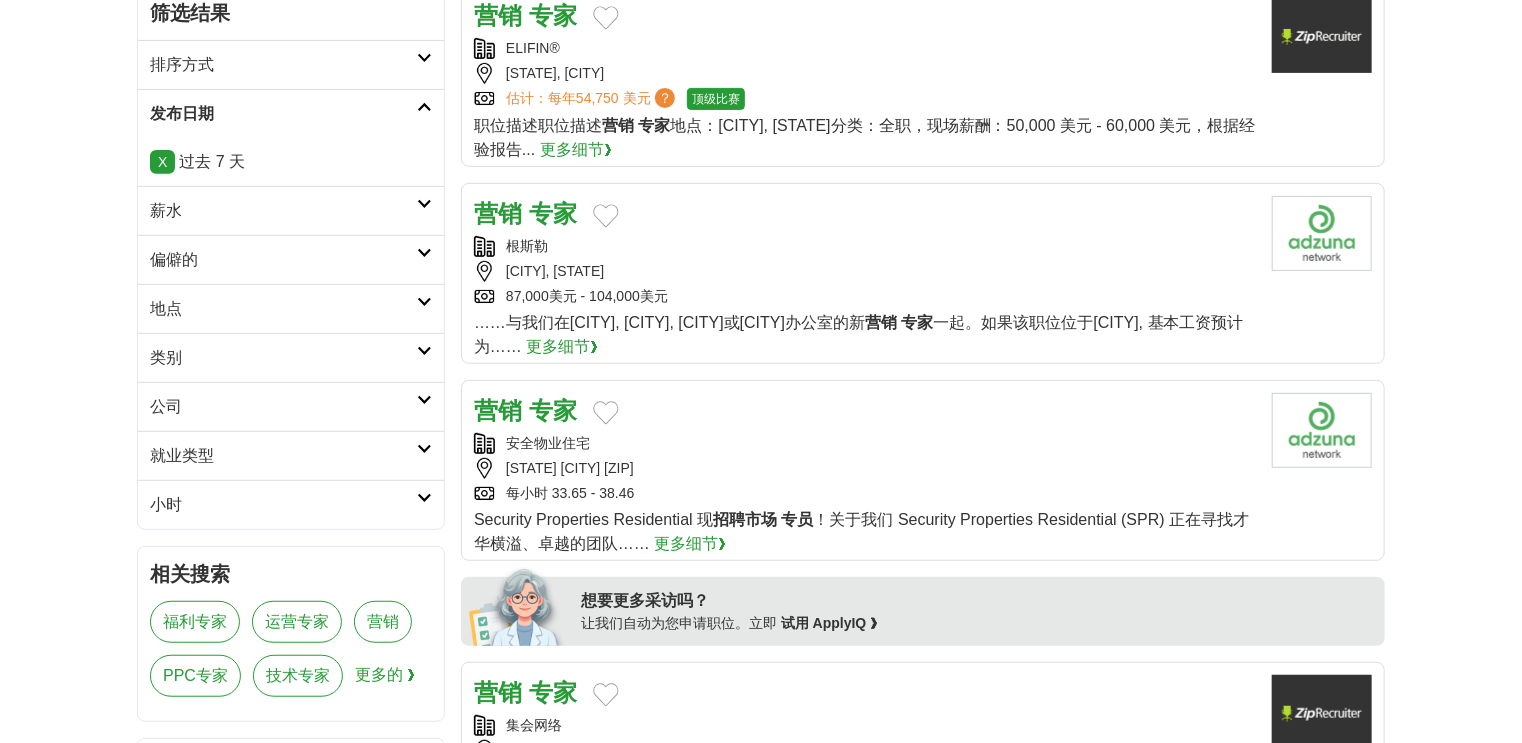 click on "专家" at bounding box center (553, 410) 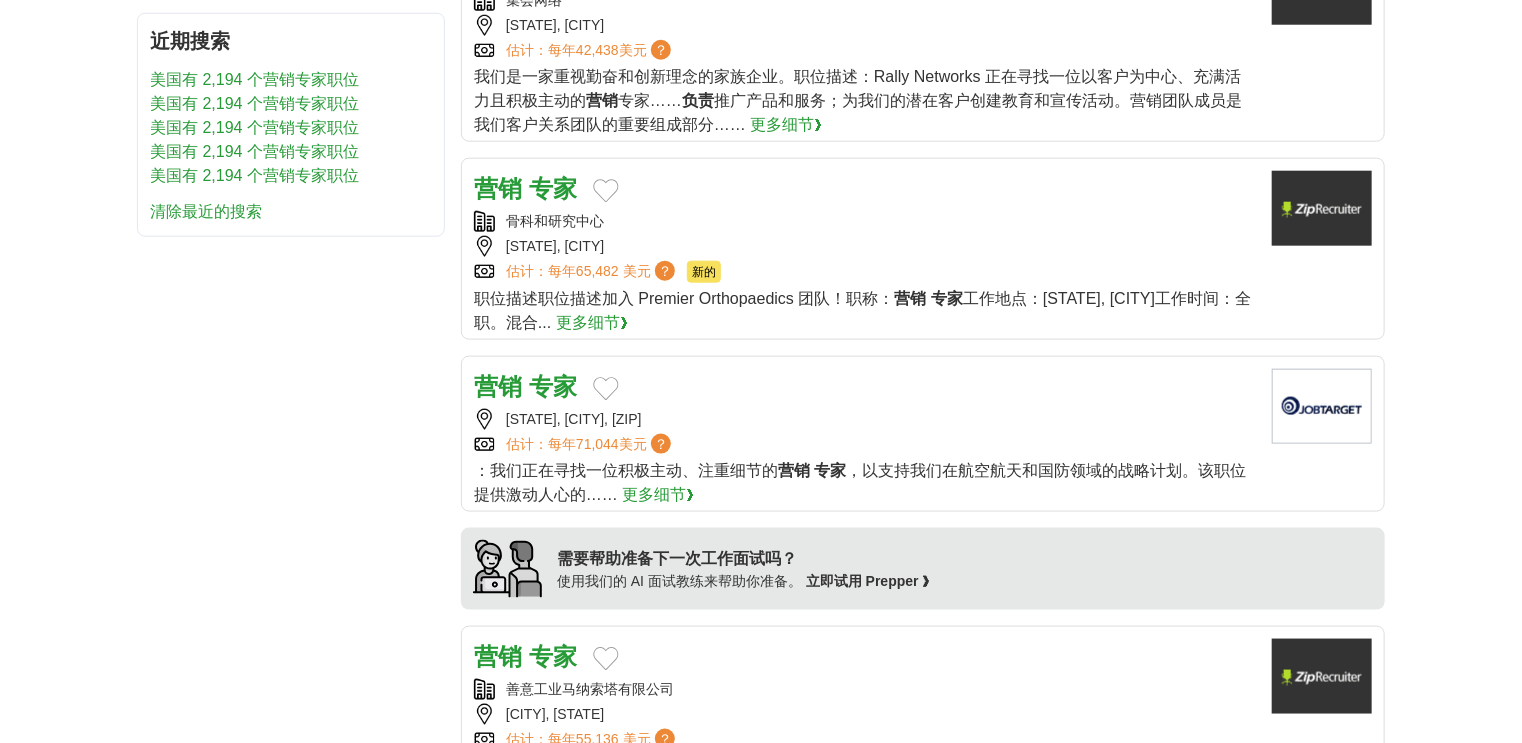 scroll, scrollTop: 1200, scrollLeft: 0, axis: vertical 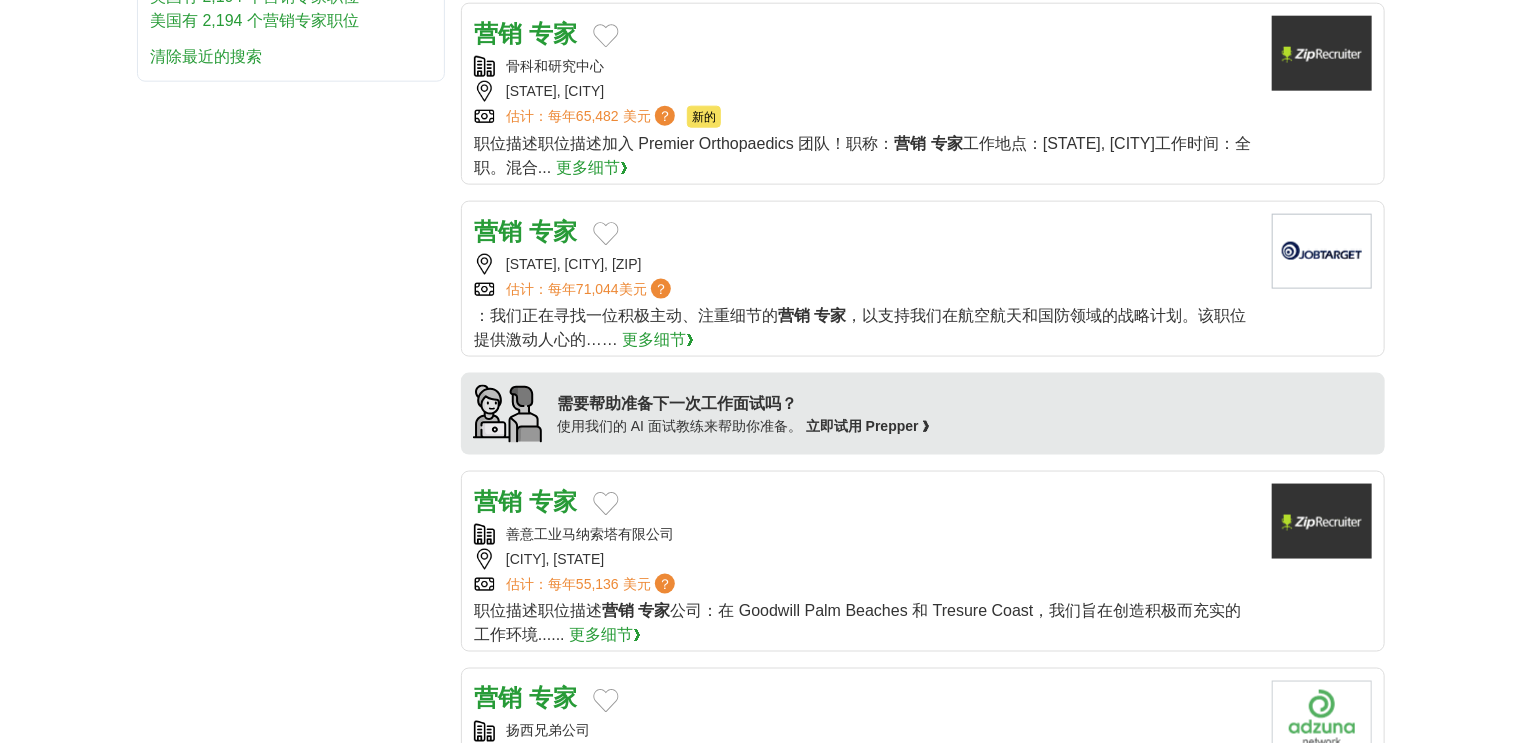 click on "营销" at bounding box center [498, 231] 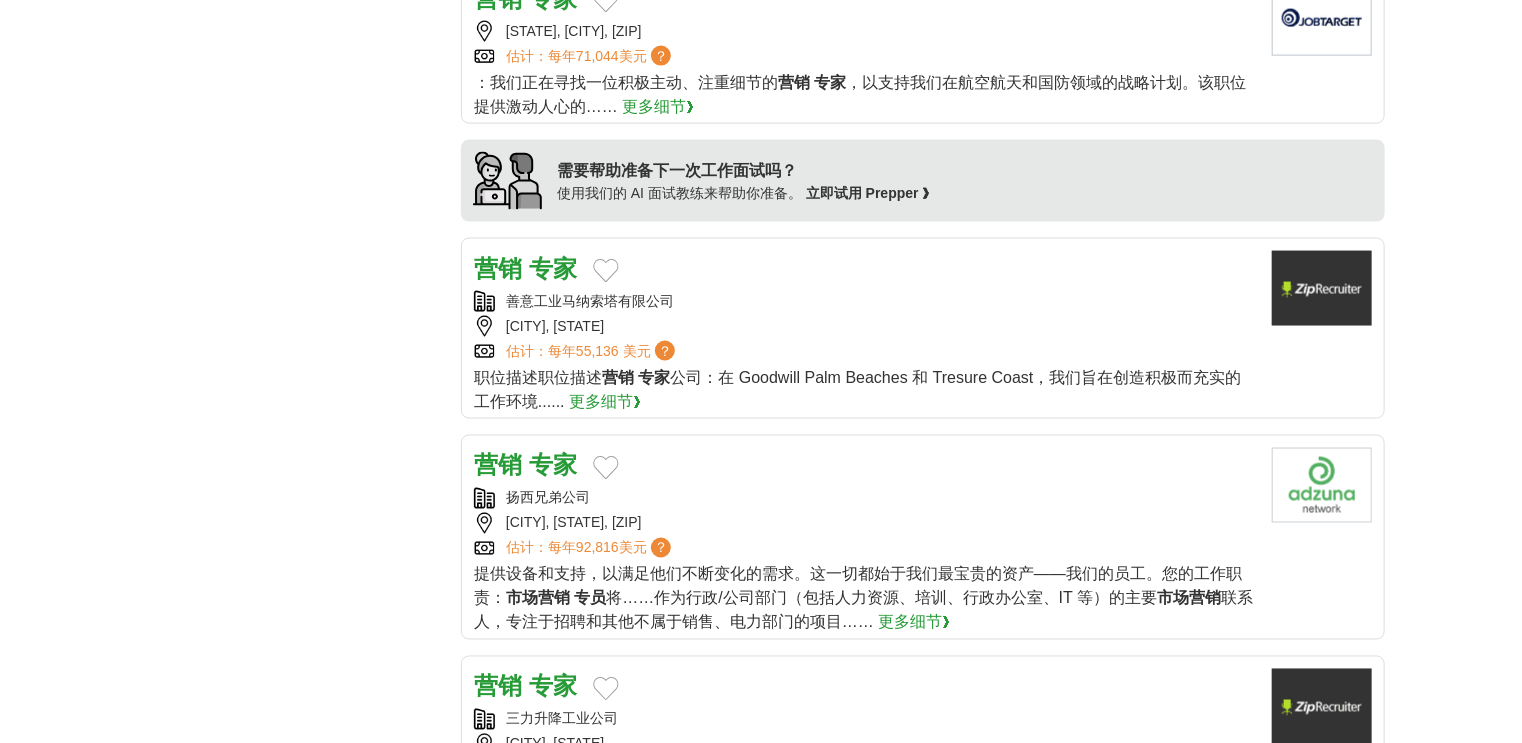 scroll, scrollTop: 1520, scrollLeft: 0, axis: vertical 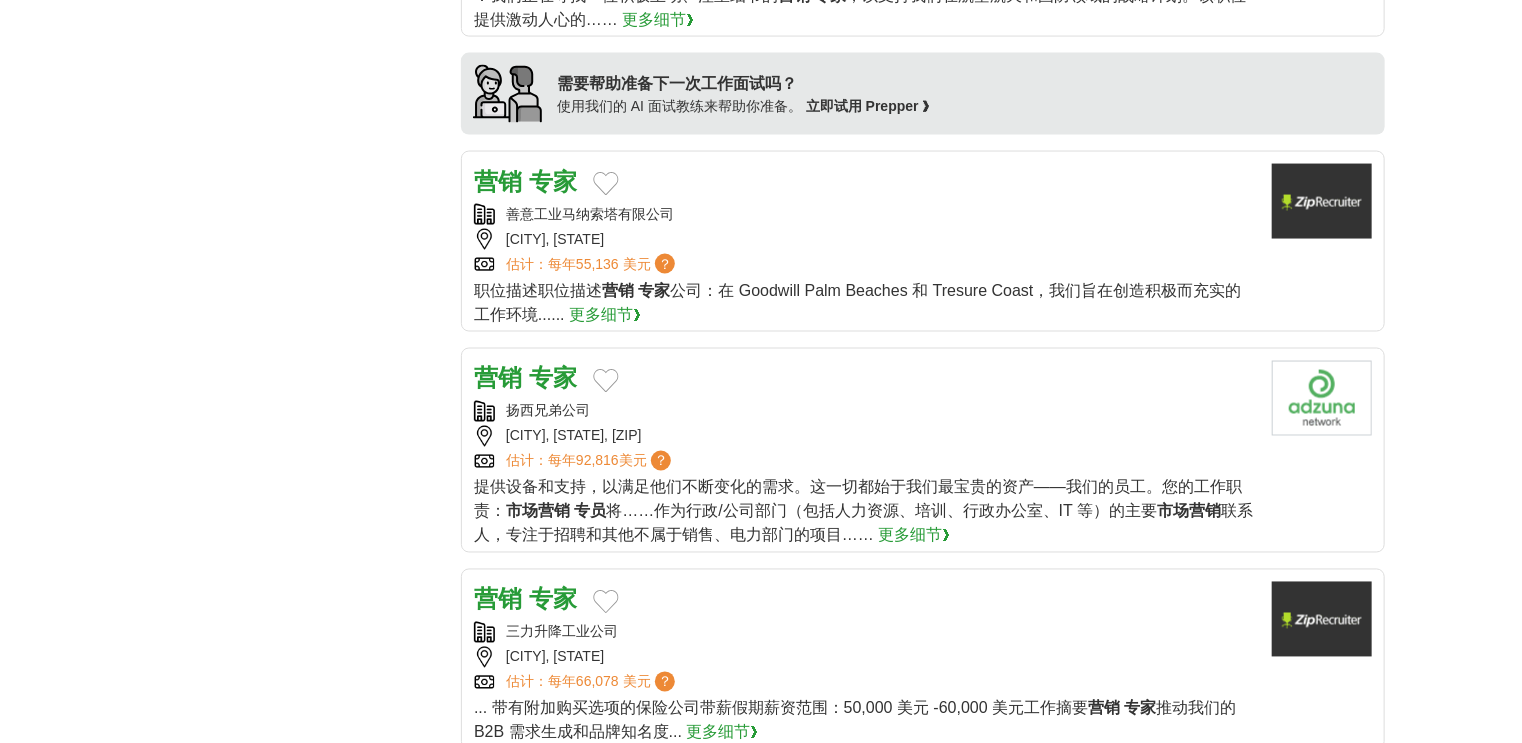 click on "营销   专家" at bounding box center [525, 379] 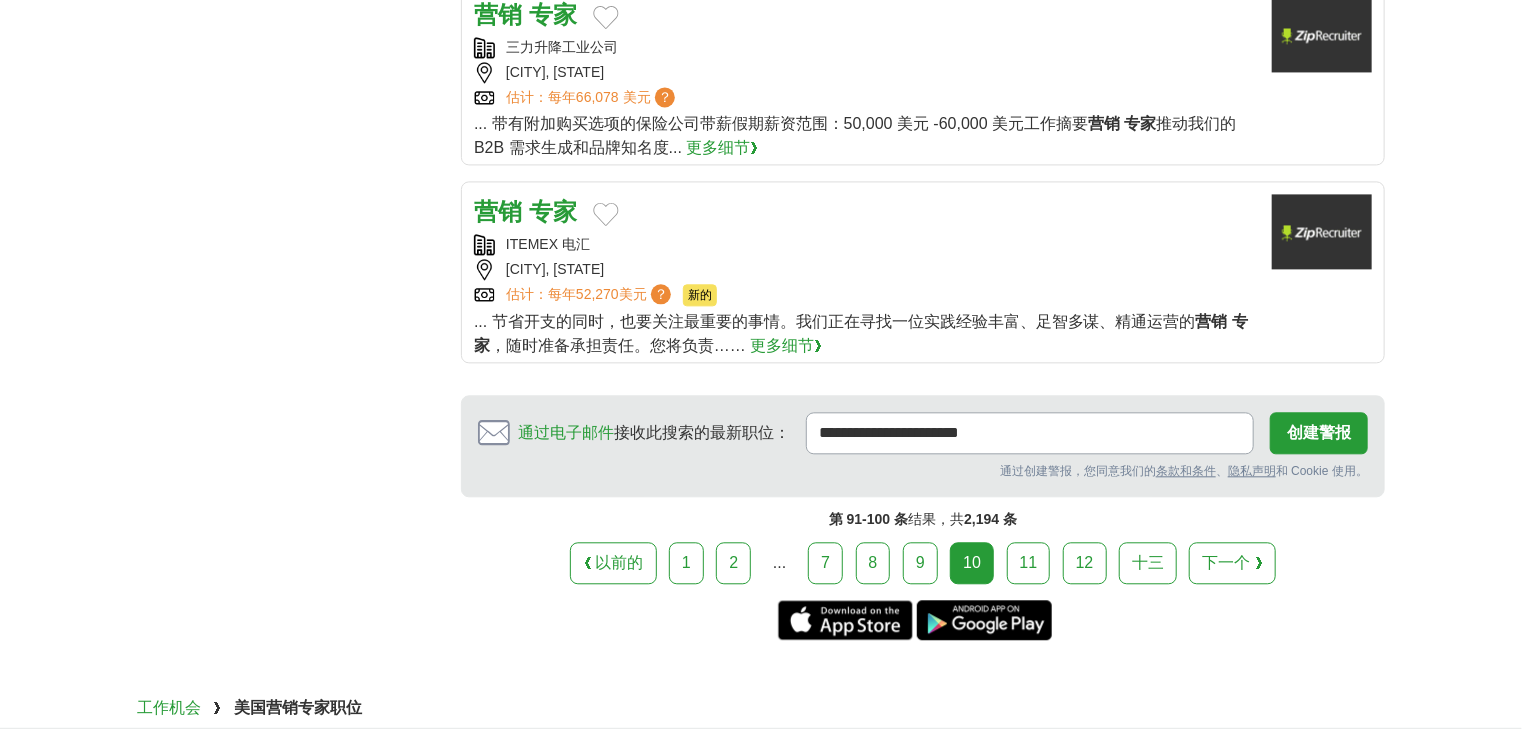 scroll, scrollTop: 2348, scrollLeft: 0, axis: vertical 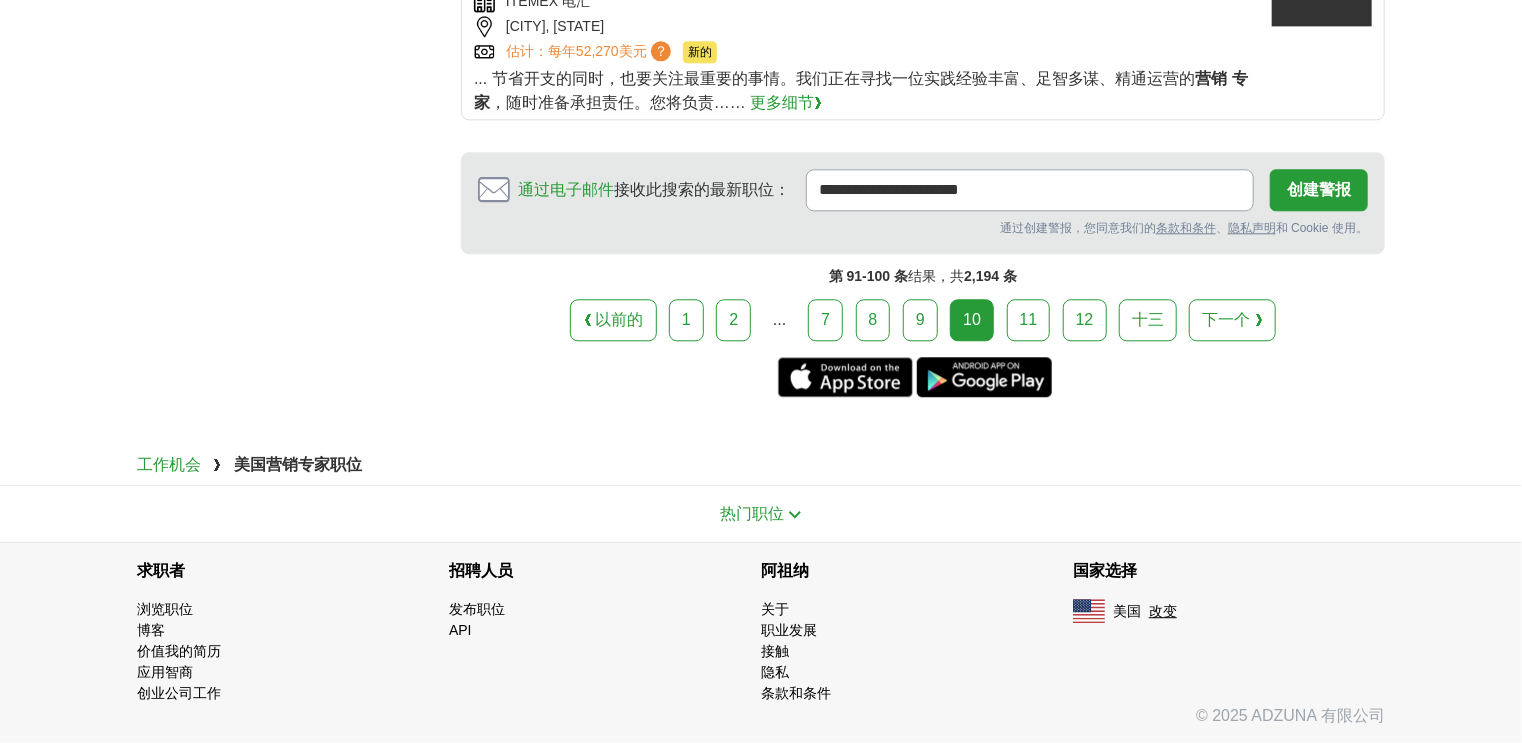click on "11" at bounding box center (1029, 319) 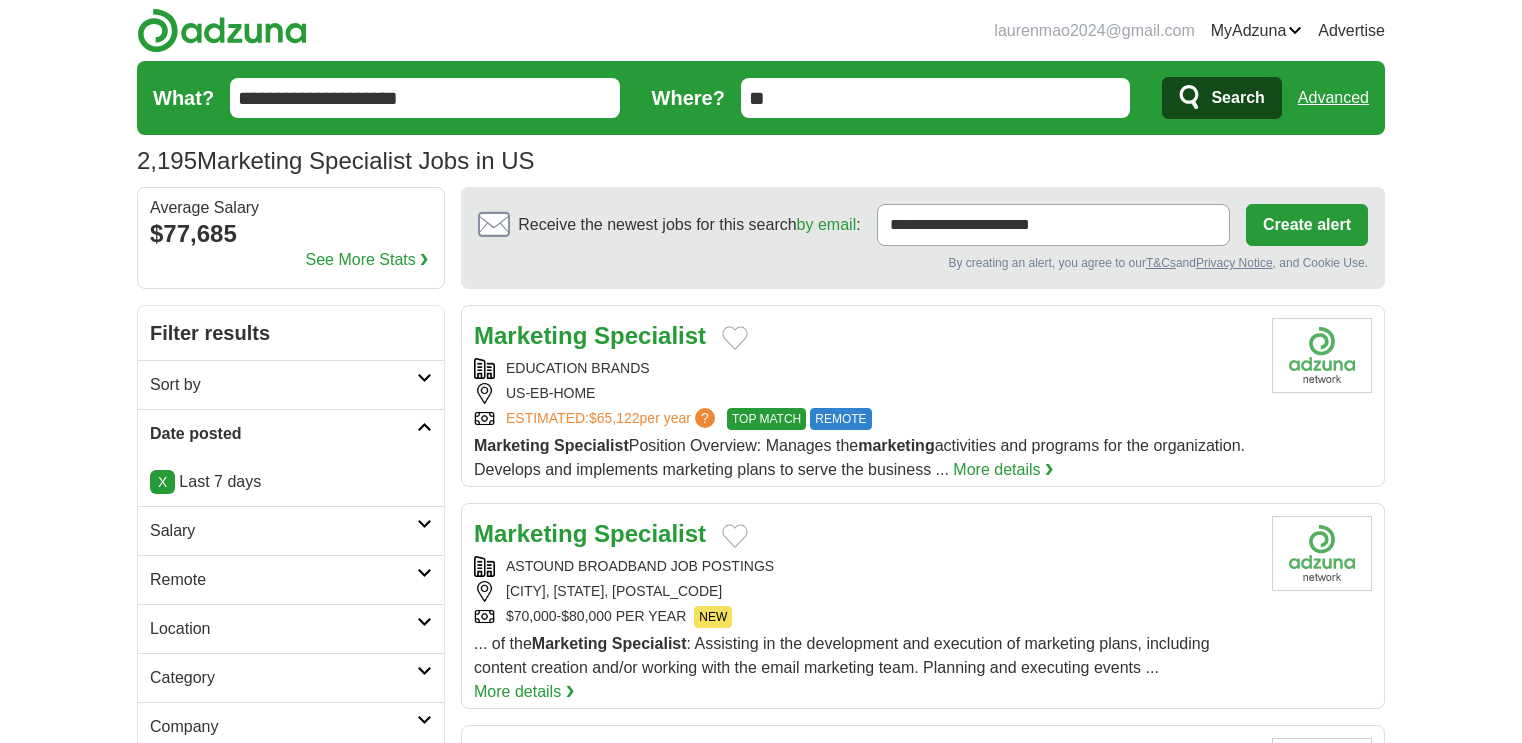 scroll, scrollTop: 0, scrollLeft: 0, axis: both 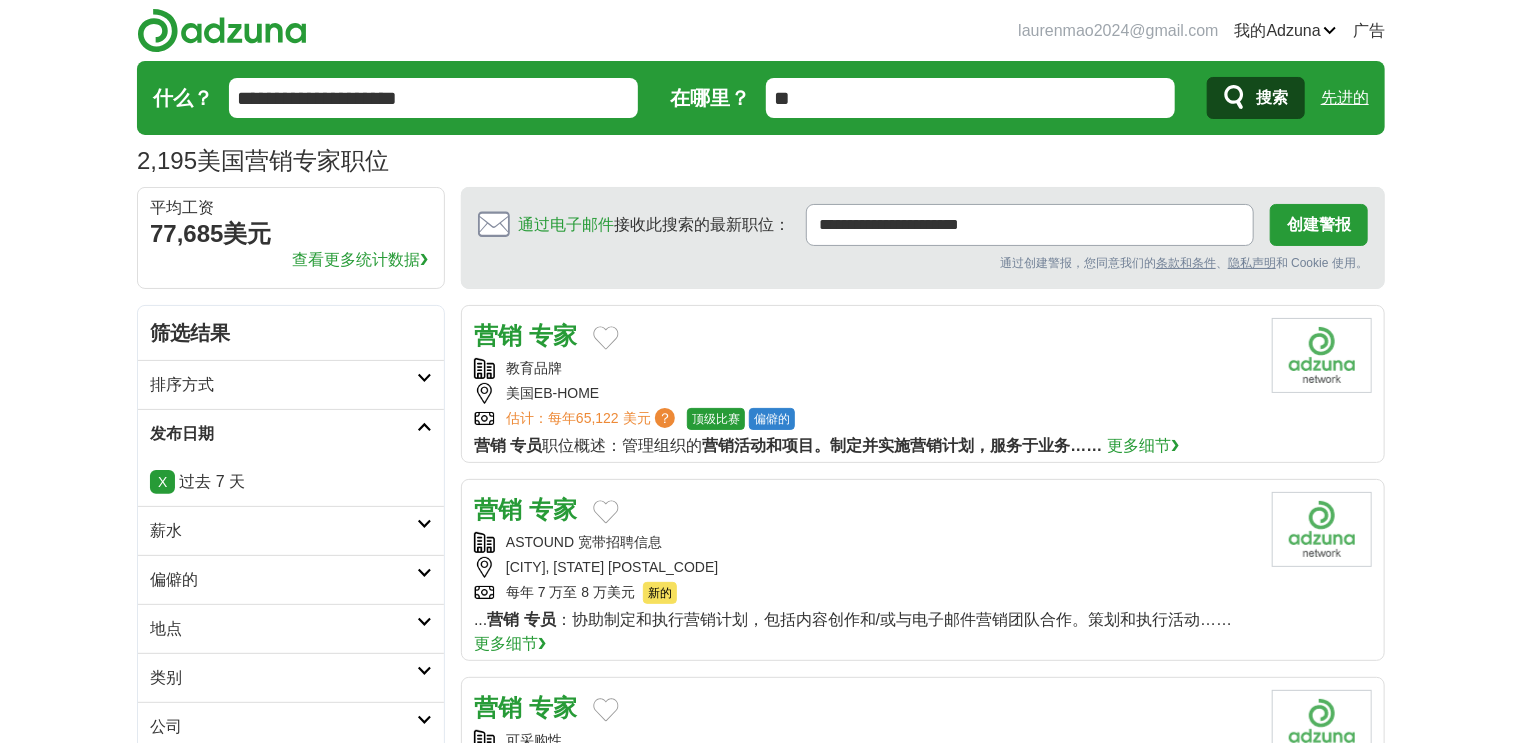 click on "专家" at bounding box center [553, 335] 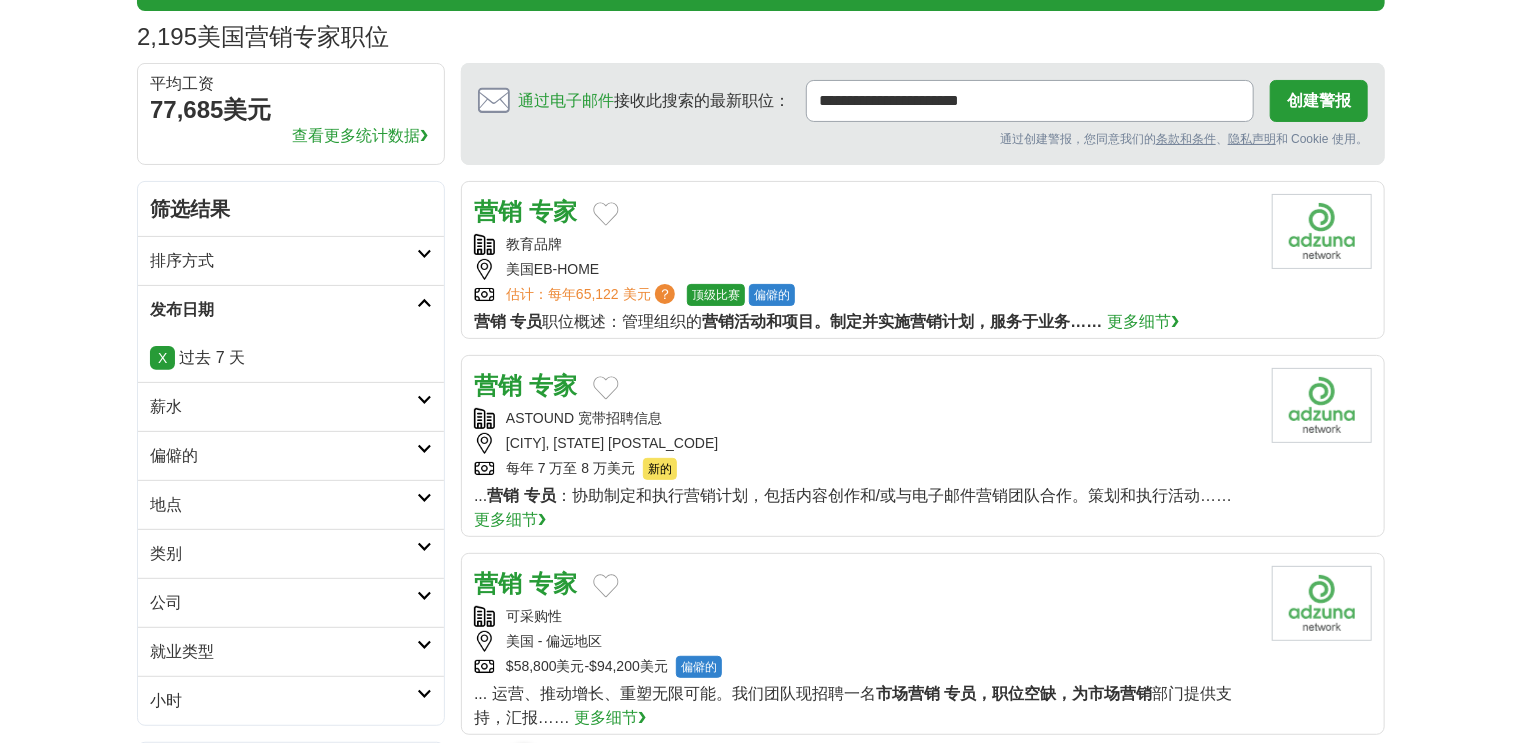 scroll, scrollTop: 320, scrollLeft: 0, axis: vertical 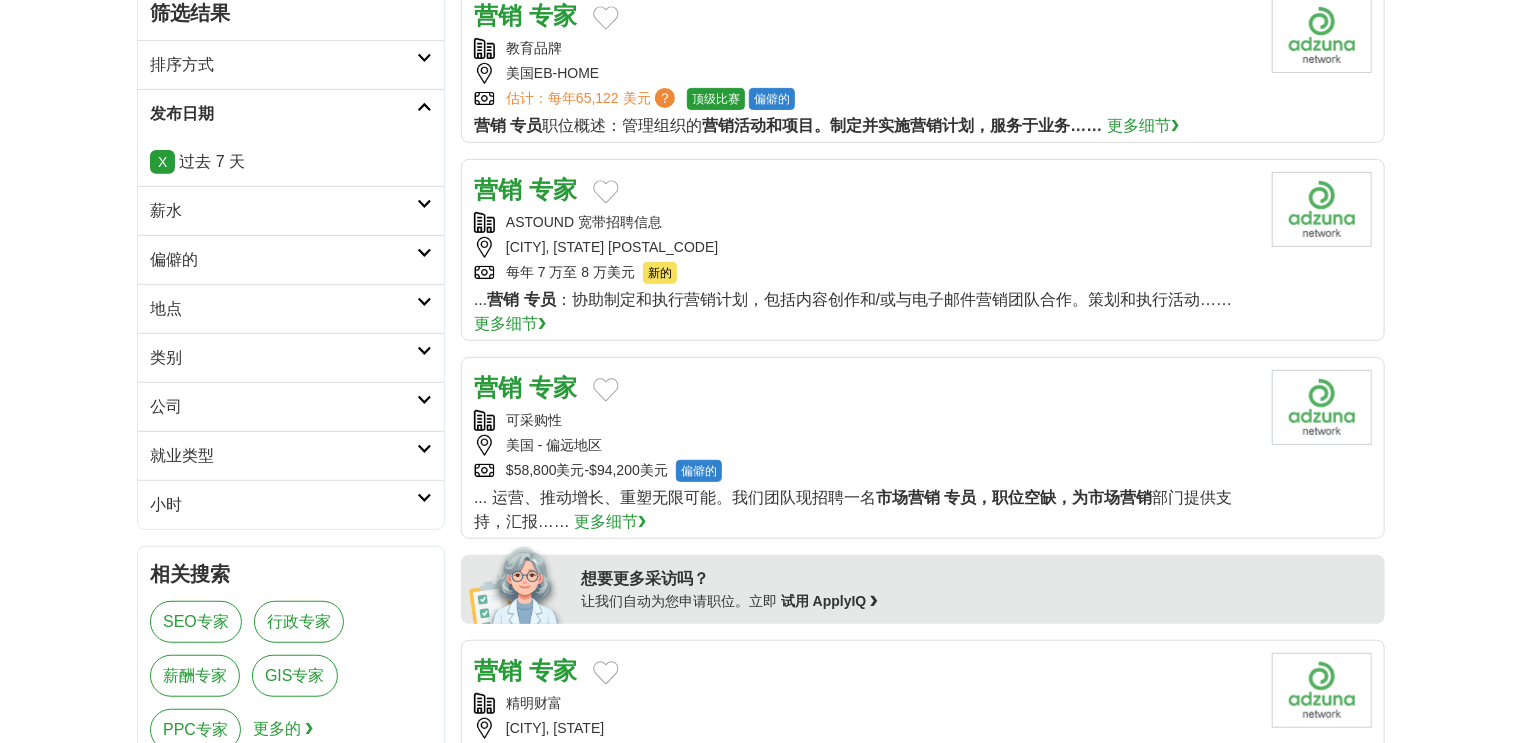 click on "专家" at bounding box center [553, 387] 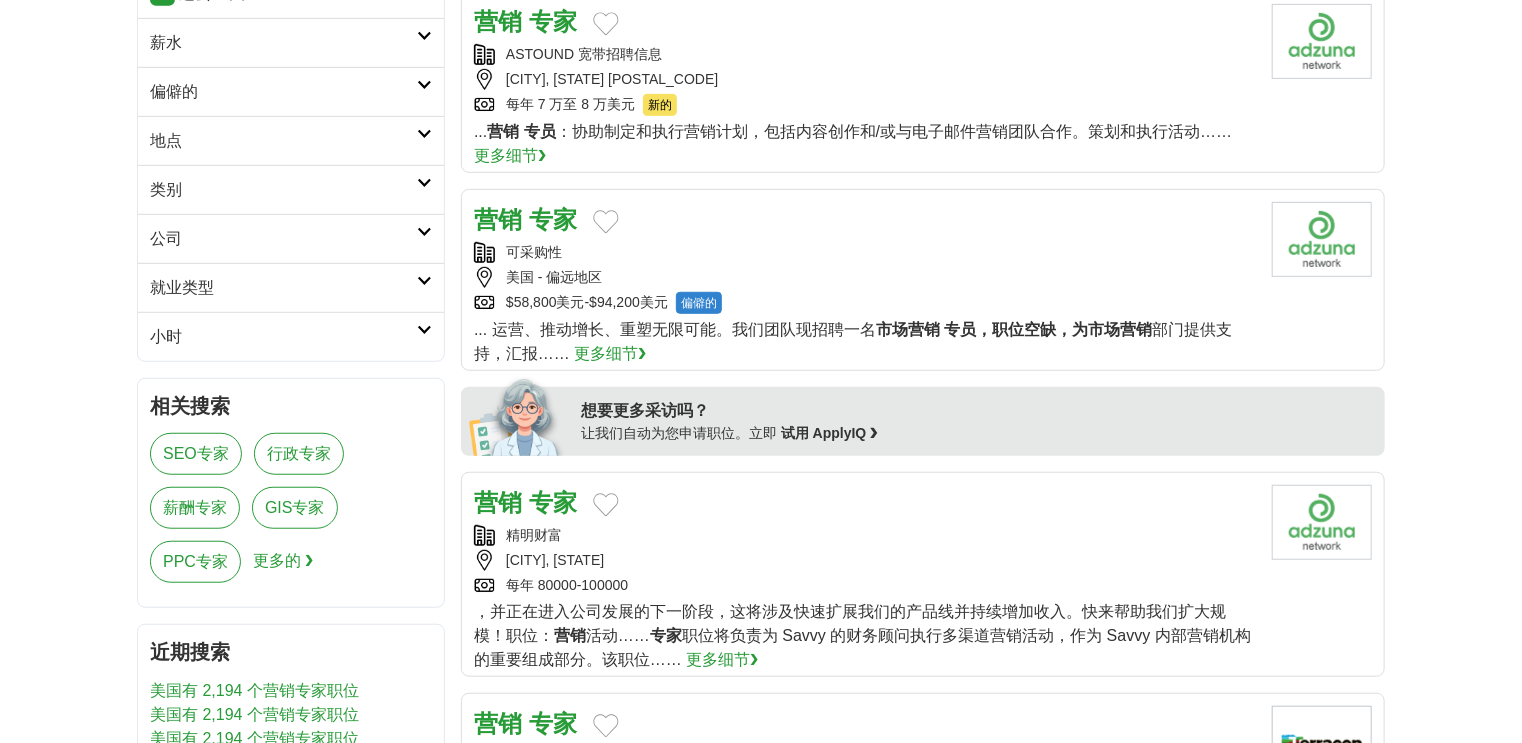 scroll, scrollTop: 640, scrollLeft: 0, axis: vertical 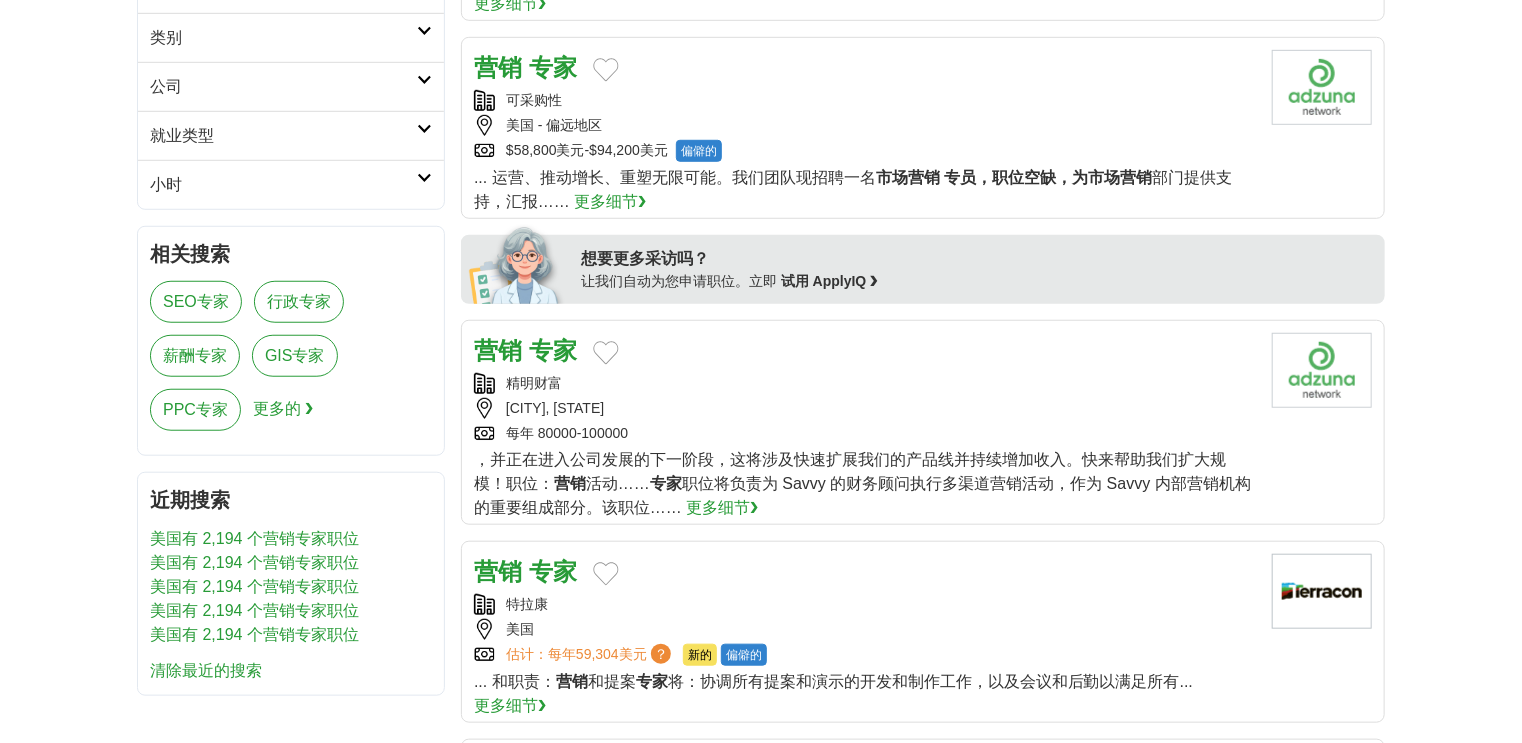 click on "专家" at bounding box center [553, 350] 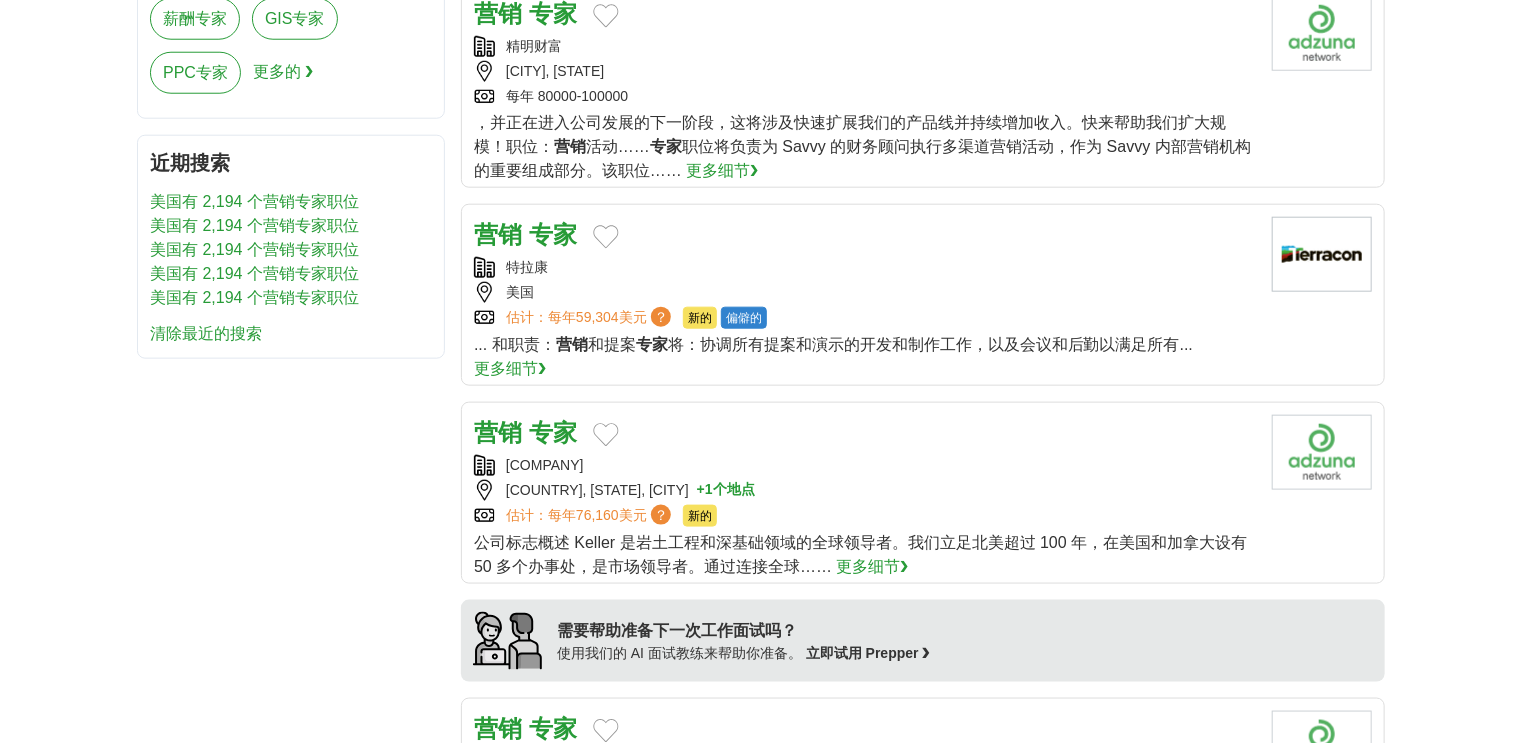 scroll, scrollTop: 1120, scrollLeft: 0, axis: vertical 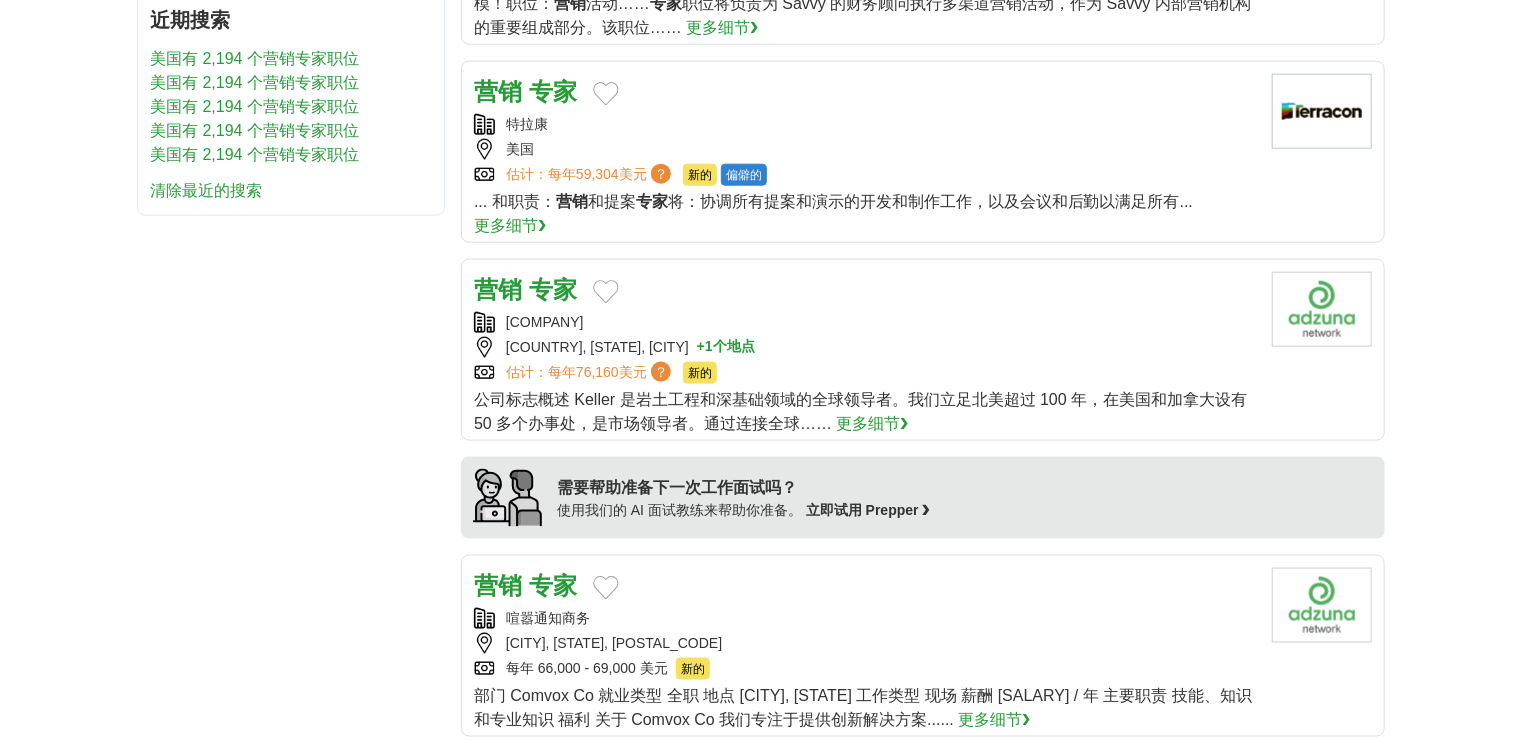 click on "营销 专家
[COMPANY]
[COUNTRY]
估计：
每年
[SALARY]
？
新的 偏僻的
NEW REMOTE
... 和职责： 营销 和提案 专家" at bounding box center [923, 152] 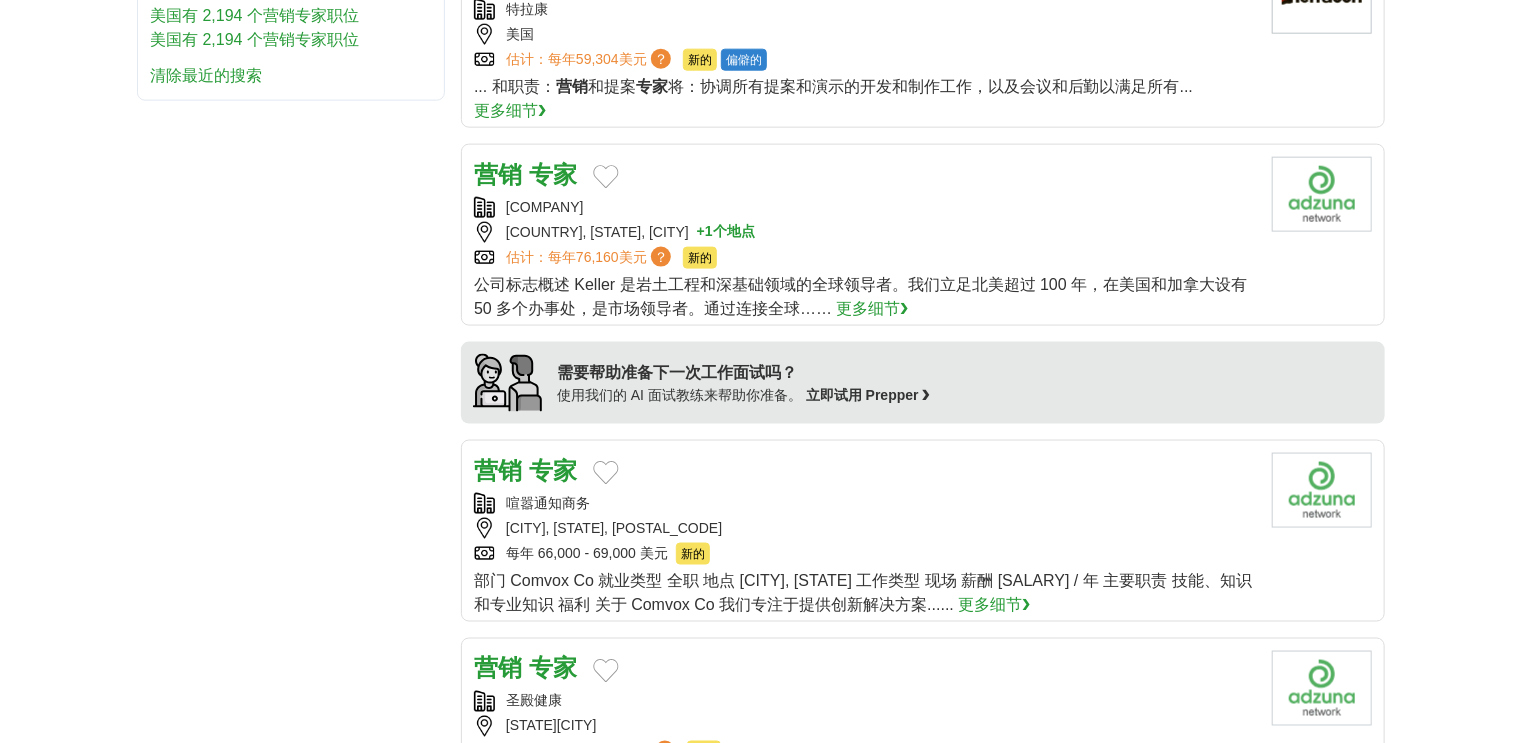 scroll, scrollTop: 1360, scrollLeft: 0, axis: vertical 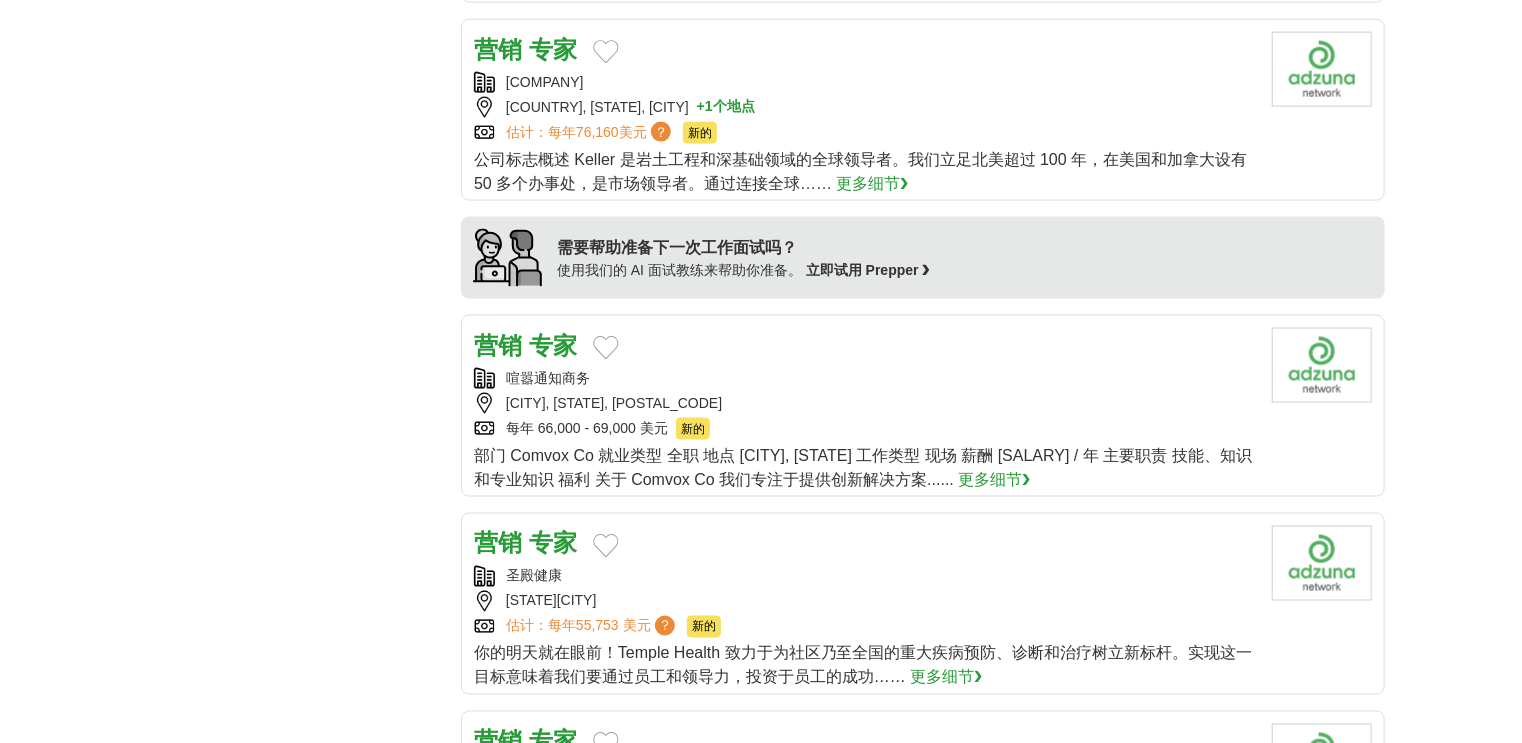 click on "专家" at bounding box center (553, 345) 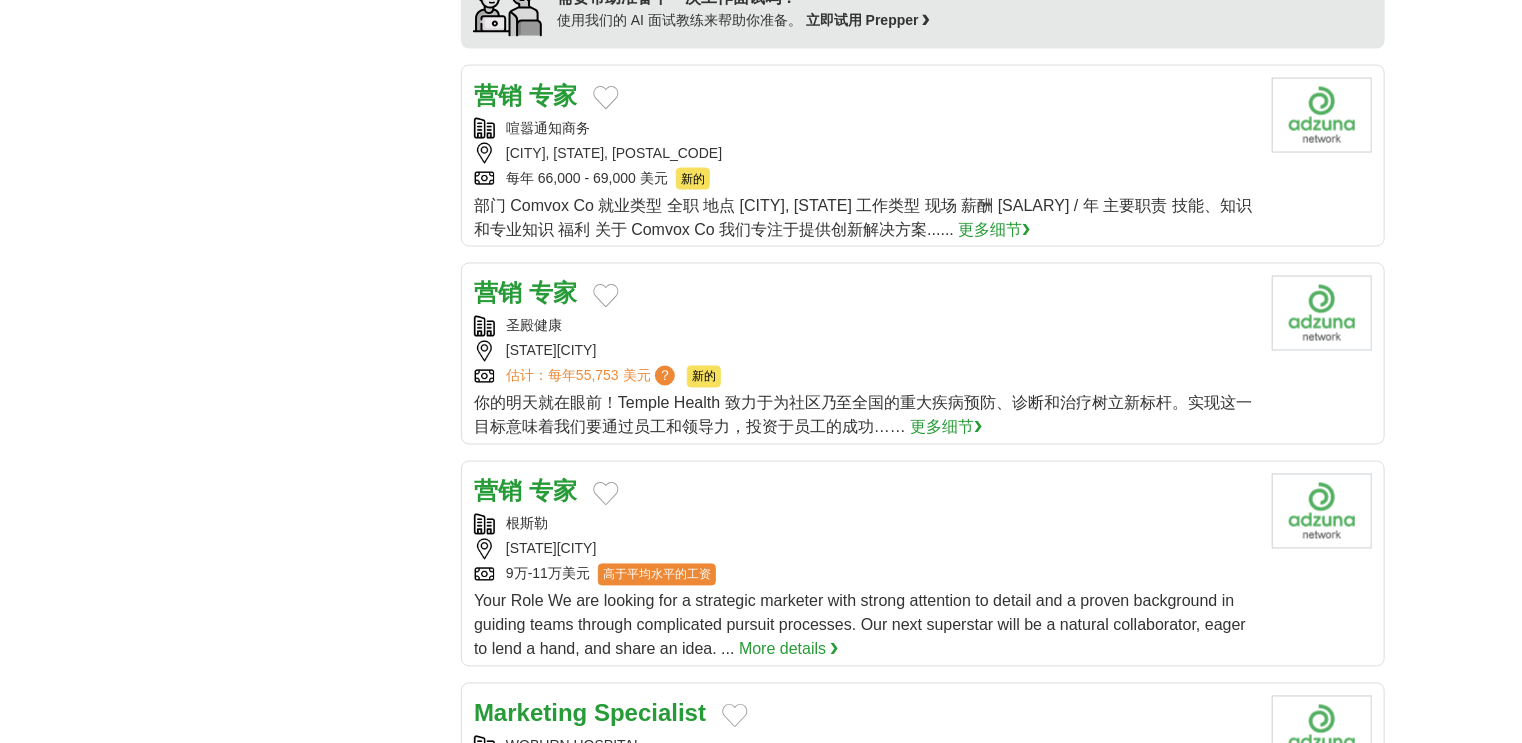 scroll, scrollTop: 1680, scrollLeft: 0, axis: vertical 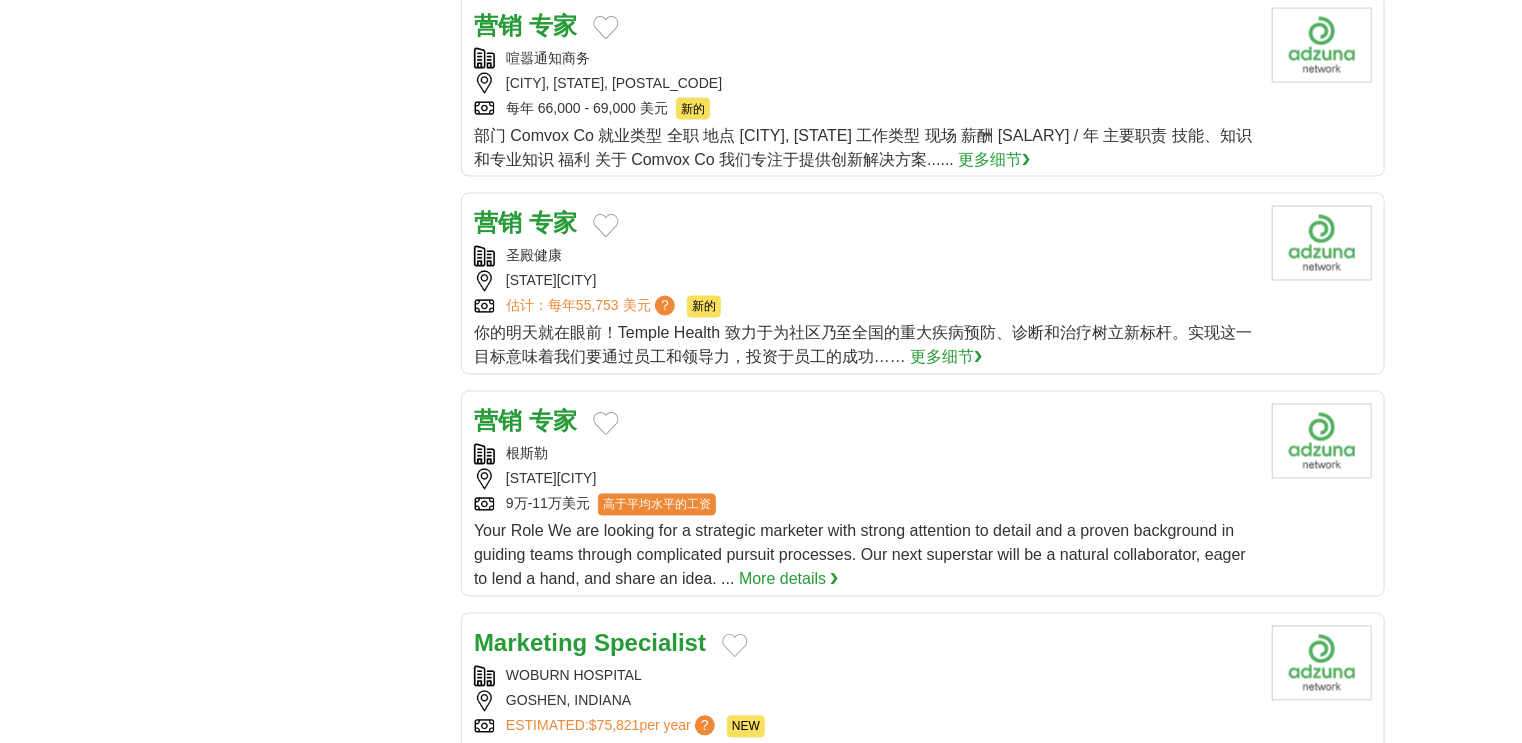 click on "专家" at bounding box center (553, 421) 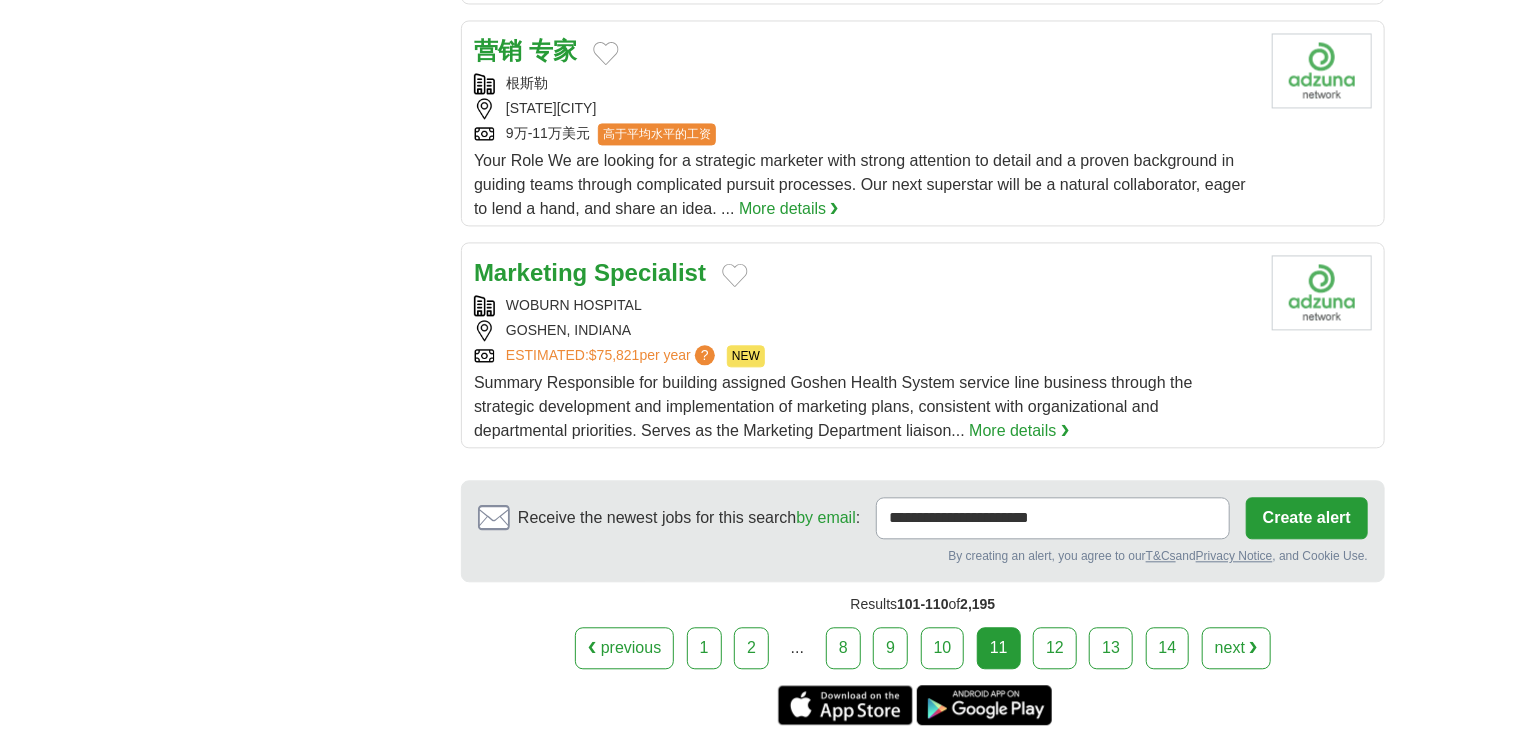 scroll, scrollTop: 2080, scrollLeft: 0, axis: vertical 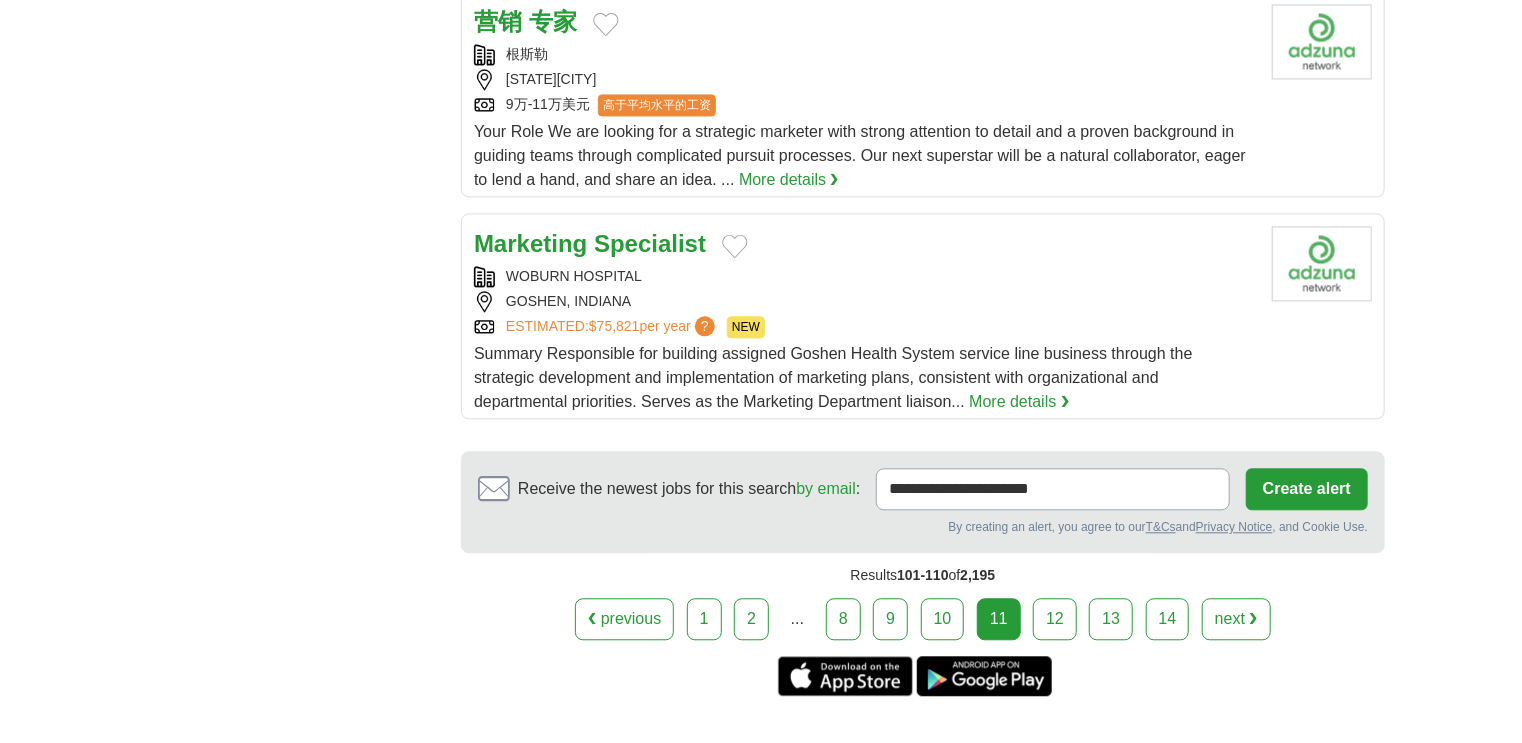 click on "12" at bounding box center [1055, 619] 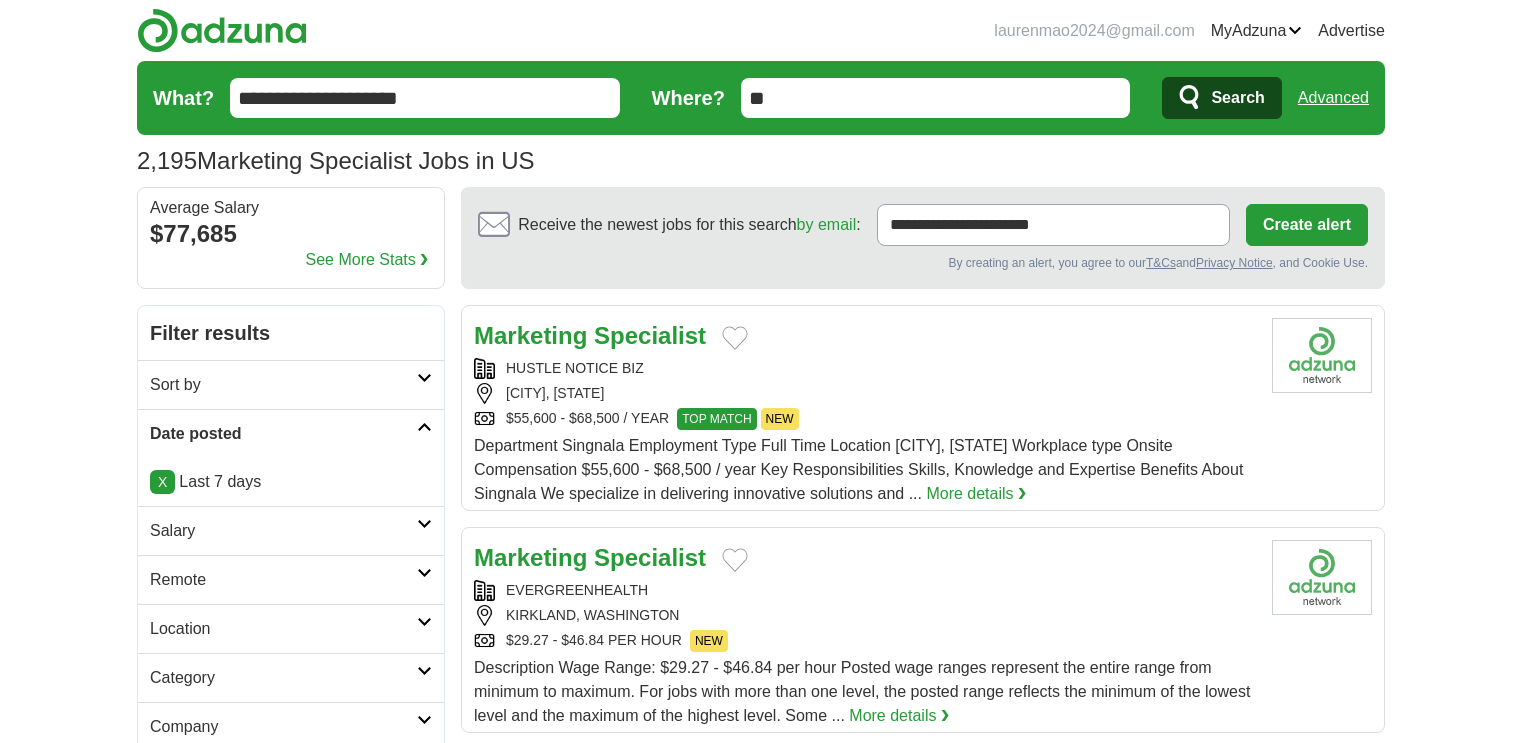 scroll, scrollTop: 0, scrollLeft: 0, axis: both 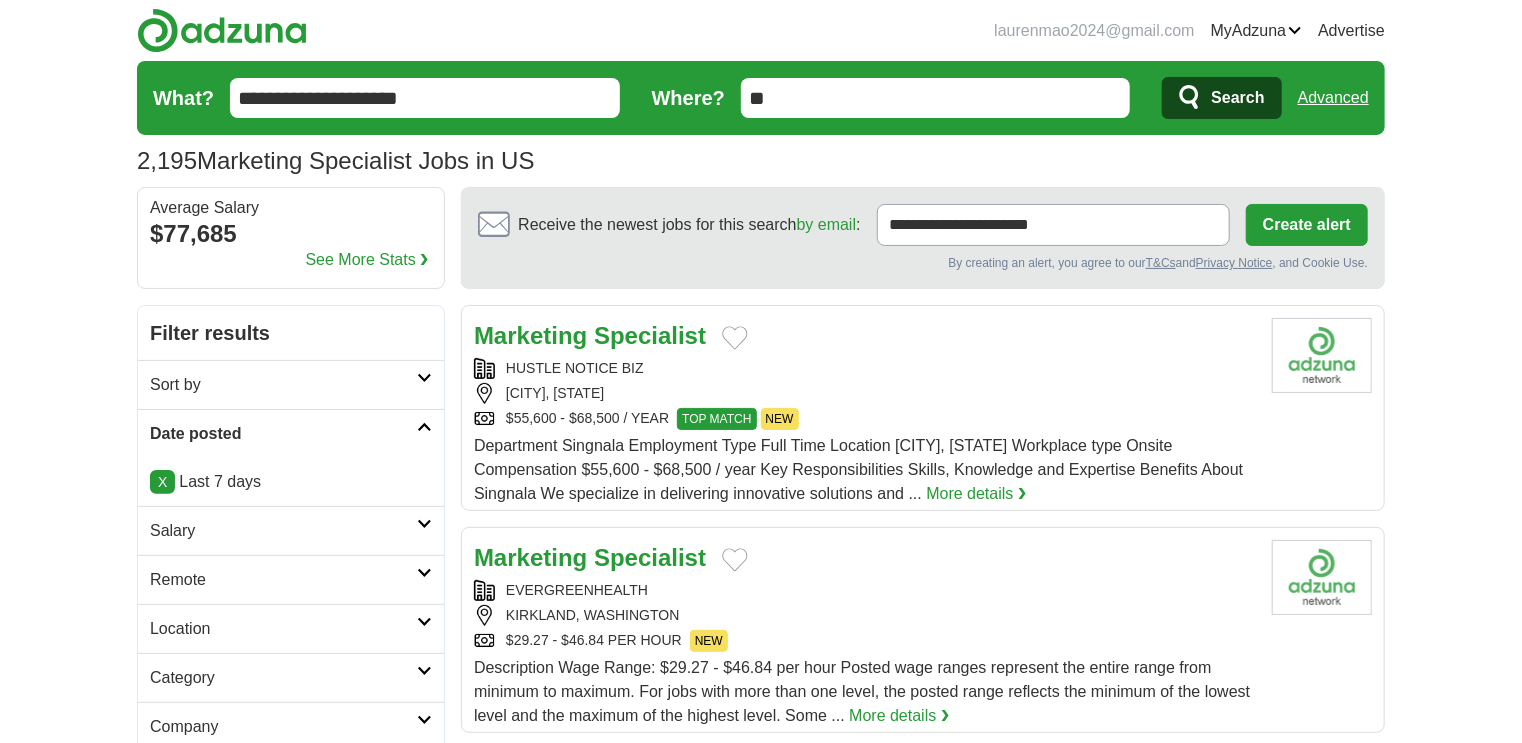click on "Marketing" at bounding box center [530, 335] 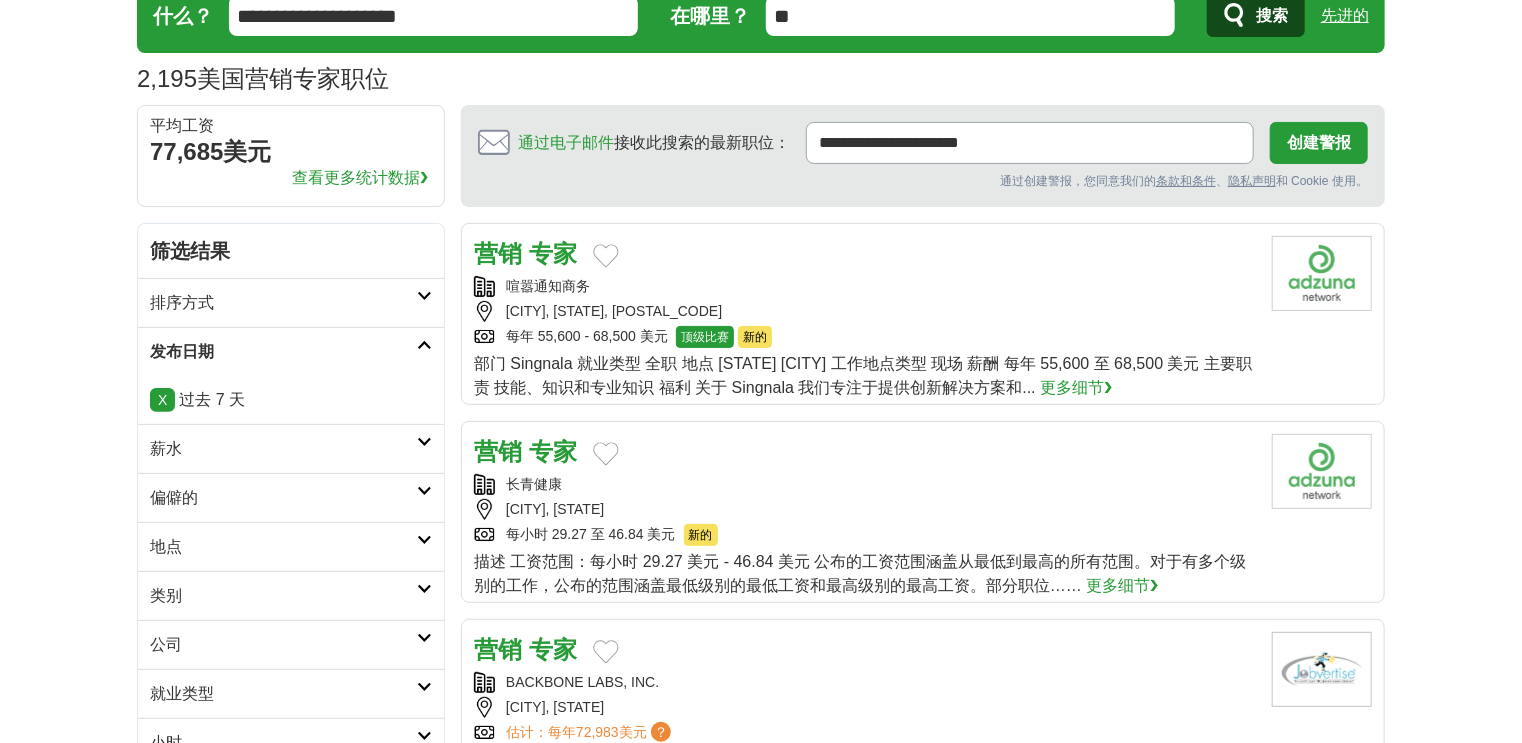 scroll, scrollTop: 160, scrollLeft: 0, axis: vertical 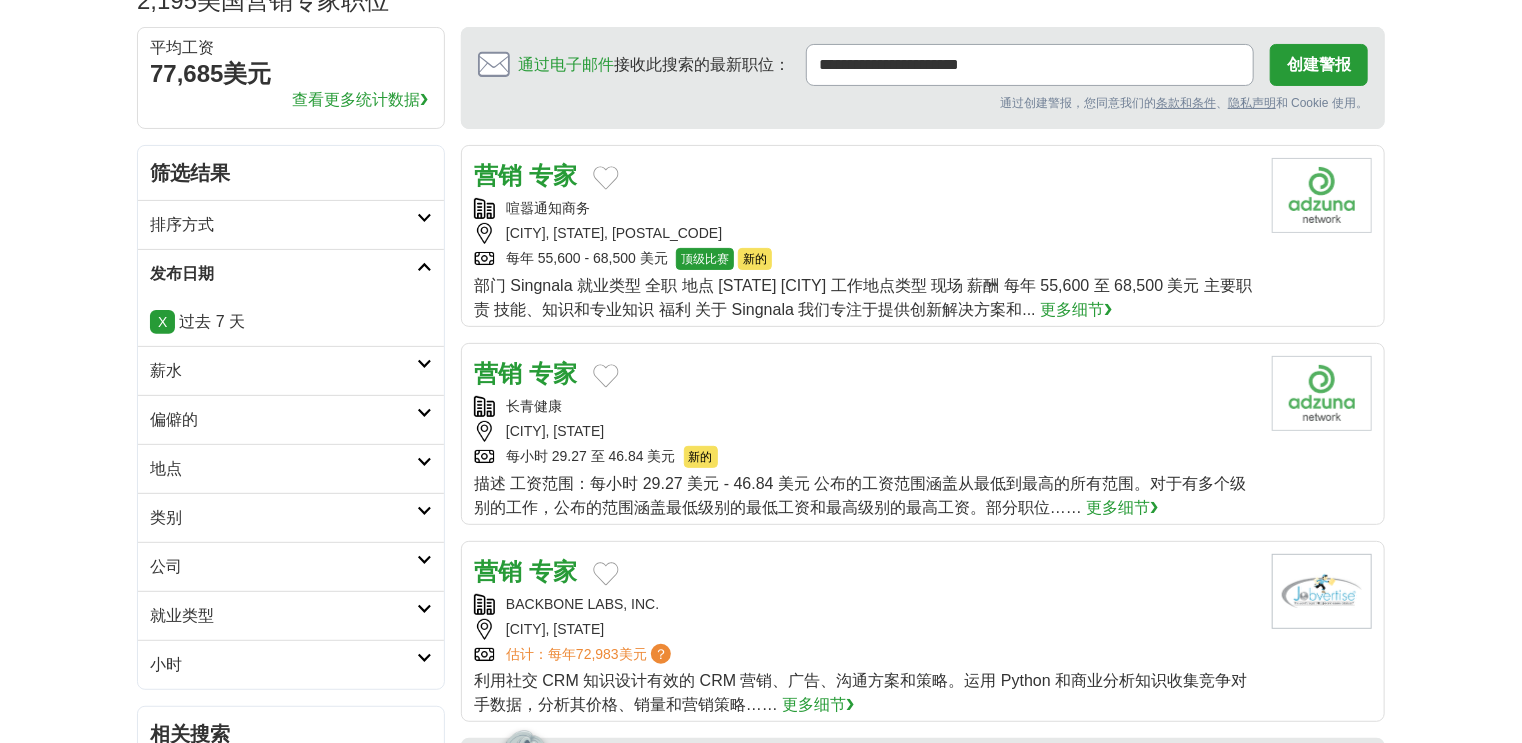 click on "长青健康" at bounding box center [534, 406] 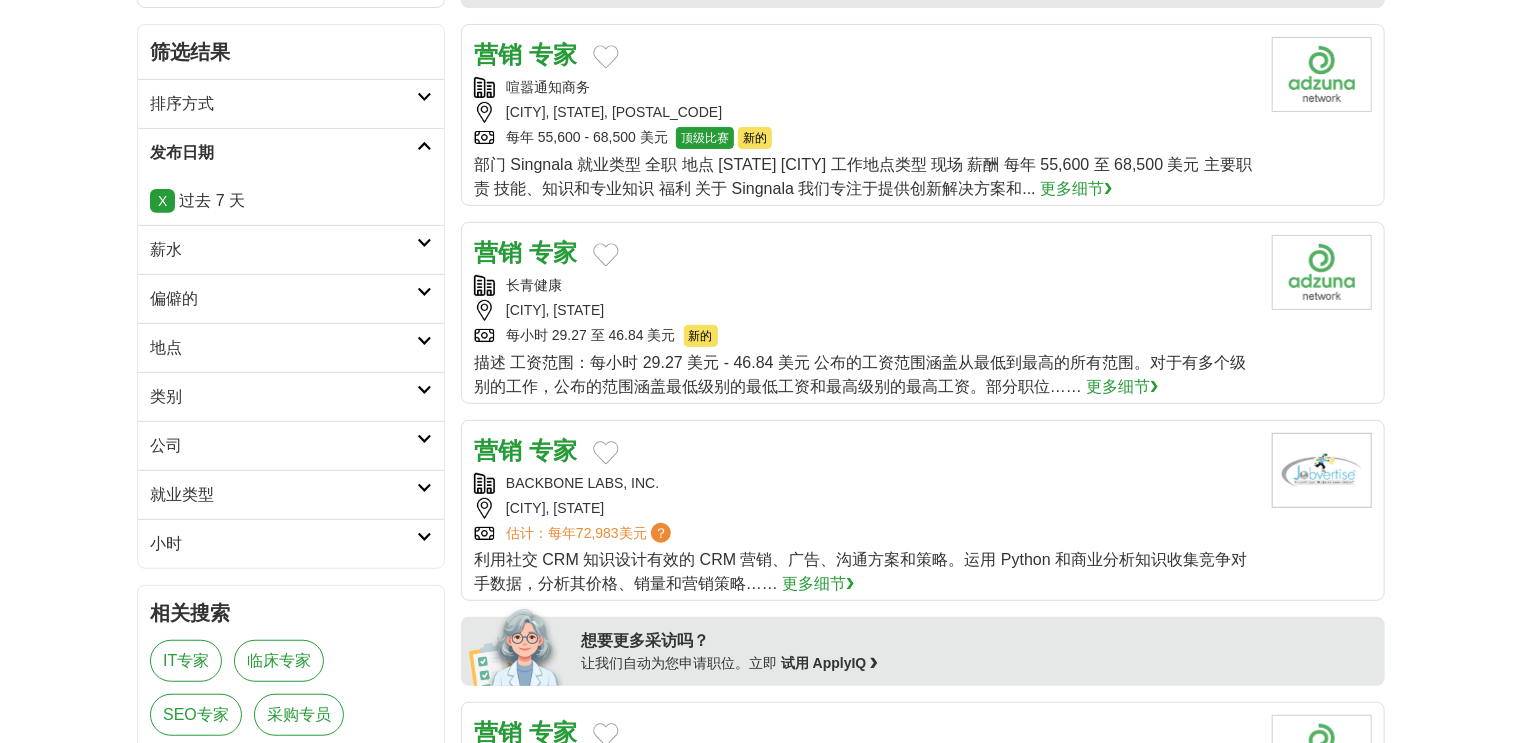 scroll, scrollTop: 480, scrollLeft: 0, axis: vertical 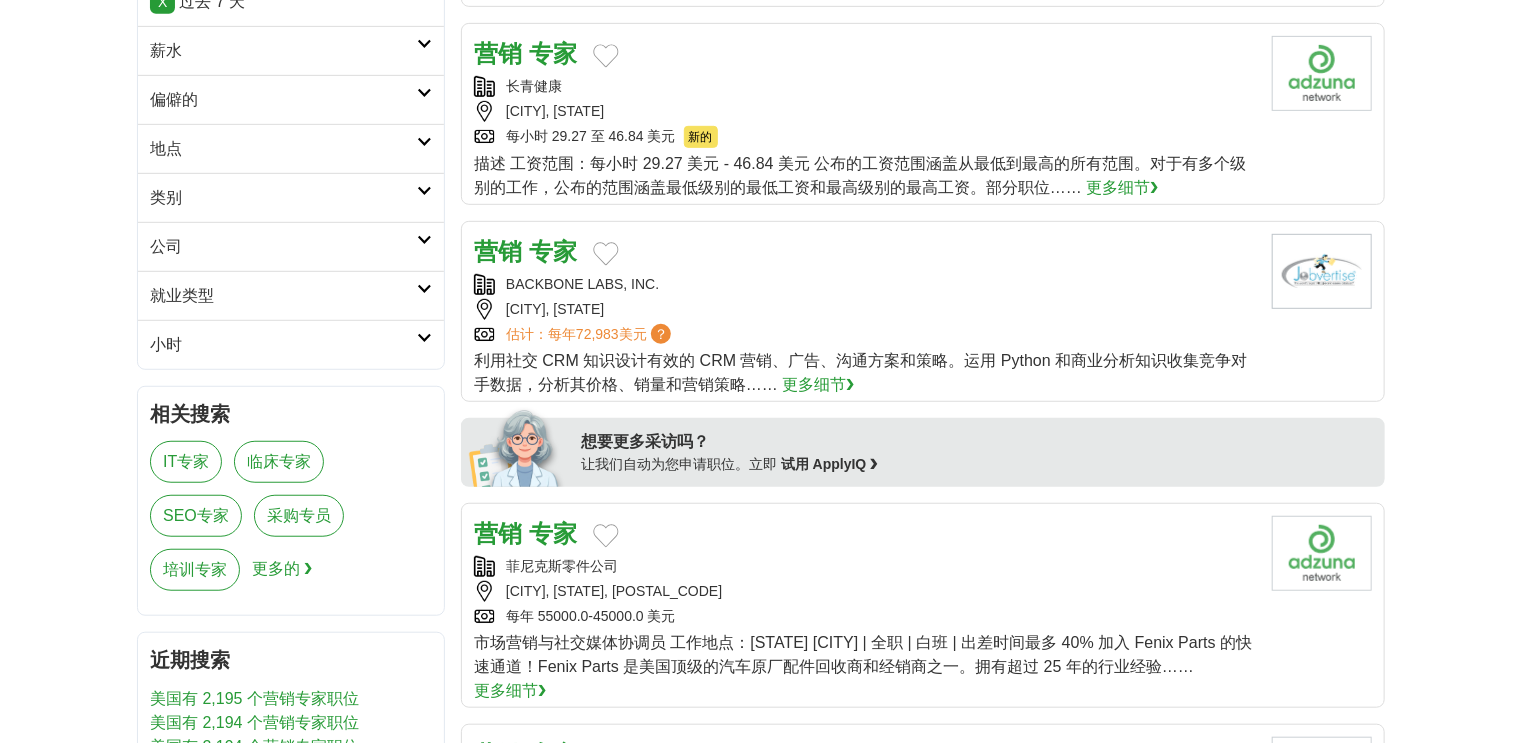 click on "专家" at bounding box center [553, 251] 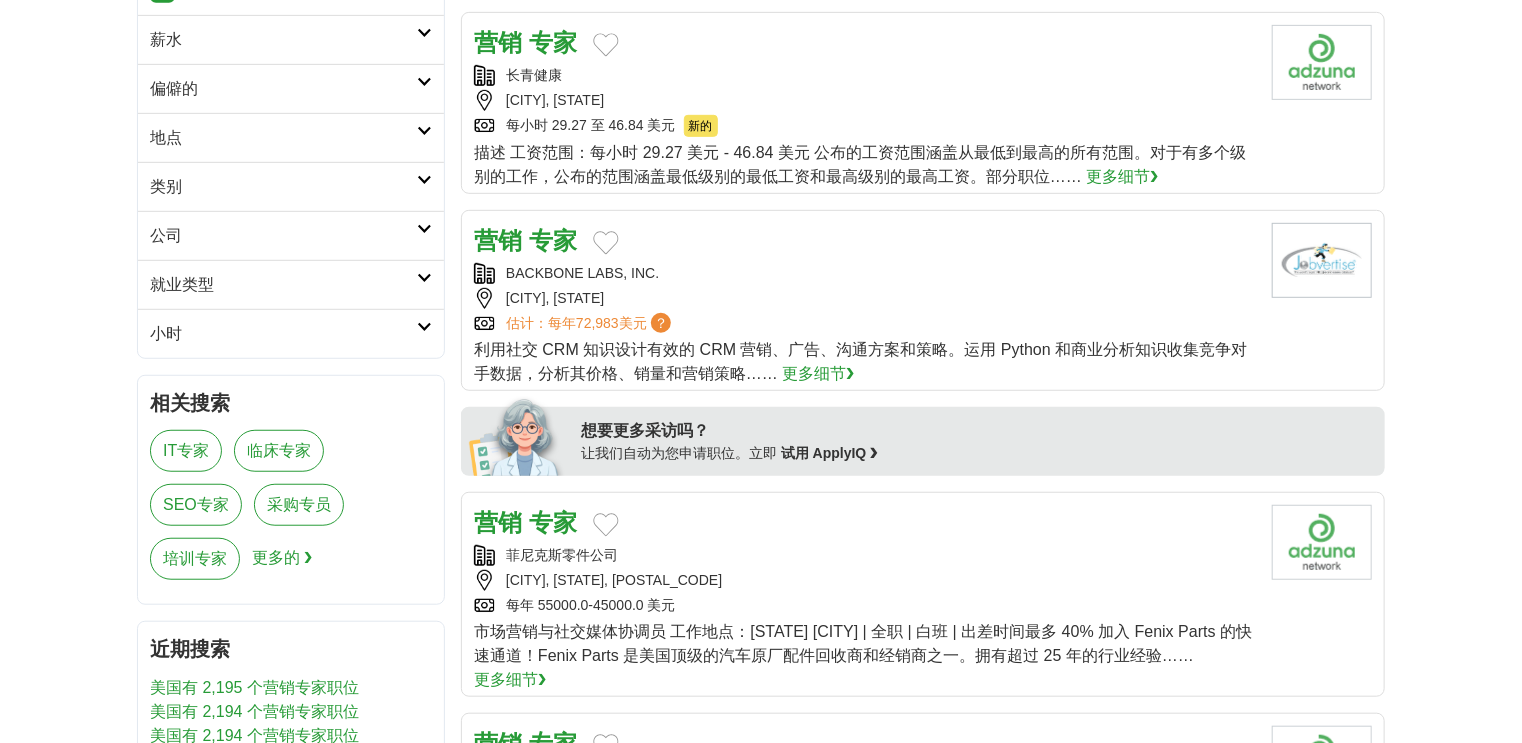 scroll, scrollTop: 720, scrollLeft: 0, axis: vertical 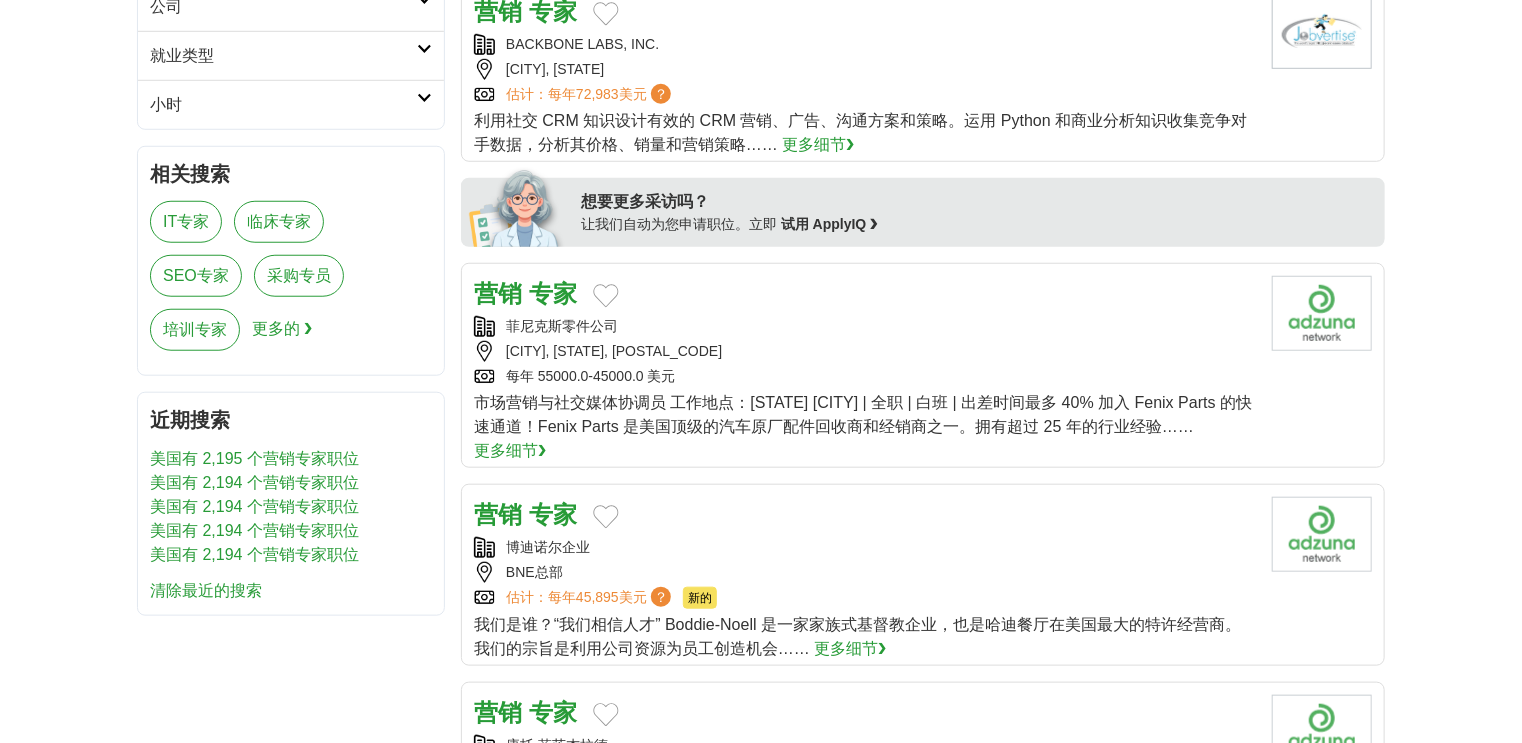 click on "专家" at bounding box center (553, 293) 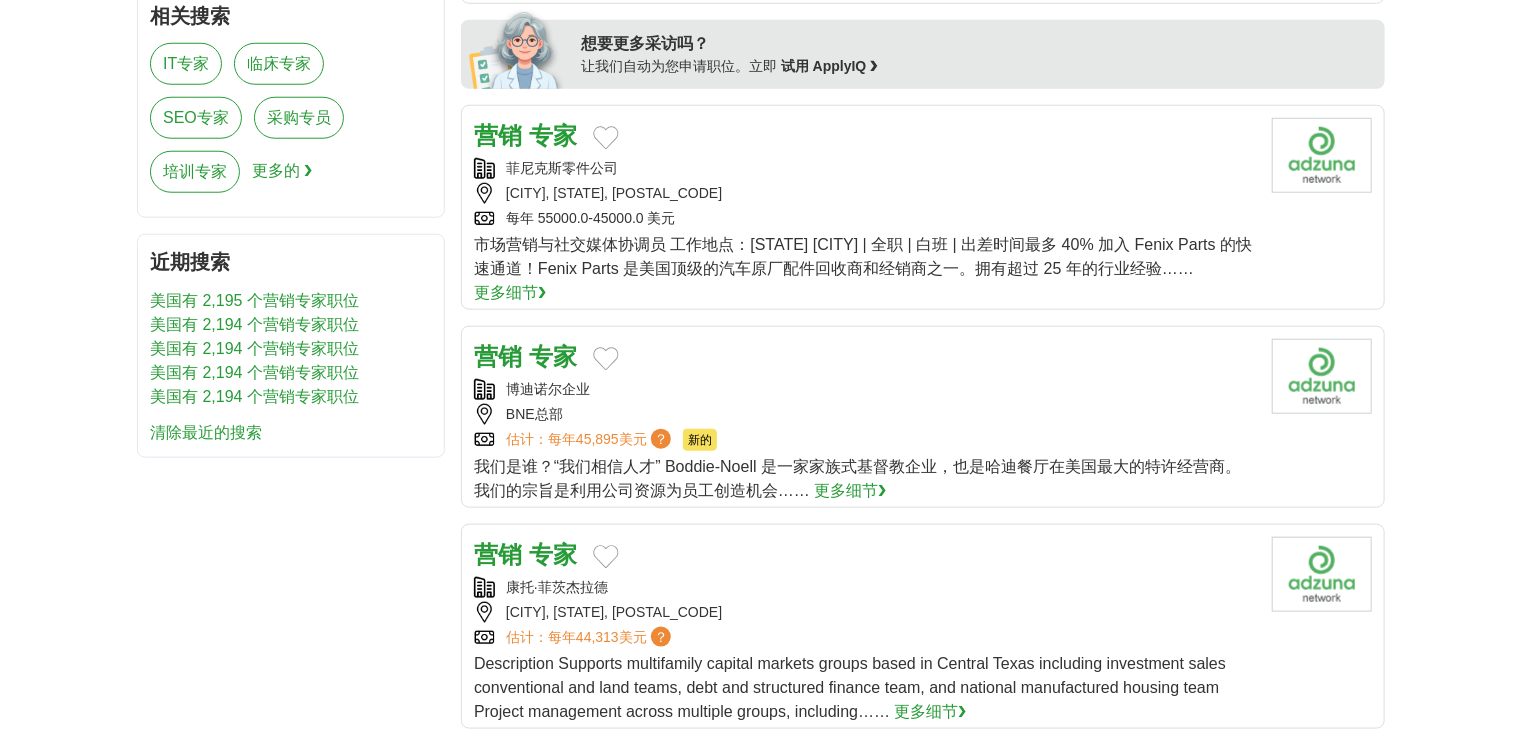 scroll, scrollTop: 880, scrollLeft: 0, axis: vertical 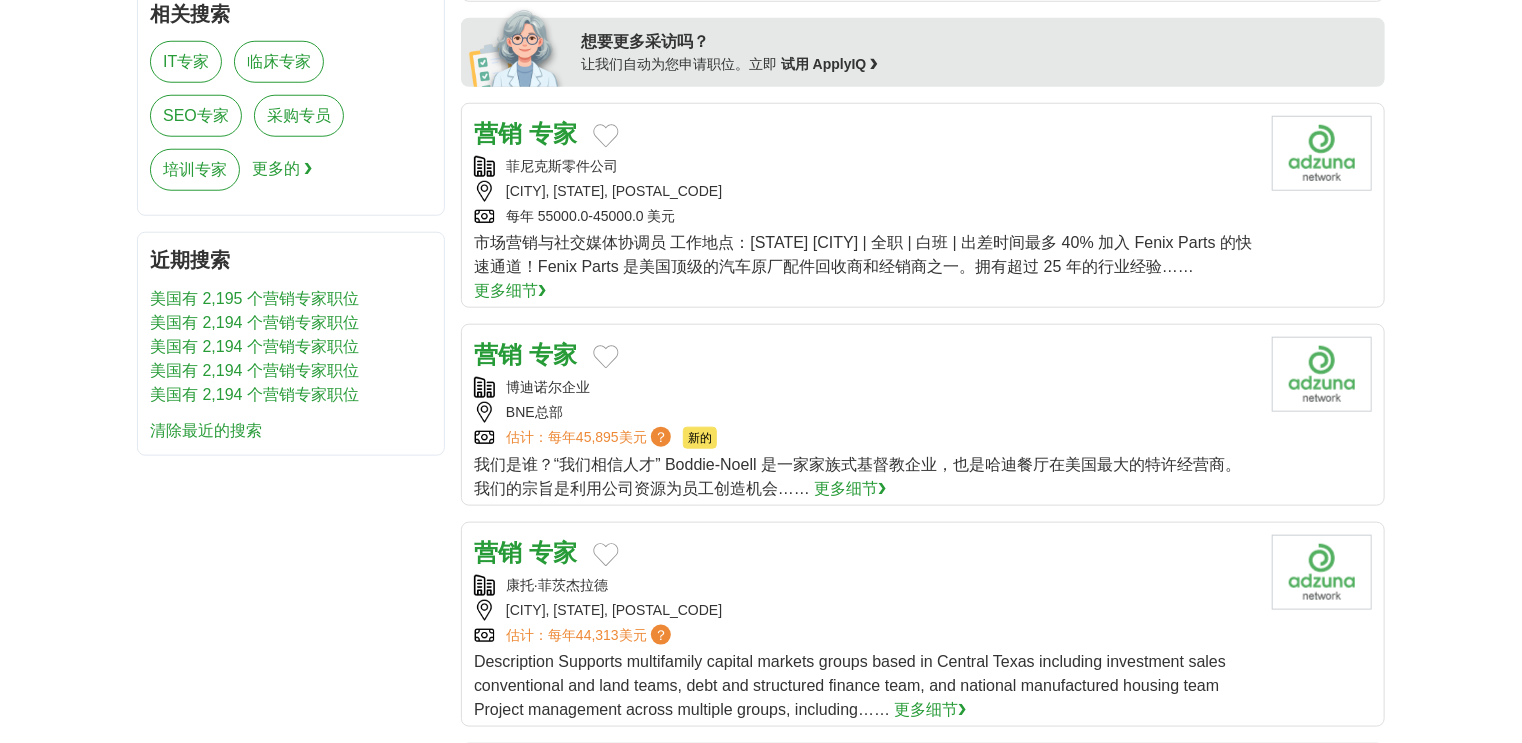 click on "专家" at bounding box center [553, 354] 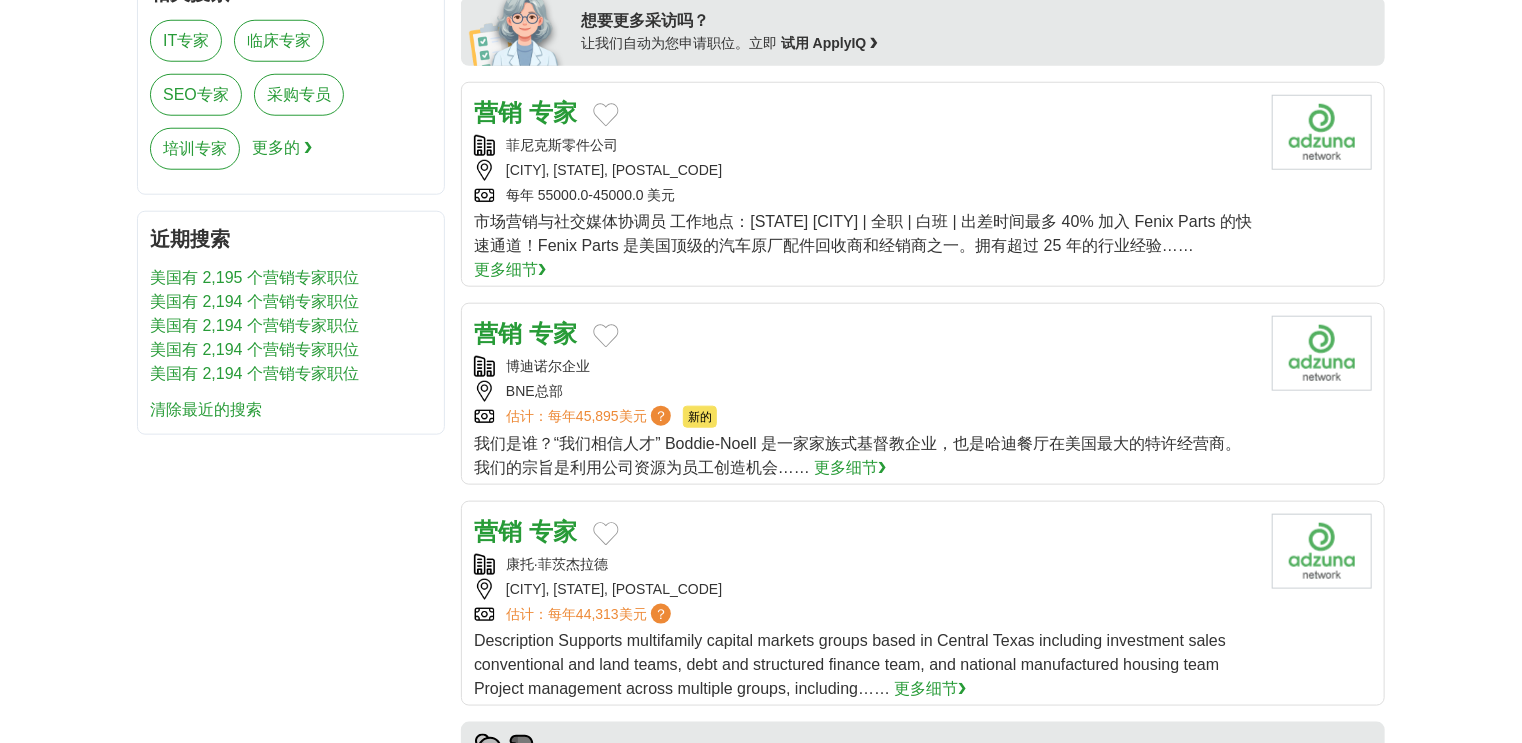 scroll, scrollTop: 1120, scrollLeft: 0, axis: vertical 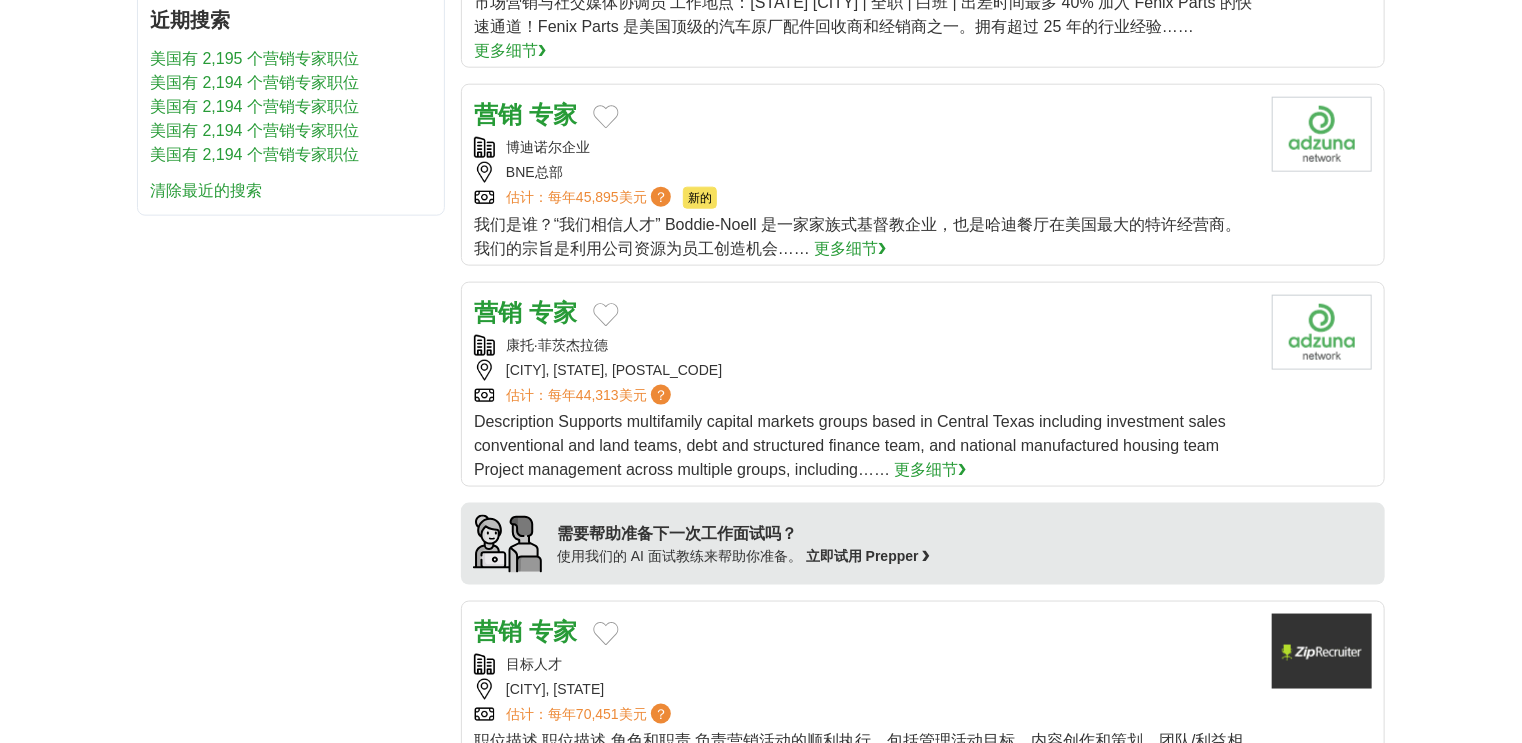 click on "康托·菲茨杰拉德" at bounding box center (865, 345) 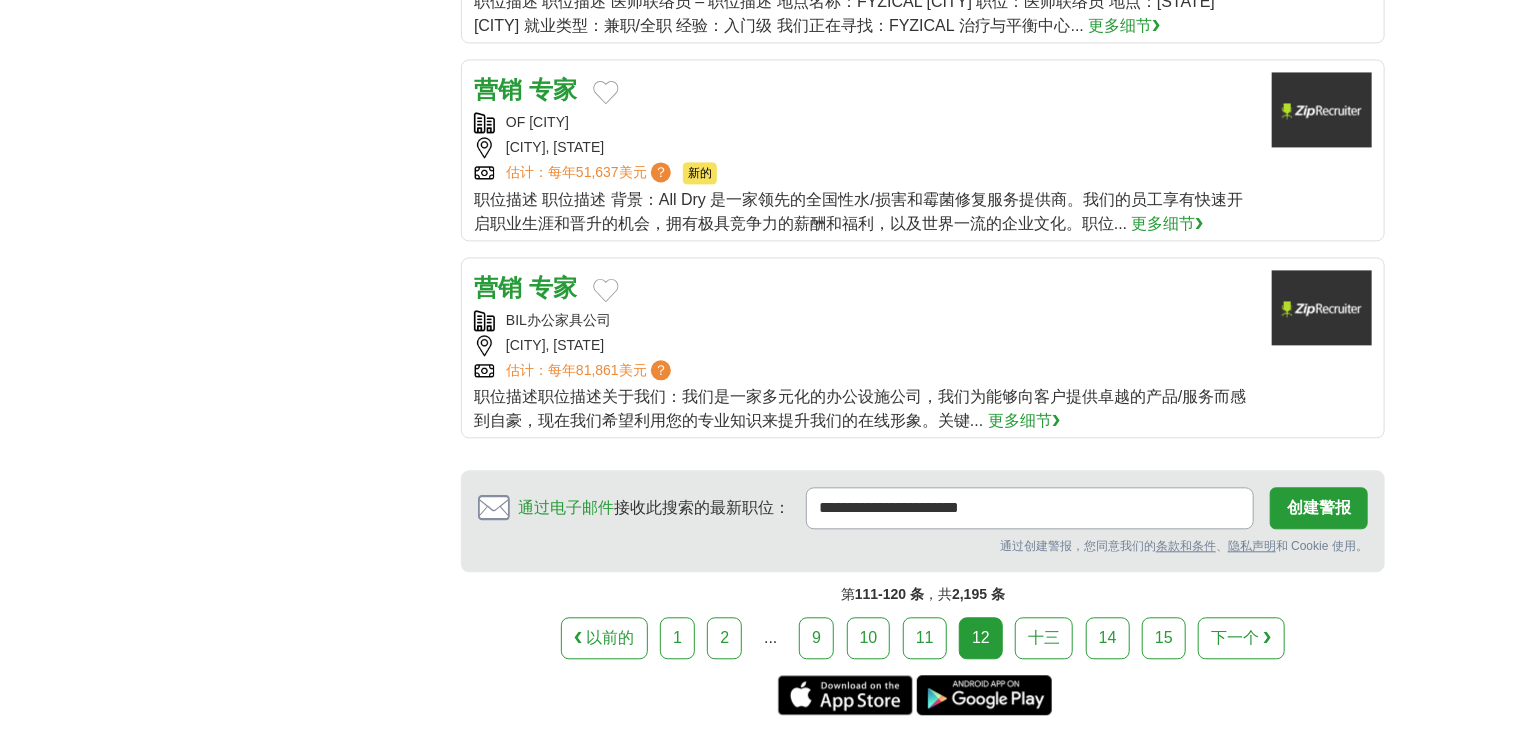 scroll, scrollTop: 2240, scrollLeft: 0, axis: vertical 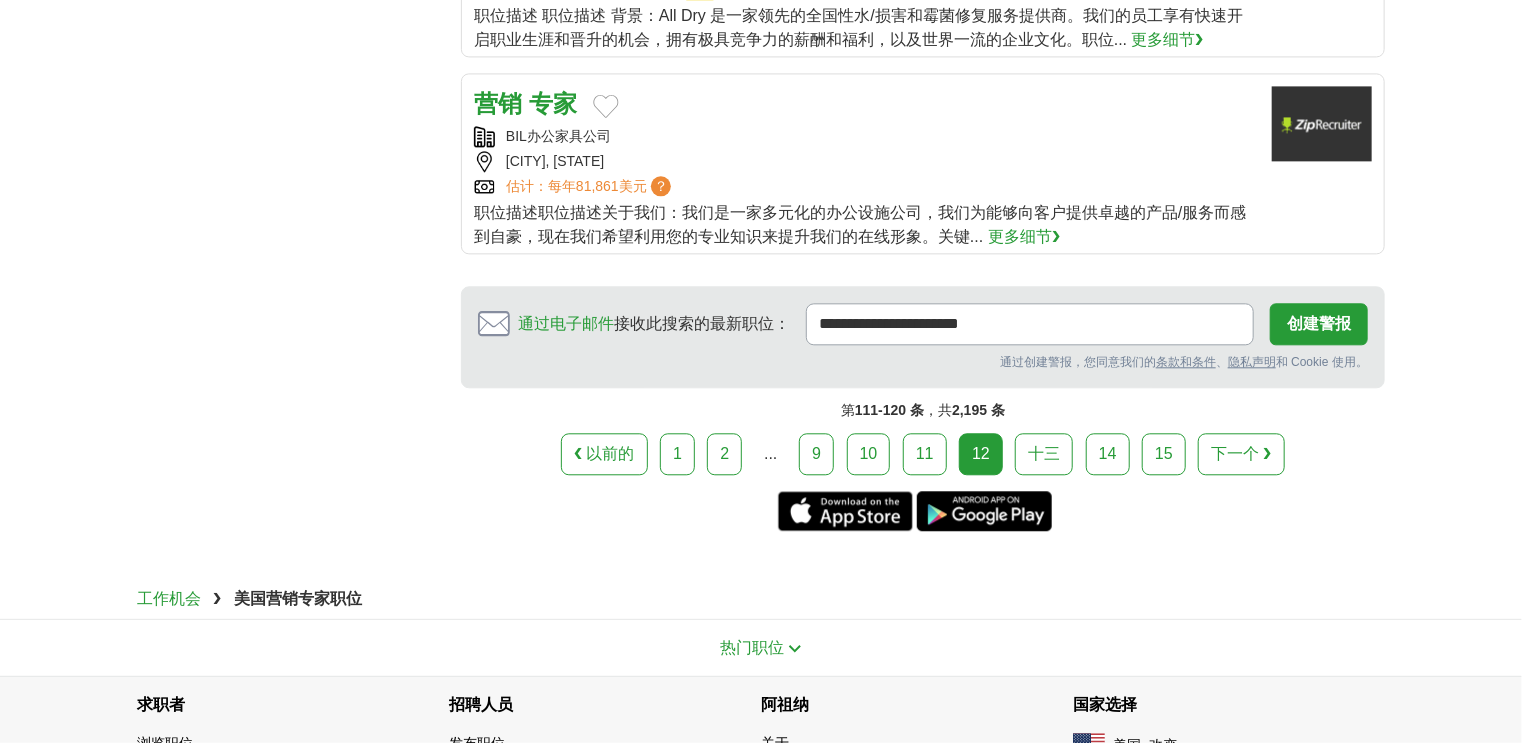 click on "十三" at bounding box center (1044, 453) 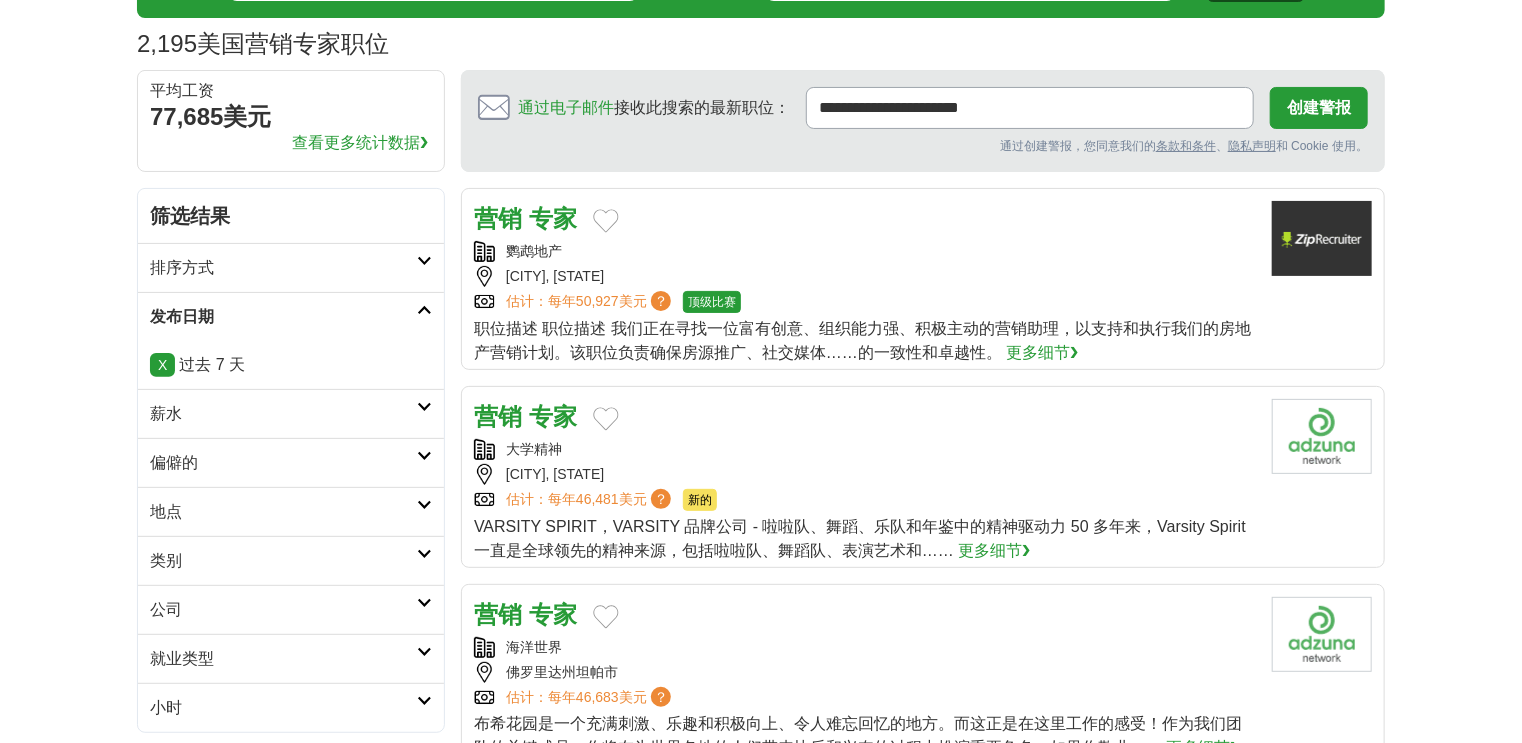 scroll, scrollTop: 400, scrollLeft: 0, axis: vertical 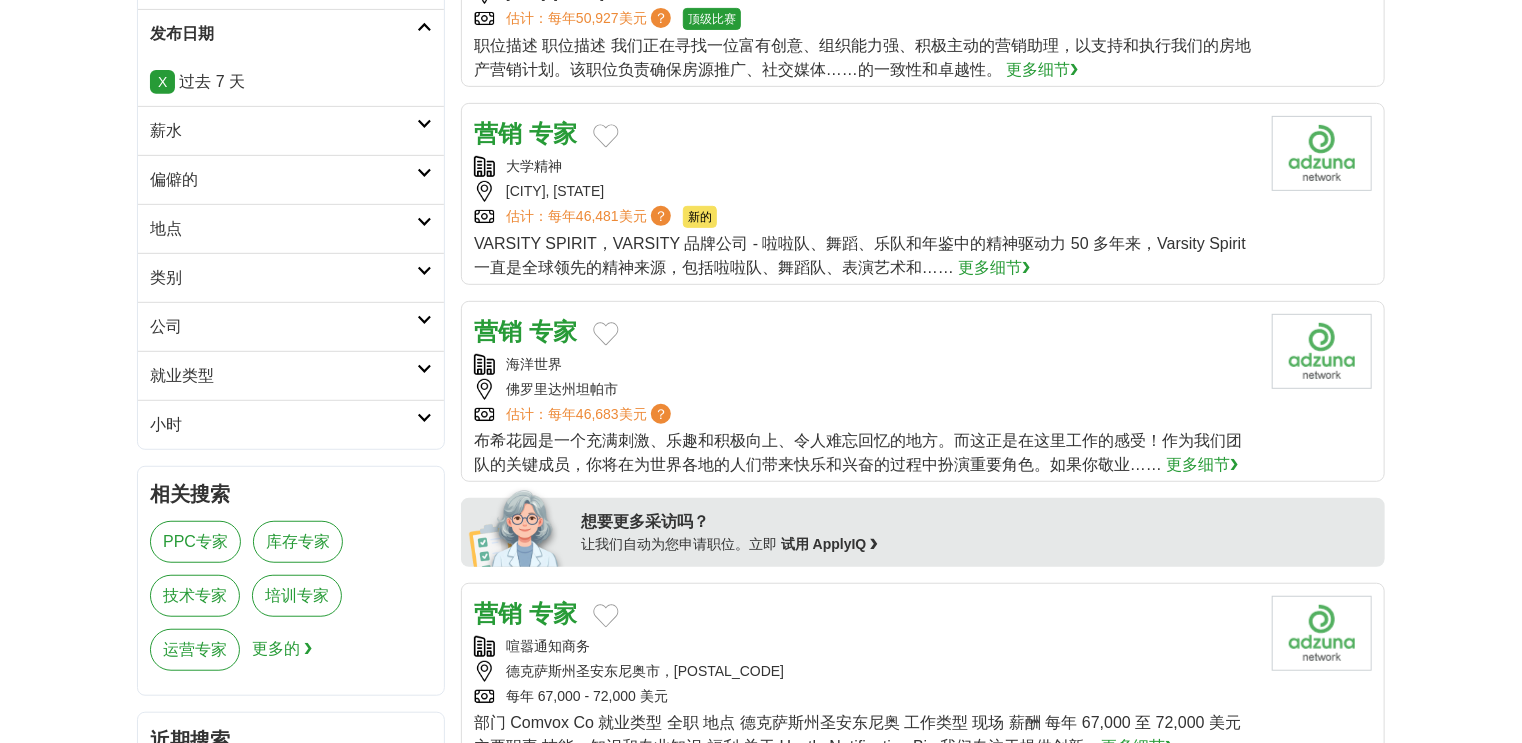 click on "营销" at bounding box center [498, 133] 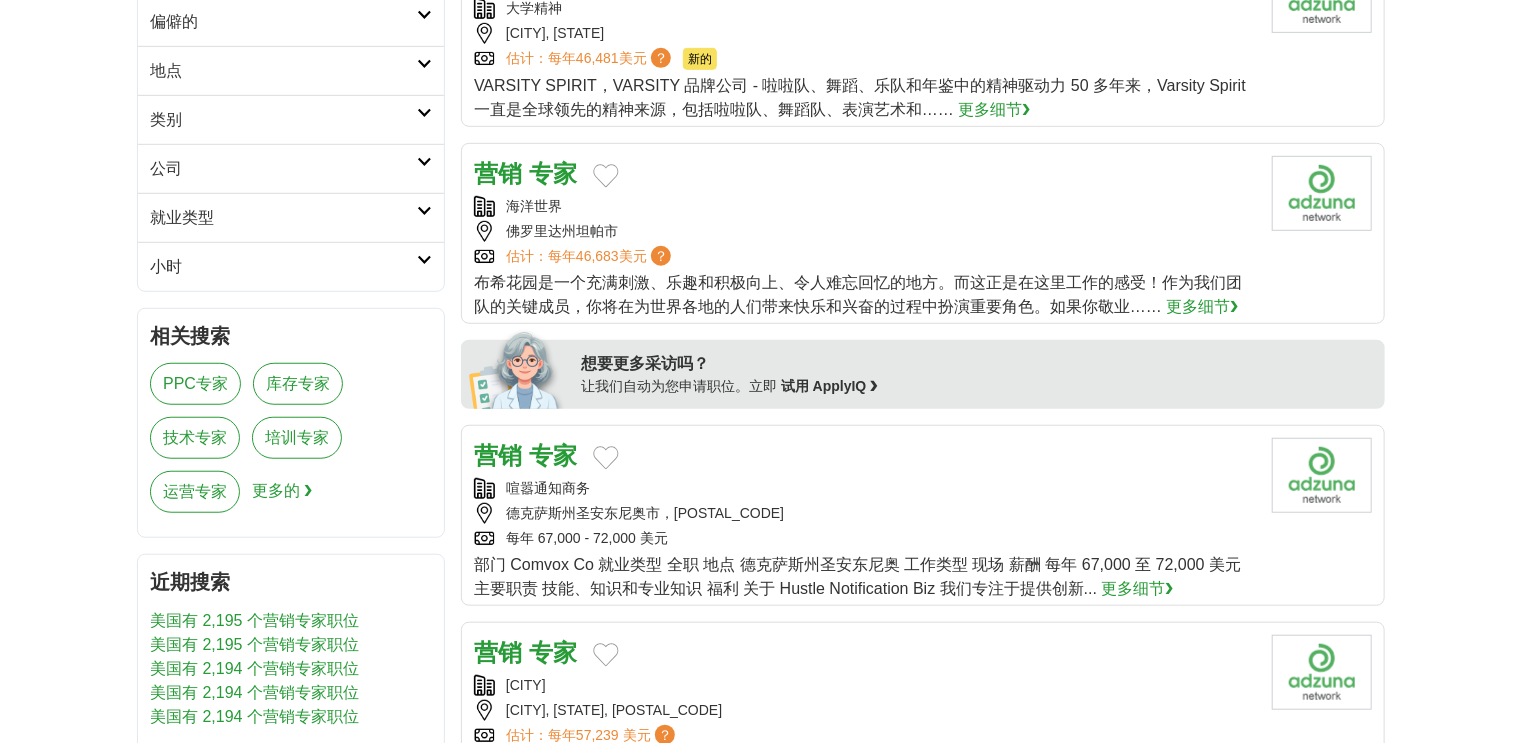 scroll, scrollTop: 560, scrollLeft: 0, axis: vertical 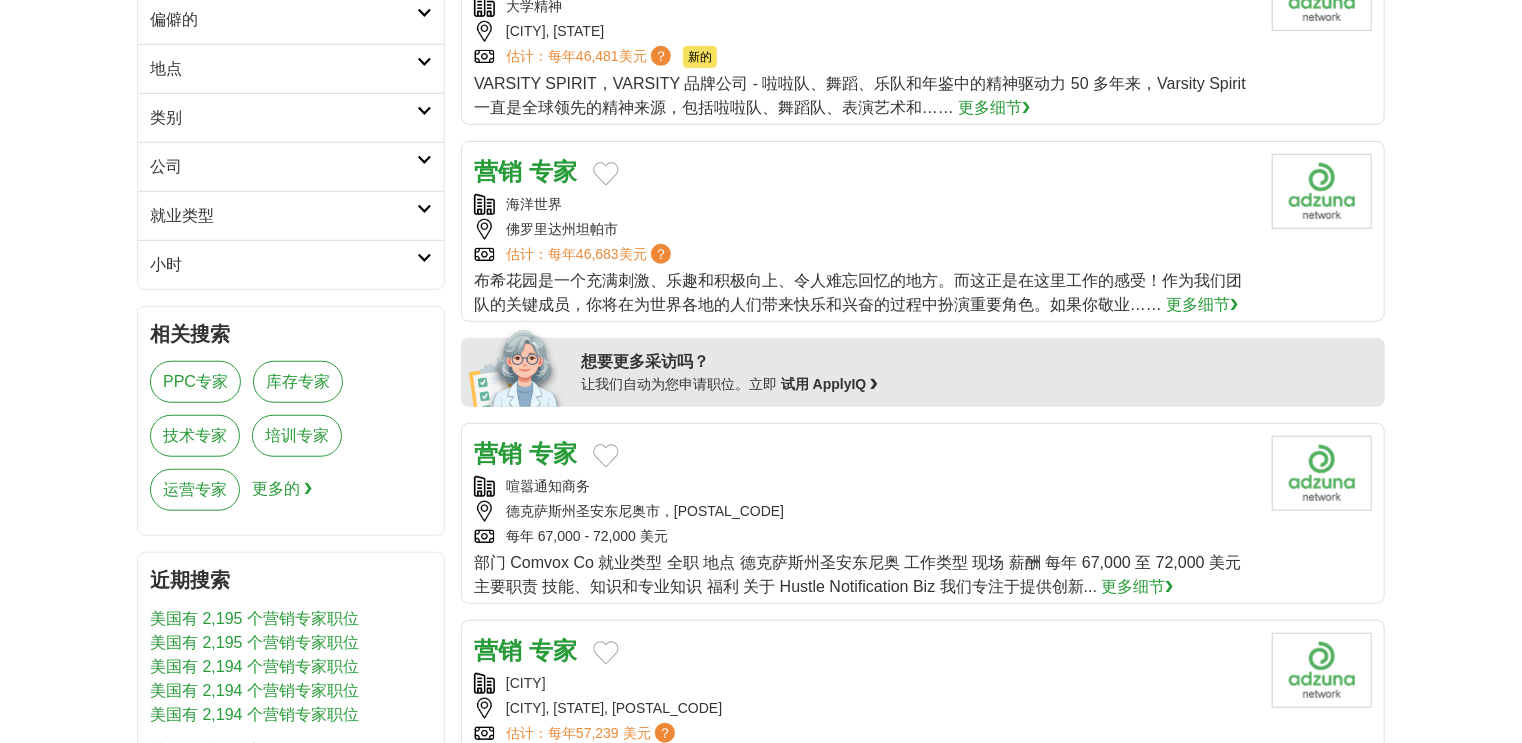 click on "营销" at bounding box center [498, 453] 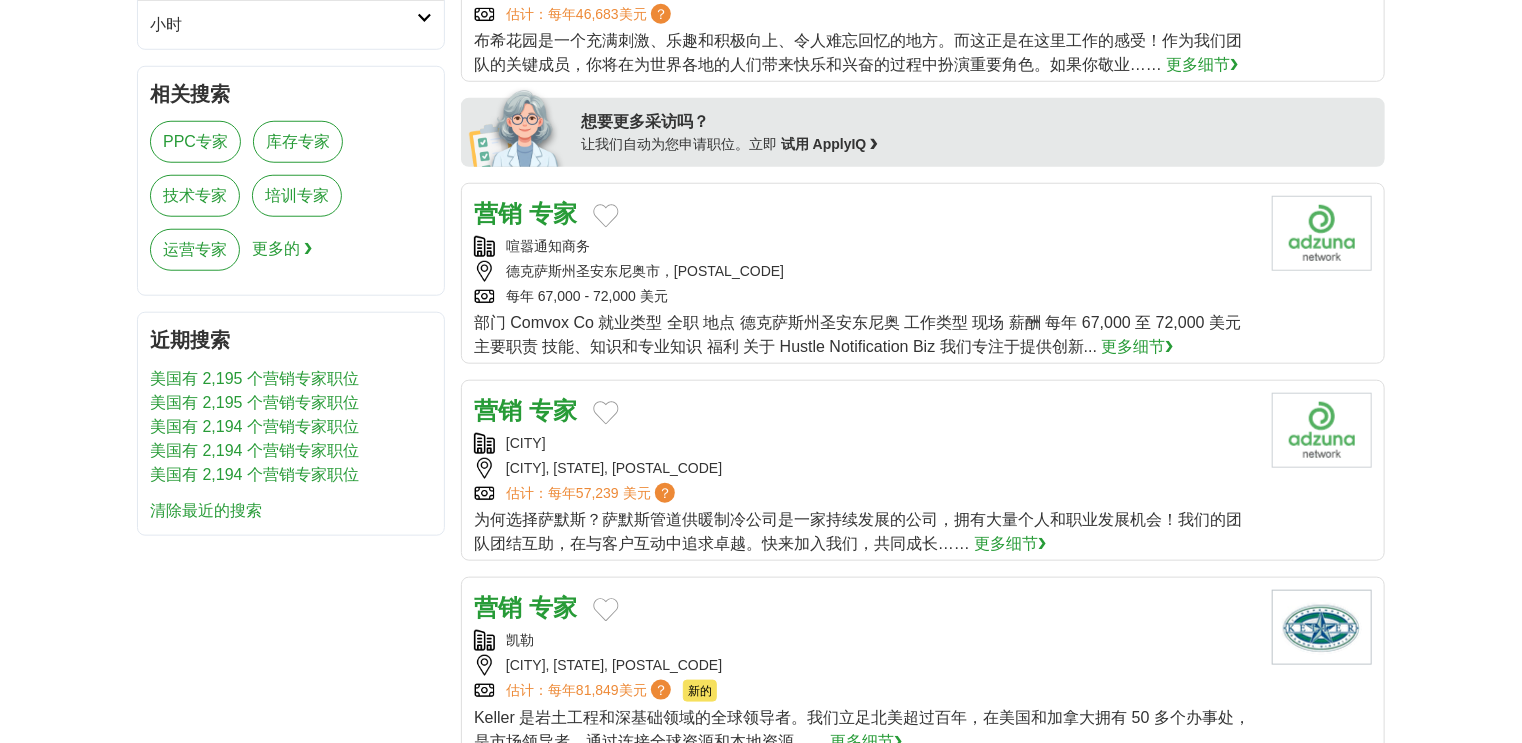 click on "专家" at bounding box center [553, 410] 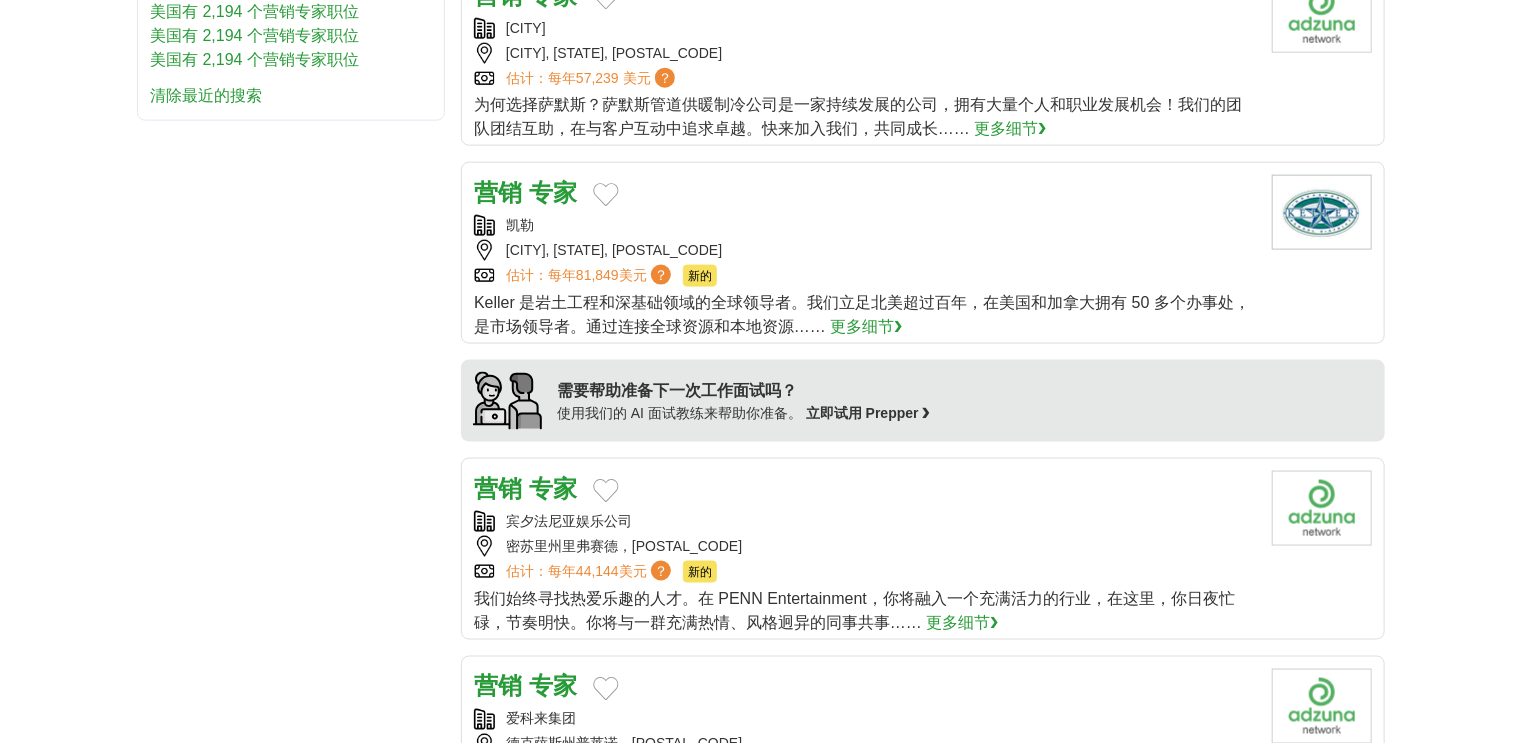 scroll, scrollTop: 1360, scrollLeft: 0, axis: vertical 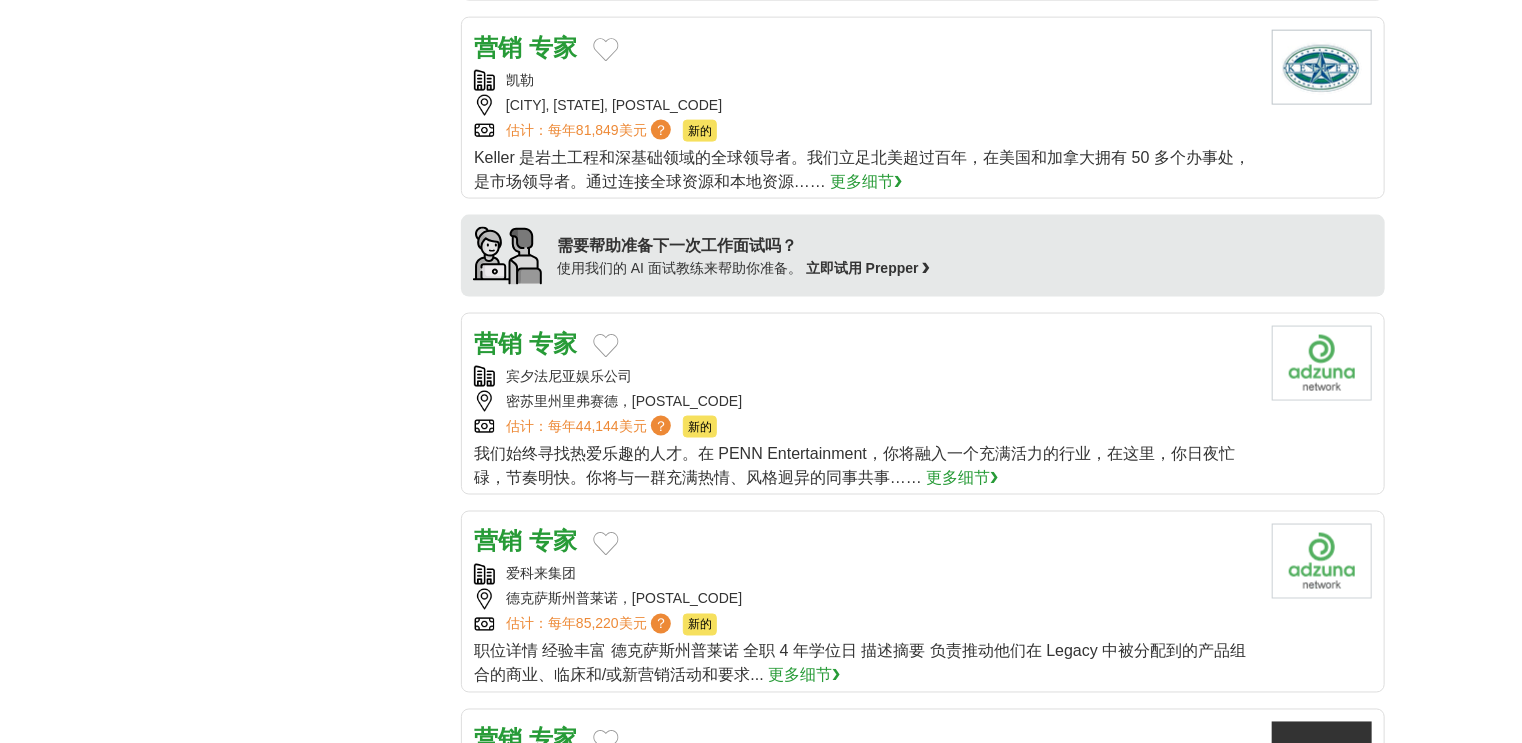 click on "营销   专家" at bounding box center (525, 343) 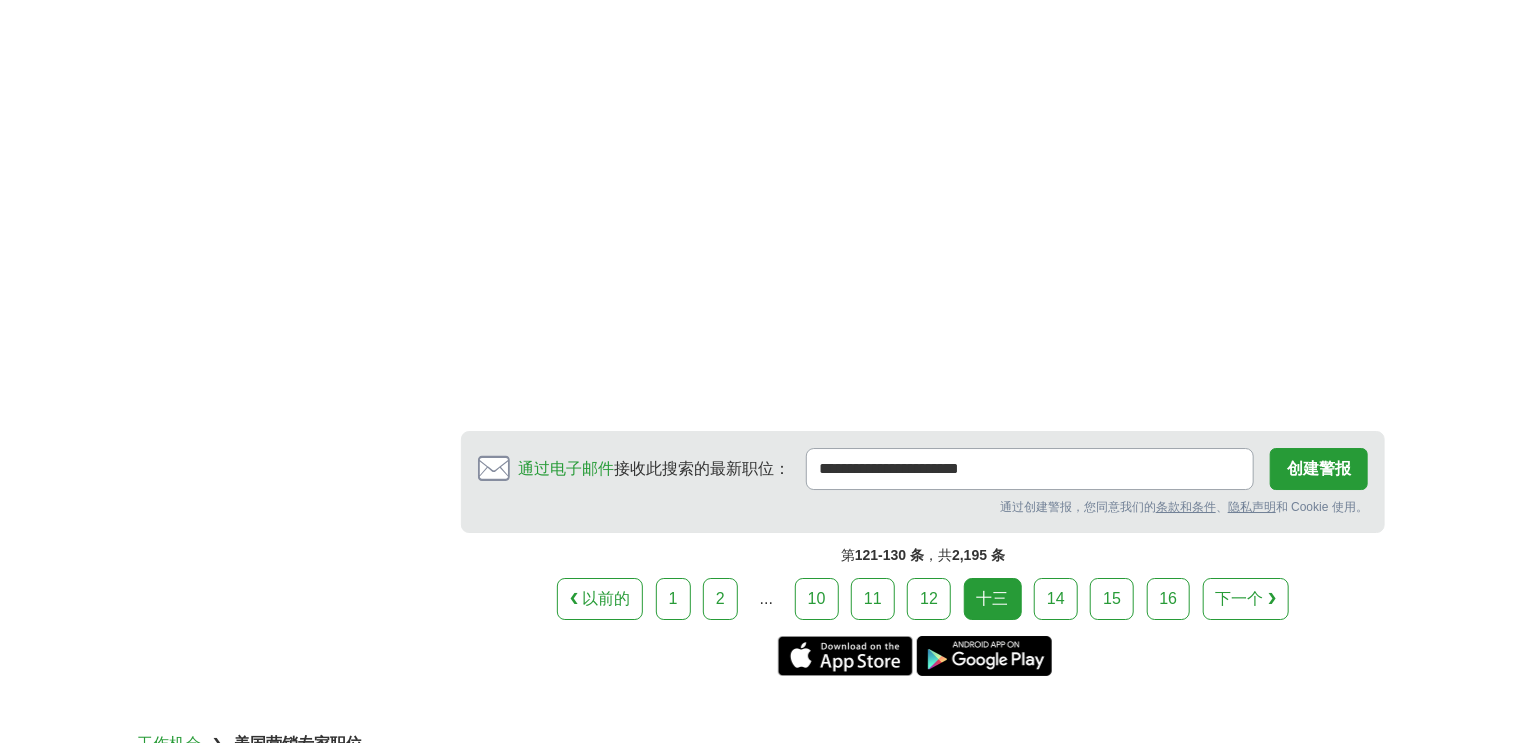 scroll, scrollTop: 3280, scrollLeft: 0, axis: vertical 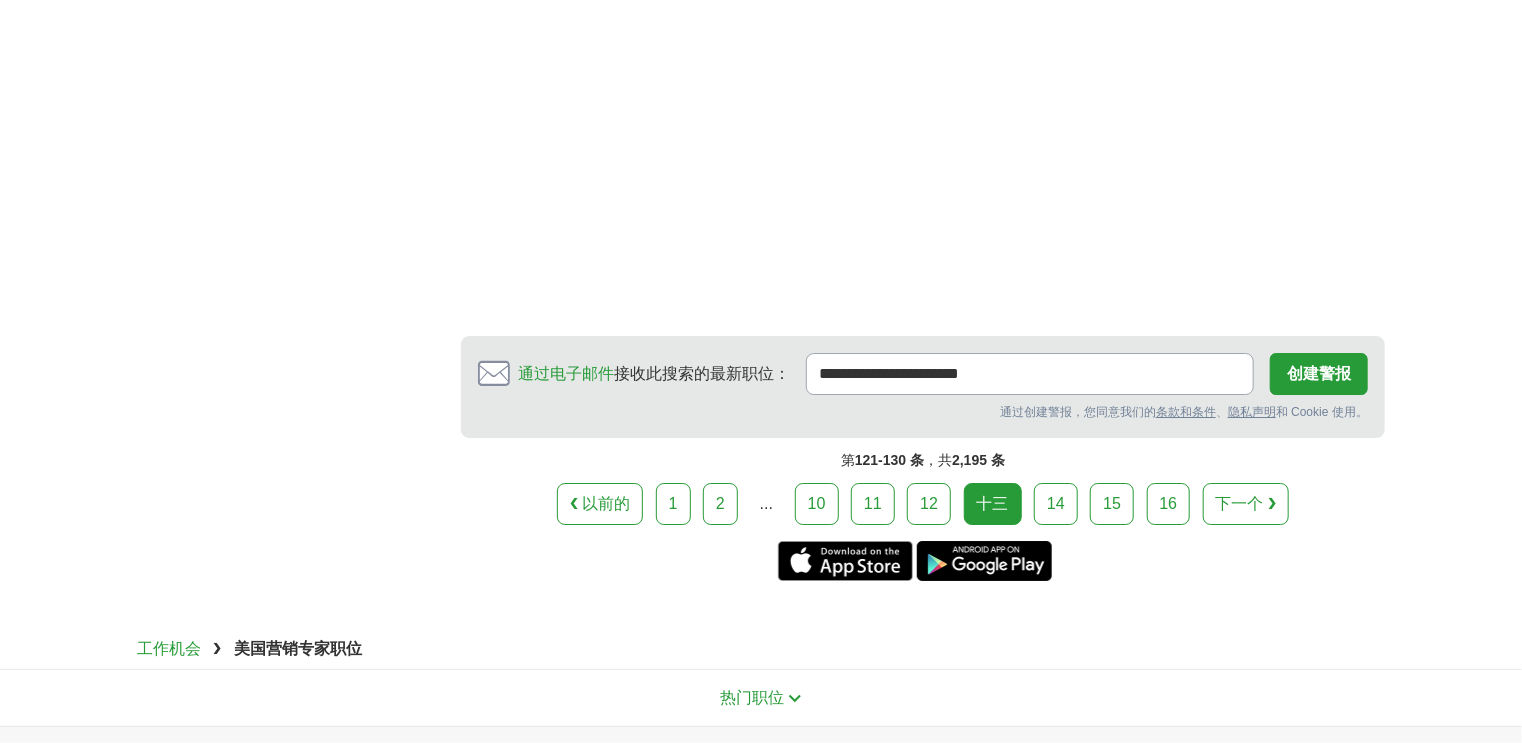 click on "14" at bounding box center (1056, 503) 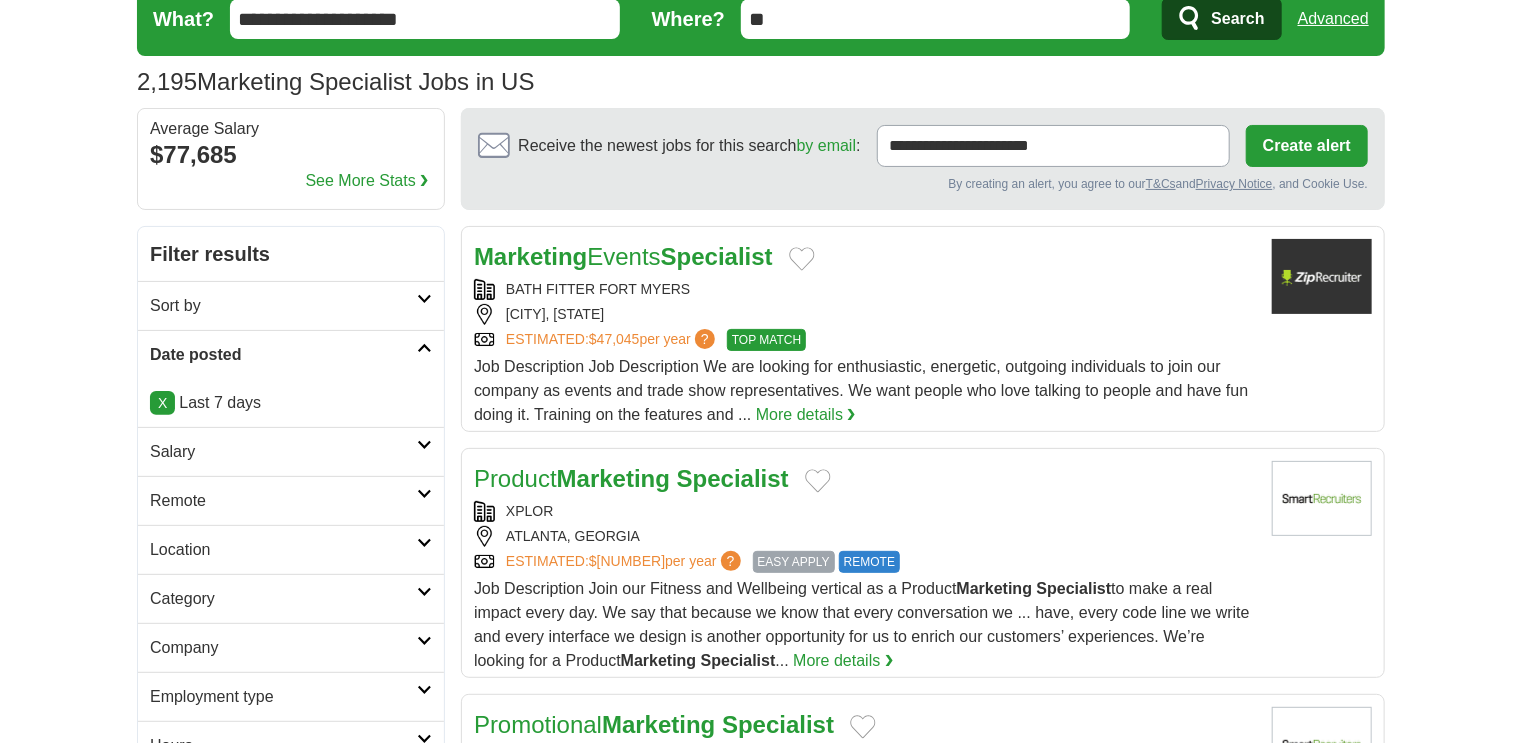scroll, scrollTop: 80, scrollLeft: 0, axis: vertical 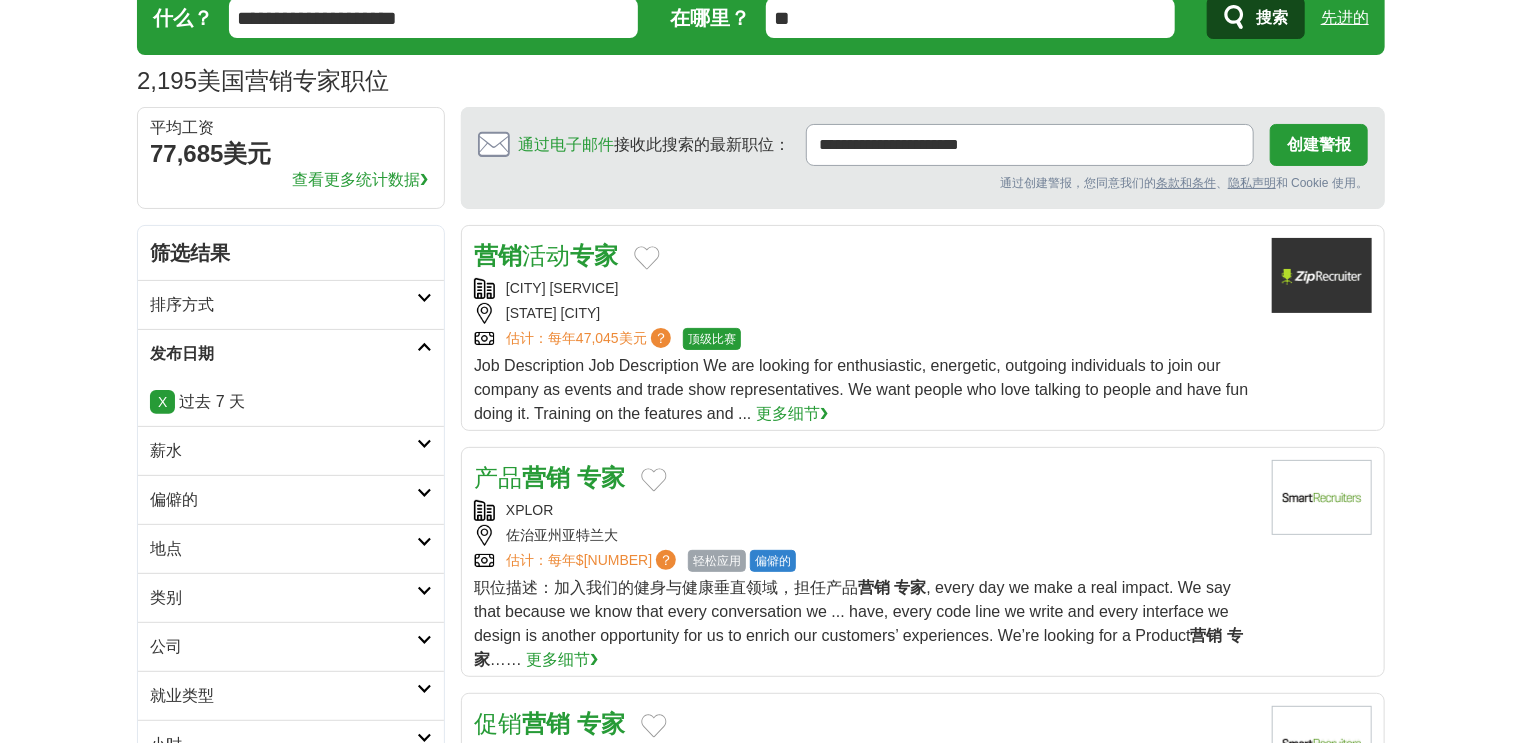click on "产品 营销   专家" at bounding box center [549, 478] 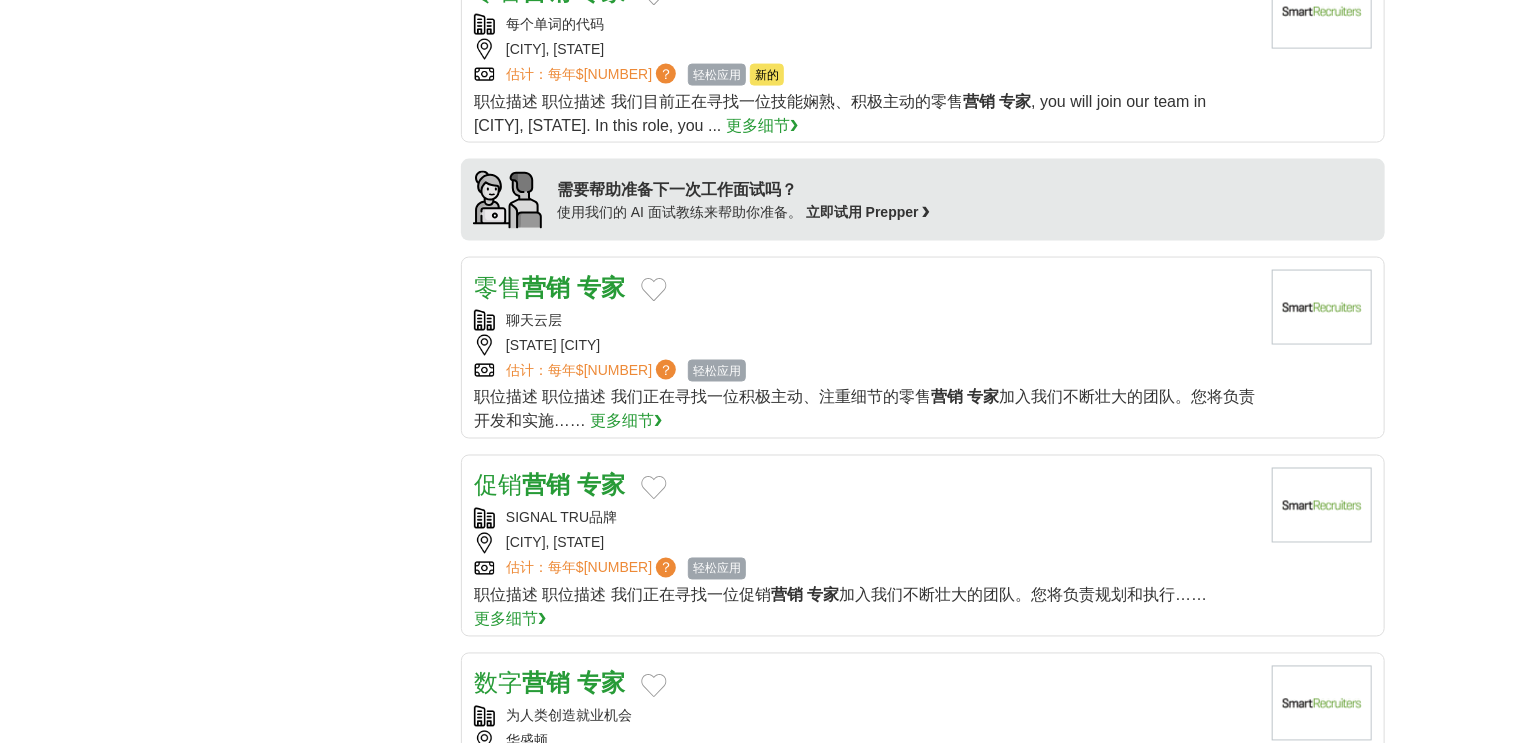 scroll, scrollTop: 1600, scrollLeft: 0, axis: vertical 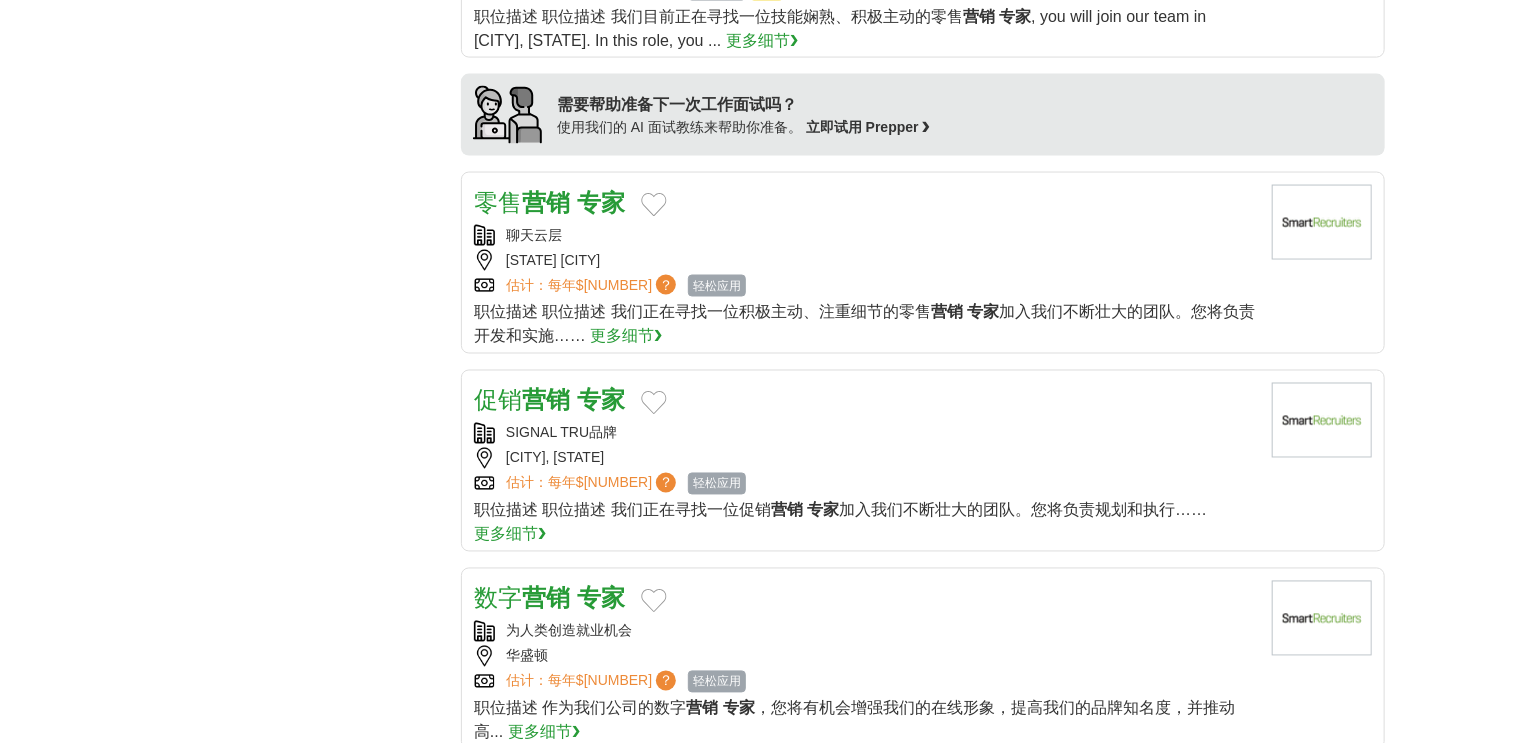 click on "专家" at bounding box center (601, 400) 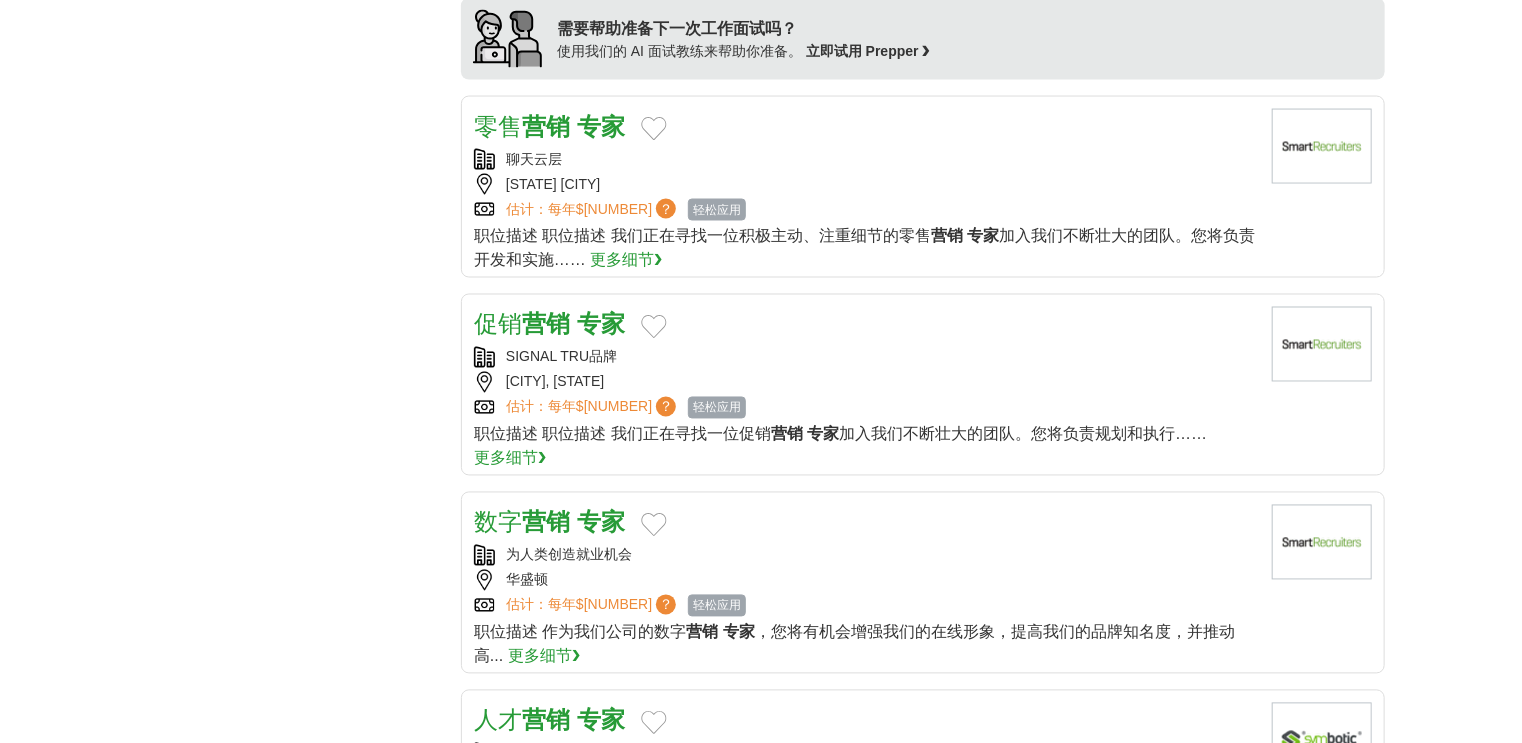 scroll, scrollTop: 1760, scrollLeft: 0, axis: vertical 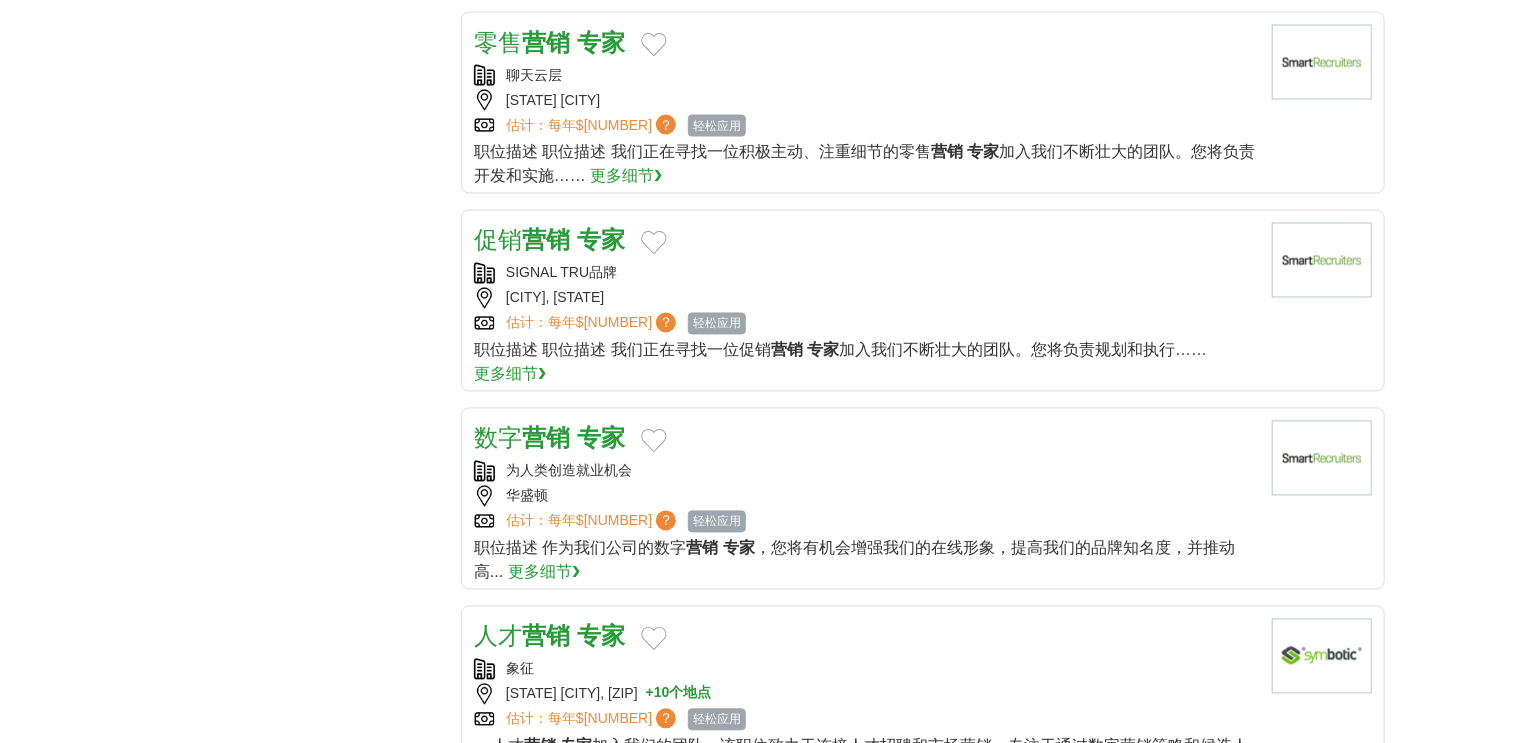 click on "专家" at bounding box center (601, 438) 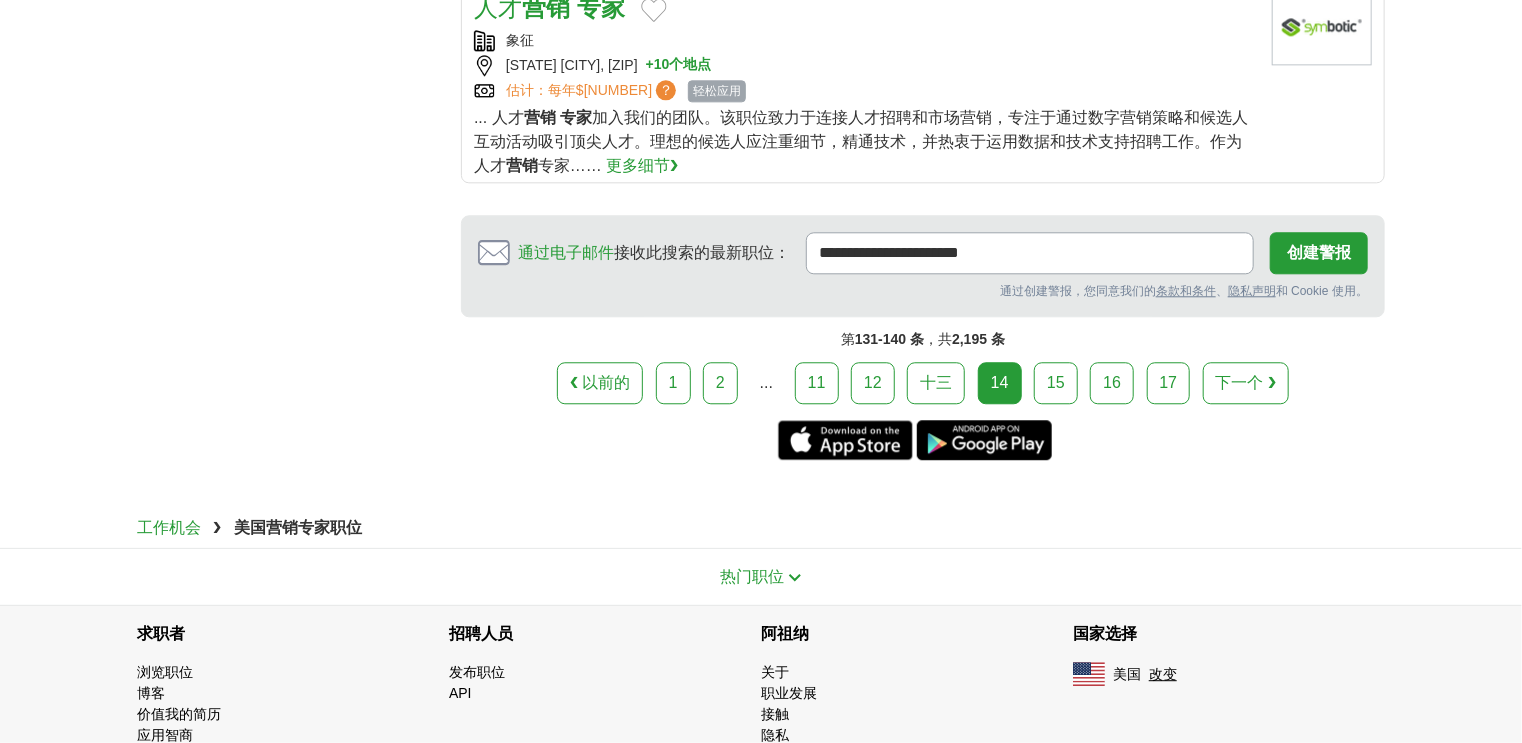 scroll, scrollTop: 2400, scrollLeft: 0, axis: vertical 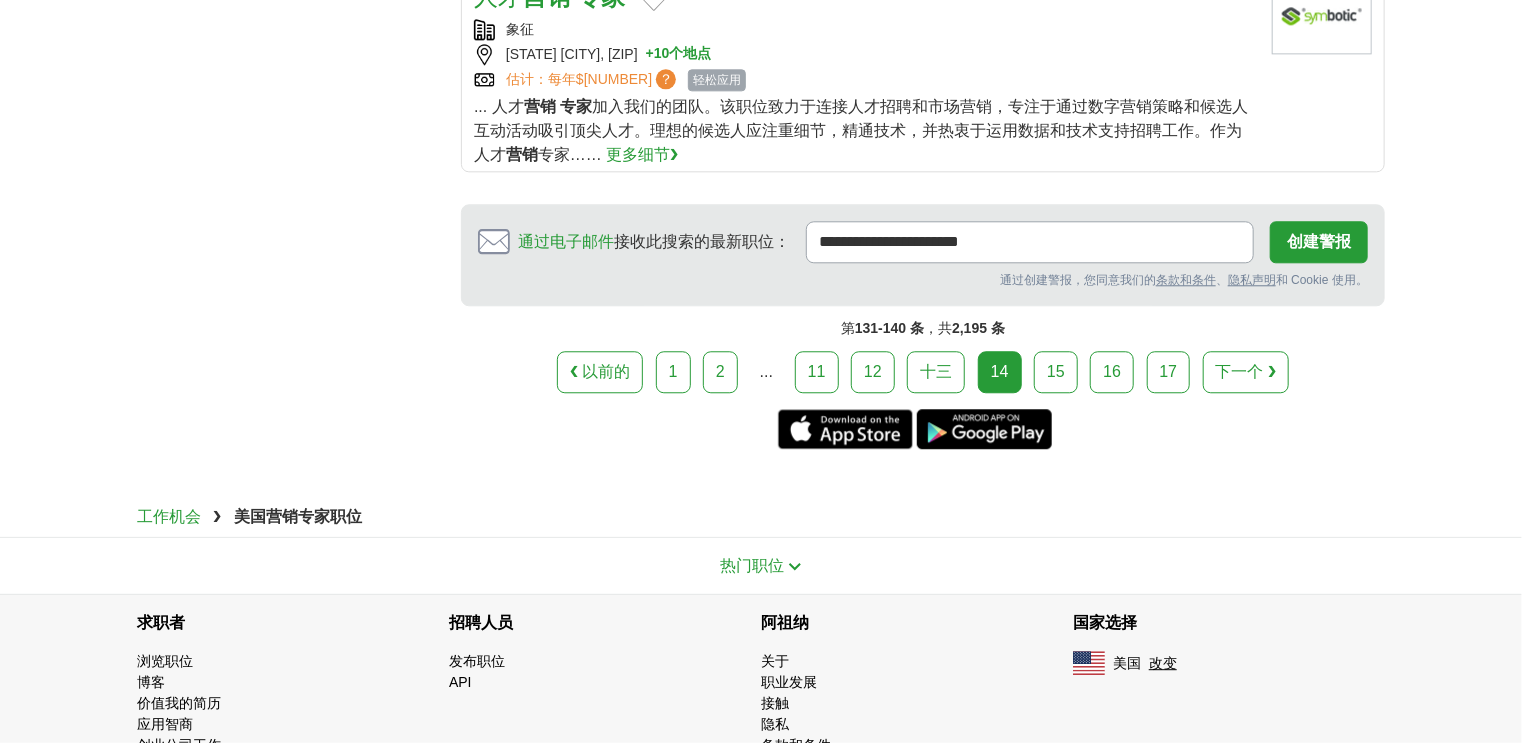 click on "15" at bounding box center [1056, 371] 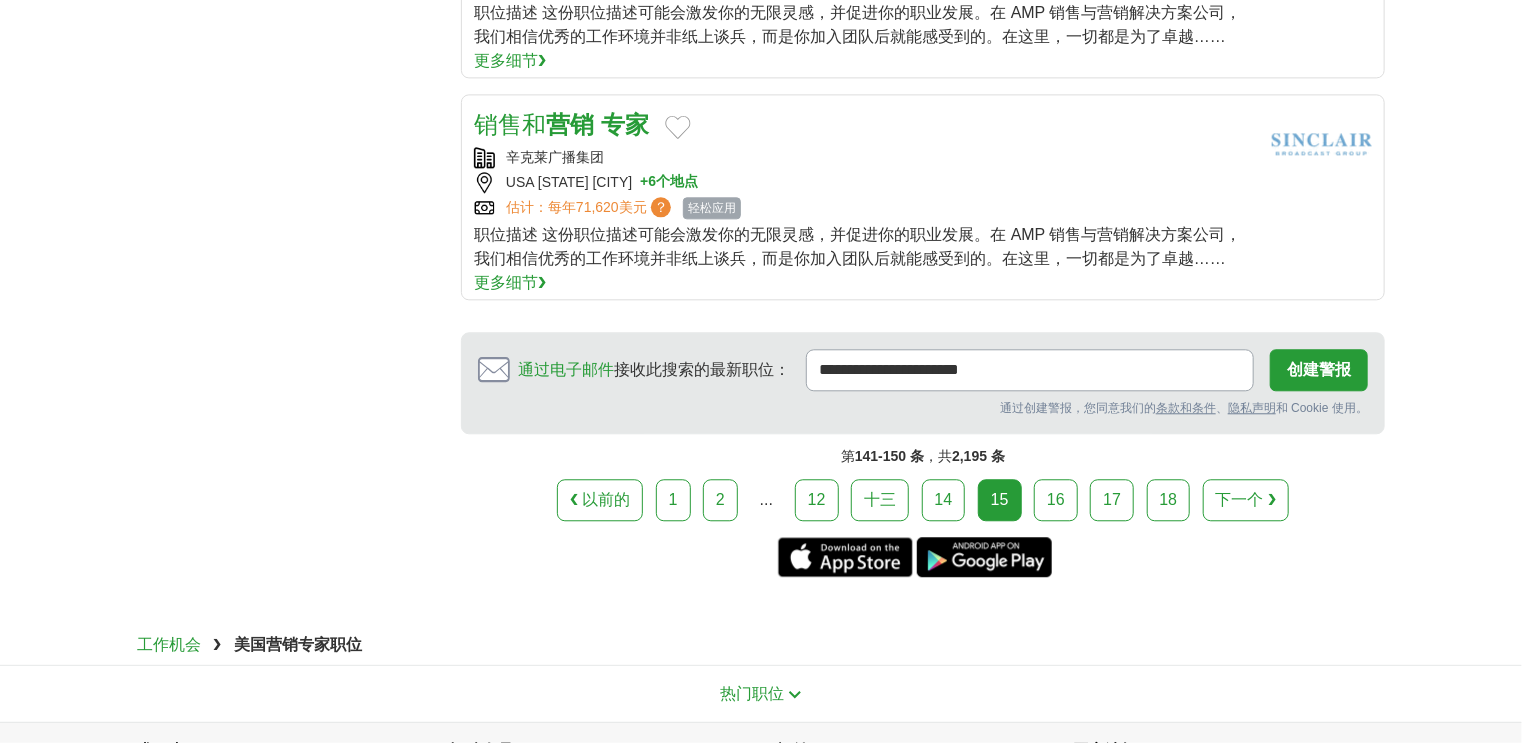 scroll, scrollTop: 2400, scrollLeft: 0, axis: vertical 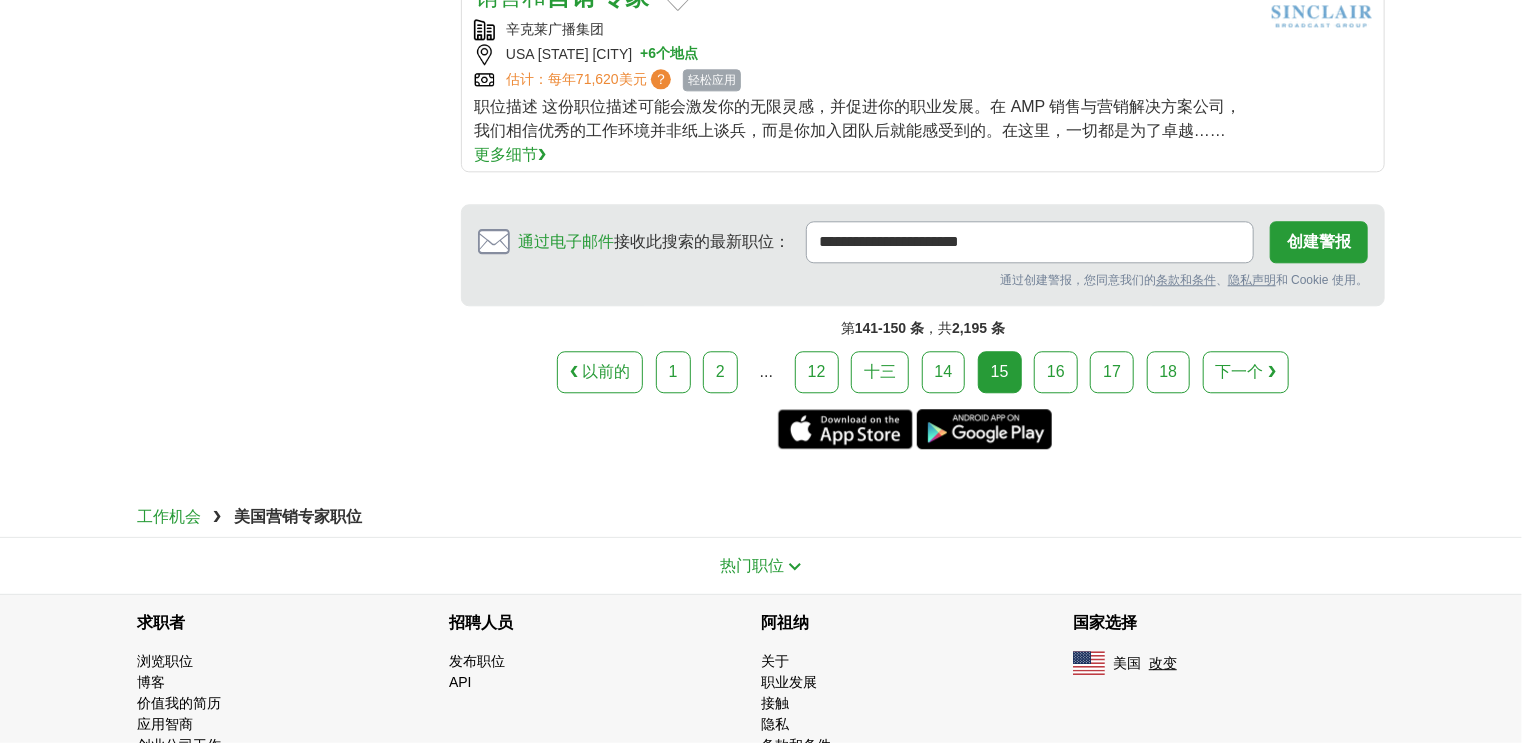 click on "18" at bounding box center [1169, 372] 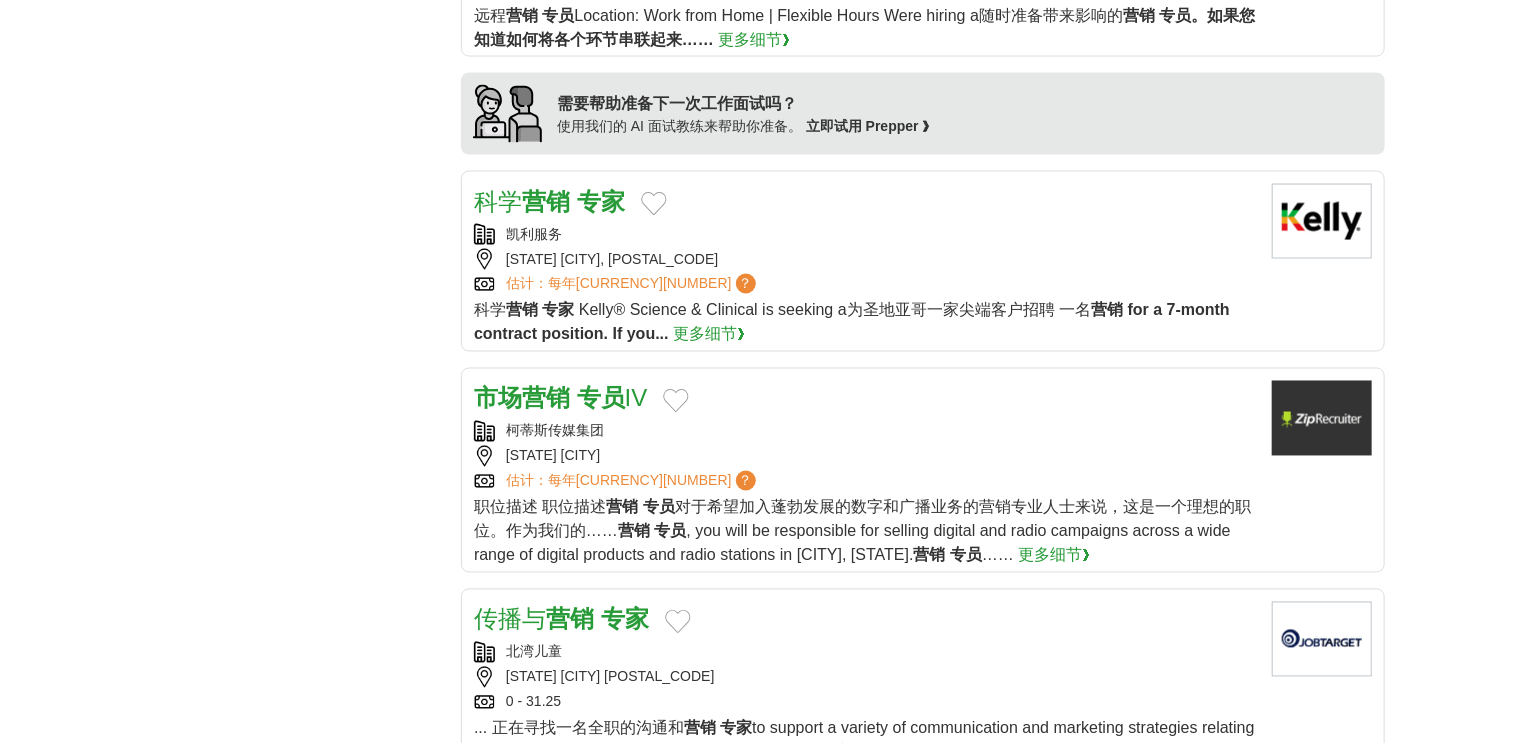 scroll, scrollTop: 1520, scrollLeft: 0, axis: vertical 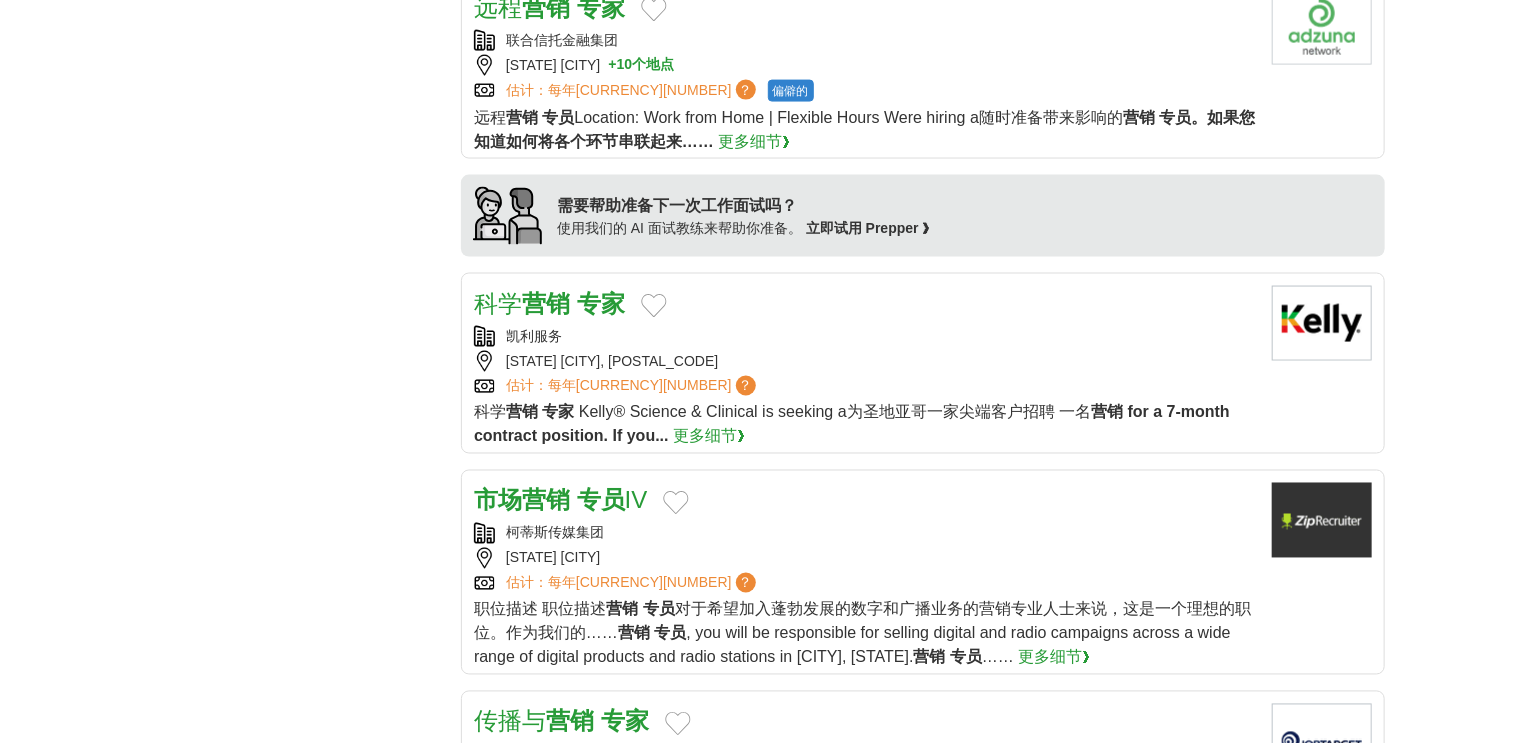 click on "远程 营销   专家" at bounding box center (549, 7) 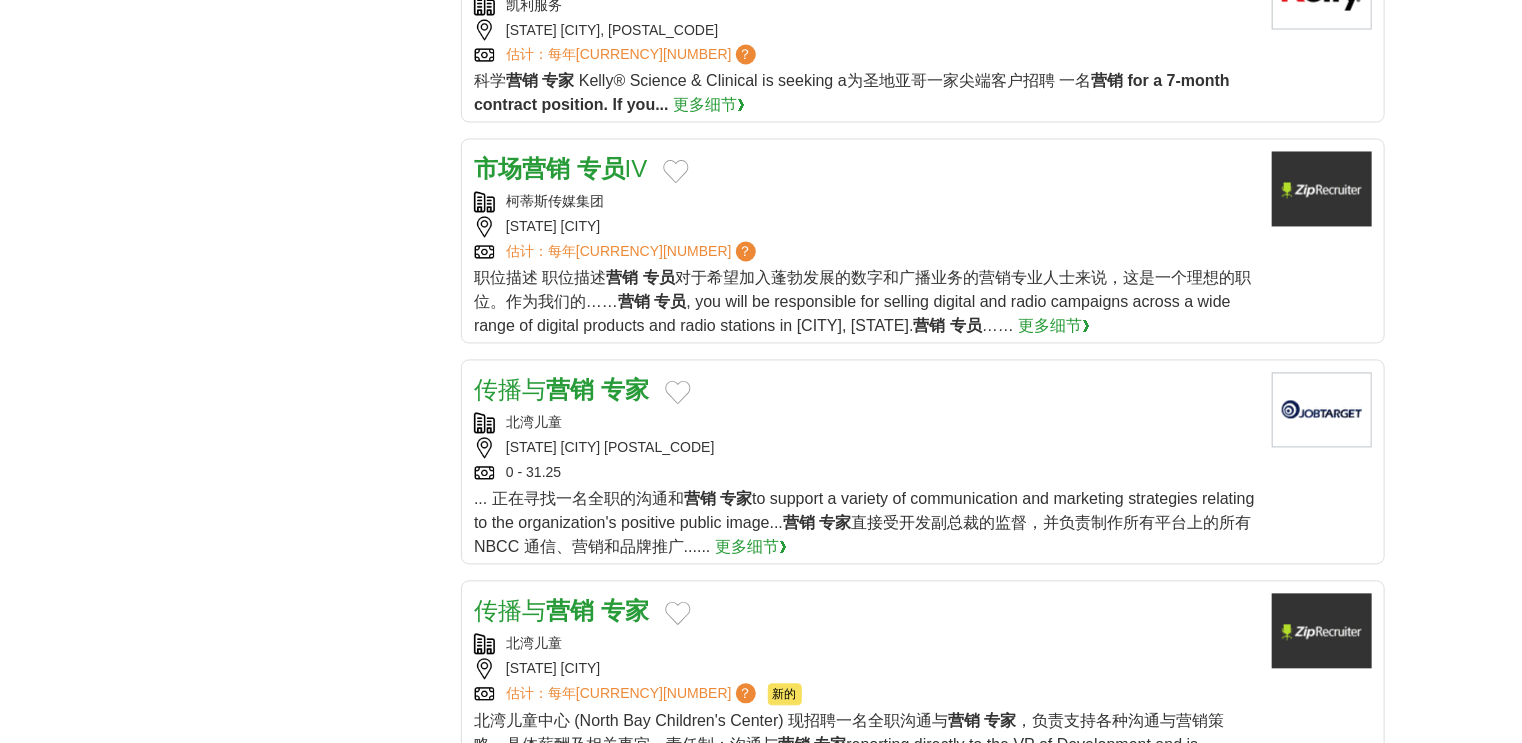 scroll, scrollTop: 2160, scrollLeft: 0, axis: vertical 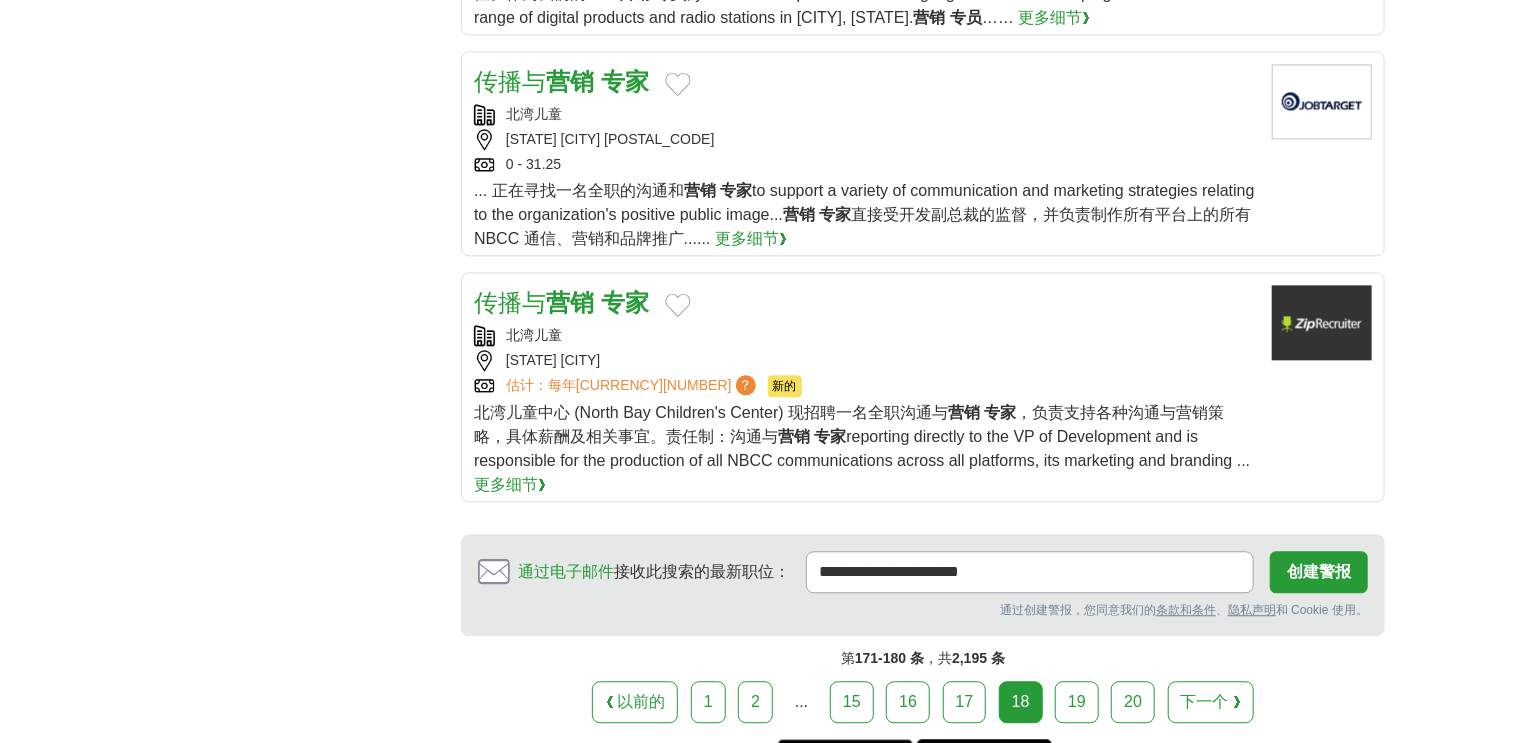 click on "19" at bounding box center [1077, 702] 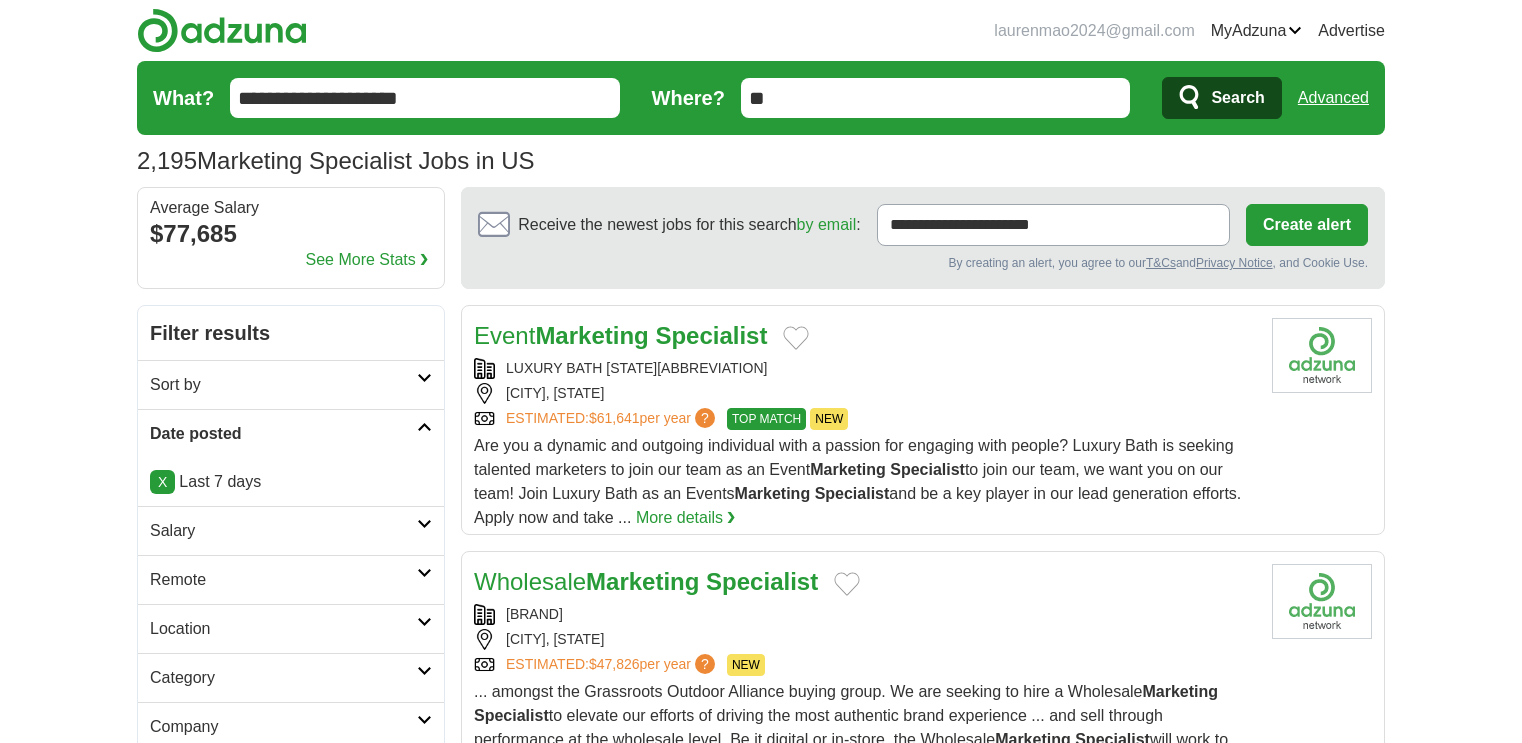 scroll, scrollTop: 0, scrollLeft: 0, axis: both 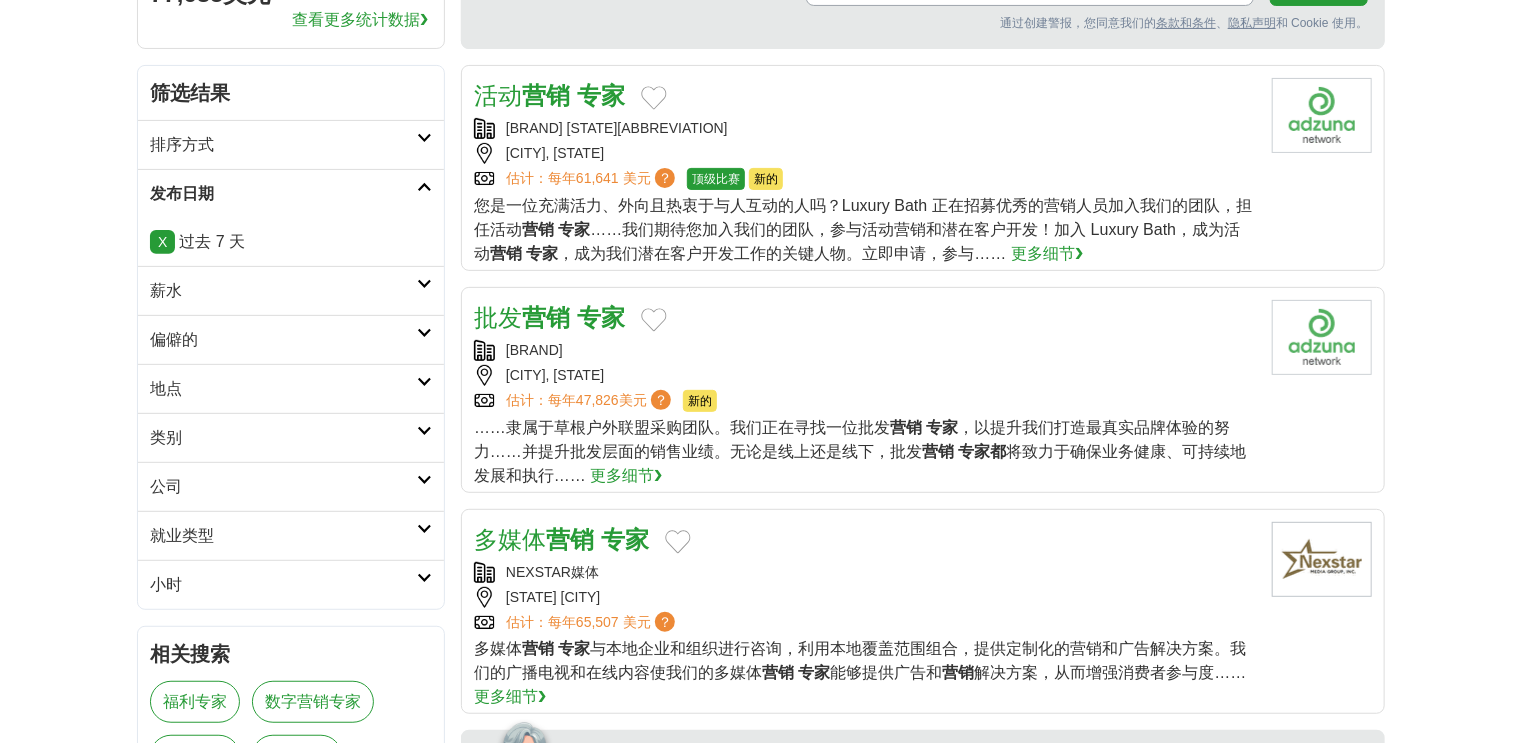 click on "营销" at bounding box center (546, 95) 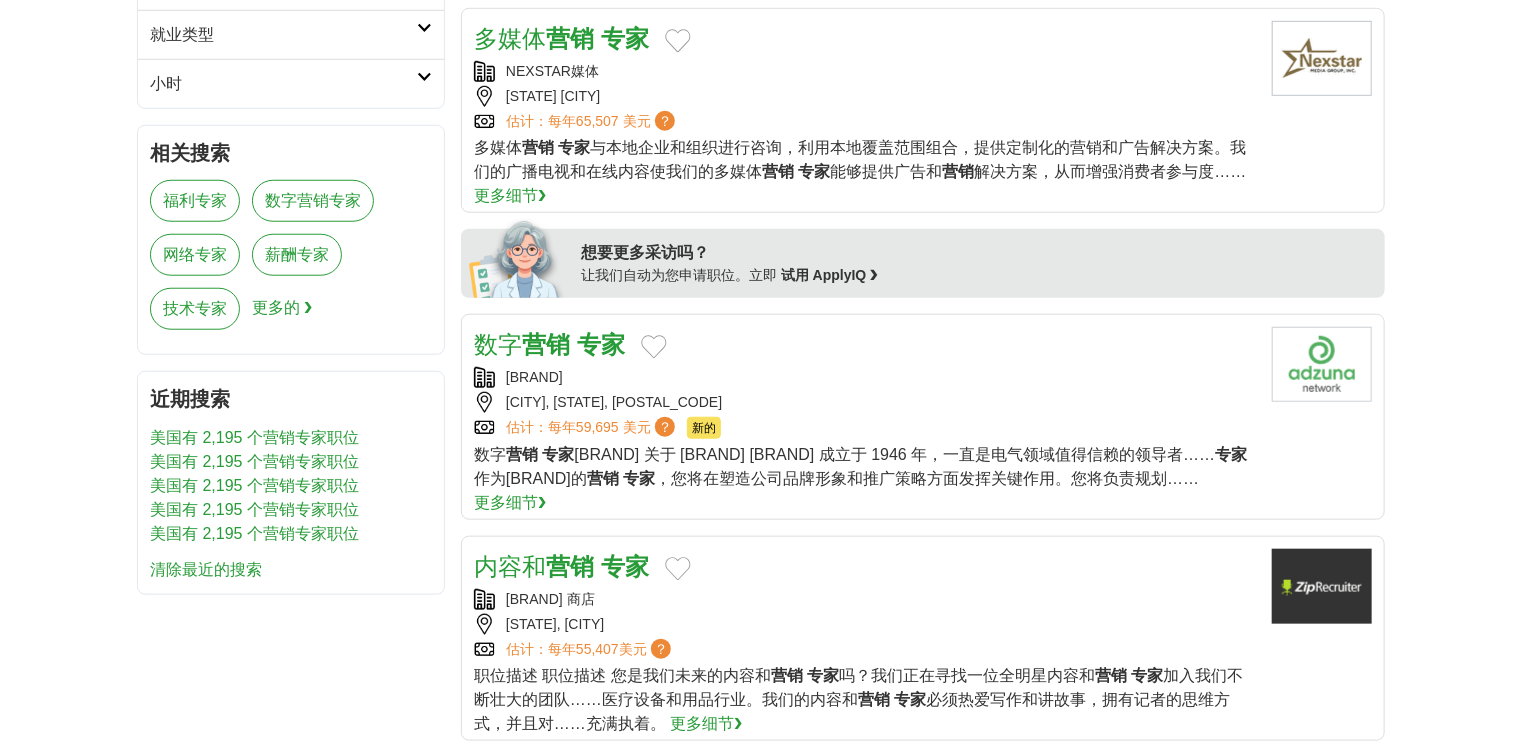 scroll, scrollTop: 880, scrollLeft: 0, axis: vertical 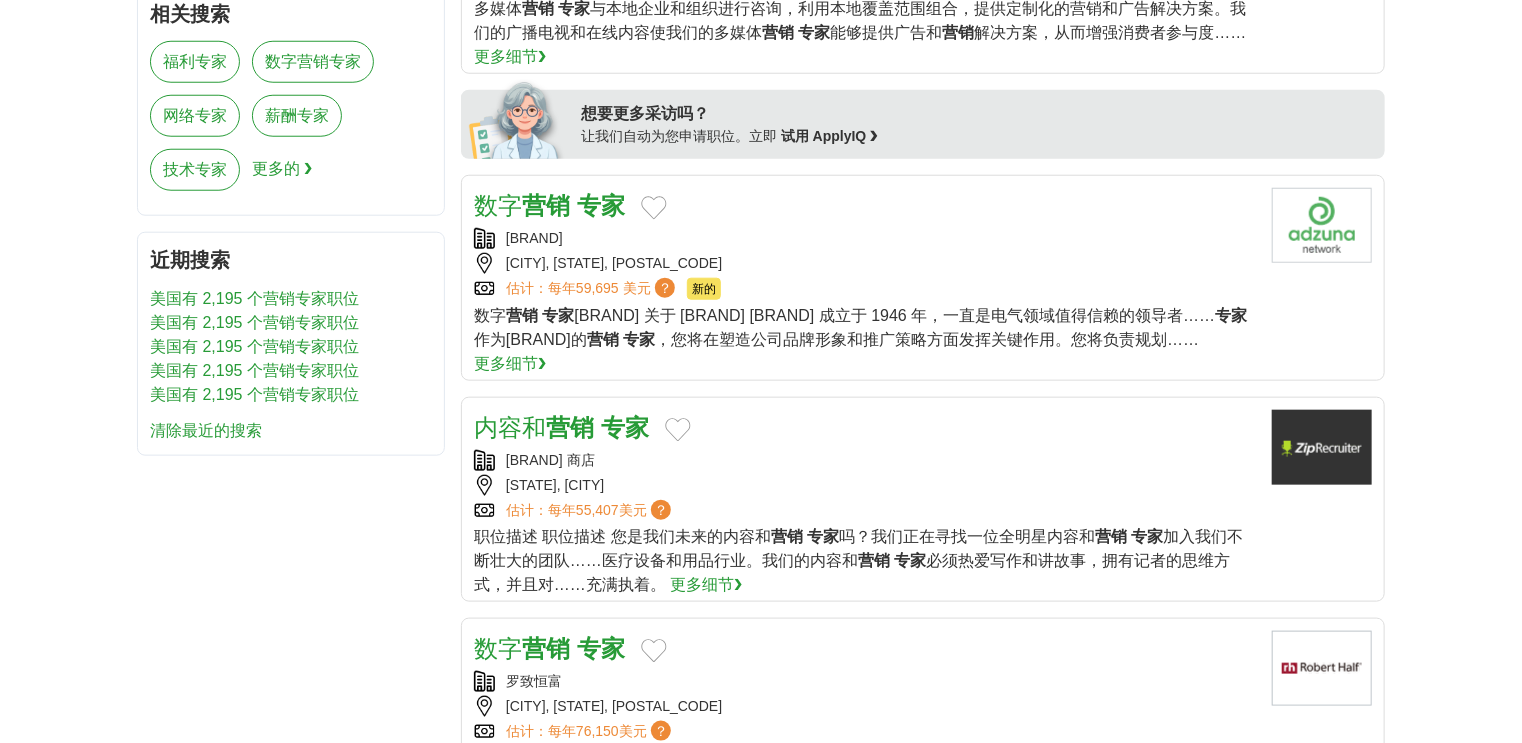 click on "营销" at bounding box center (546, 205) 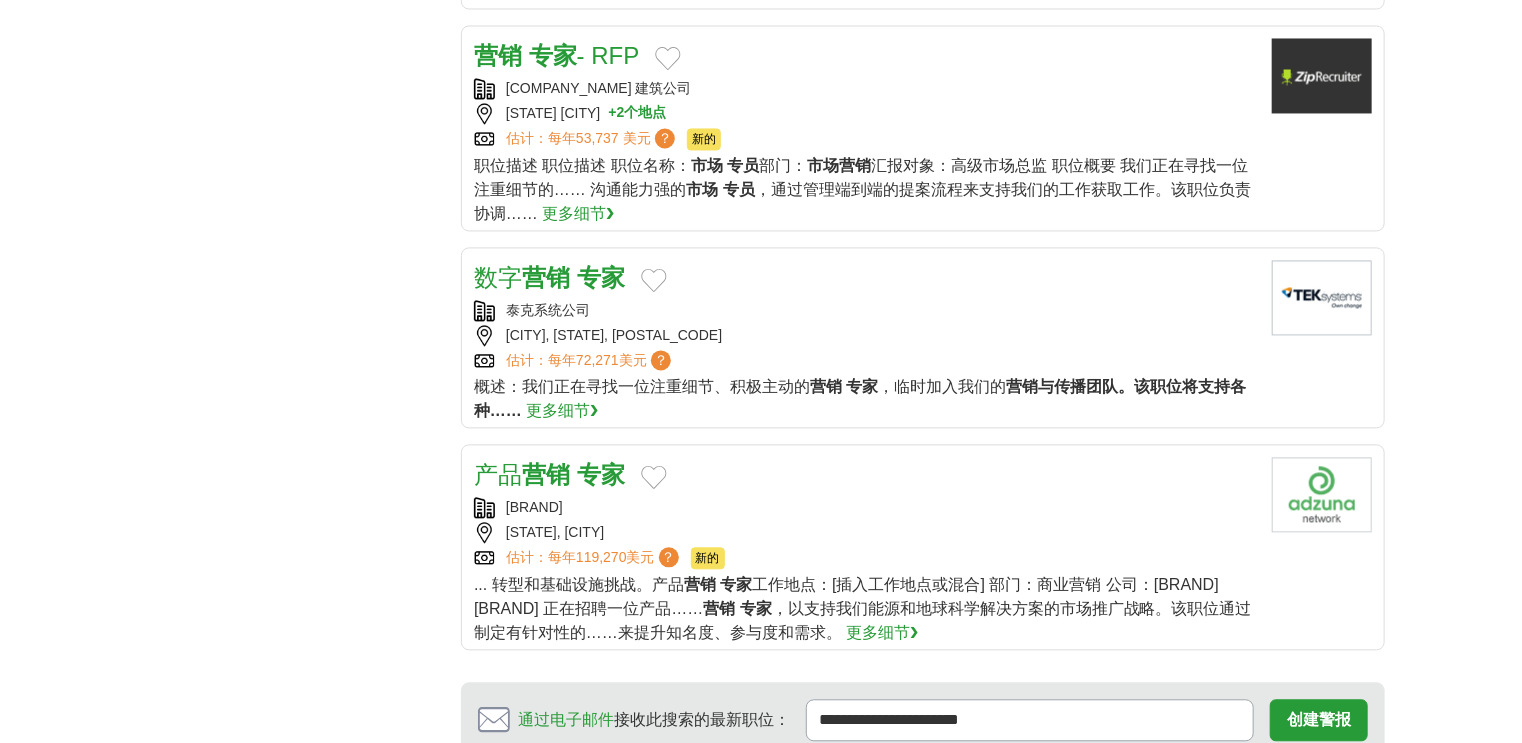 scroll, scrollTop: 2160, scrollLeft: 0, axis: vertical 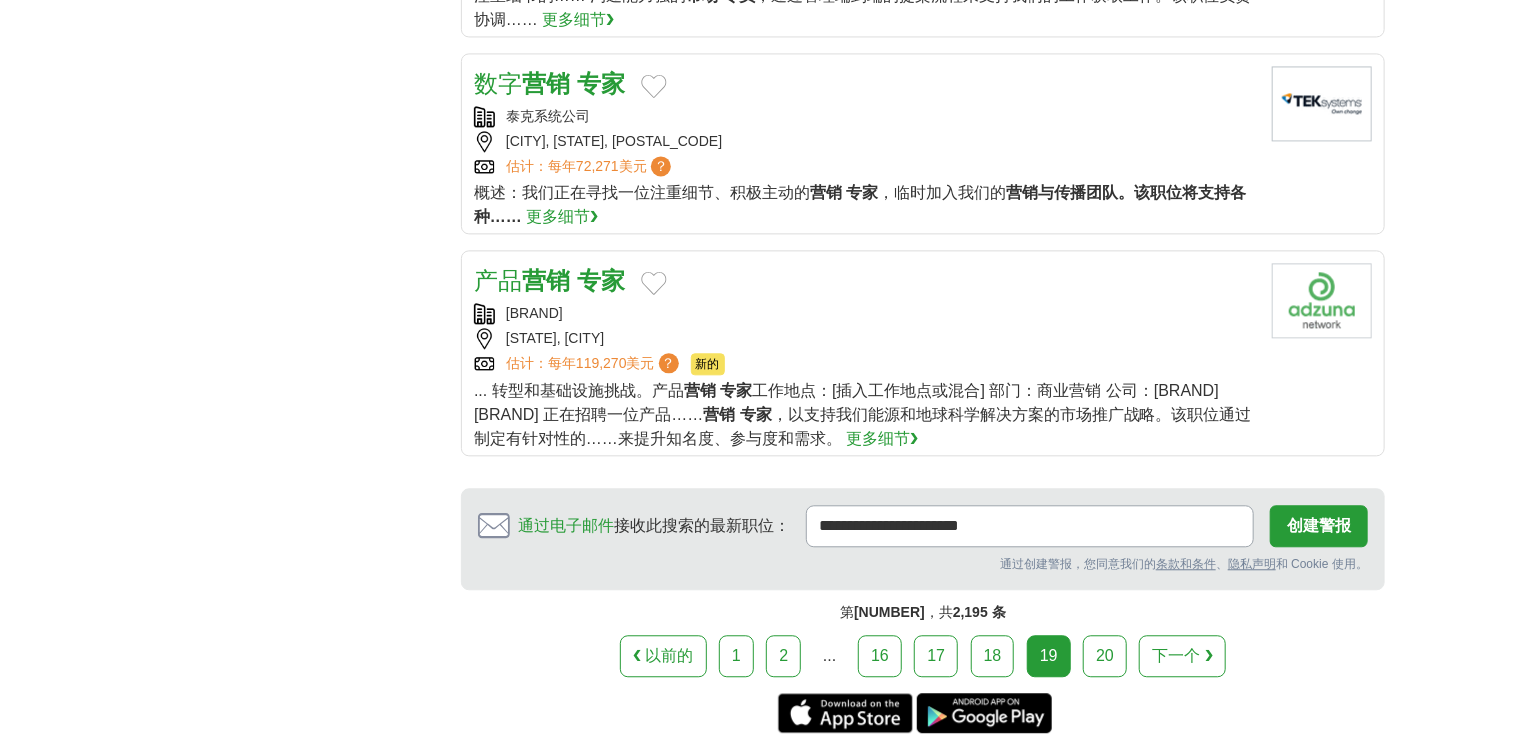 click on "产品 营销   专家" at bounding box center (549, 280) 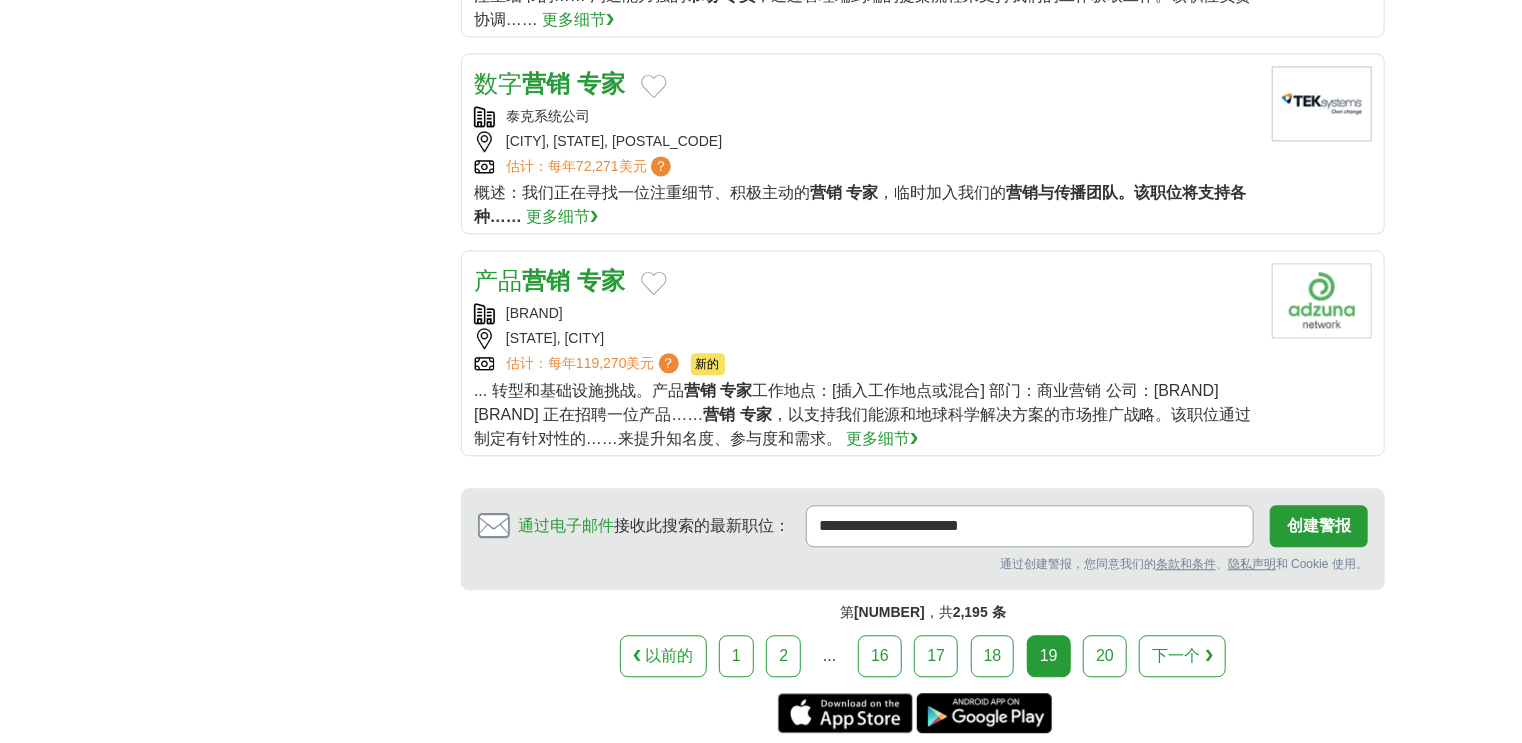 click on "20" at bounding box center [1105, 656] 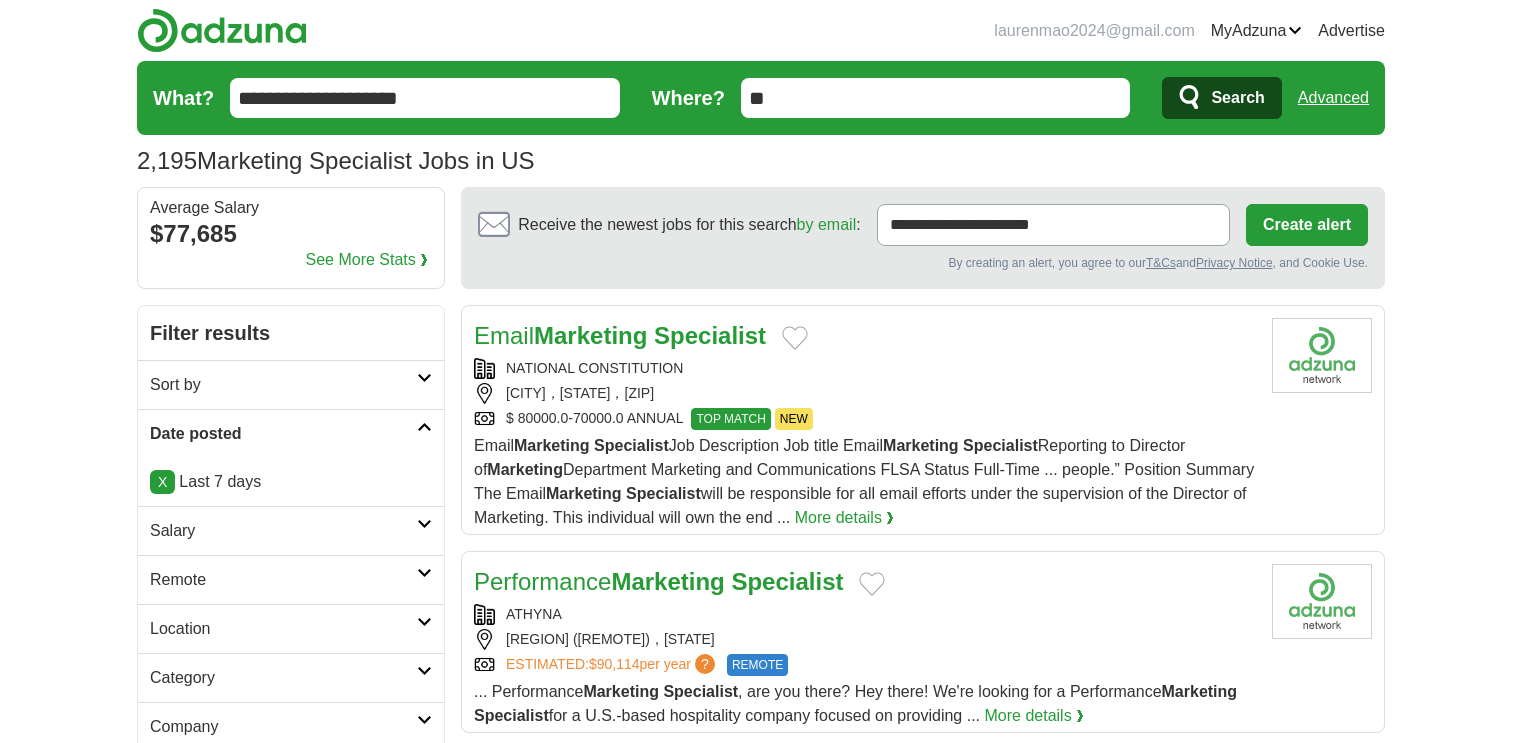 scroll, scrollTop: 0, scrollLeft: 0, axis: both 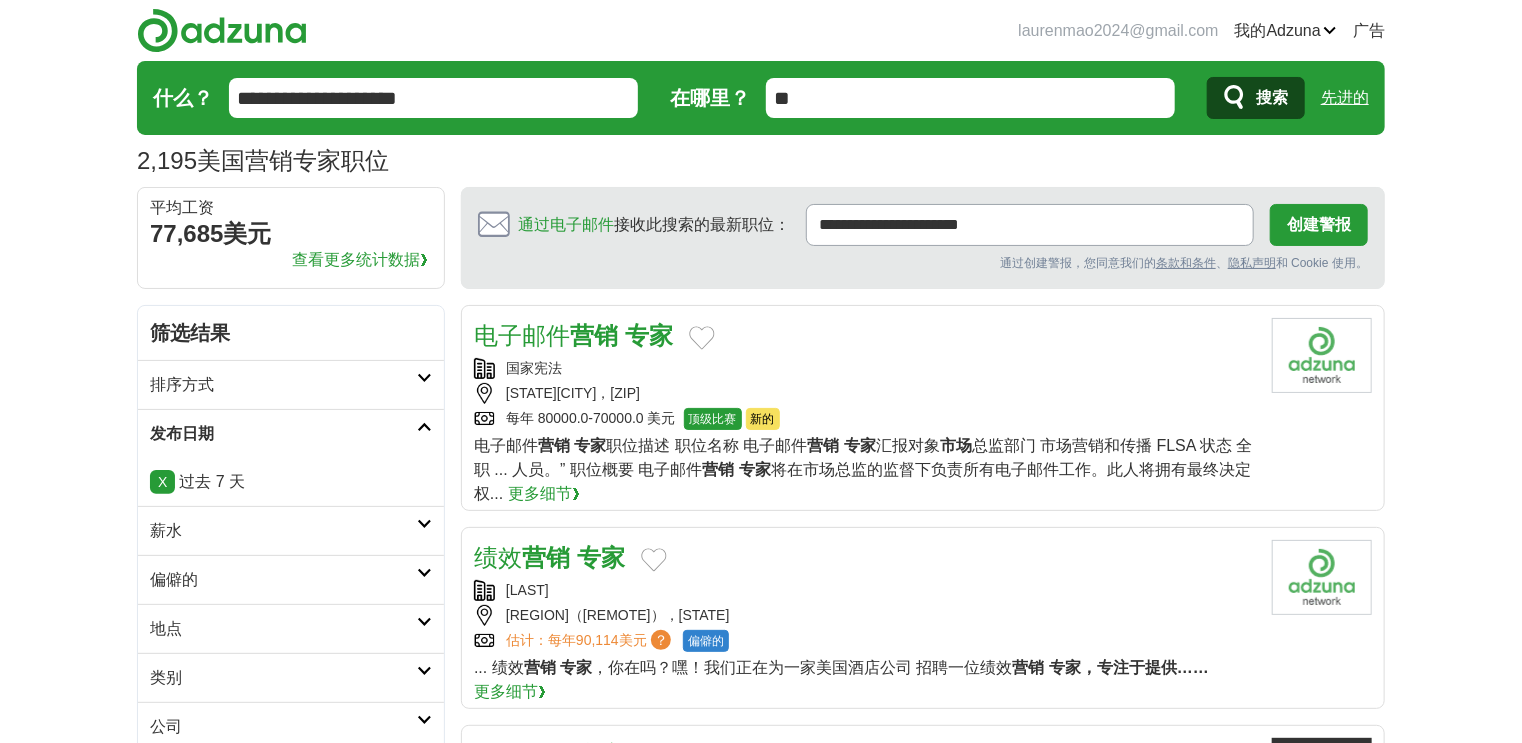 click on "绩效 营销   专家" at bounding box center [549, 558] 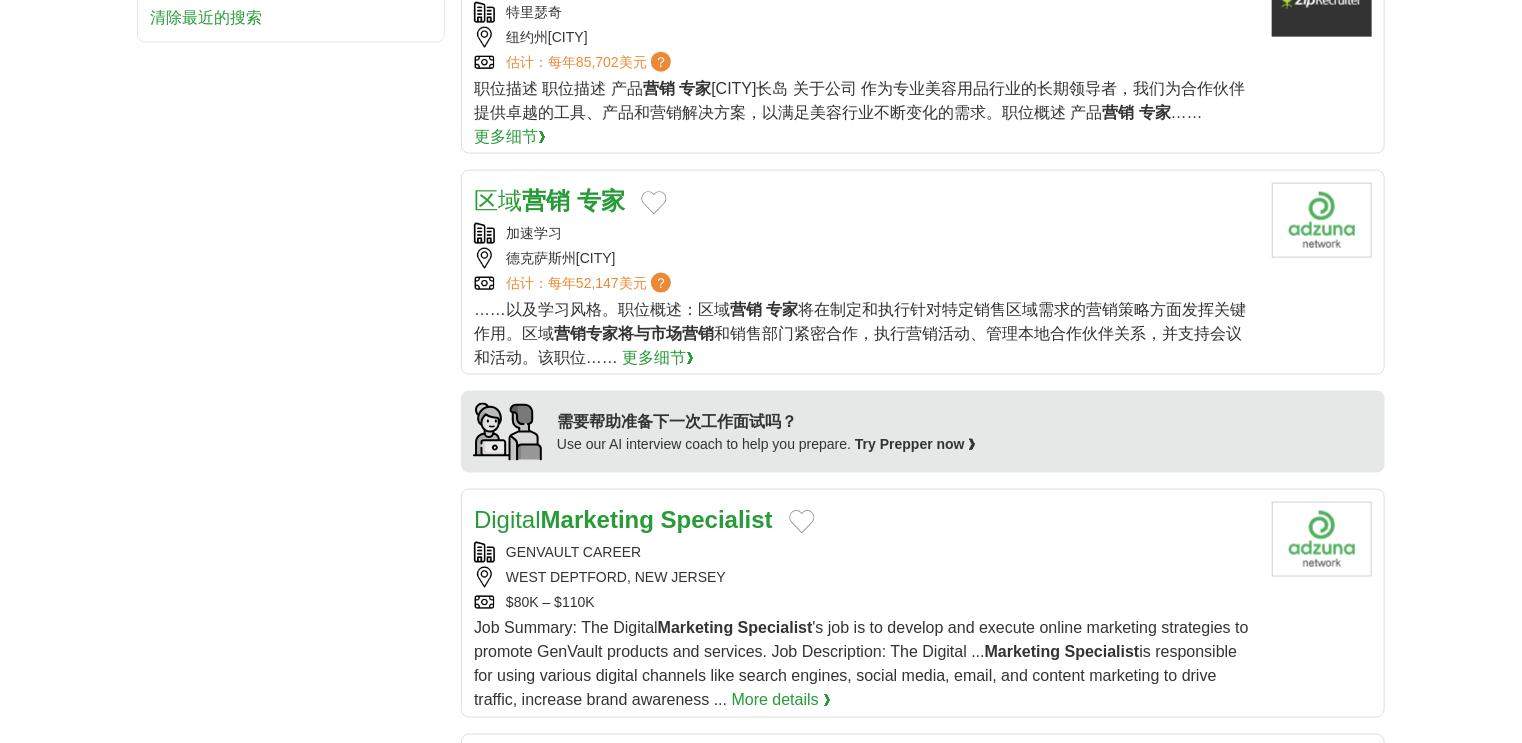 scroll, scrollTop: 1280, scrollLeft: 0, axis: vertical 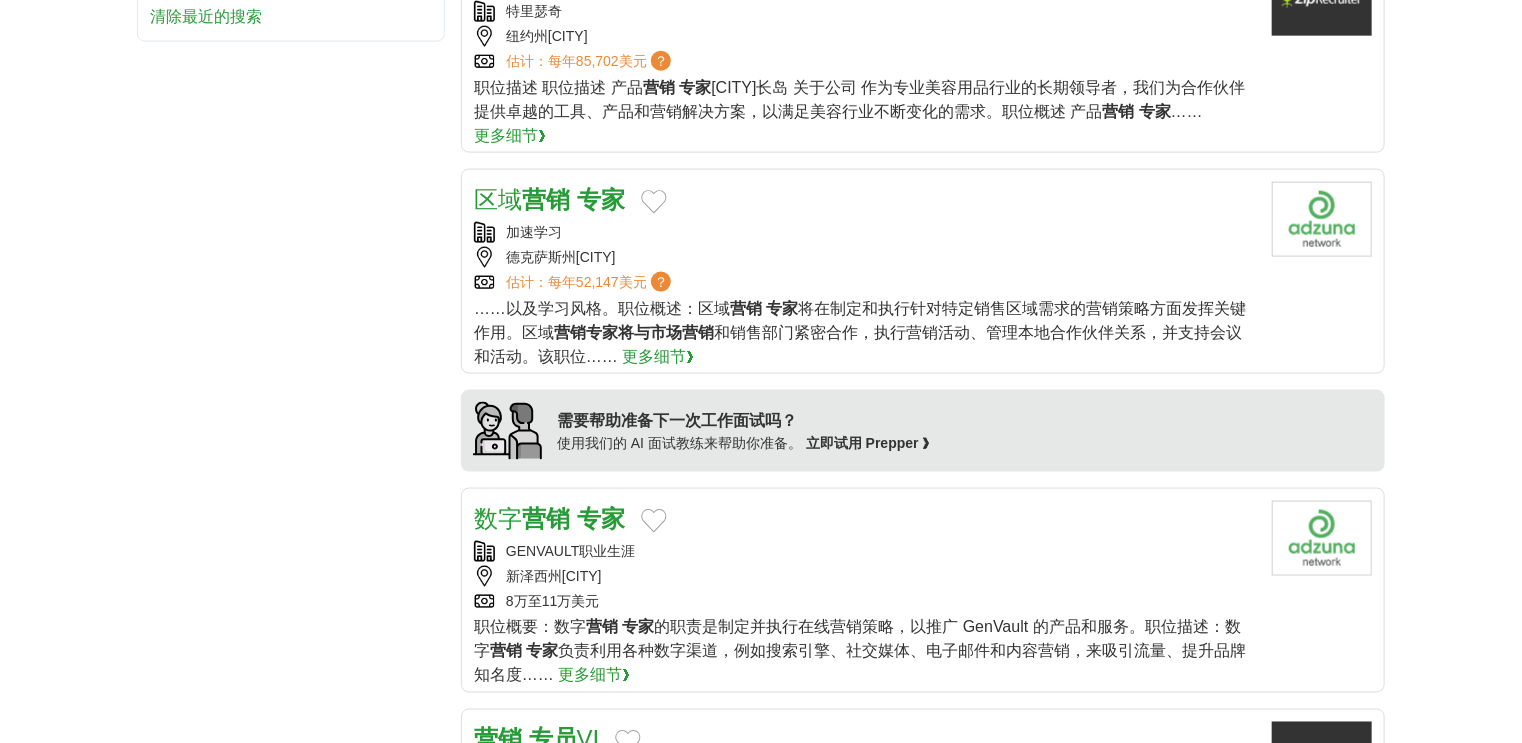 click on "营销" at bounding box center (546, 199) 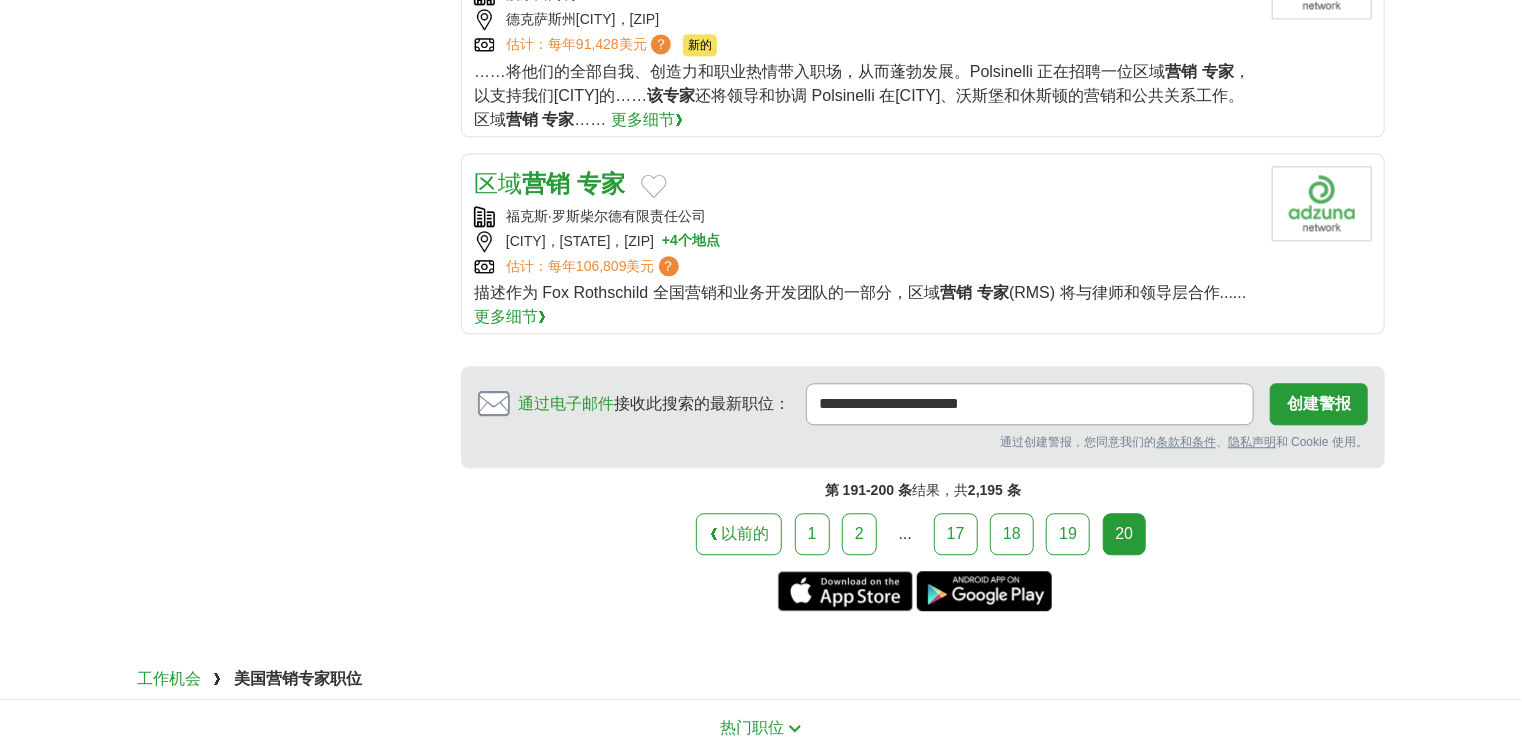 scroll, scrollTop: 2400, scrollLeft: 0, axis: vertical 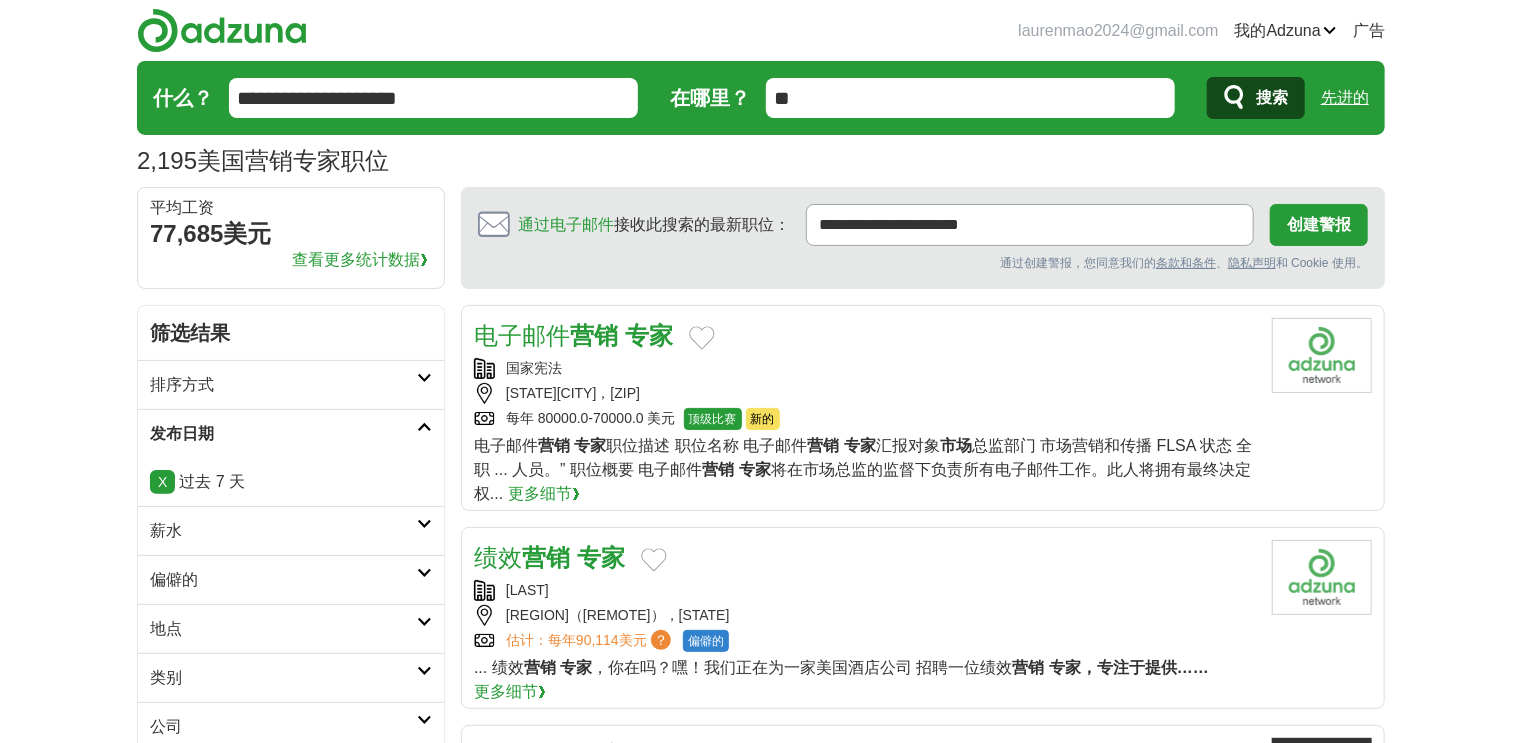 drag, startPoint x: 424, startPoint y: 97, endPoint x: 0, endPoint y: 124, distance: 424.8588 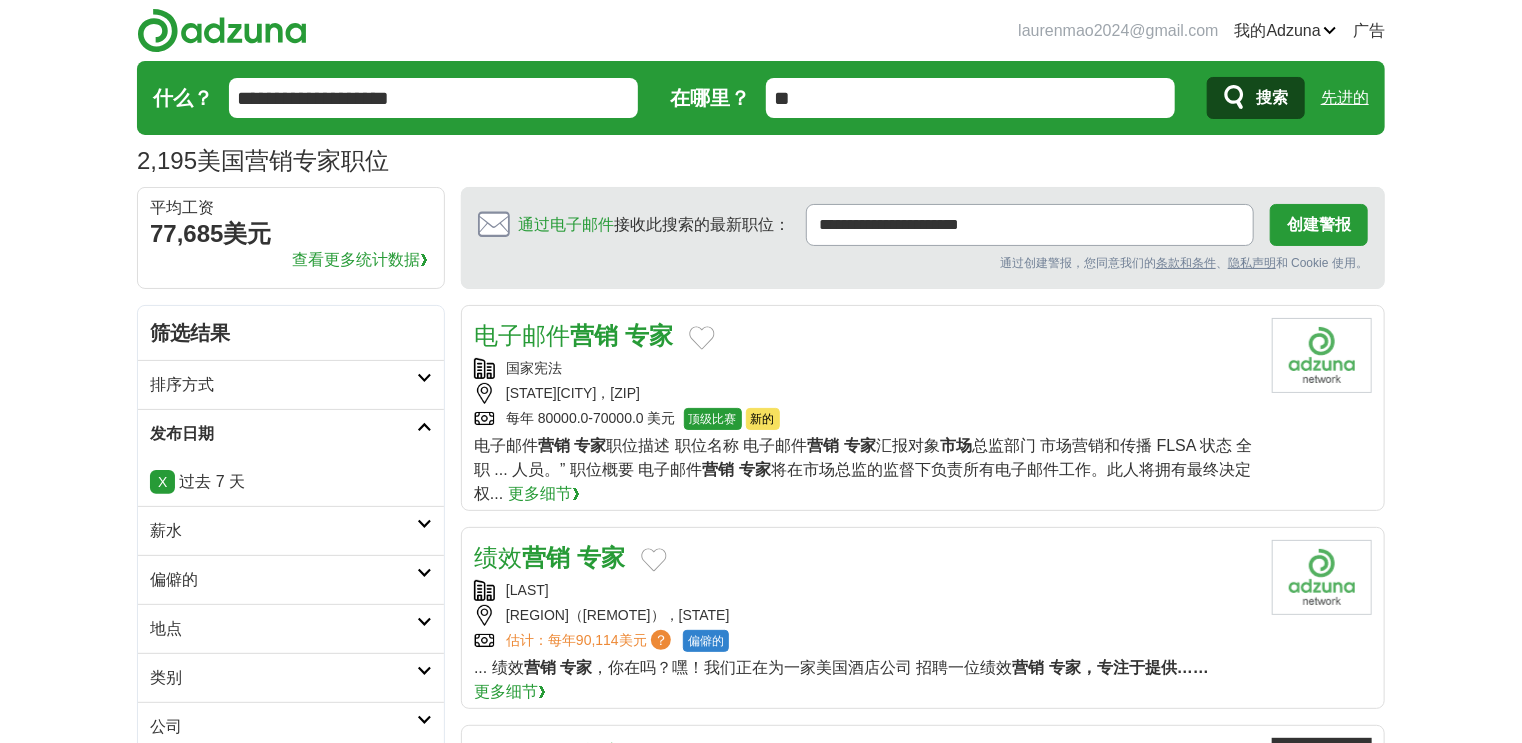 type on "**********" 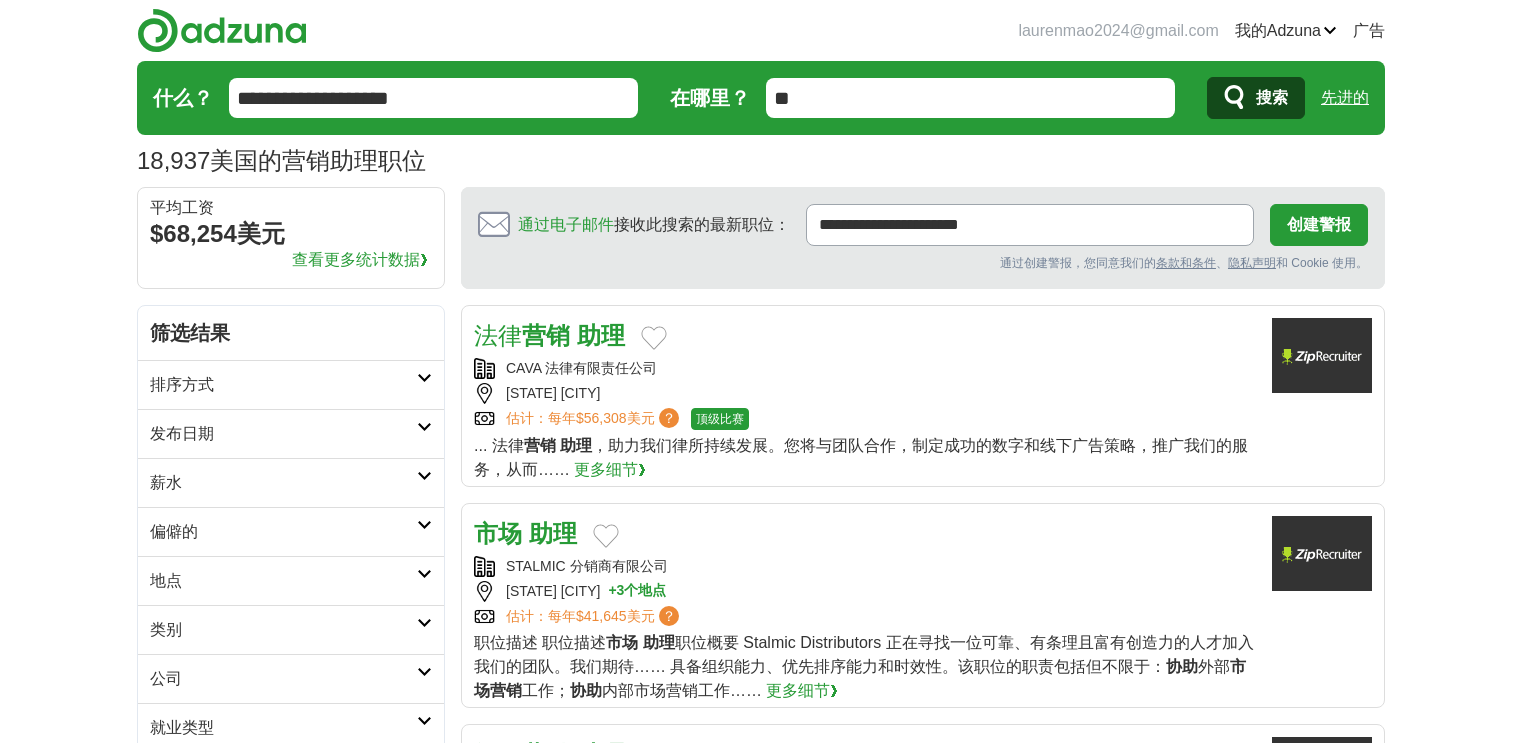 scroll, scrollTop: 0, scrollLeft: 0, axis: both 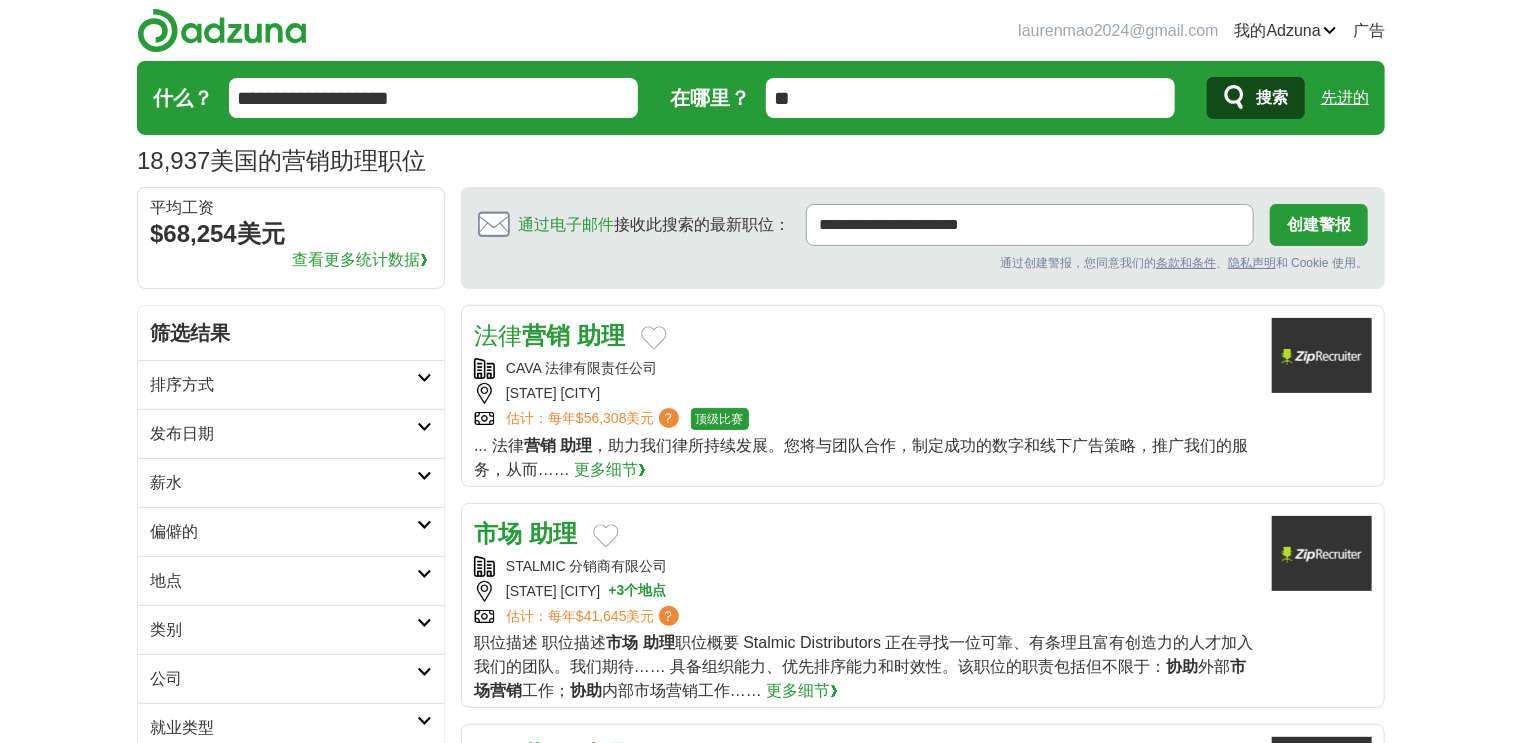 click on "发布日期" at bounding box center [182, 433] 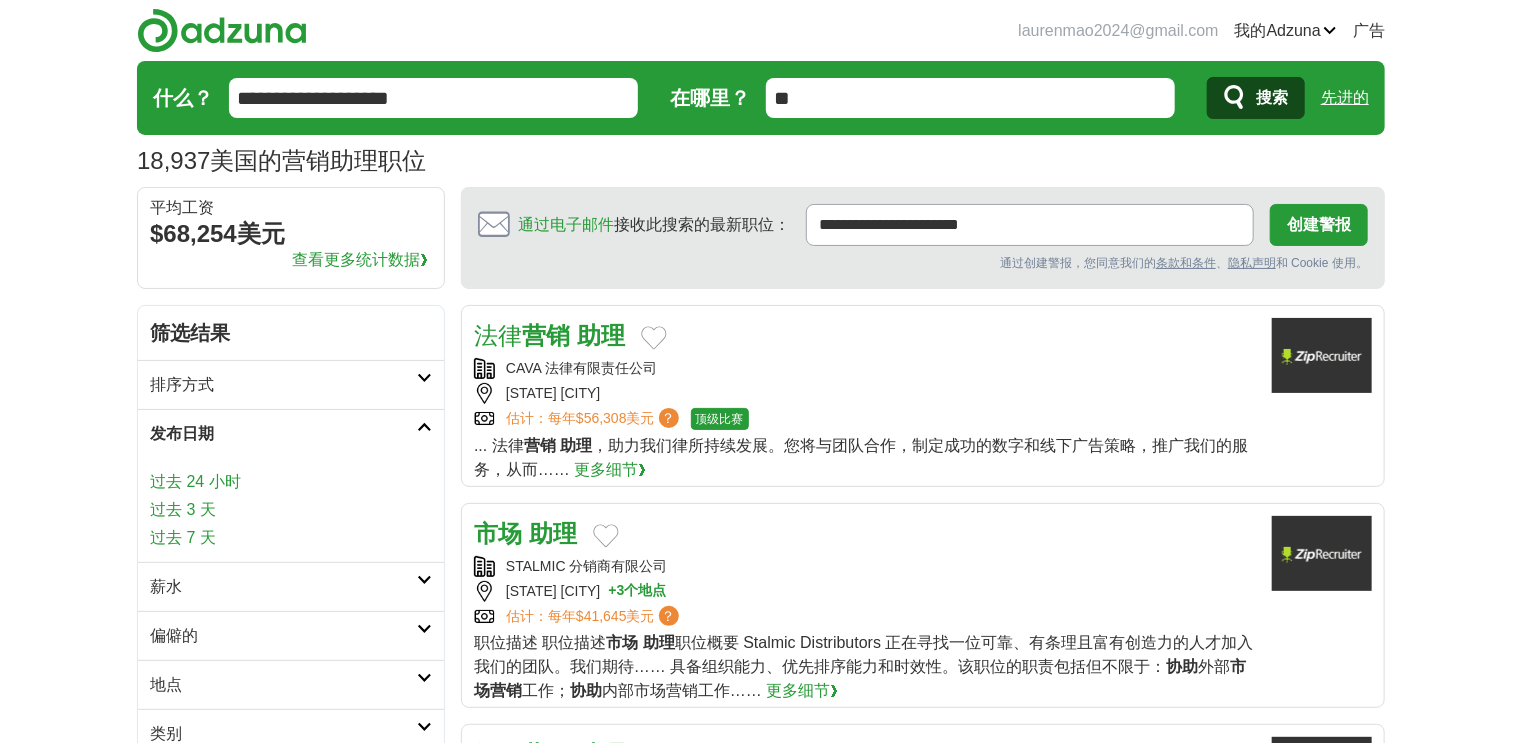 click on "过去 7 天" at bounding box center (291, 538) 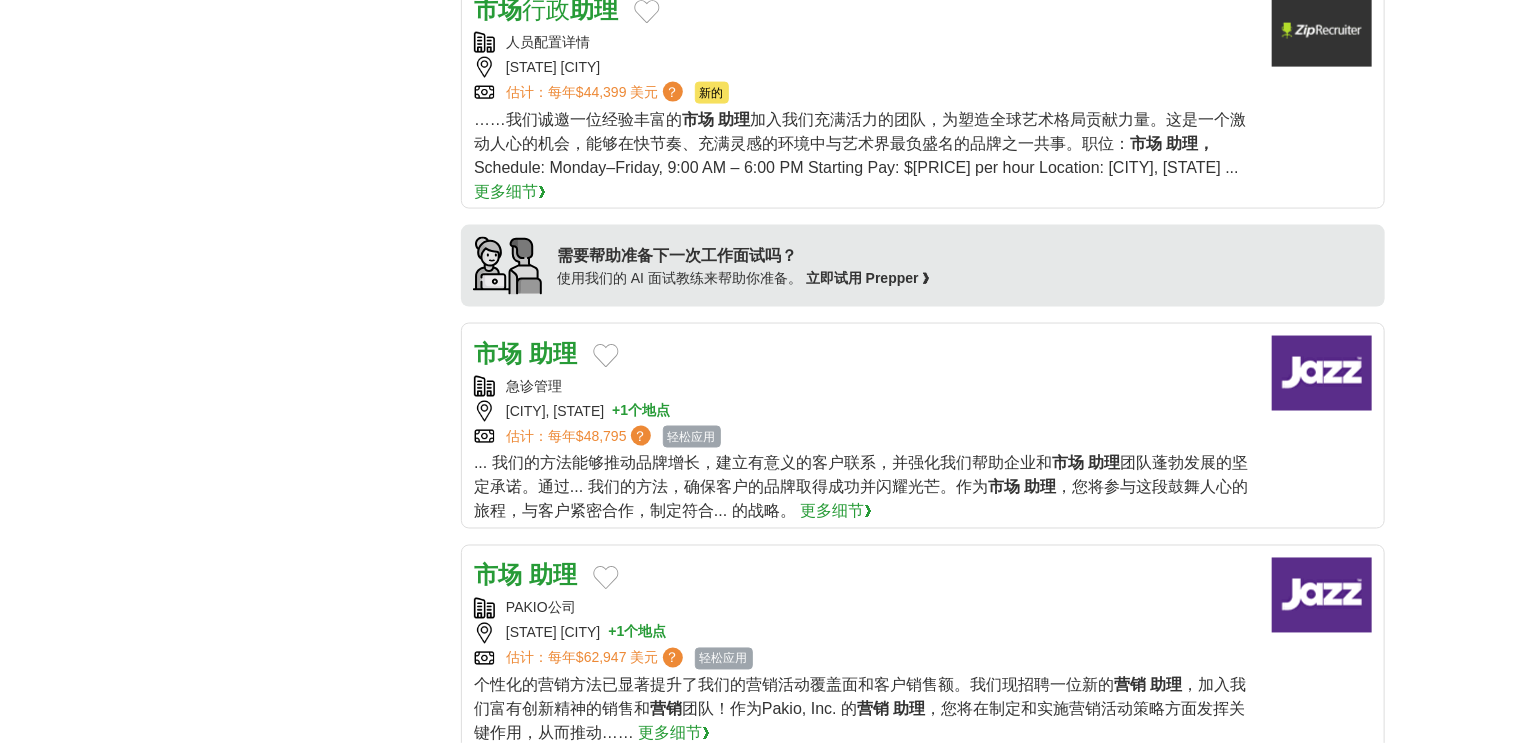 scroll, scrollTop: 1760, scrollLeft: 0, axis: vertical 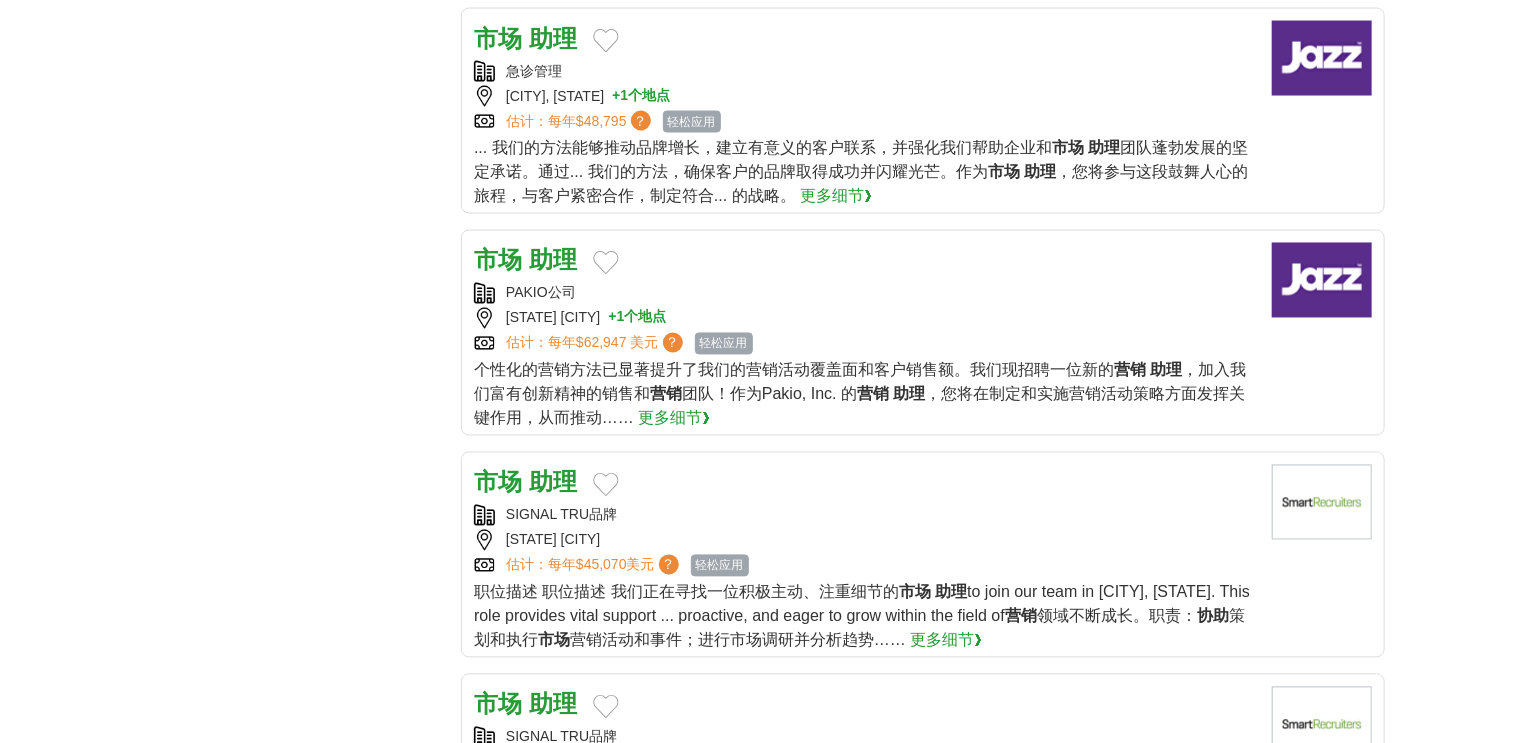 click on "助理" at bounding box center [553, 260] 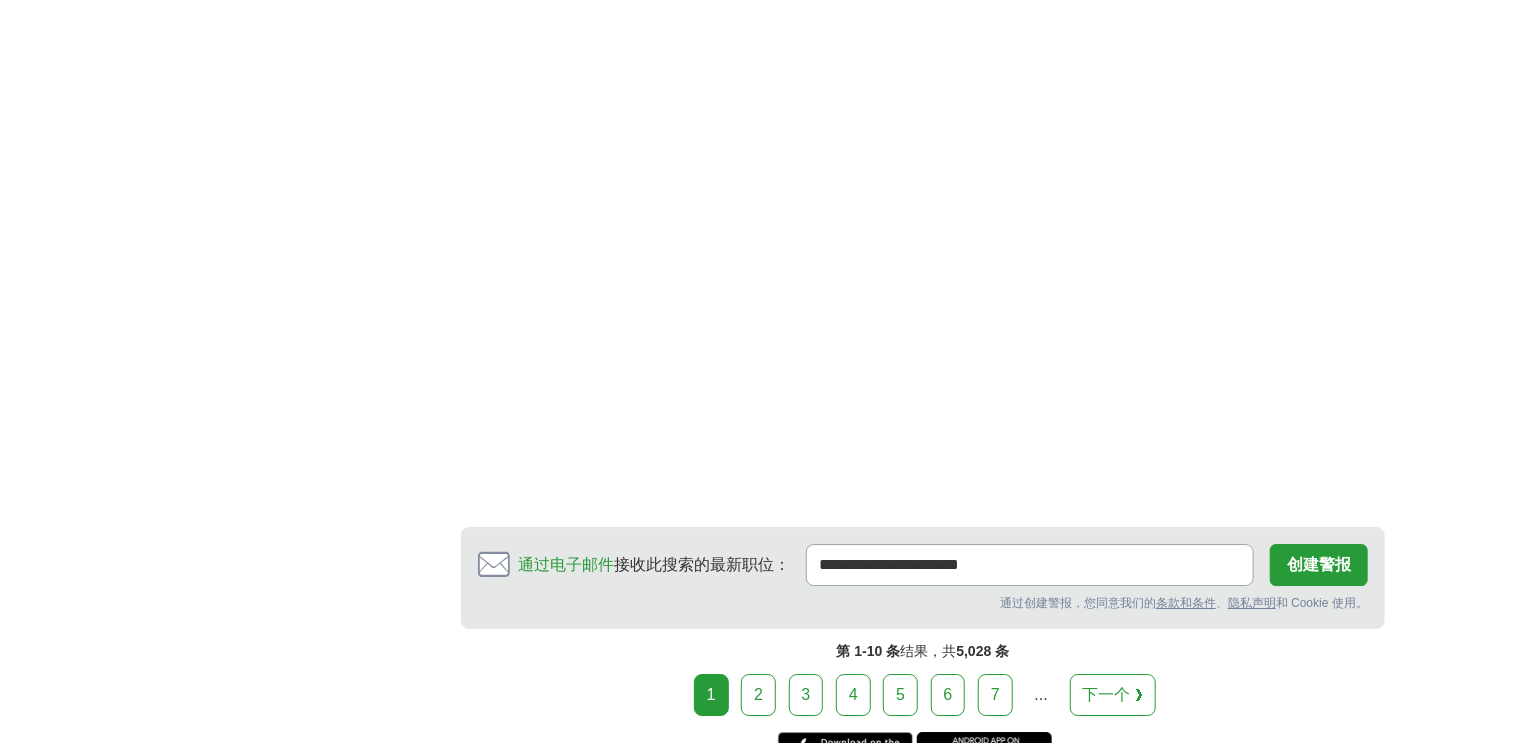 scroll, scrollTop: 3392, scrollLeft: 0, axis: vertical 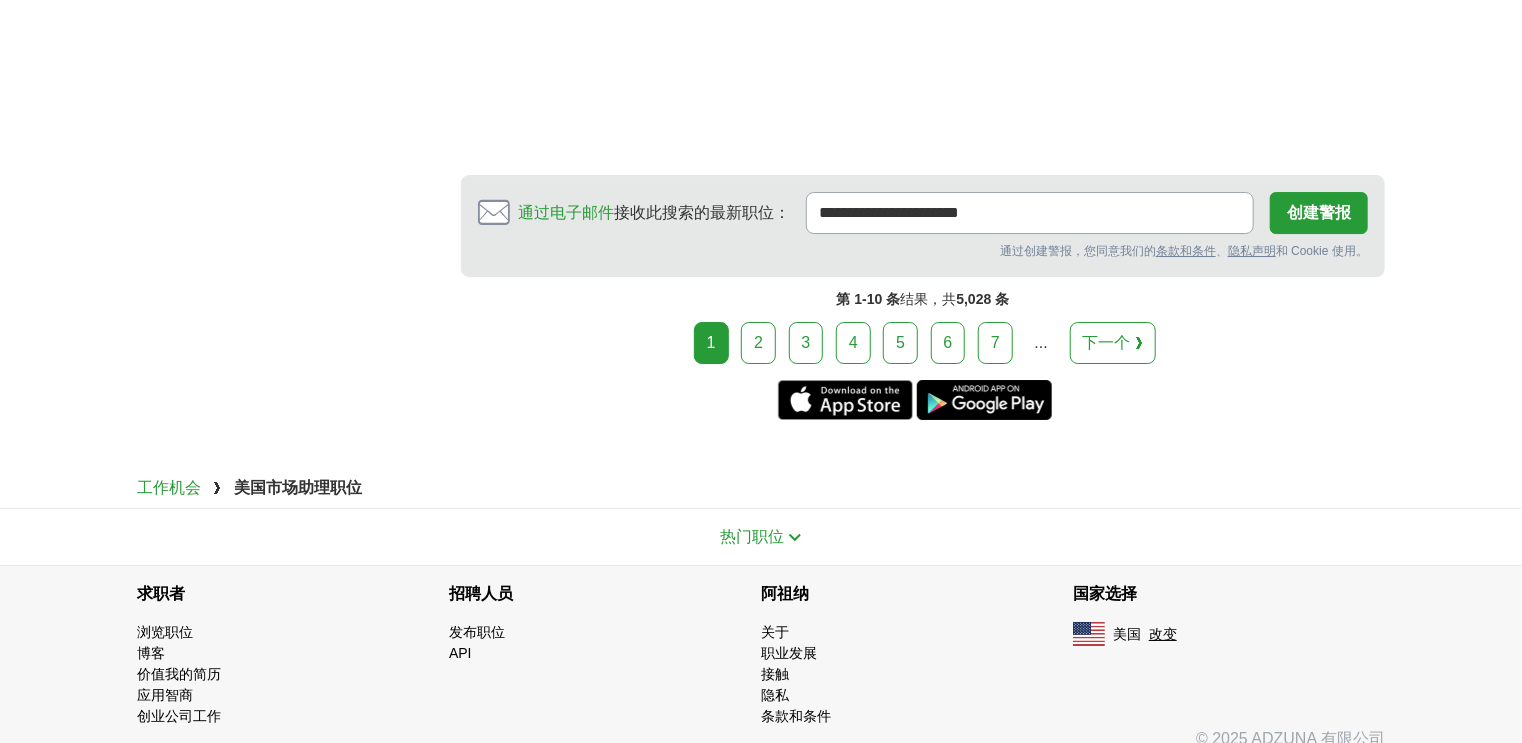 click on "5" at bounding box center [900, 343] 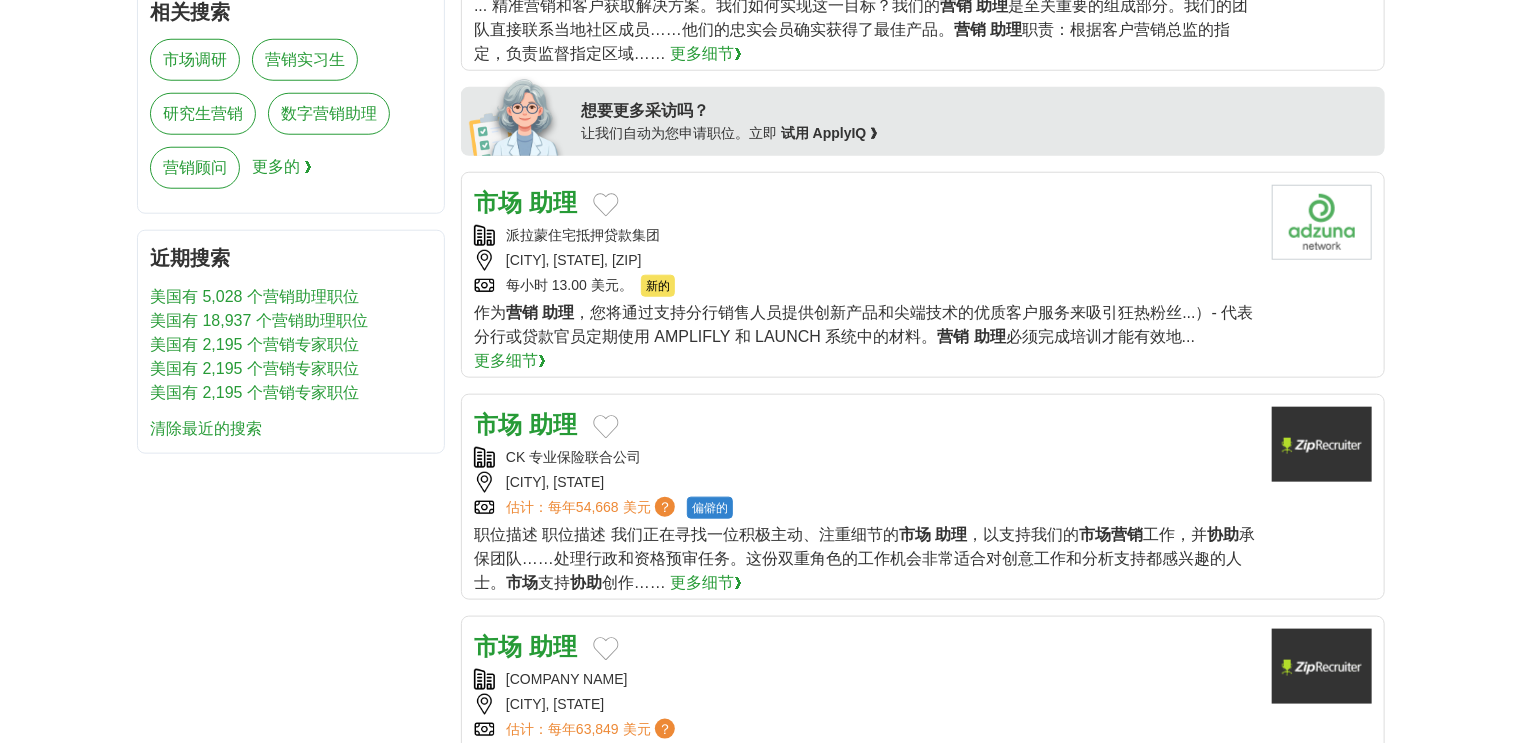 scroll, scrollTop: 880, scrollLeft: 0, axis: vertical 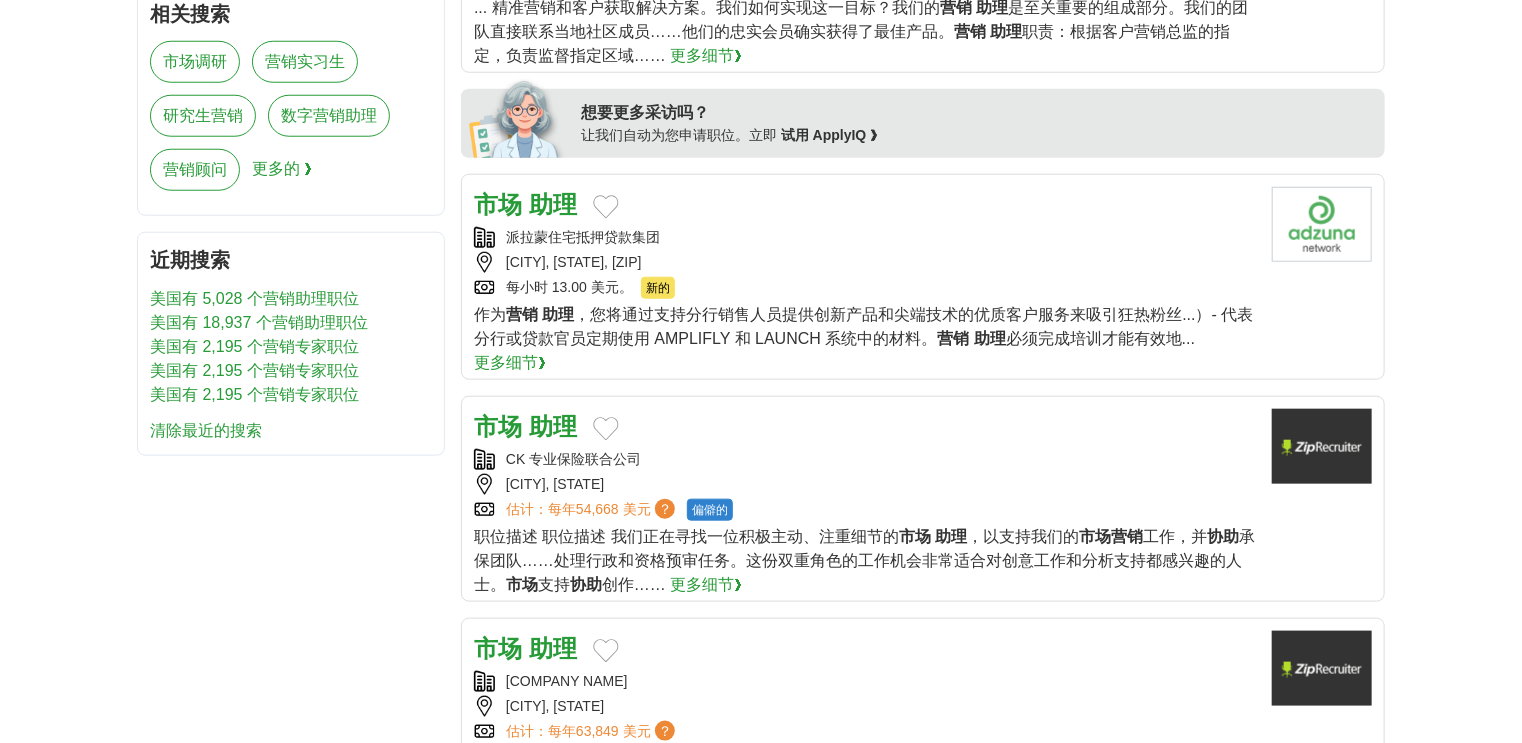 click on "助理" at bounding box center (553, 204) 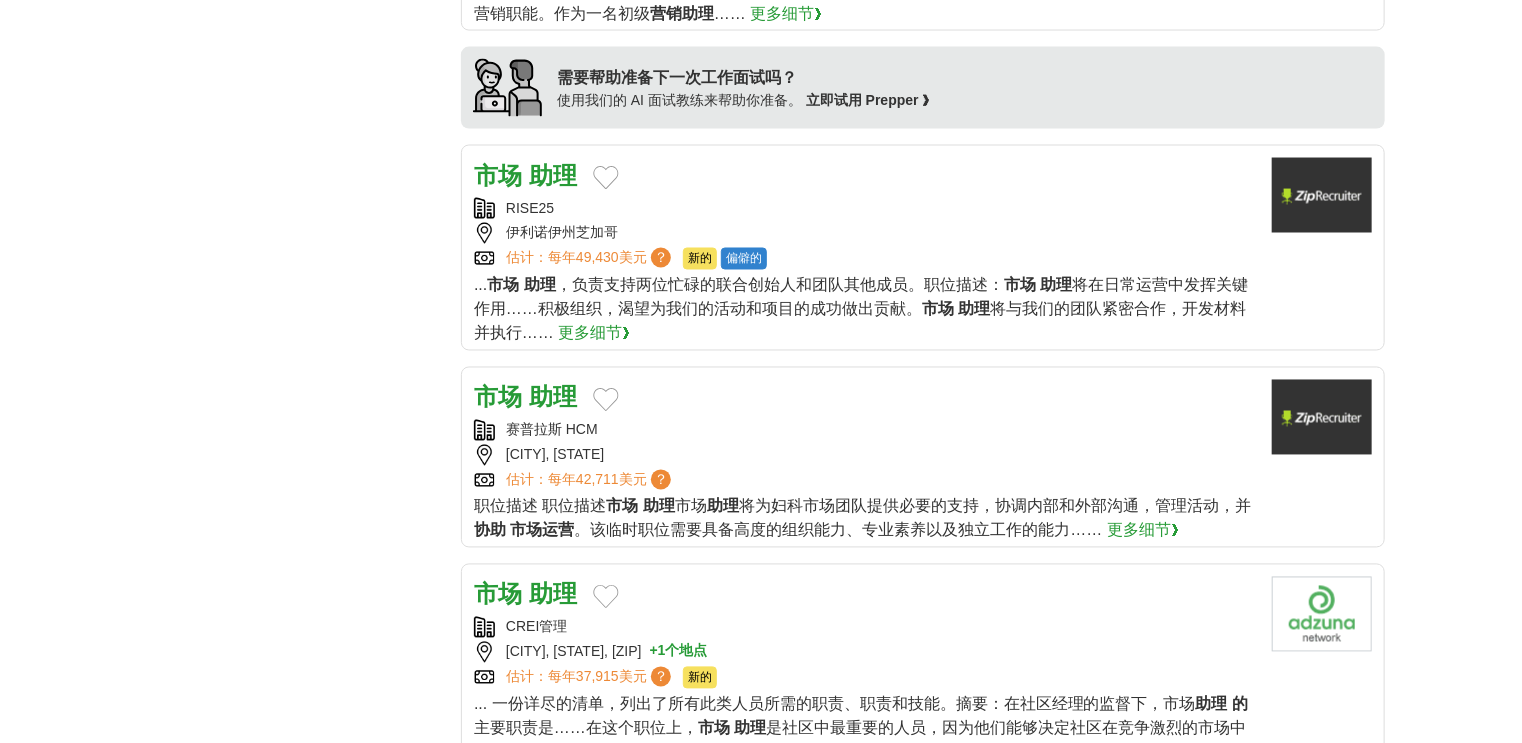 scroll, scrollTop: 1920, scrollLeft: 0, axis: vertical 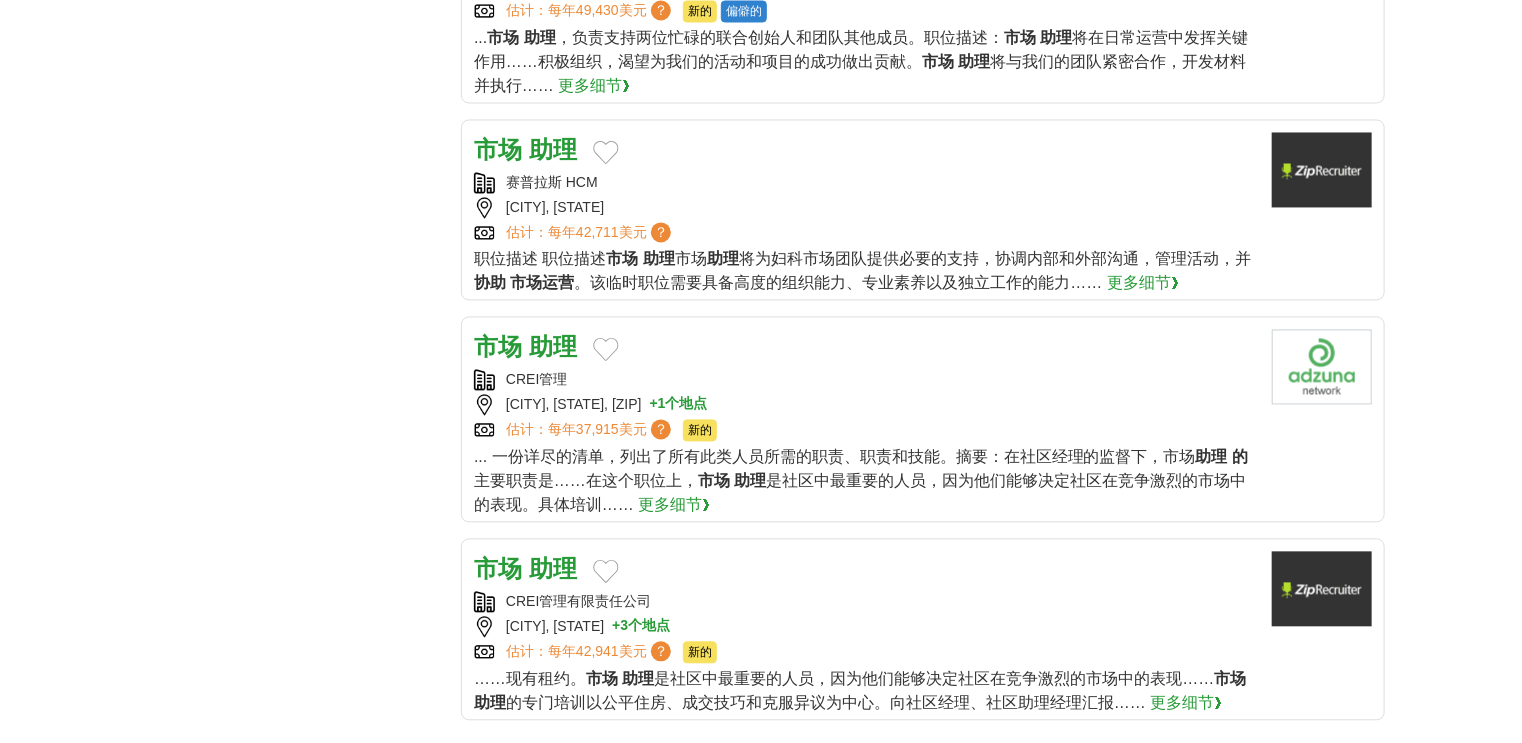 click on "助理" at bounding box center [553, 346] 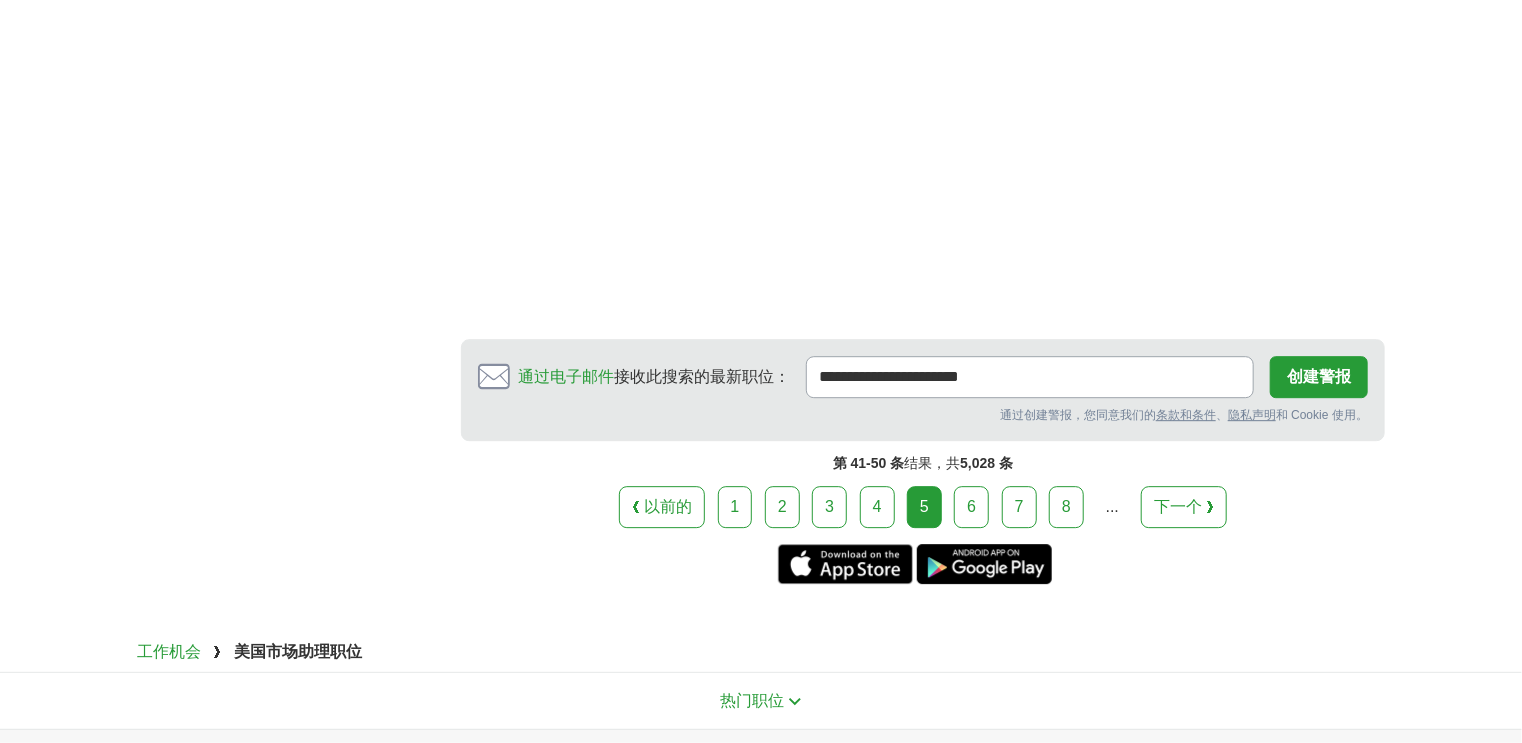 scroll, scrollTop: 2880, scrollLeft: 0, axis: vertical 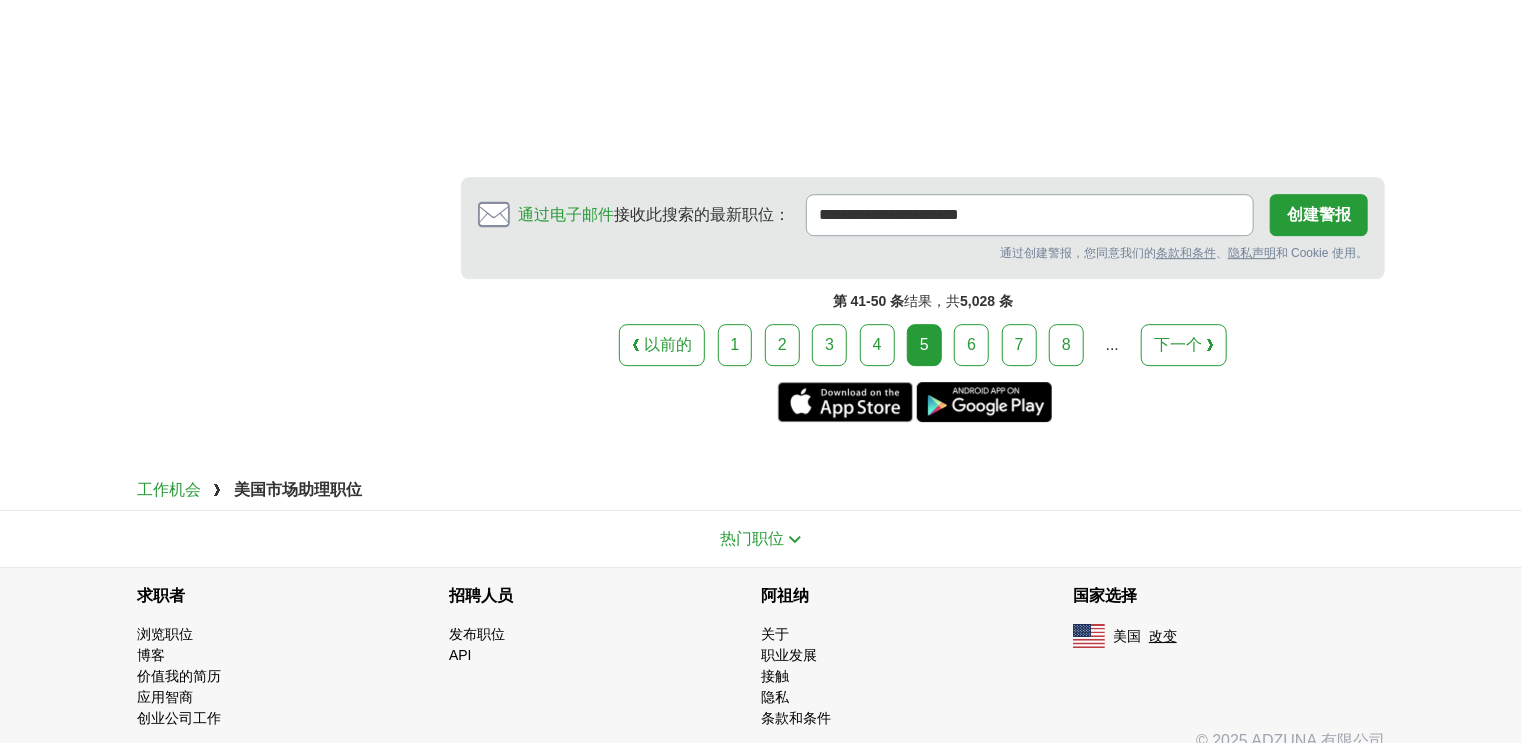 click on "7" at bounding box center [1019, 344] 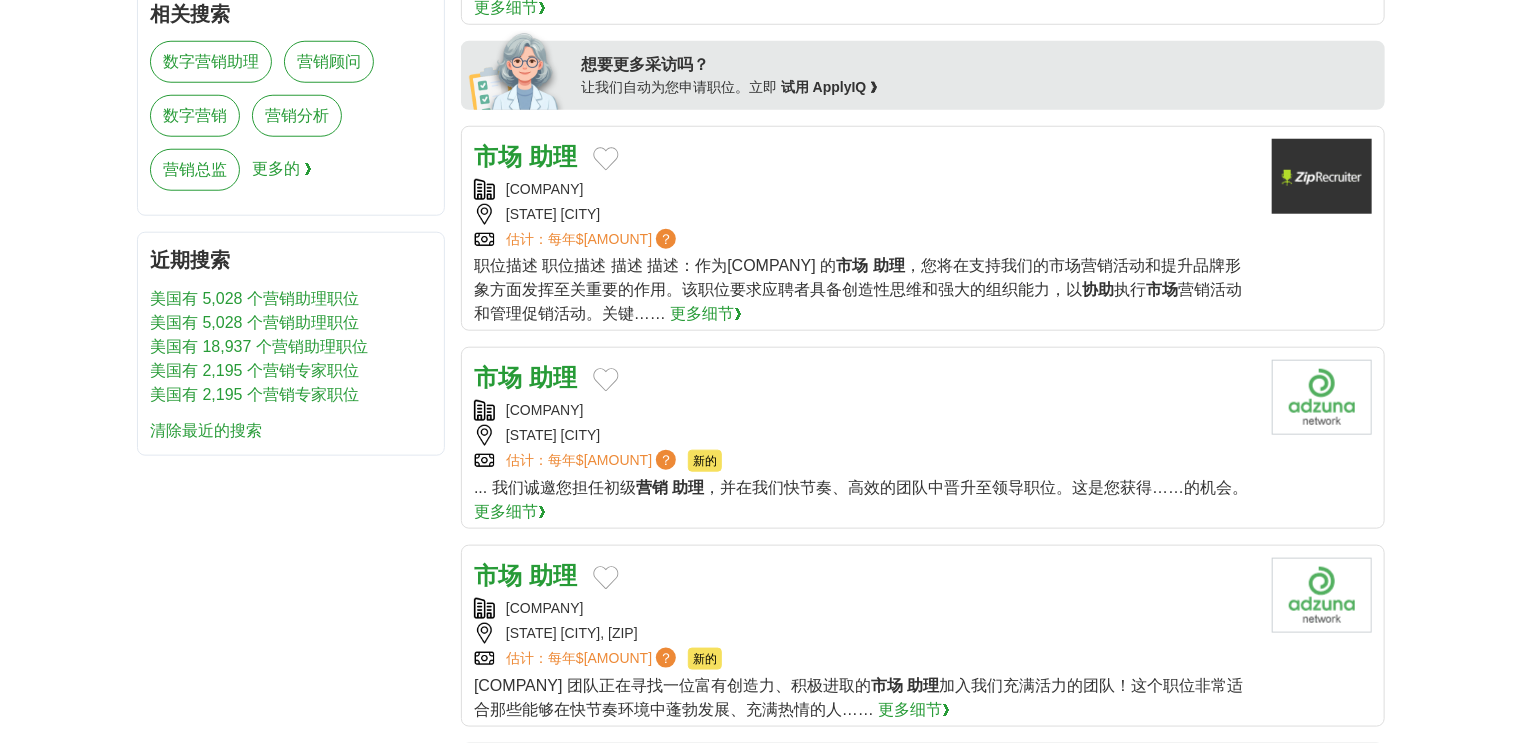 scroll, scrollTop: 1120, scrollLeft: 0, axis: vertical 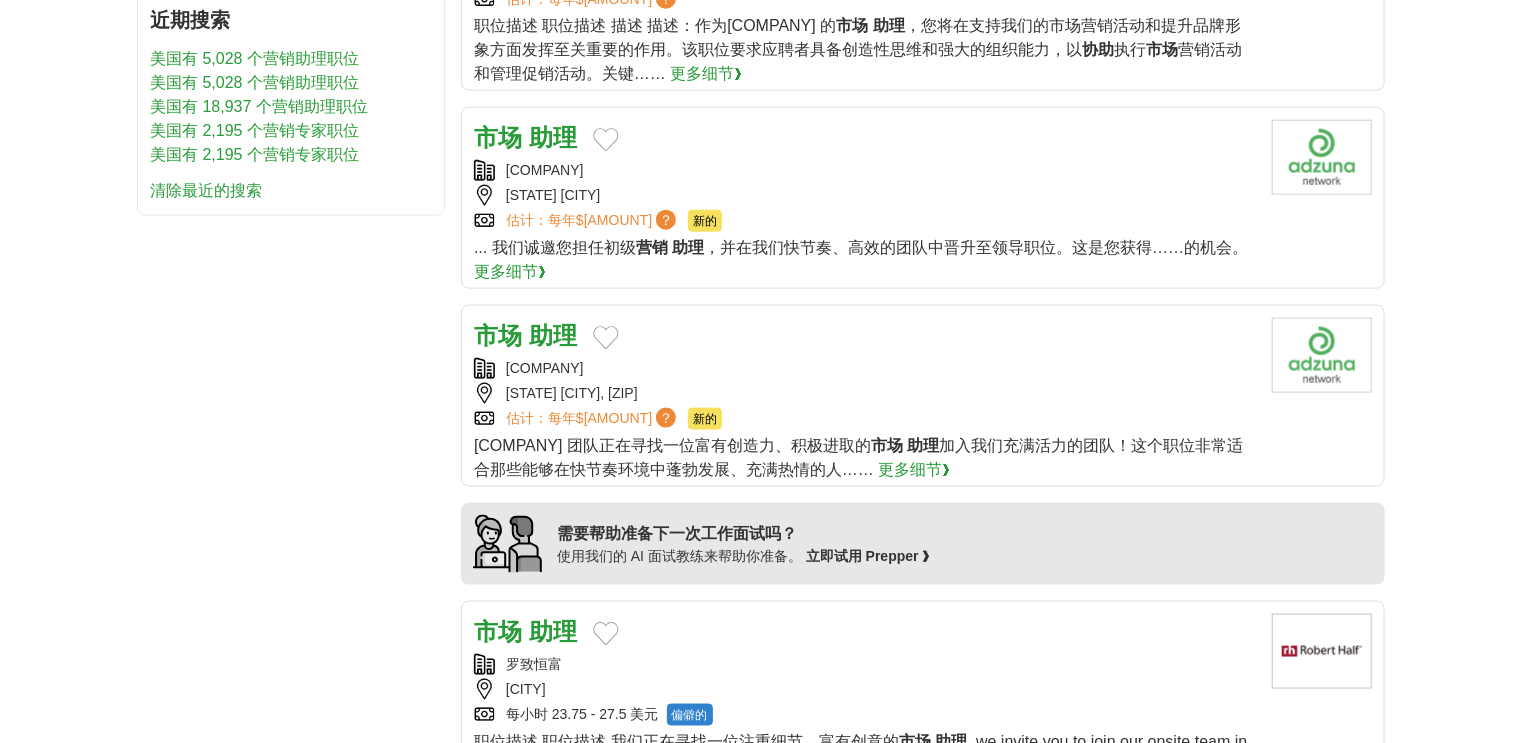 click on "市场" at bounding box center (498, 137) 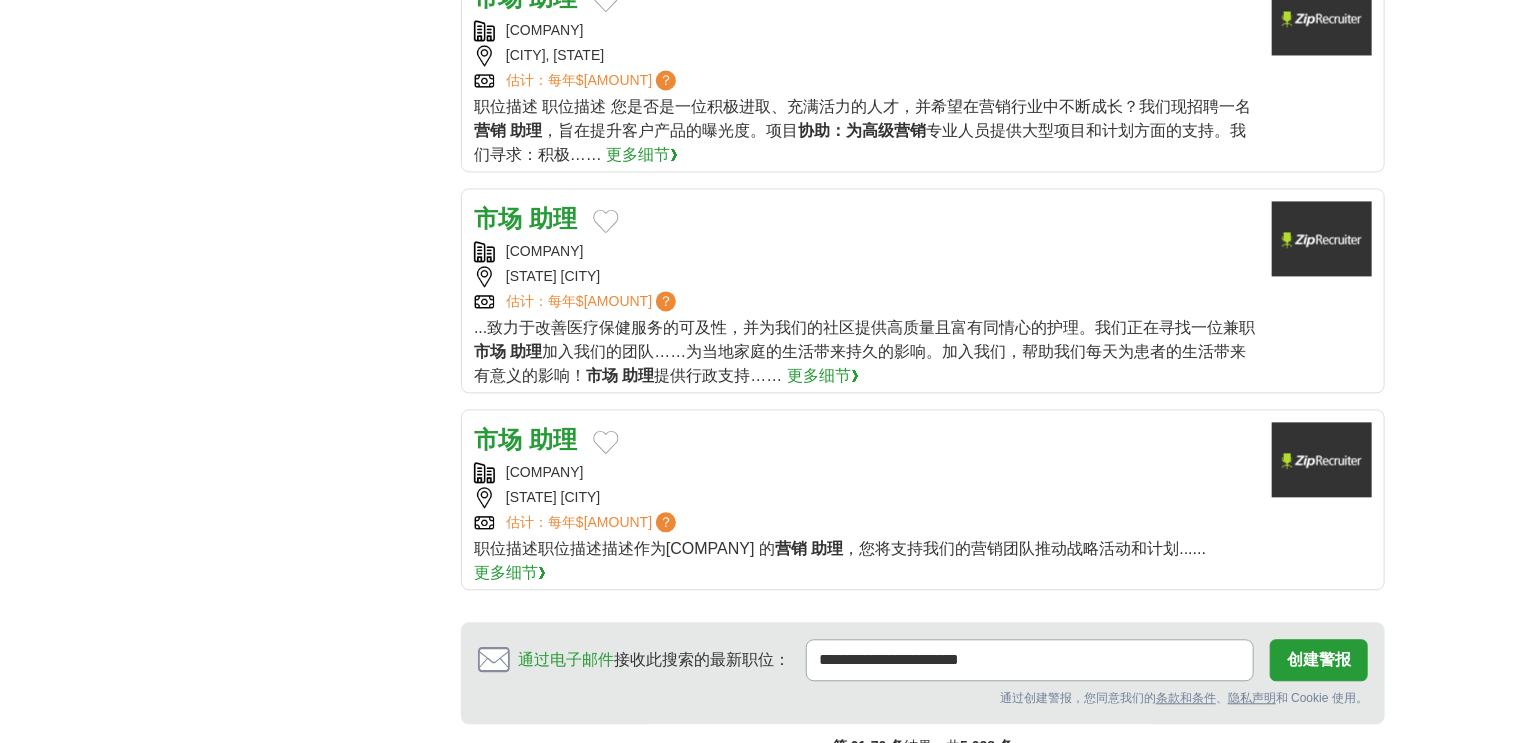 scroll, scrollTop: 2400, scrollLeft: 0, axis: vertical 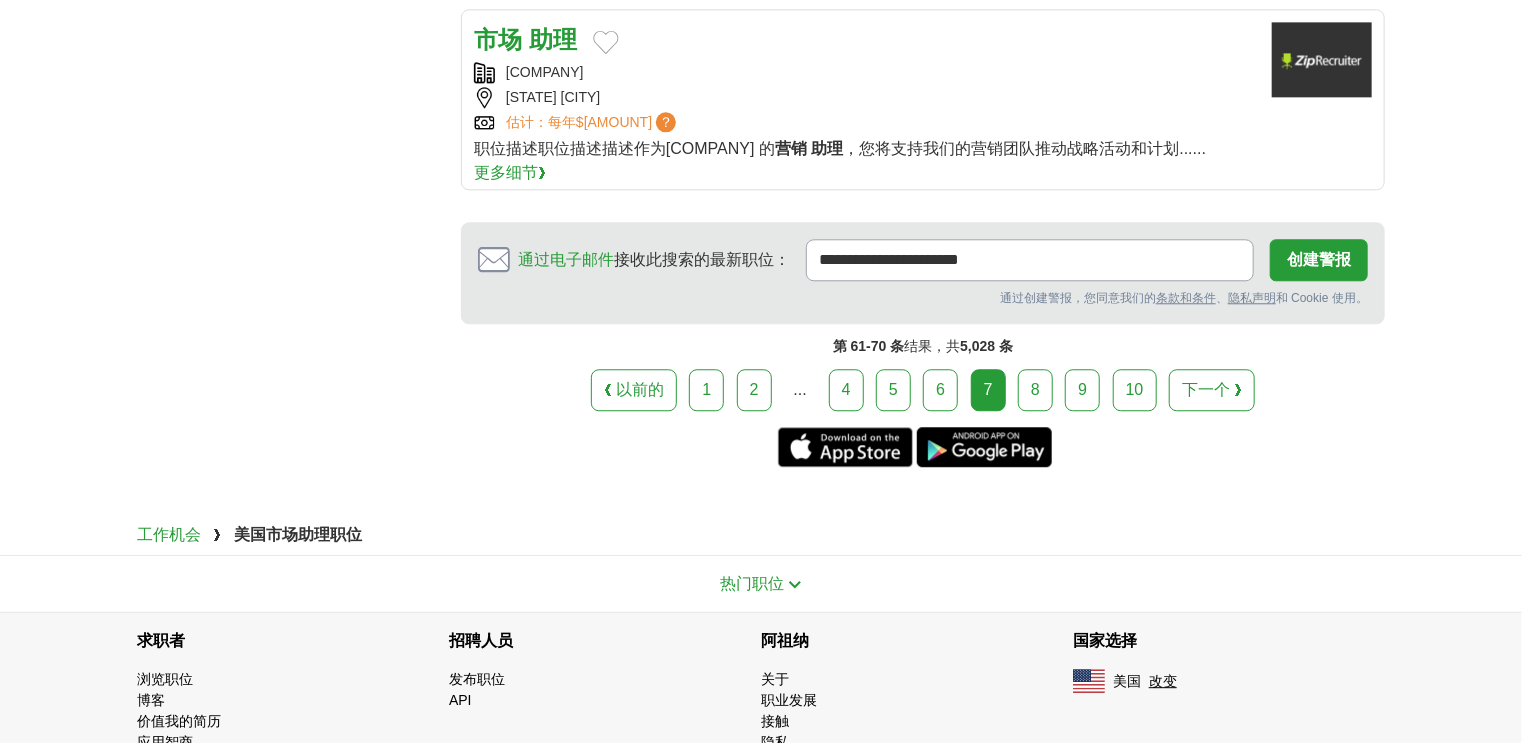 click on "8" at bounding box center [1035, 390] 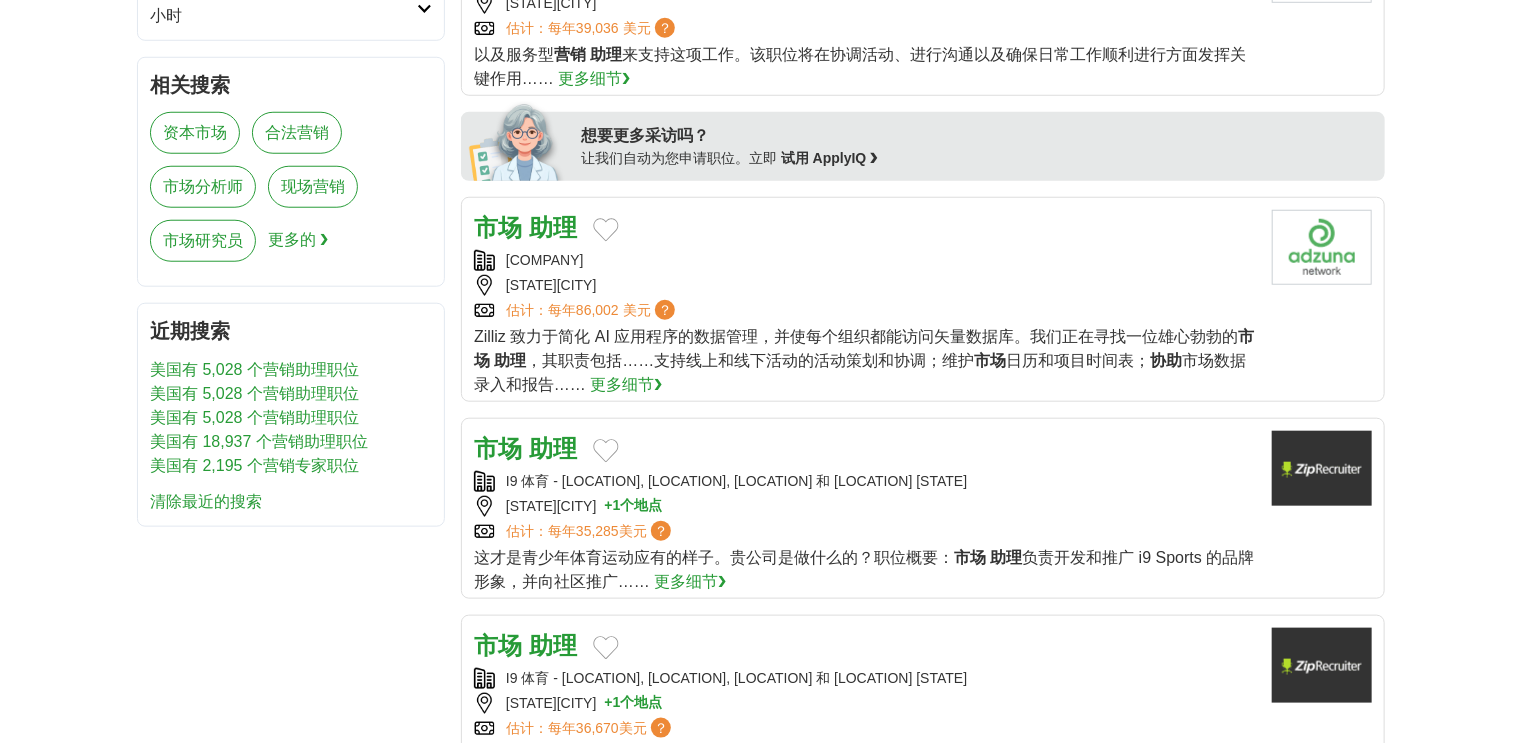 scroll, scrollTop: 720, scrollLeft: 0, axis: vertical 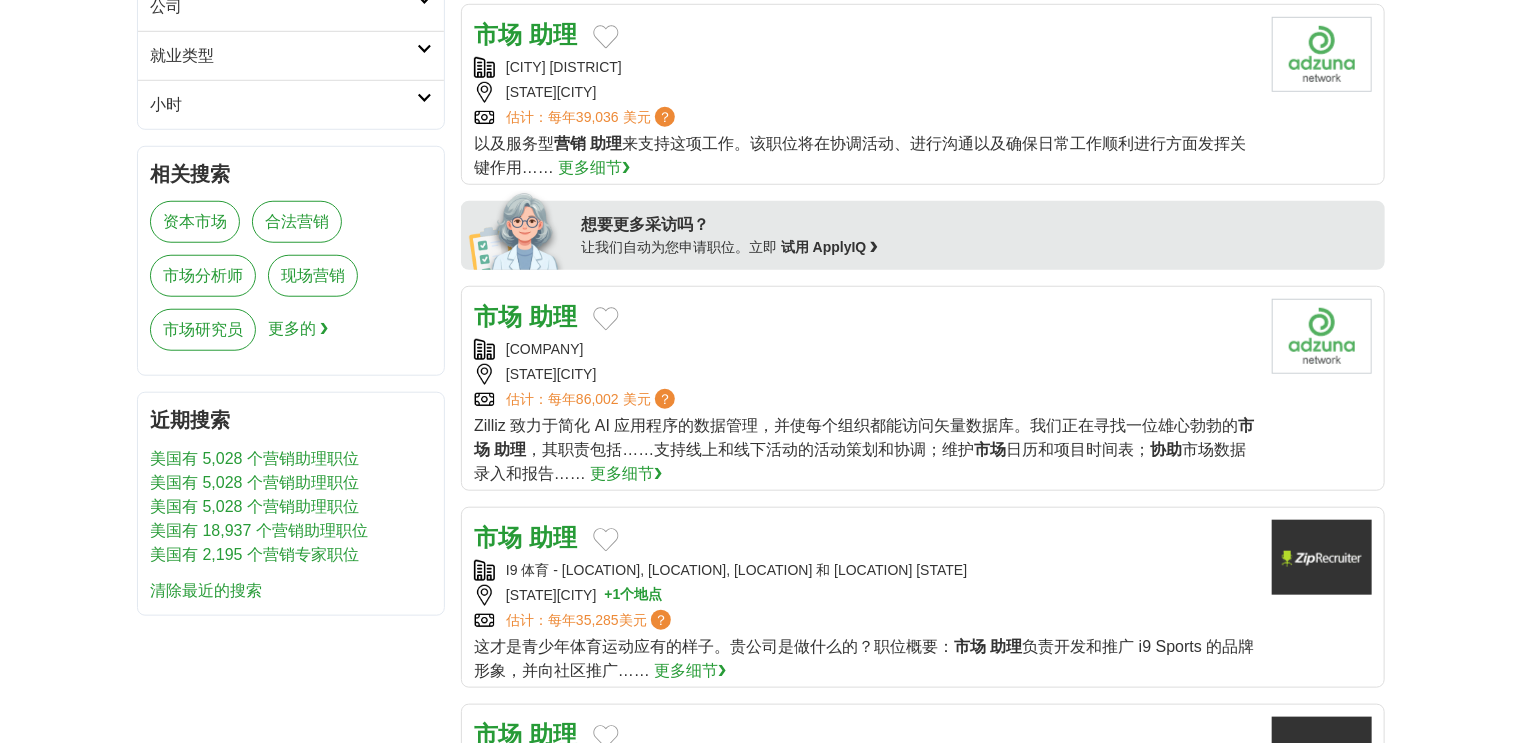 click on "助理" at bounding box center (553, 316) 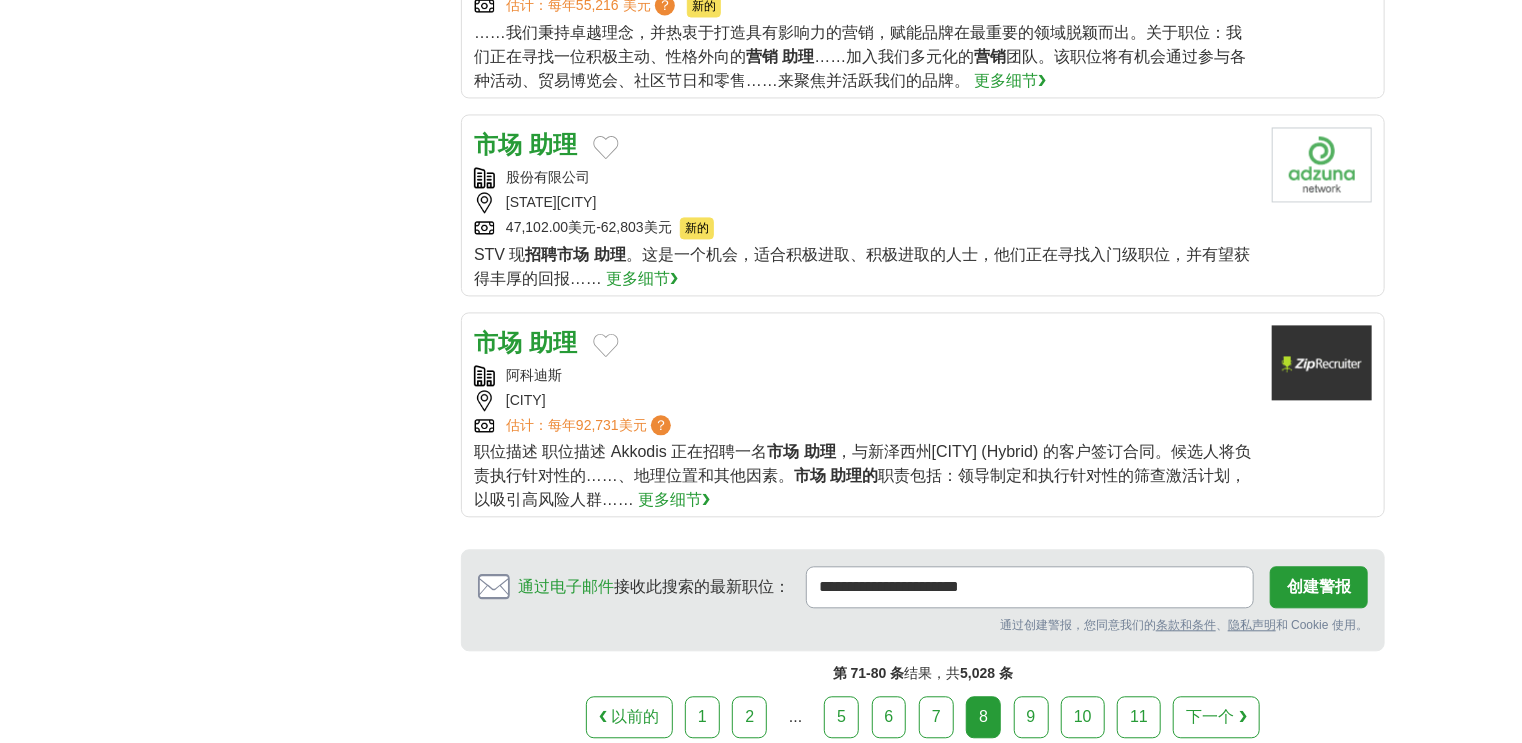 scroll, scrollTop: 2000, scrollLeft: 0, axis: vertical 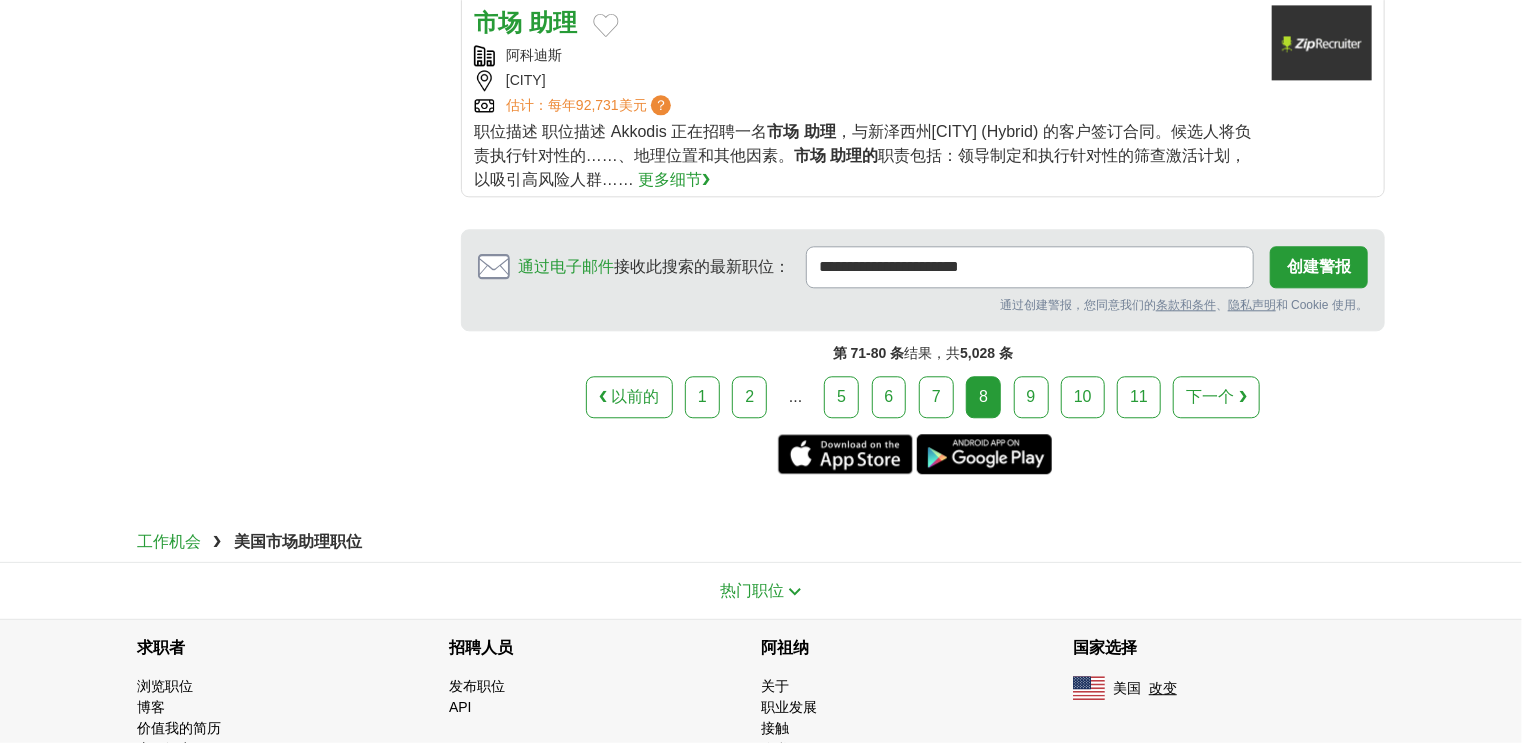 click on "9" at bounding box center (1031, 397) 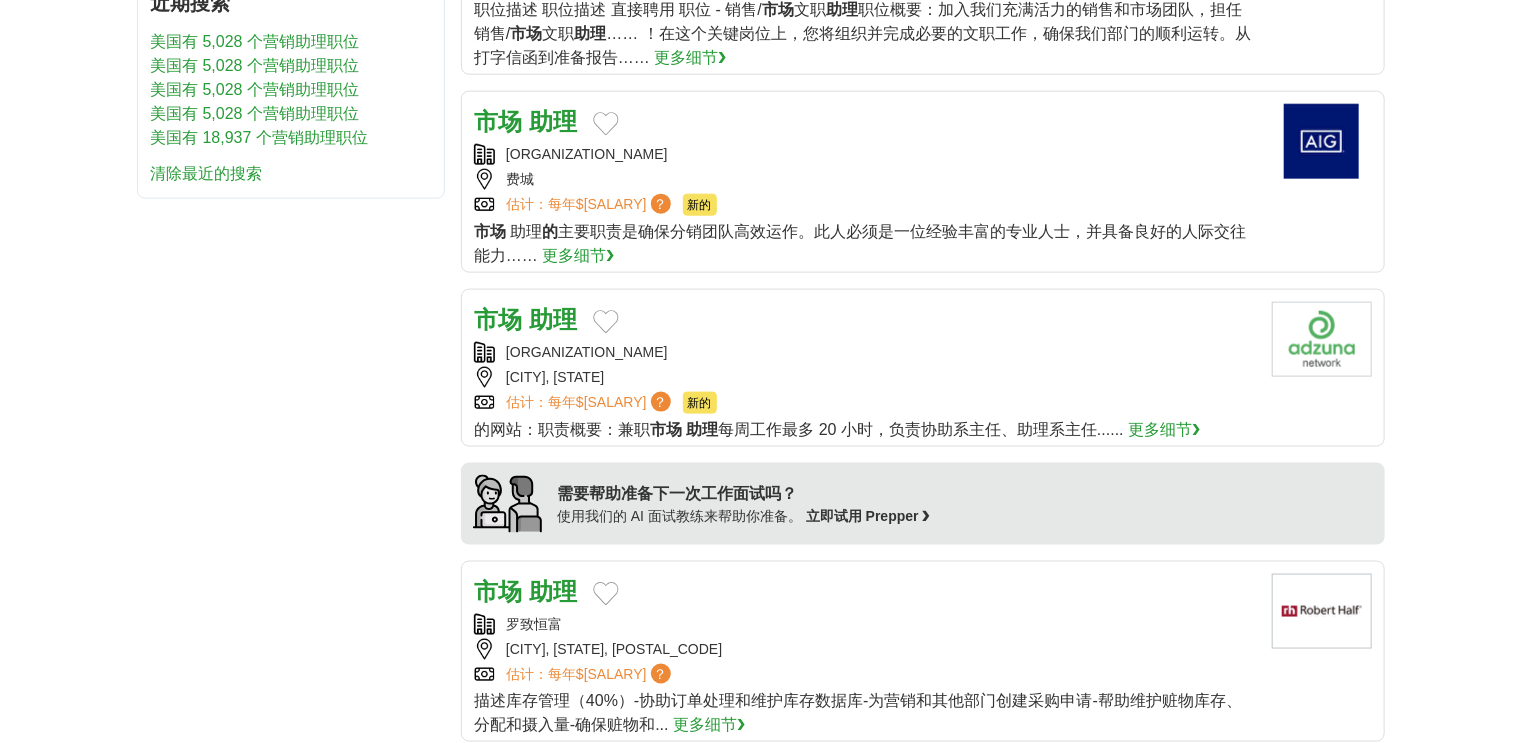 scroll, scrollTop: 1120, scrollLeft: 0, axis: vertical 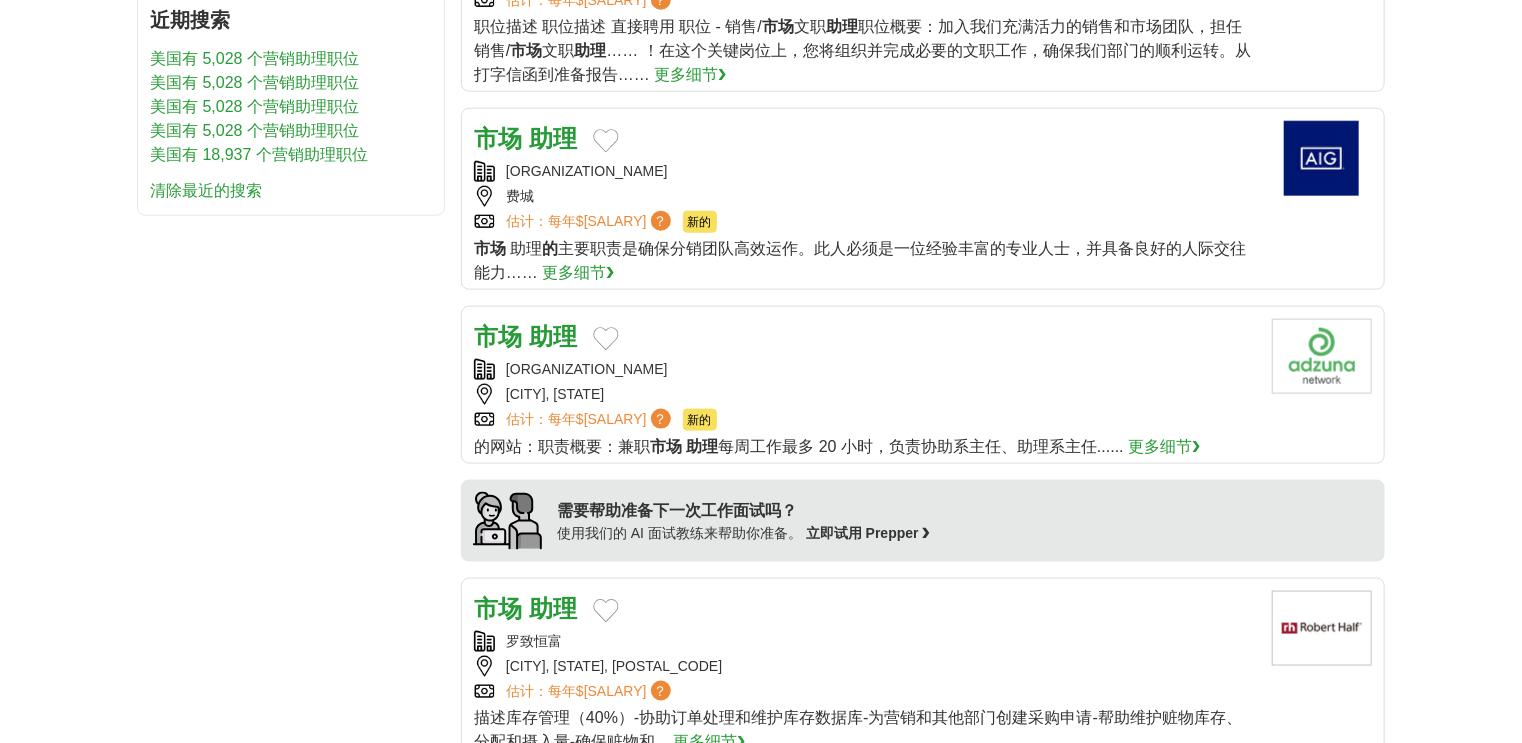 click on "助理" at bounding box center [553, 138] 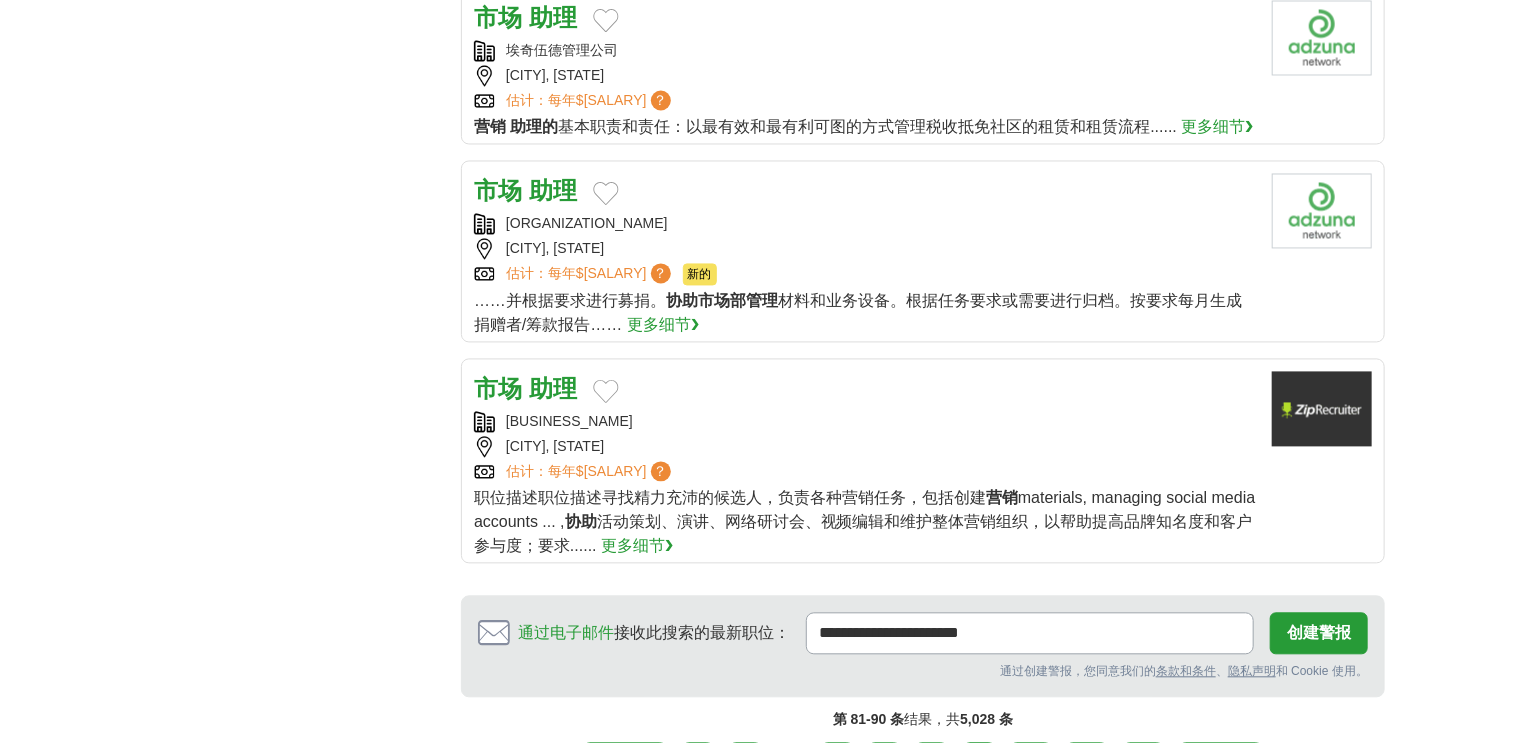 scroll, scrollTop: 1760, scrollLeft: 0, axis: vertical 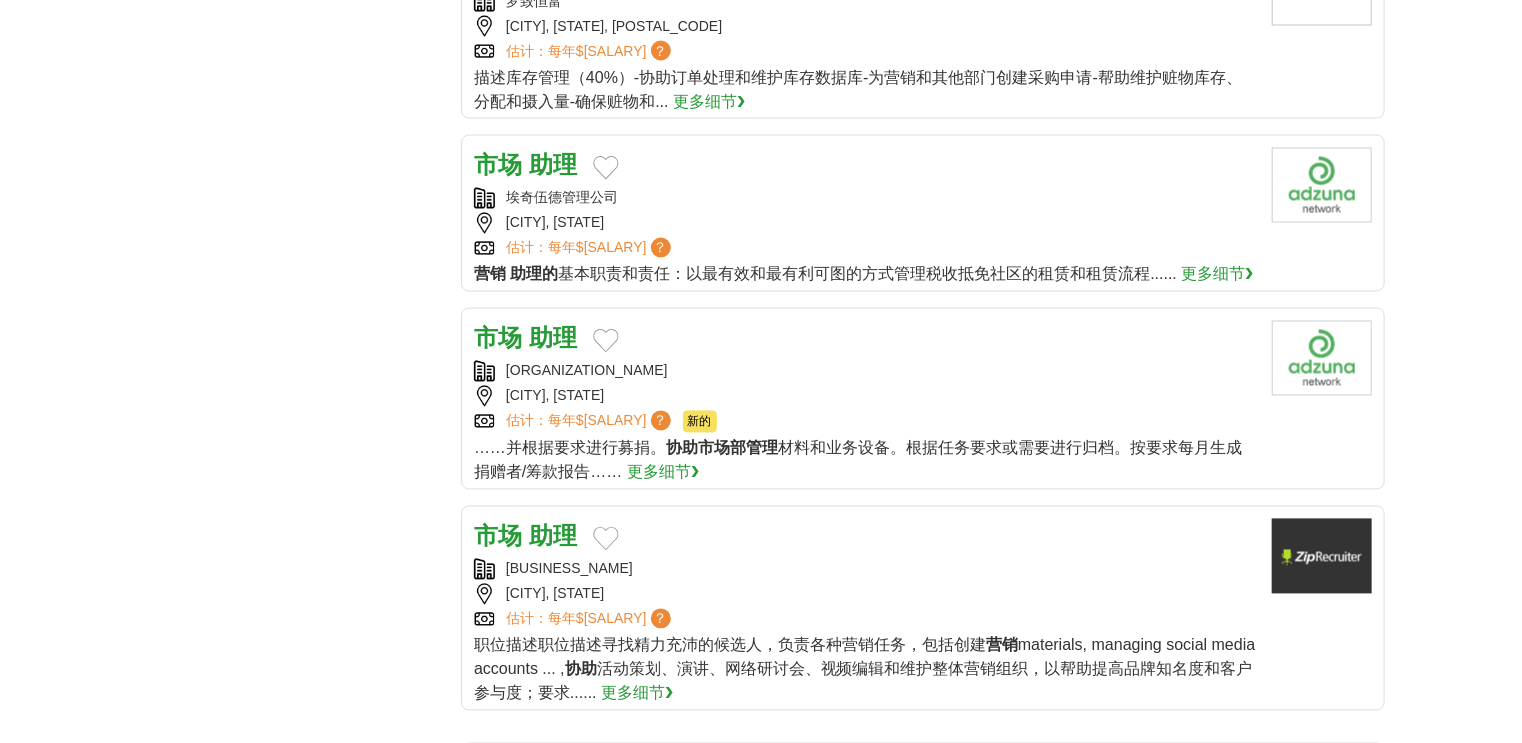 click on "市场   助理" at bounding box center [525, 165] 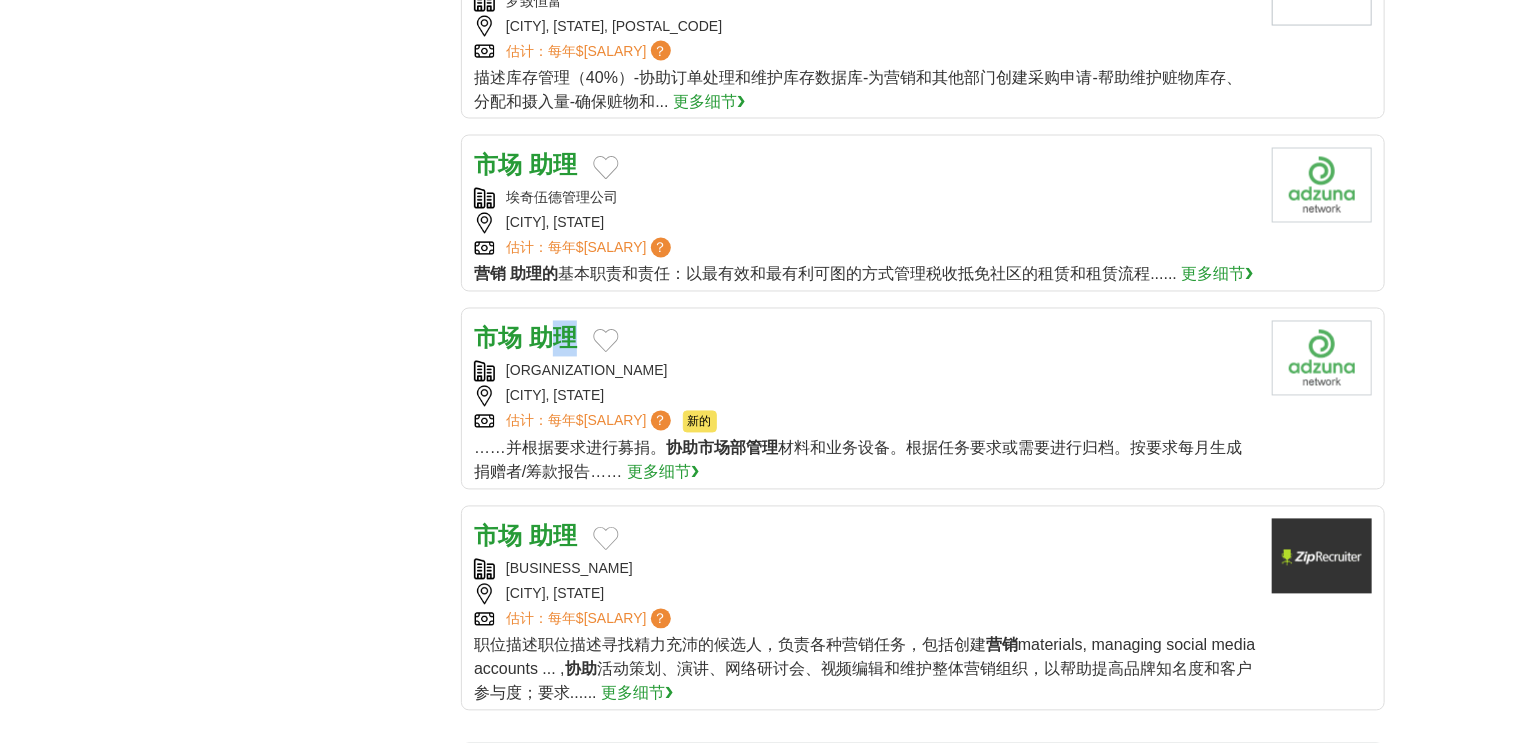 copy on "理" 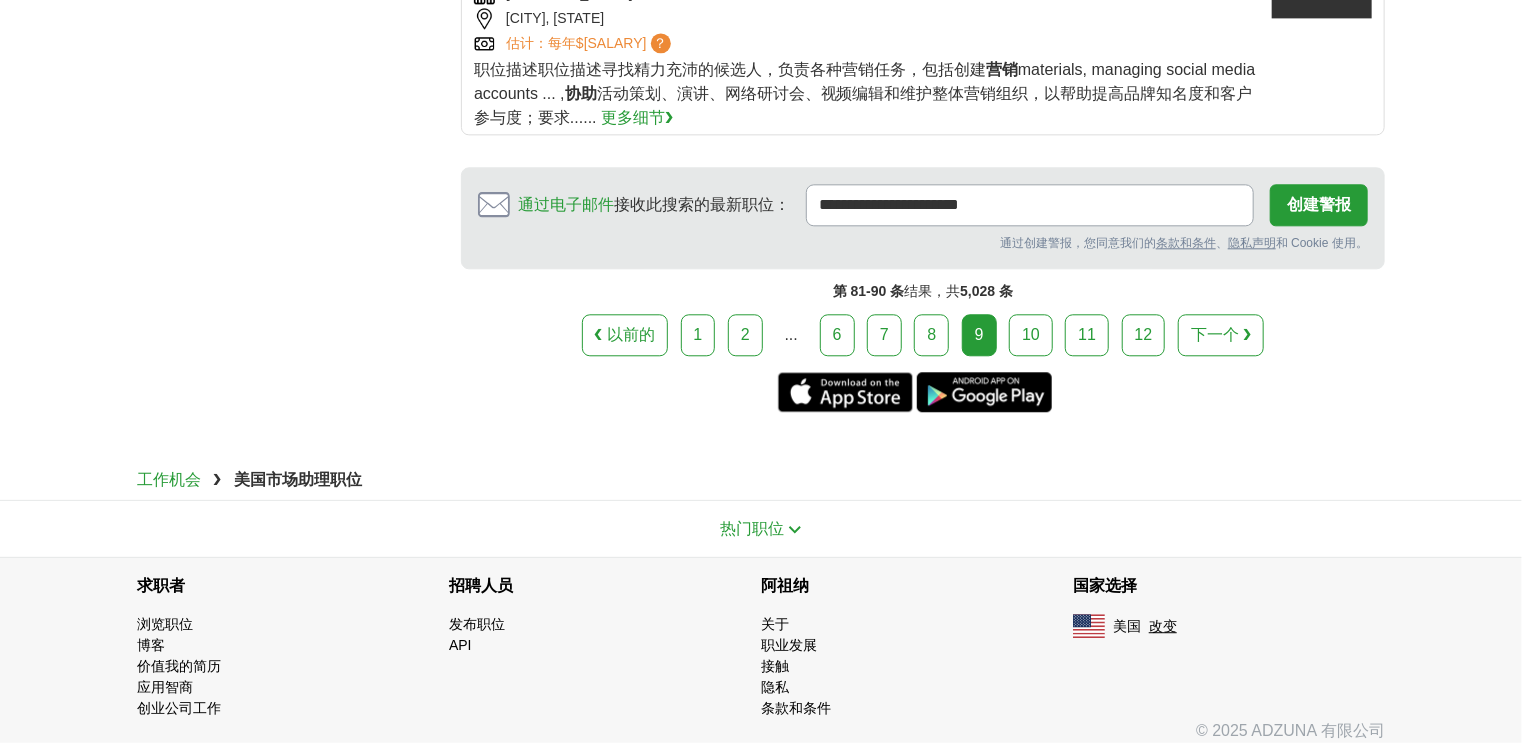scroll, scrollTop: 2352, scrollLeft: 0, axis: vertical 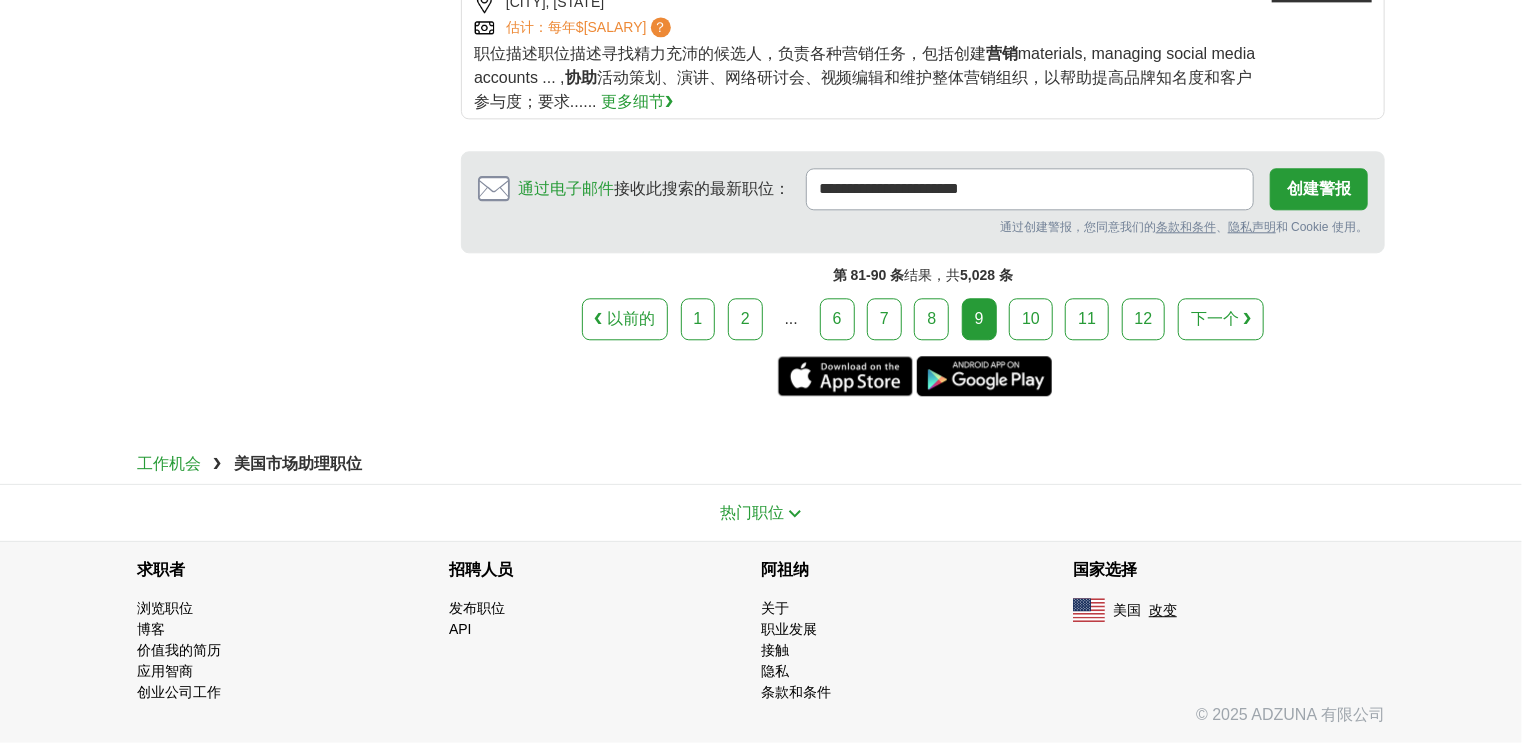 click on "10" at bounding box center (1031, 319) 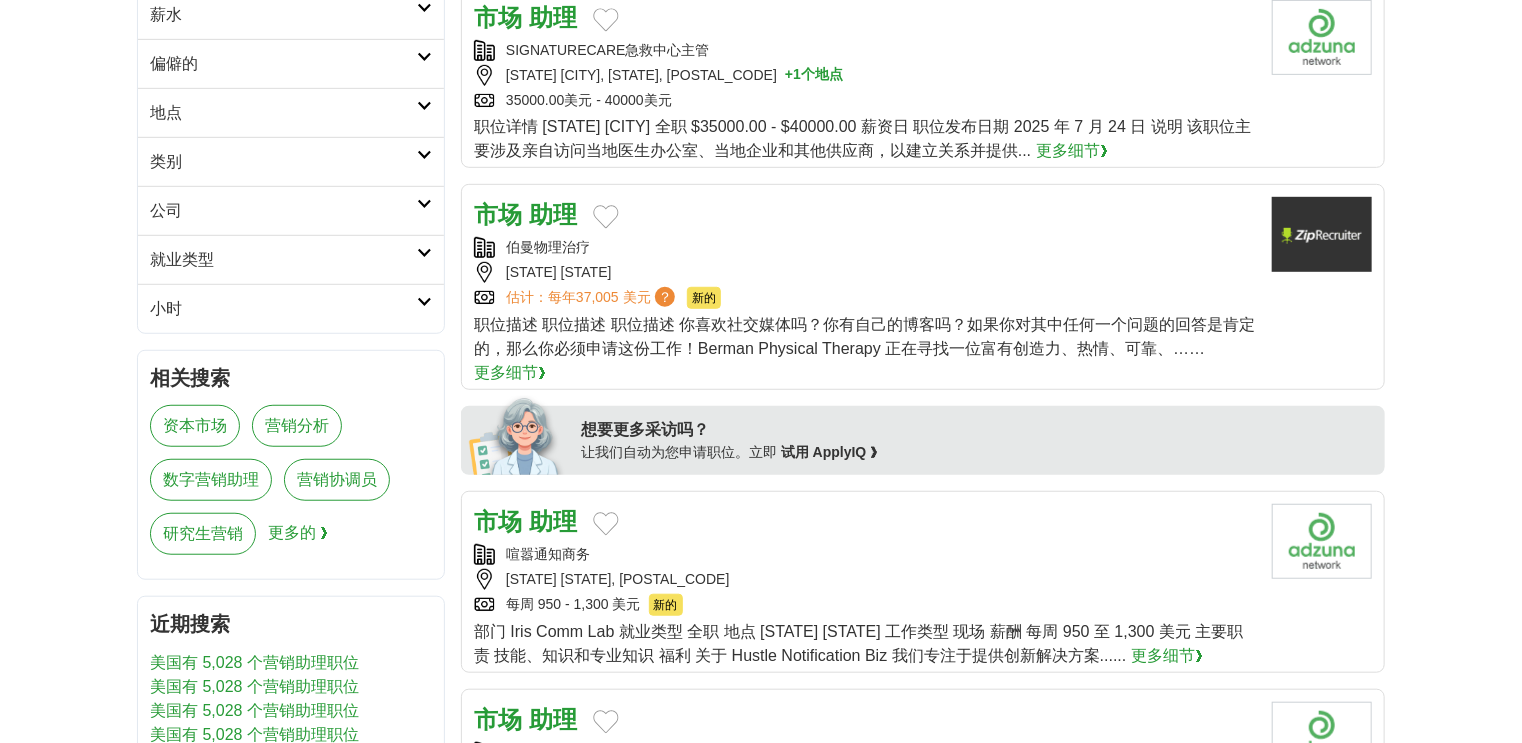 scroll, scrollTop: 720, scrollLeft: 0, axis: vertical 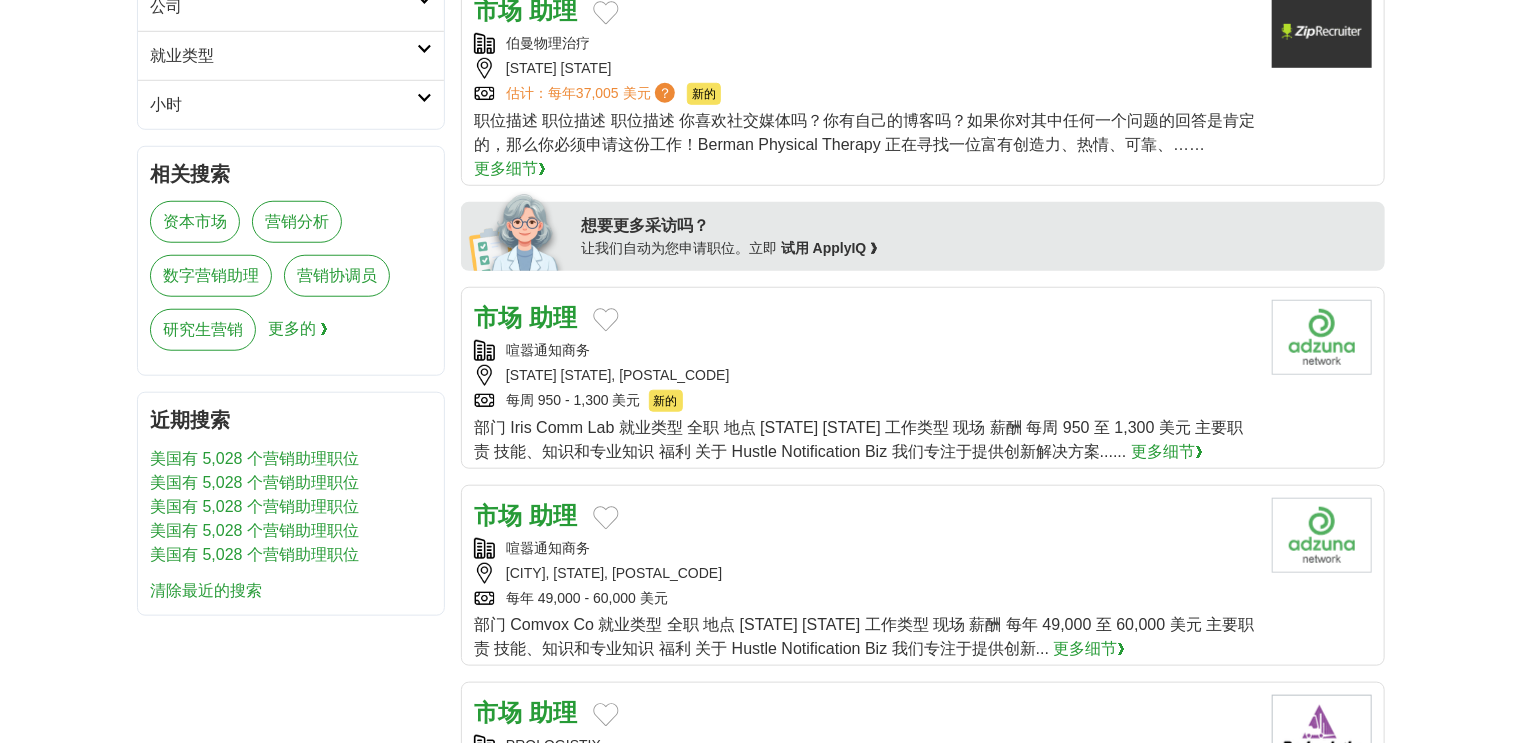 click on "助理" at bounding box center [553, 317] 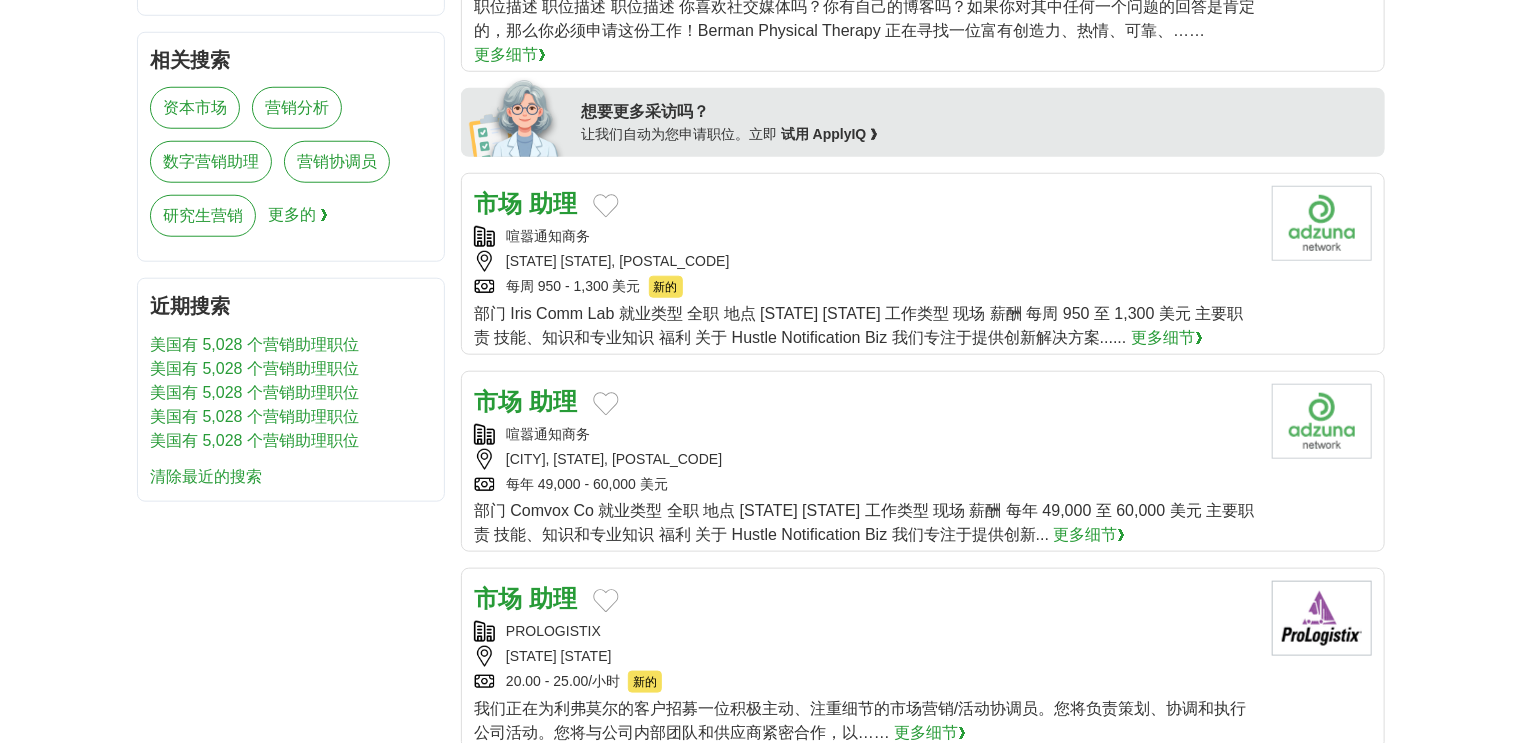 scroll, scrollTop: 1040, scrollLeft: 0, axis: vertical 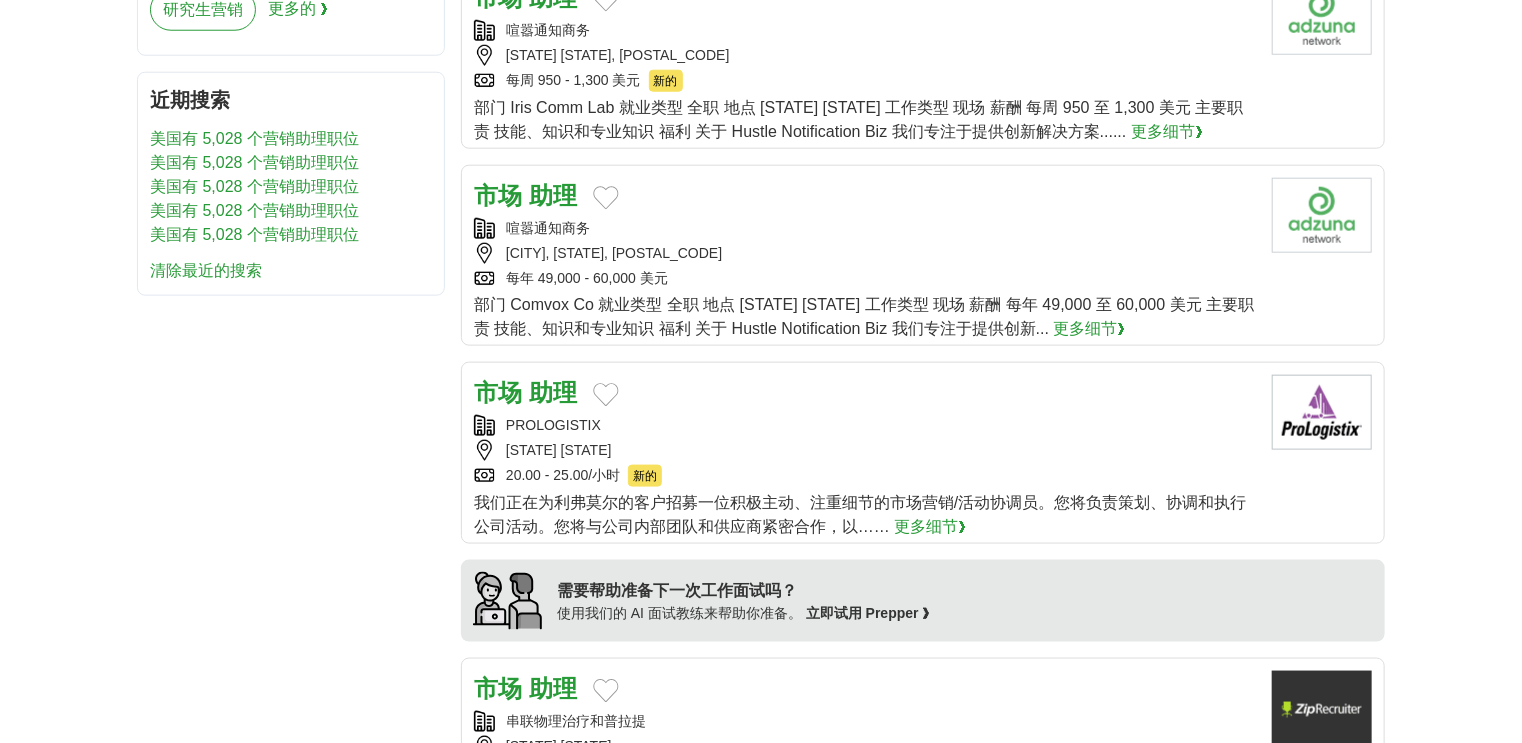 click on "助理" at bounding box center [553, 195] 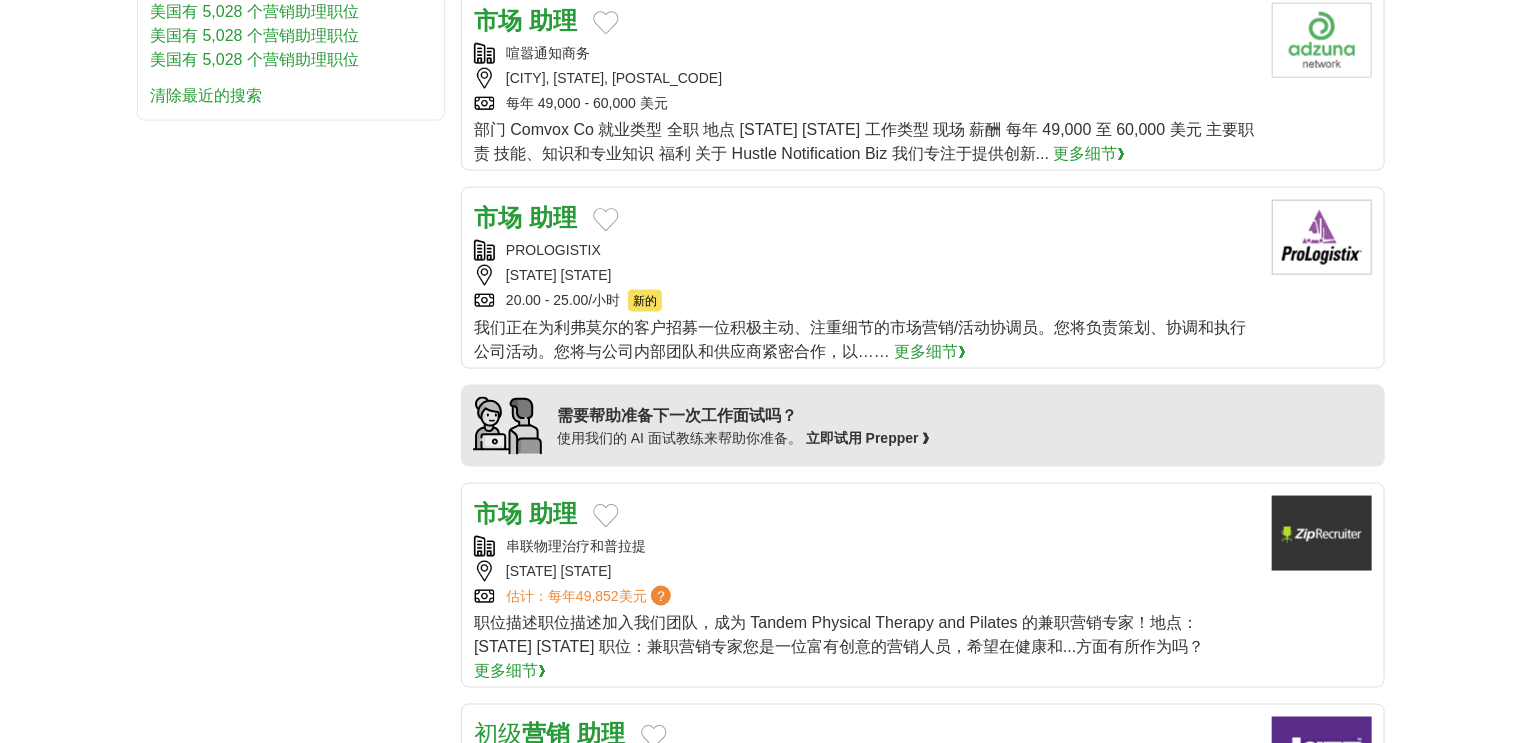 scroll, scrollTop: 1360, scrollLeft: 0, axis: vertical 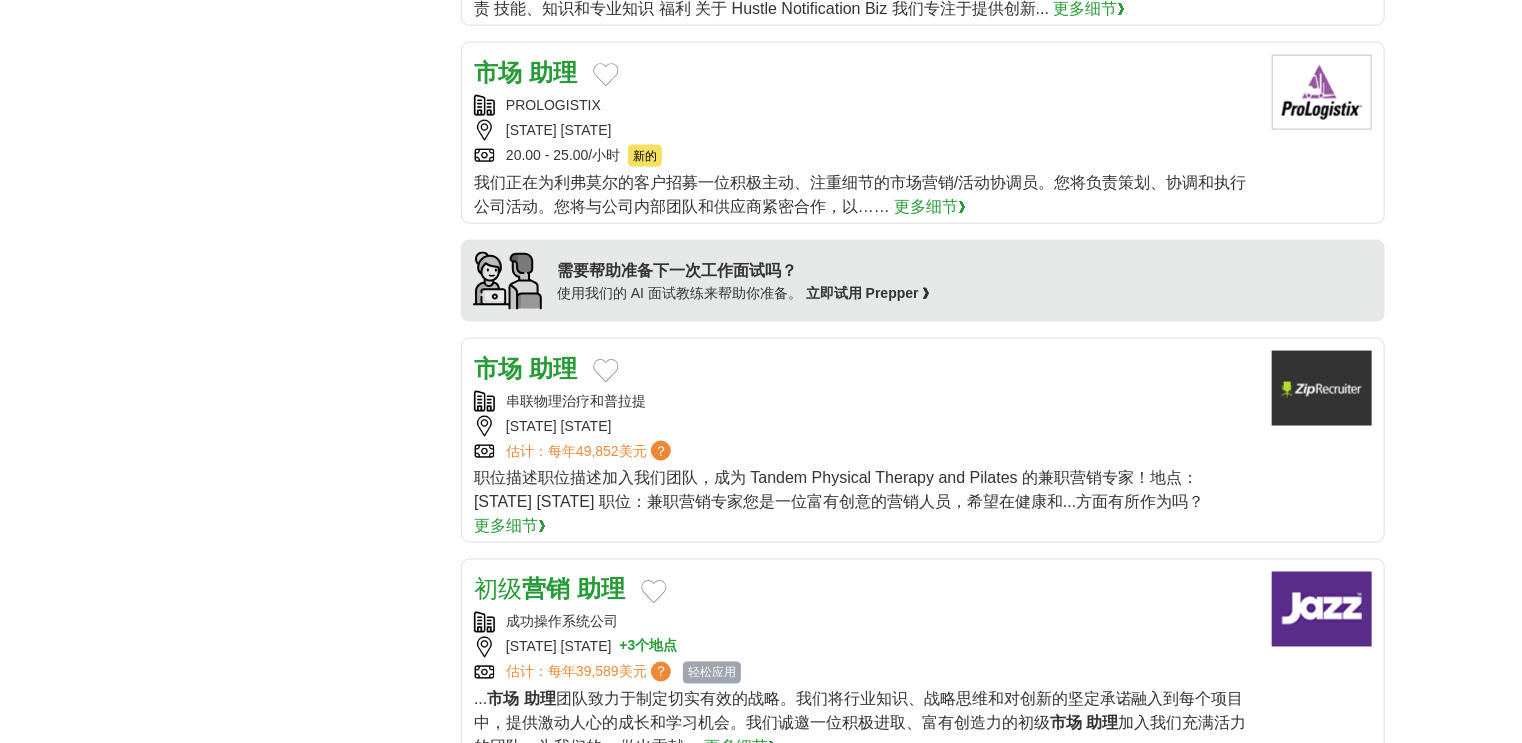 click on "市场   助理" at bounding box center [525, 73] 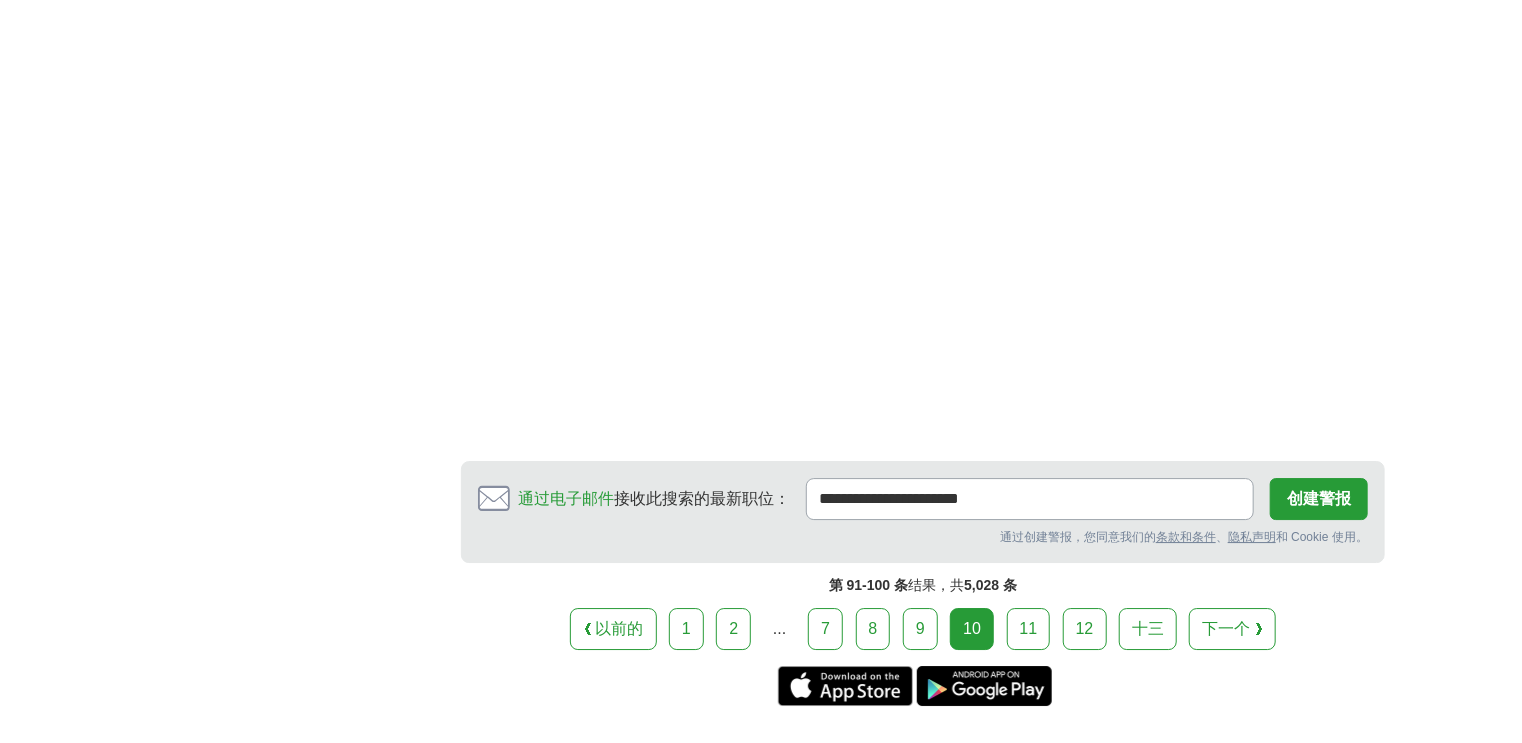 scroll, scrollTop: 3120, scrollLeft: 0, axis: vertical 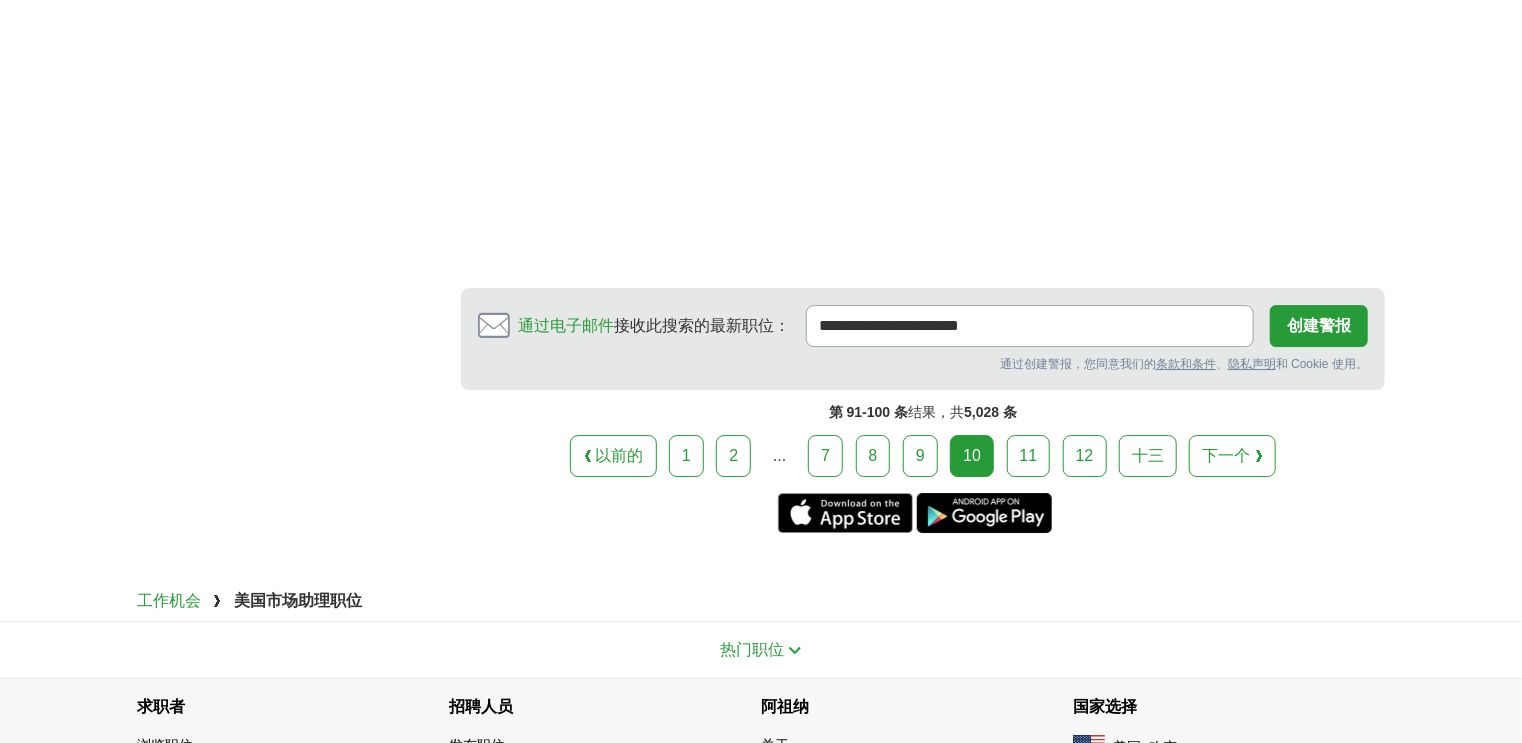 click on "12" at bounding box center (1085, 455) 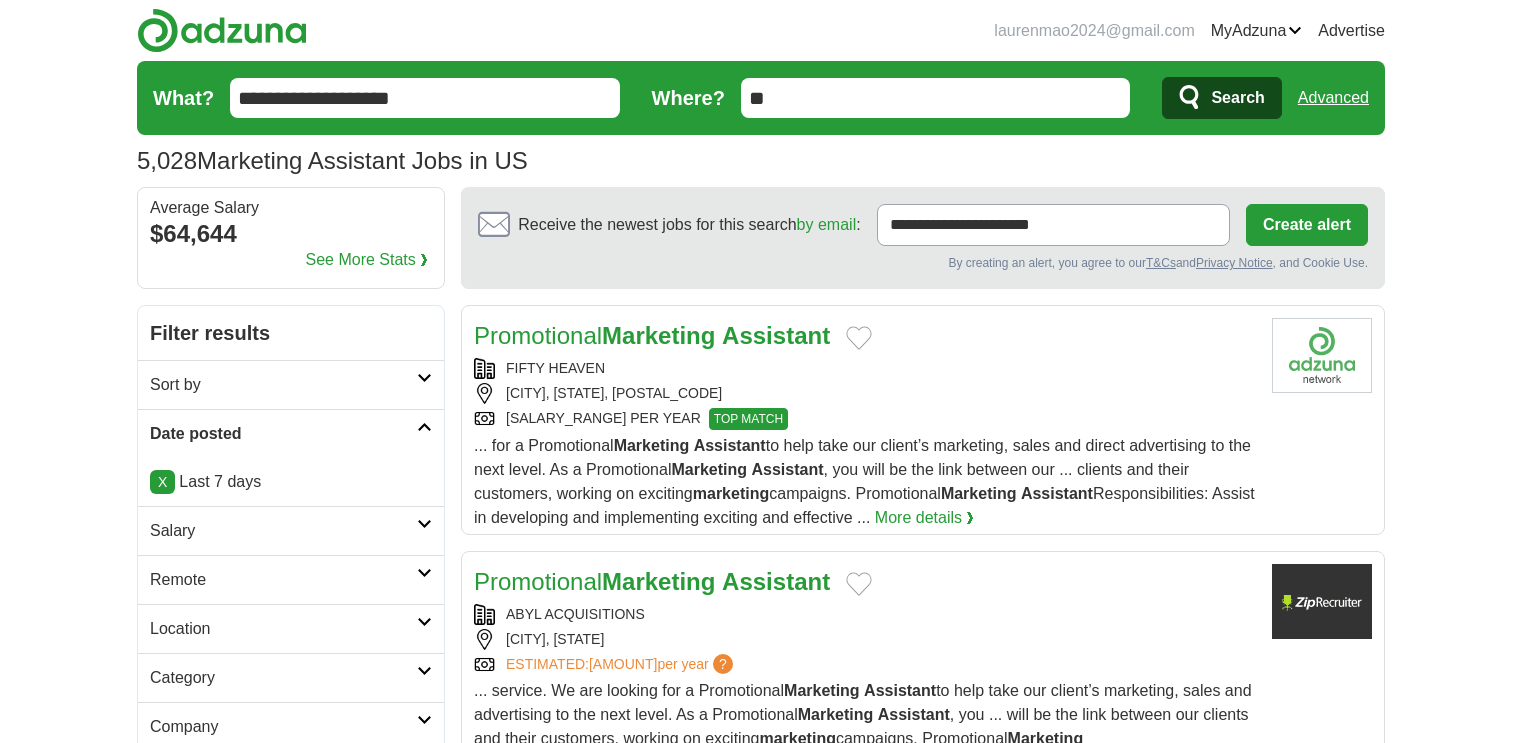 scroll, scrollTop: 0, scrollLeft: 0, axis: both 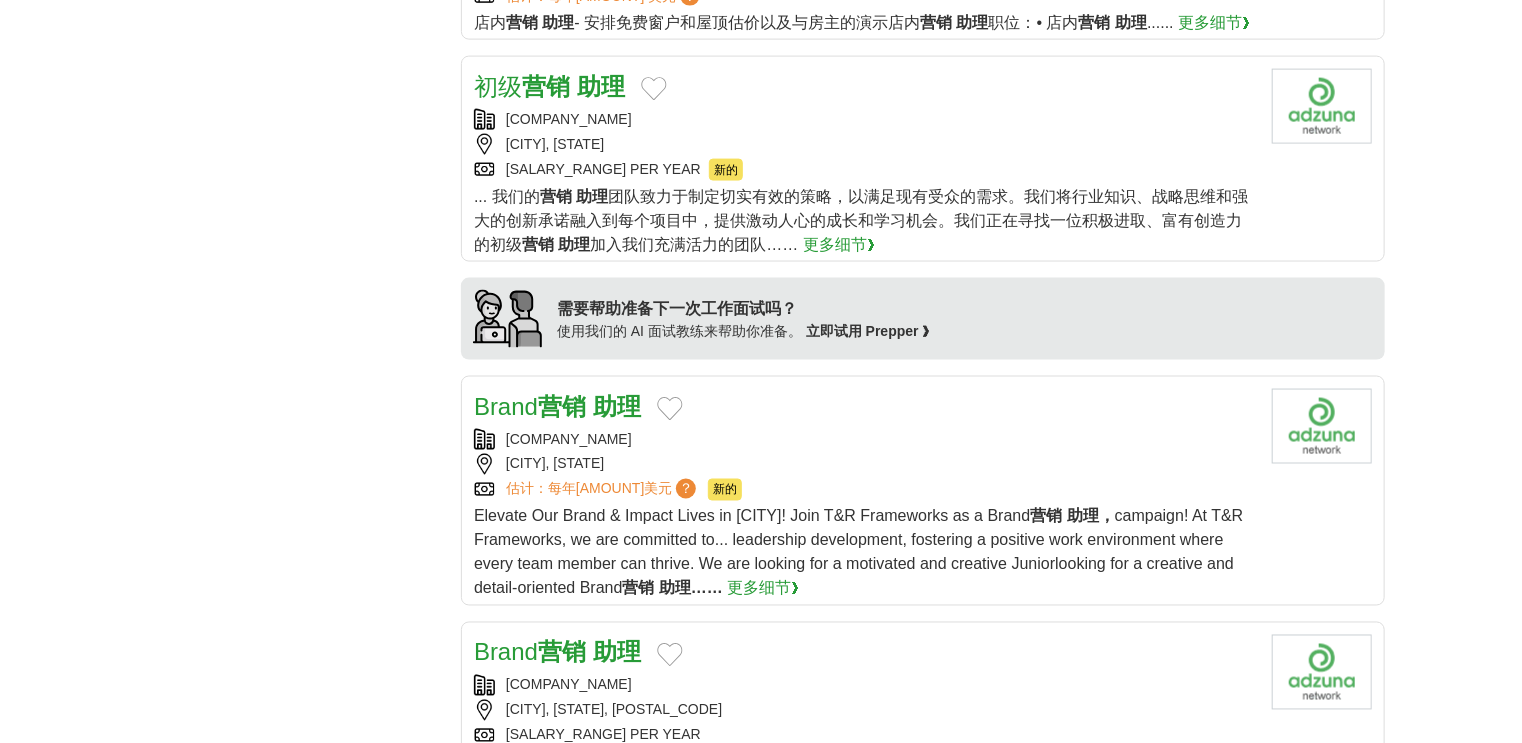 click on "品牌 营销   助理" at bounding box center (557, 407) 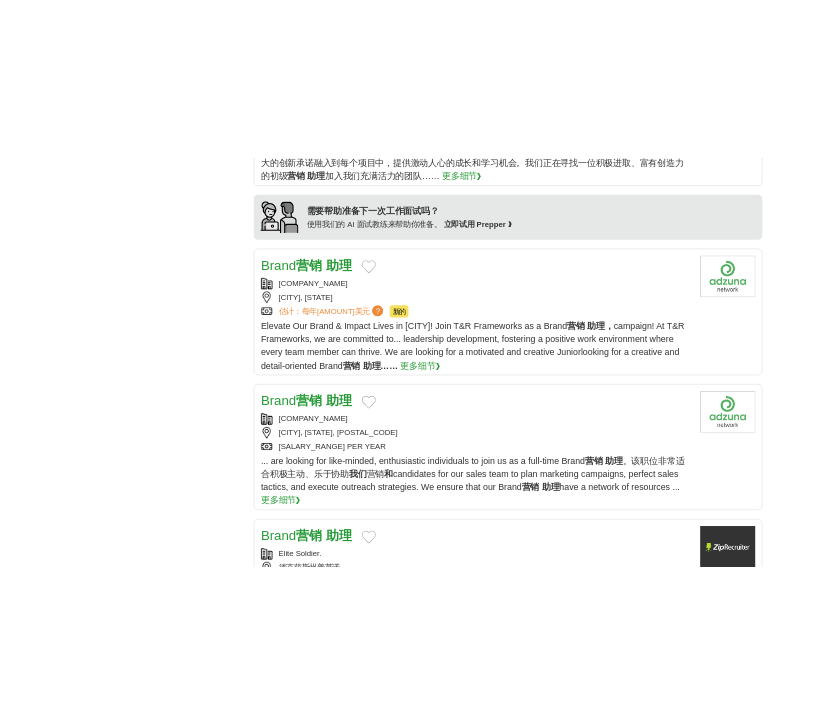 scroll, scrollTop: 1920, scrollLeft: 0, axis: vertical 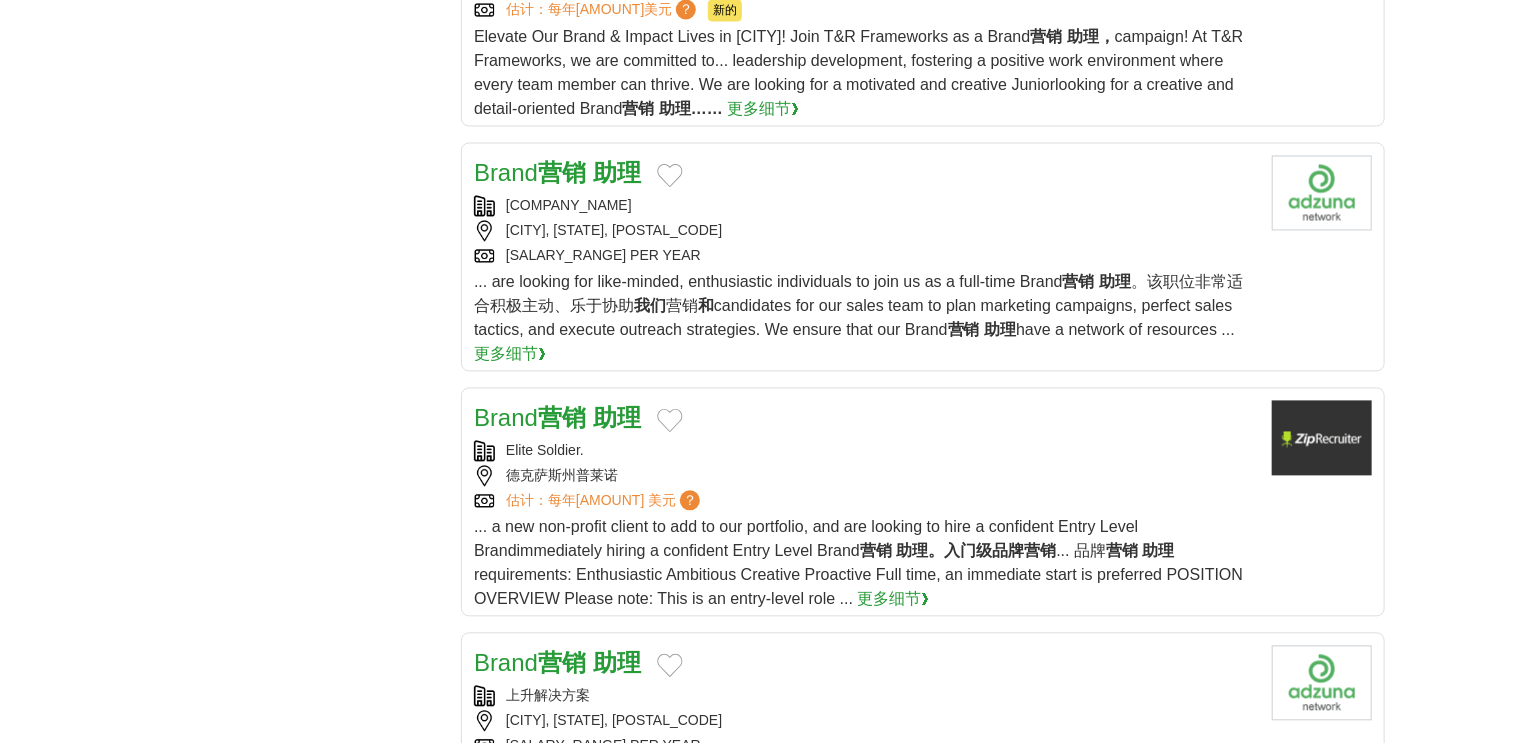 click on "品牌" at bounding box center (506, 417) 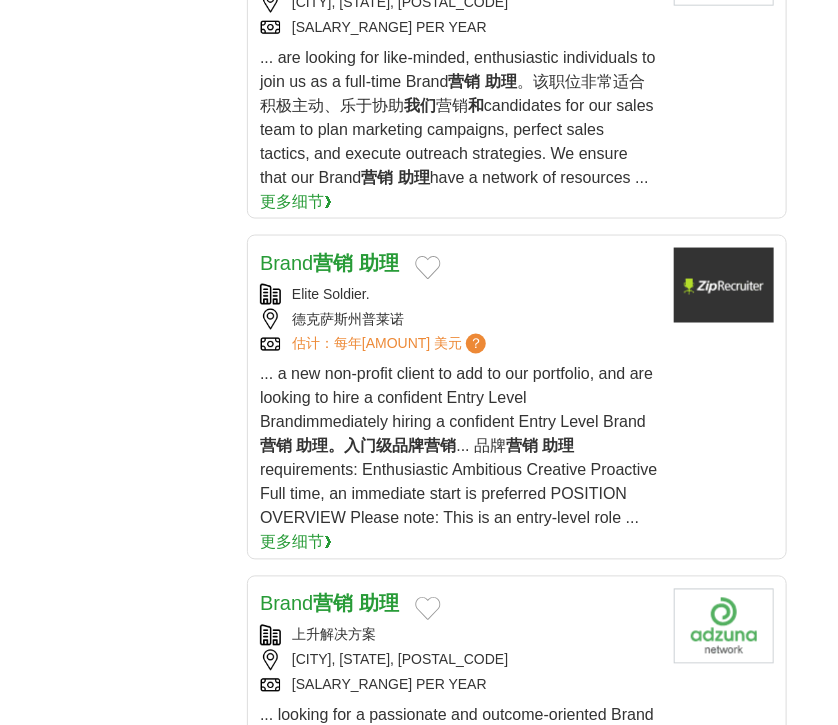 scroll, scrollTop: 3040, scrollLeft: 0, axis: vertical 